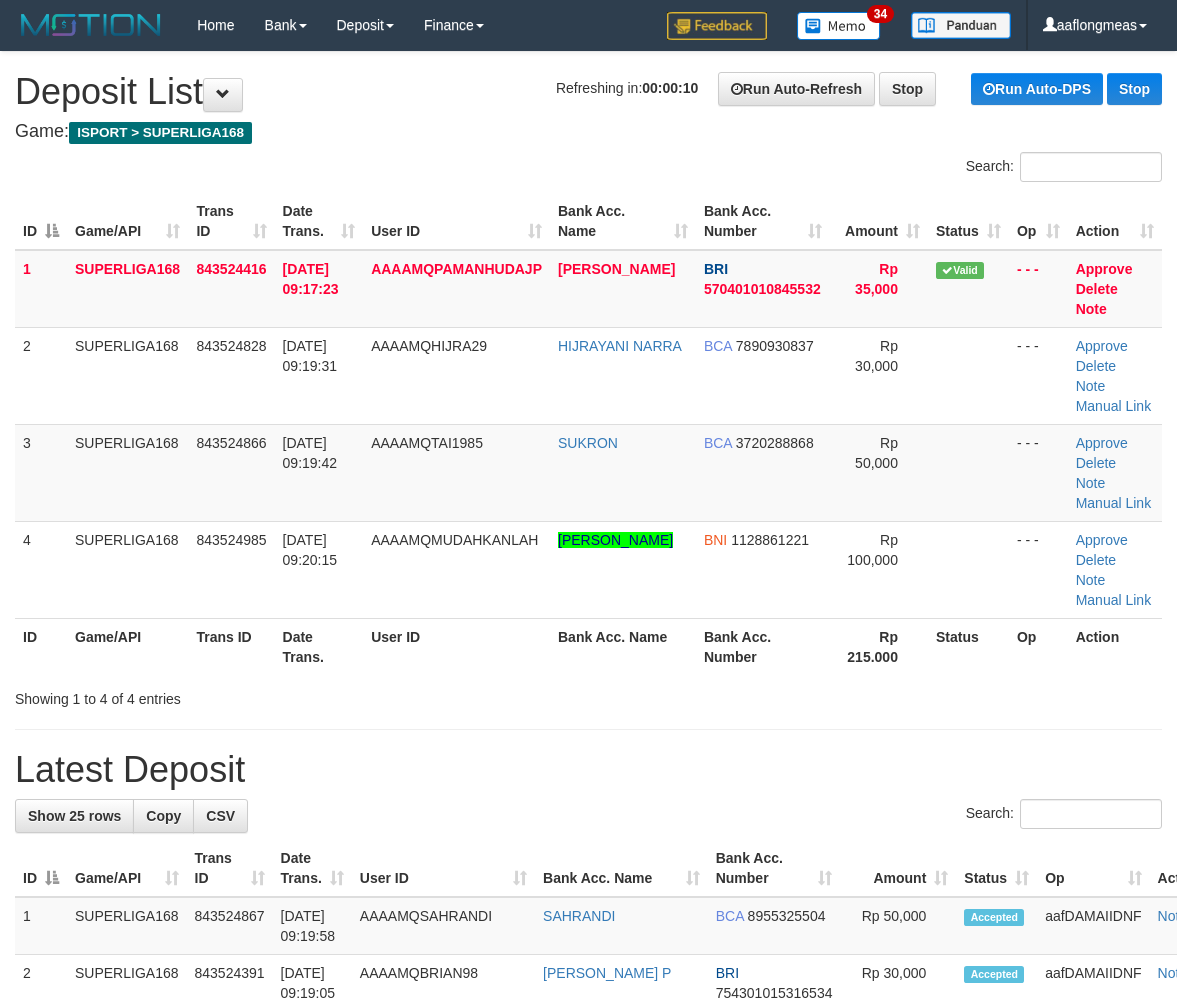 scroll, scrollTop: 0, scrollLeft: 0, axis: both 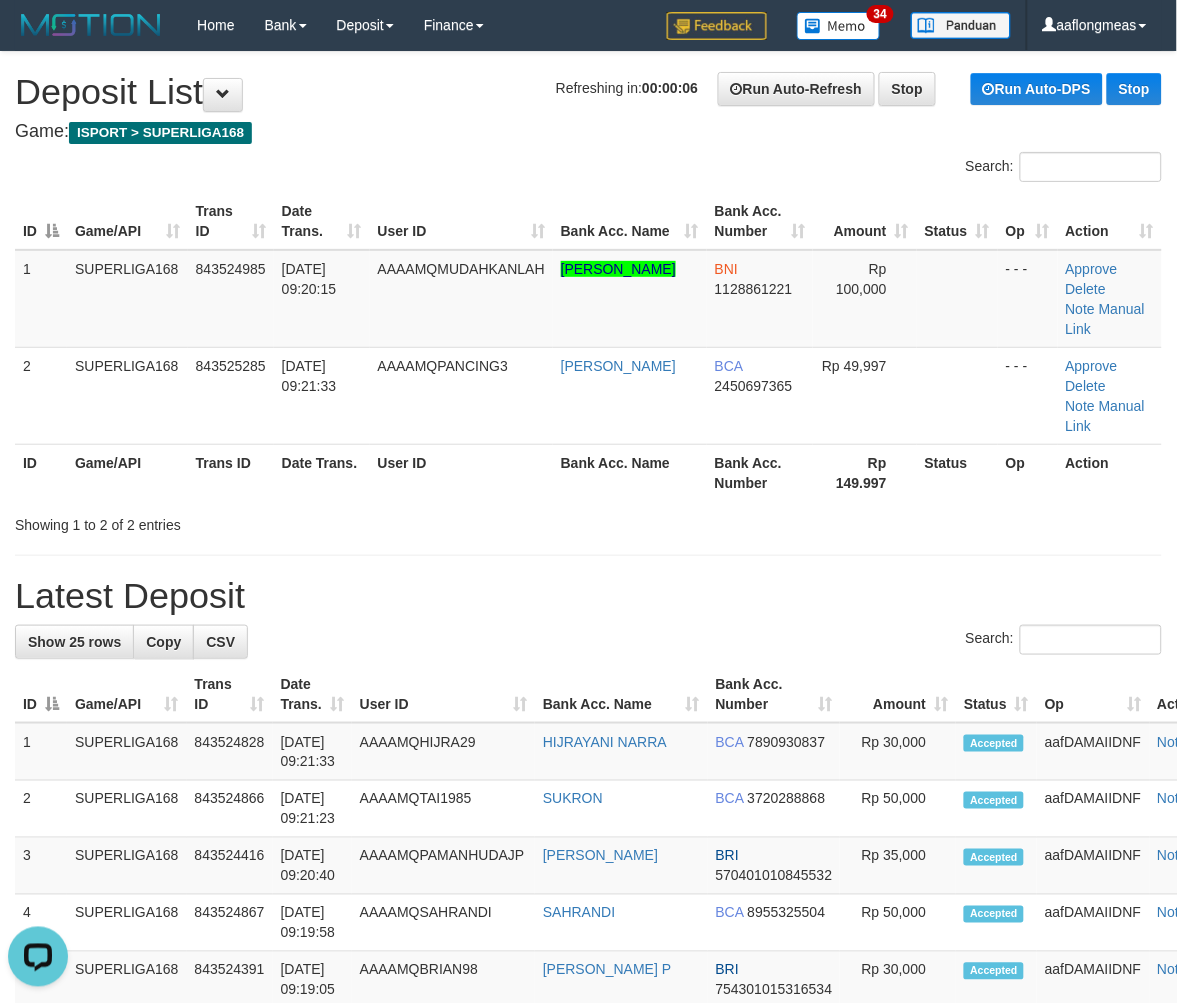 click on "Latest Deposit" at bounding box center [588, 596] 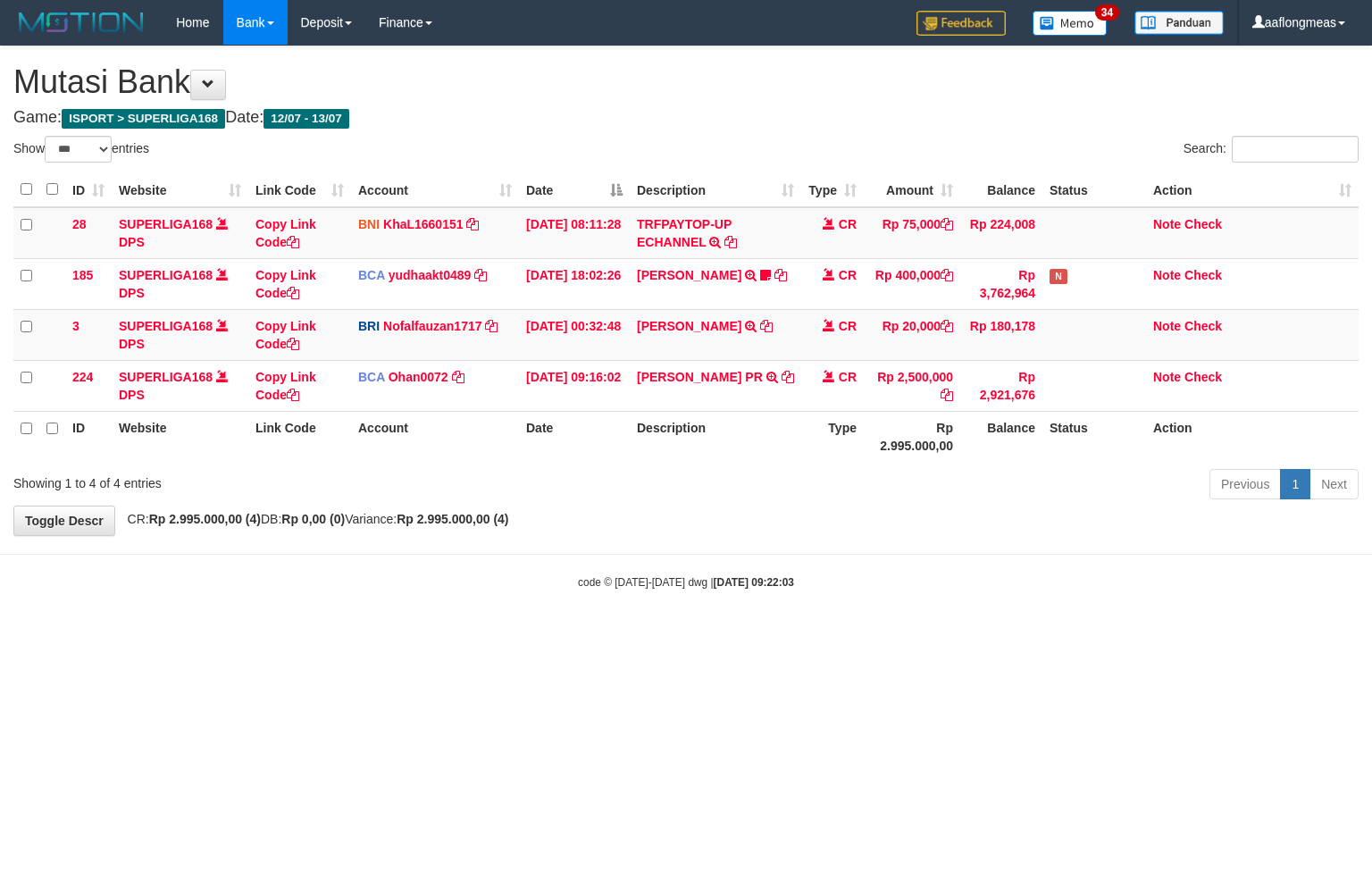 select on "***" 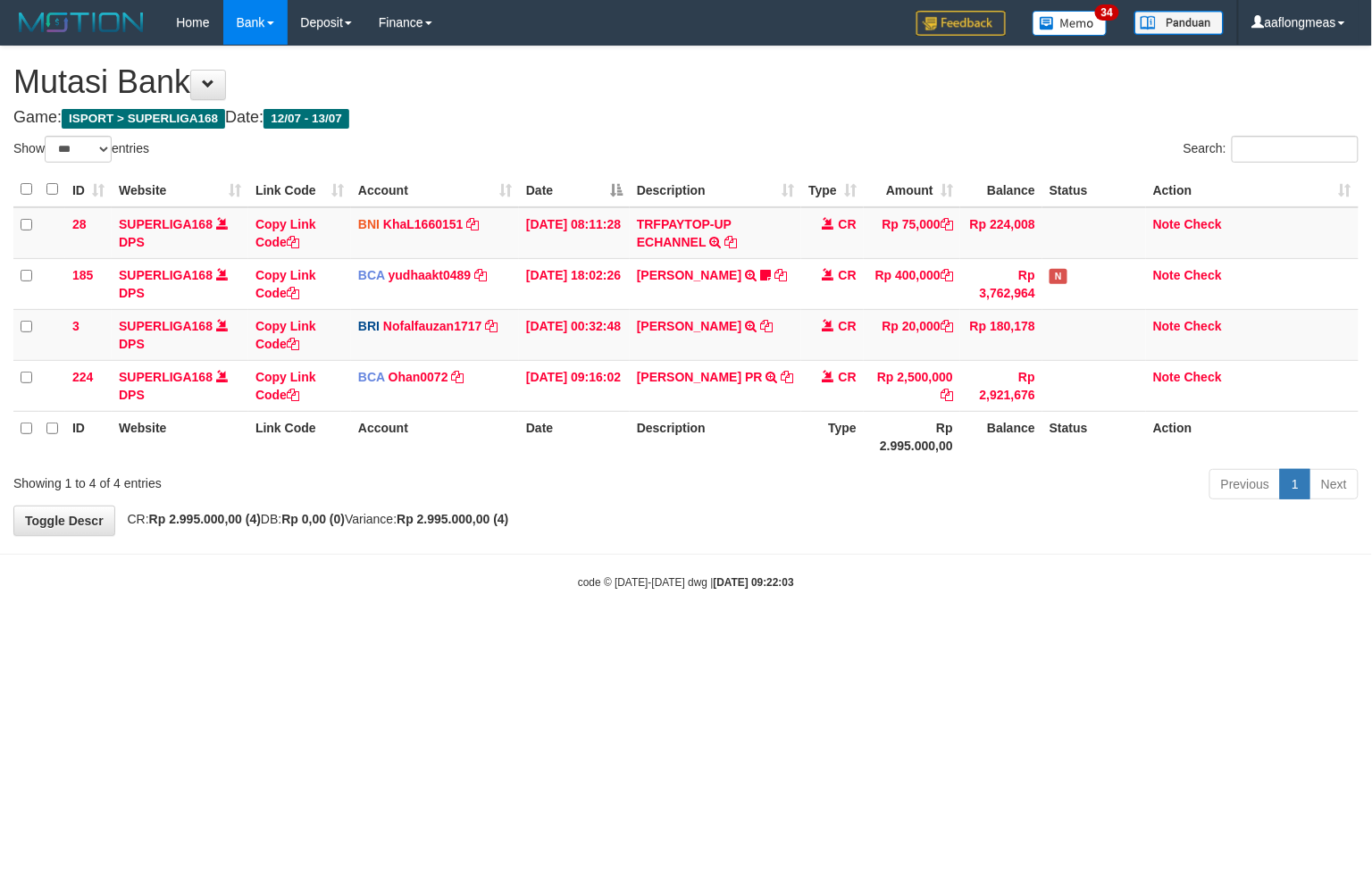 click on "Toggle navigation
Home
Bank
Account List
Load
By Website
Group
[ISPORT]													SUPERLIGA168
By Load Group (DPS)
34" at bounding box center [686, 317] 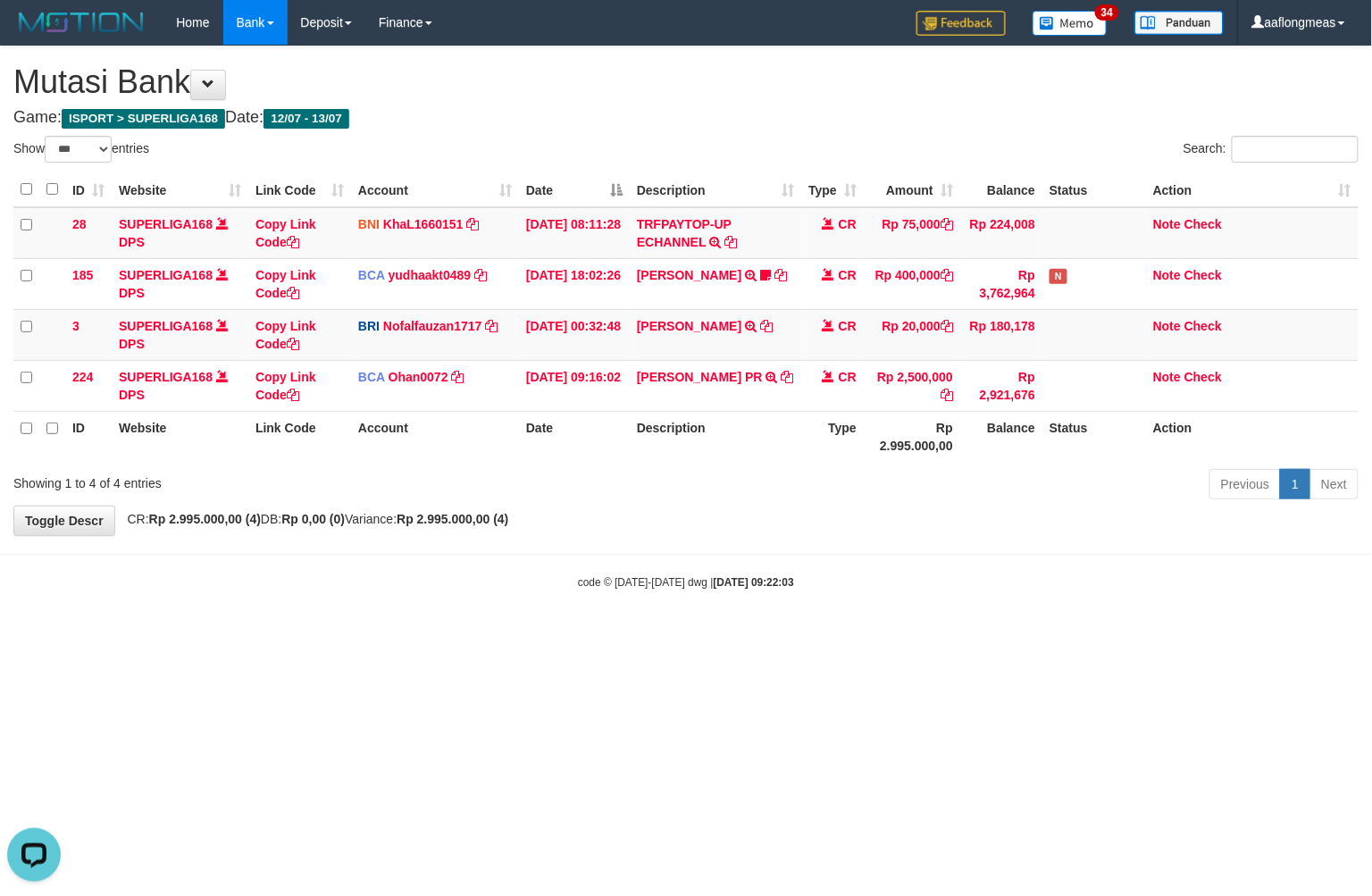 scroll, scrollTop: 0, scrollLeft: 0, axis: both 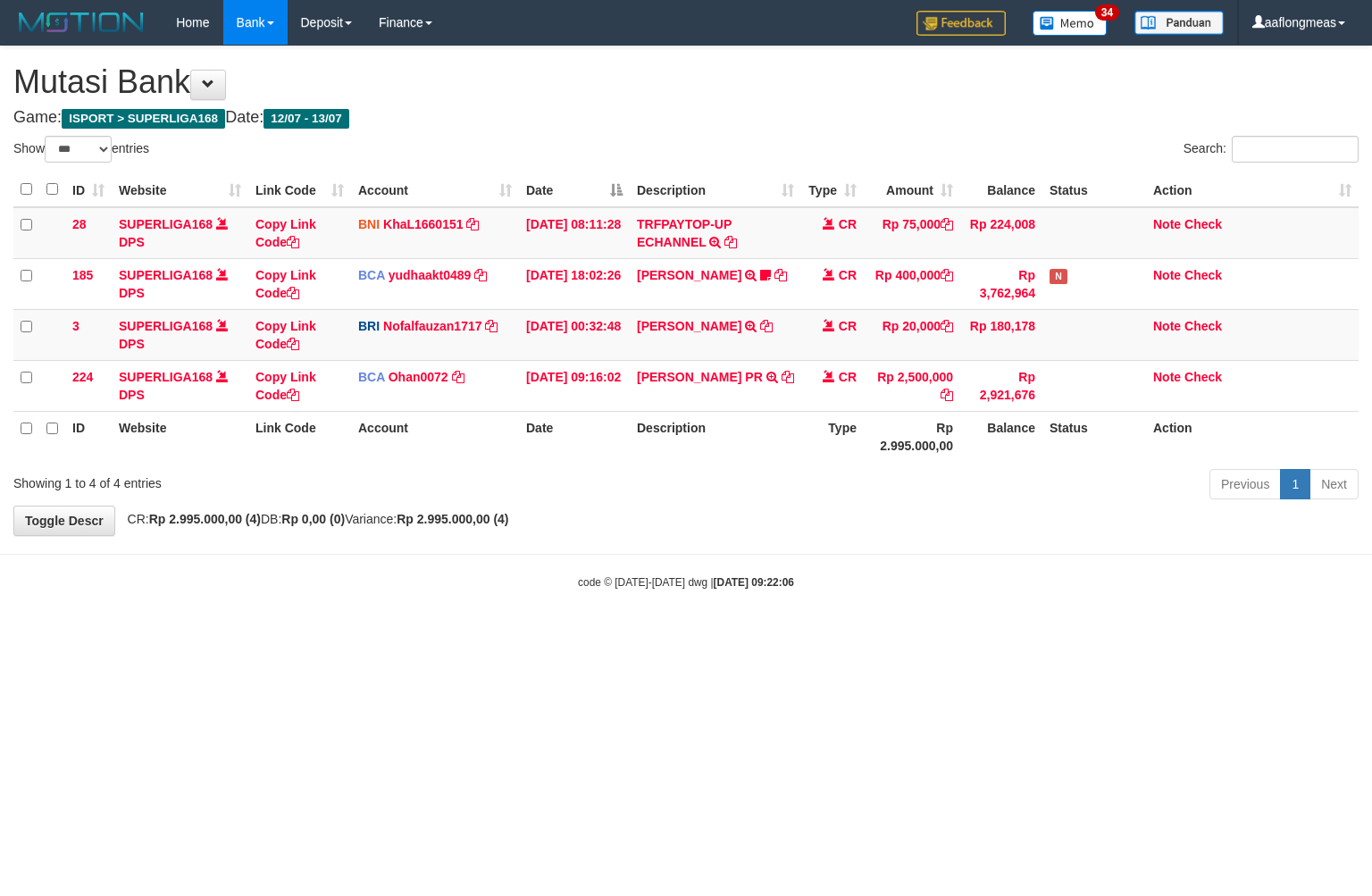 select on "***" 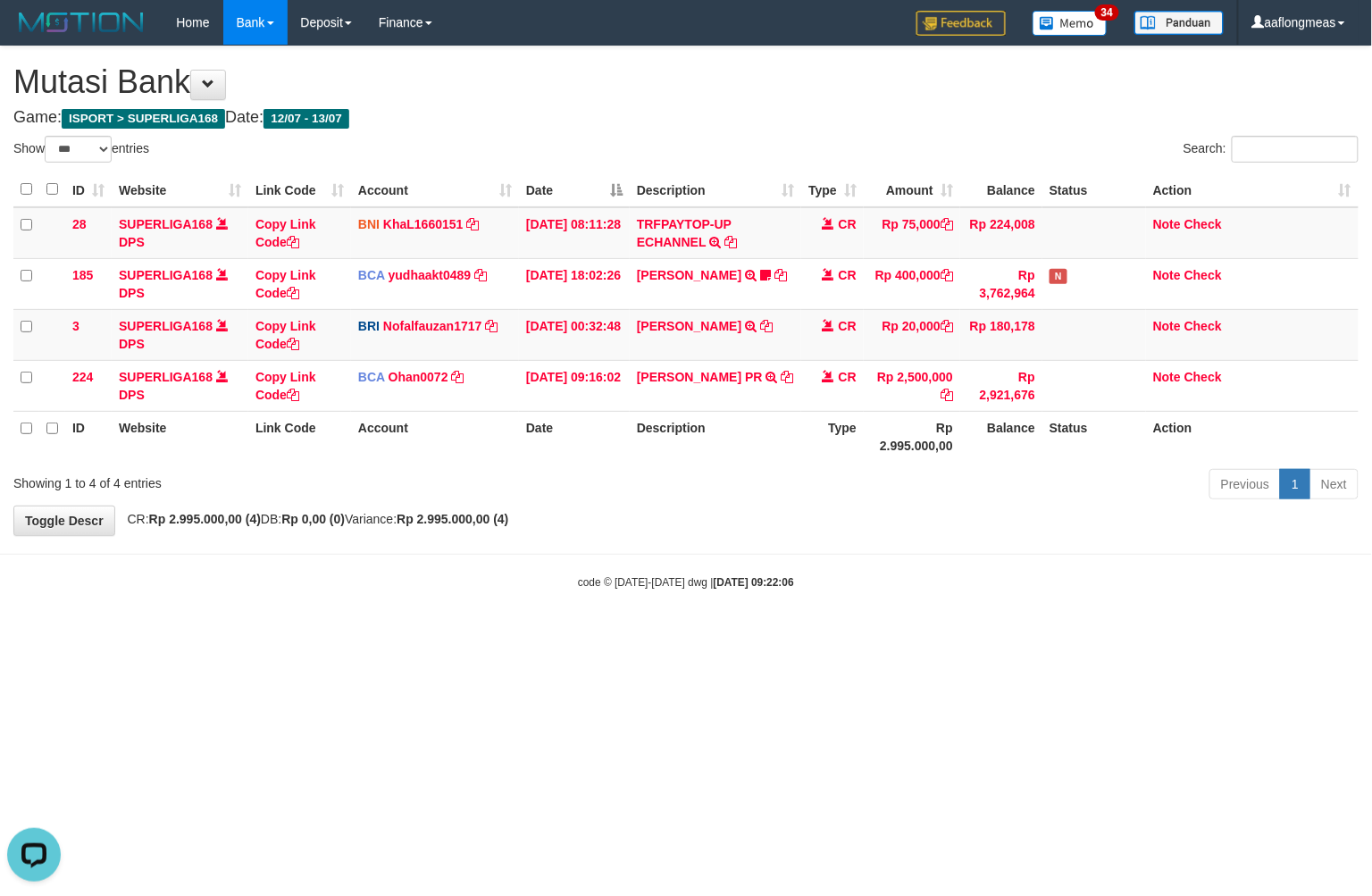 scroll, scrollTop: 0, scrollLeft: 0, axis: both 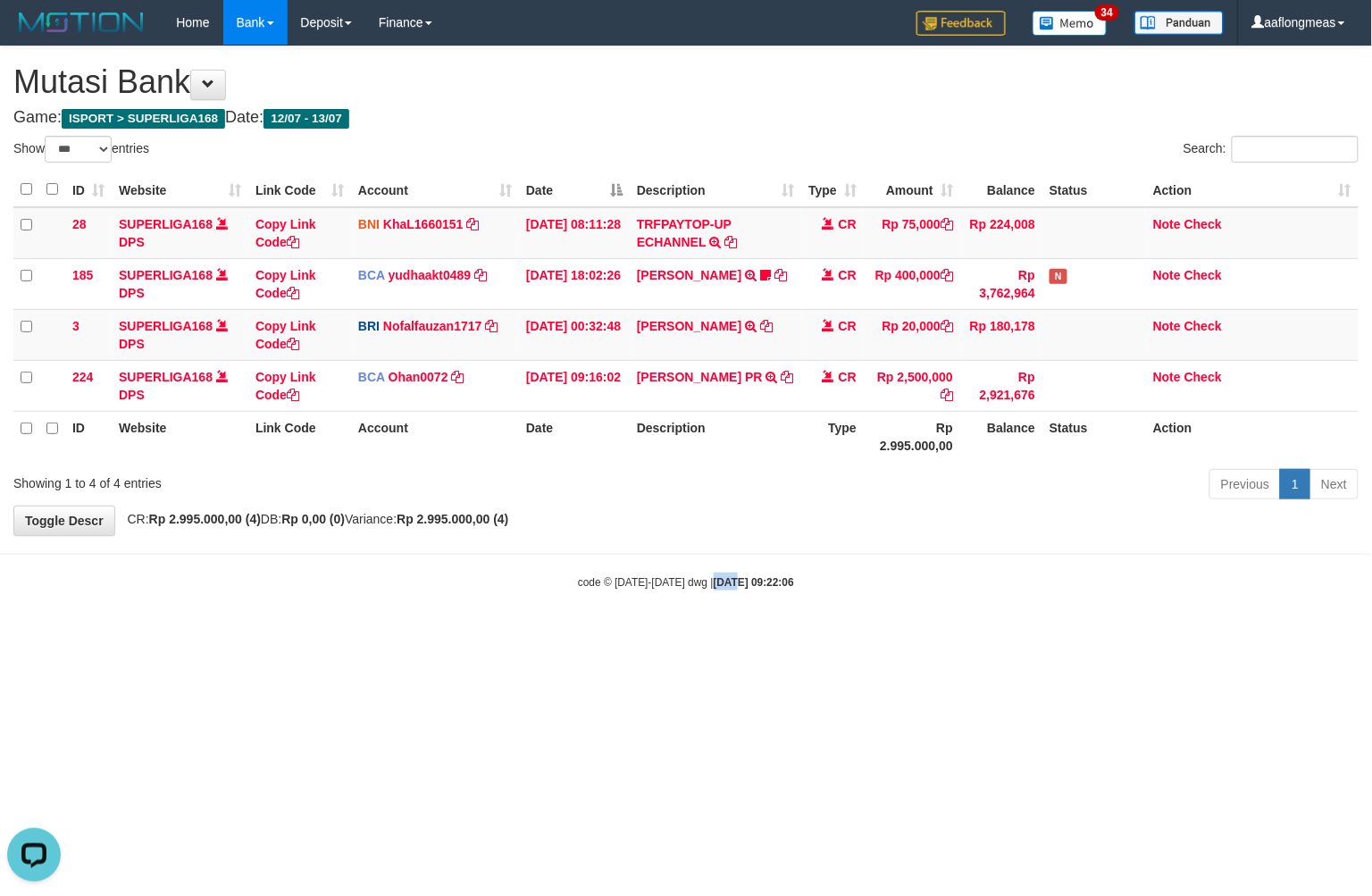 click on "Toggle navigation
Home
Bank
Account List
Load
By Website
Group
[ISPORT]													SUPERLIGA168
By Load Group (DPS)
34" at bounding box center (686, 317) 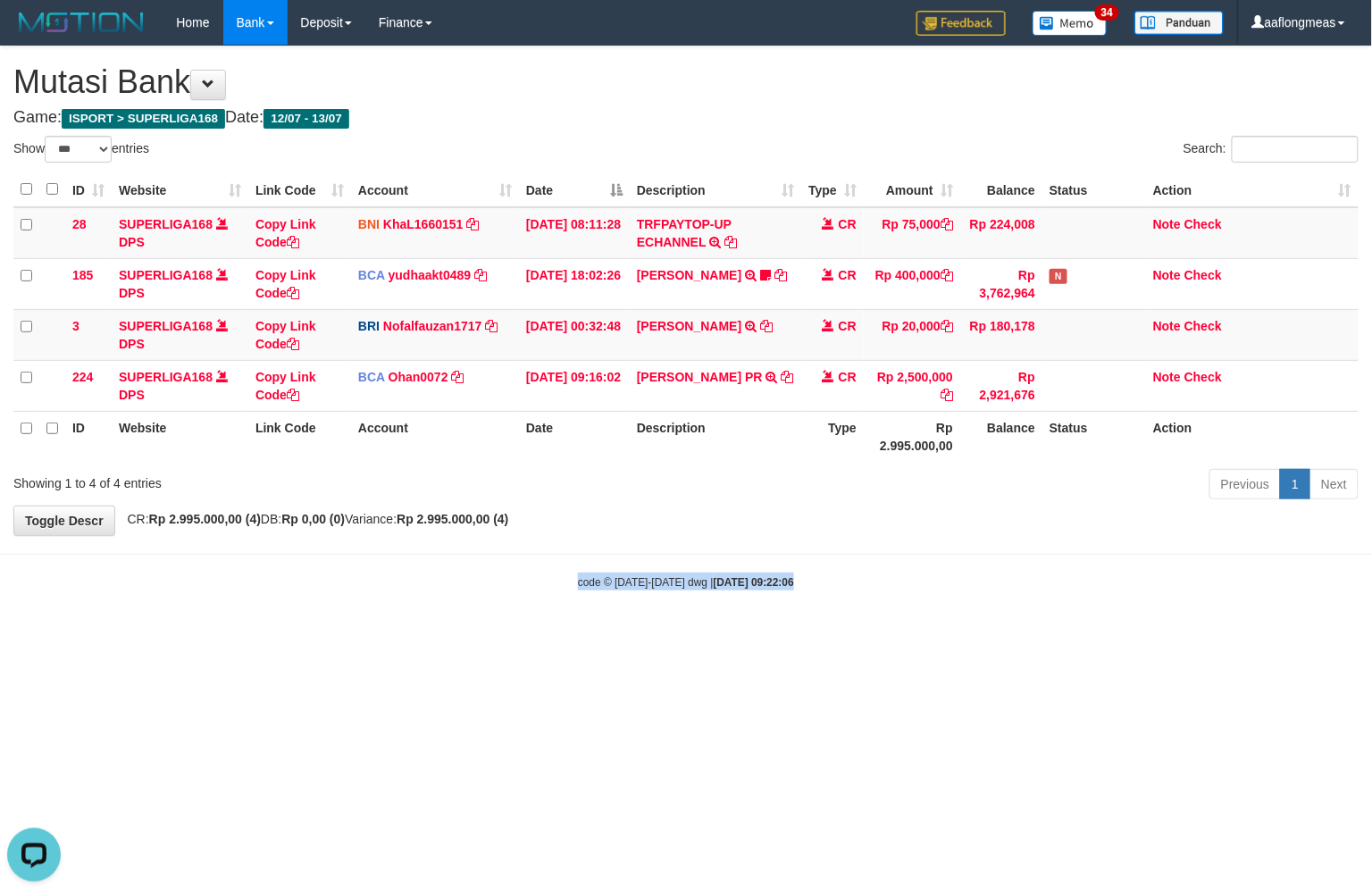 click on "Toggle navigation
Home
Bank
Account List
Load
By Website
Group
[ISPORT]													SUPERLIGA168
By Load Group (DPS)
34" at bounding box center [686, 317] 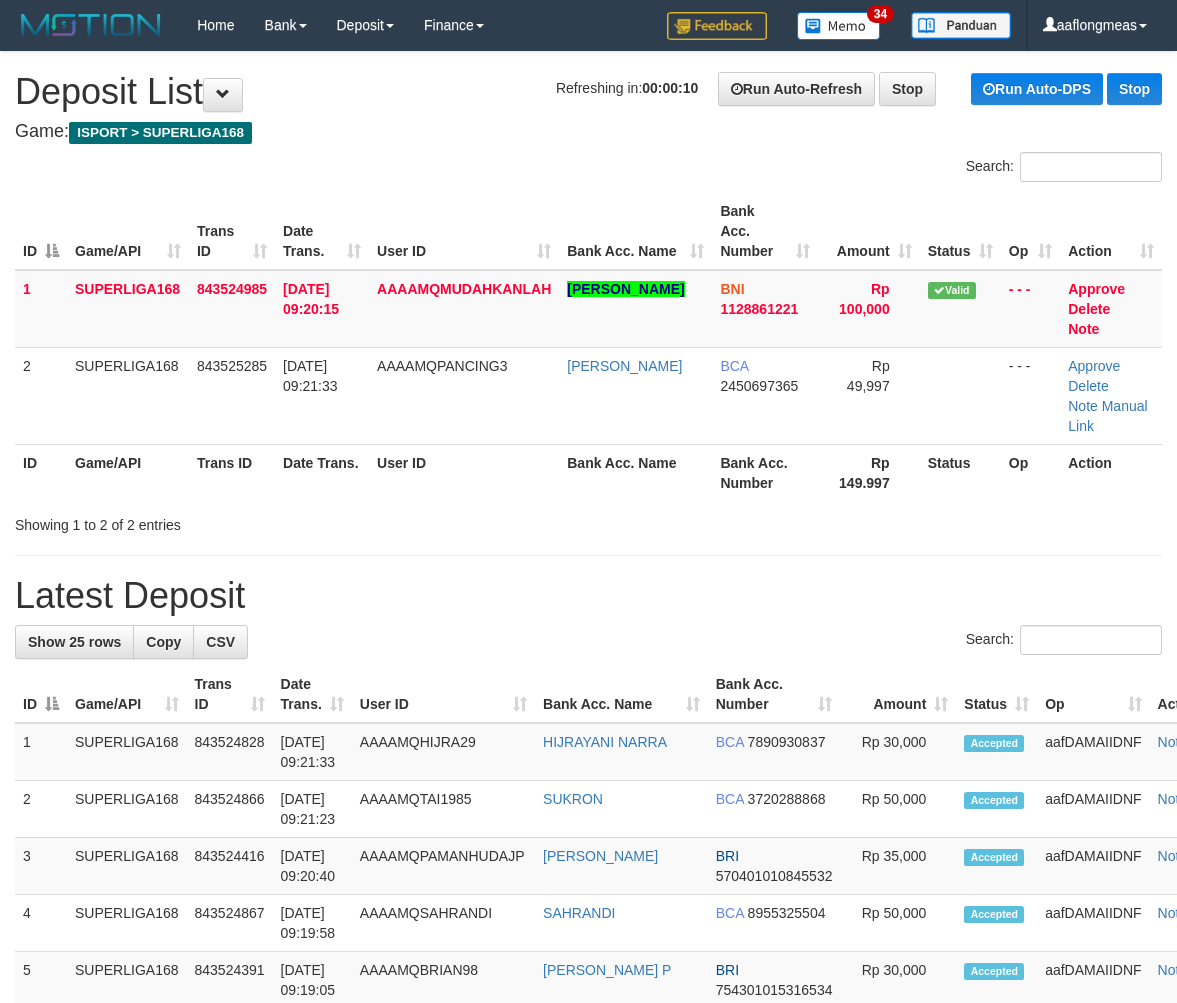 scroll, scrollTop: 0, scrollLeft: 0, axis: both 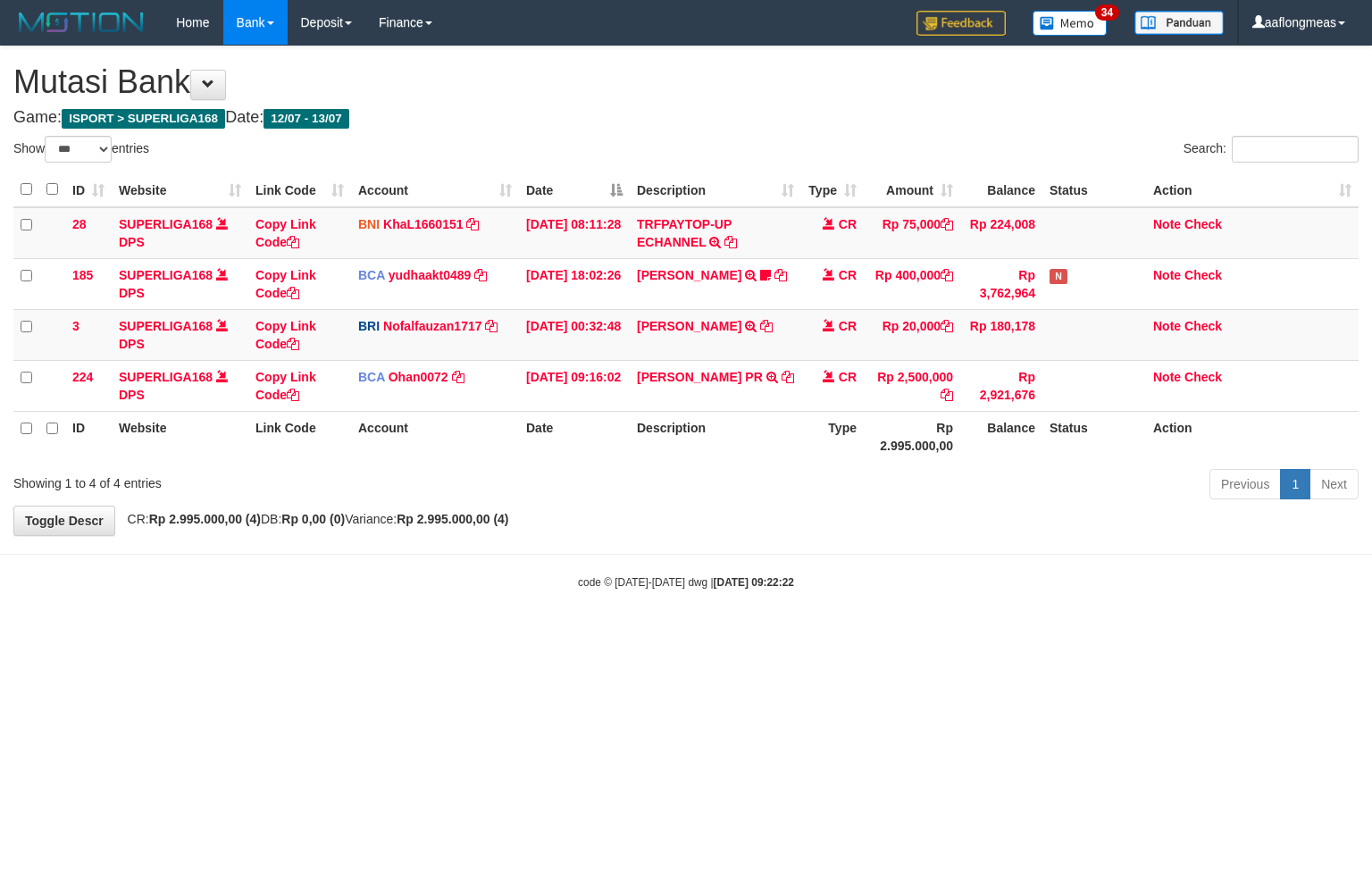 select on "***" 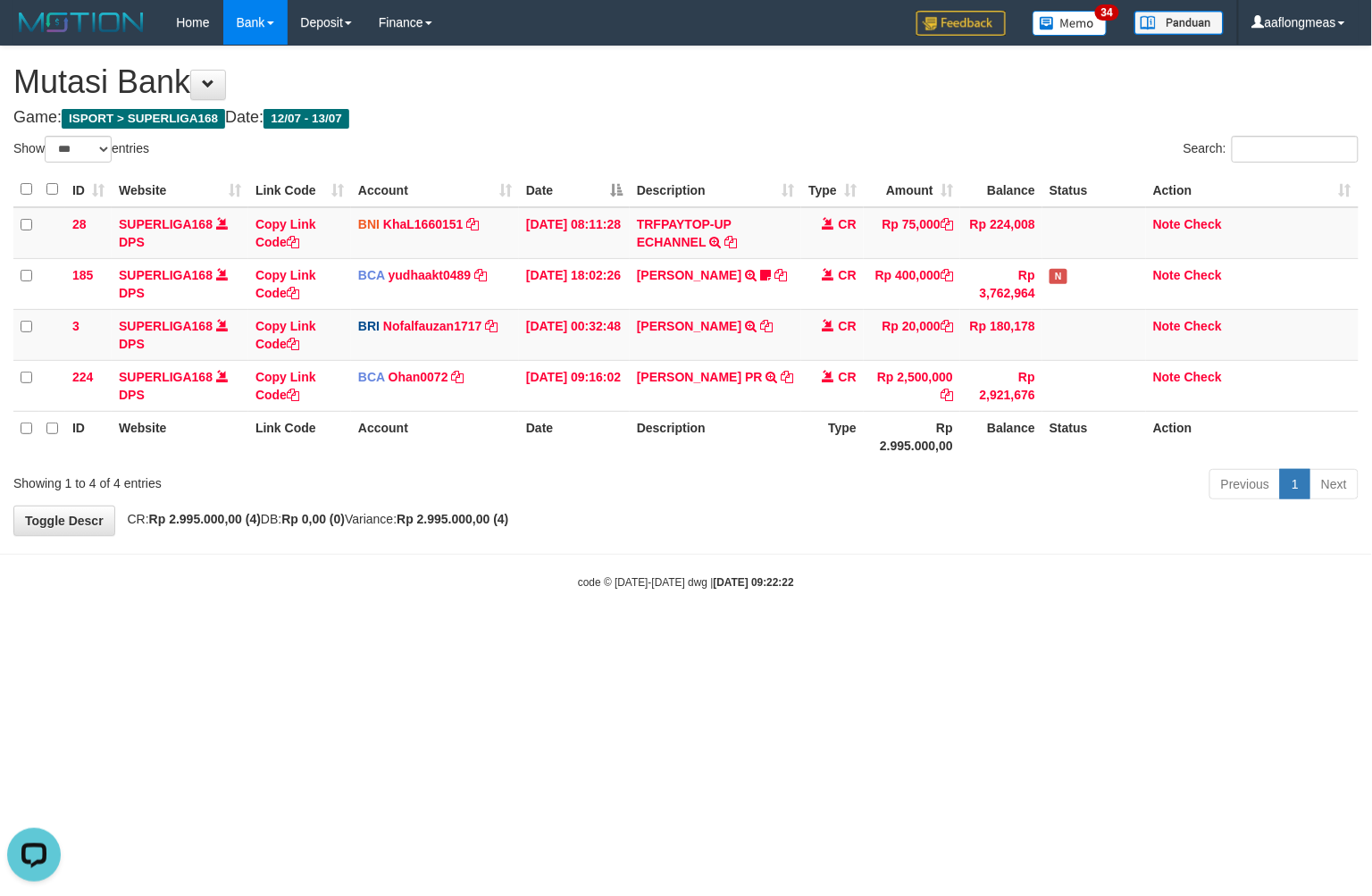 scroll, scrollTop: 0, scrollLeft: 0, axis: both 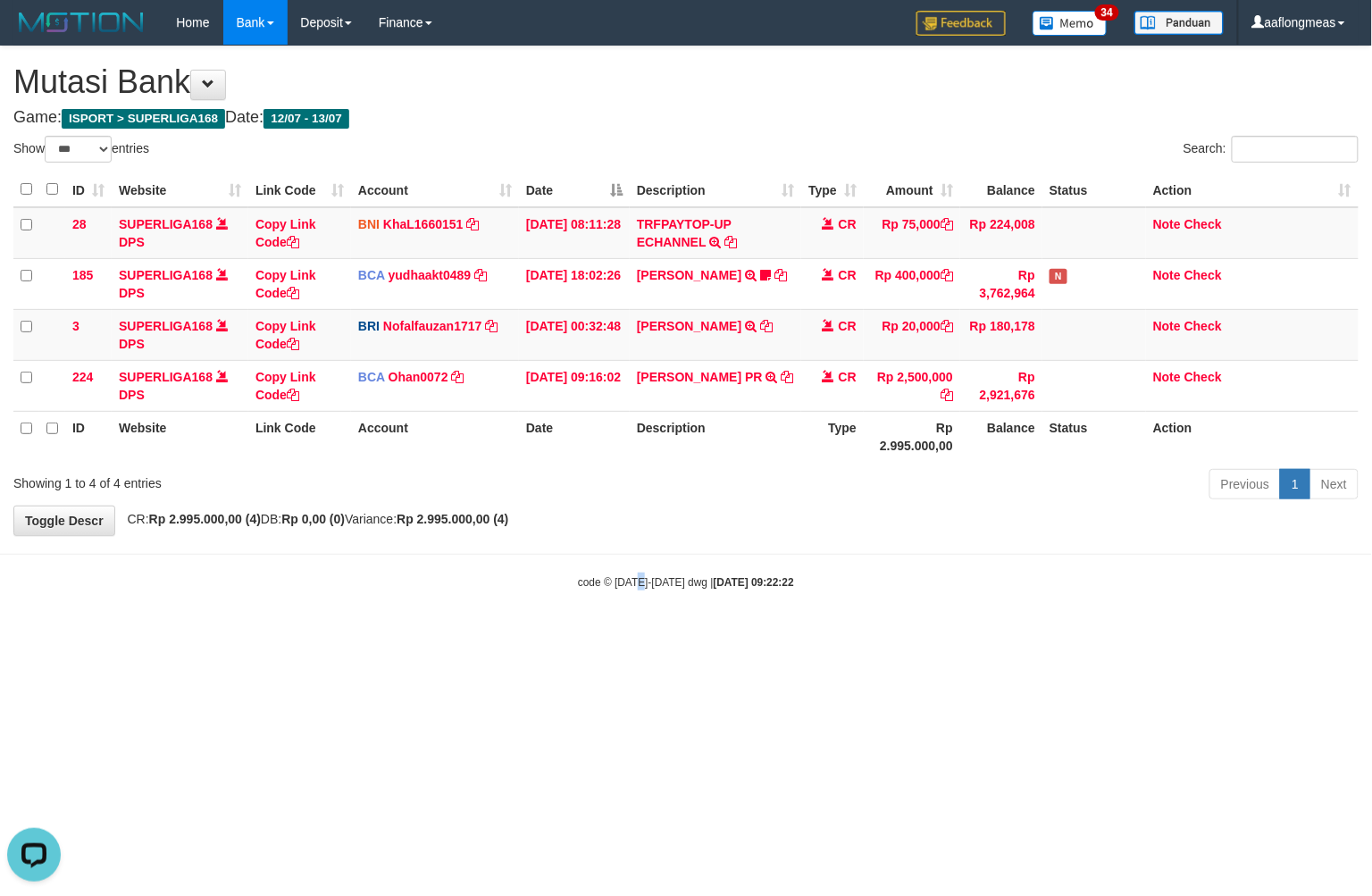 click on "Toggle navigation
Home
Bank
Account List
Load
By Website
Group
[ISPORT]													SUPERLIGA168
By Load Group (DPS)
34" at bounding box center (686, 317) 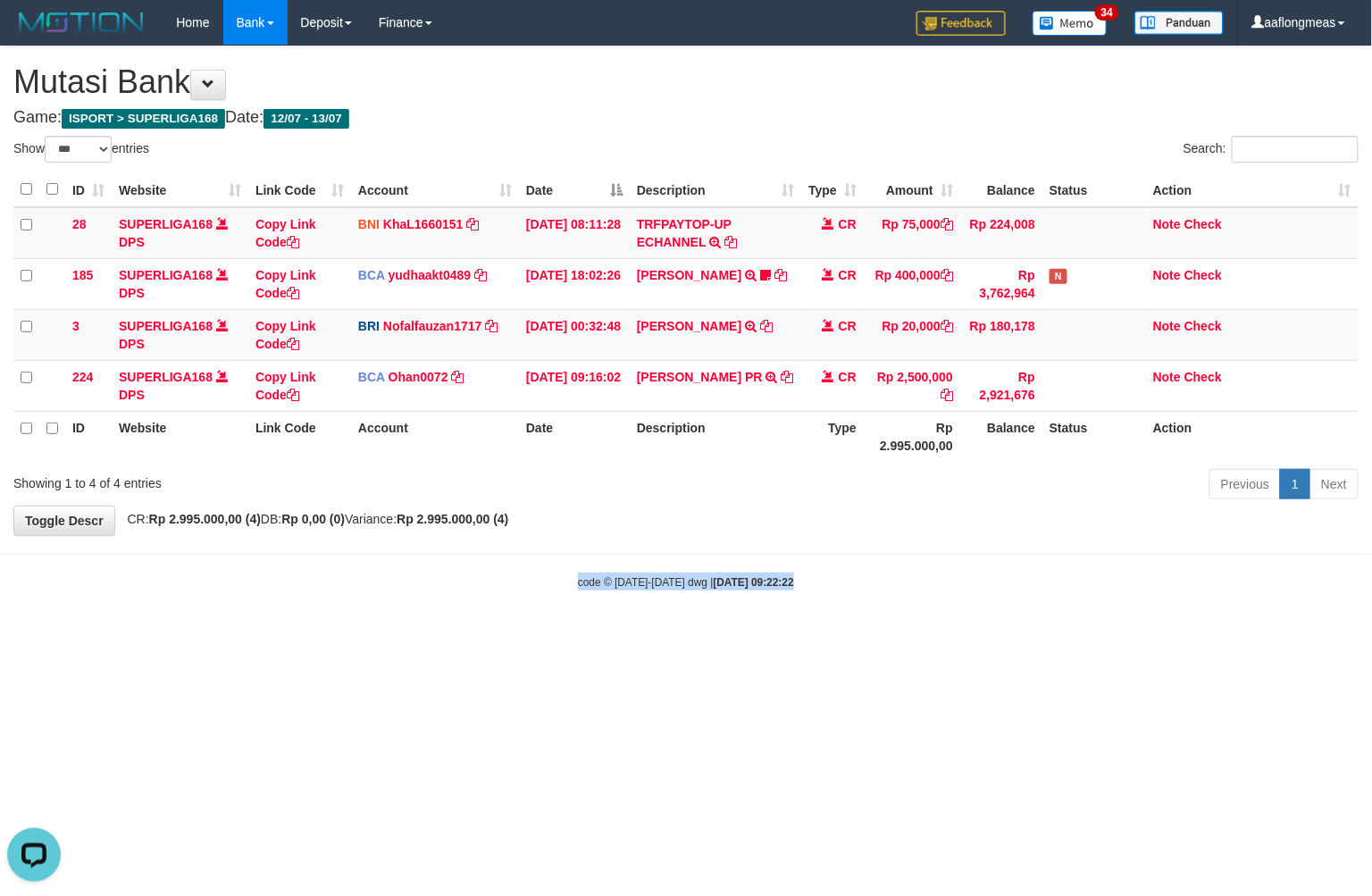 click on "Toggle navigation
Home
Bank
Account List
Load
By Website
Group
[ISPORT]													SUPERLIGA168
By Load Group (DPS)
34" at bounding box center [686, 317] 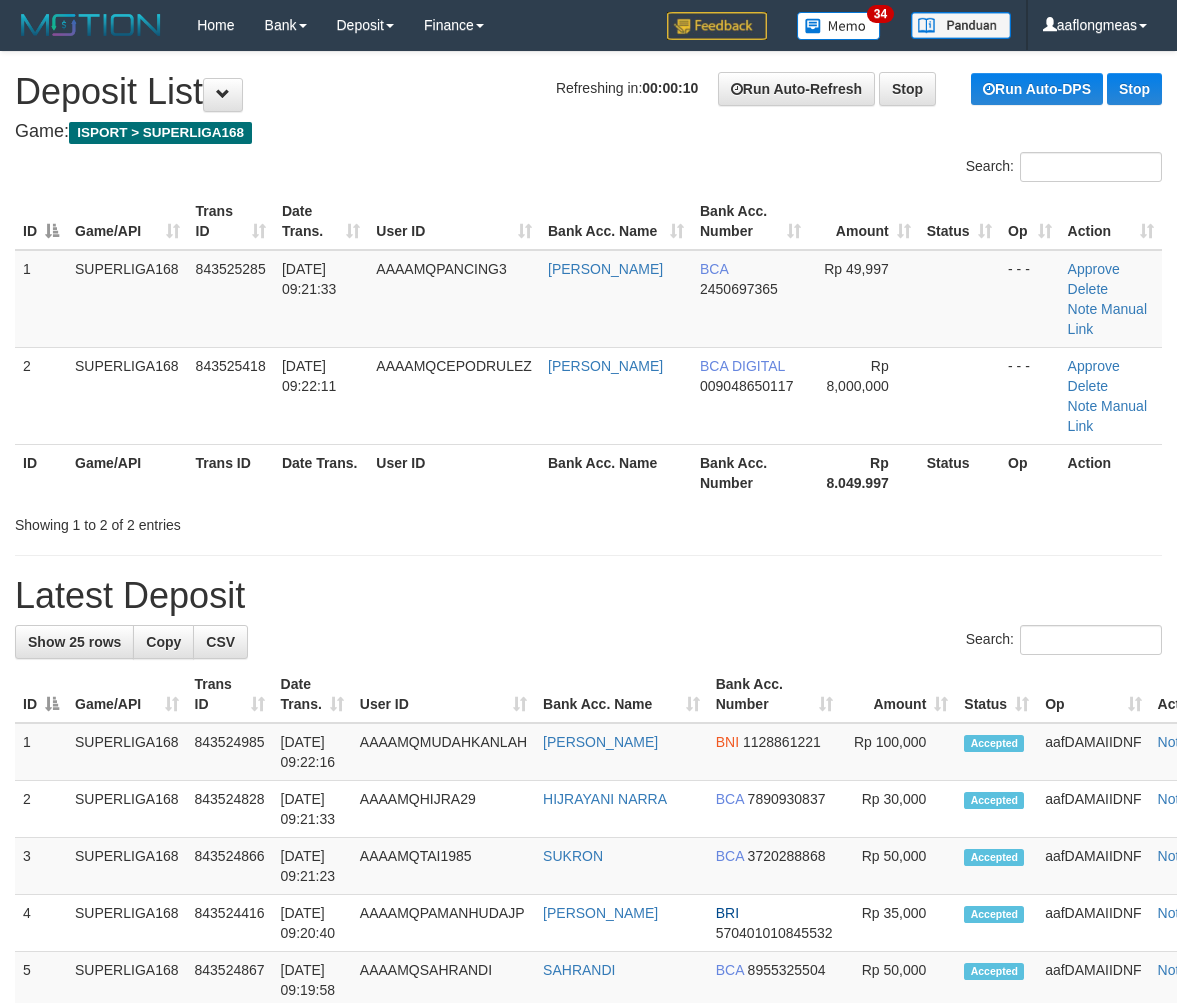 scroll, scrollTop: 0, scrollLeft: 0, axis: both 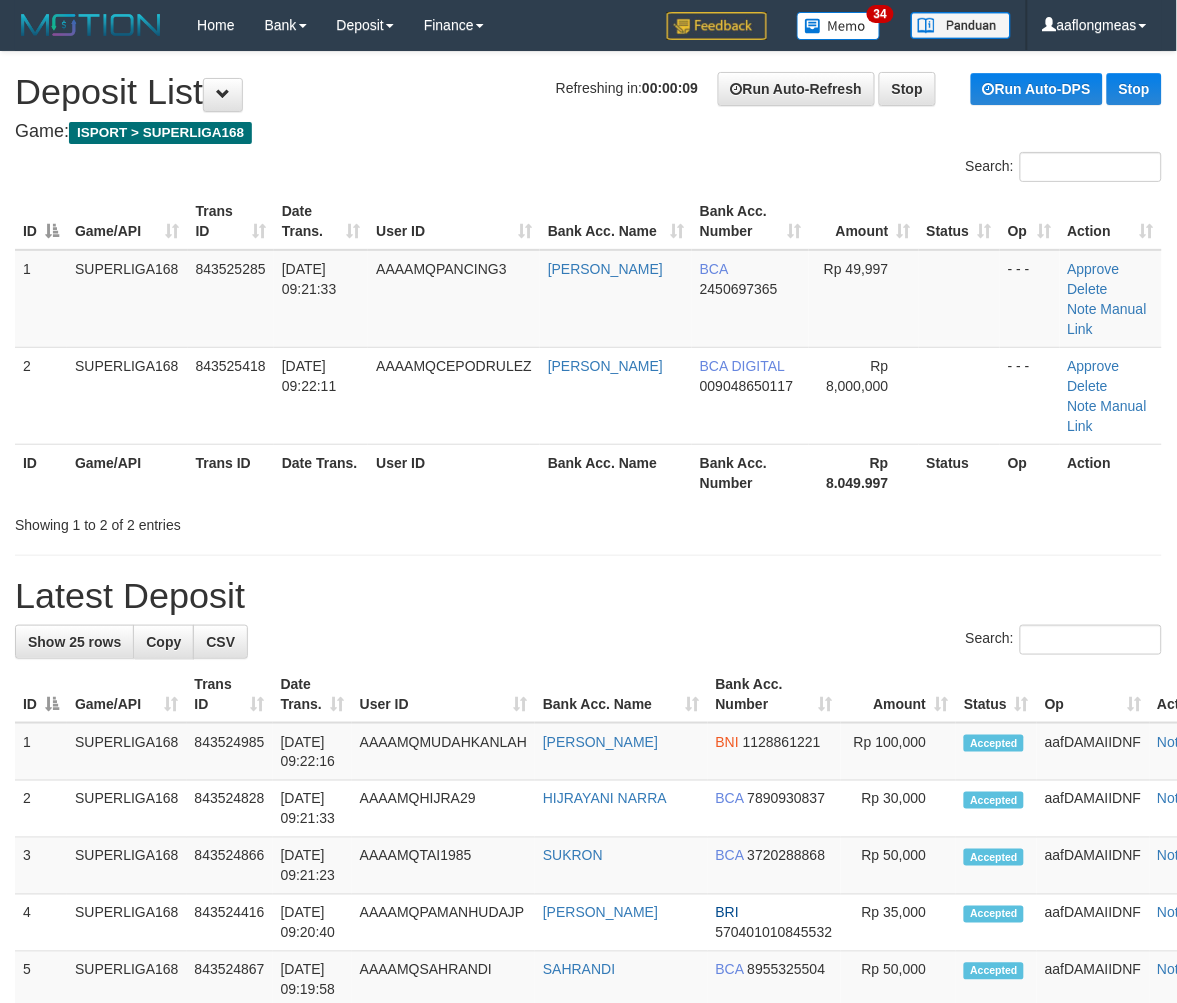 click on "Search:" at bounding box center (588, 642) 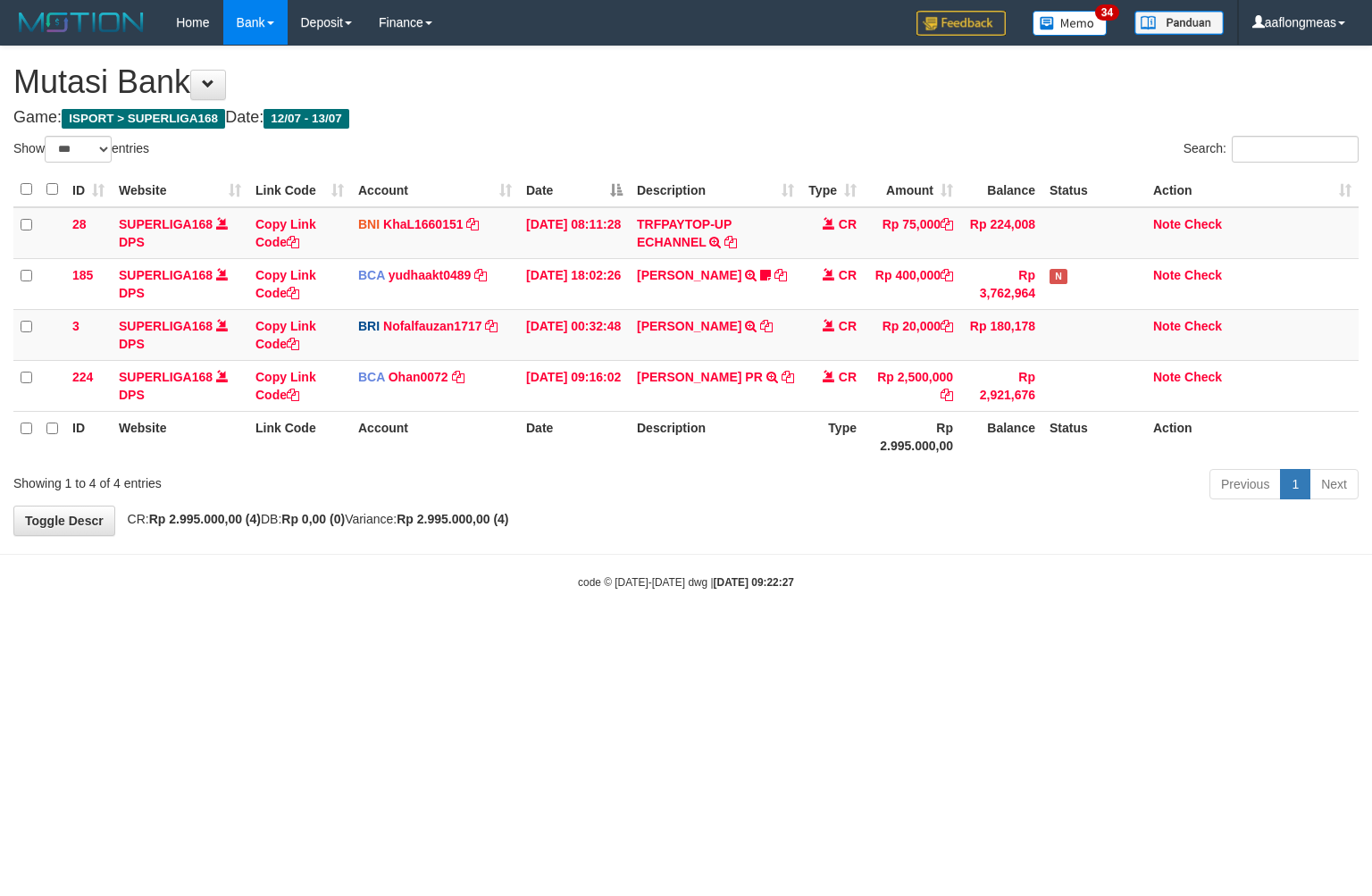 select on "***" 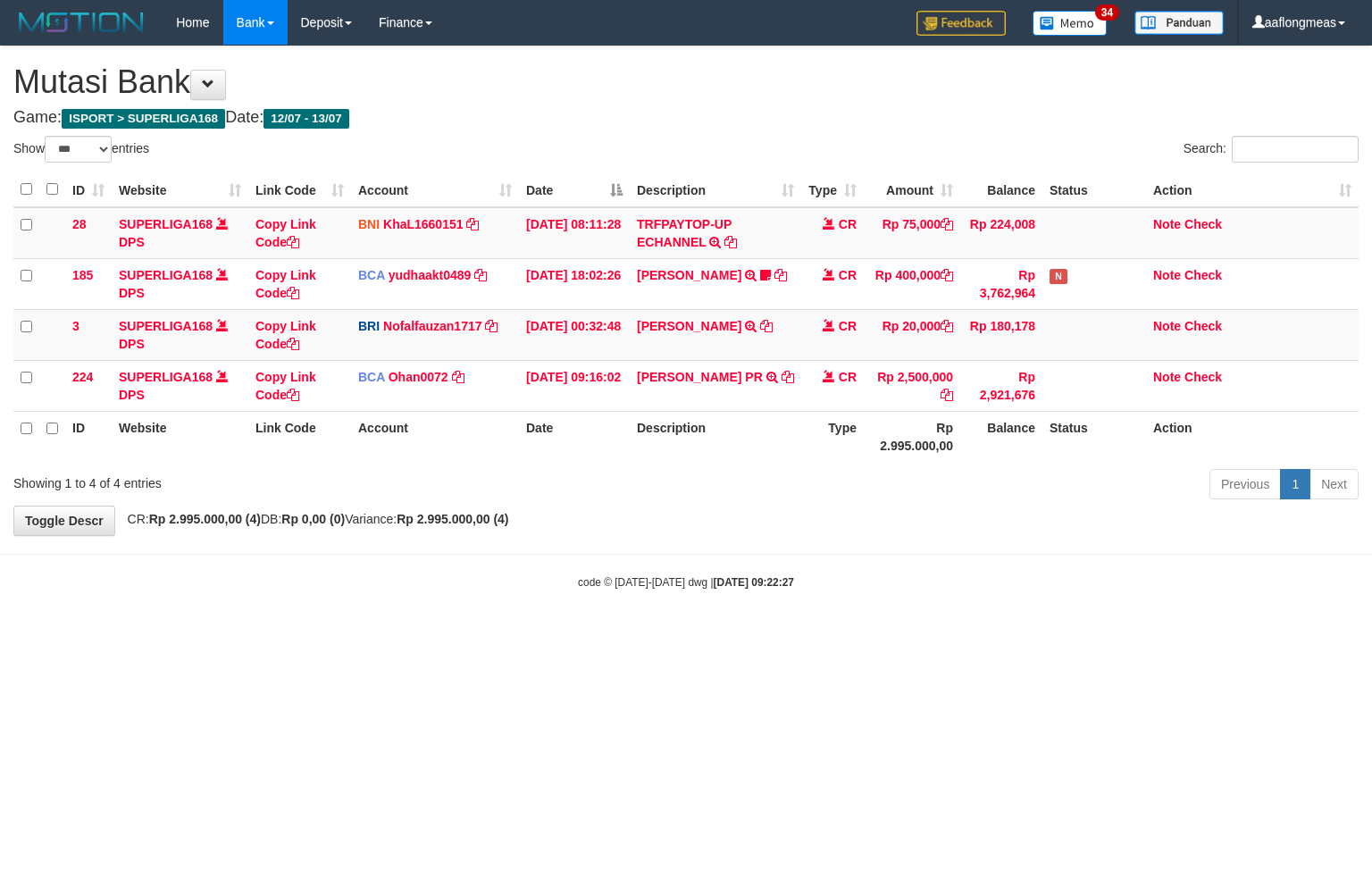 scroll, scrollTop: 0, scrollLeft: 0, axis: both 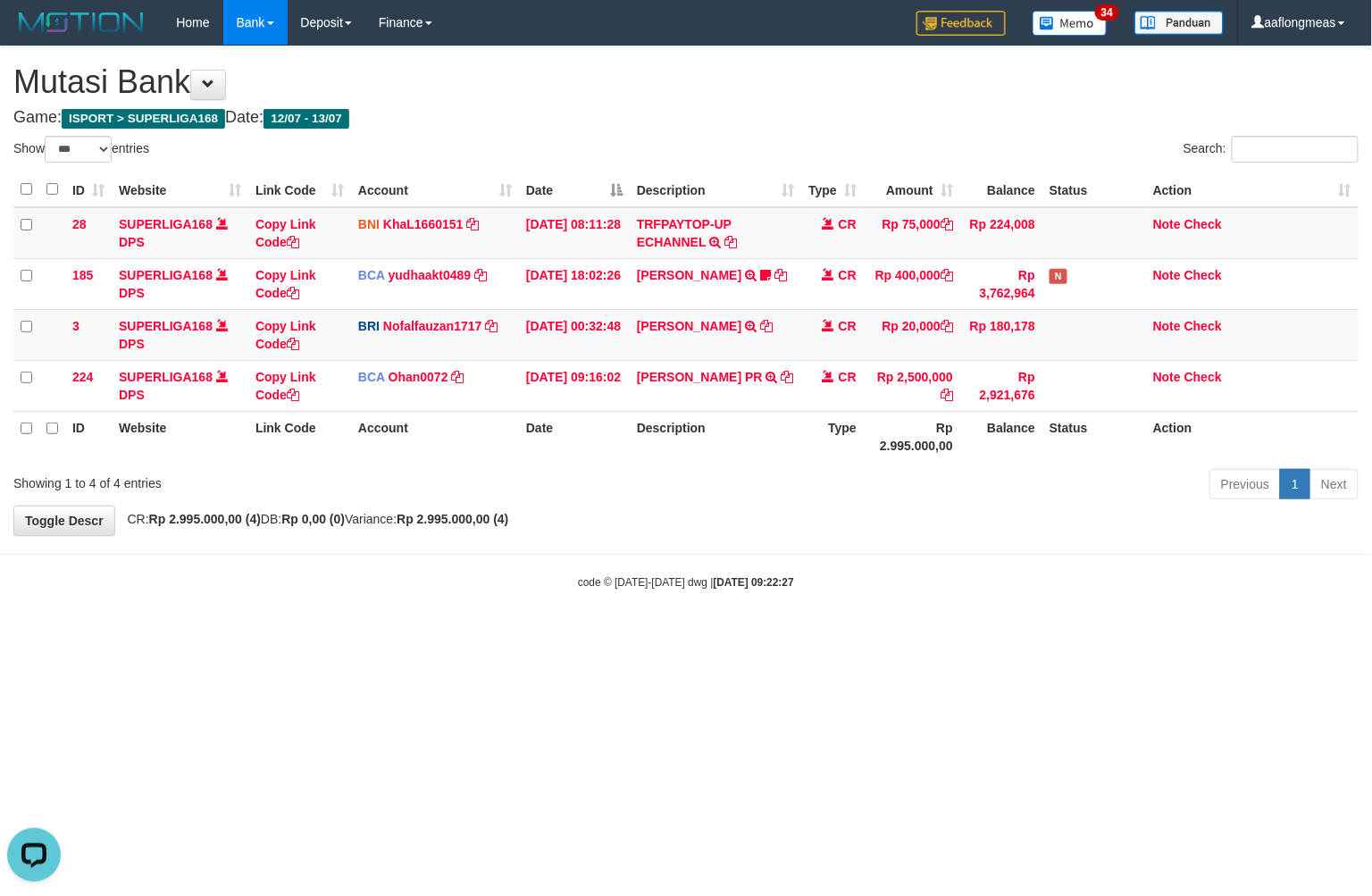 click on "Toggle navigation
Home
Bank
Account List
Load
By Website
Group
[ISPORT]													SUPERLIGA168
By Load Group (DPS)" at bounding box center (686, 317) 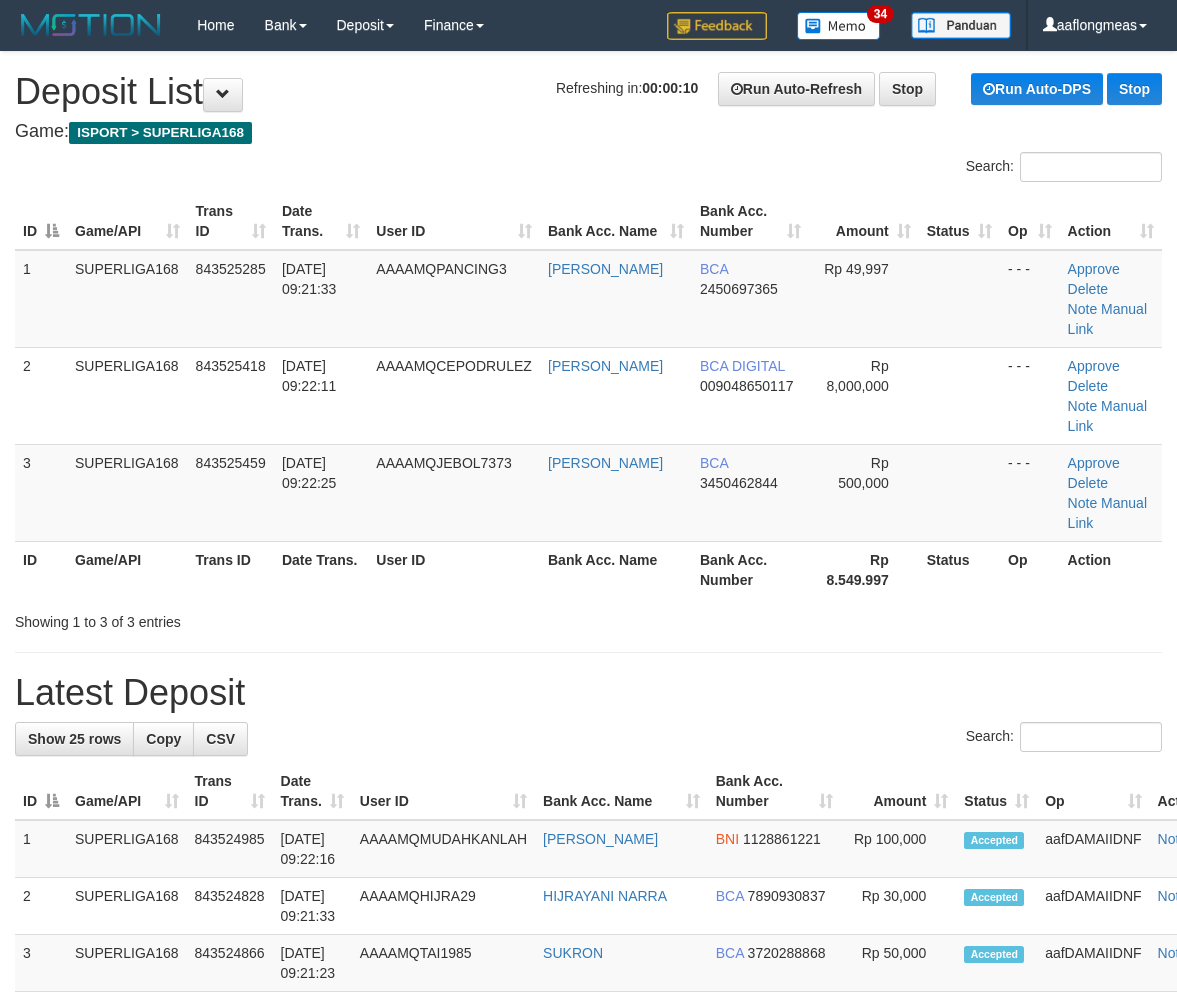 scroll, scrollTop: 0, scrollLeft: 0, axis: both 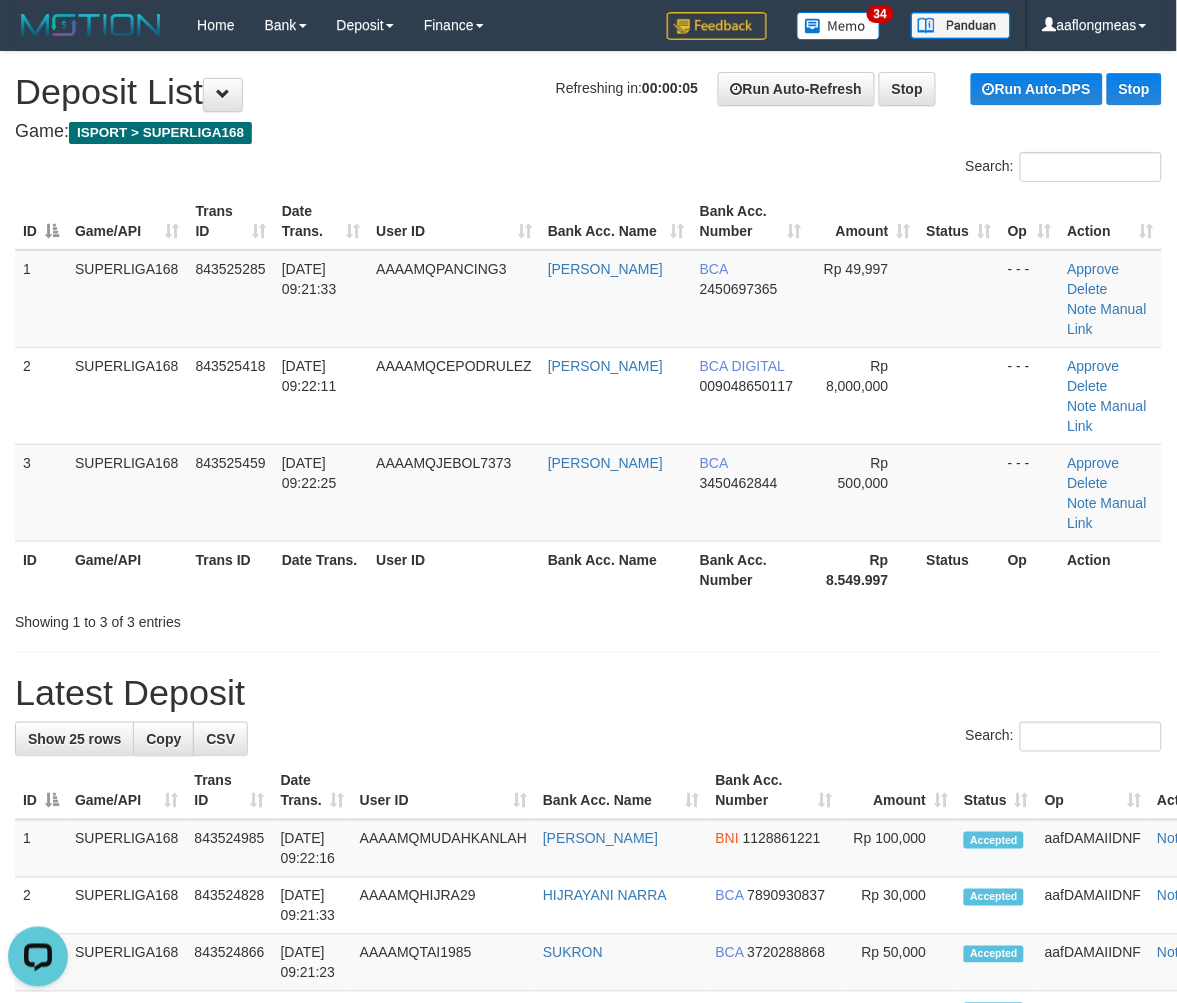 drag, startPoint x: 615, startPoint y: 611, endPoint x: 858, endPoint y: 637, distance: 244.387 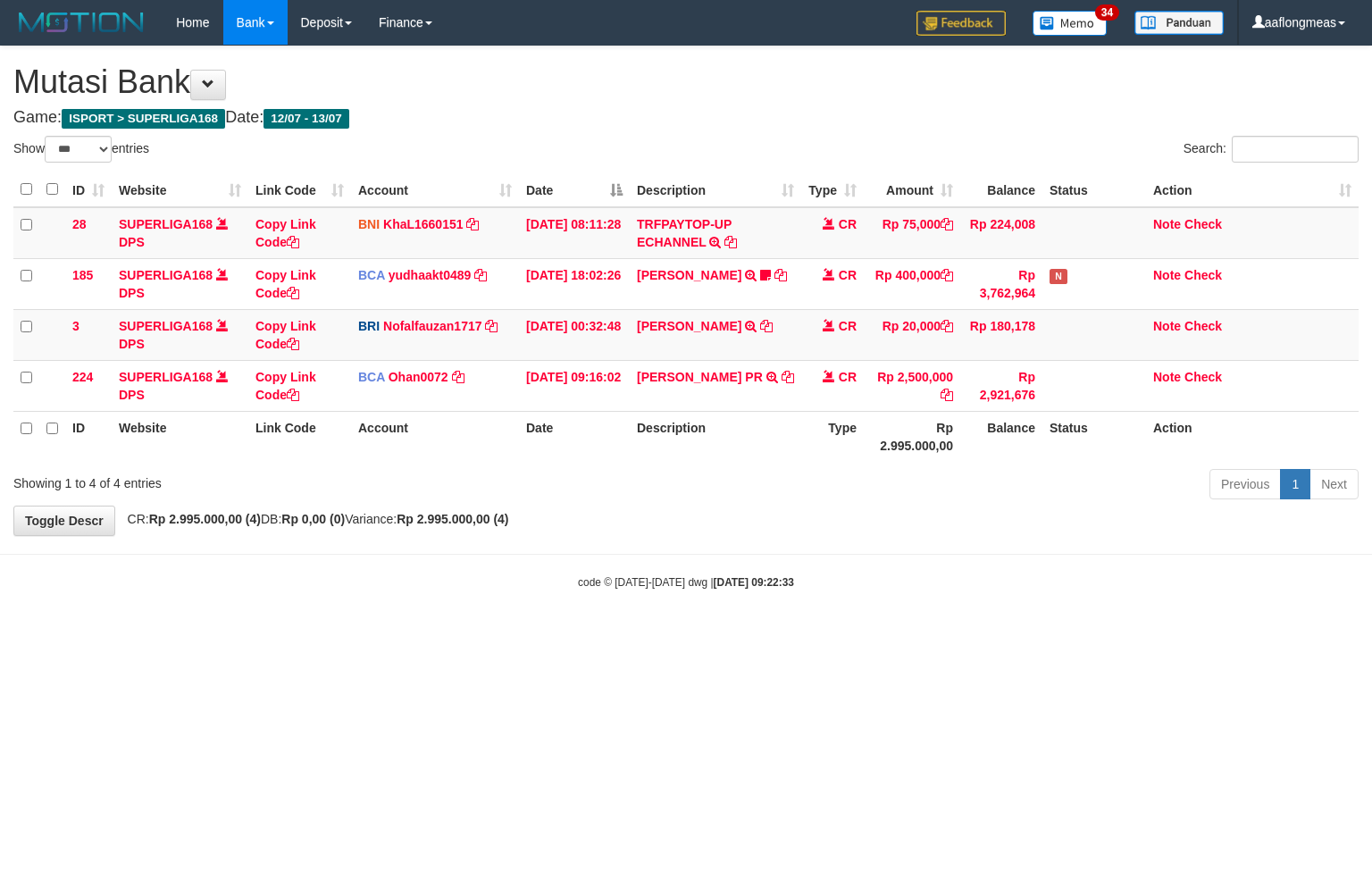 select on "***" 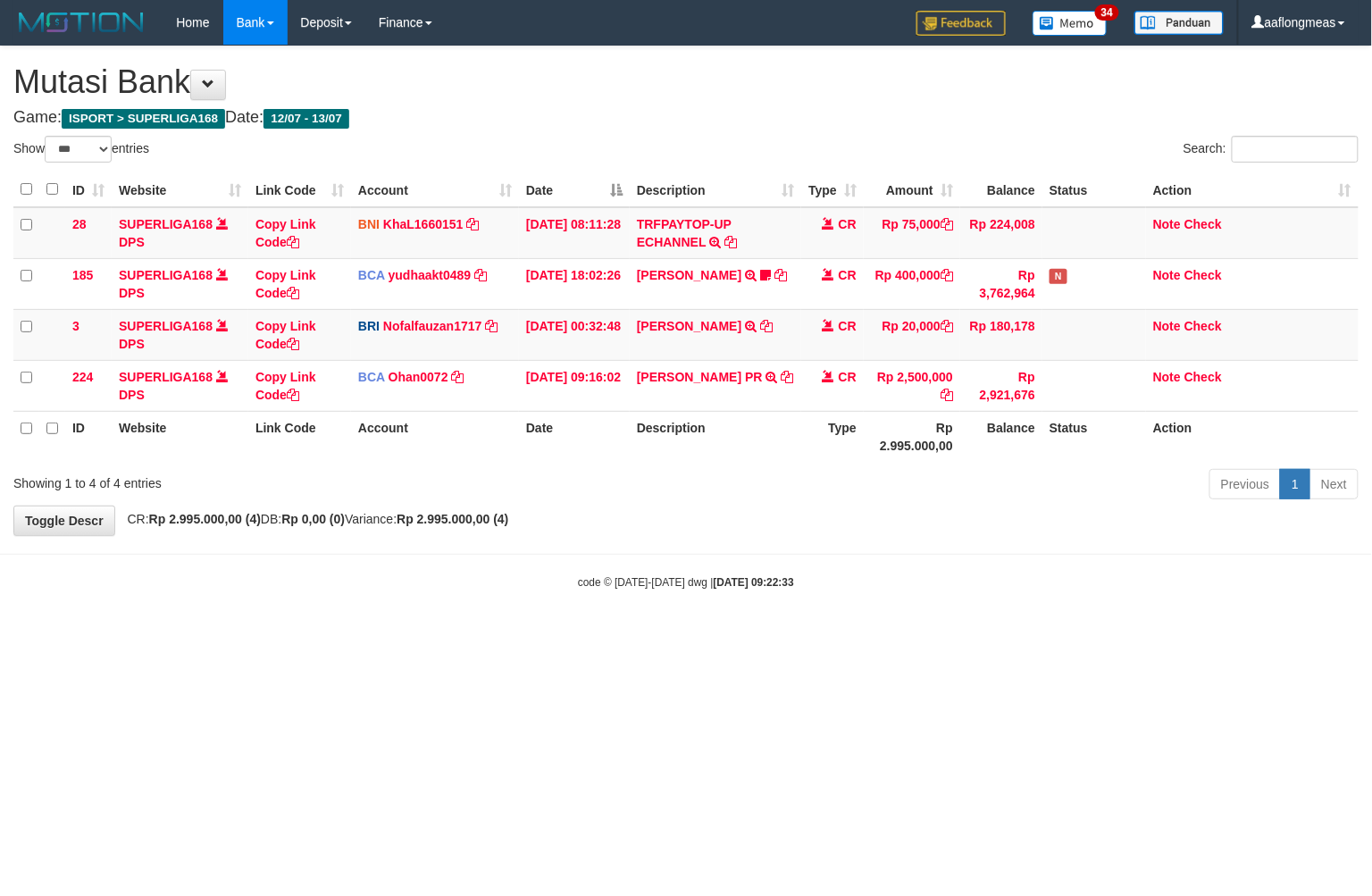 click on "Toggle navigation
Home
Bank
Account List
Load
By Website
Group
[ISPORT]													SUPERLIGA168
By Load Group (DPS)" at bounding box center (686, 317) 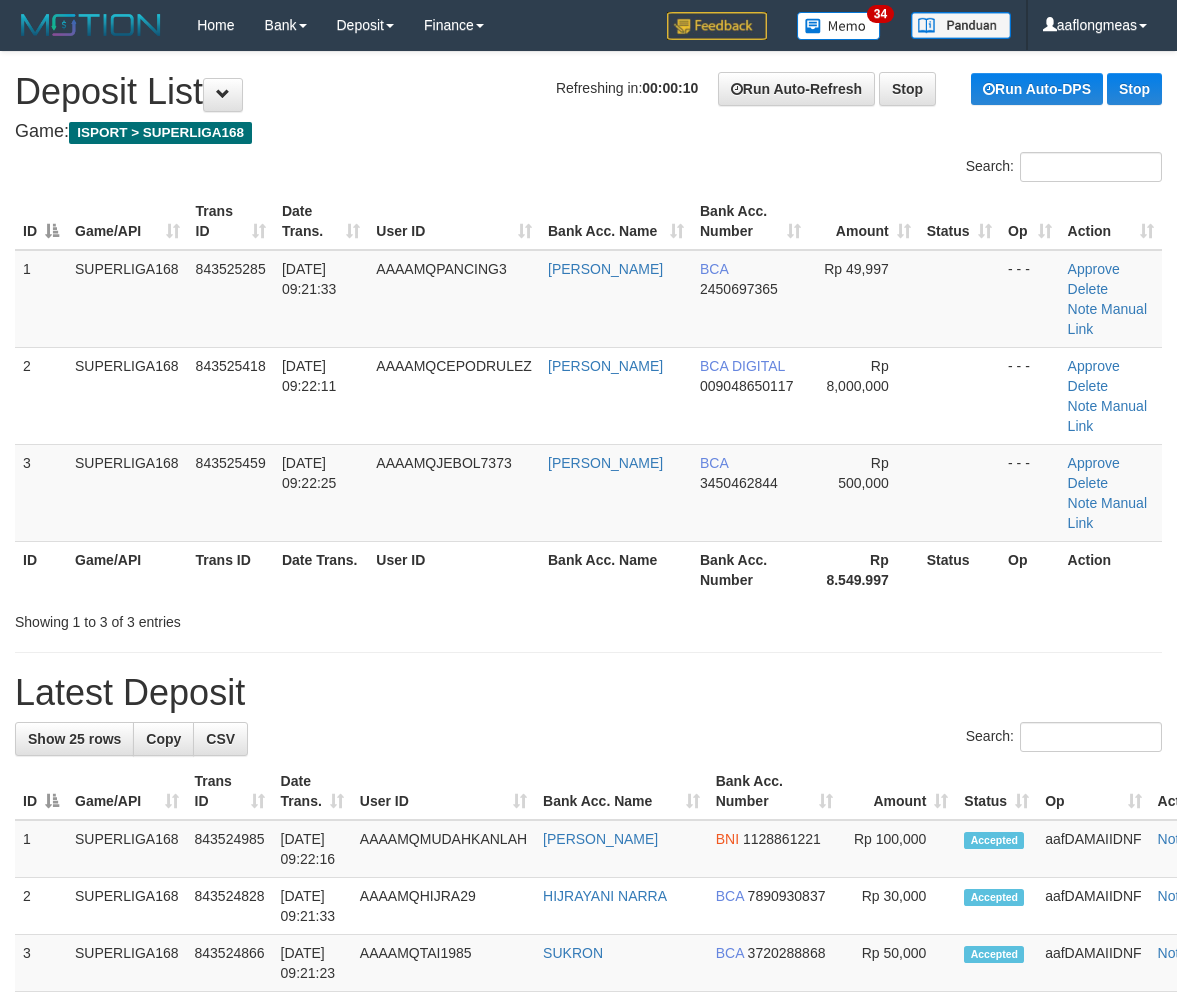 scroll, scrollTop: 0, scrollLeft: 0, axis: both 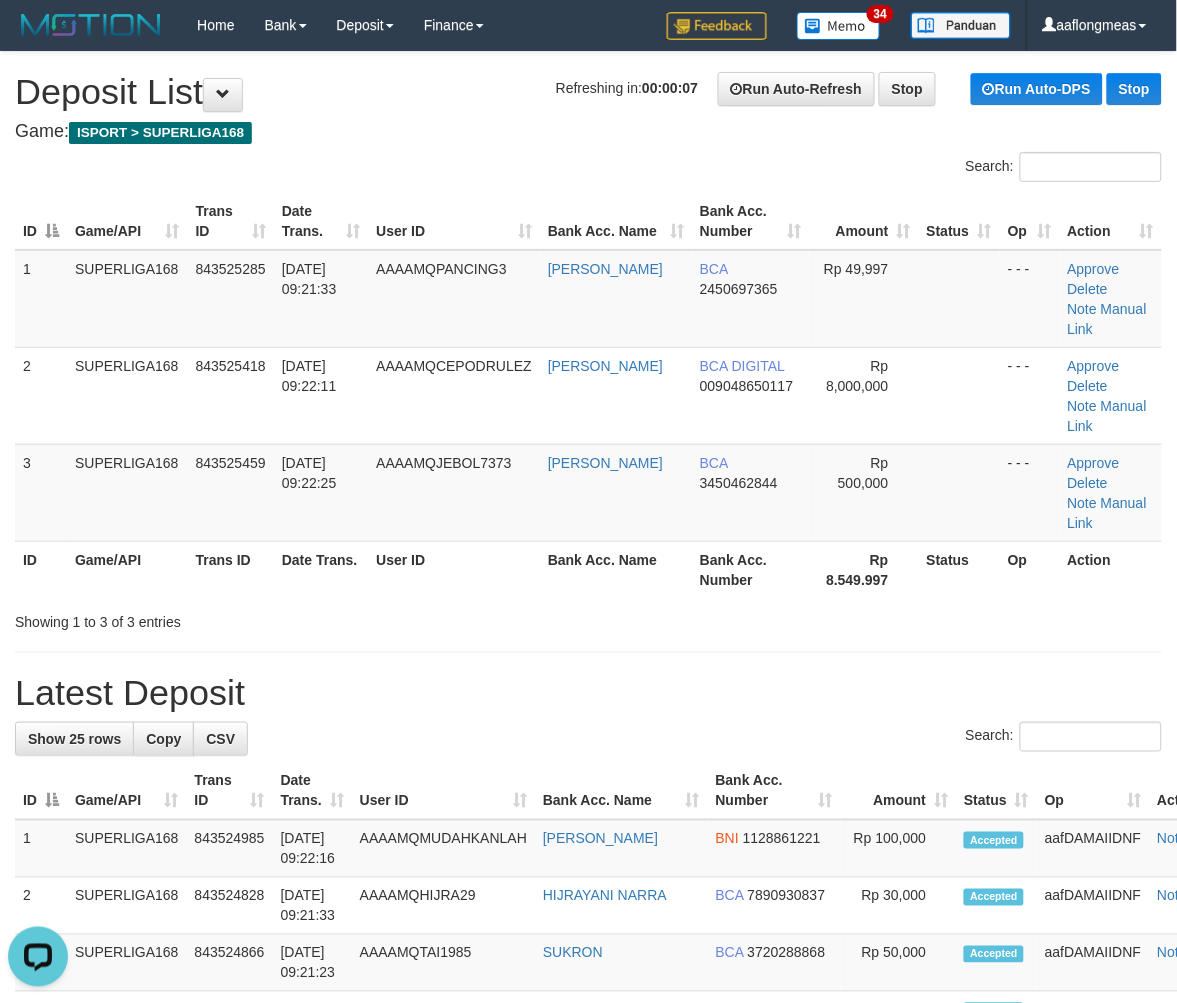 click on "Search:" at bounding box center (588, 739) 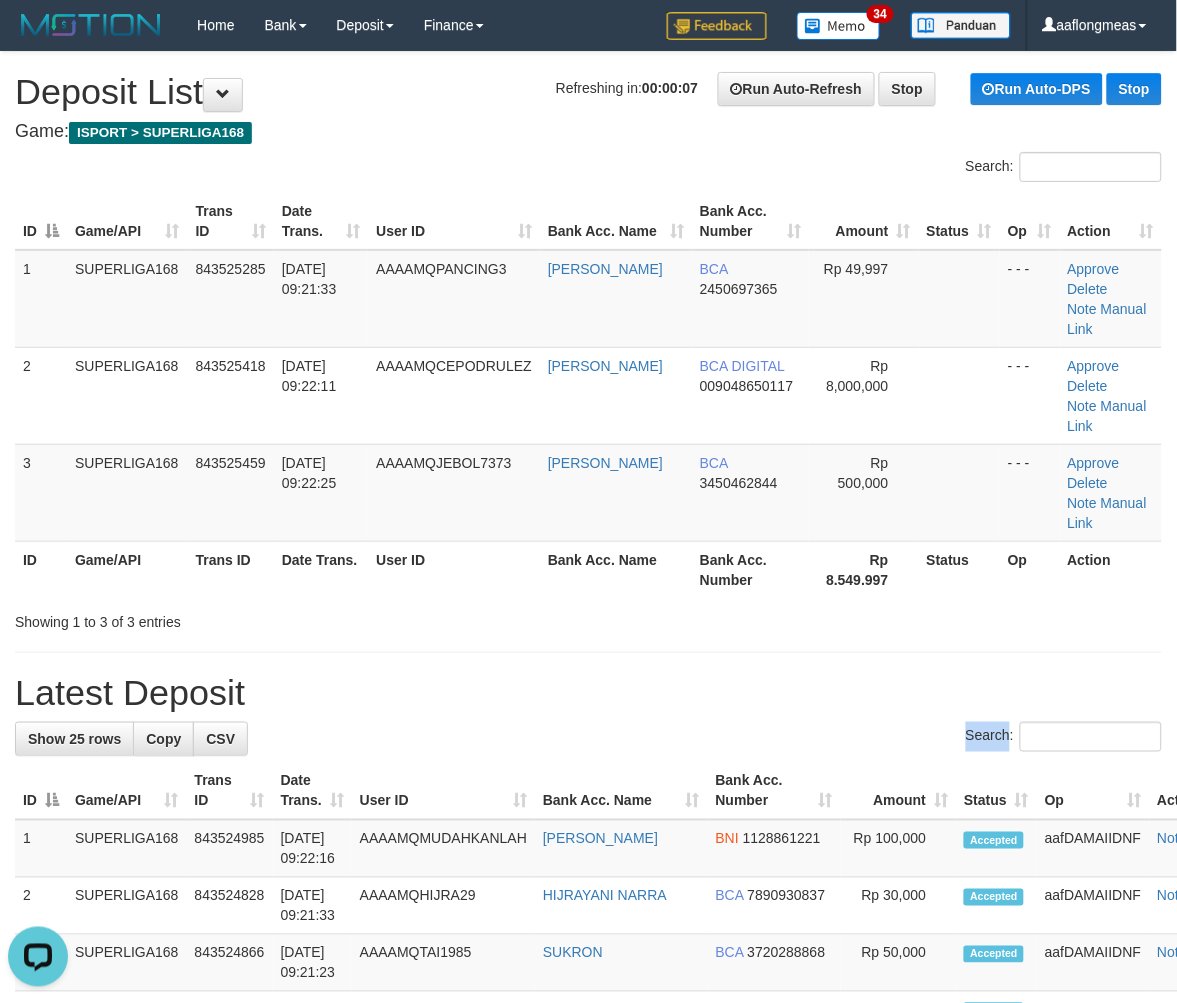 click on "Search:" at bounding box center [588, 739] 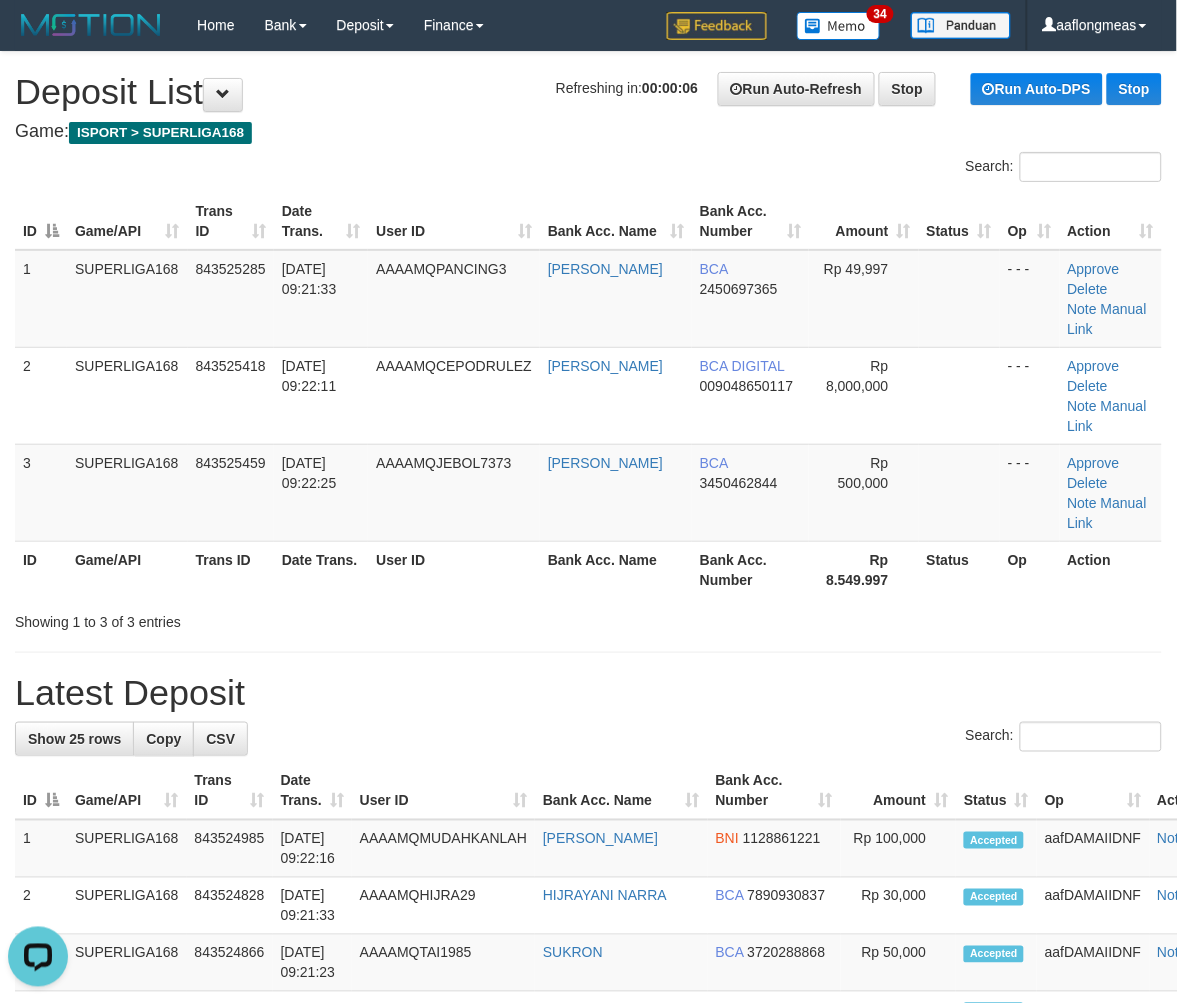click on "Search:" at bounding box center [588, 739] 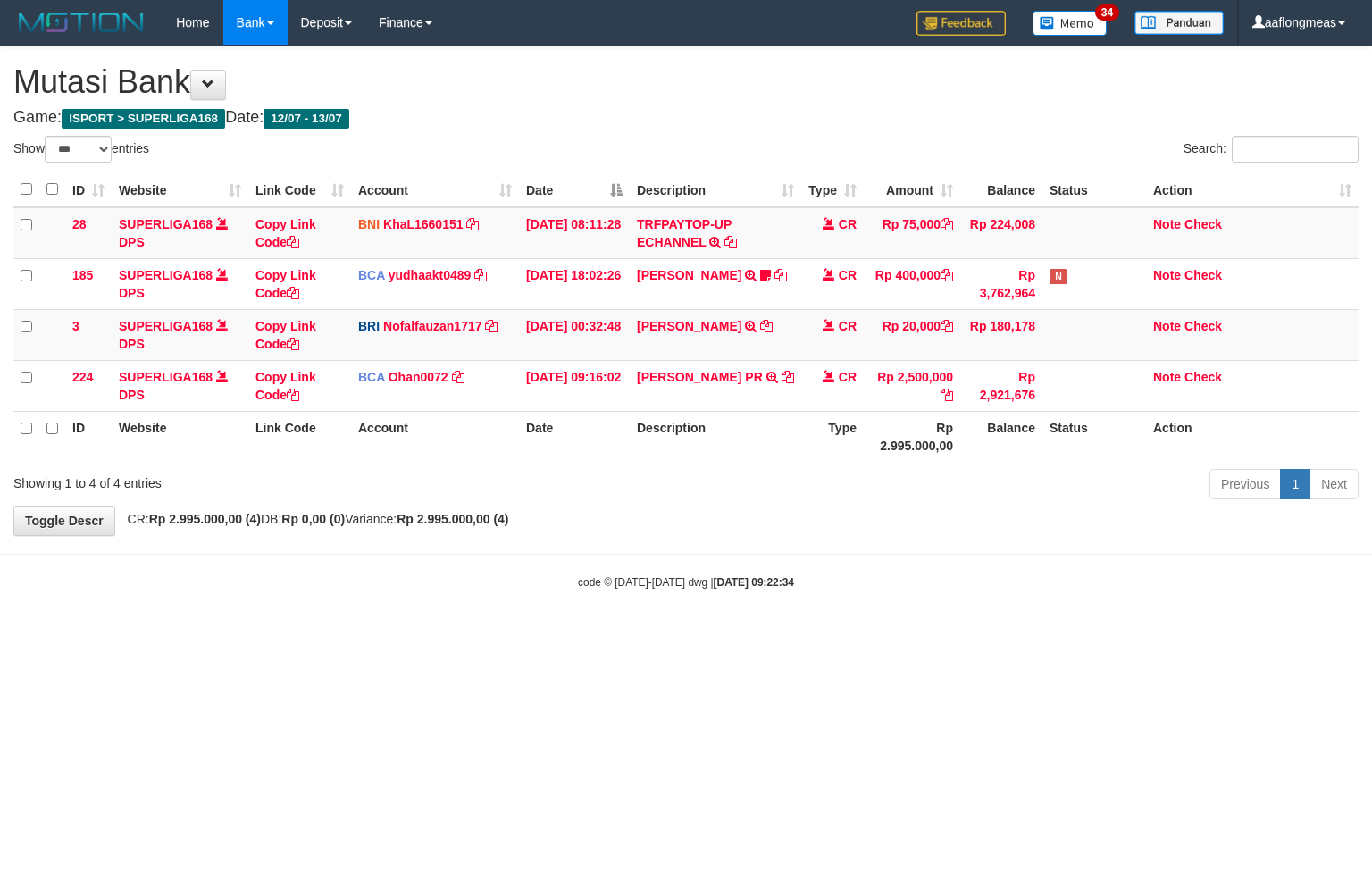 select on "***" 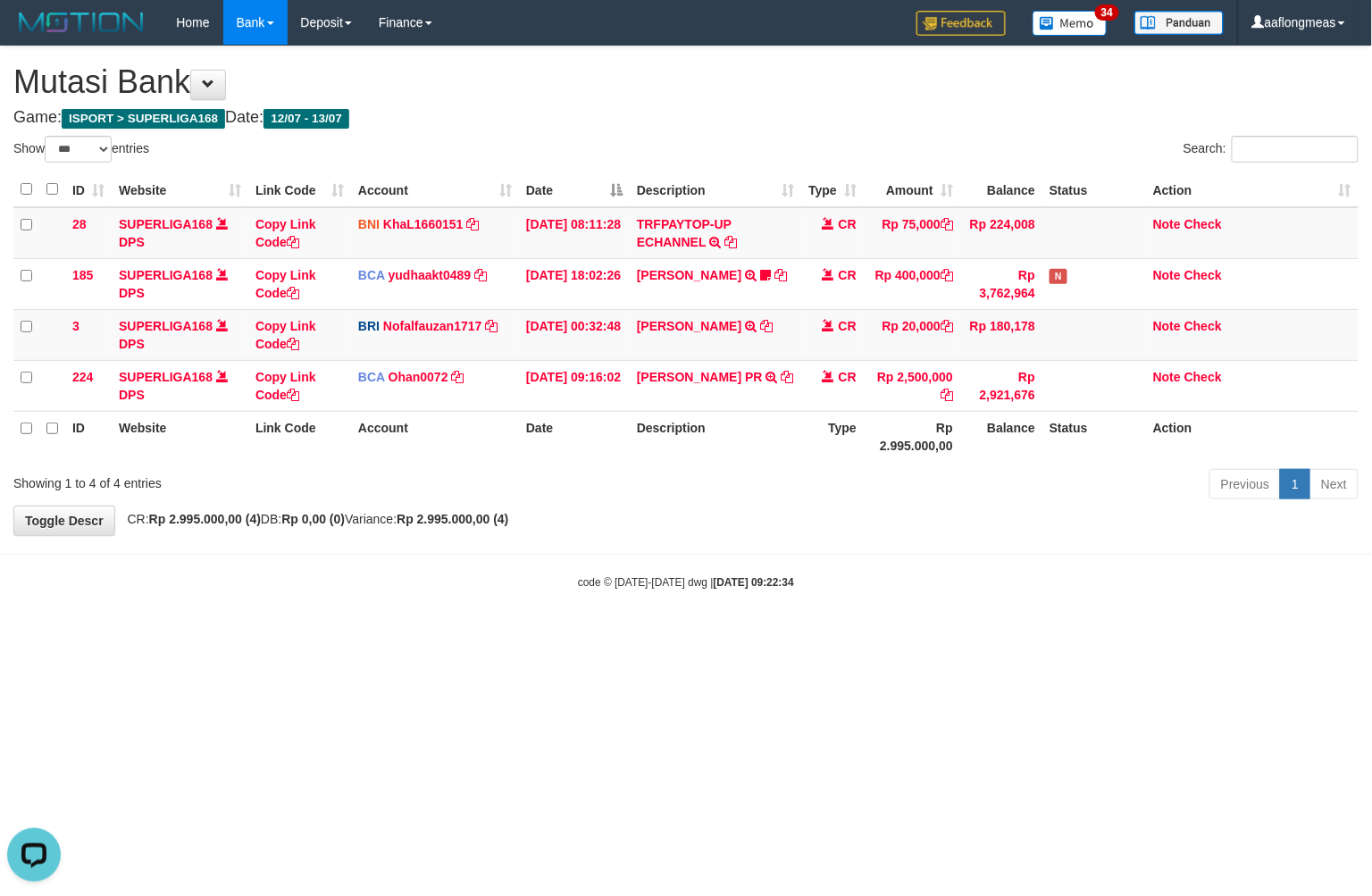 scroll, scrollTop: 0, scrollLeft: 0, axis: both 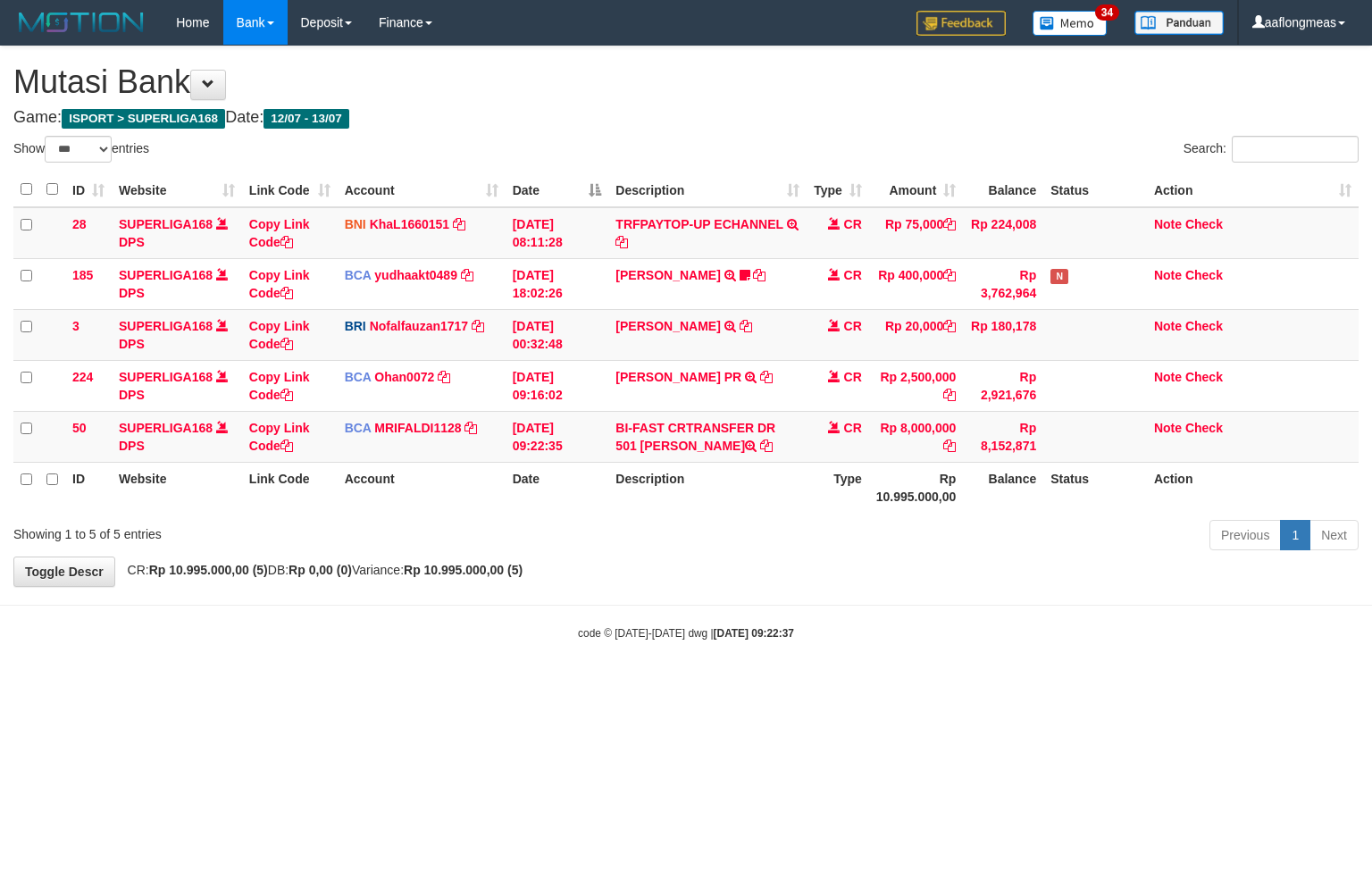 select on "***" 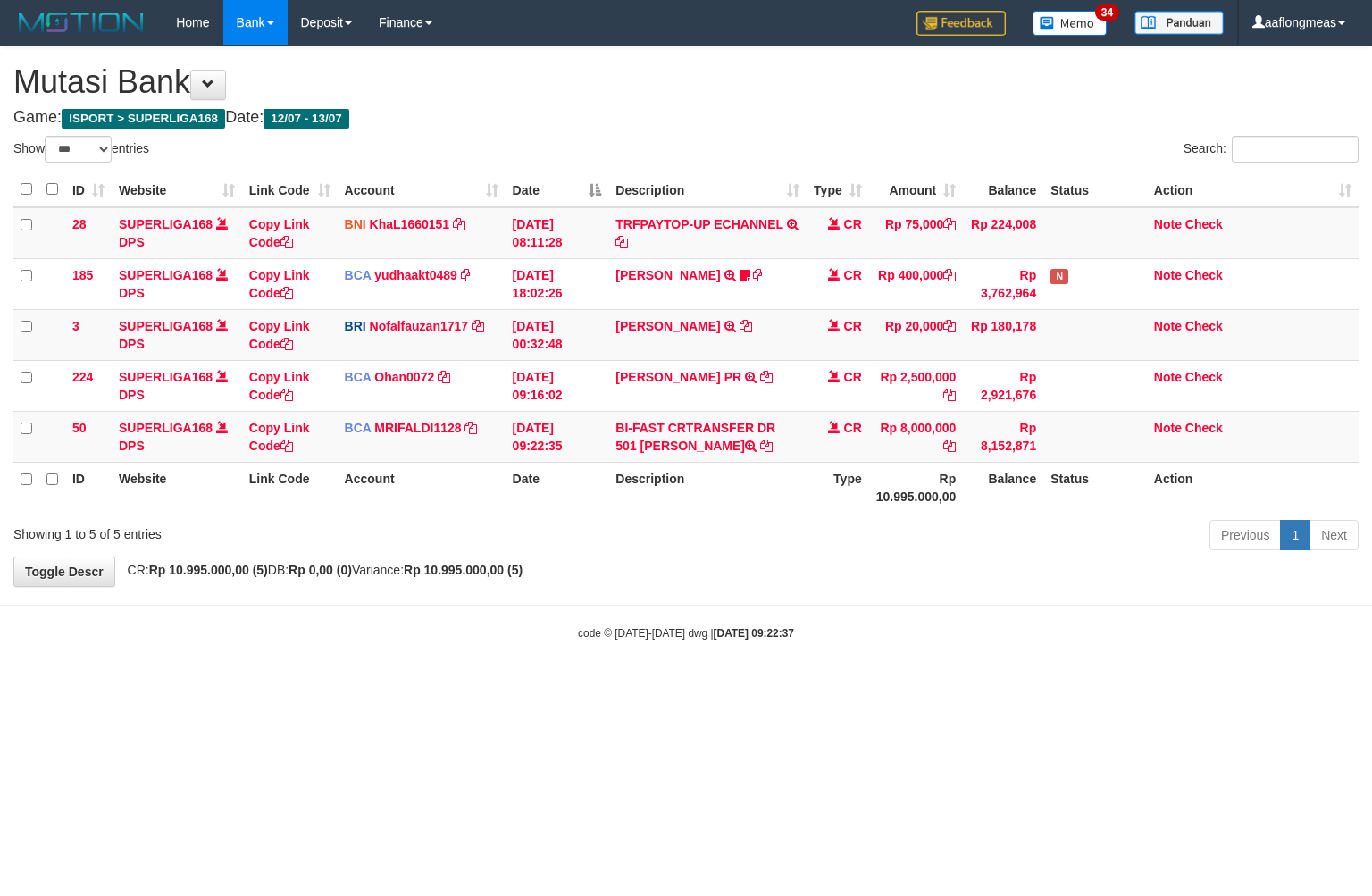 scroll, scrollTop: 0, scrollLeft: 0, axis: both 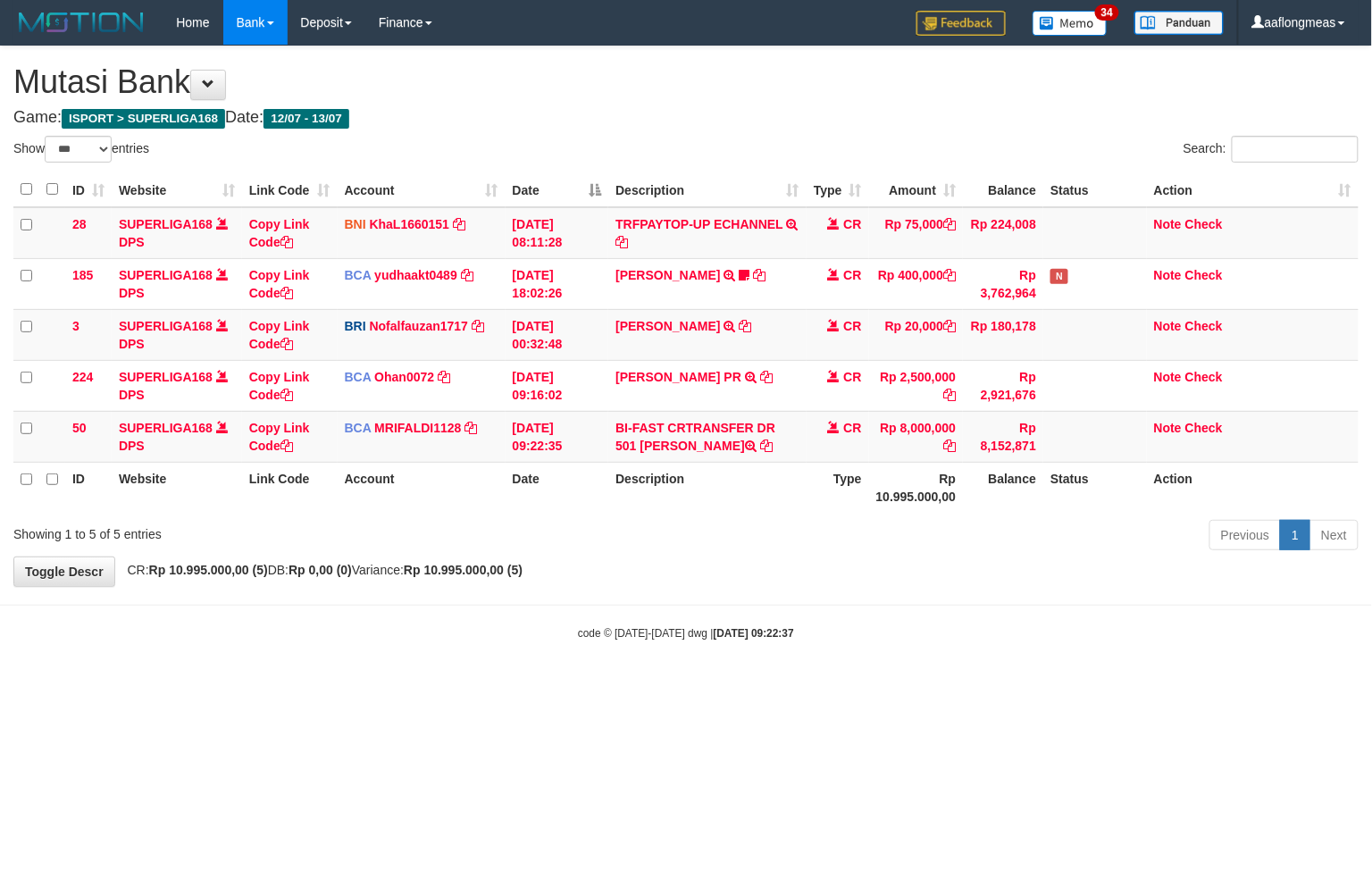 click on "Toggle navigation
Home
Bank
Account List
Load
By Website
Group
[ISPORT]													SUPERLIGA168
By Load Group (DPS)
34" at bounding box center (686, 343) 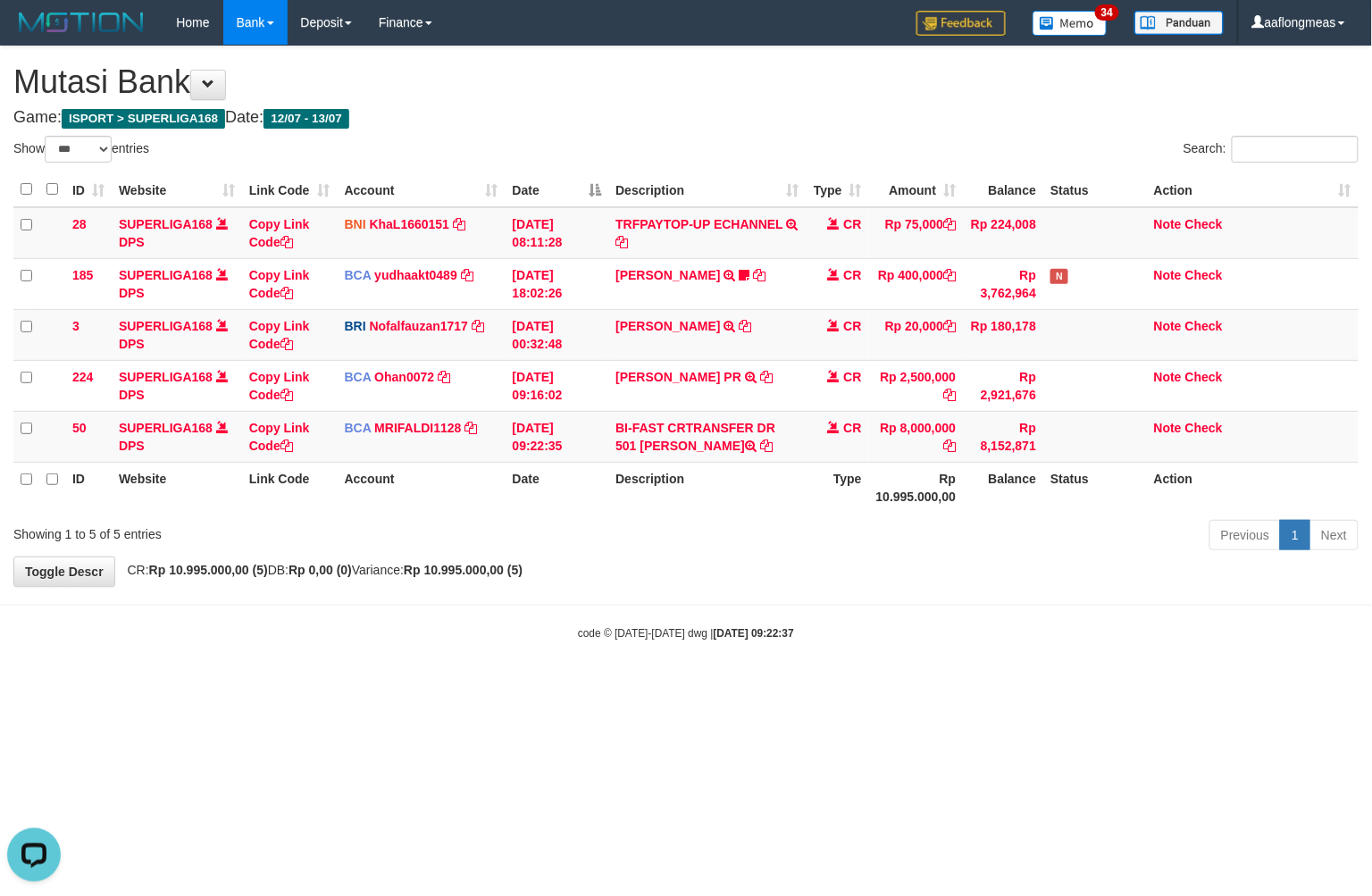 scroll, scrollTop: 0, scrollLeft: 0, axis: both 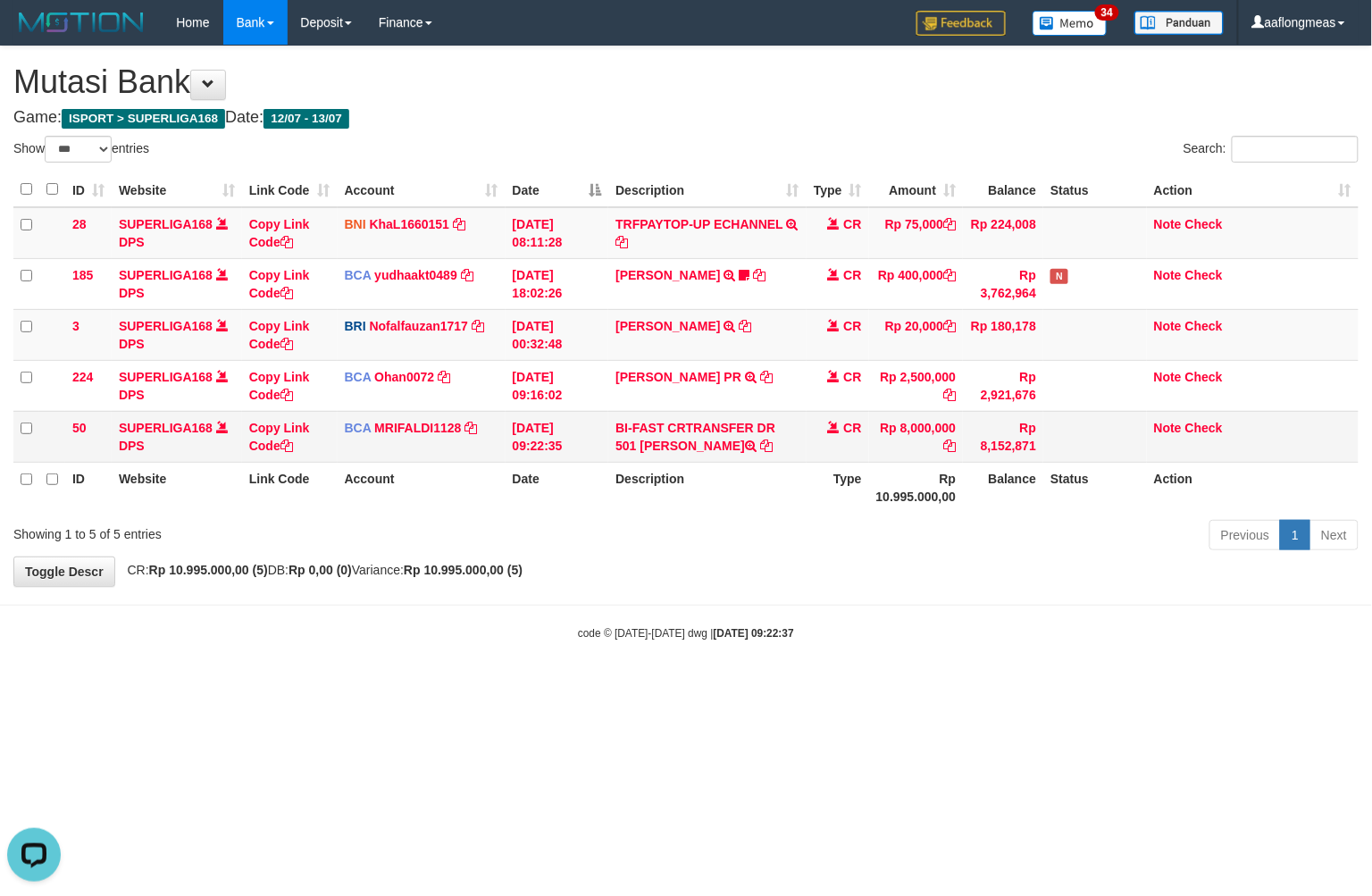 click on "BI-FAST CRTRANSFER DR 501 ALFREDO" at bounding box center [707, 436] 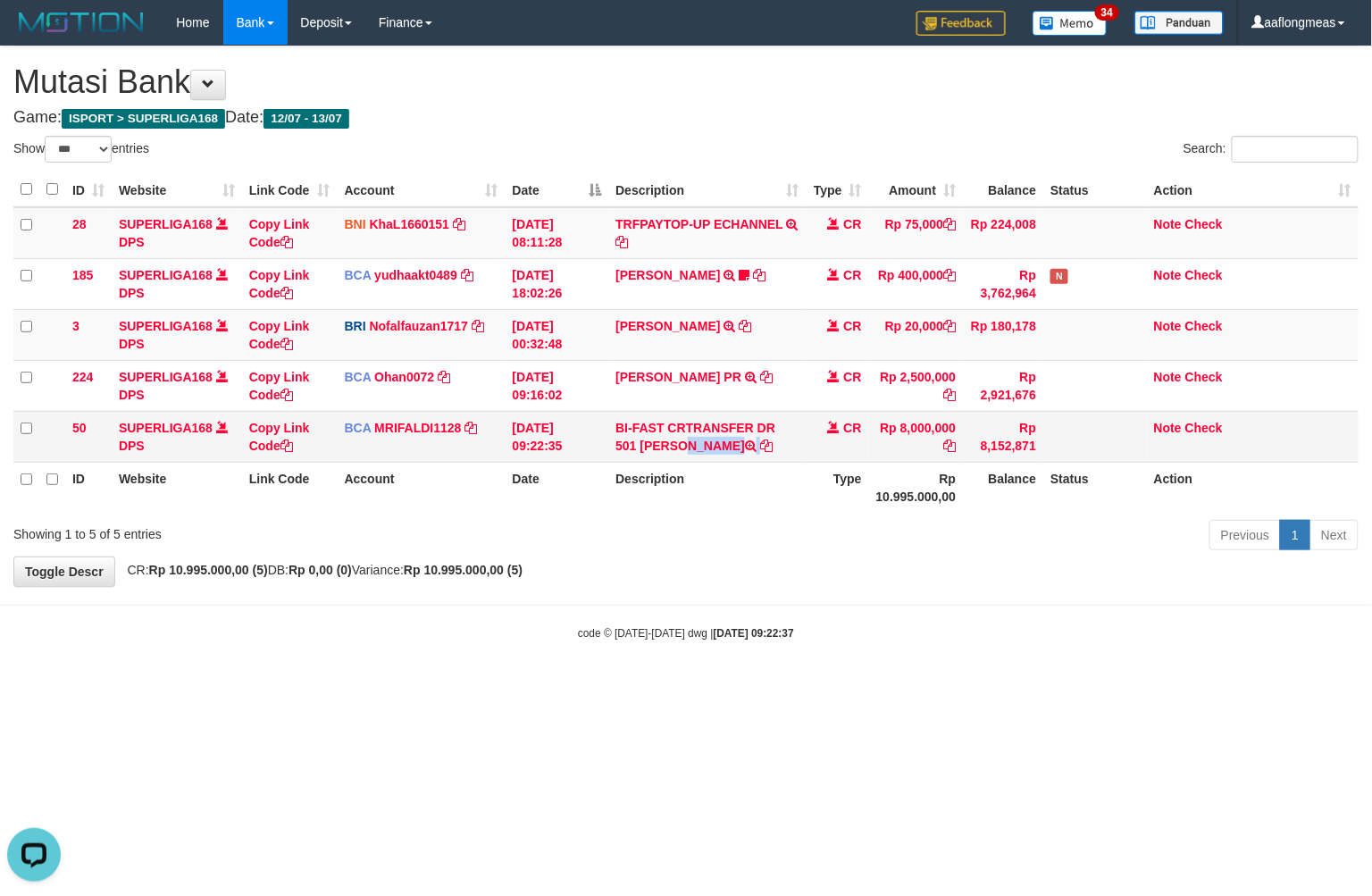 click on "BI-FAST CRTRANSFER DR 501 ALFREDO" at bounding box center (707, 436) 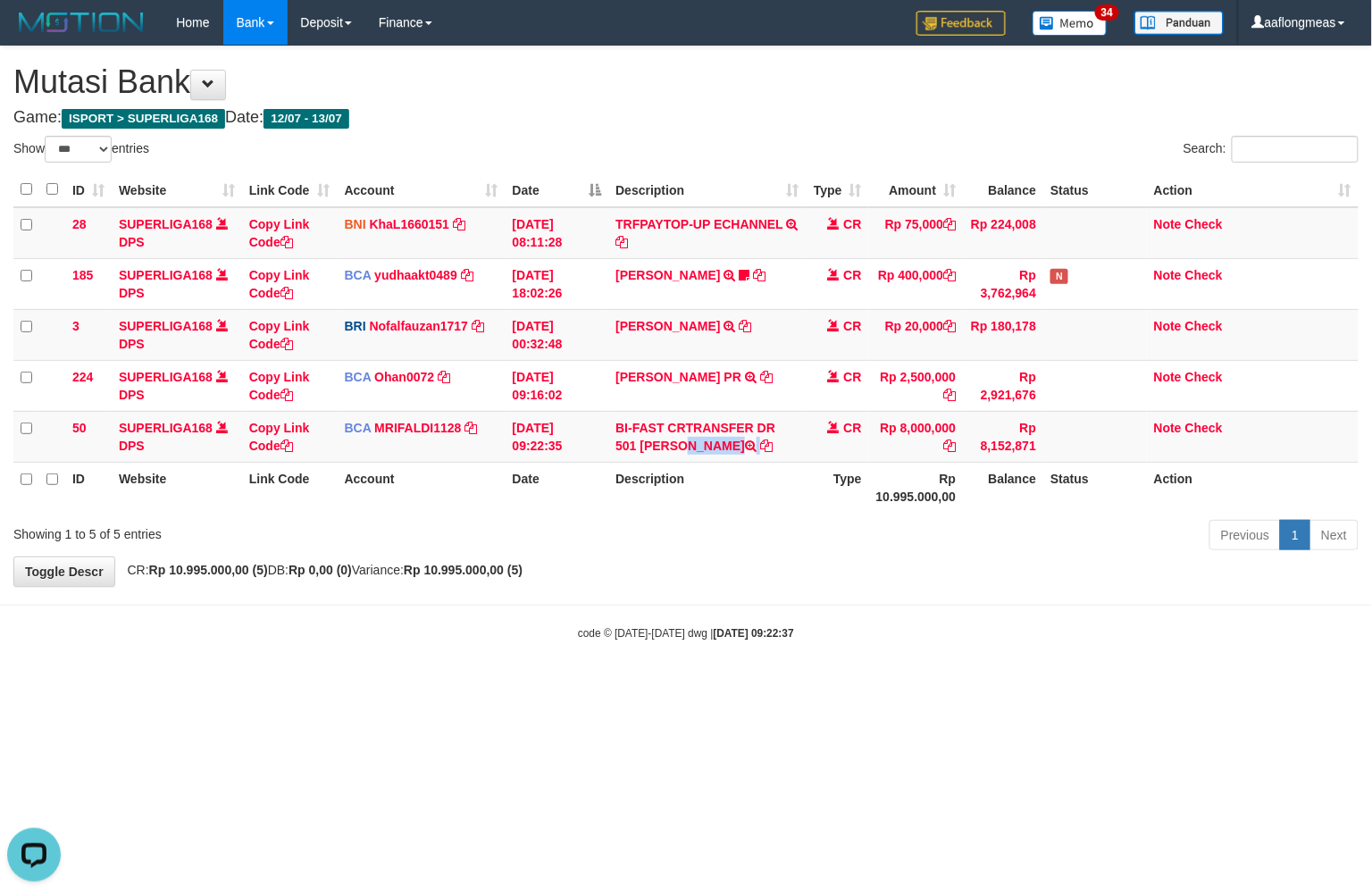 copy on "[PERSON_NAME]" 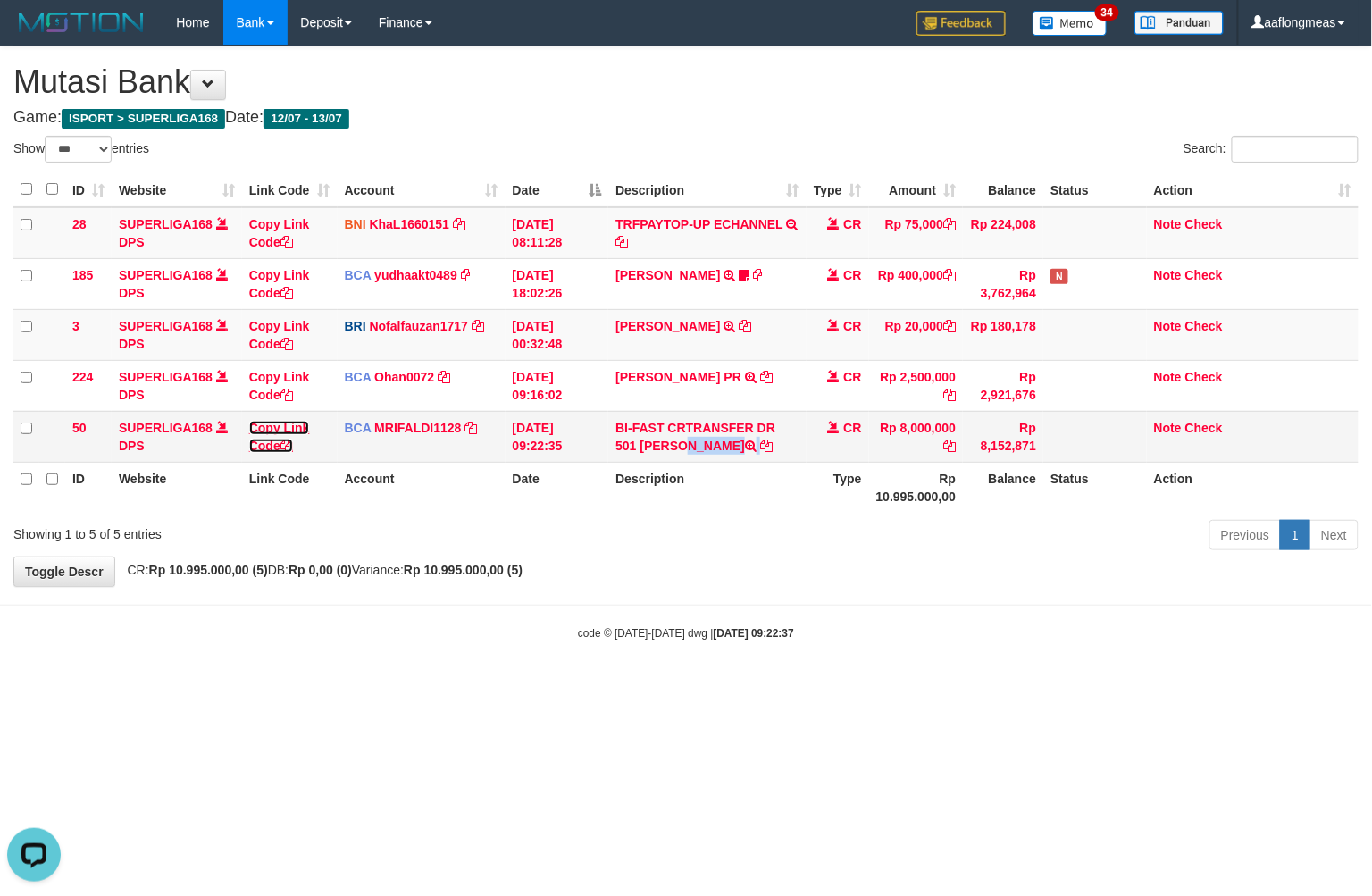 click on "Copy Link Code" at bounding box center [280, 437] 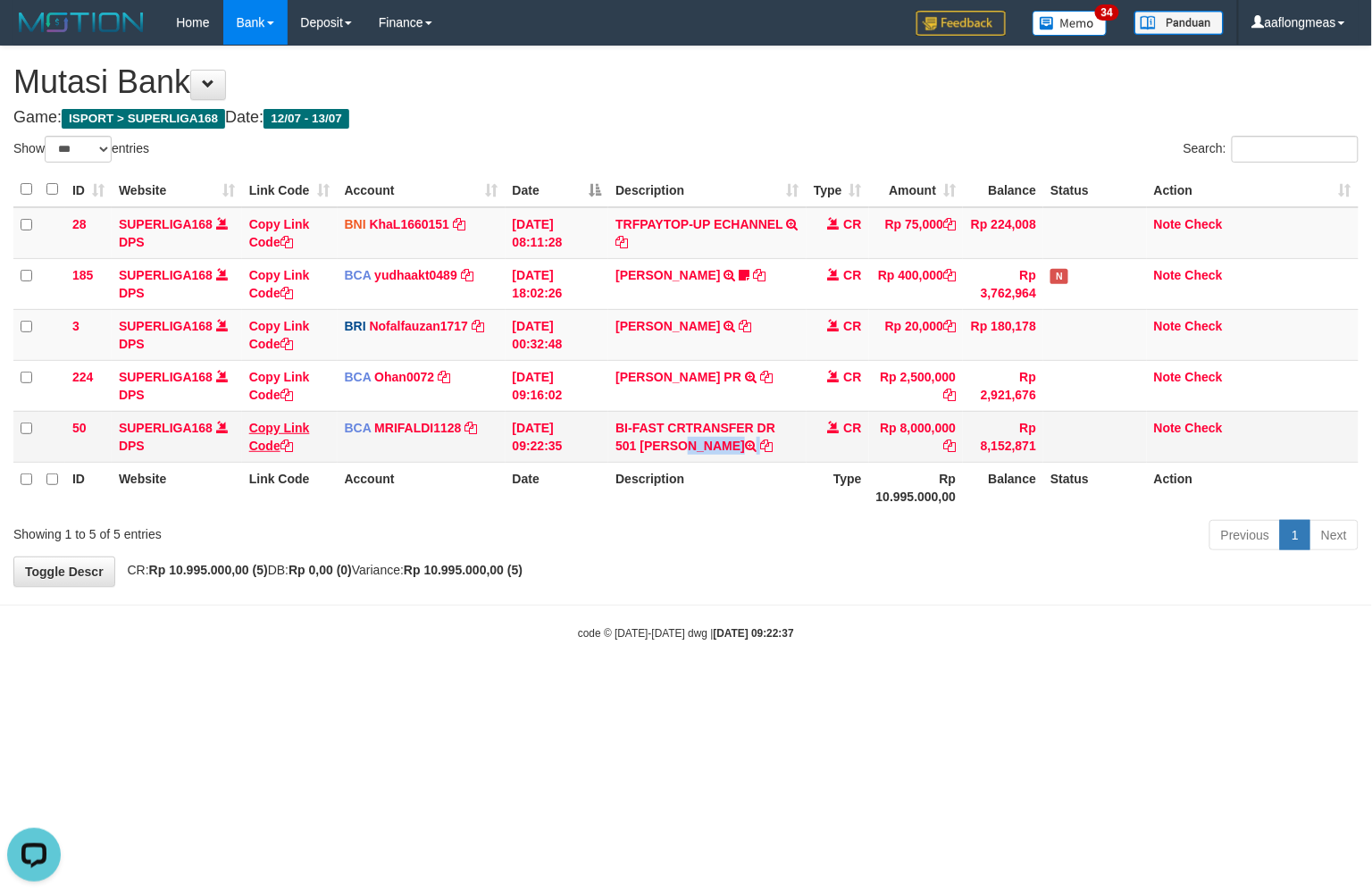 copy on "[PERSON_NAME]" 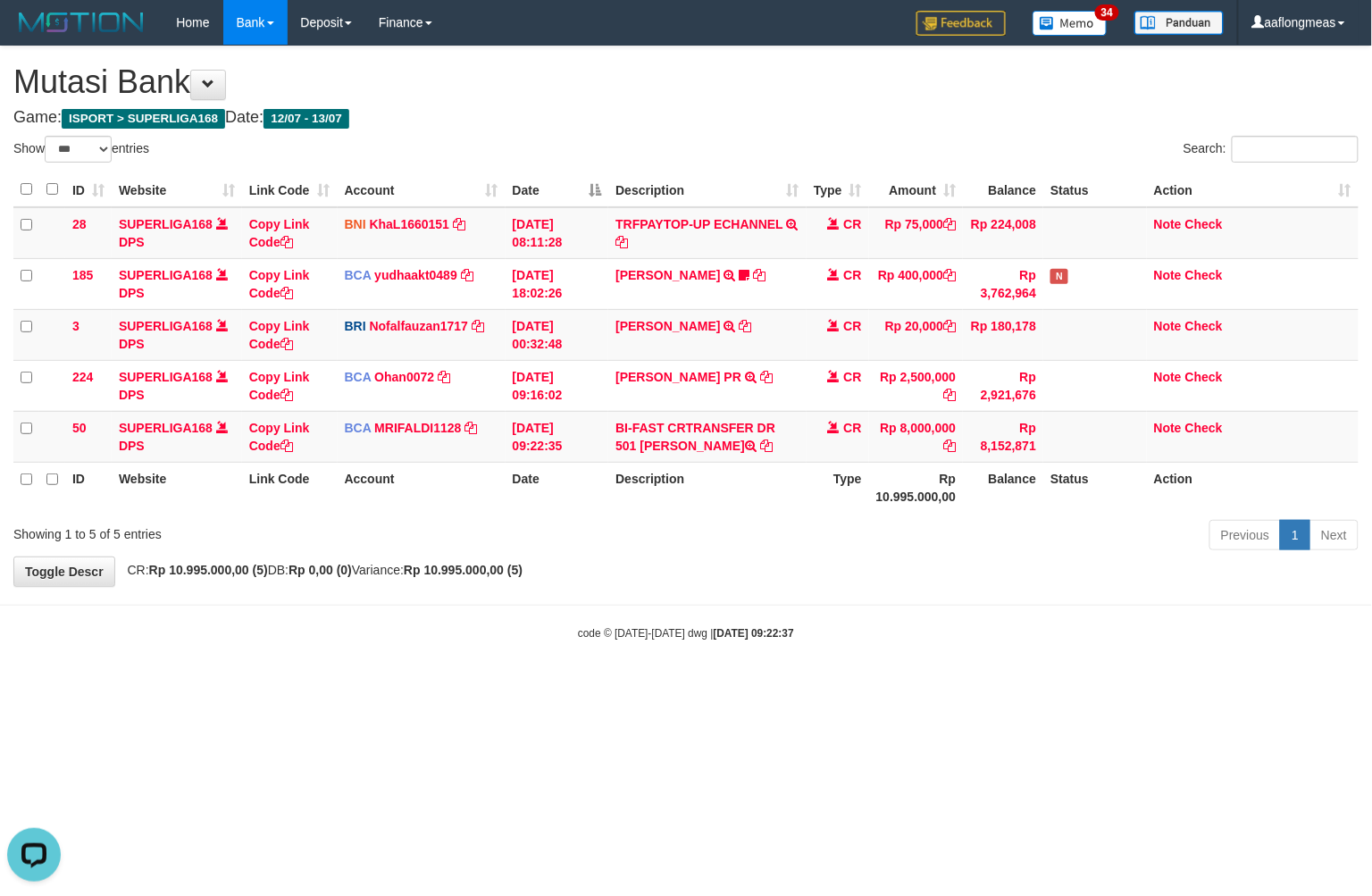 scroll, scrollTop: 245, scrollLeft: 0, axis: vertical 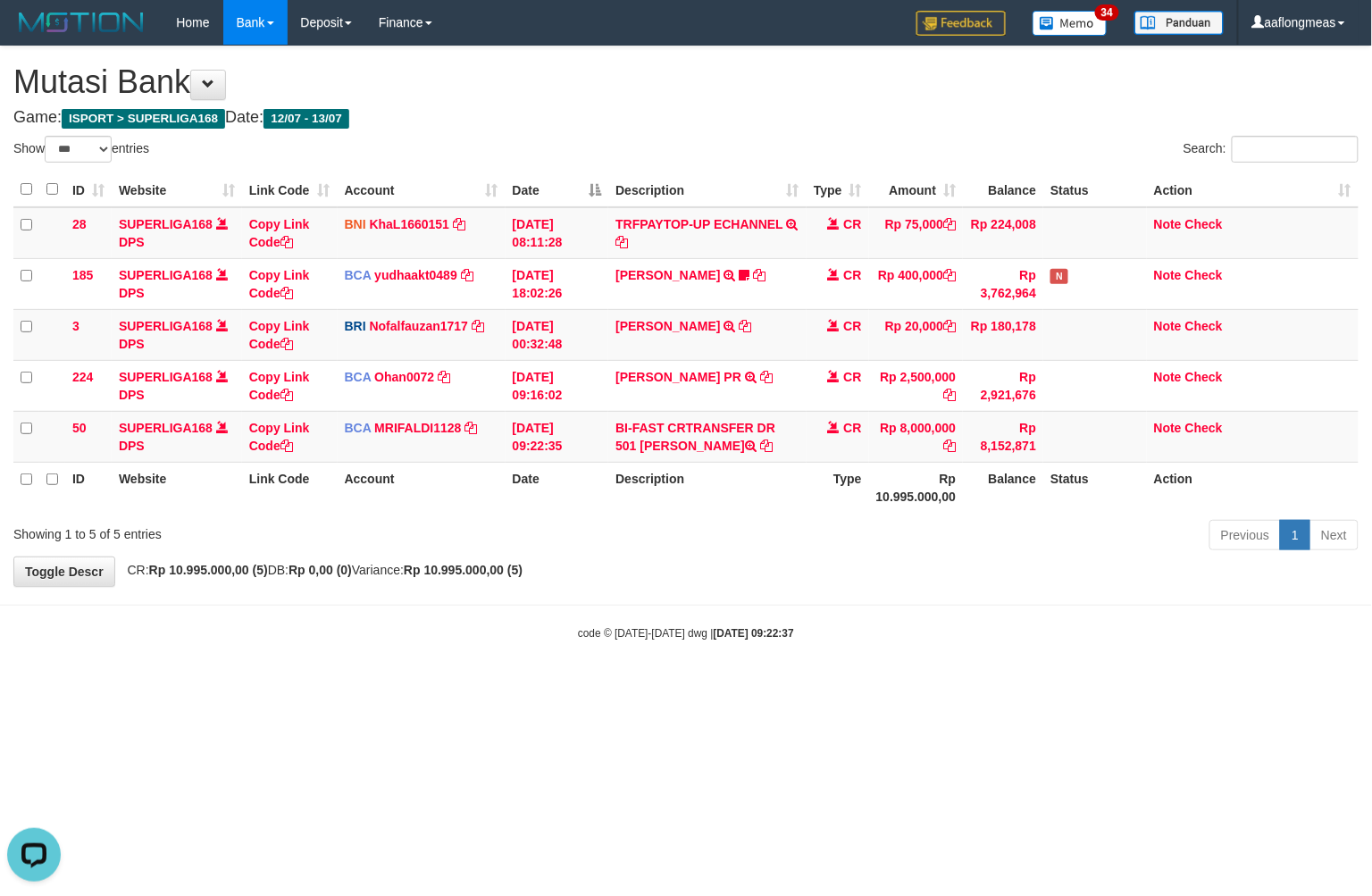 click on "Toggle navigation
Home
Bank
Account List
Load
By Website
Group
[ISPORT]													SUPERLIGA168
By Load Group (DPS)
34" at bounding box center [686, 343] 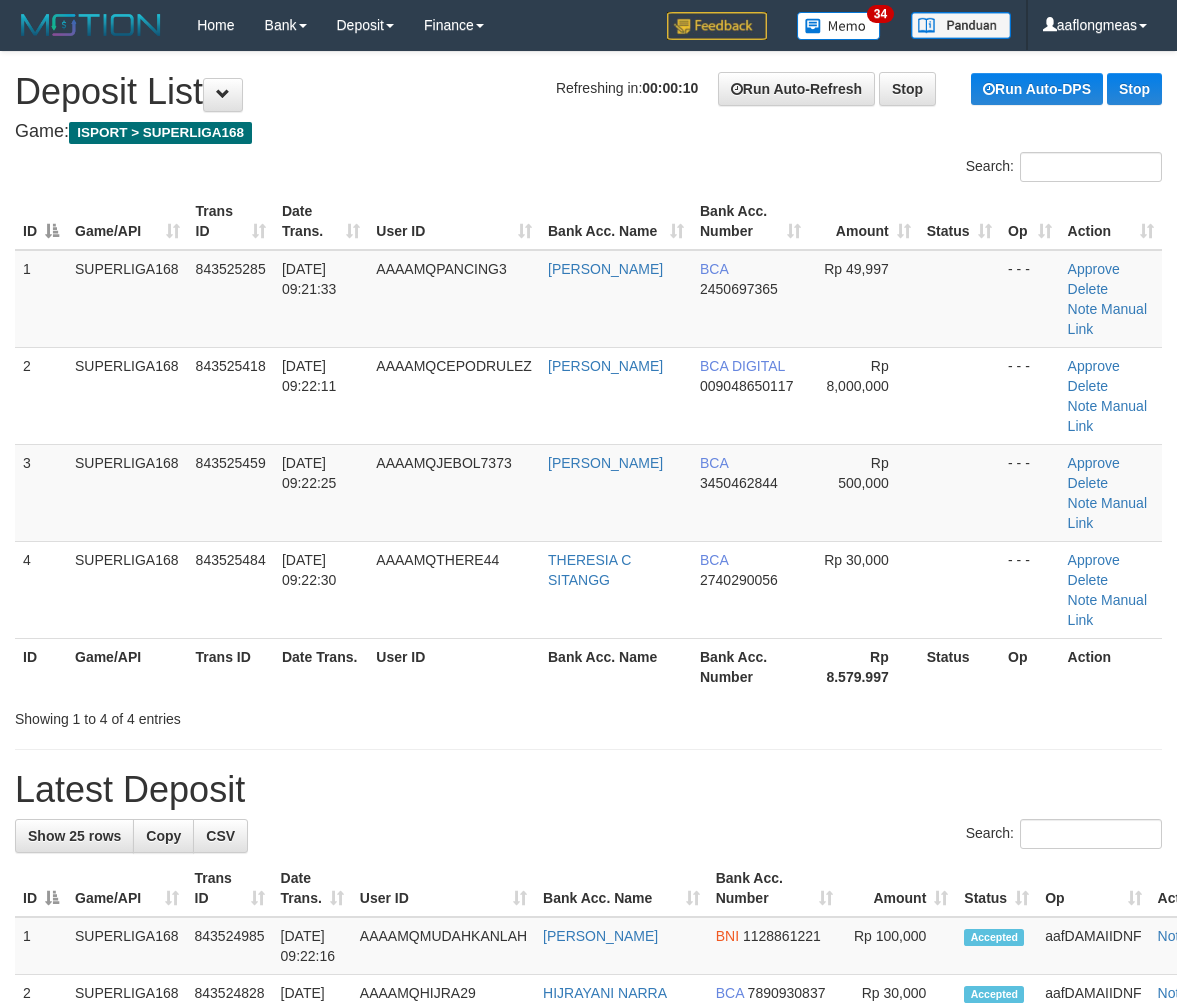 scroll, scrollTop: 0, scrollLeft: 0, axis: both 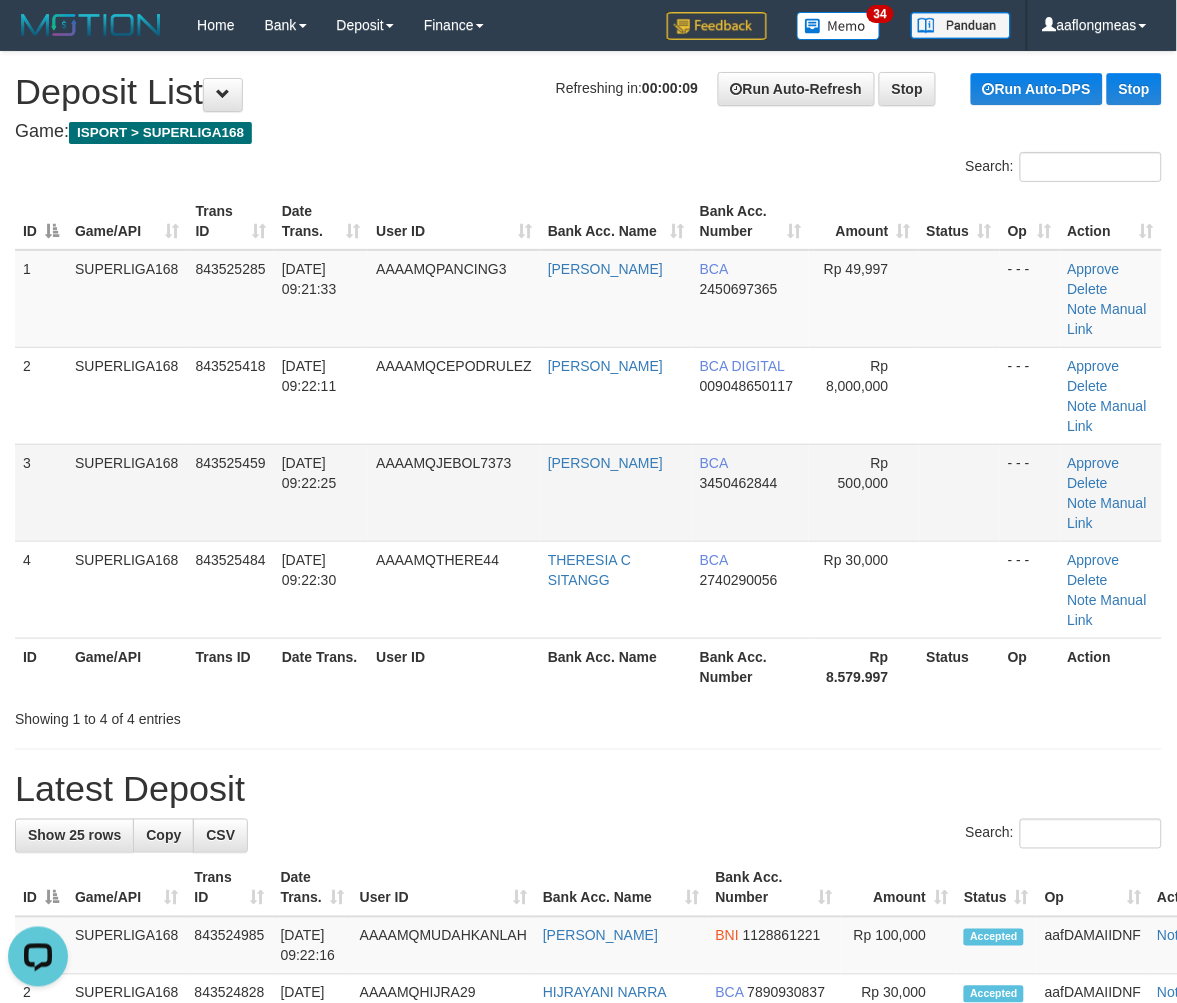 click on "Rp 500,000" at bounding box center (864, 492) 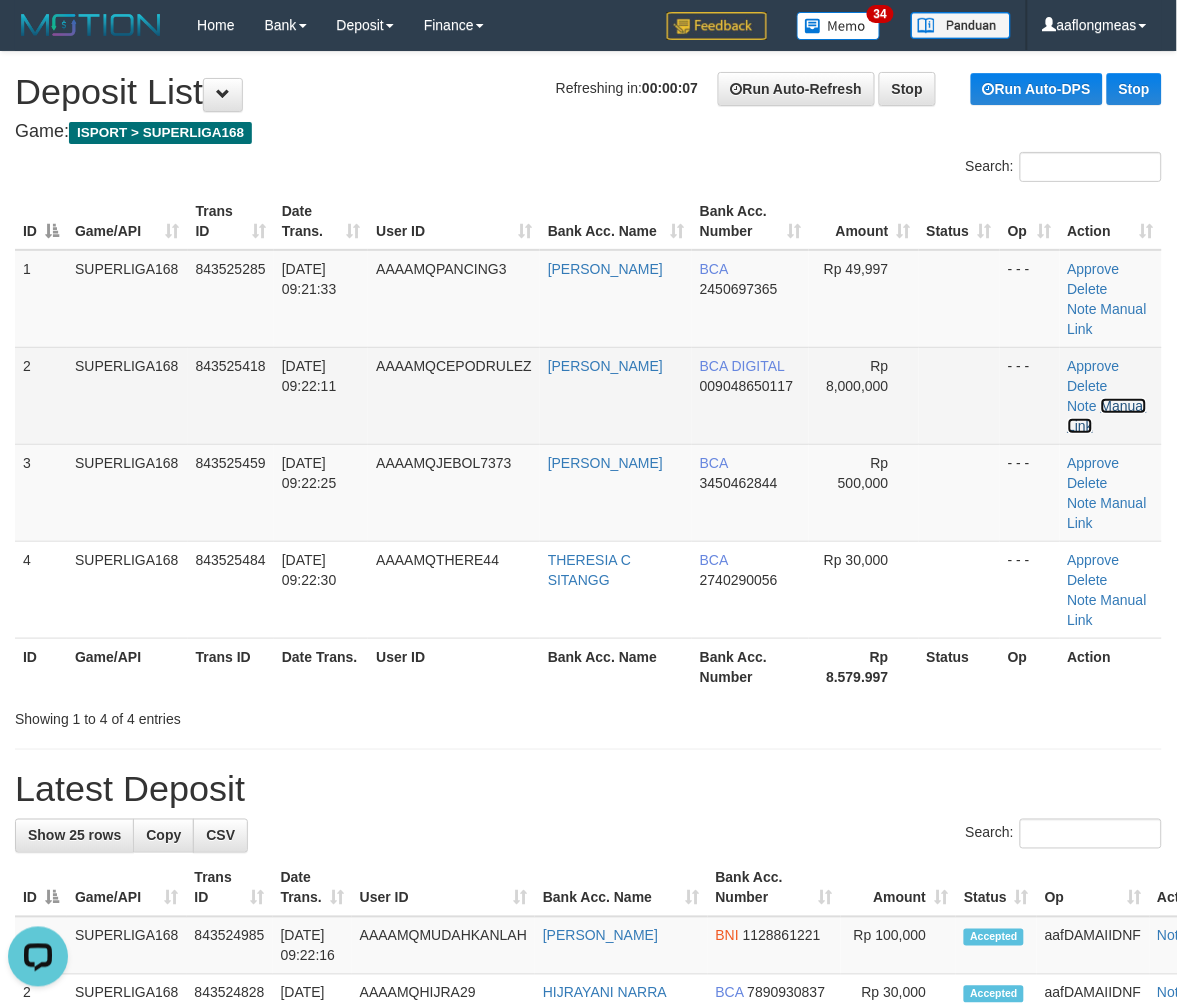 click on "Manual Link" at bounding box center [1107, 416] 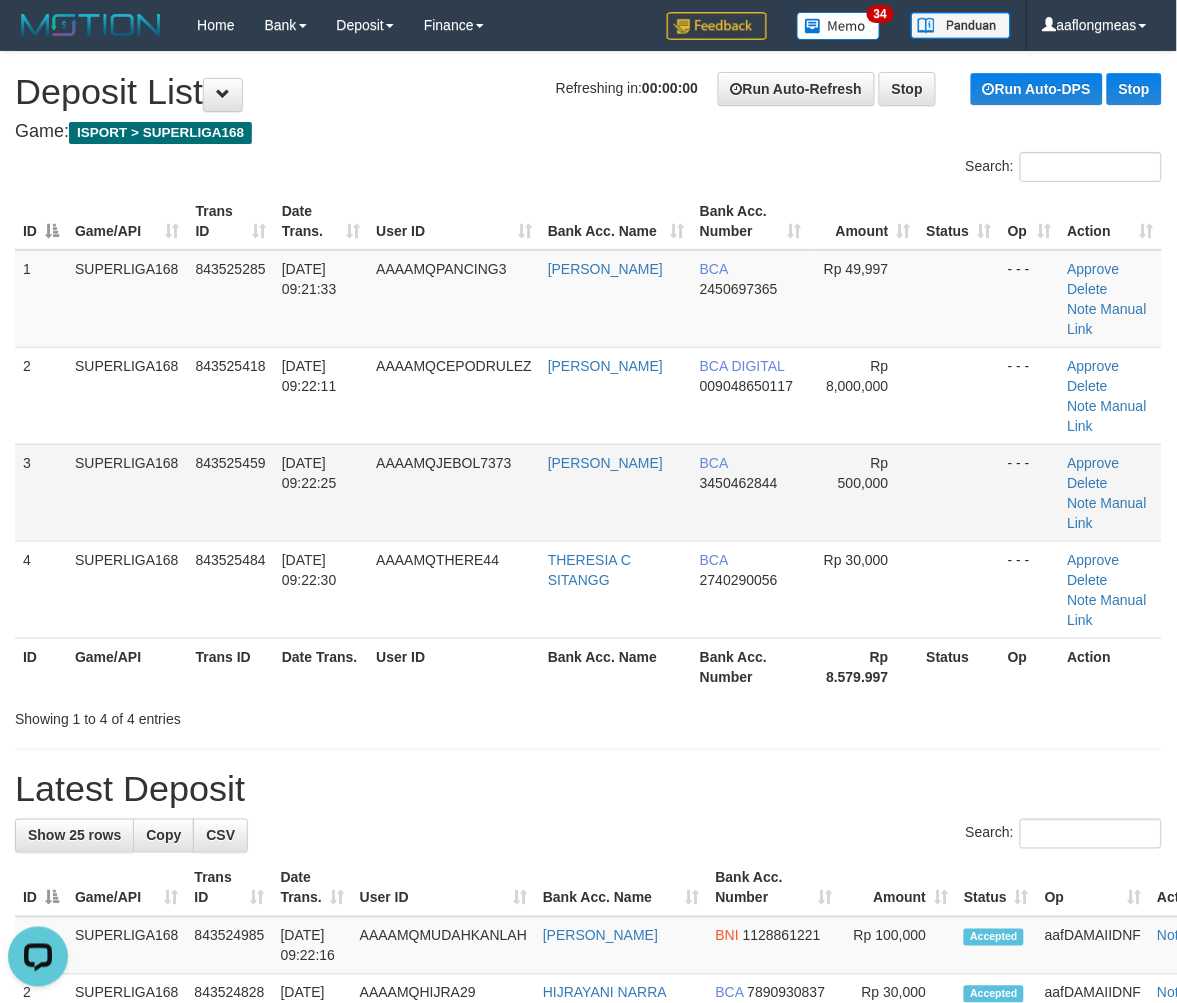 click at bounding box center [959, 492] 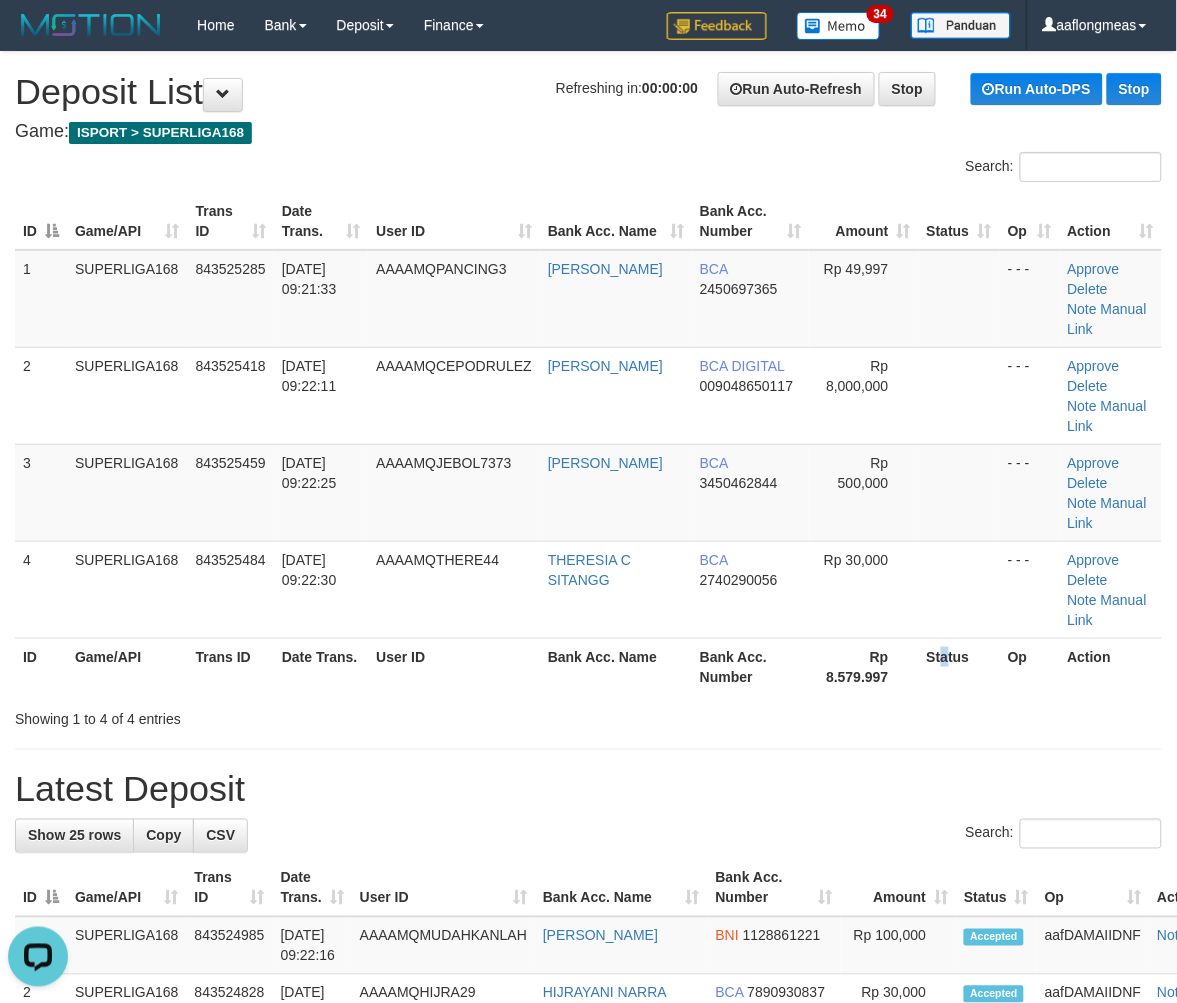 click on "Status" at bounding box center (959, 666) 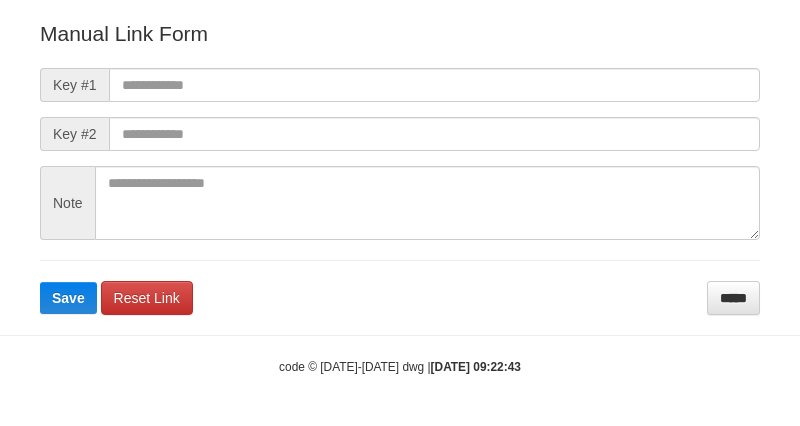 scroll, scrollTop: 242, scrollLeft: 0, axis: vertical 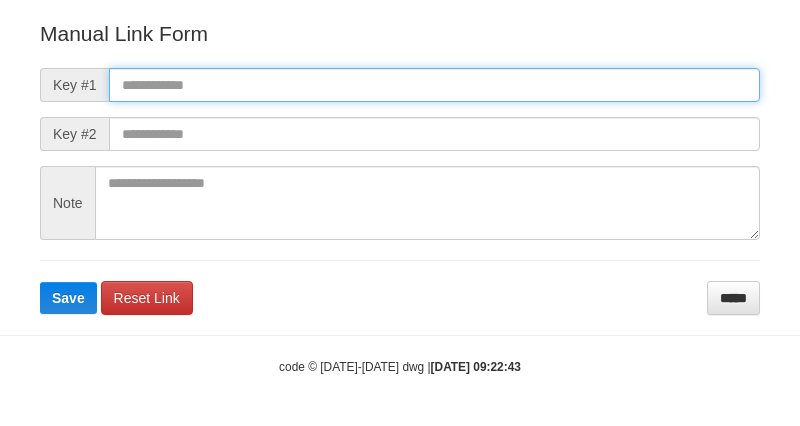 click at bounding box center [434, 85] 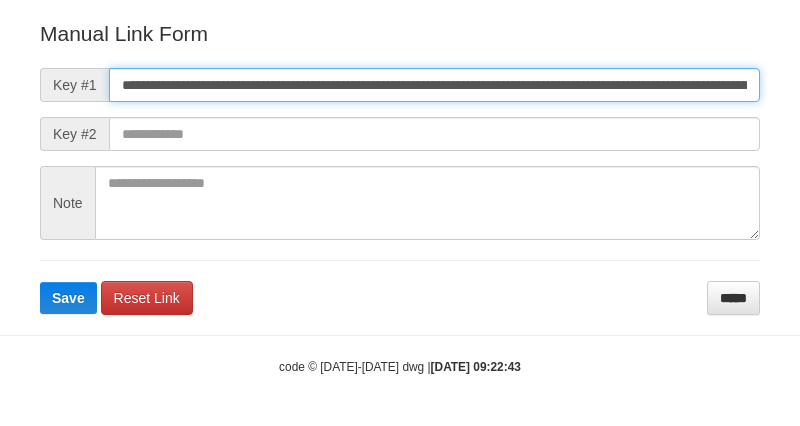 scroll, scrollTop: 0, scrollLeft: 1180, axis: horizontal 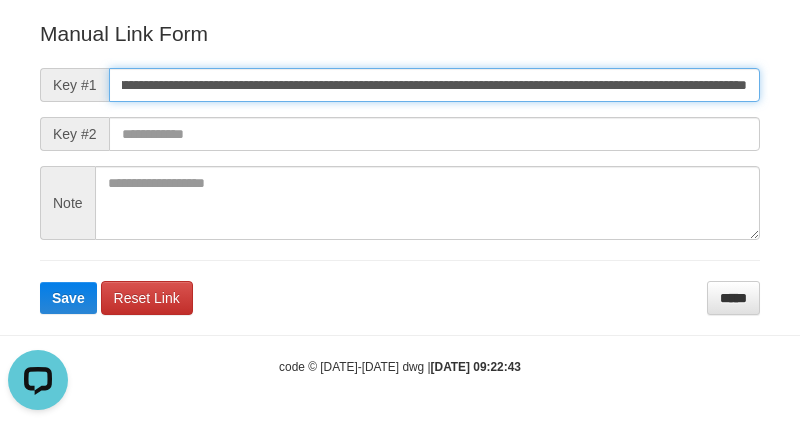 type on "**********" 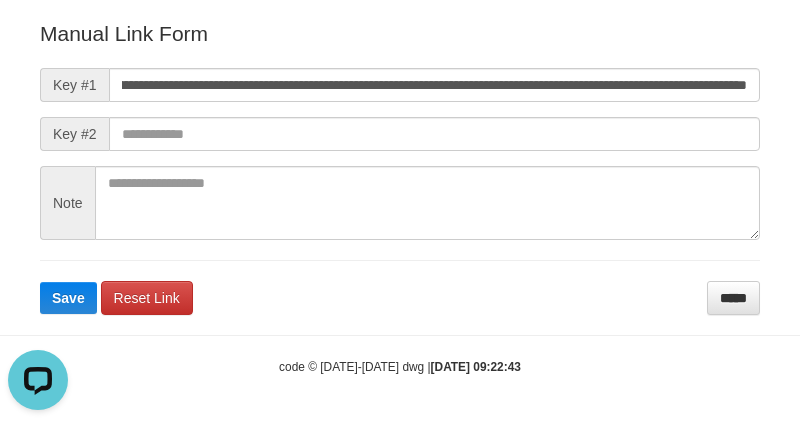 scroll, scrollTop: 0, scrollLeft: 0, axis: both 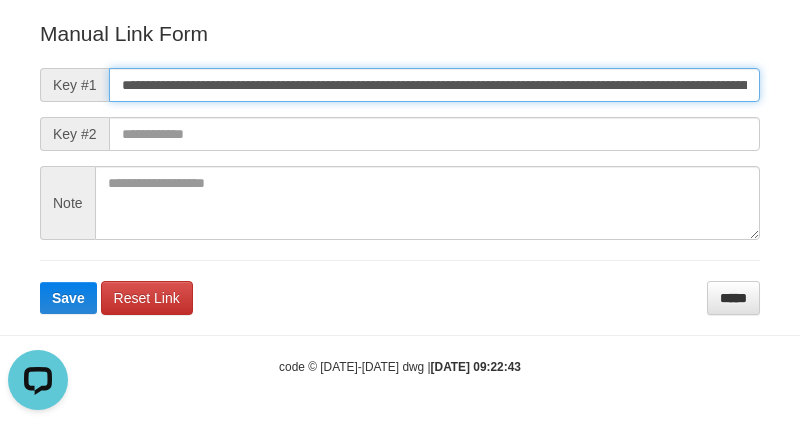 click on "**********" at bounding box center (434, 85) 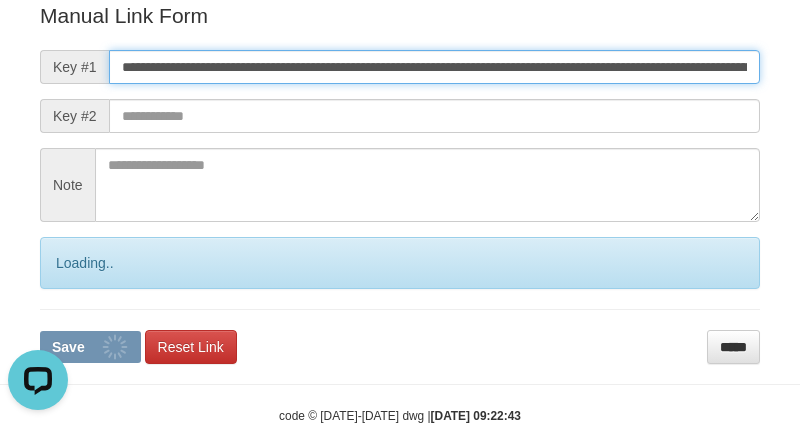 click on "Save" at bounding box center [90, 347] 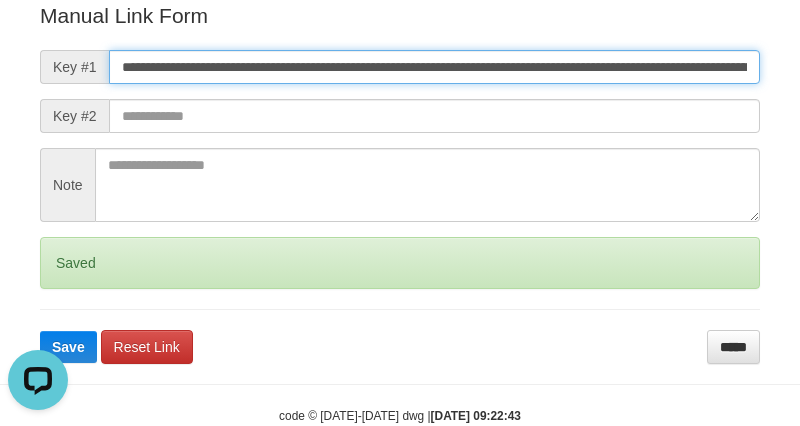 click on "Save" at bounding box center (68, 347) 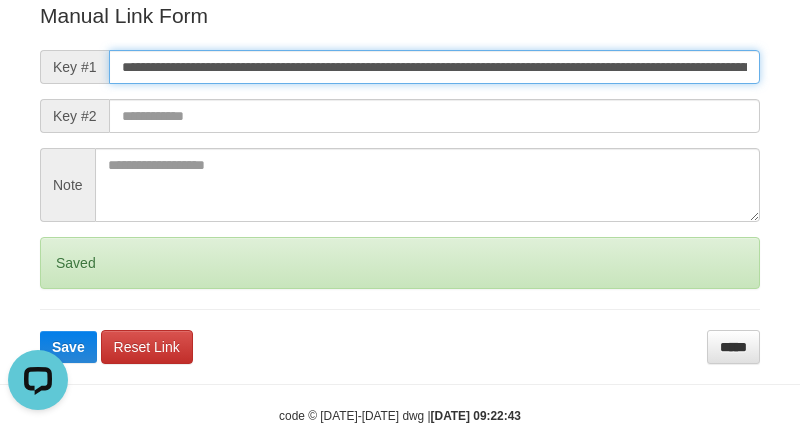 click on "Save" at bounding box center [68, 347] 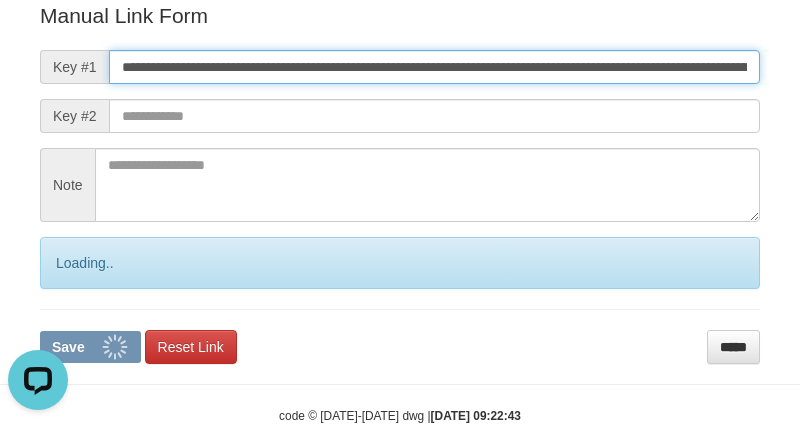 click on "Save" at bounding box center [90, 347] 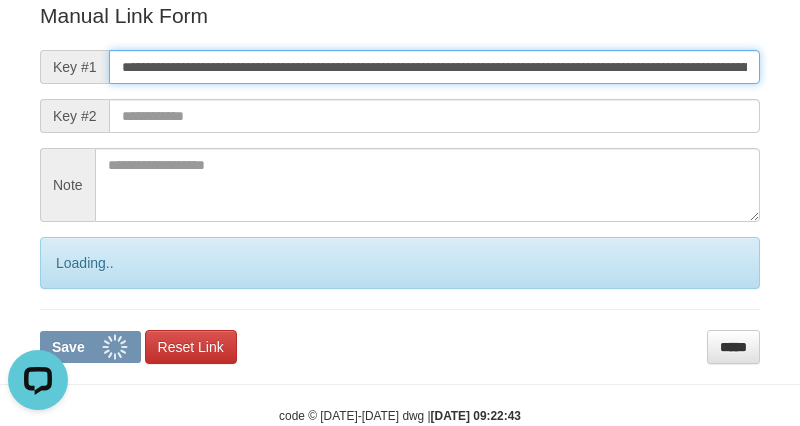 click on "Save" at bounding box center [90, 347] 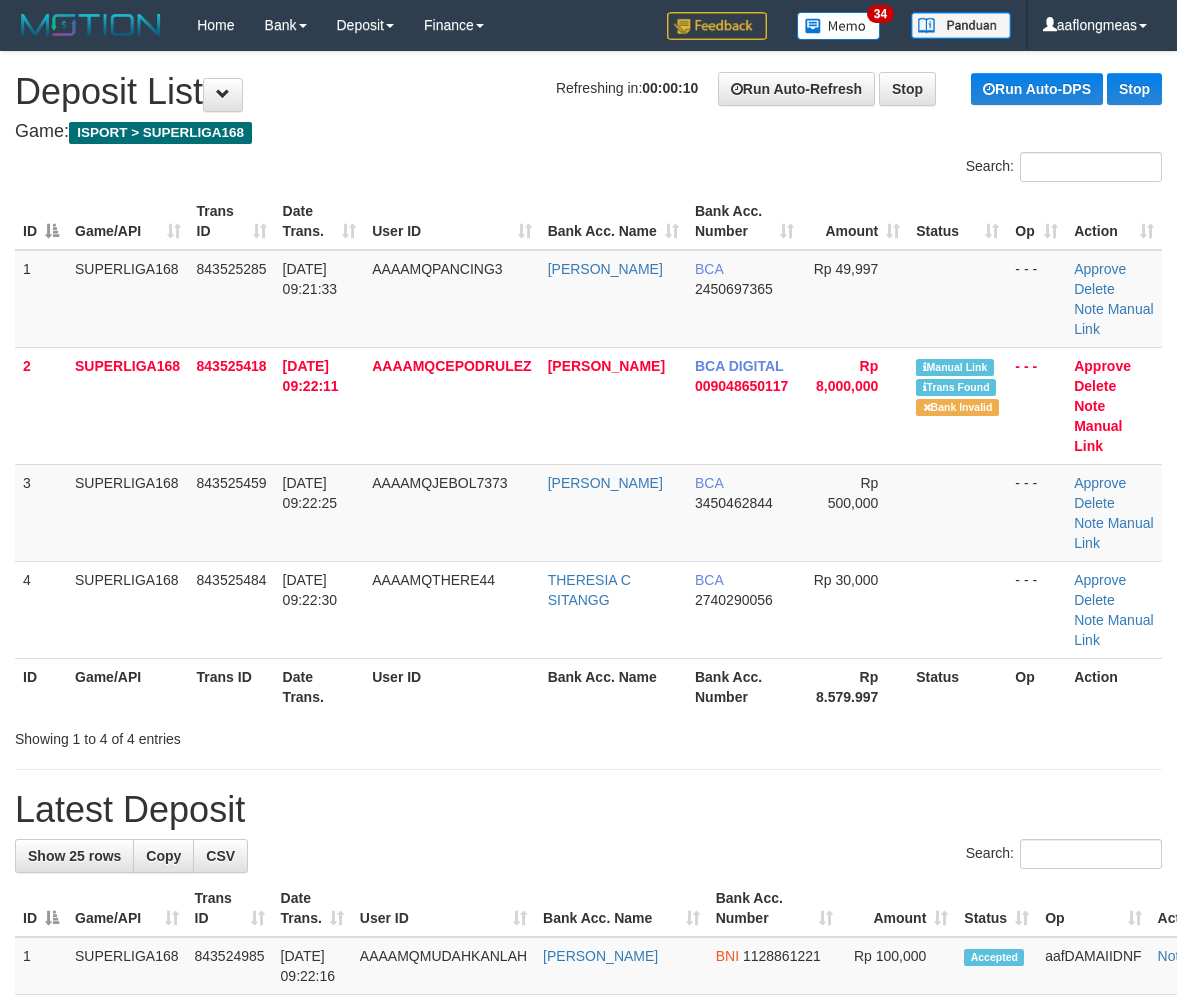 scroll, scrollTop: 0, scrollLeft: 0, axis: both 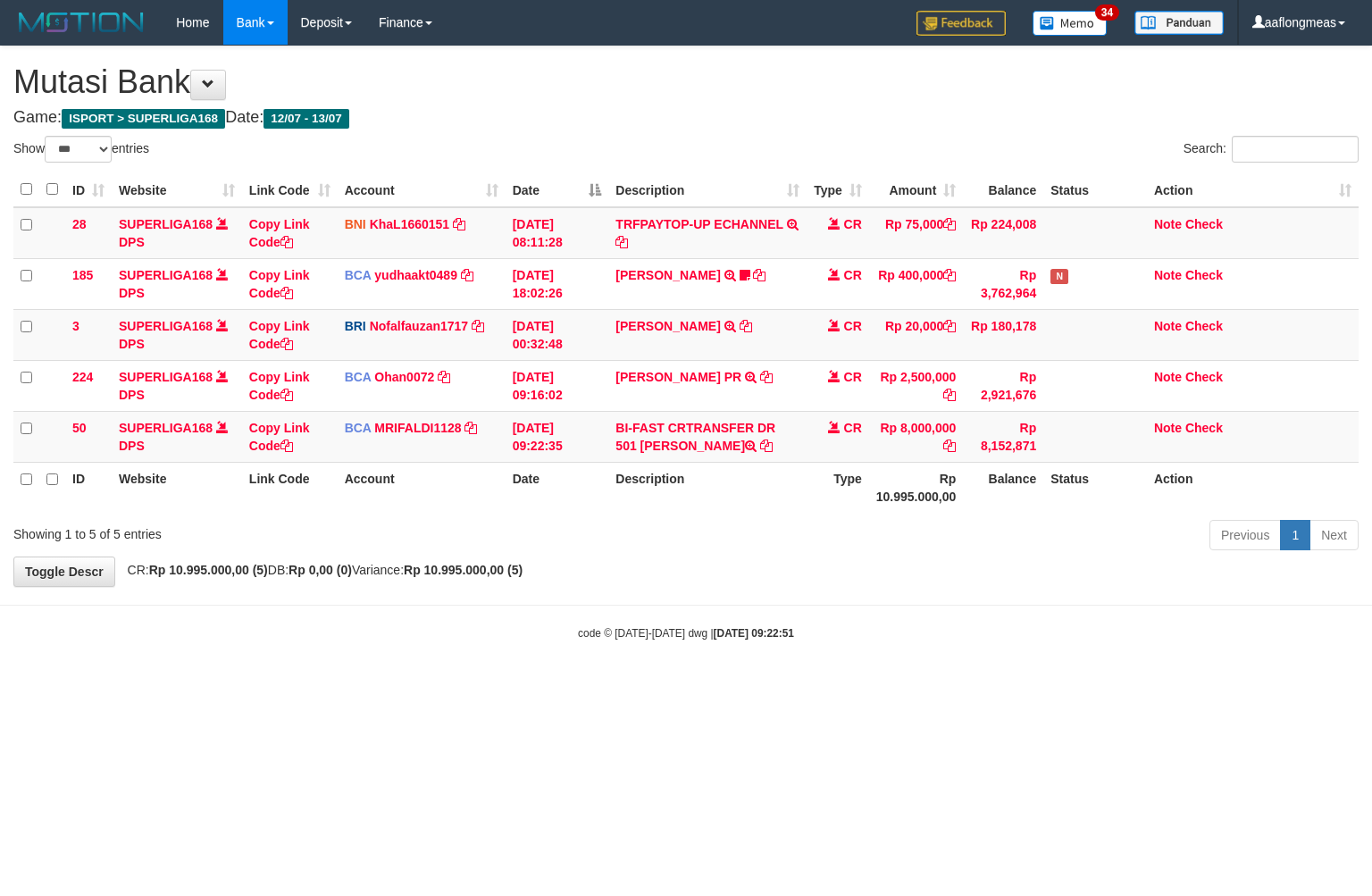 select on "***" 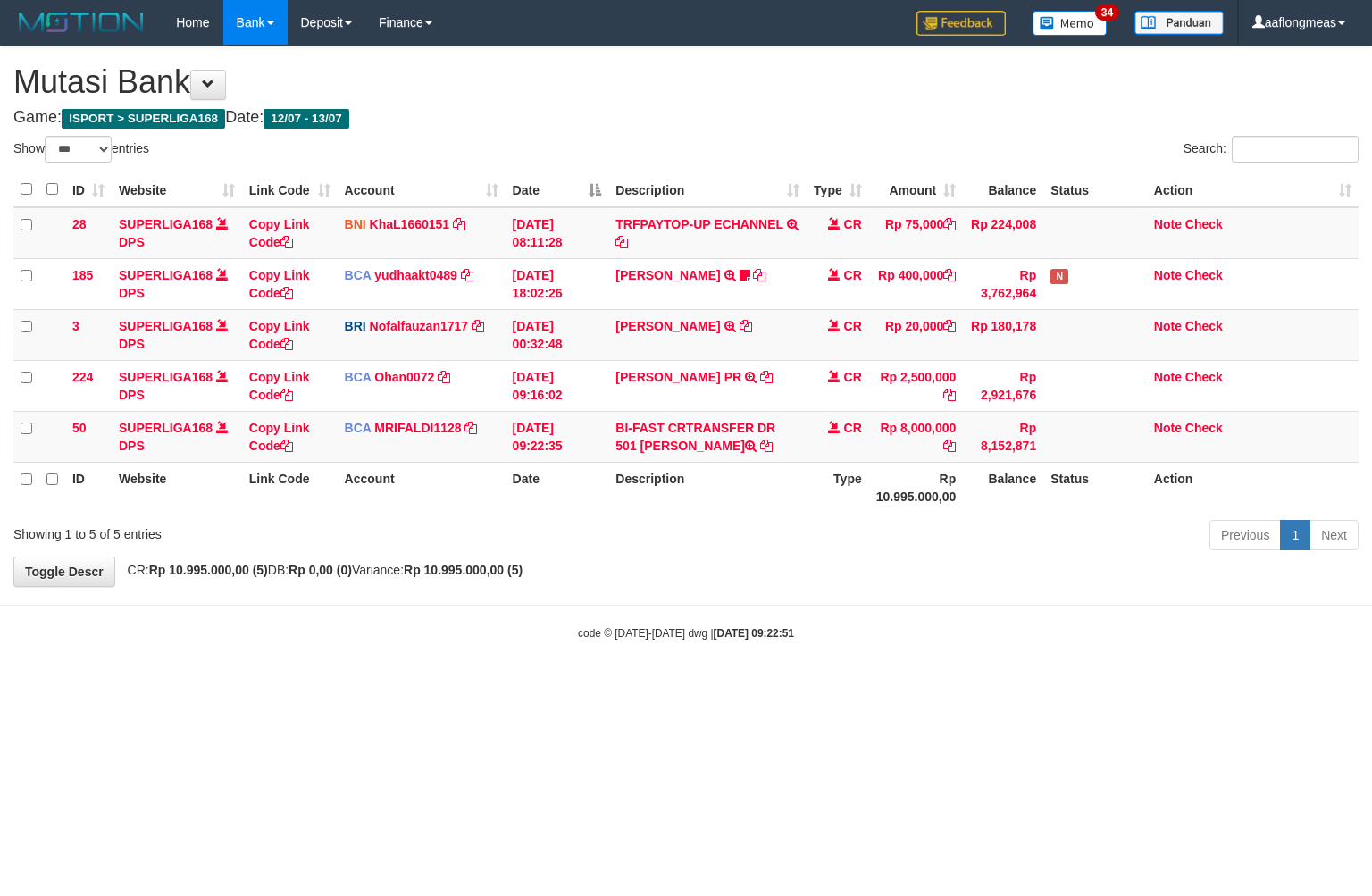 scroll, scrollTop: 0, scrollLeft: 0, axis: both 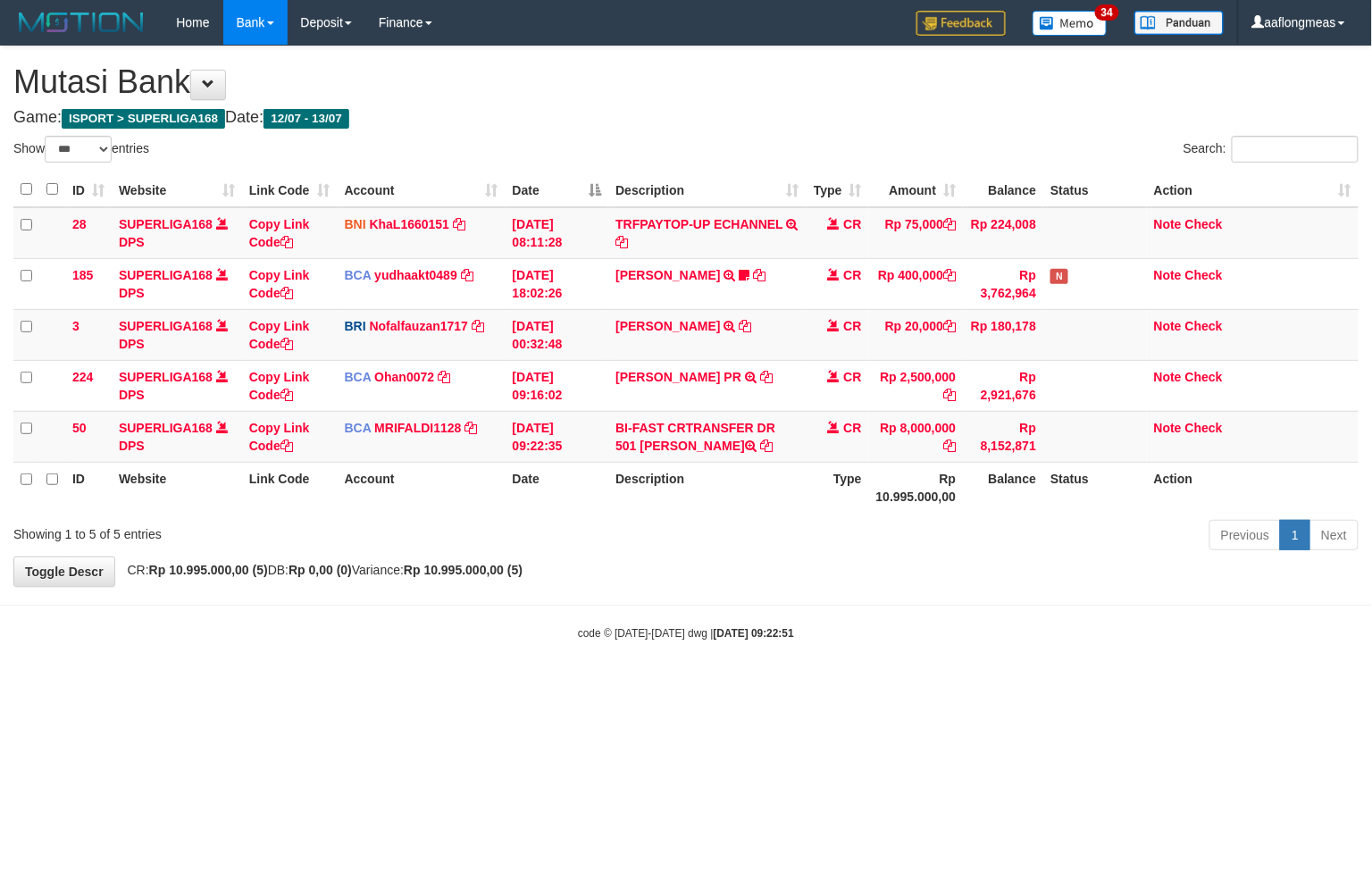 click on "Toggle navigation
Home
Bank
Account List
Load
By Website
Group
[ISPORT]													SUPERLIGA168
By Load Group (DPS)
34" at bounding box center (686, 343) 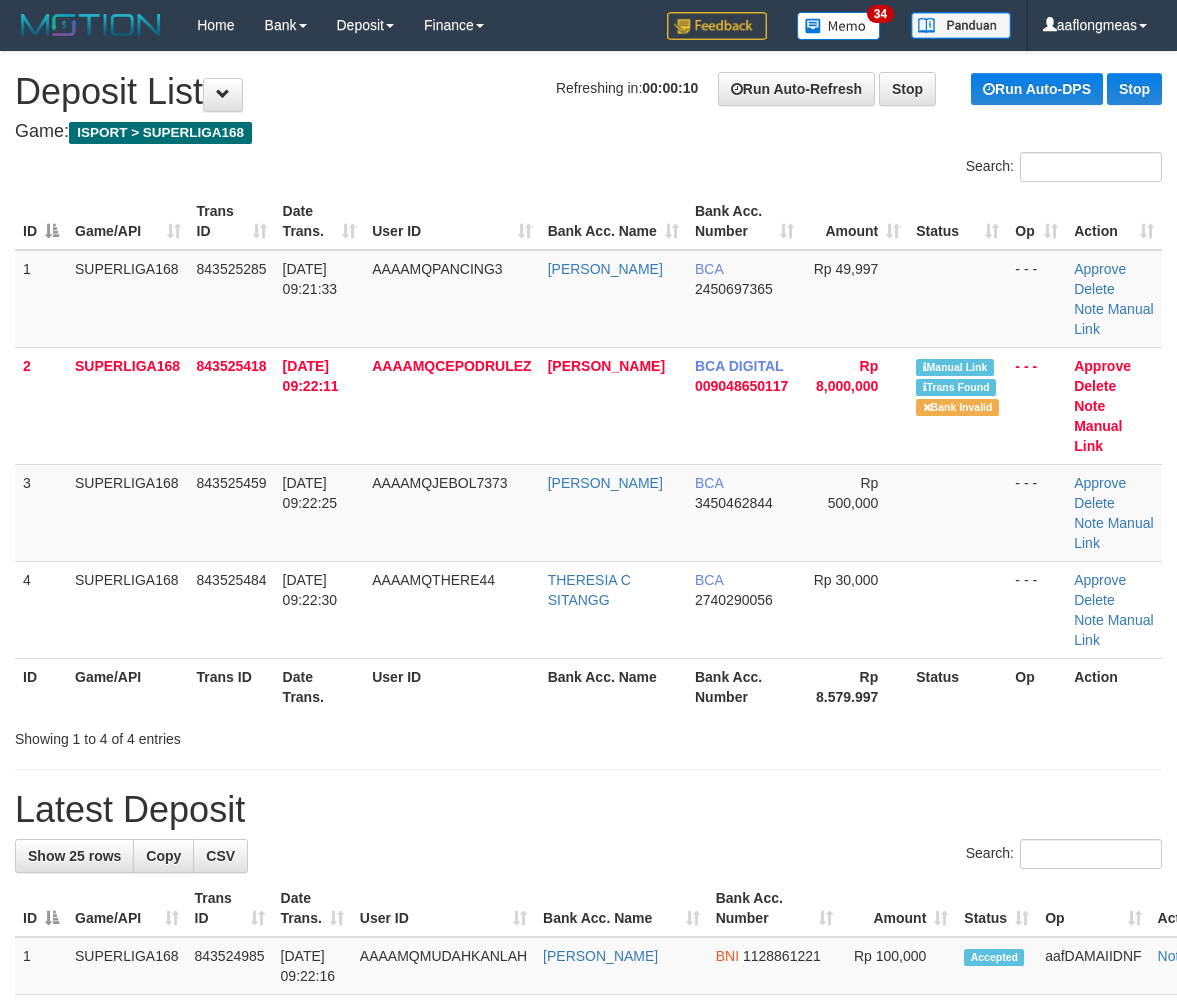 scroll, scrollTop: 0, scrollLeft: 0, axis: both 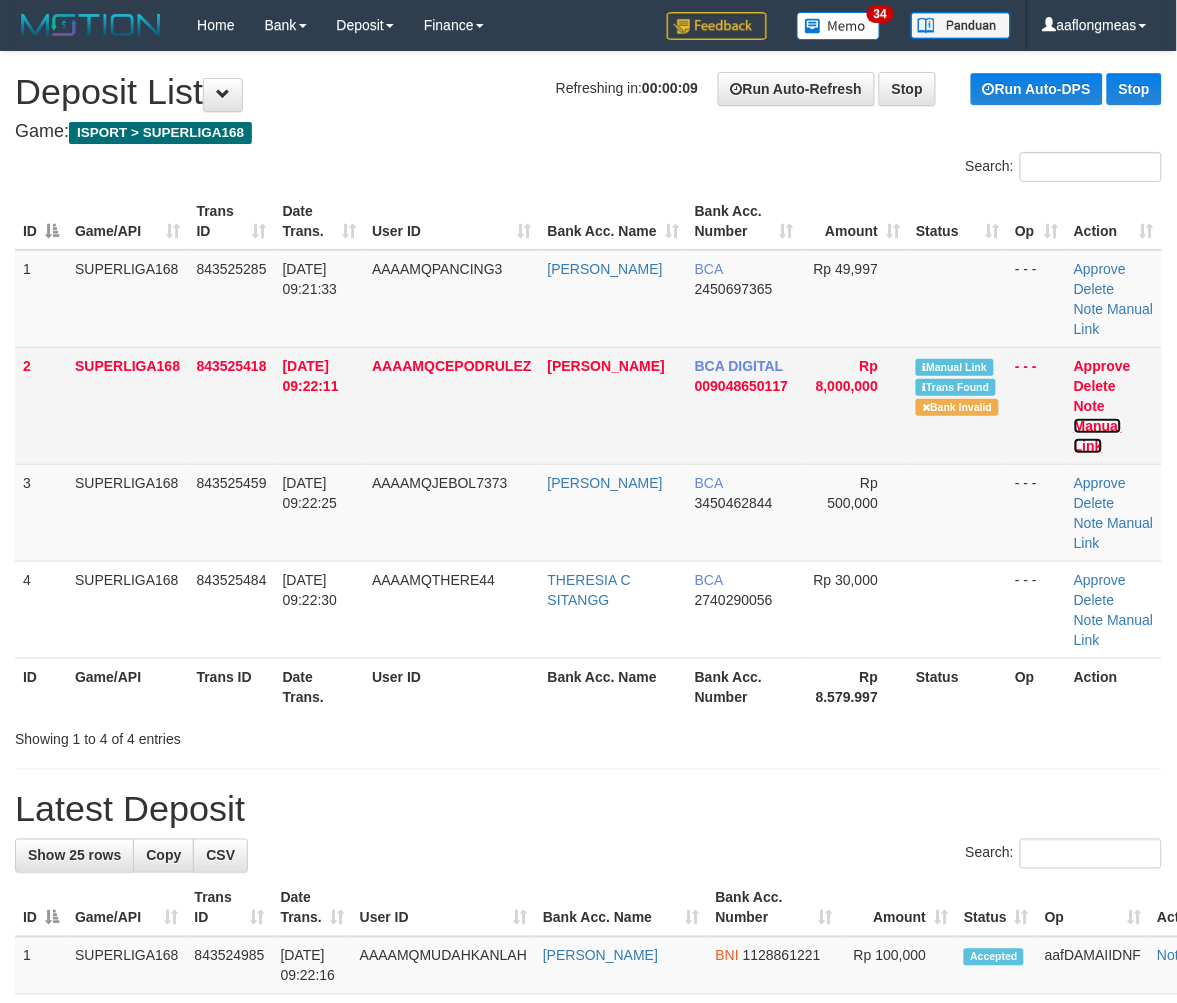 click on "Manual Link" at bounding box center (1098, 436) 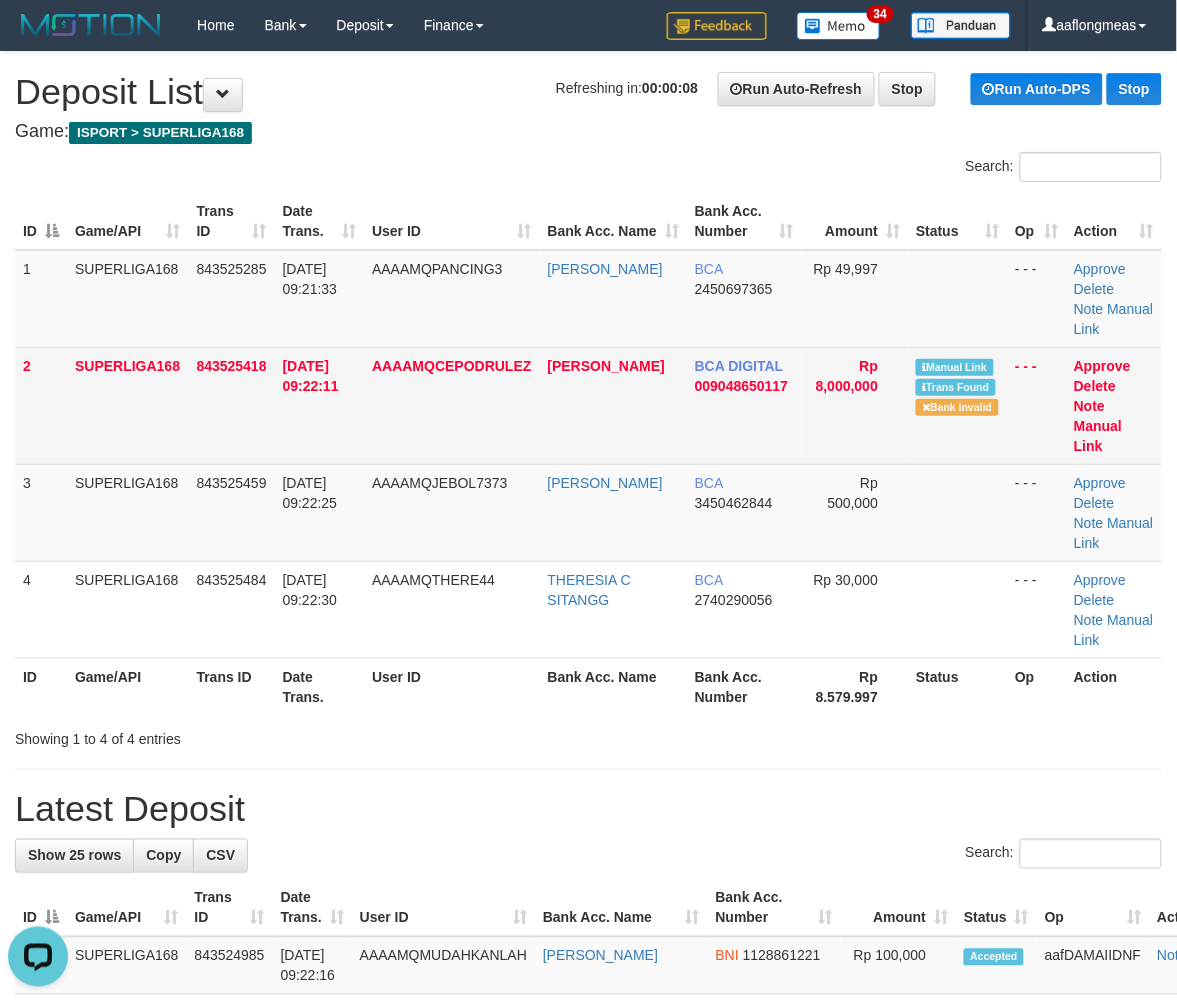 scroll, scrollTop: 0, scrollLeft: 0, axis: both 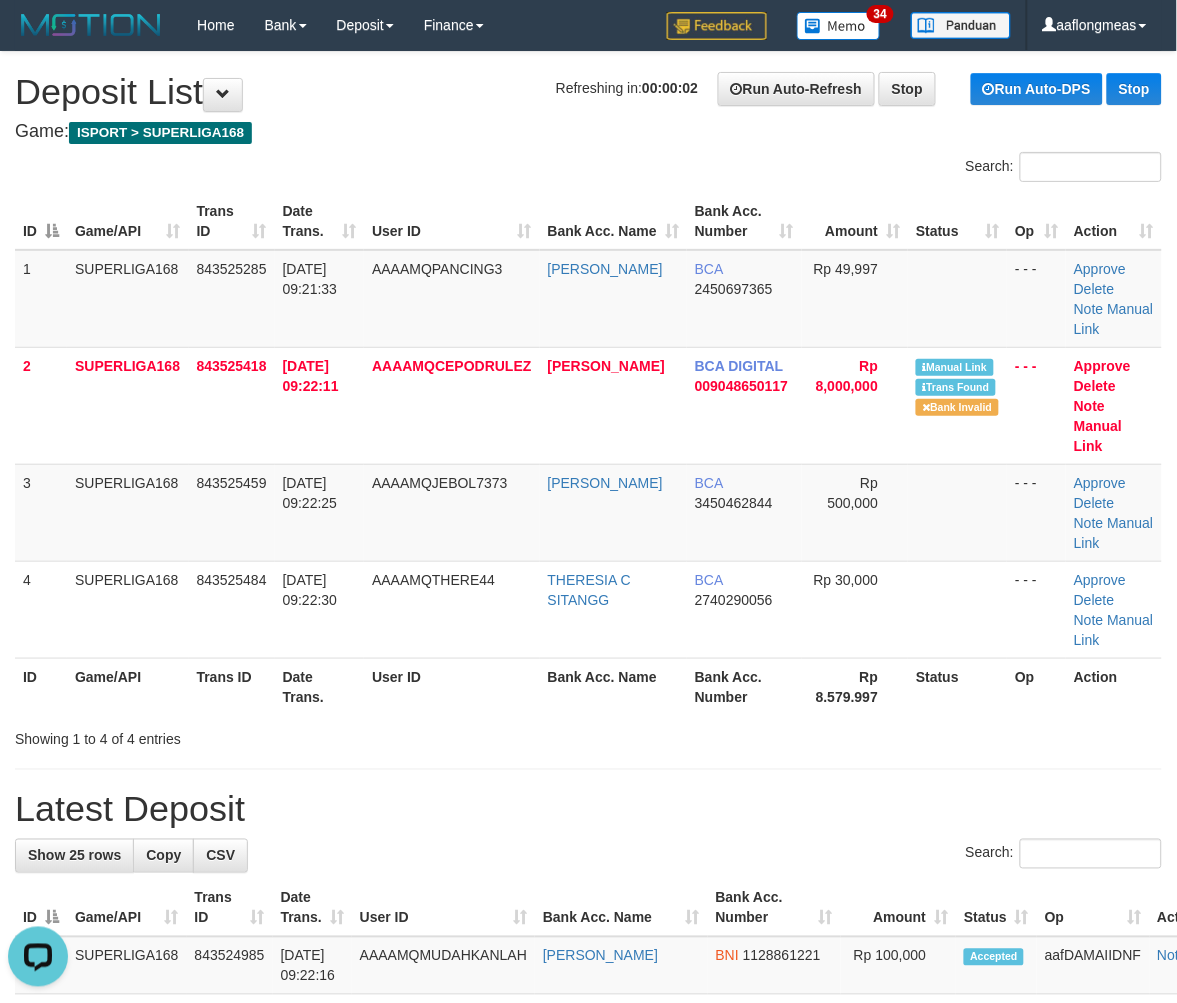 drag, startPoint x: 735, startPoint y: 454, endPoint x: 1187, endPoint y: 546, distance: 461.26782 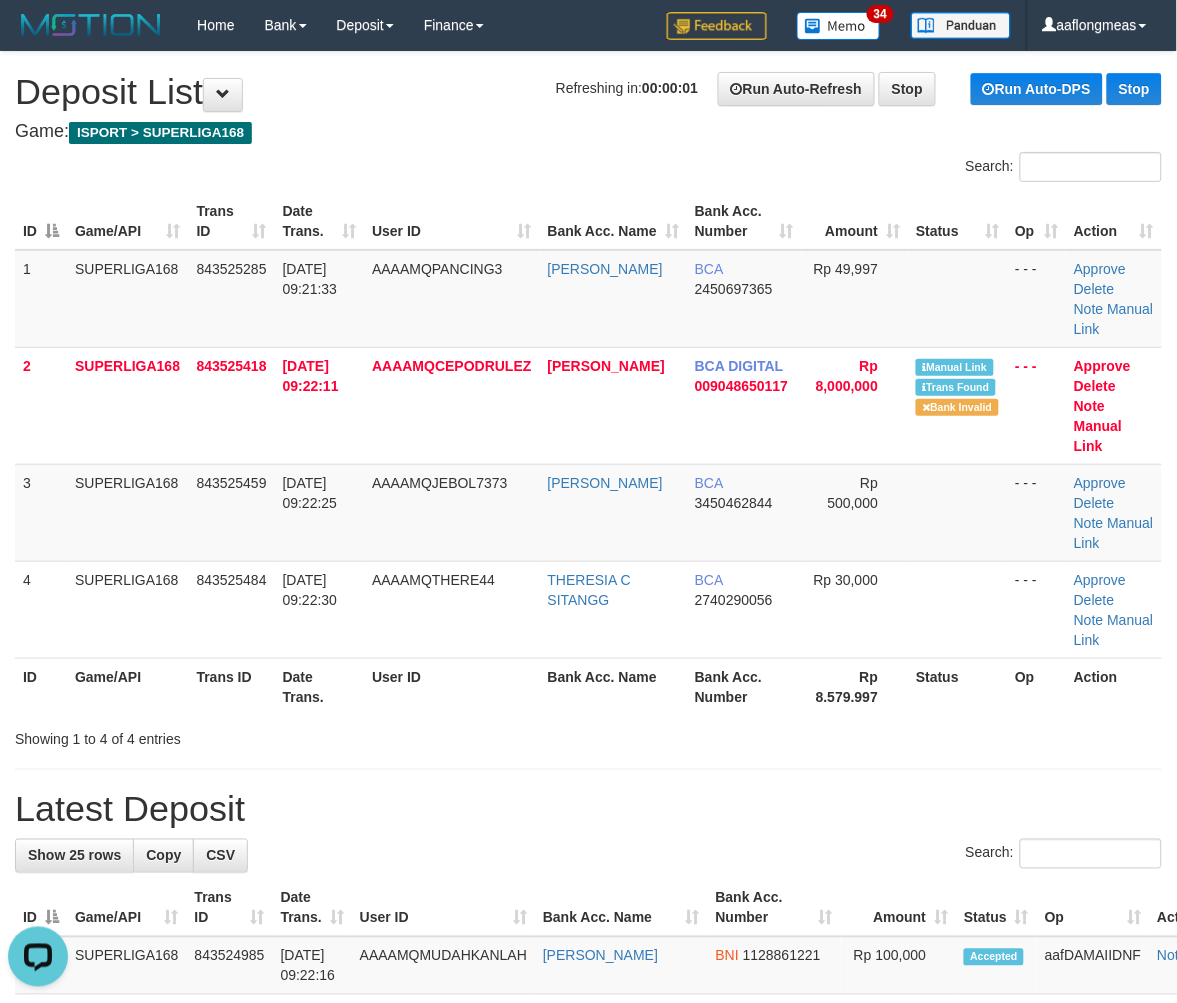drag, startPoint x: 642, startPoint y: 562, endPoint x: 1186, endPoint y: 611, distance: 546.20233 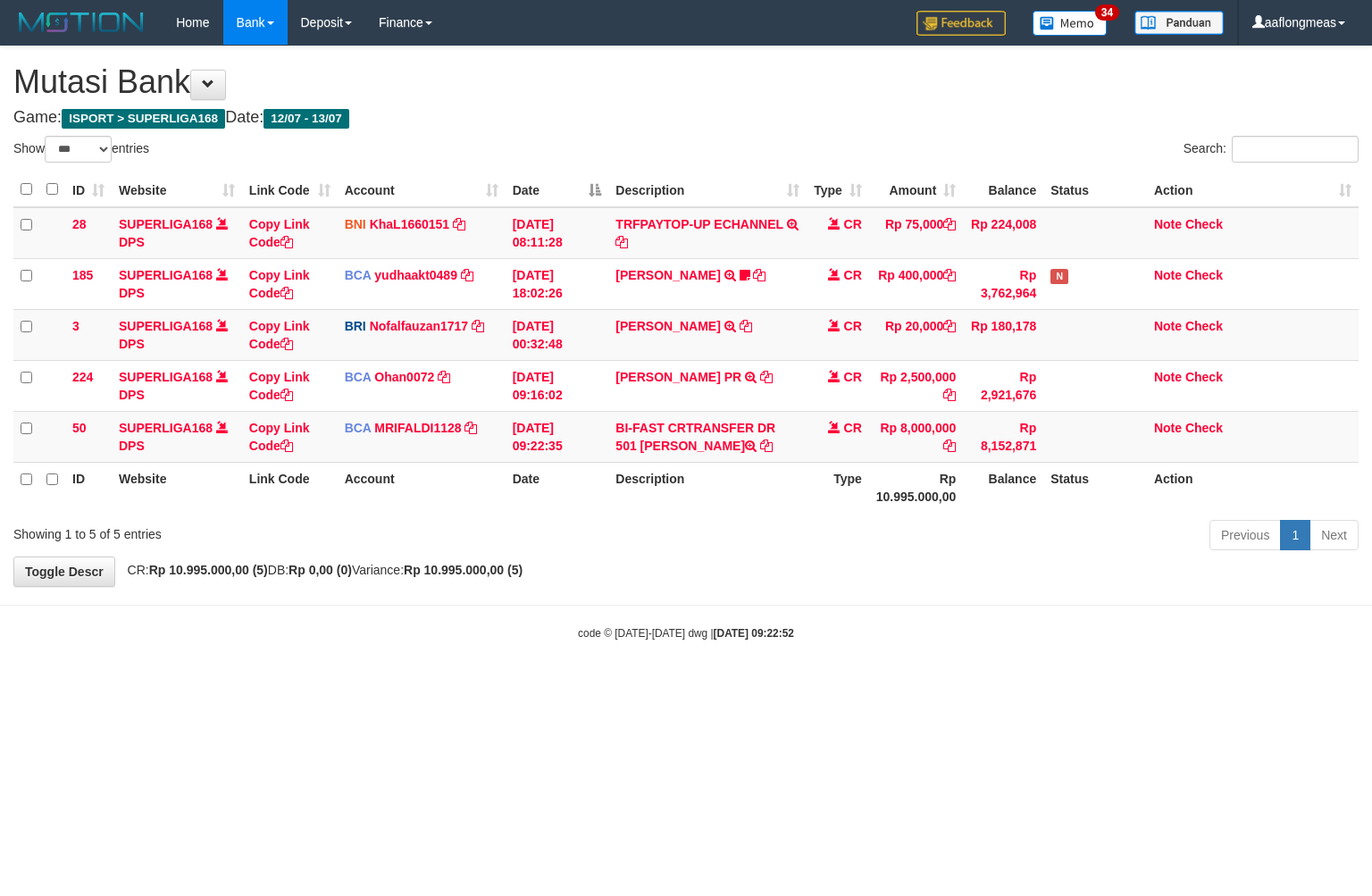 select on "***" 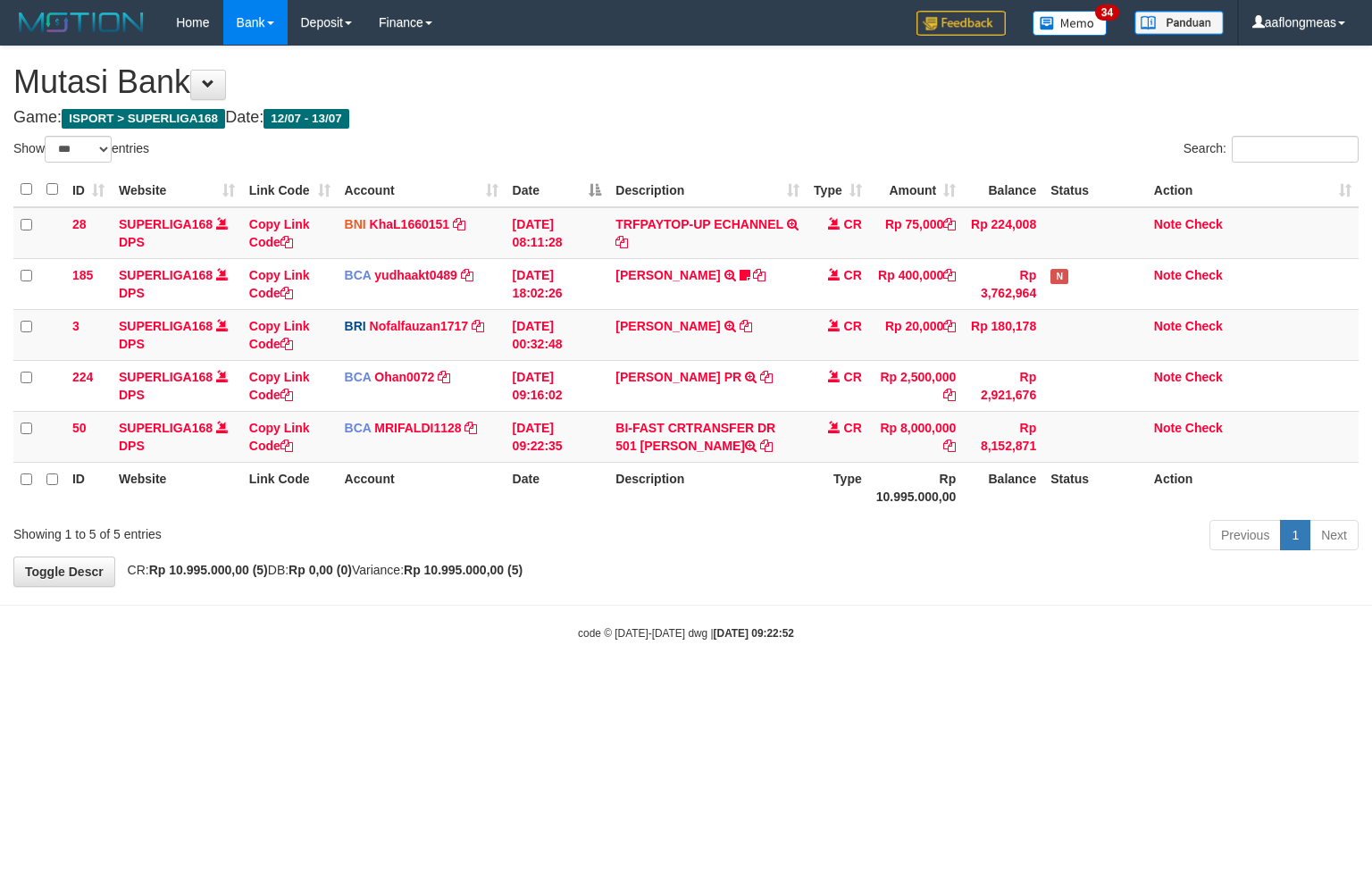 scroll, scrollTop: 0, scrollLeft: 0, axis: both 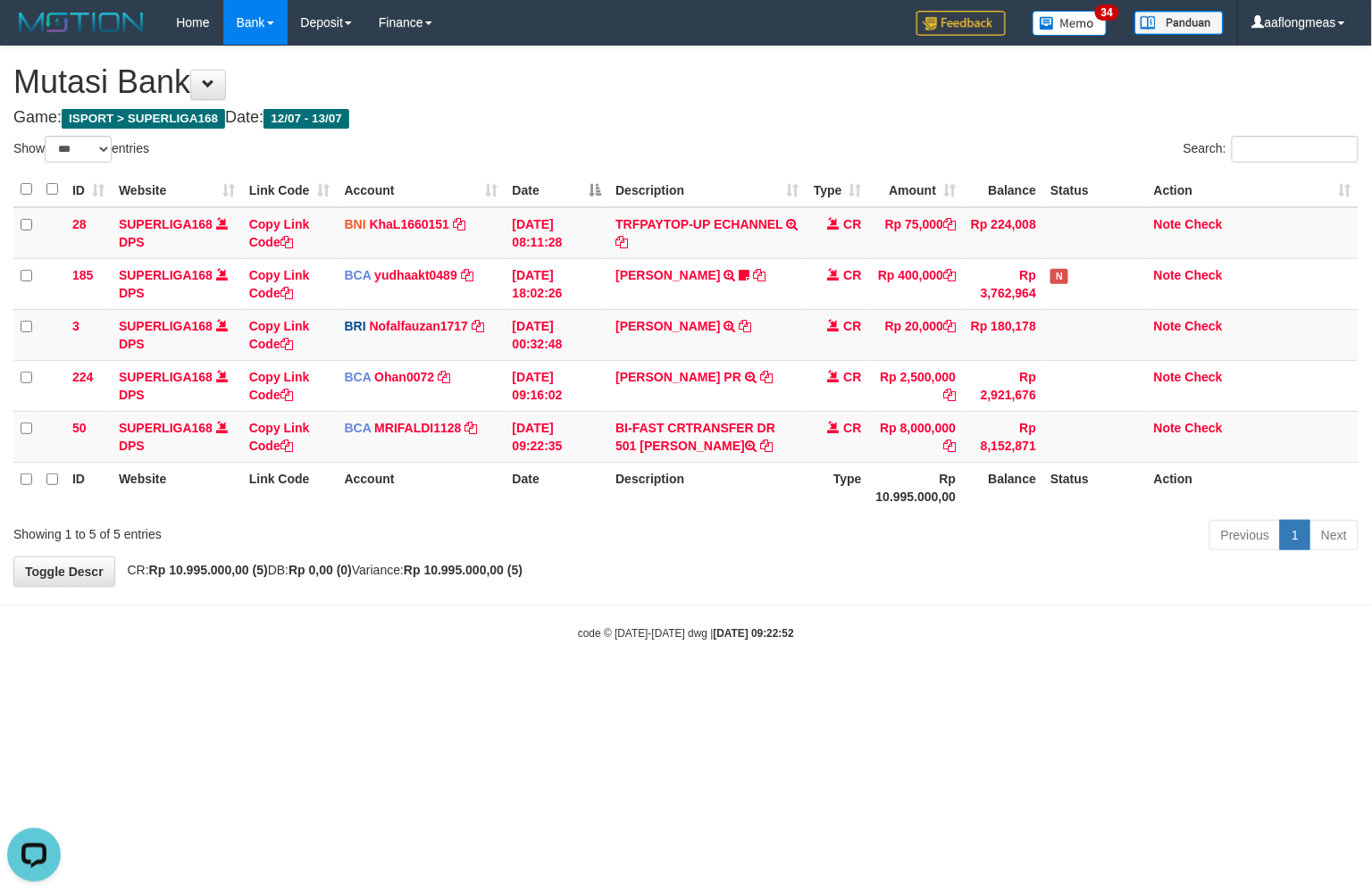 drag, startPoint x: 691, startPoint y: 578, endPoint x: 648, endPoint y: 594, distance: 45.880279 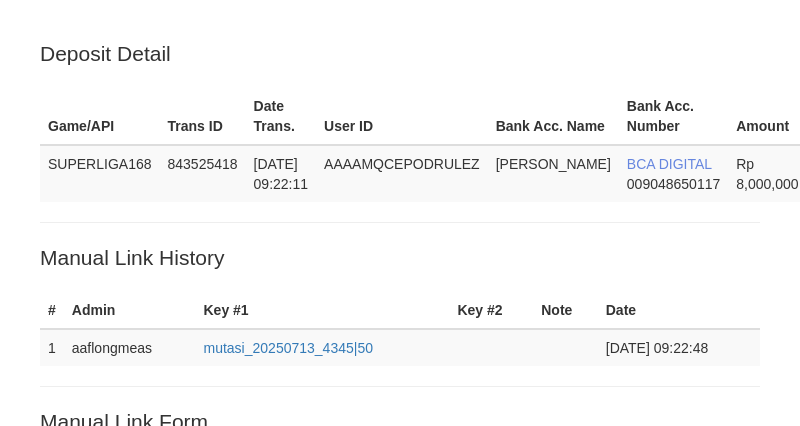 scroll, scrollTop: 425, scrollLeft: 0, axis: vertical 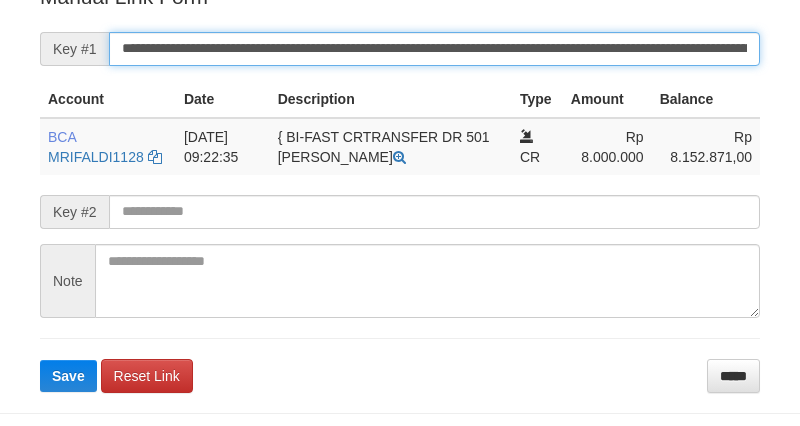 click on "**********" at bounding box center (434, 49) 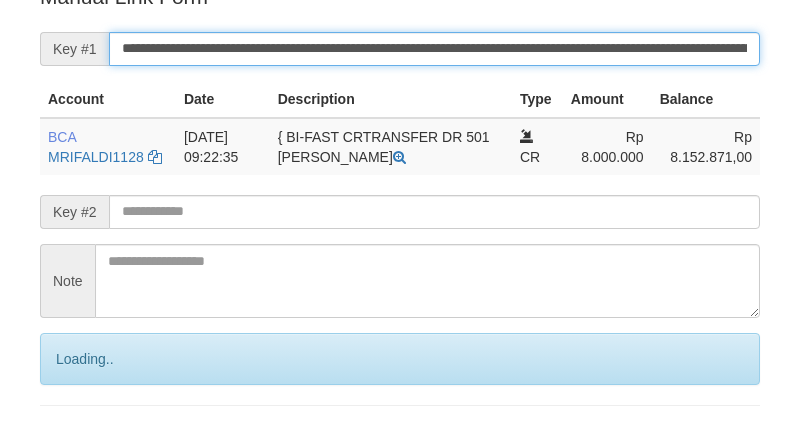 click on "**********" at bounding box center [434, 49] 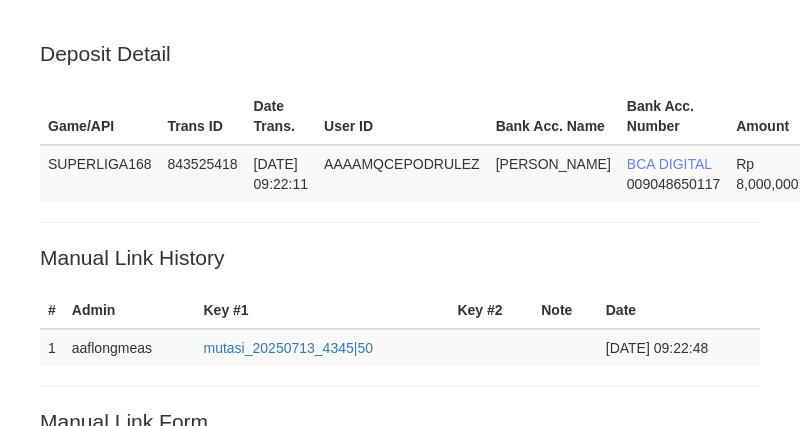 scroll, scrollTop: 423, scrollLeft: 0, axis: vertical 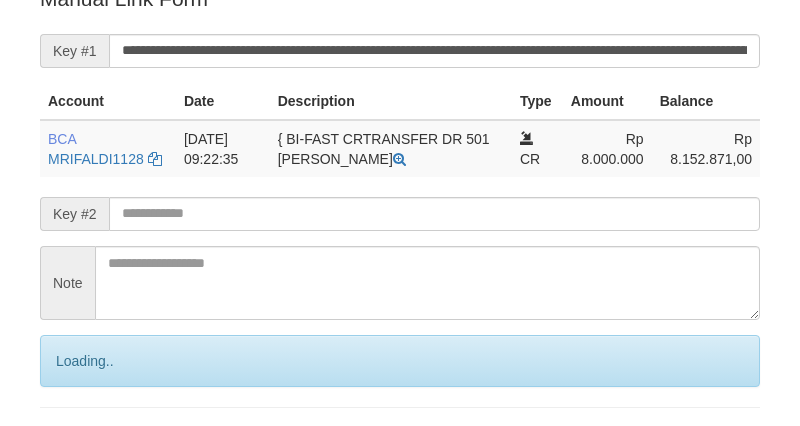 click on "**********" at bounding box center (434, 51) 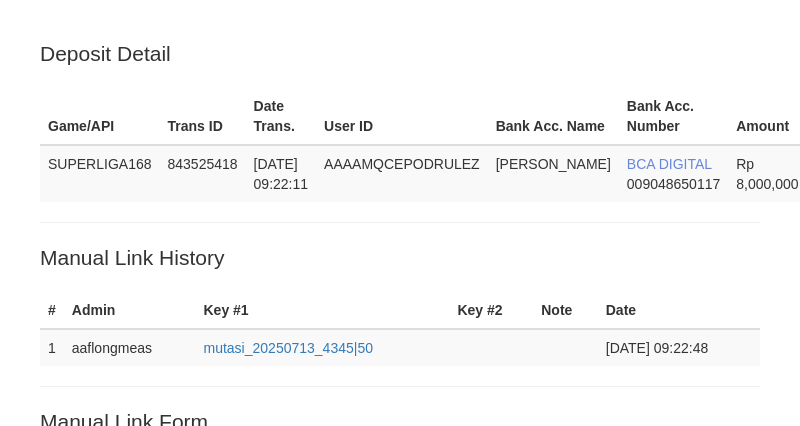 click on "**********" at bounding box center [434, 474] 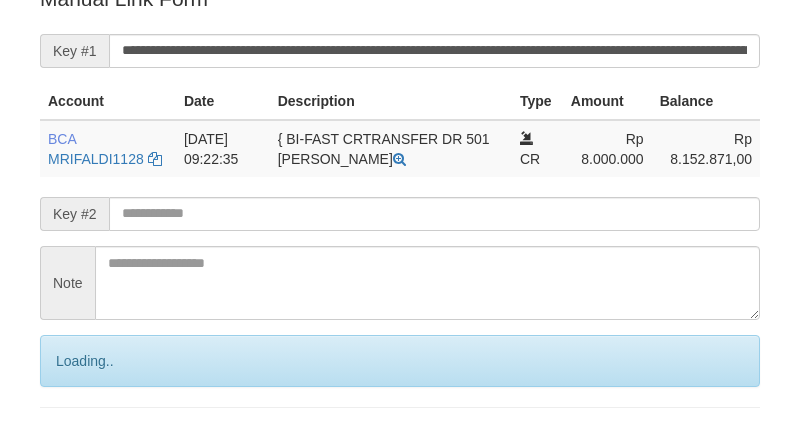 click on "Save" at bounding box center (90, 445) 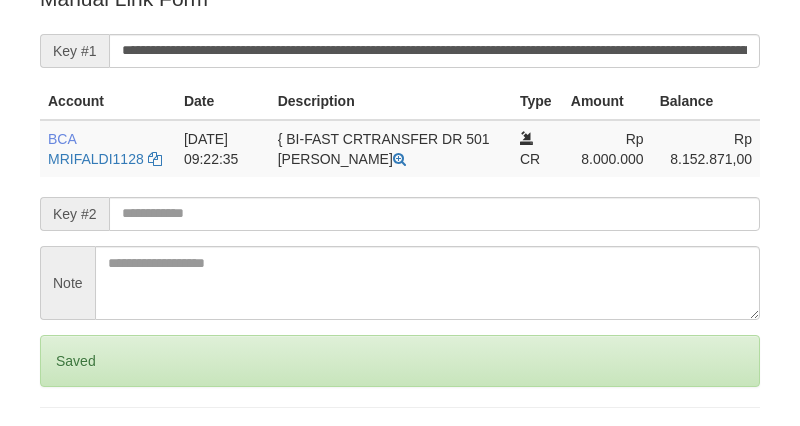 click on "**********" at bounding box center [434, 51] 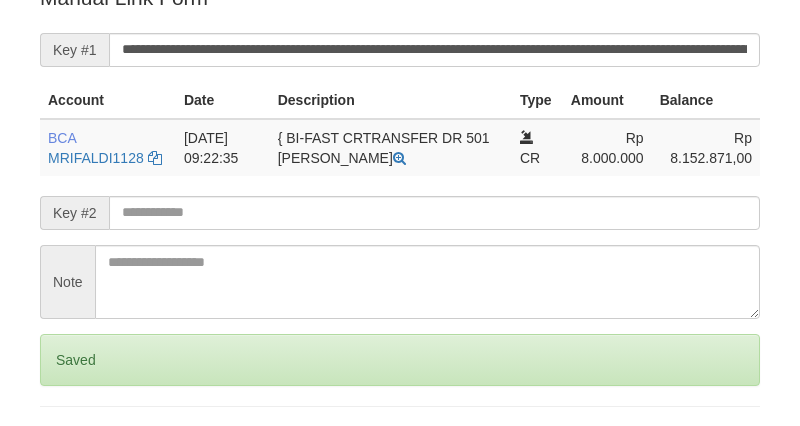 click on "Save" at bounding box center [68, 444] 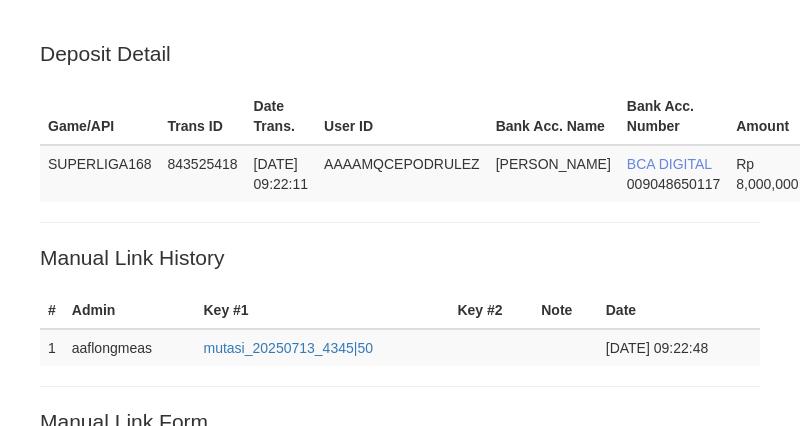 scroll, scrollTop: 424, scrollLeft: 0, axis: vertical 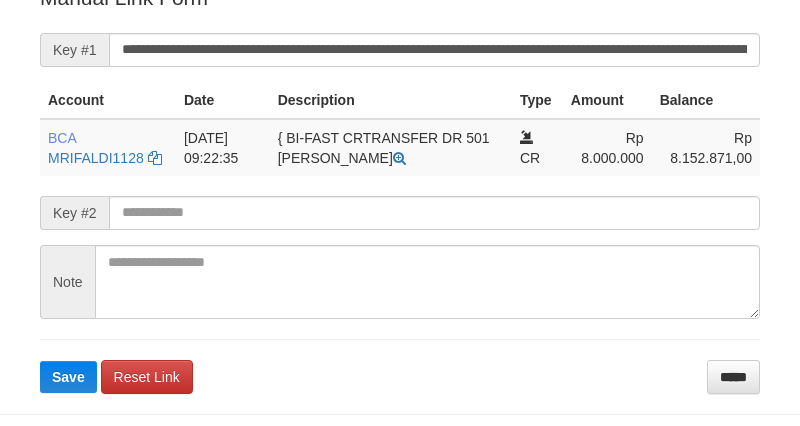 click on "Save" at bounding box center [68, 377] 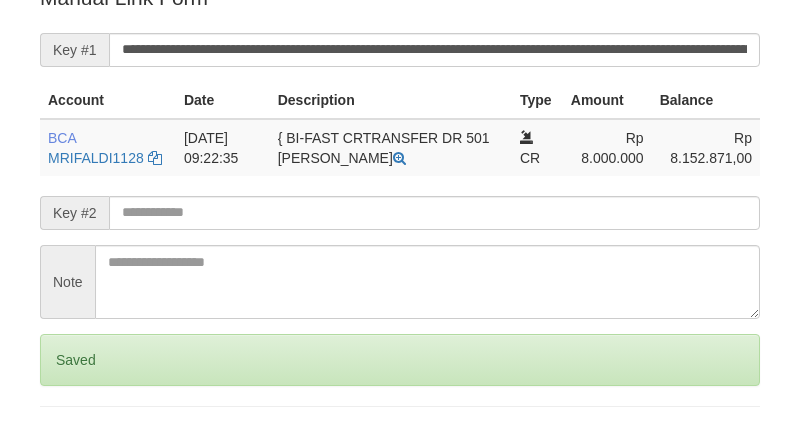 click on "Save" at bounding box center (68, 444) 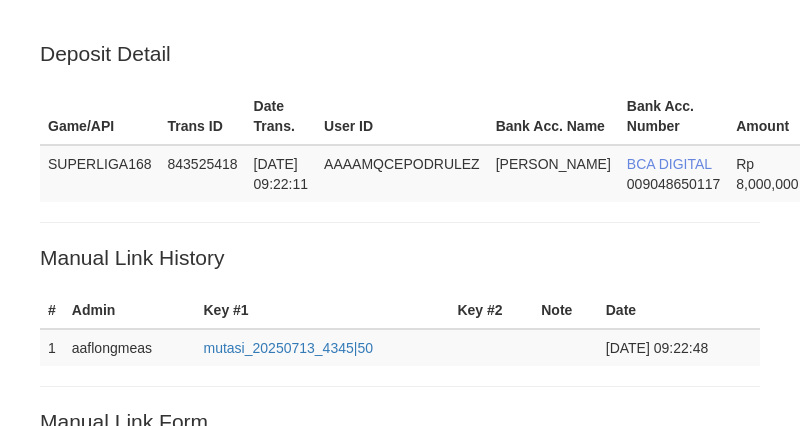 click on "**********" at bounding box center (434, 474) 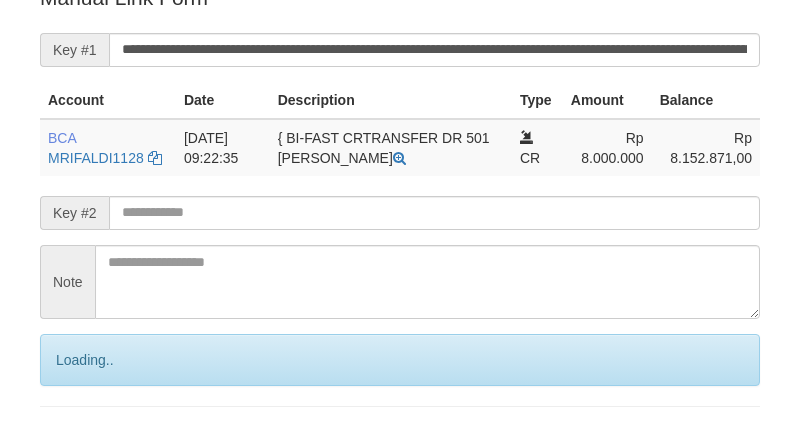 click on "Save" at bounding box center (90, 444) 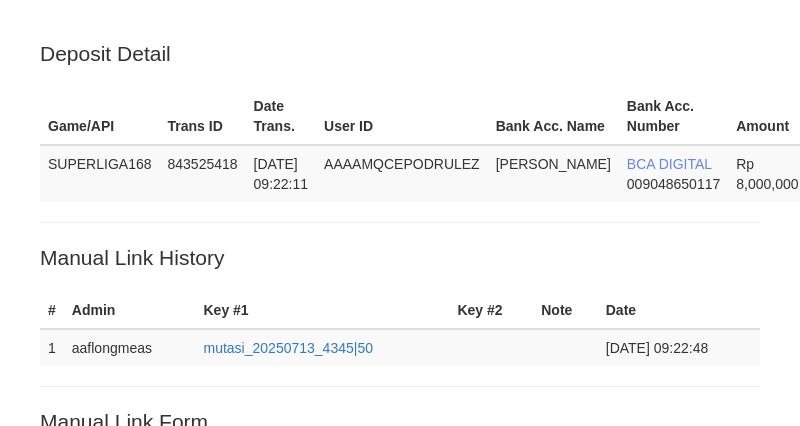 click on "Save" at bounding box center (68, 801) 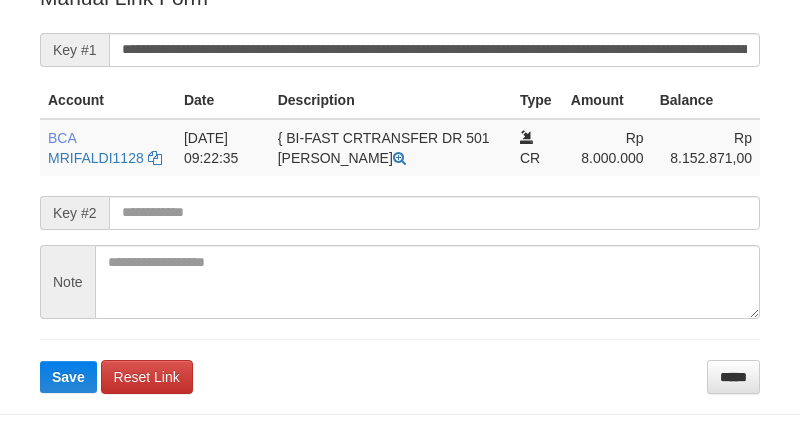 click on "**********" at bounding box center [434, 50] 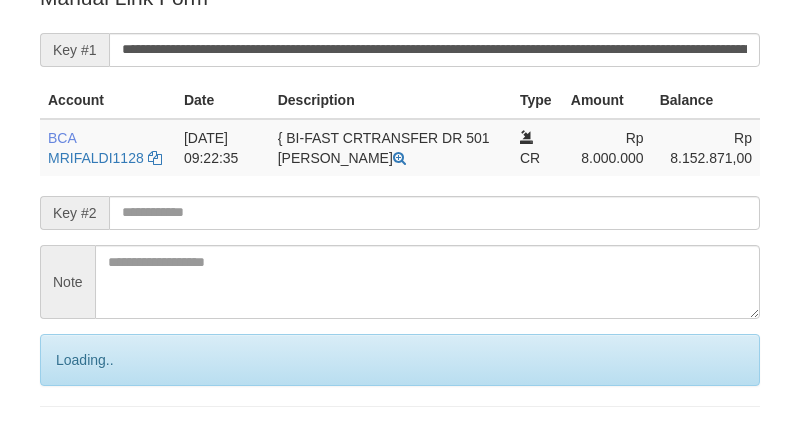 click on "**********" at bounding box center (434, 50) 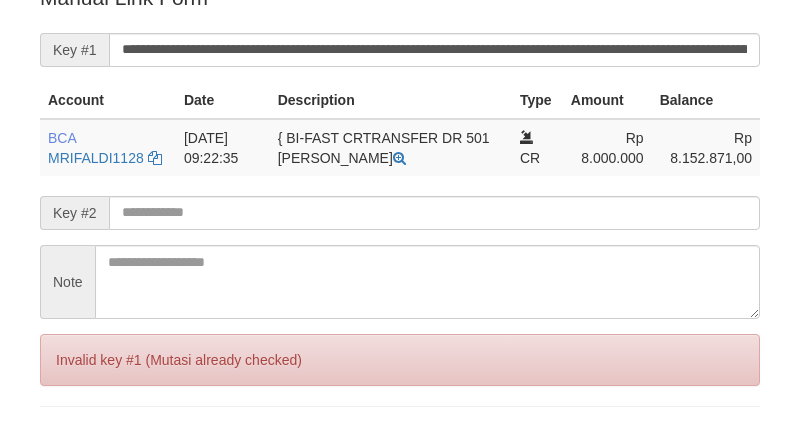 click on "Save" at bounding box center [68, 444] 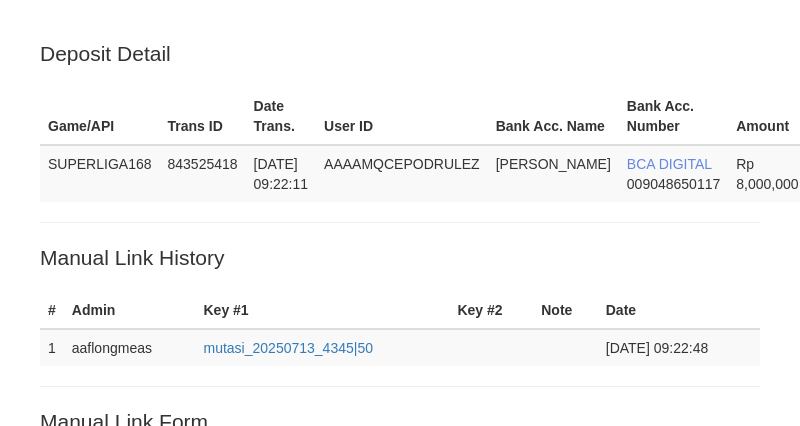 scroll, scrollTop: 424, scrollLeft: 0, axis: vertical 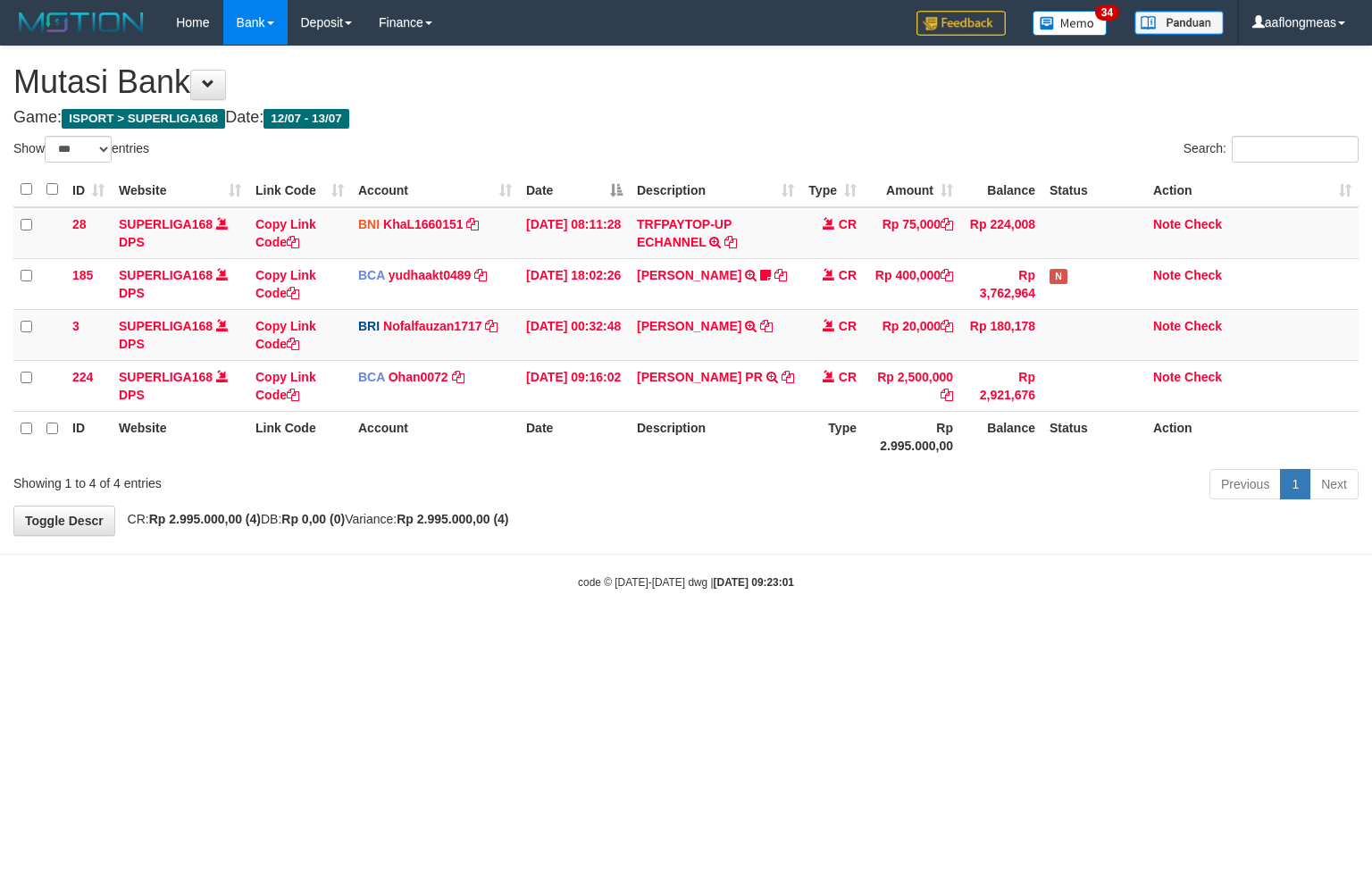 select on "***" 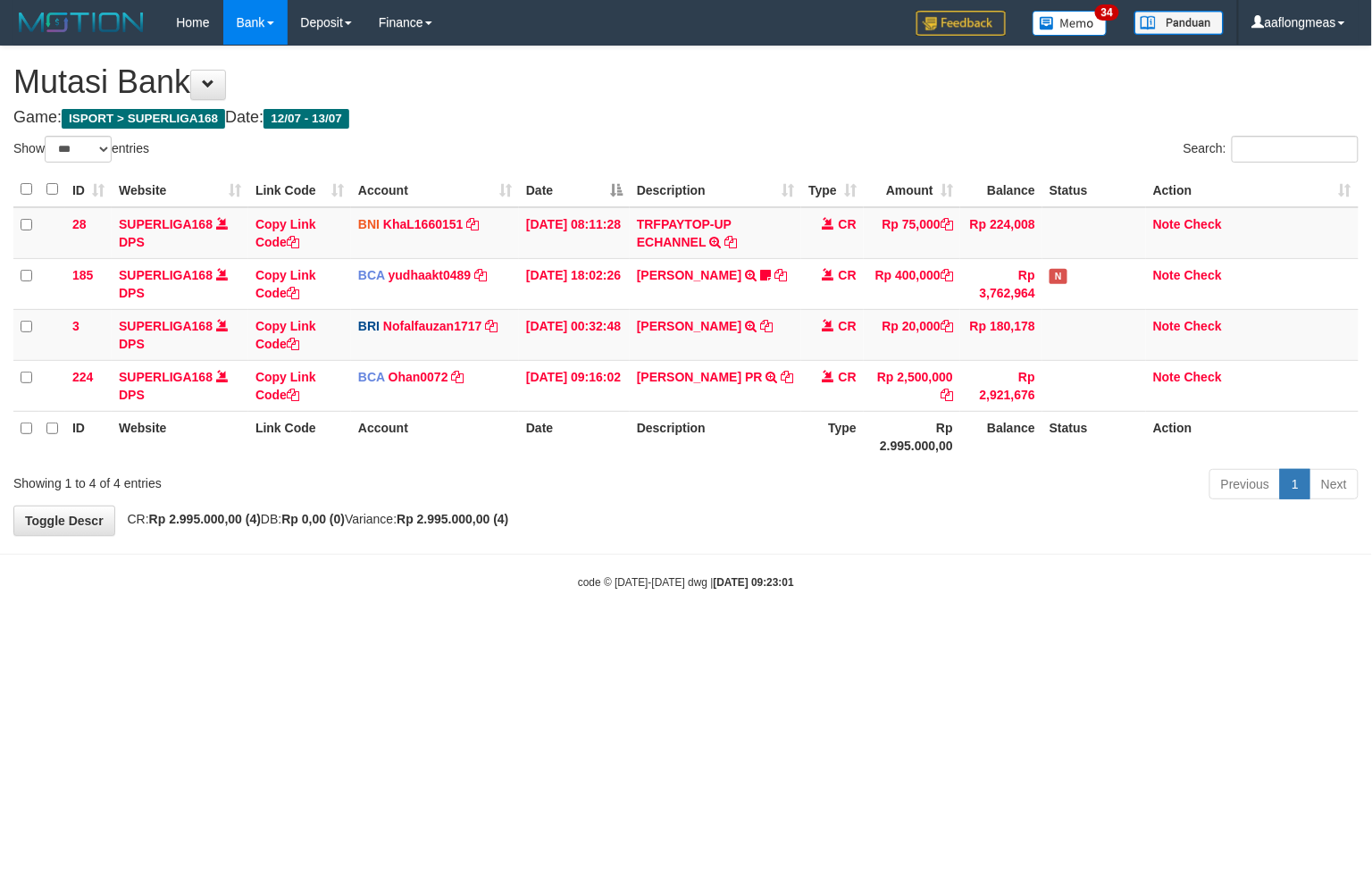 click on "Toggle navigation
Home
Bank
Account List
Load
By Website
Group
[ISPORT]													SUPERLIGA168
By Load Group (DPS)
34" at bounding box center [686, 317] 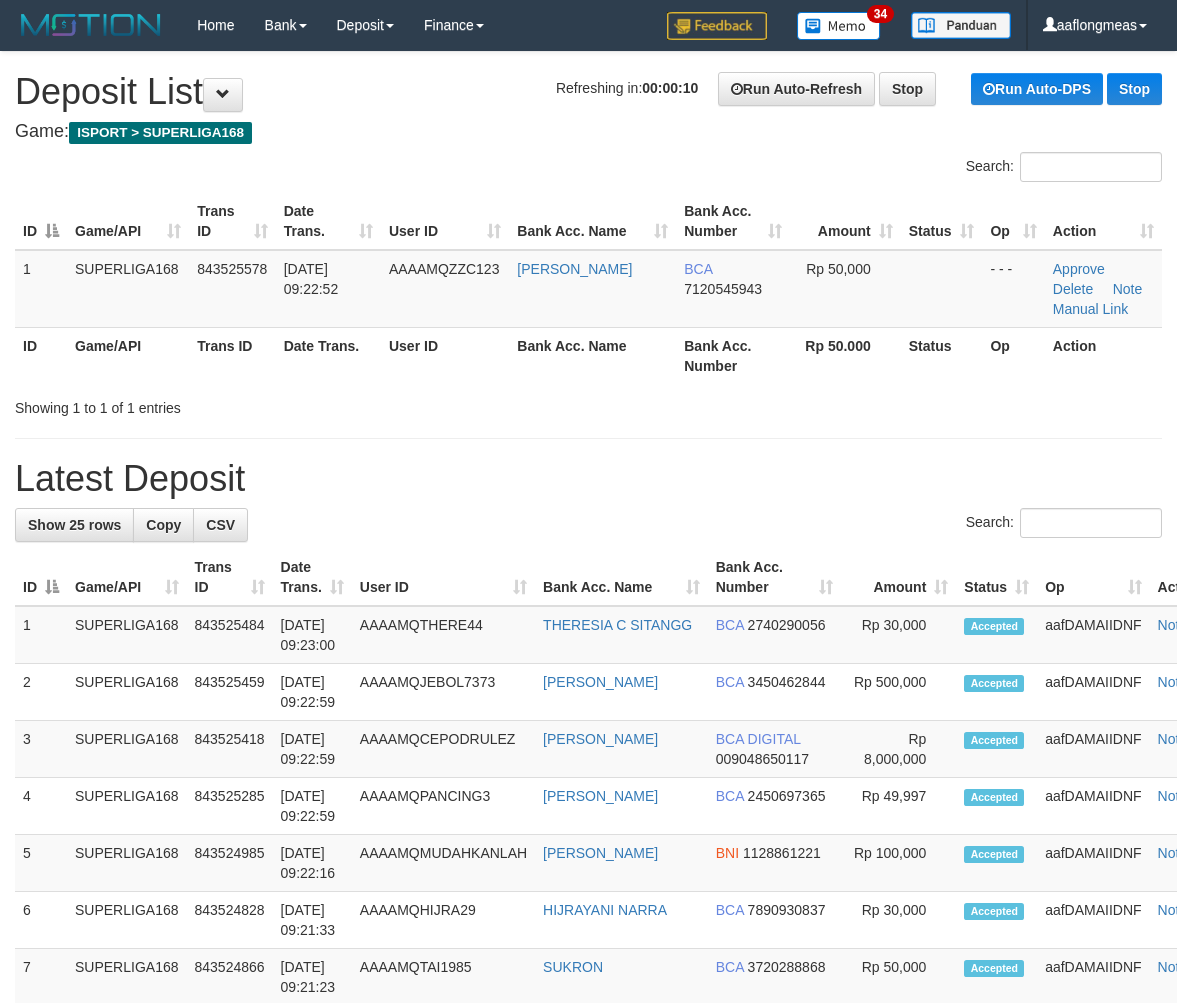 scroll, scrollTop: 0, scrollLeft: 0, axis: both 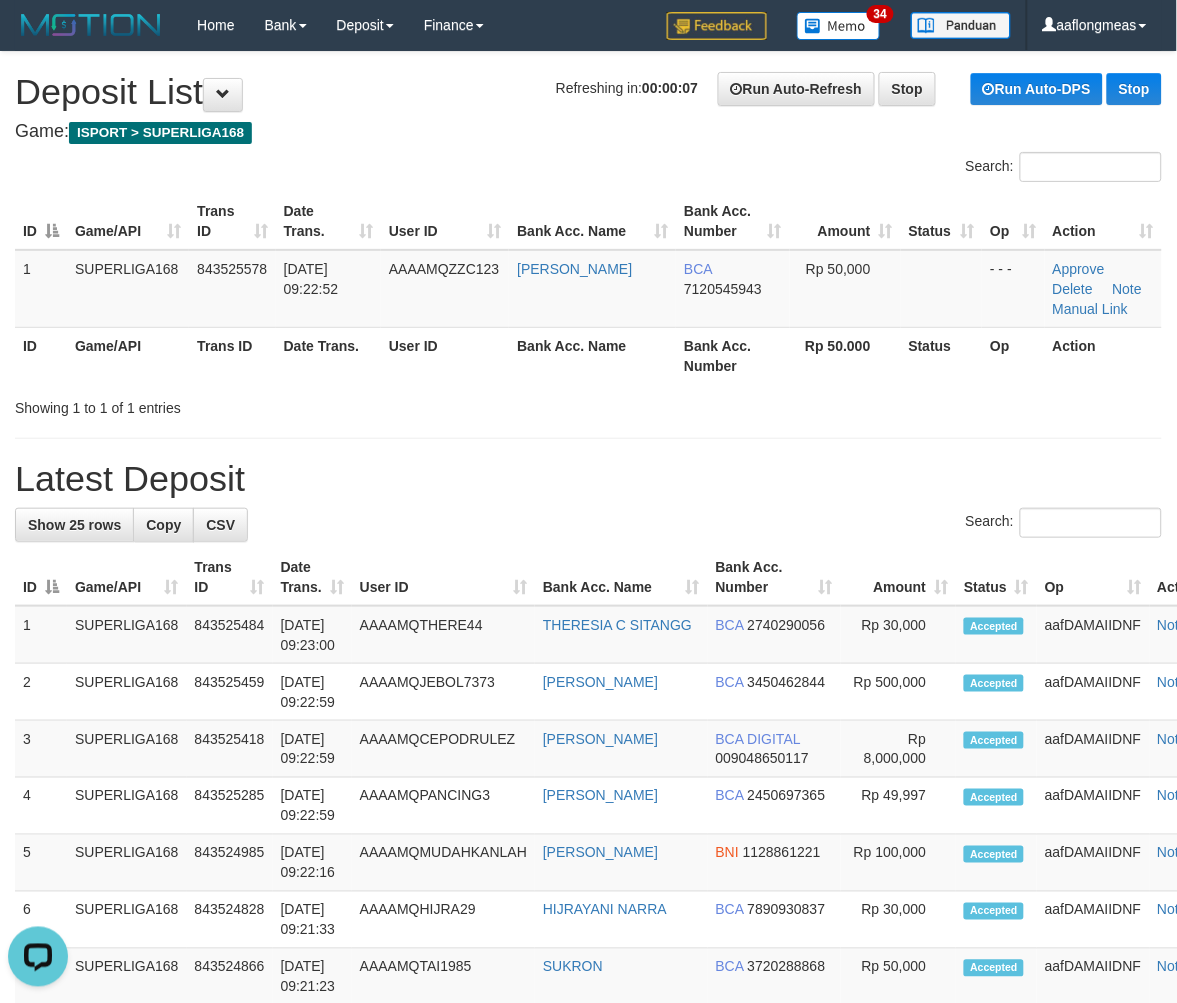 drag, startPoint x: 643, startPoint y: 530, endPoint x: 1190, endPoint y: 536, distance: 547.0329 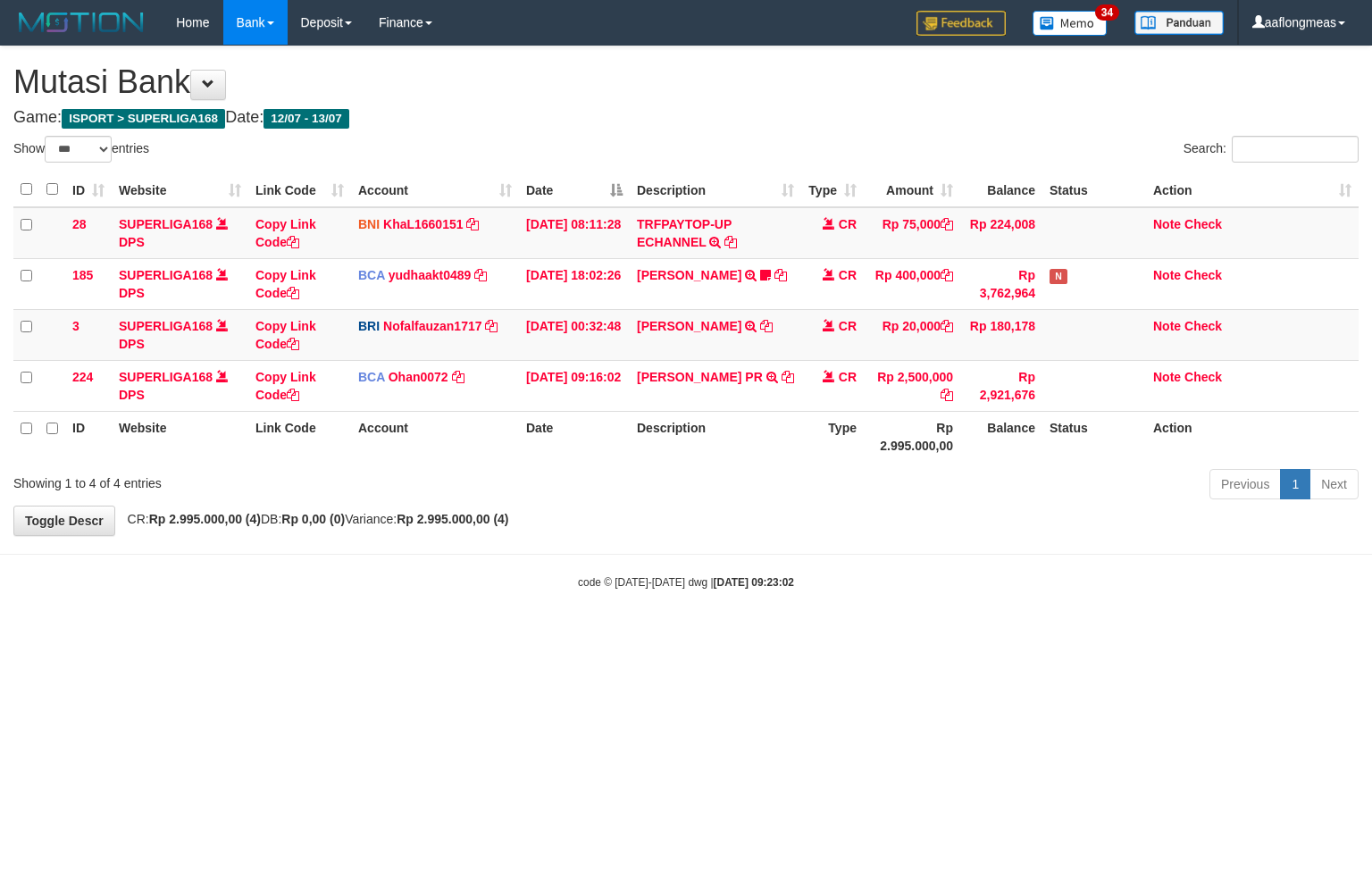 select on "***" 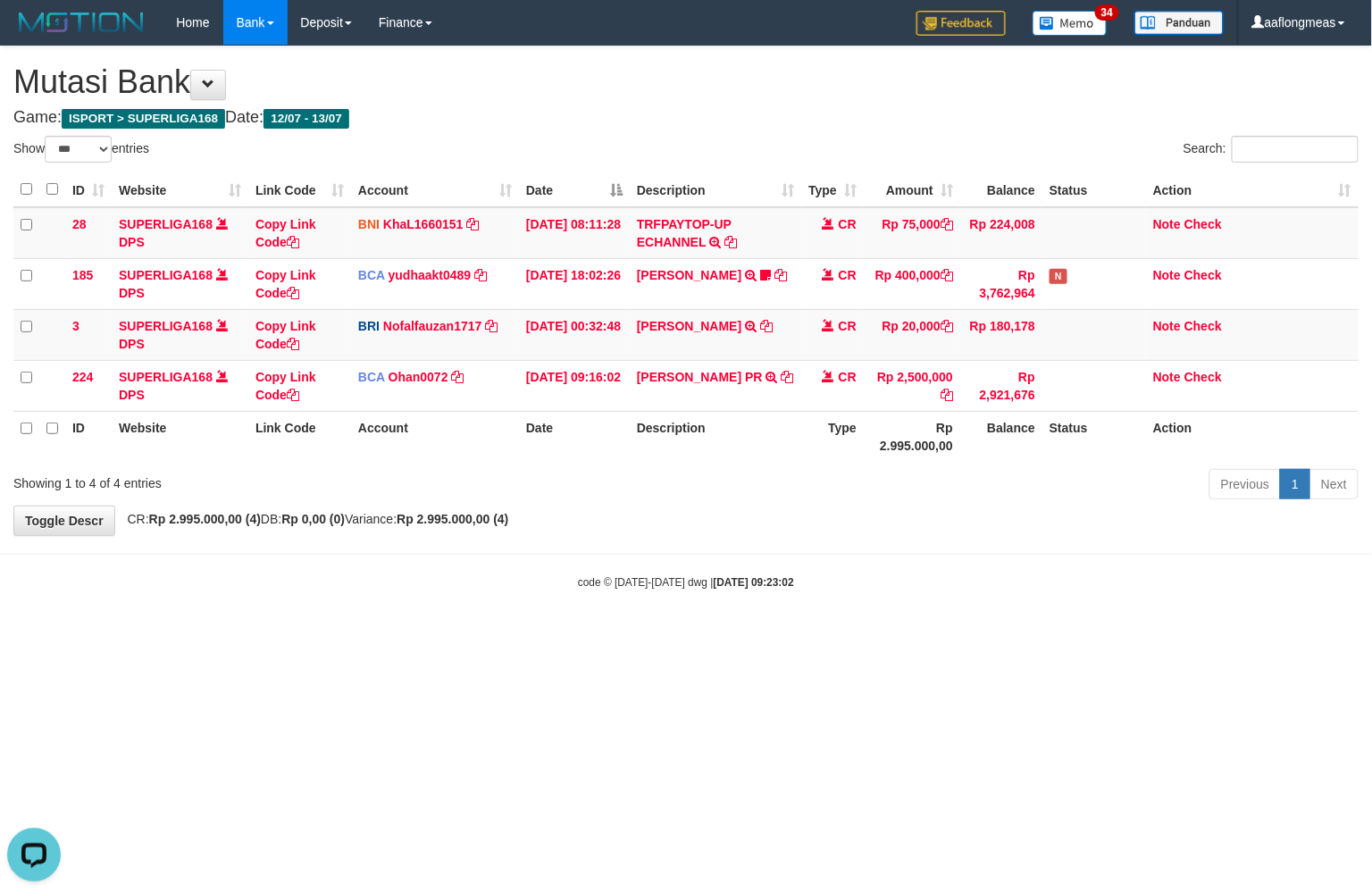 scroll, scrollTop: 0, scrollLeft: 0, axis: both 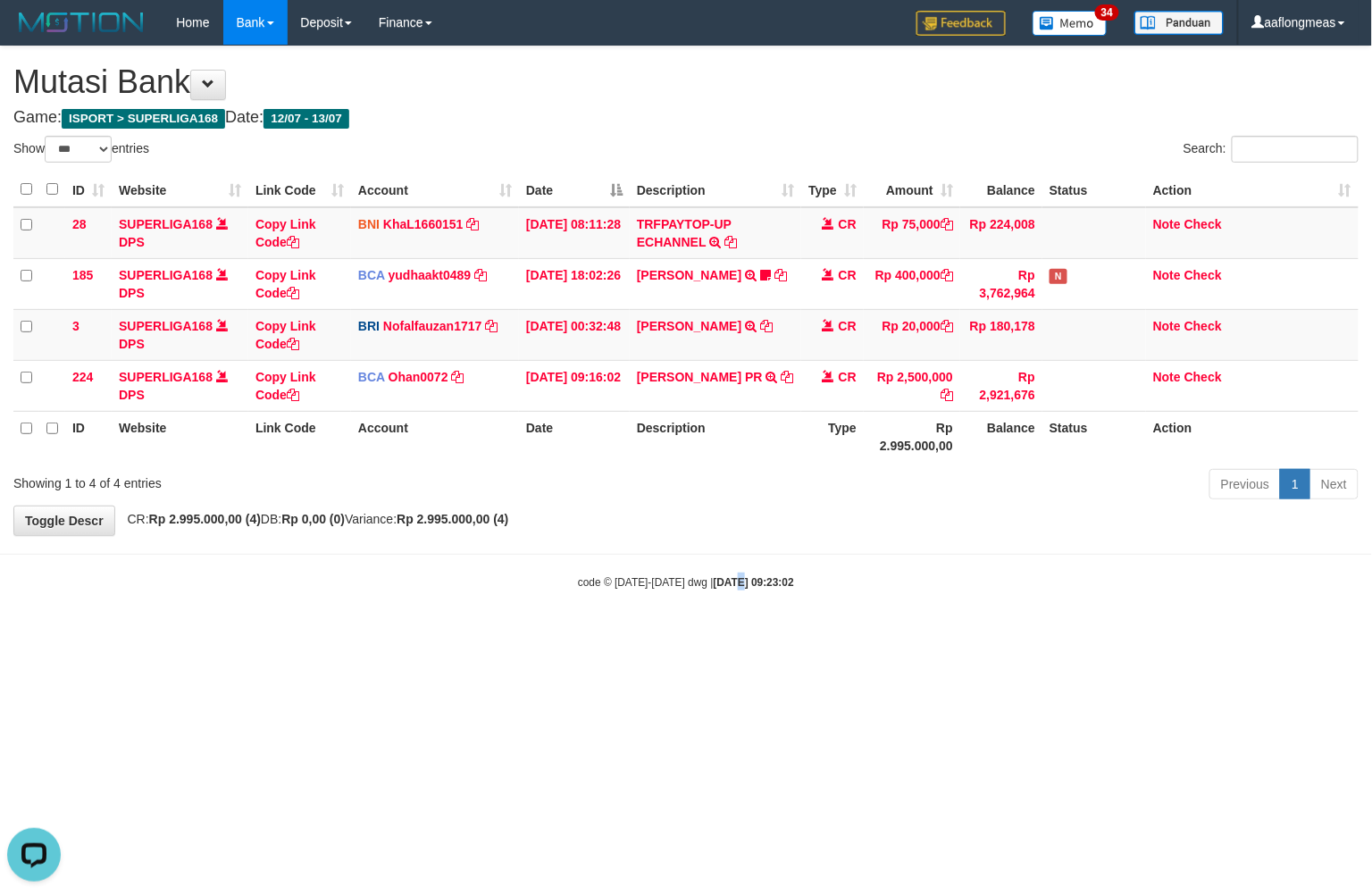 click on "Toggle navigation
Home
Bank
Account List
Load
By Website
Group
[ISPORT]													SUPERLIGA168
By Load Group (DPS)
34" at bounding box center (686, 317) 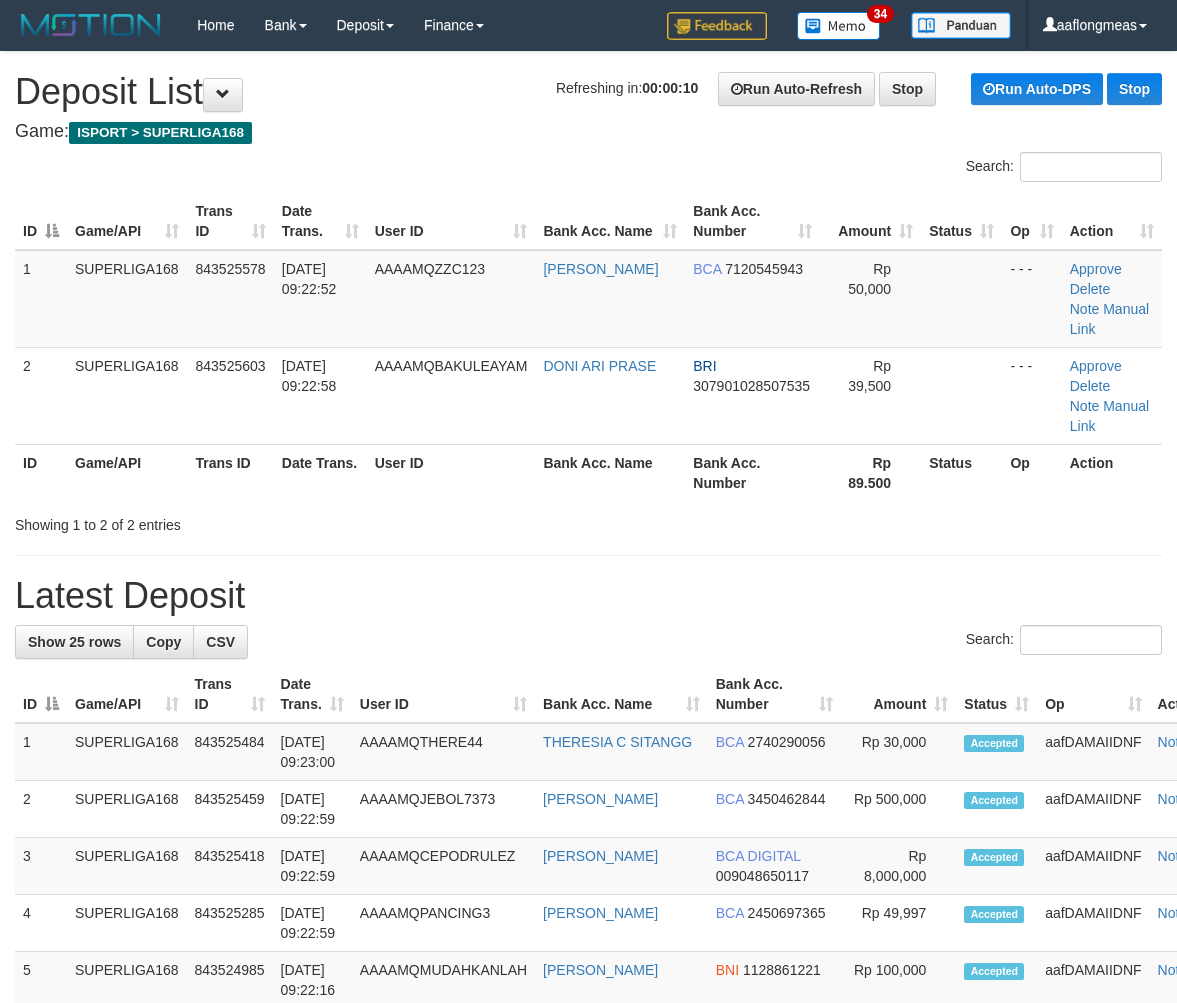 scroll, scrollTop: 0, scrollLeft: 0, axis: both 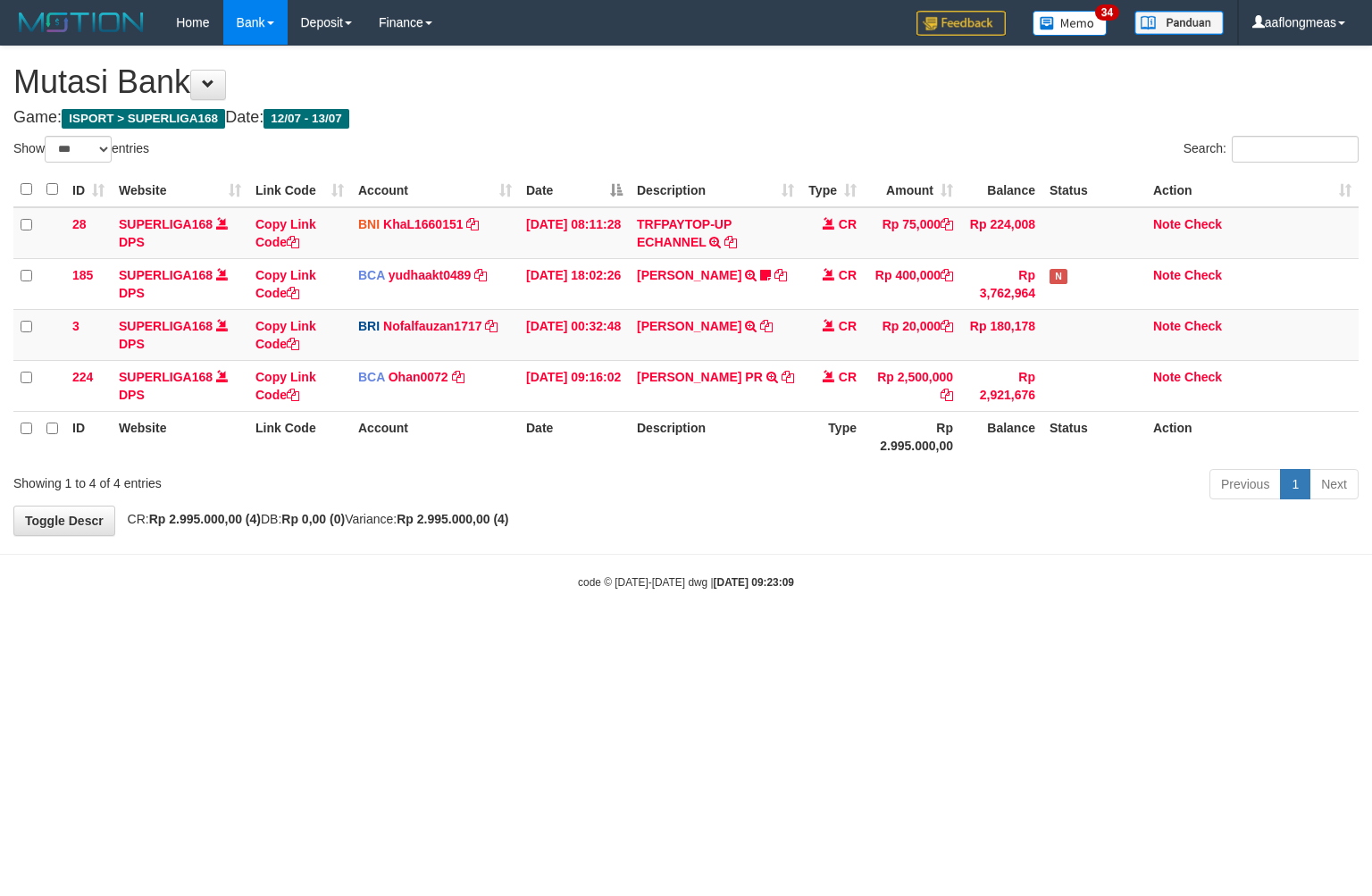 select on "***" 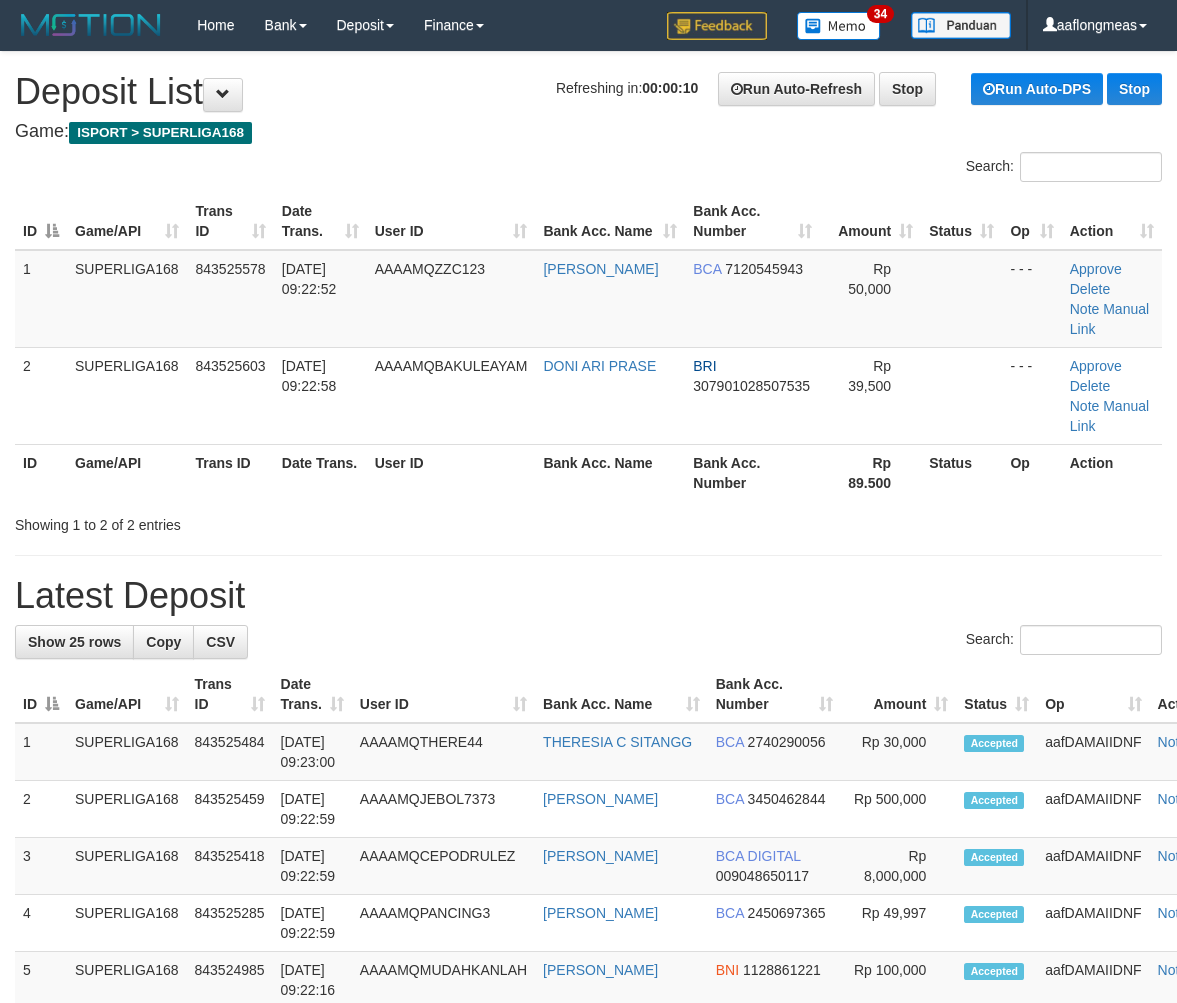 scroll, scrollTop: 0, scrollLeft: 0, axis: both 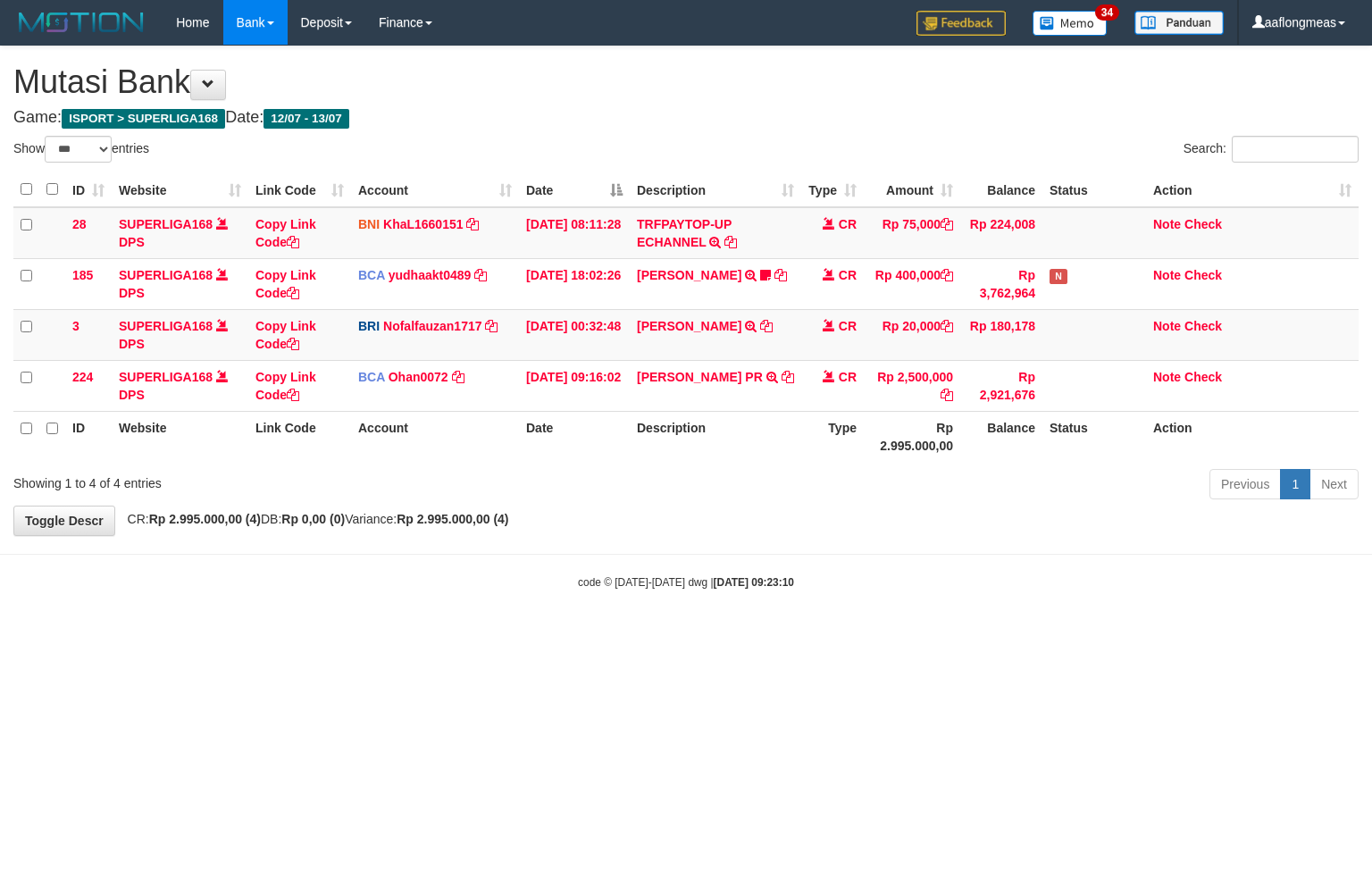 select on "***" 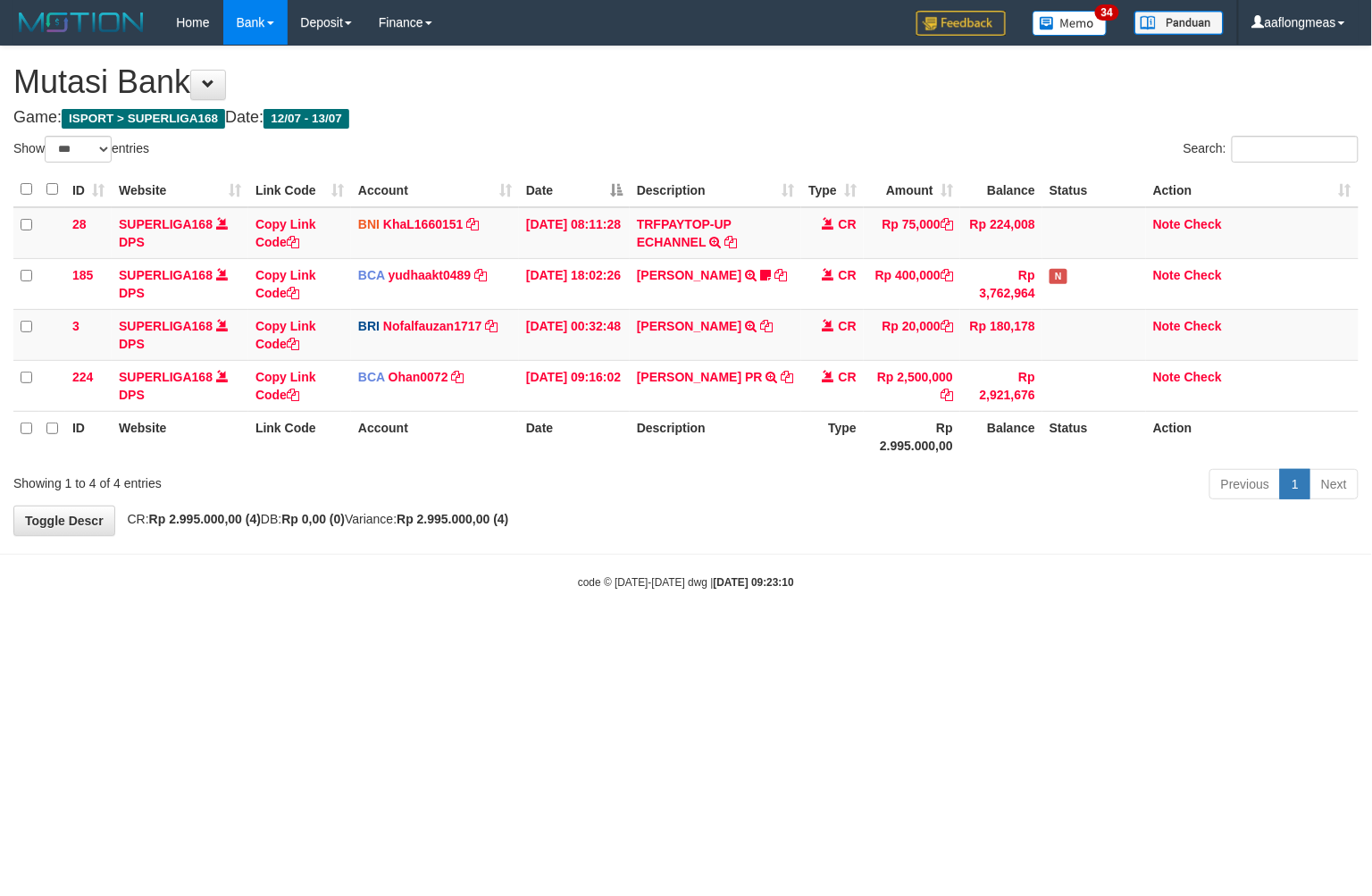 click on "Toggle navigation
Home
Bank
Account List
Load
By Website
Group
[ISPORT]													SUPERLIGA168
By Load Group (DPS)
34" at bounding box center [686, 317] 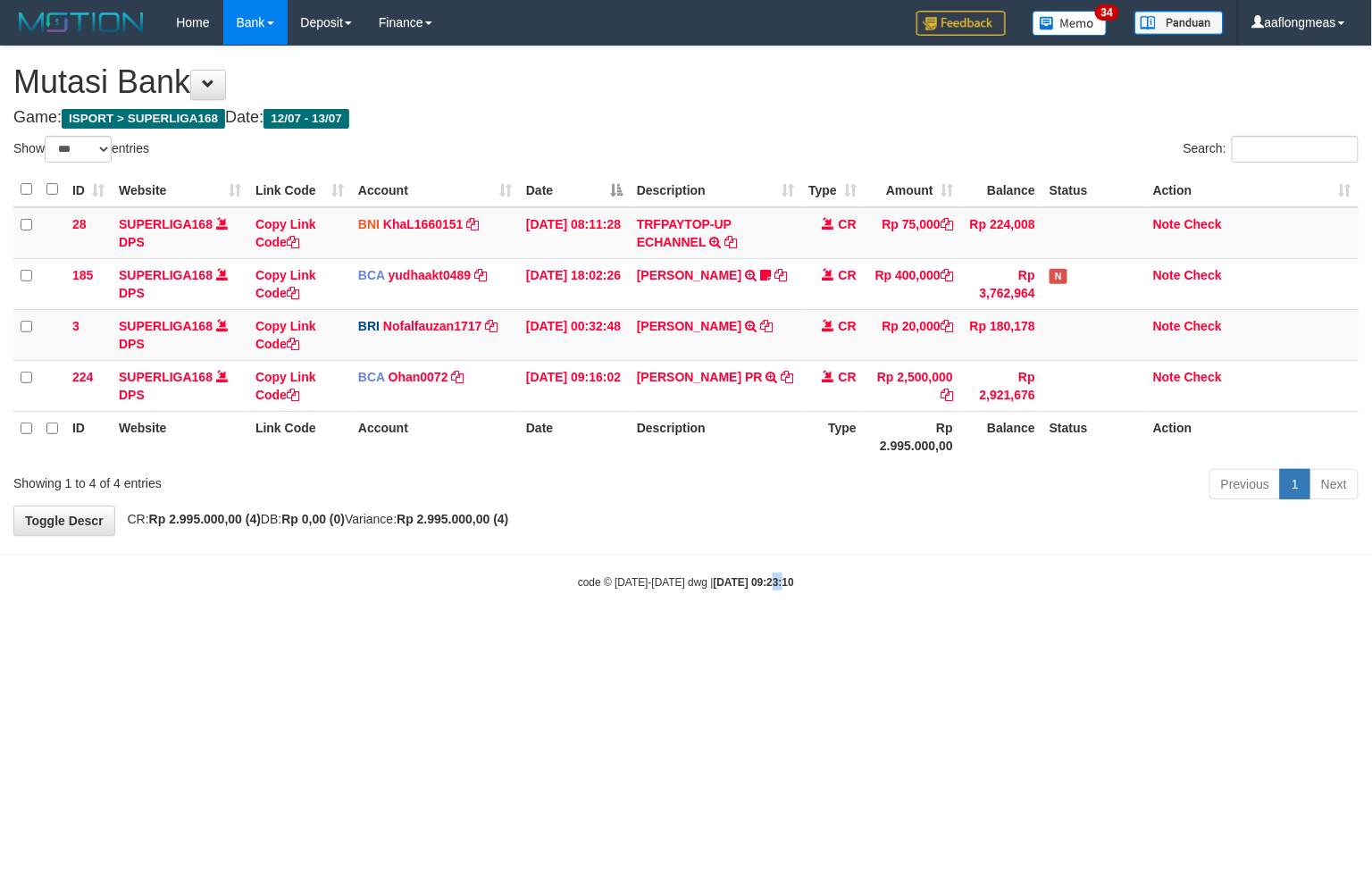 click on "Toggle navigation
Home
Bank
Account List
Load
By Website
Group
[ISPORT]													SUPERLIGA168
By Load Group (DPS)
34" at bounding box center [686, 317] 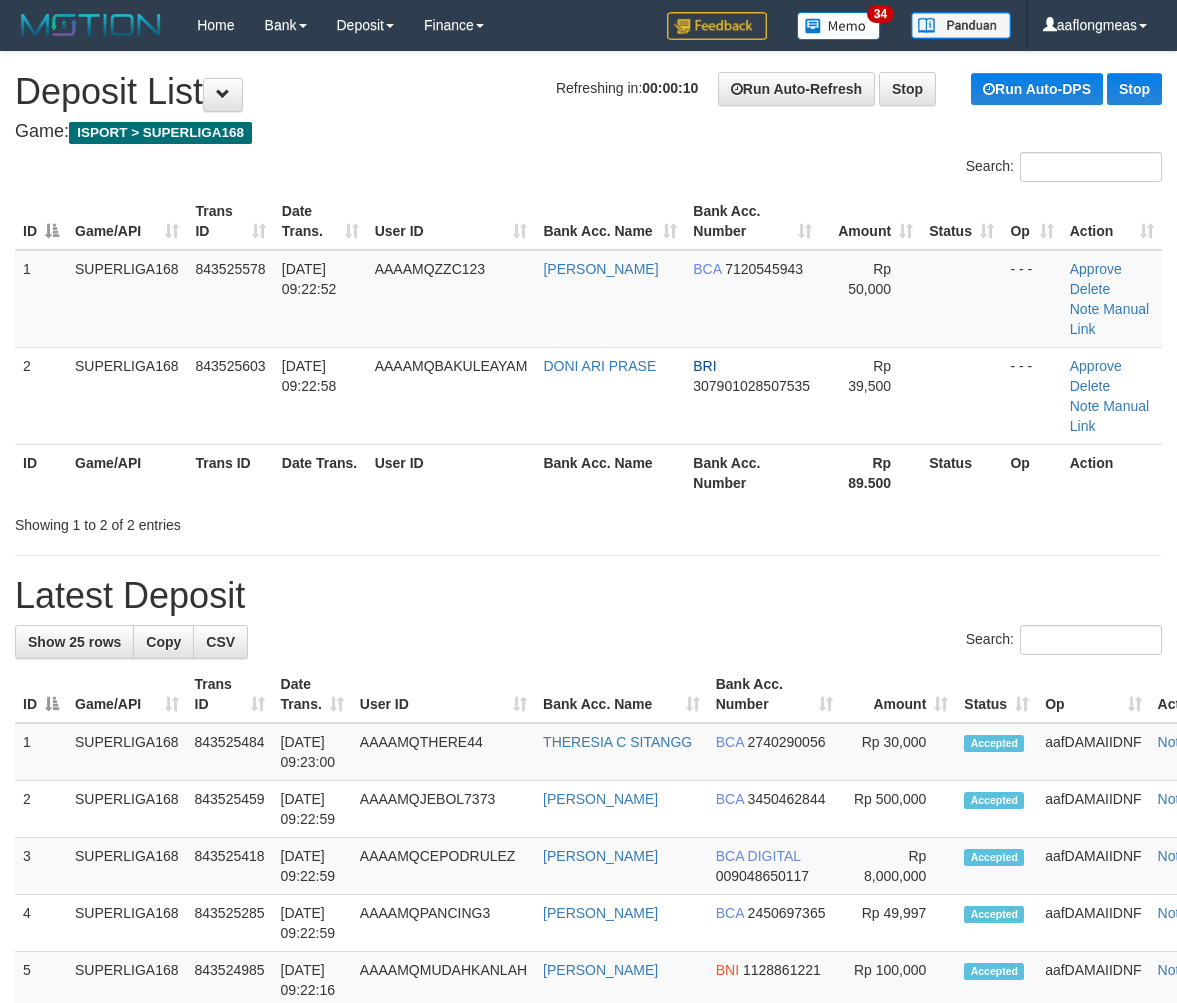scroll, scrollTop: 0, scrollLeft: 0, axis: both 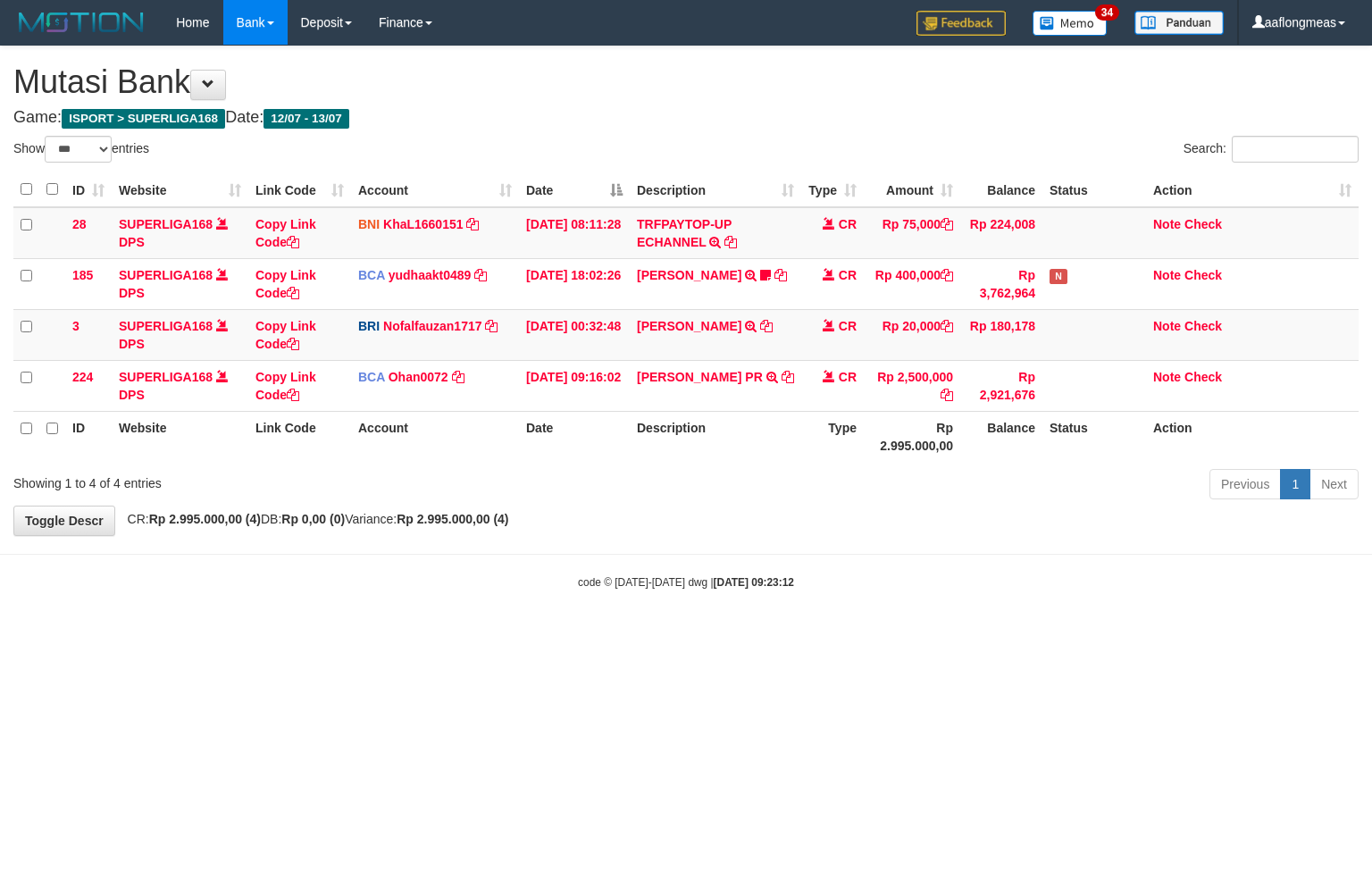 select on "***" 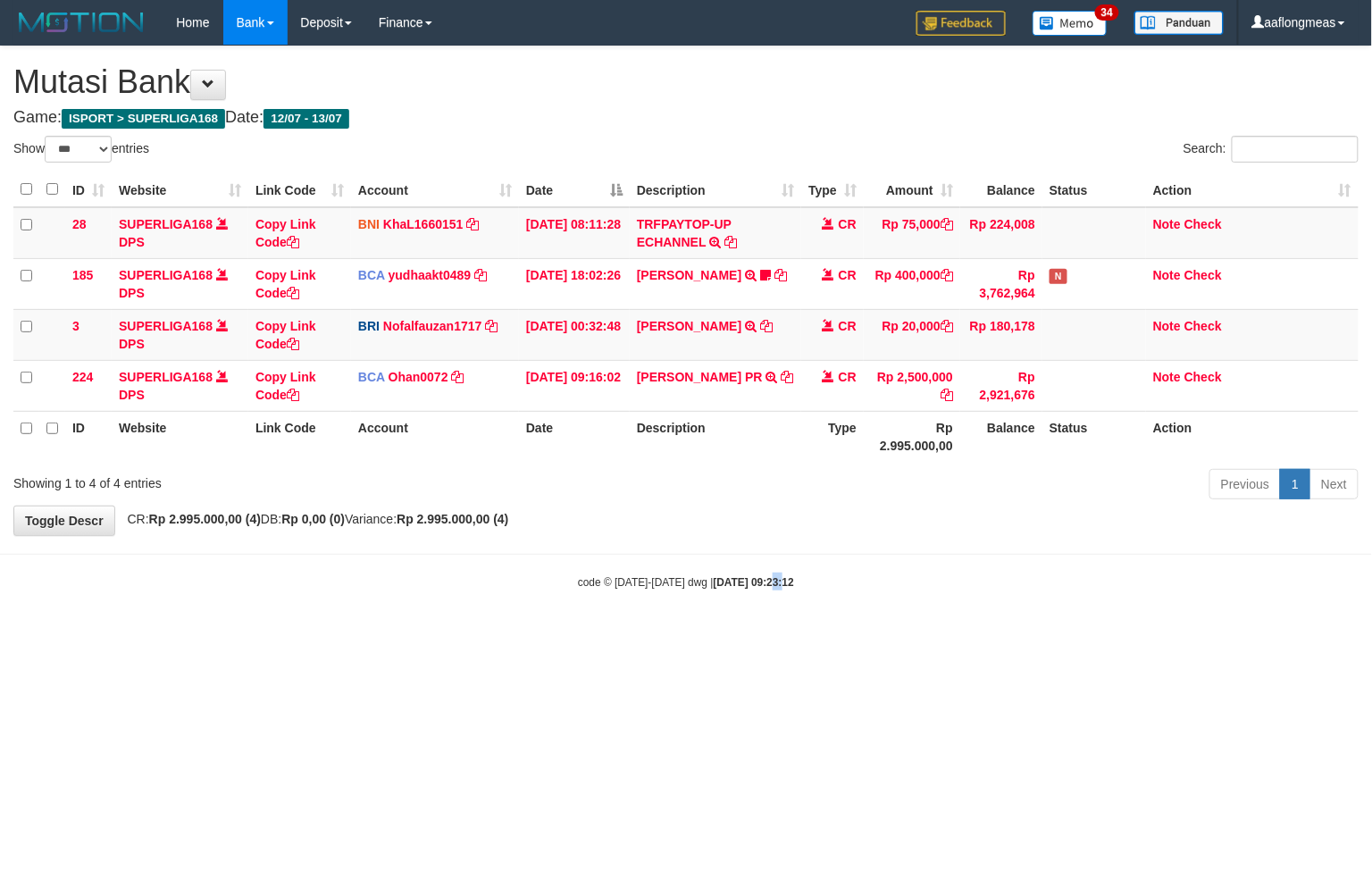 click on "Toggle navigation
Home
Bank
Account List
Load
By Website
Group
[ISPORT]													SUPERLIGA168
By Load Group (DPS)
34" at bounding box center (686, 317) 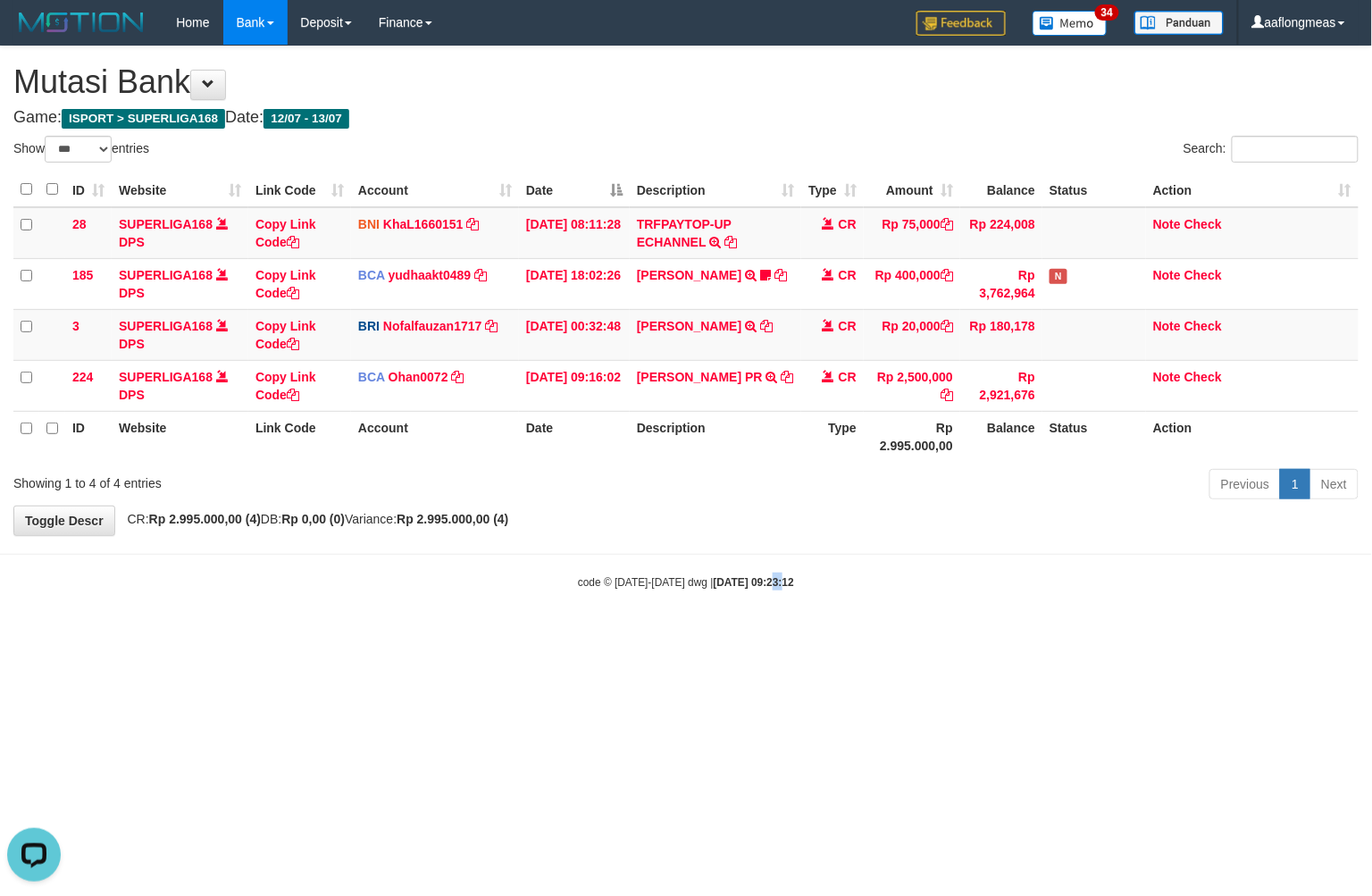 scroll, scrollTop: 0, scrollLeft: 0, axis: both 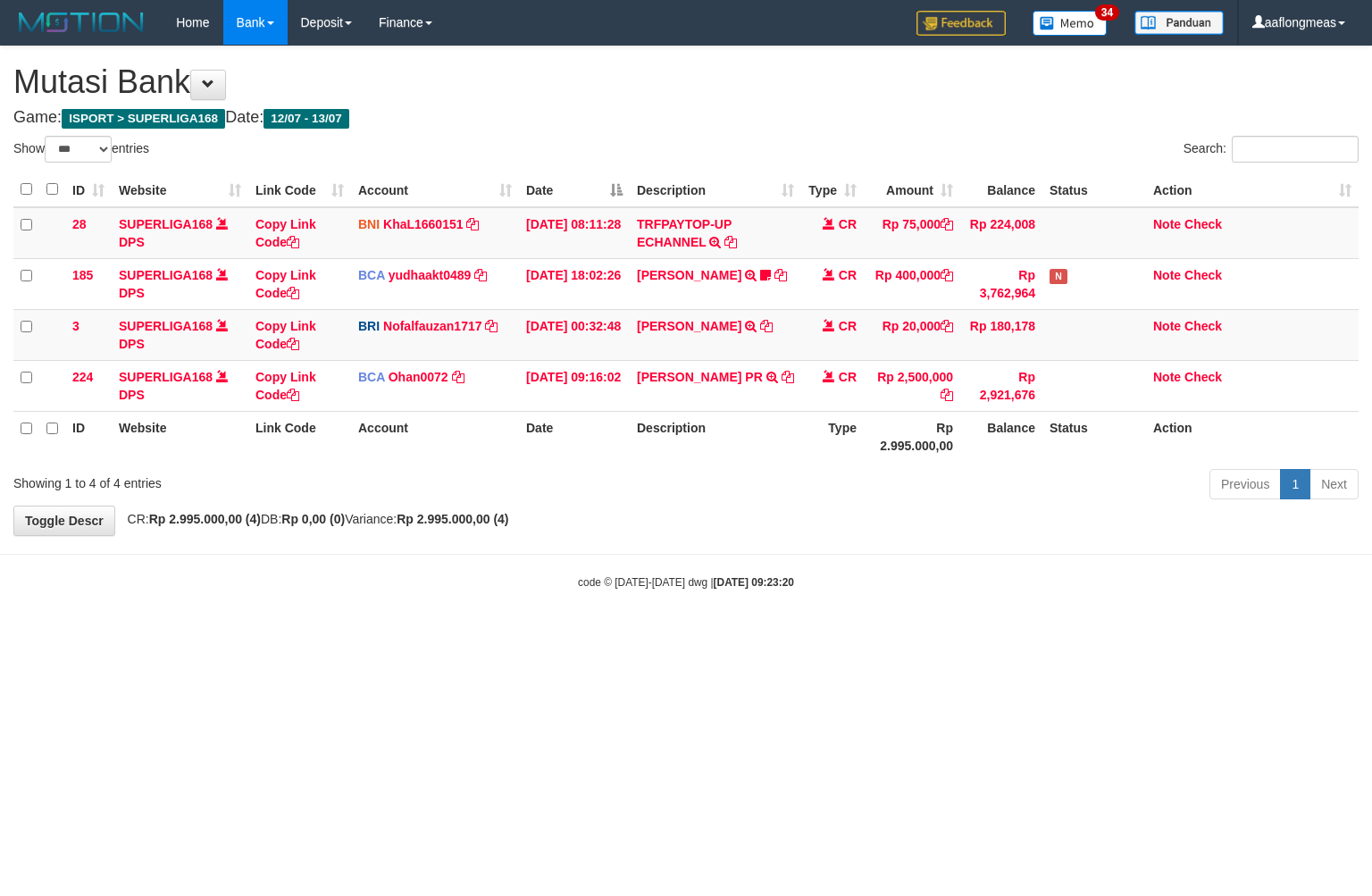 select on "***" 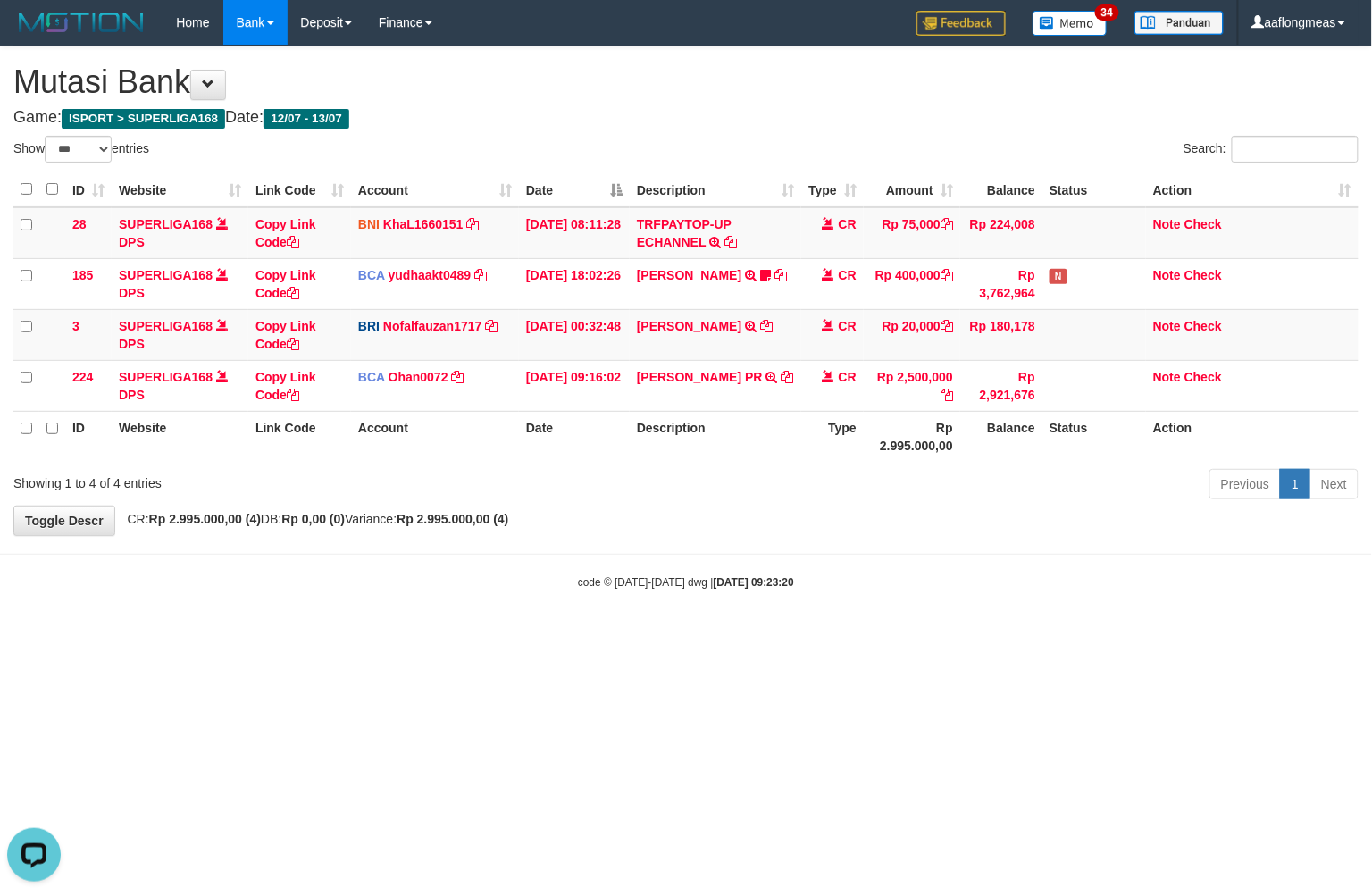 scroll, scrollTop: 0, scrollLeft: 0, axis: both 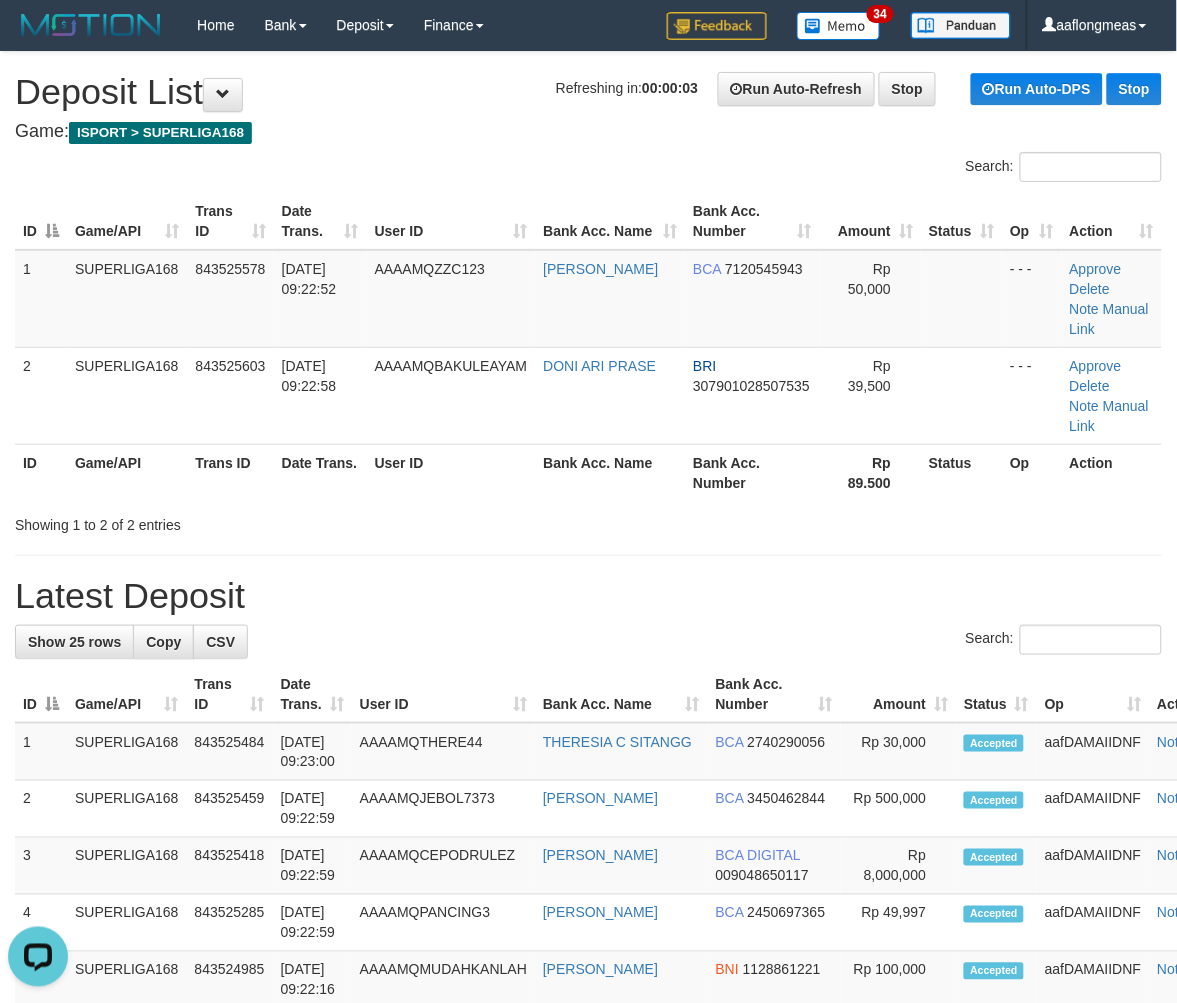 click on "Latest Deposit" at bounding box center [588, 596] 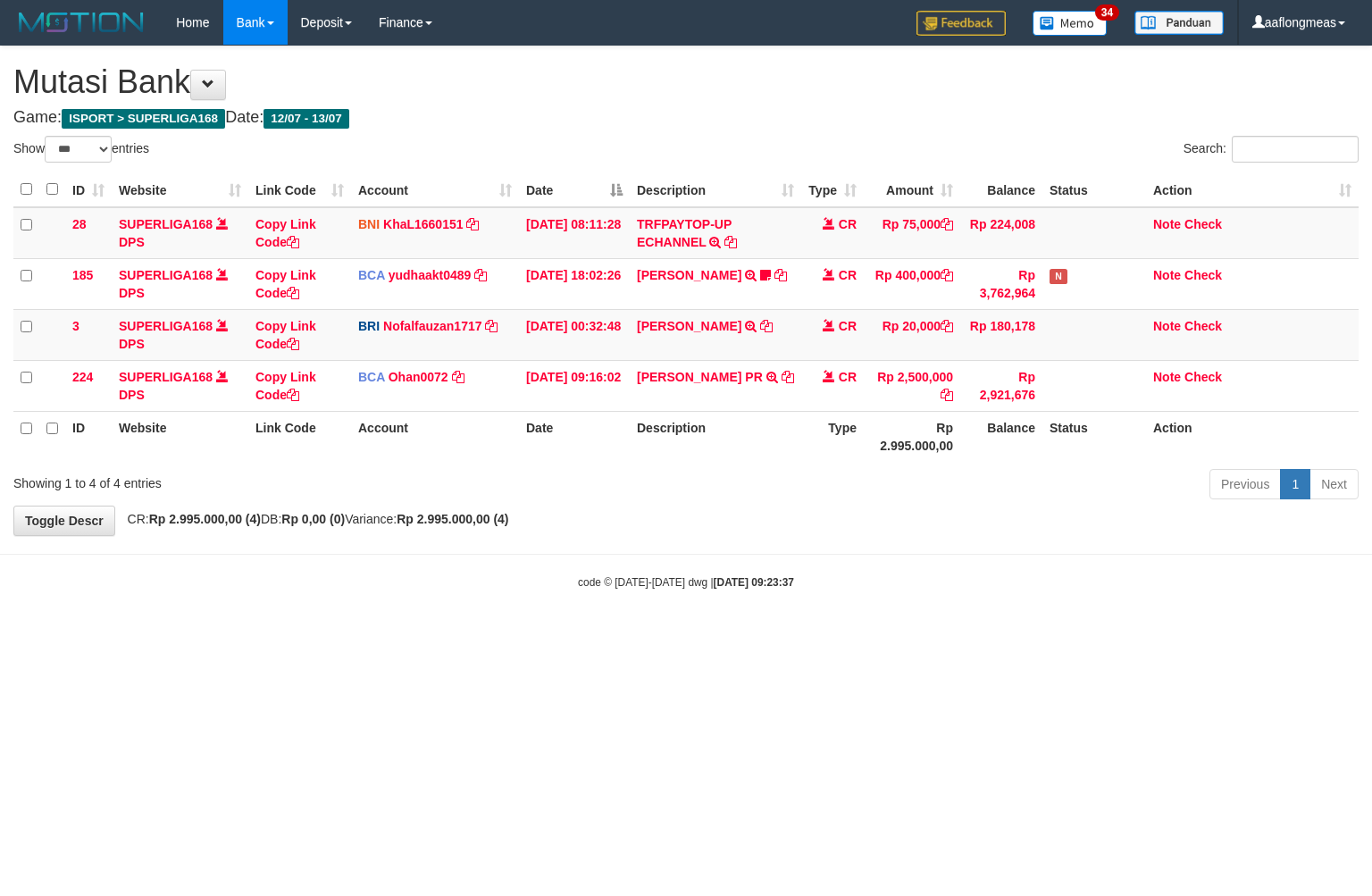 select on "***" 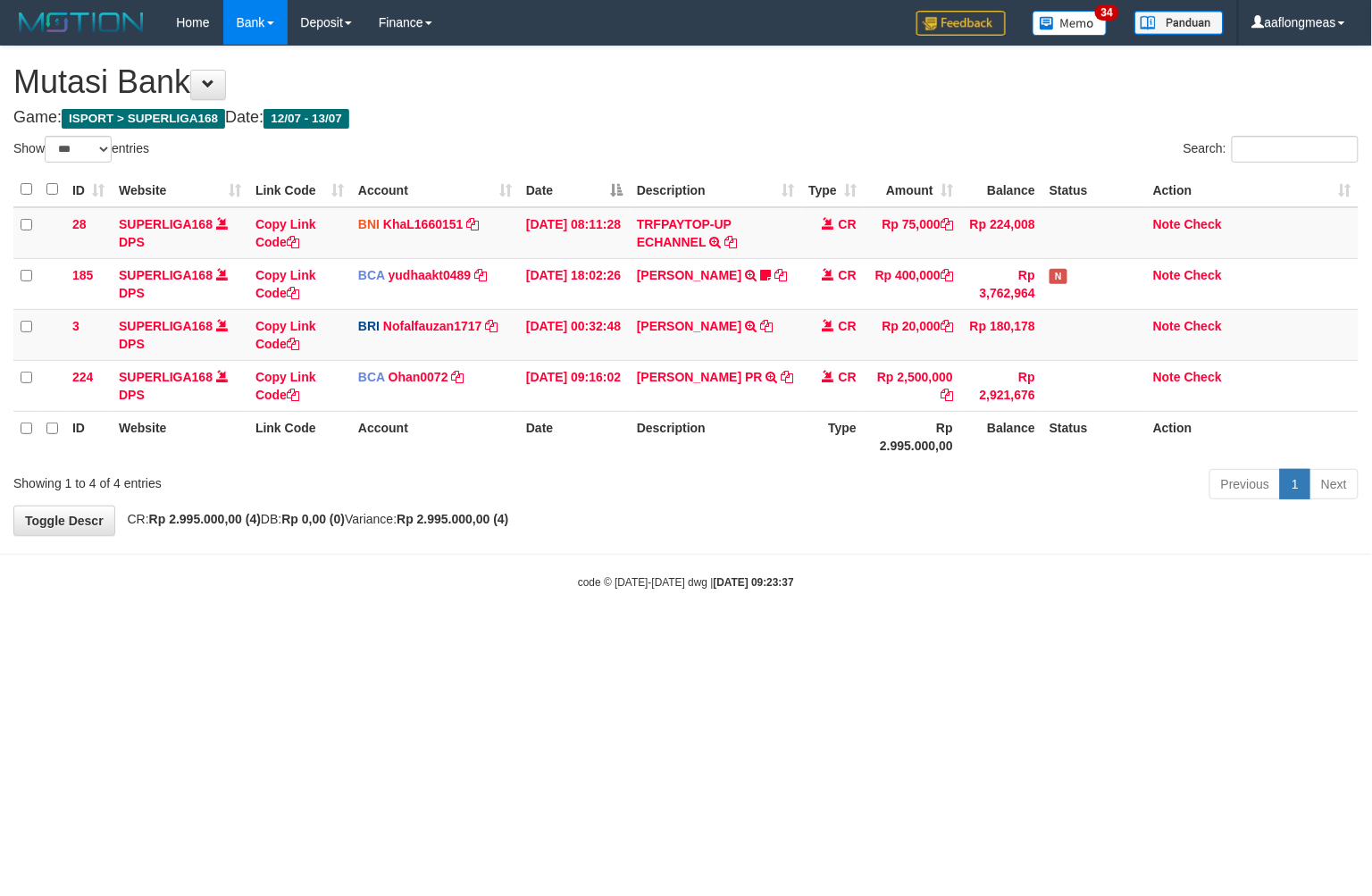 click on "Previous 1 Next" at bounding box center (972, 486) 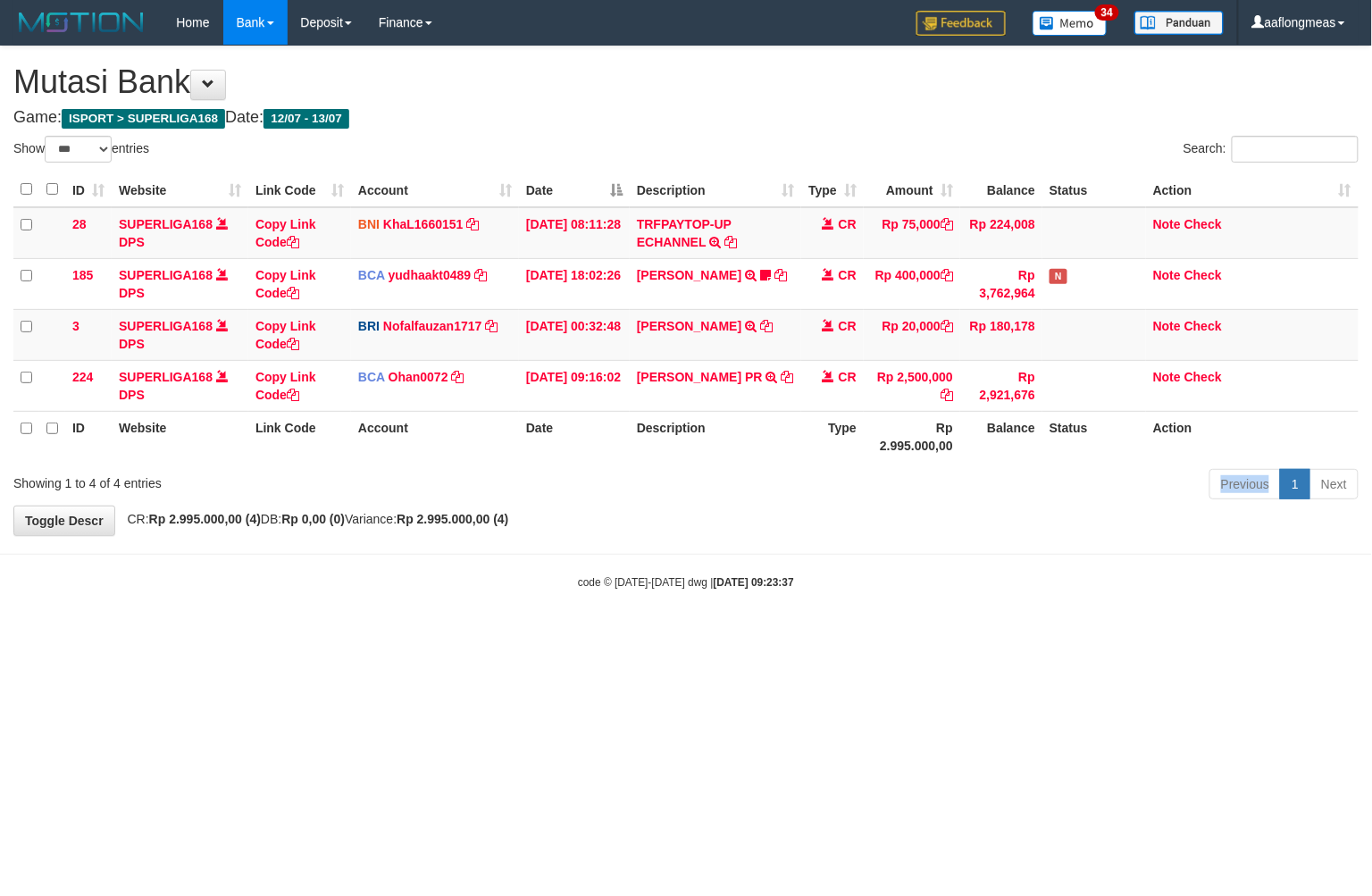 click on "Previous 1 Next" at bounding box center [972, 486] 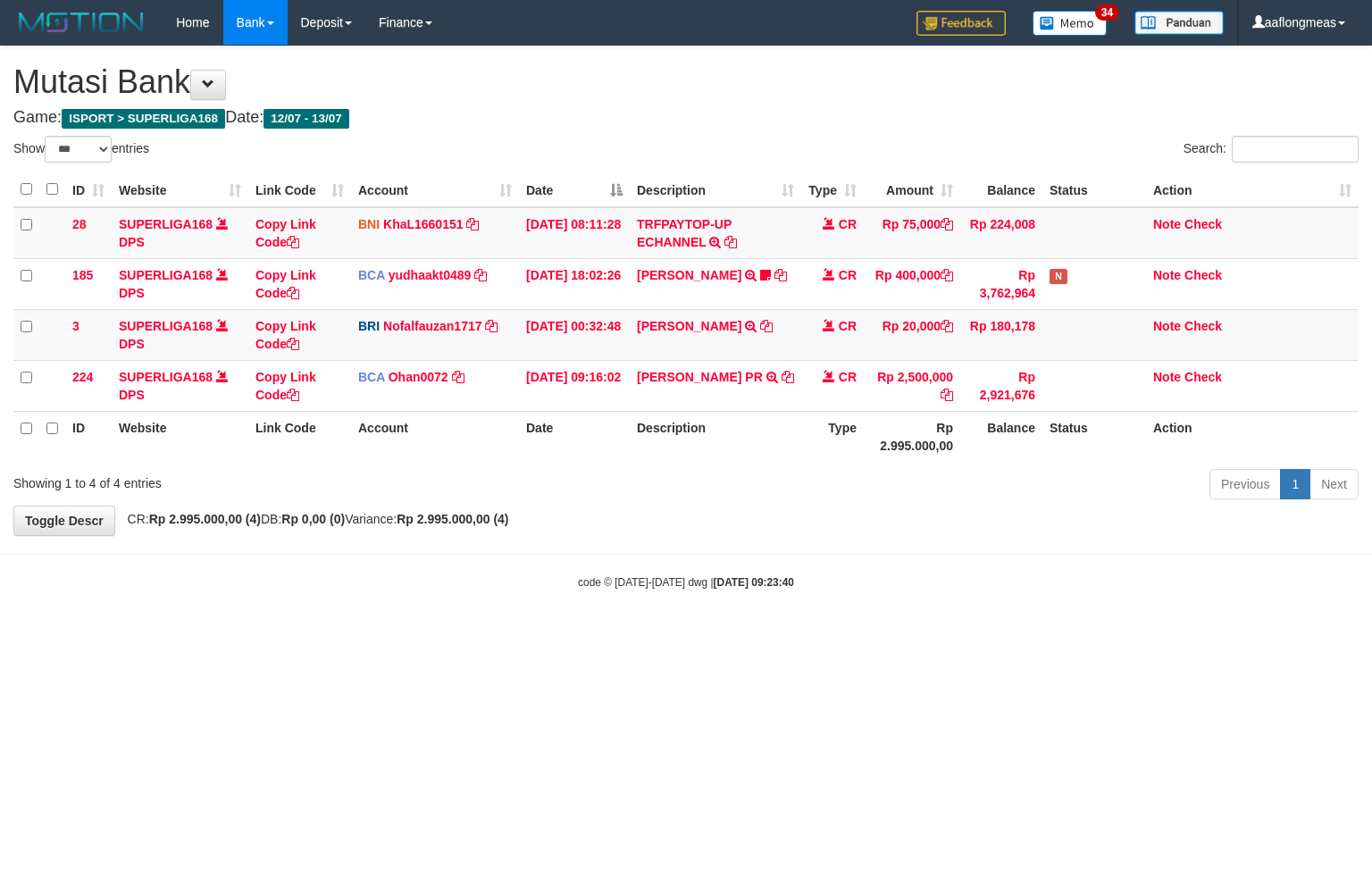select on "***" 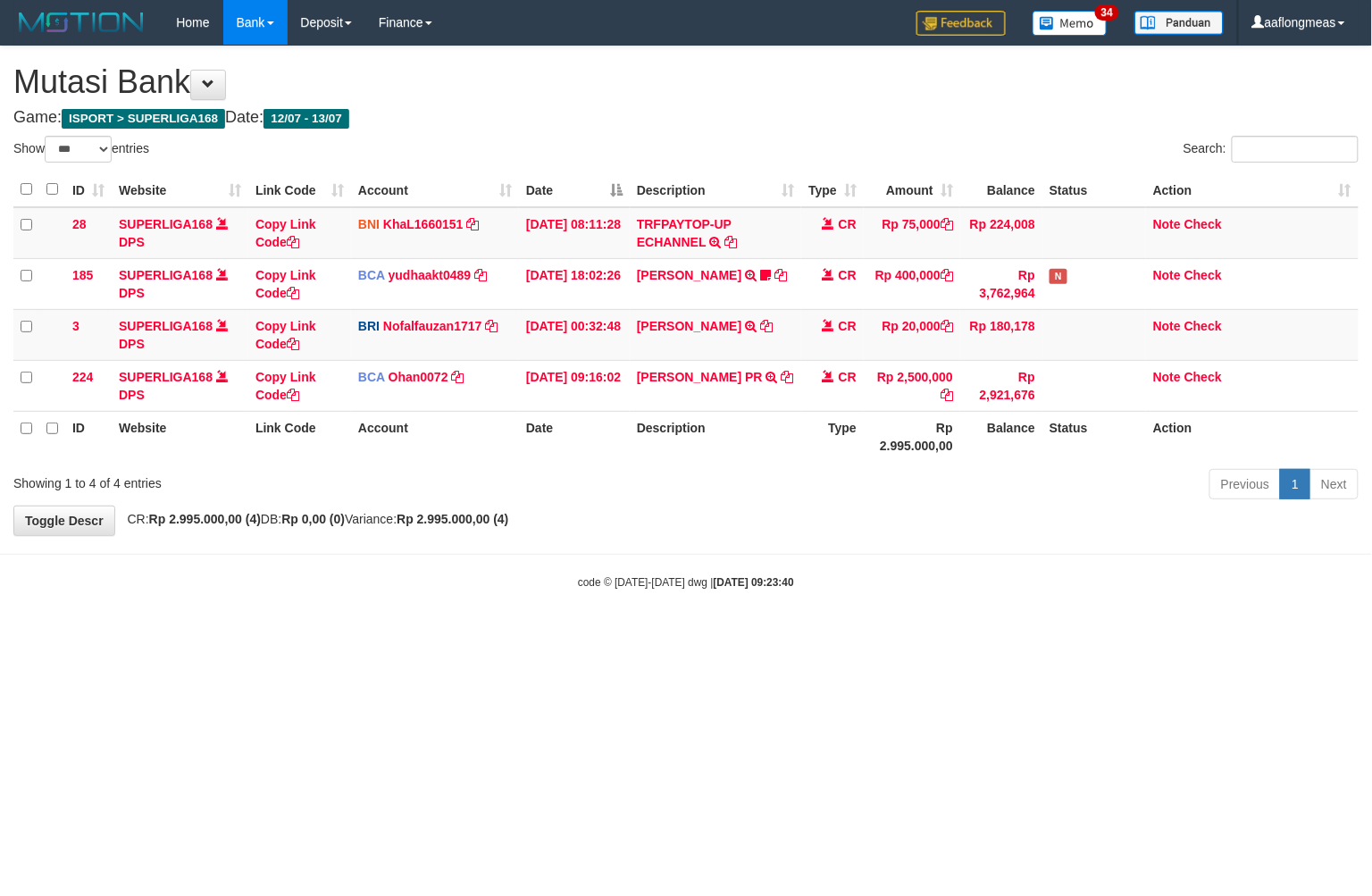 click on "Toggle navigation
Home
Bank
Account List
Load
By Website
Group
[ISPORT]													SUPERLIGA168
By Load Group (DPS)
34" at bounding box center [686, 317] 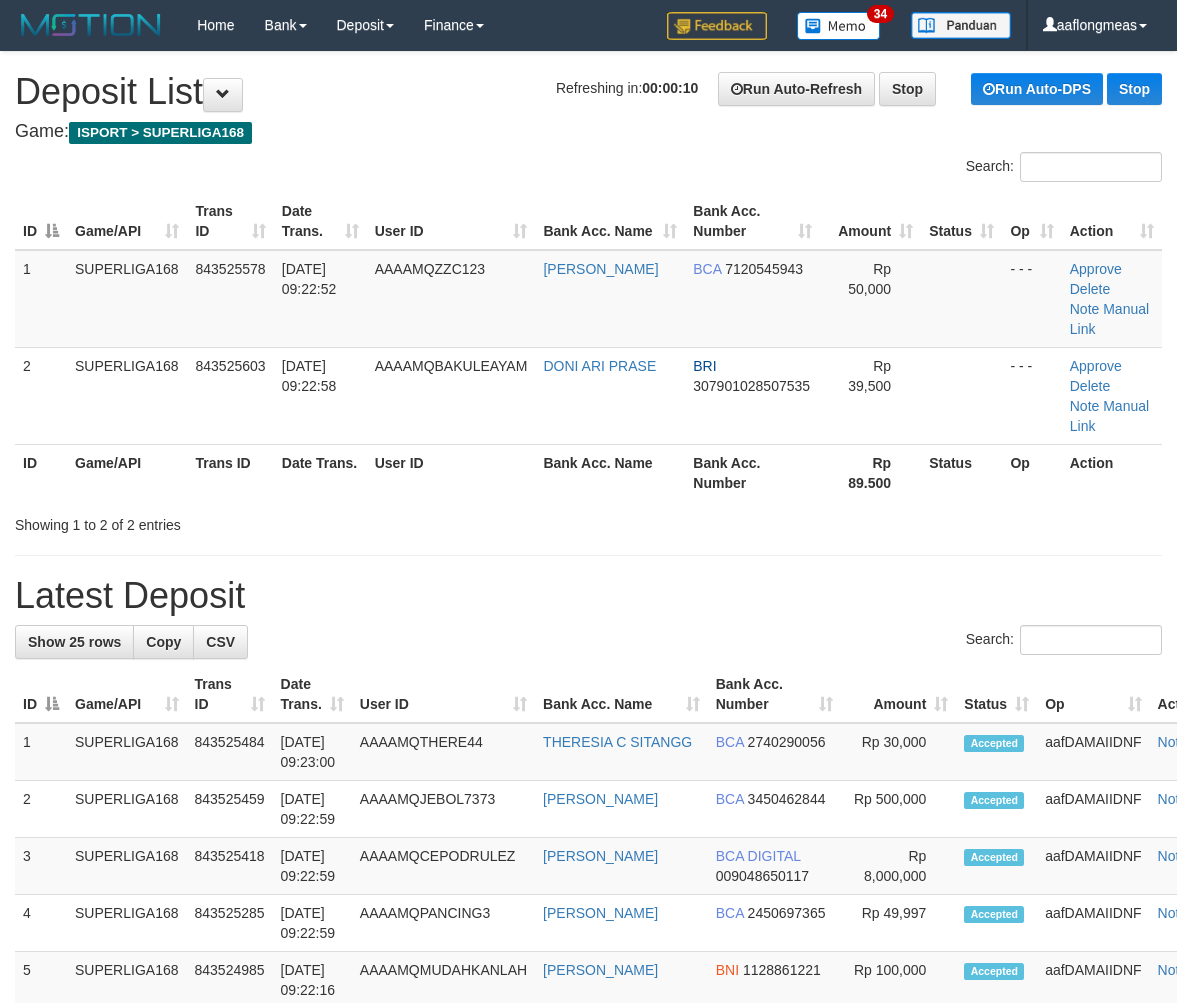 click on "**********" at bounding box center [588, 1177] 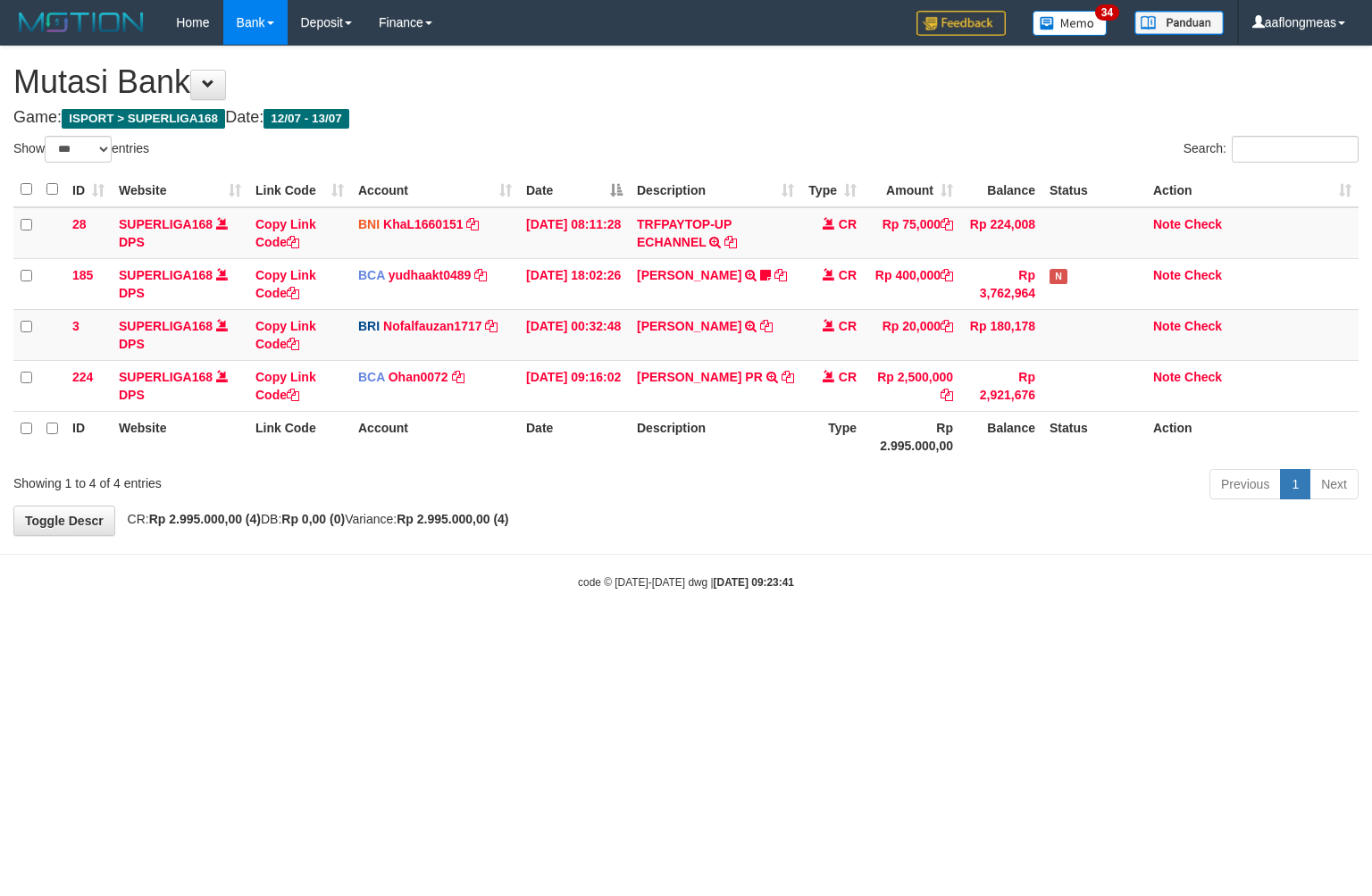 select on "***" 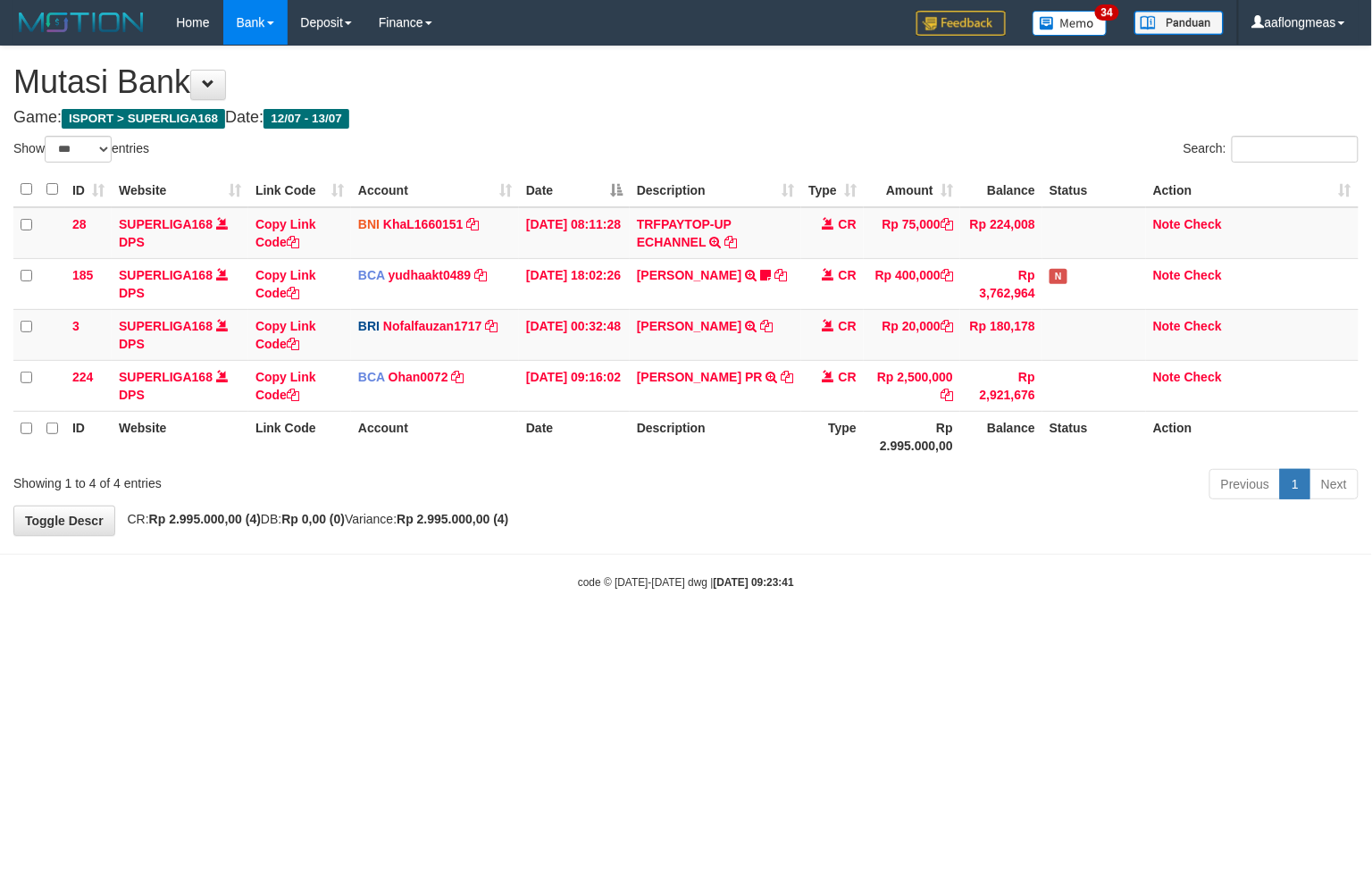 click on "2025/07/13 09:23:41" at bounding box center [754, 582] 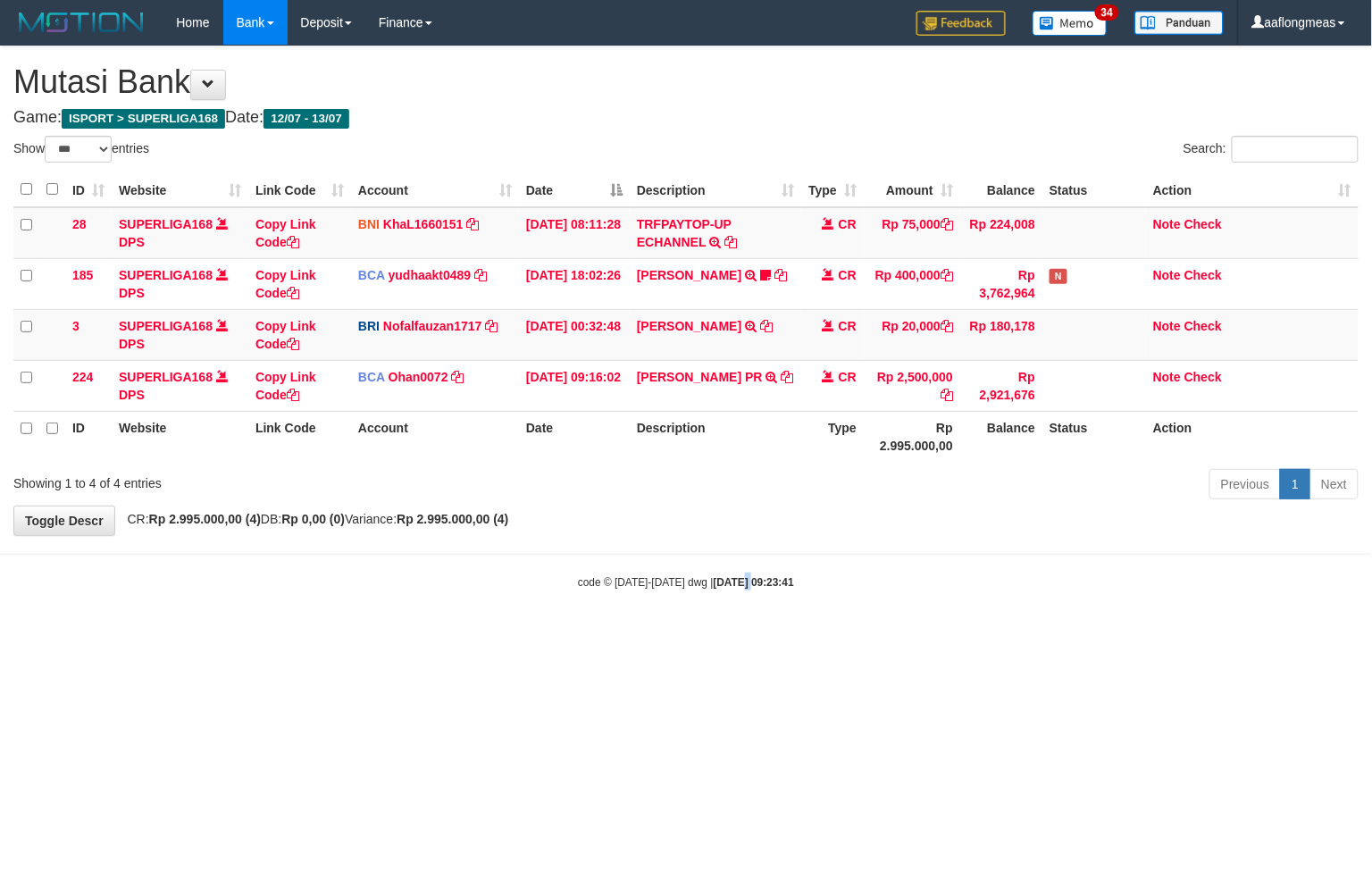 click on "2025/07/13 09:23:41" at bounding box center (754, 582) 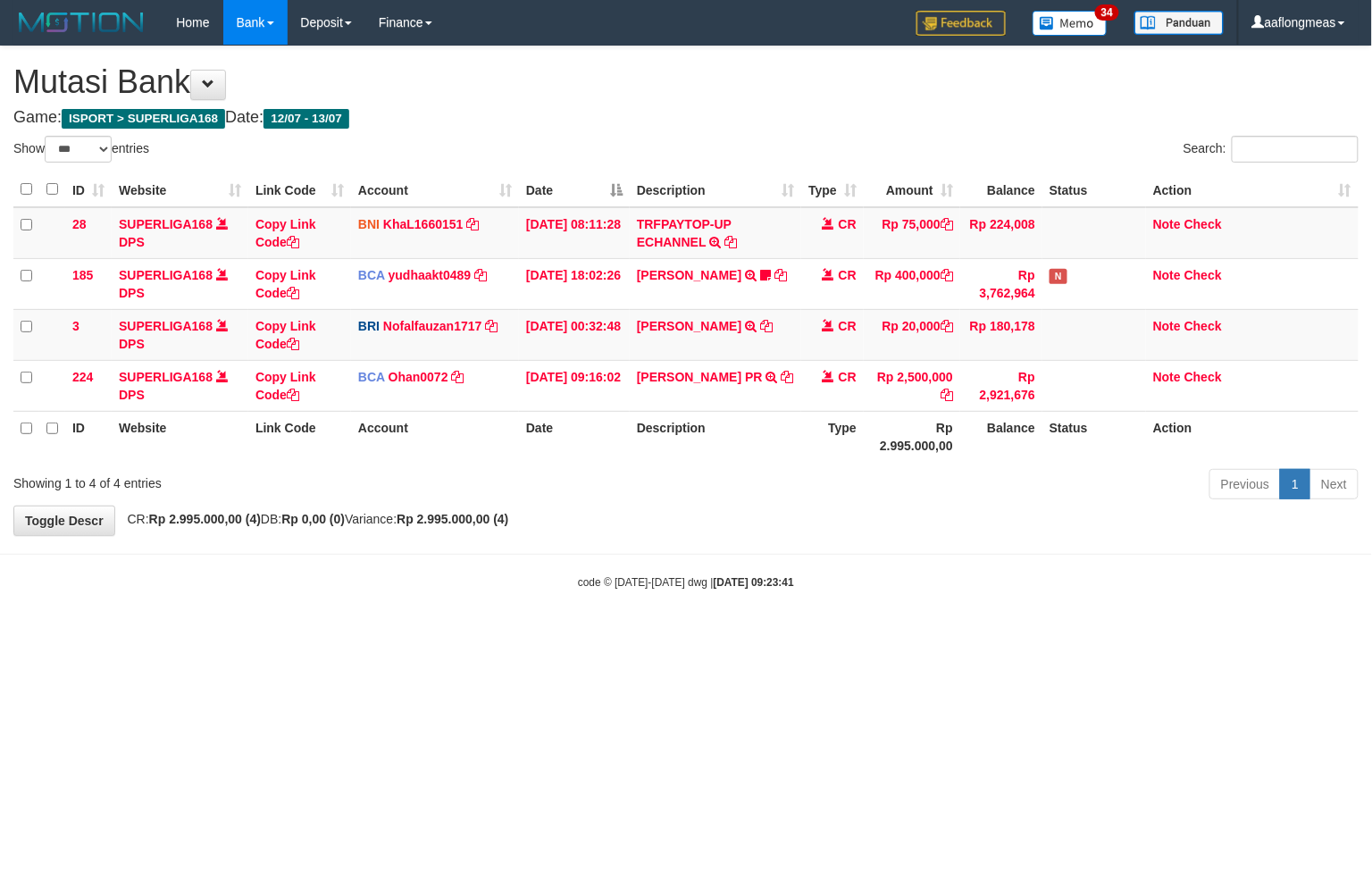 drag, startPoint x: 745, startPoint y: 522, endPoint x: 28, endPoint y: 495, distance: 717.5082 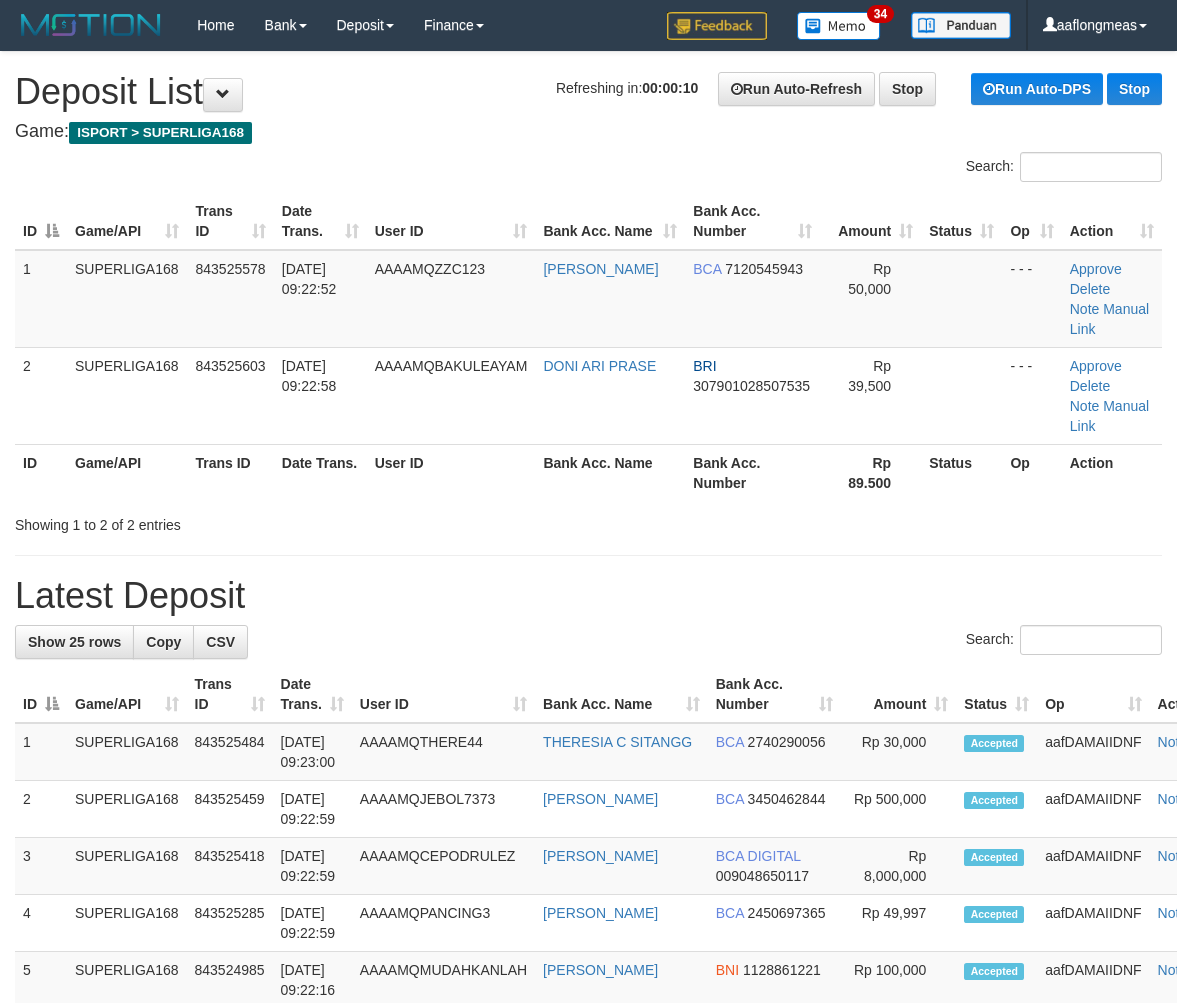 scroll, scrollTop: 0, scrollLeft: 0, axis: both 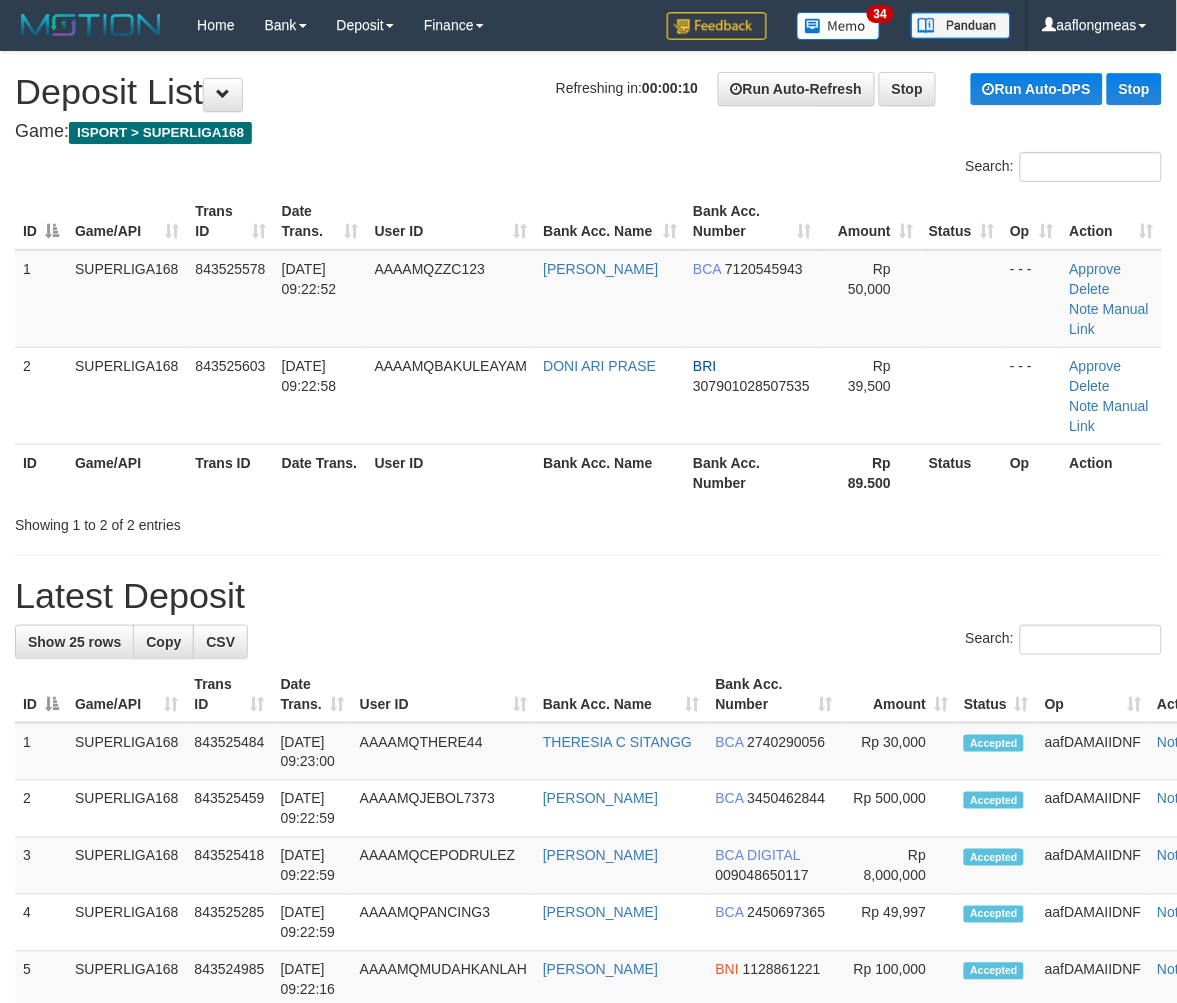 click on "Showing 1 to 2 of 2 entries" at bounding box center (588, 521) 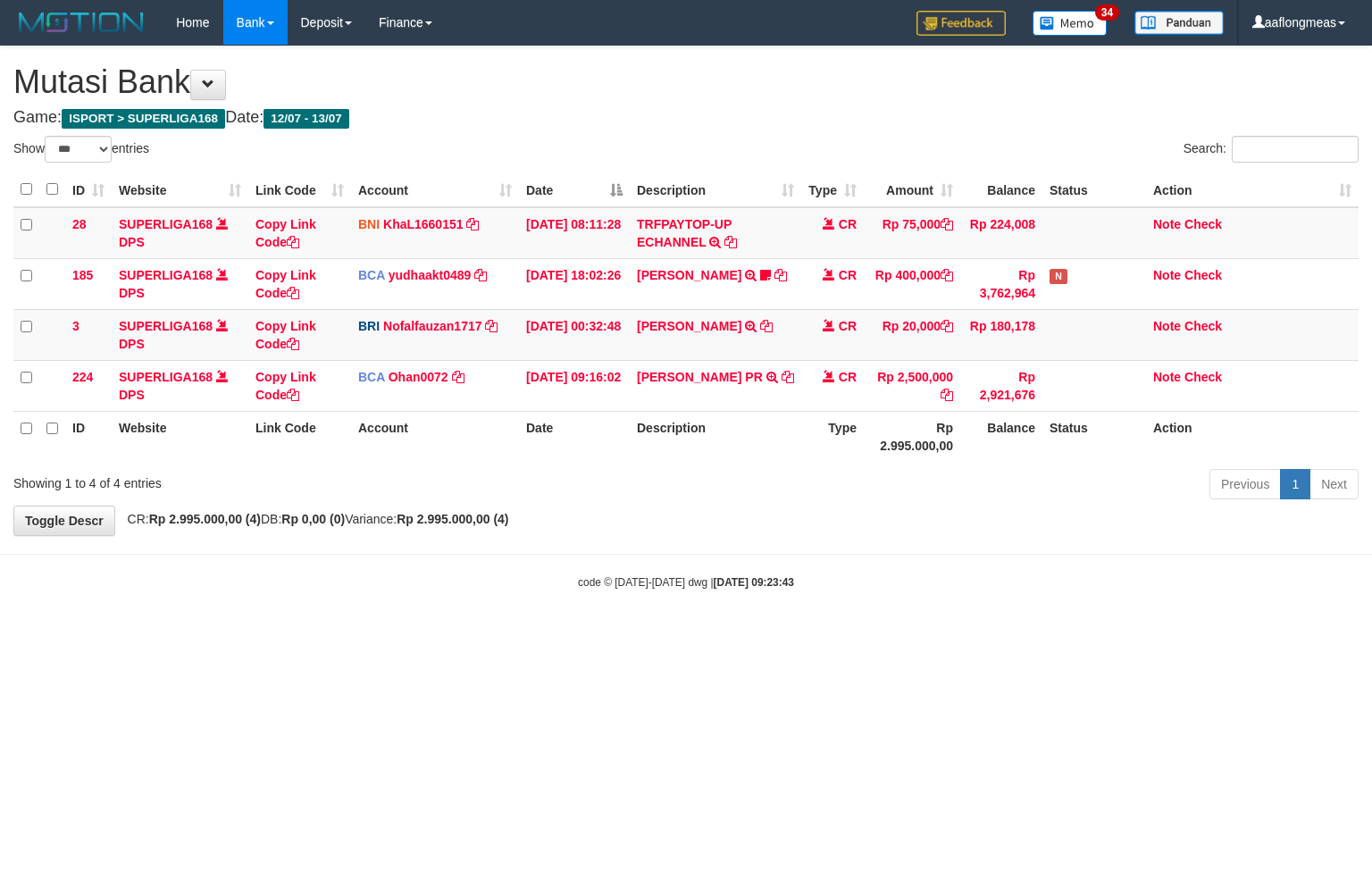 select on "***" 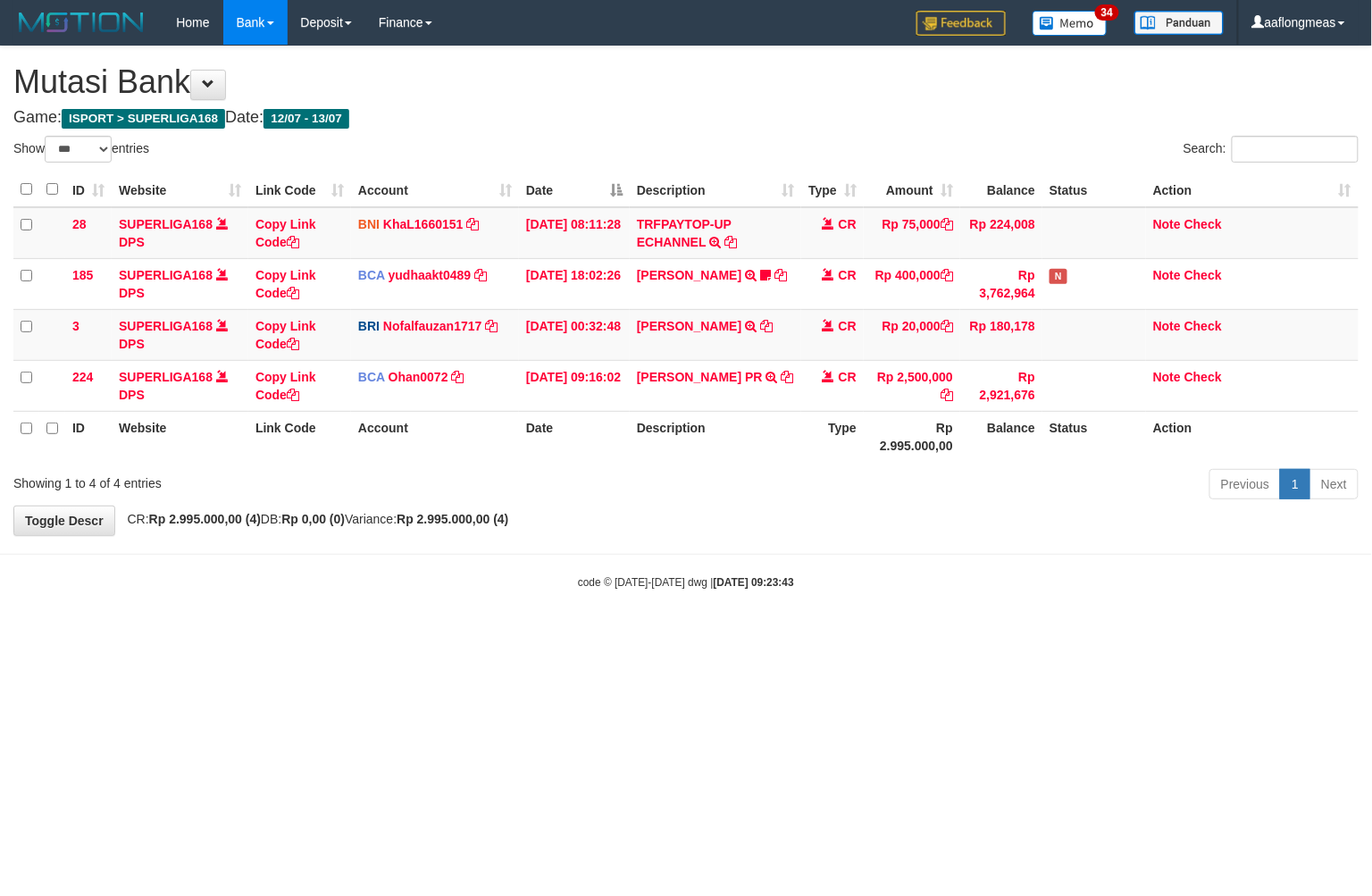 click on "**********" at bounding box center (686, 290) 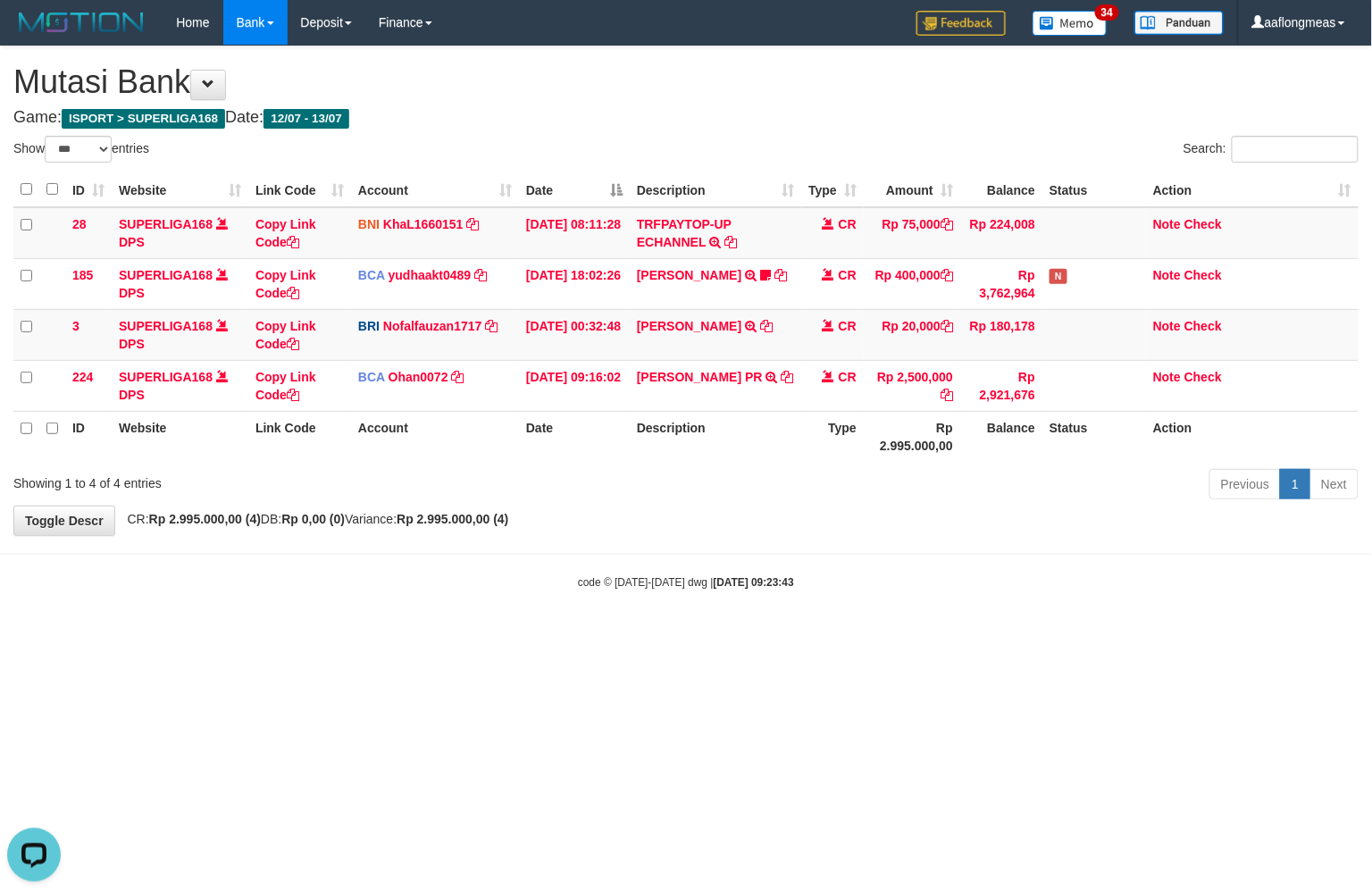 scroll, scrollTop: 0, scrollLeft: 0, axis: both 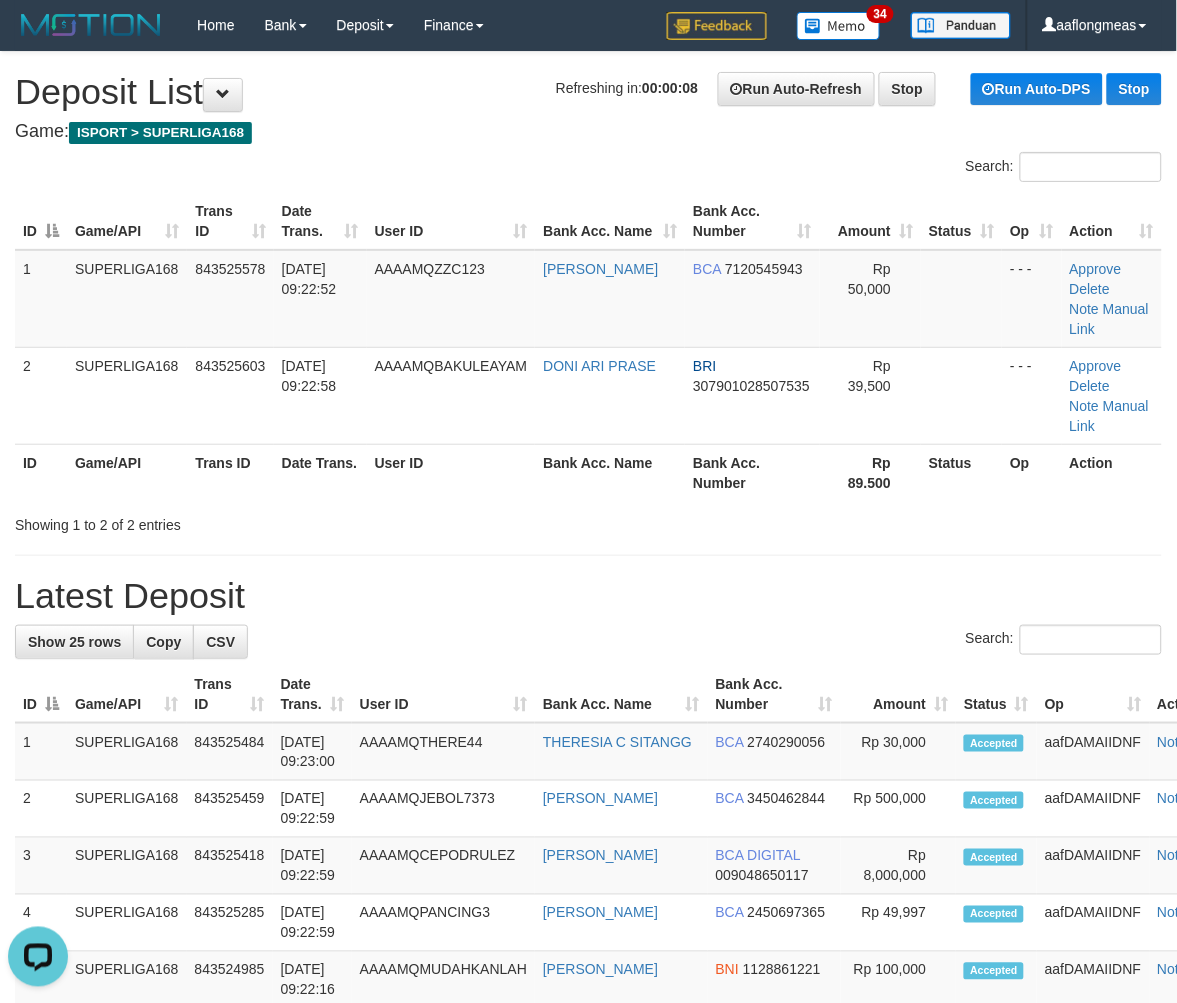 drag, startPoint x: 711, startPoint y: 553, endPoint x: 1177, endPoint y: 578, distance: 466.6701 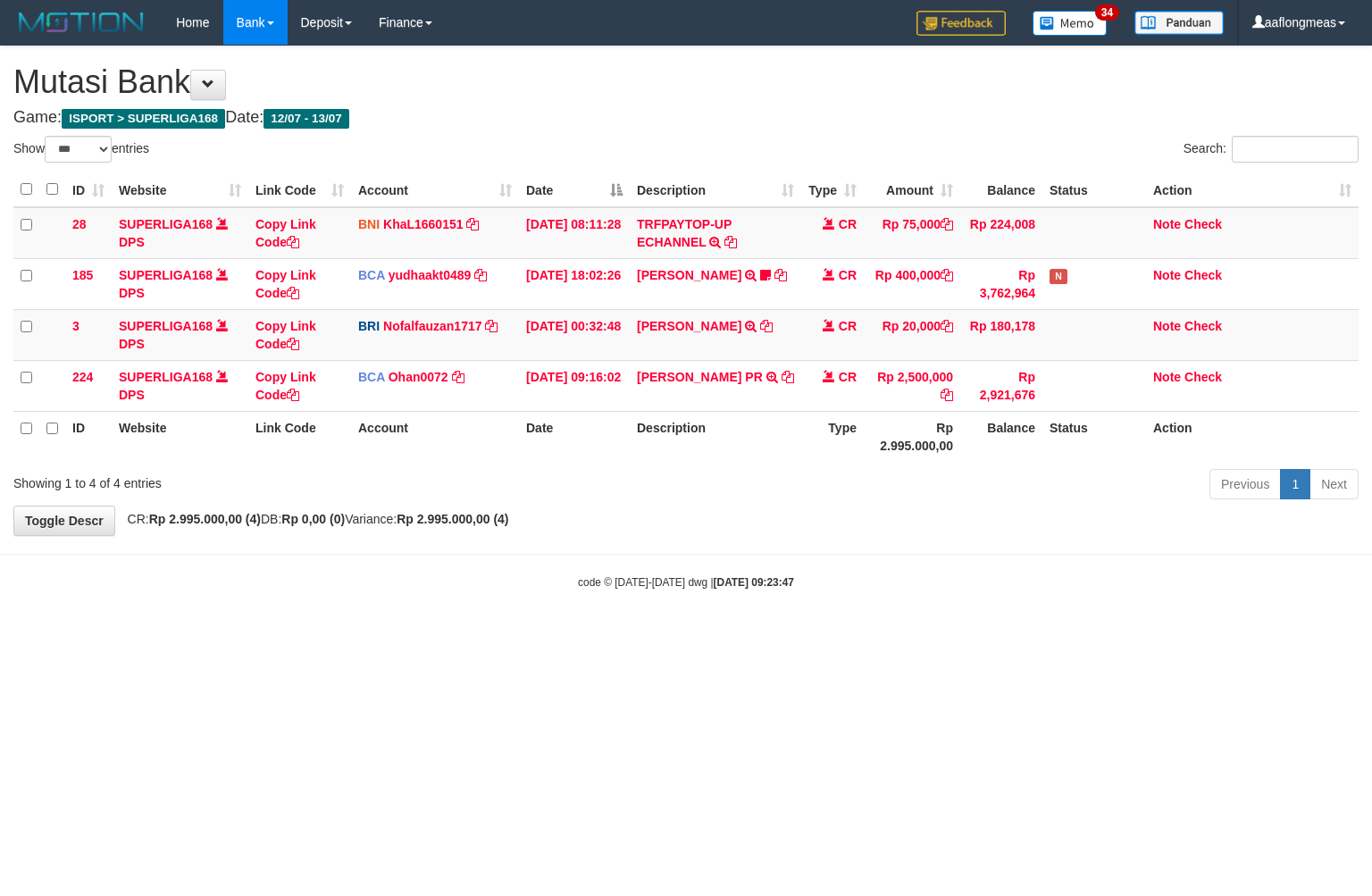 select on "***" 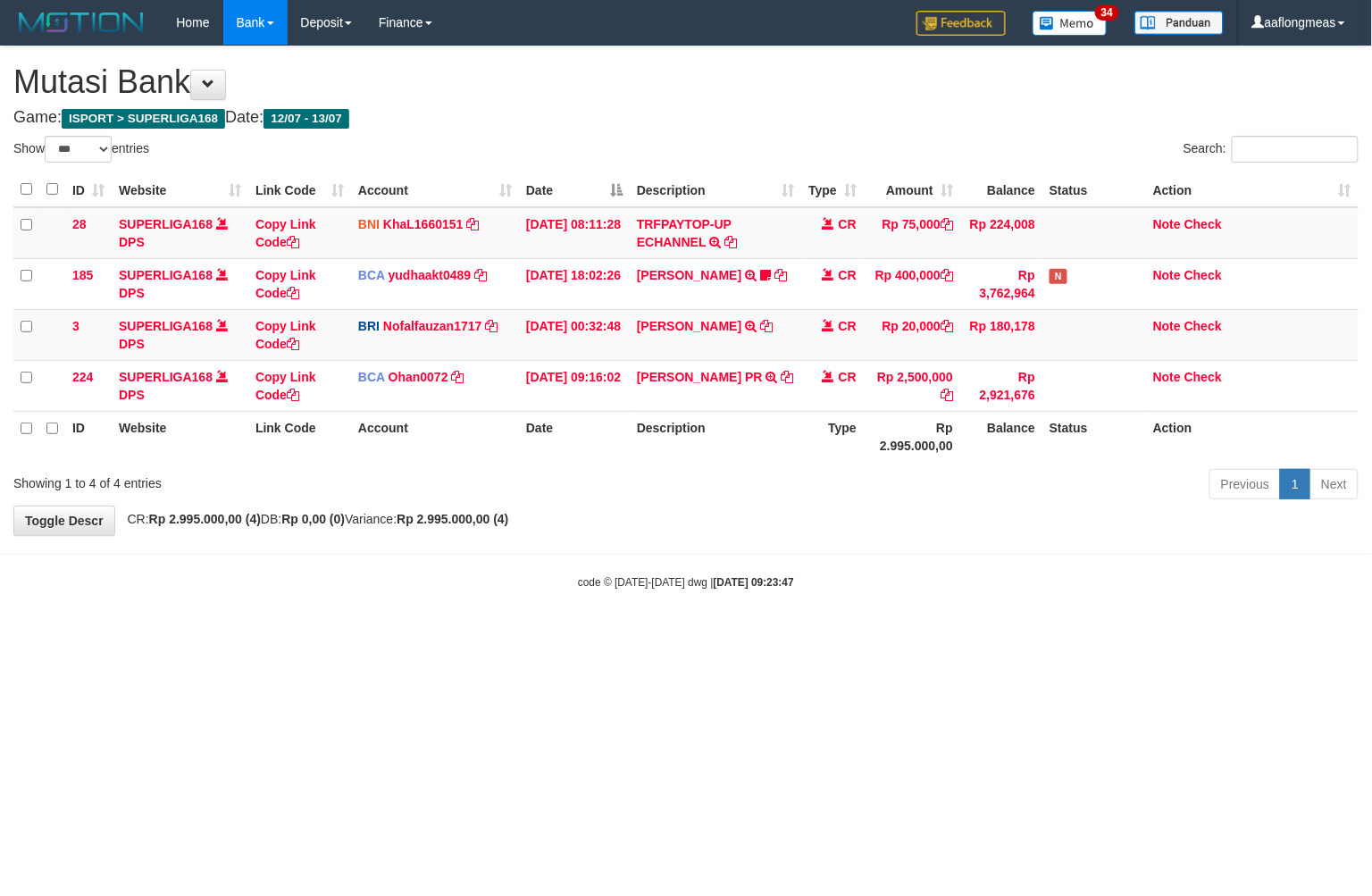 click on "Toggle navigation
Home
Bank
Account List
Load
By Website
Group
[ISPORT]													SUPERLIGA168
By Load Group (DPS)
34" at bounding box center (686, 317) 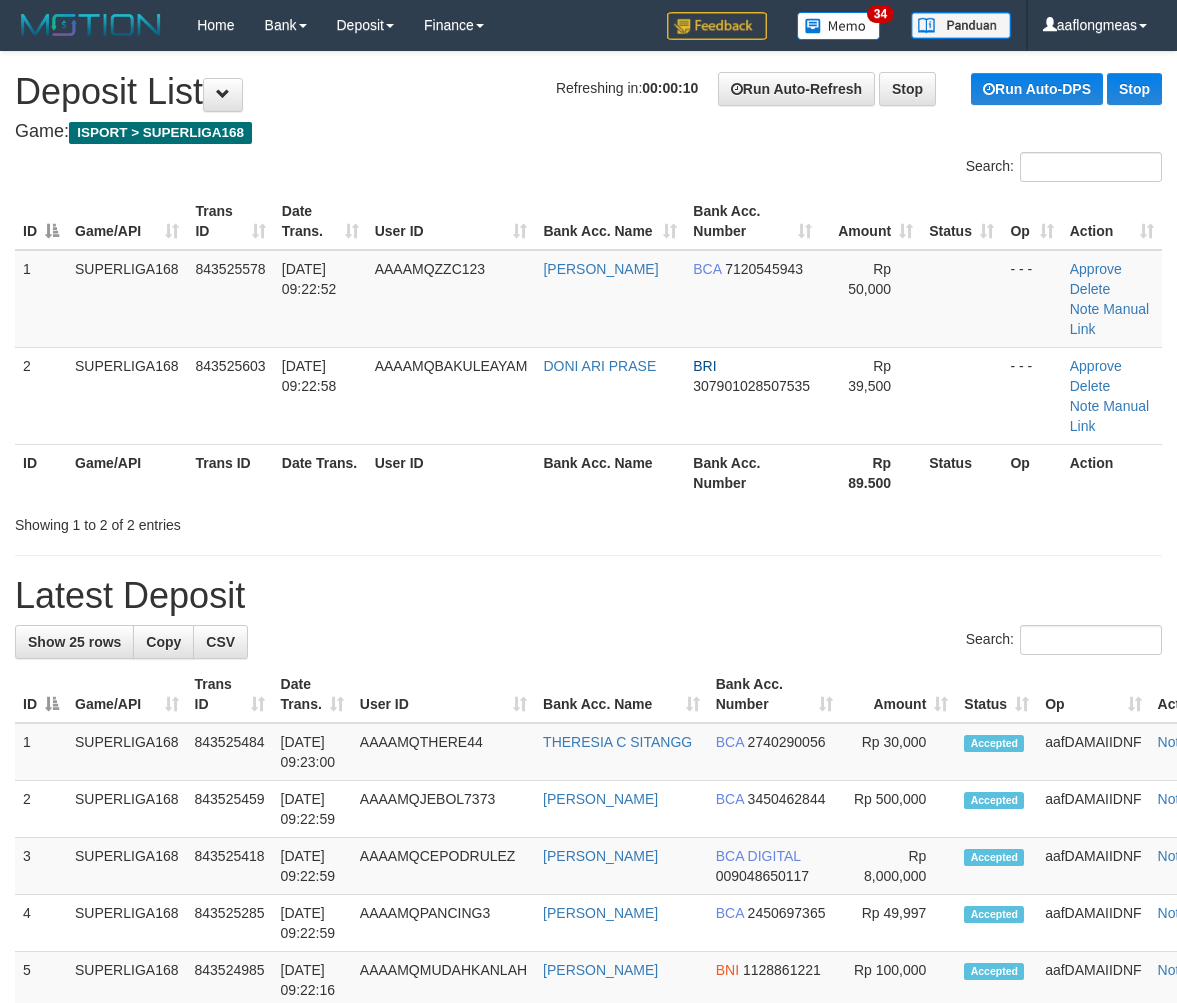 scroll, scrollTop: 0, scrollLeft: 0, axis: both 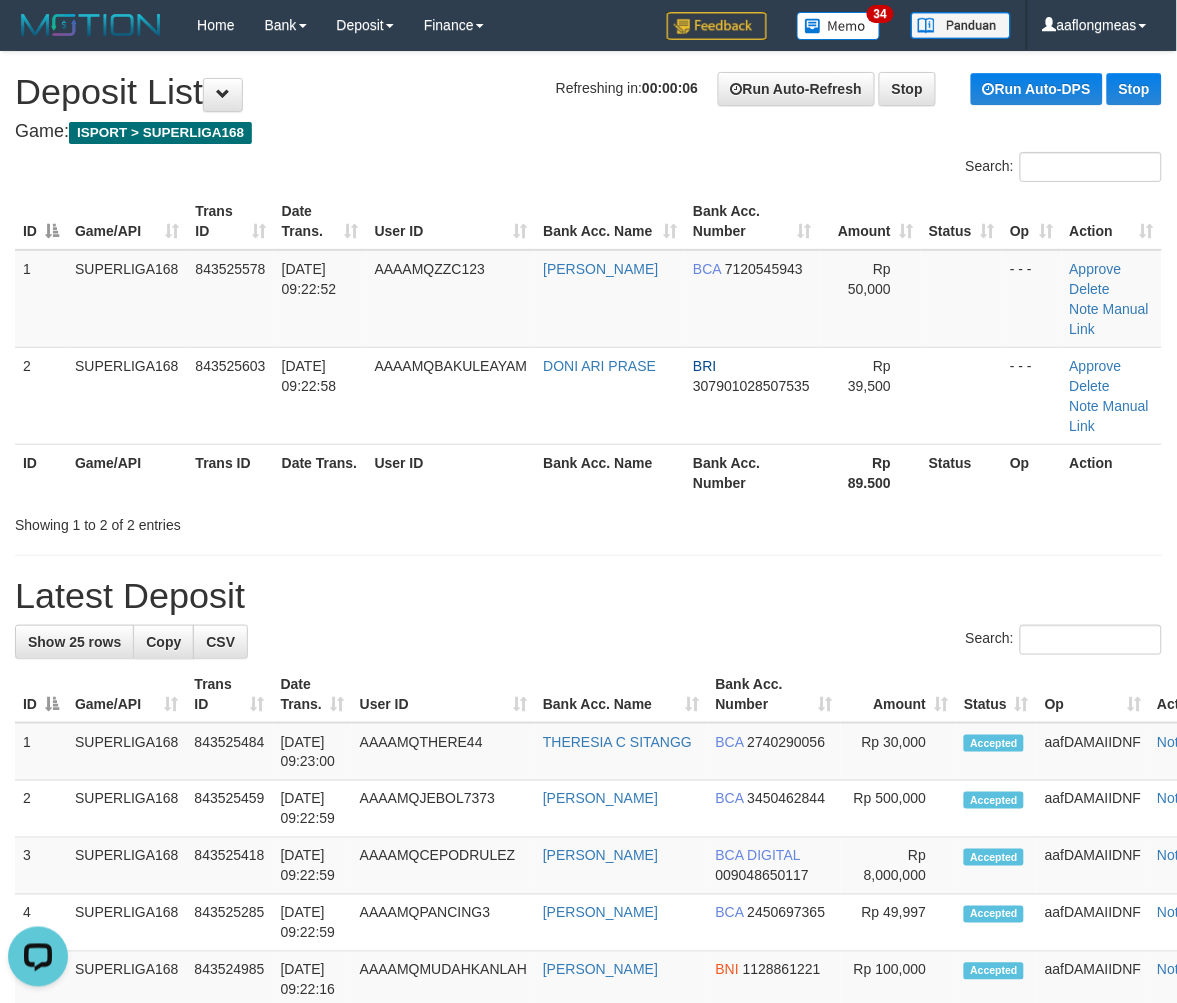 click on "**********" at bounding box center [588, 1177] 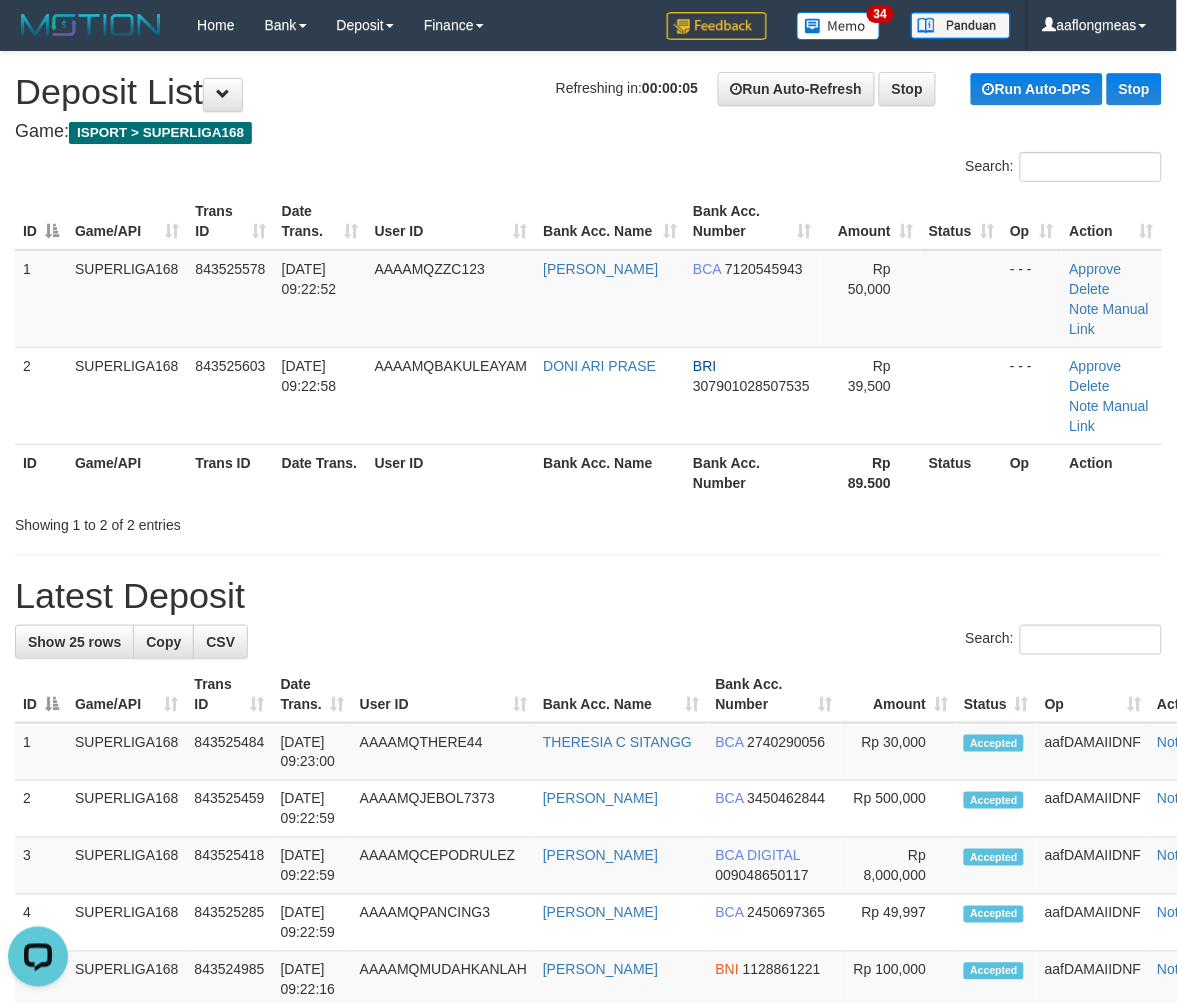 drag, startPoint x: 654, startPoint y: 498, endPoint x: 1091, endPoint y: 543, distance: 439.31082 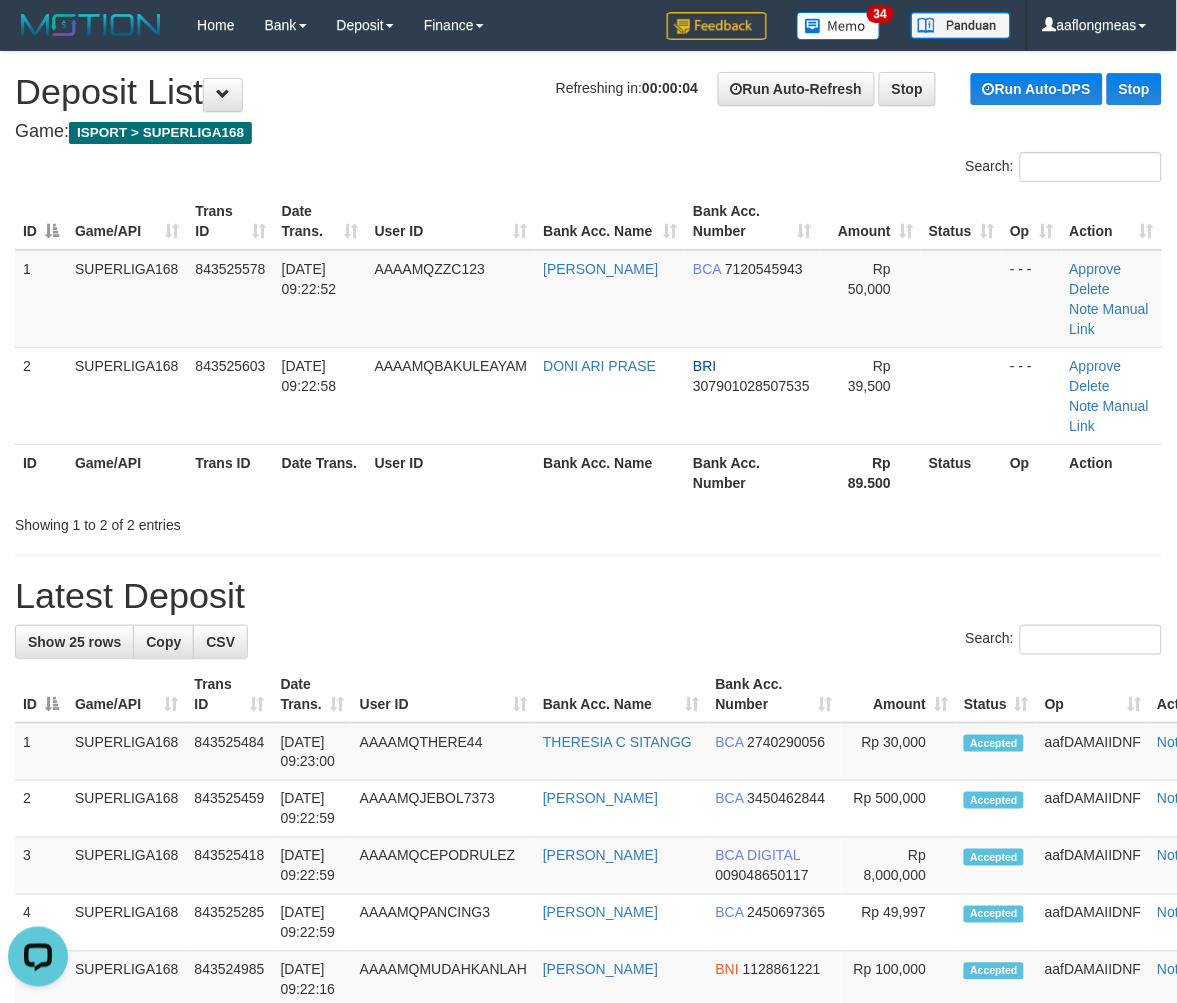 drag, startPoint x: 657, startPoint y: 590, endPoint x: 1178, endPoint y: 580, distance: 521.09595 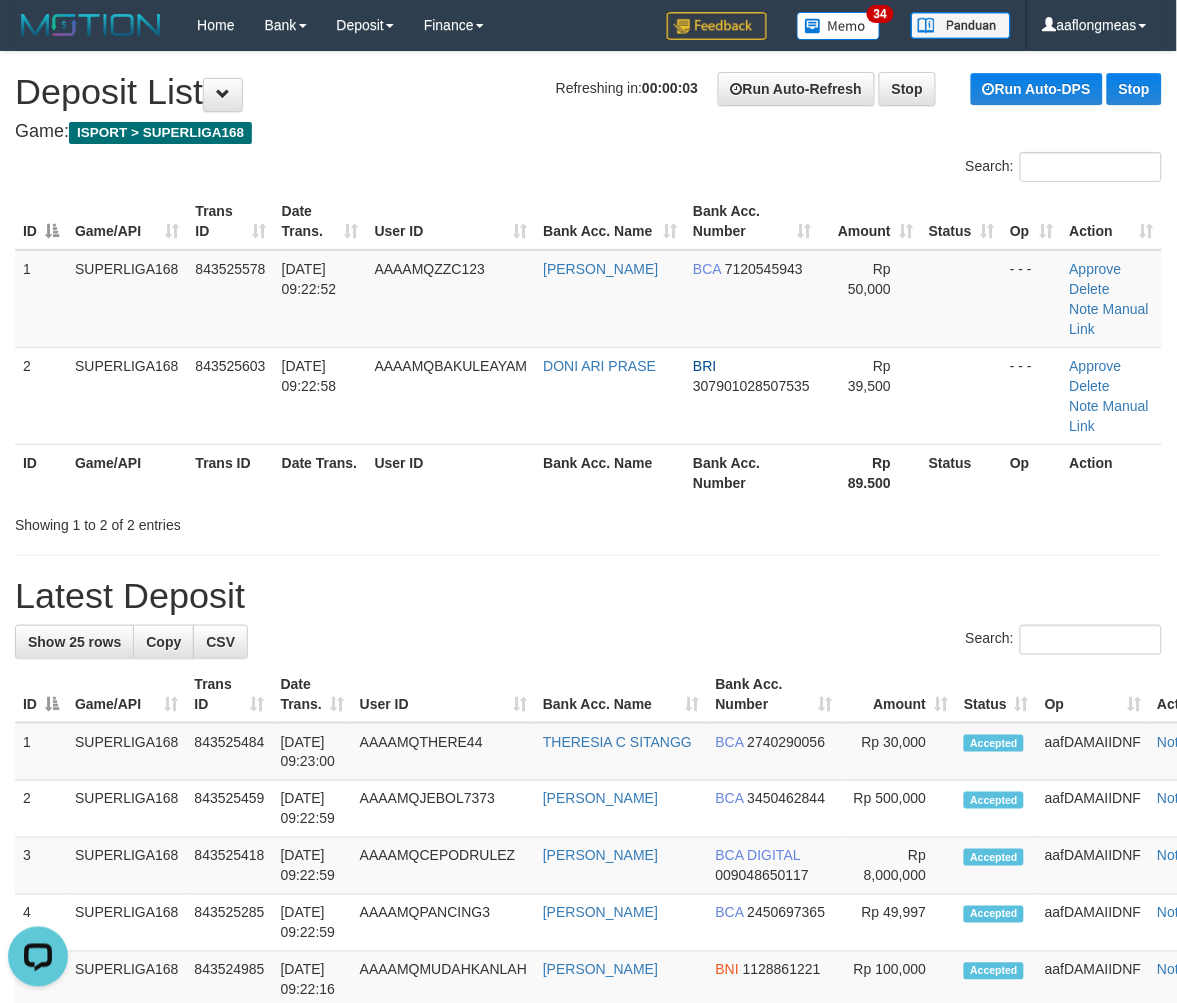 drag, startPoint x: 824, startPoint y: 527, endPoint x: 978, endPoint y: 526, distance: 154.00325 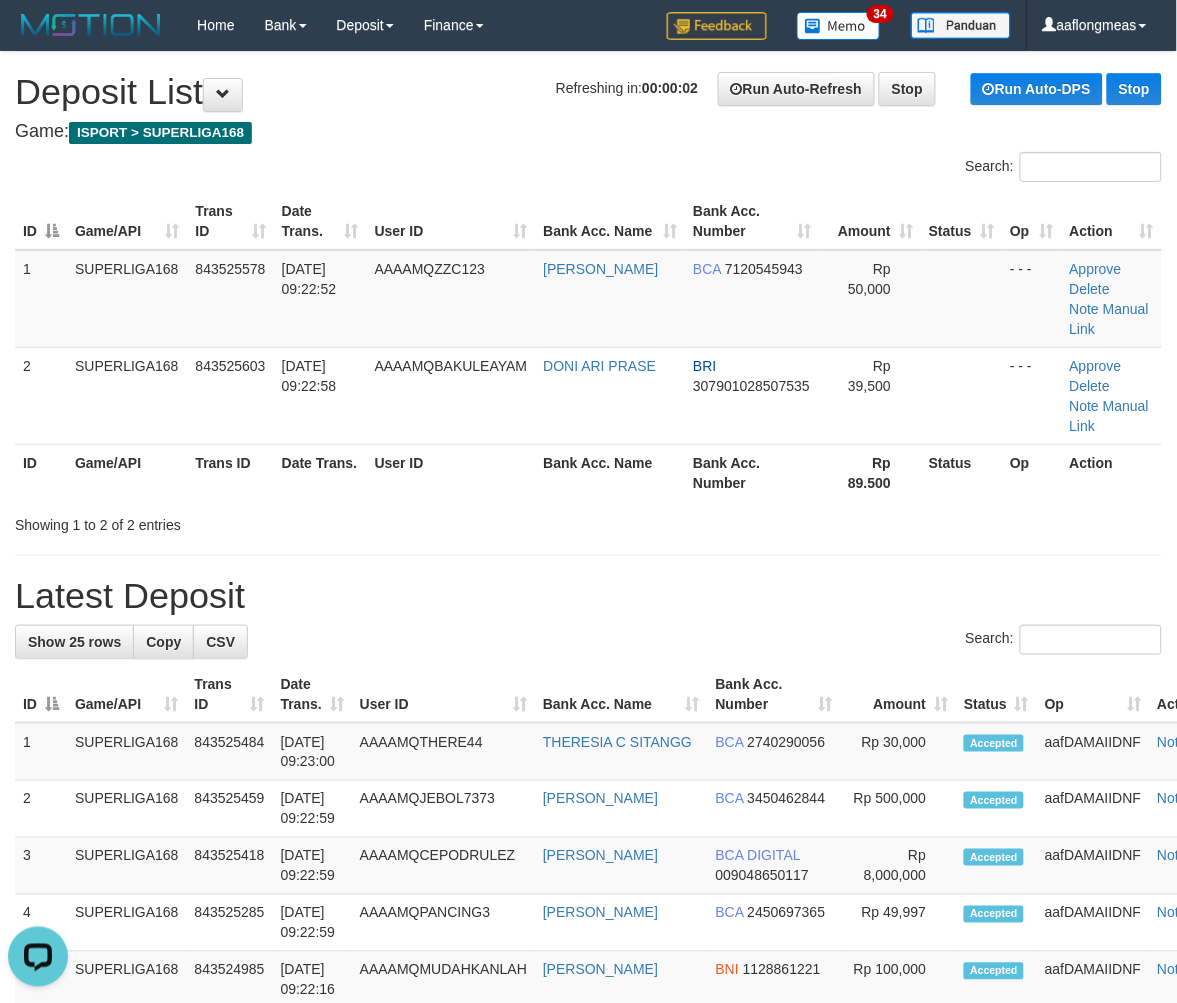 drag, startPoint x: 478, startPoint y: 493, endPoint x: 504, endPoint y: 492, distance: 26.019224 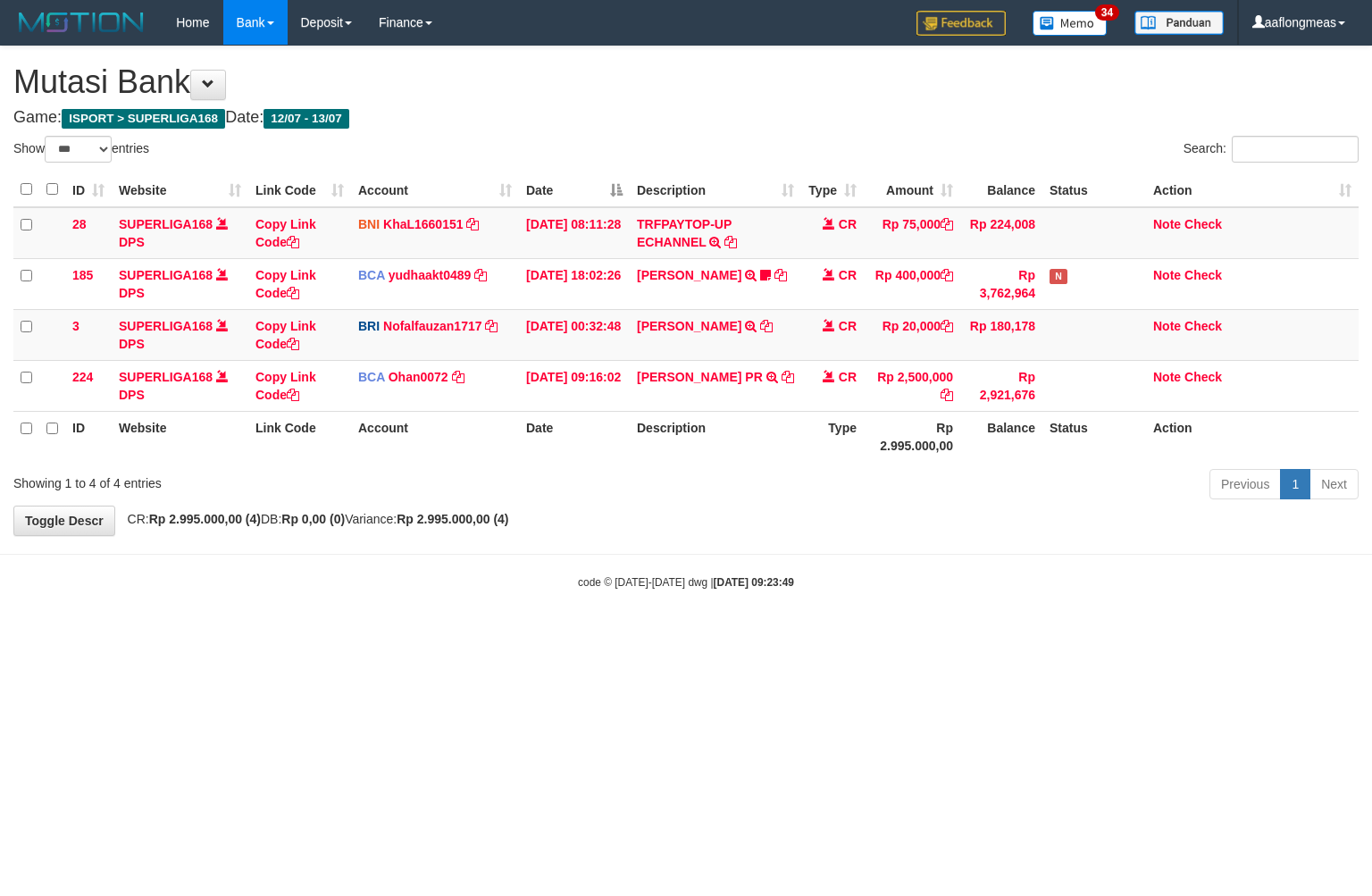 select on "***" 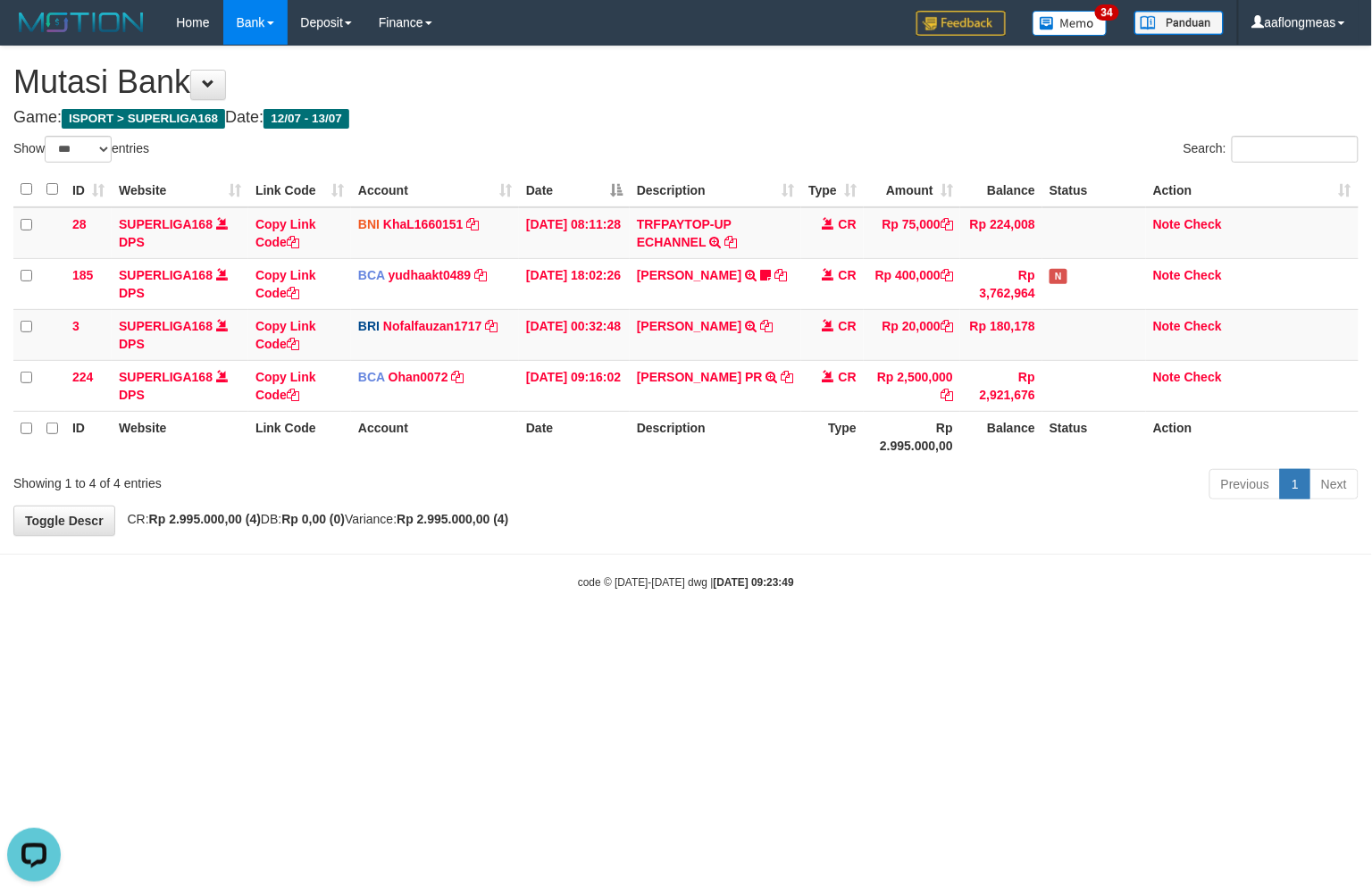 scroll, scrollTop: 0, scrollLeft: 0, axis: both 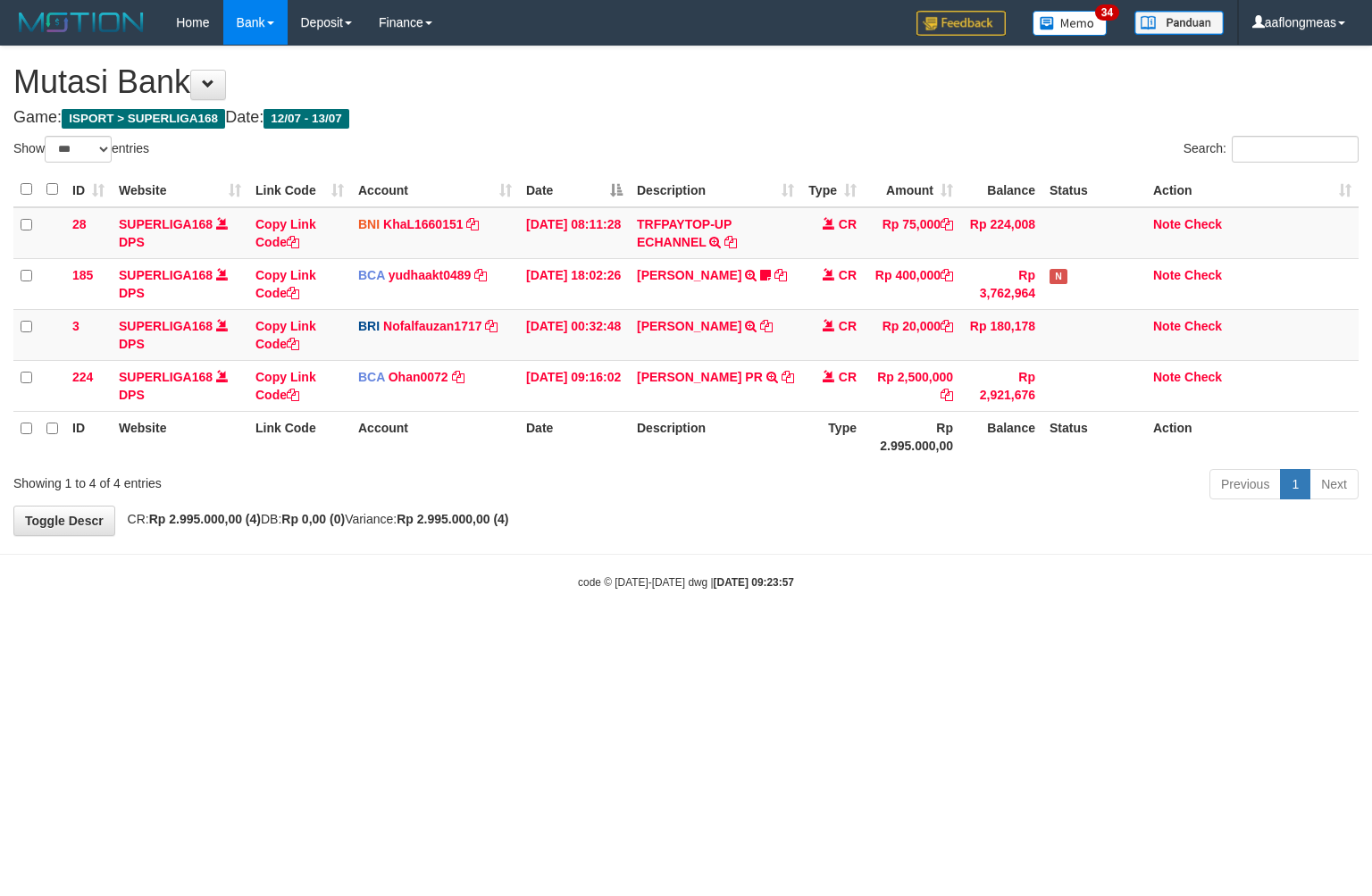 select on "***" 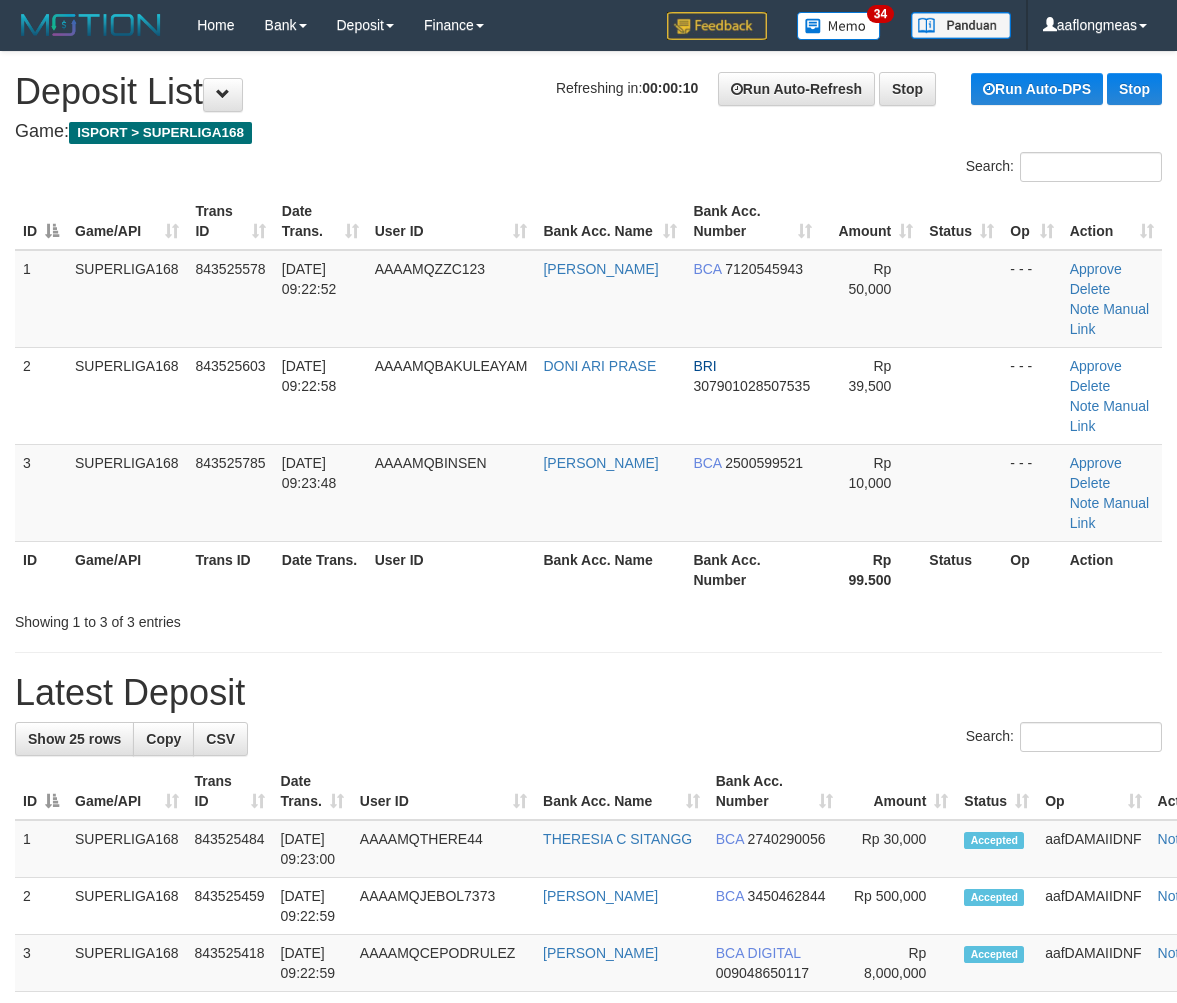 scroll, scrollTop: 0, scrollLeft: 0, axis: both 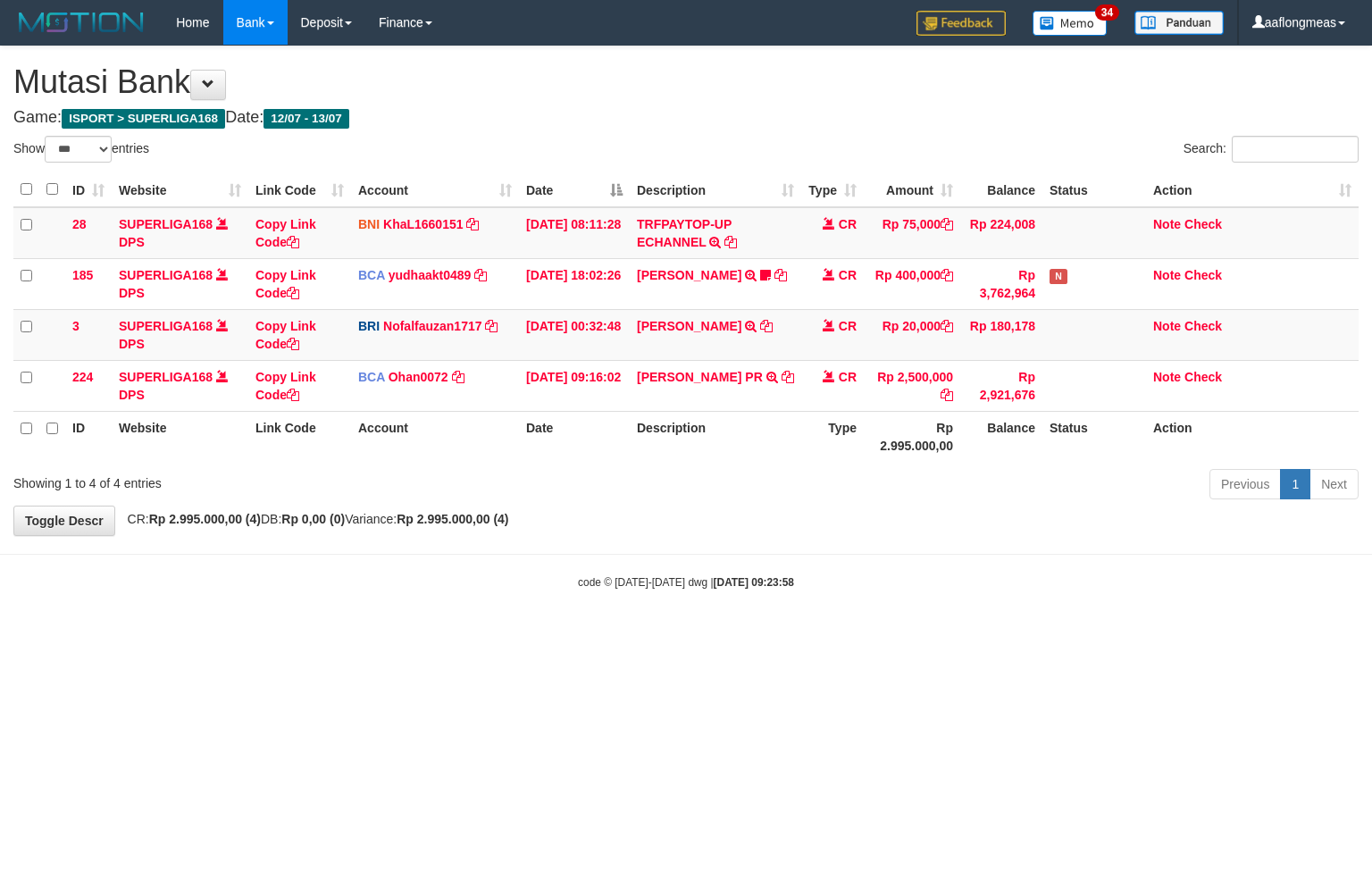 select on "***" 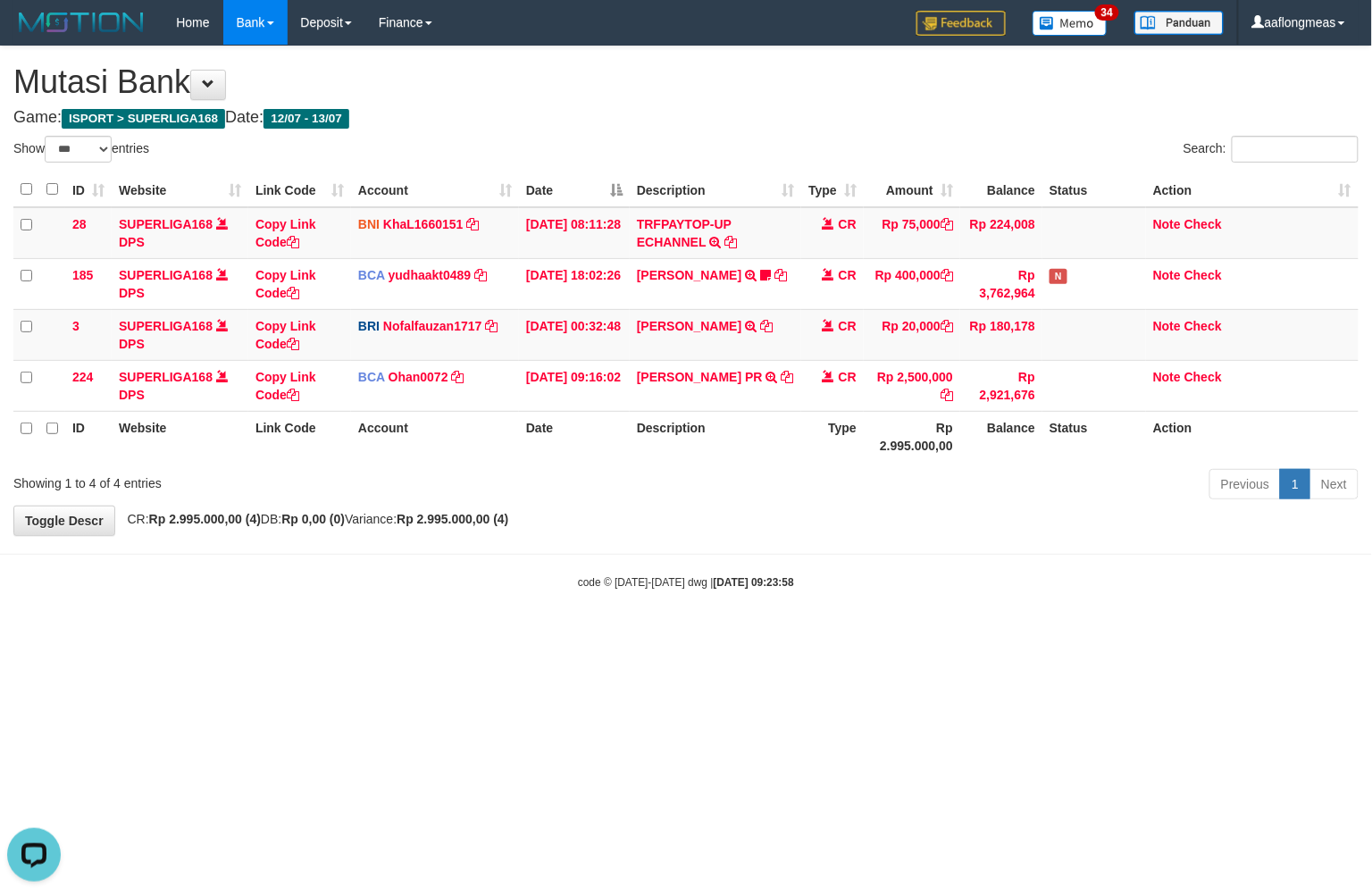 scroll, scrollTop: 0, scrollLeft: 0, axis: both 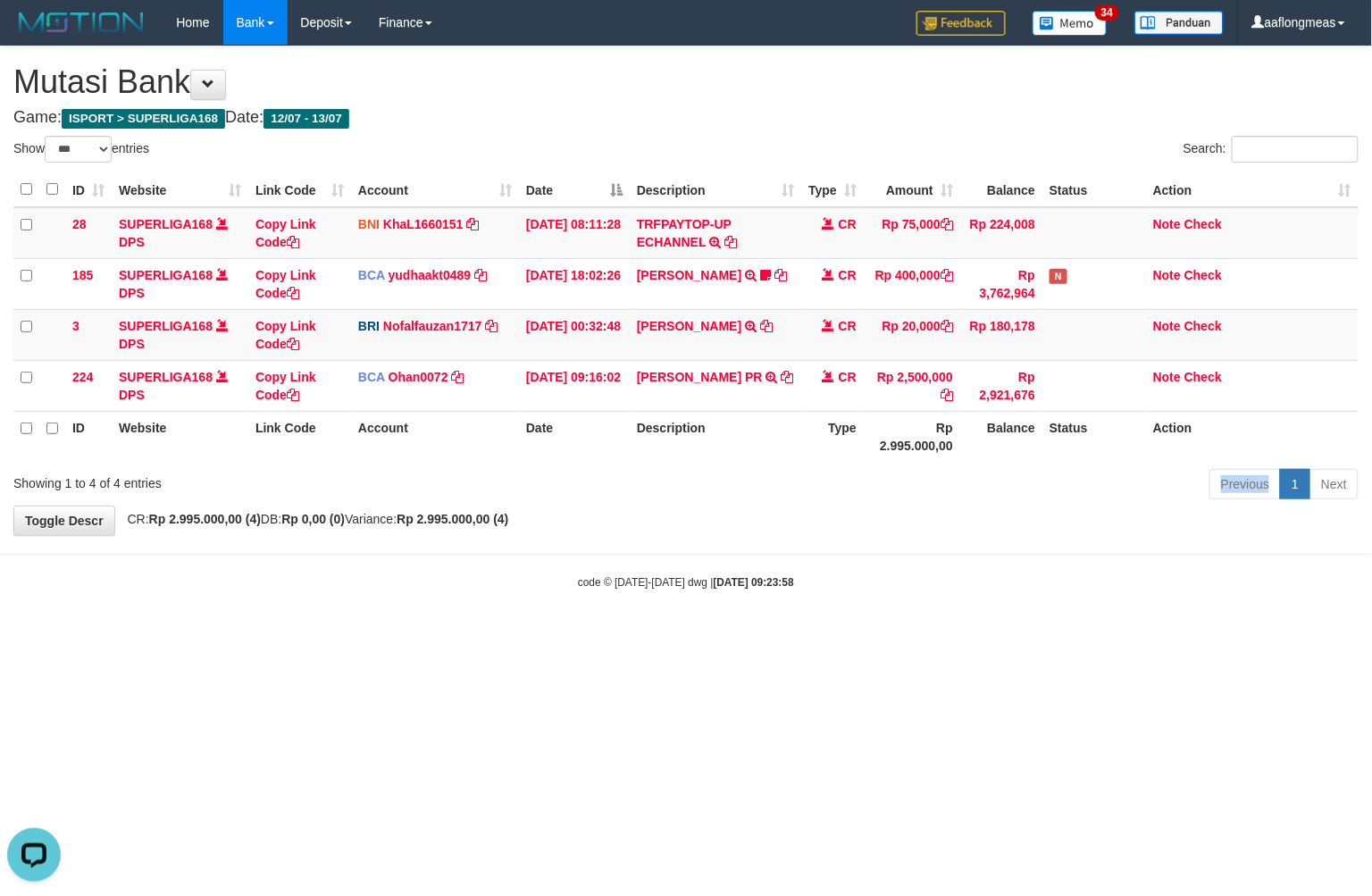 click on "Previous 1 Next" at bounding box center [972, 486] 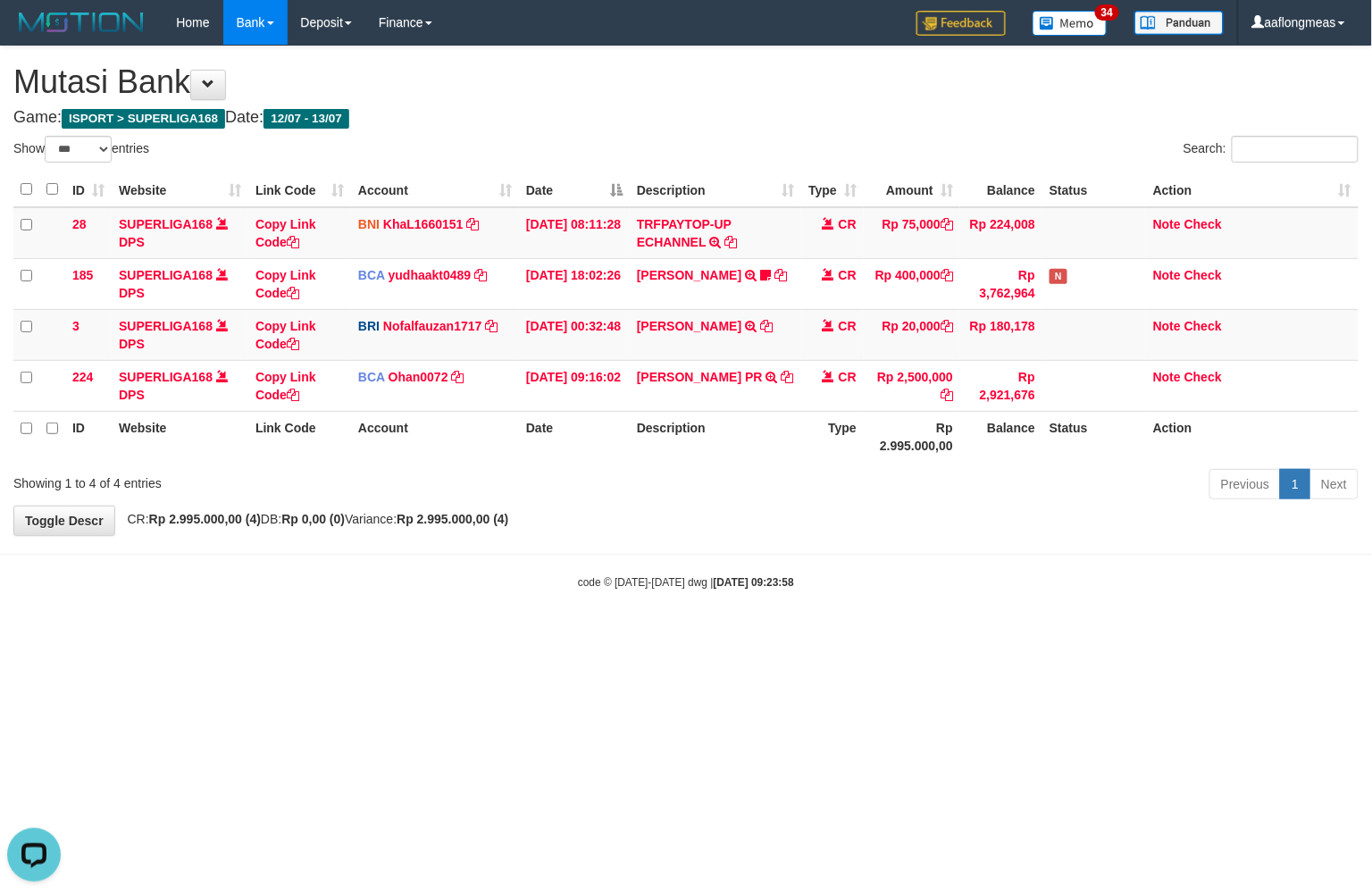 click on "**********" at bounding box center [686, 290] 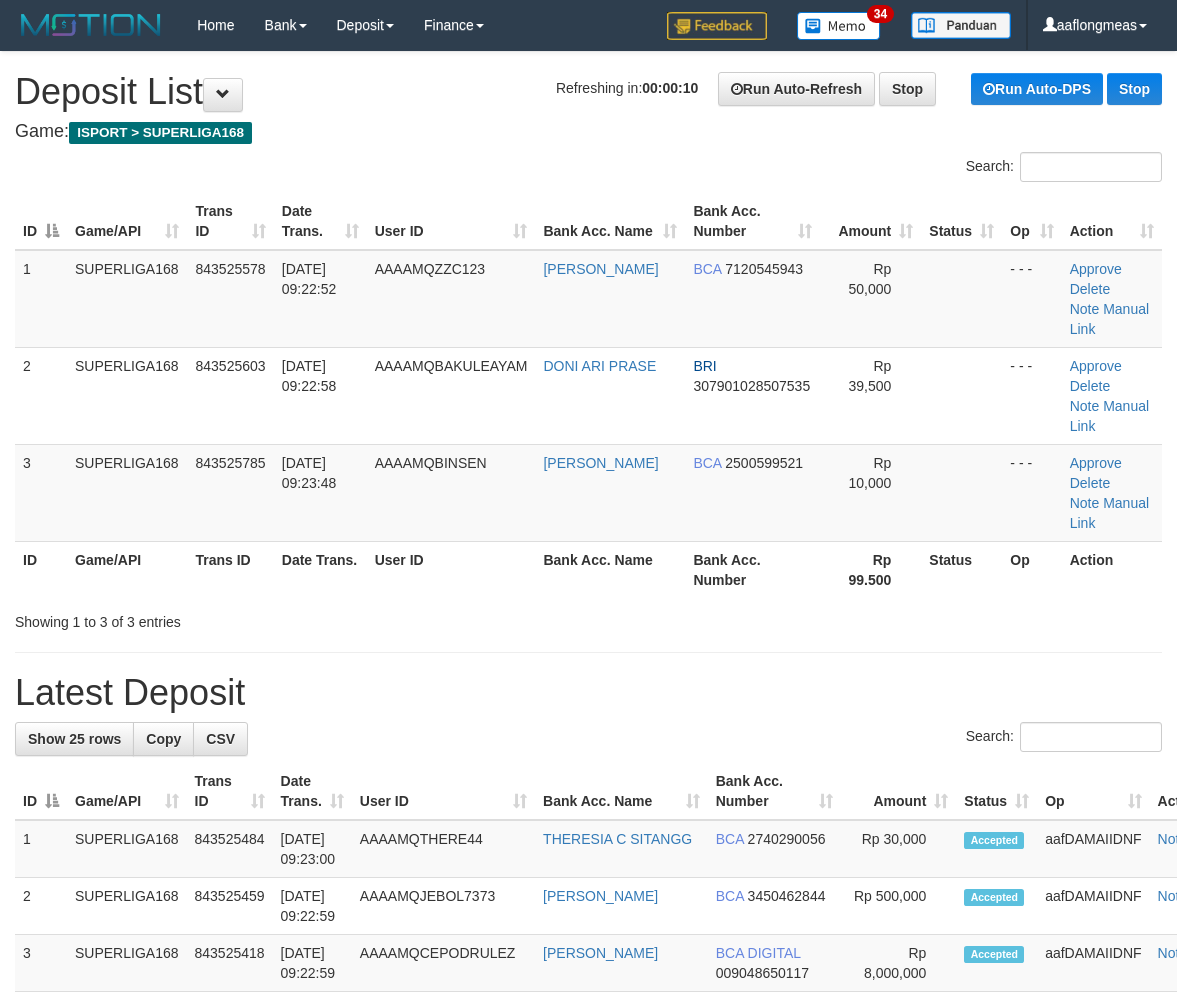 scroll, scrollTop: 0, scrollLeft: 0, axis: both 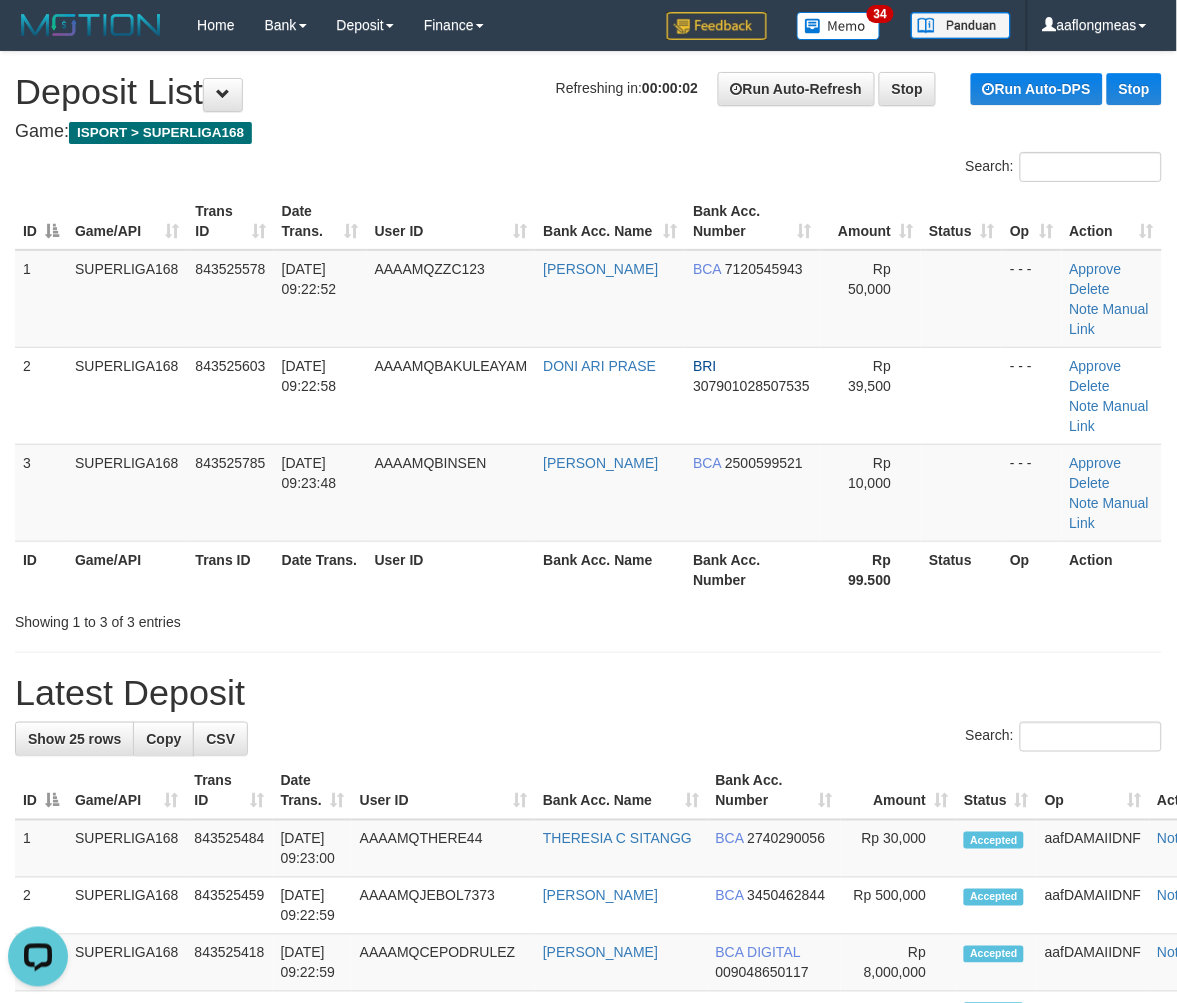click on "**********" at bounding box center [588, 1225] 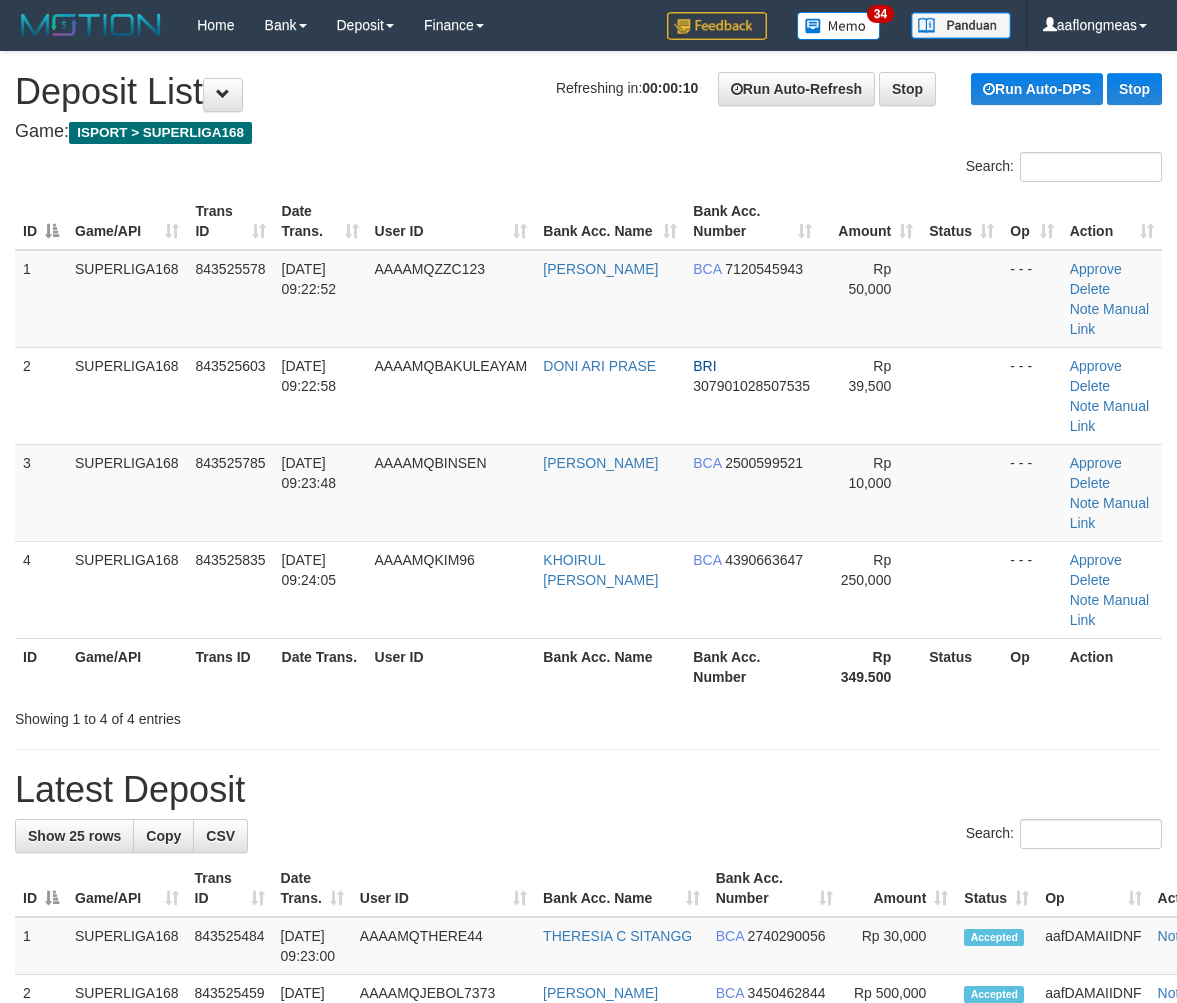 scroll, scrollTop: 0, scrollLeft: 0, axis: both 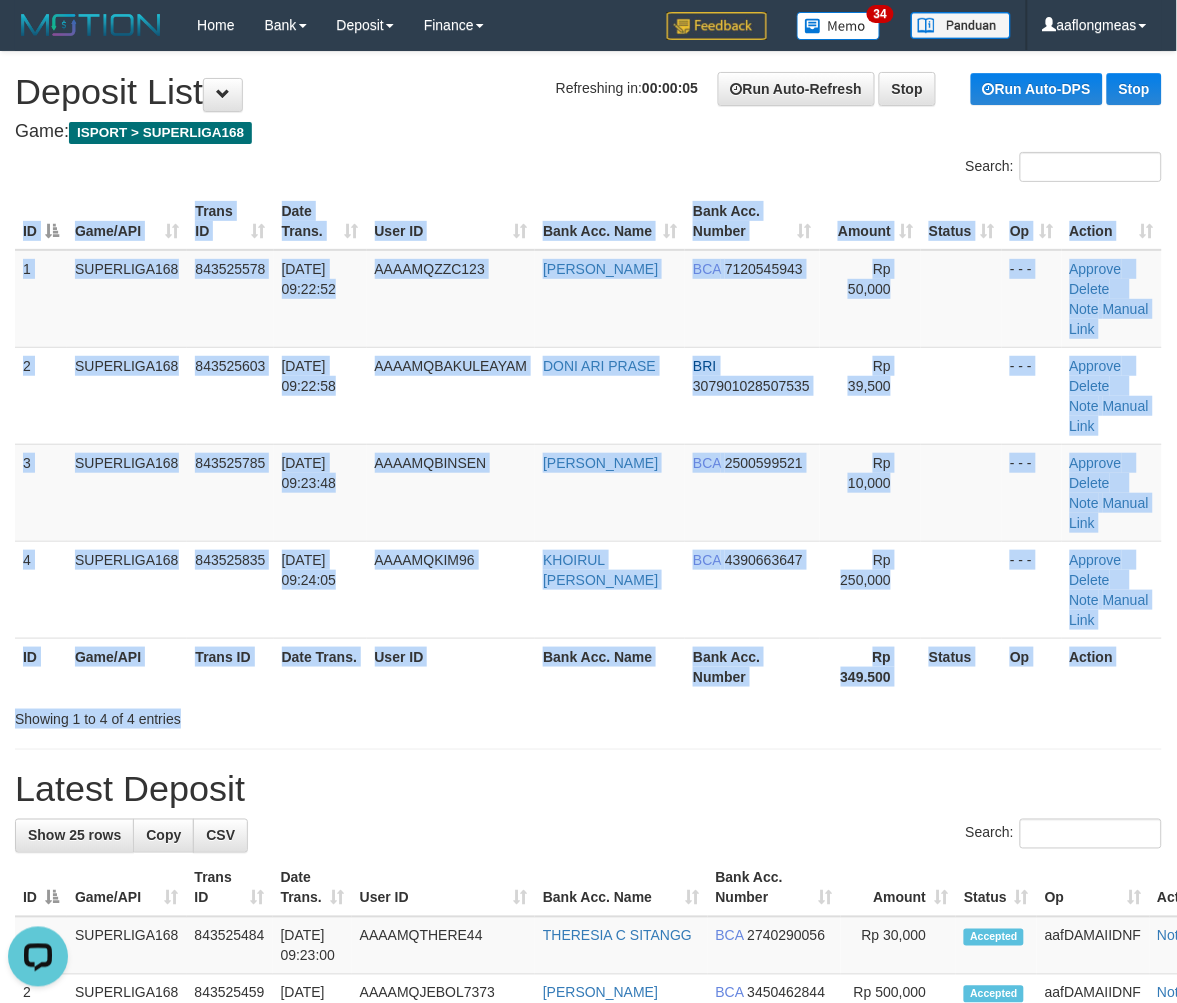 drag, startPoint x: 790, startPoint y: 620, endPoint x: 966, endPoint y: 602, distance: 176.91806 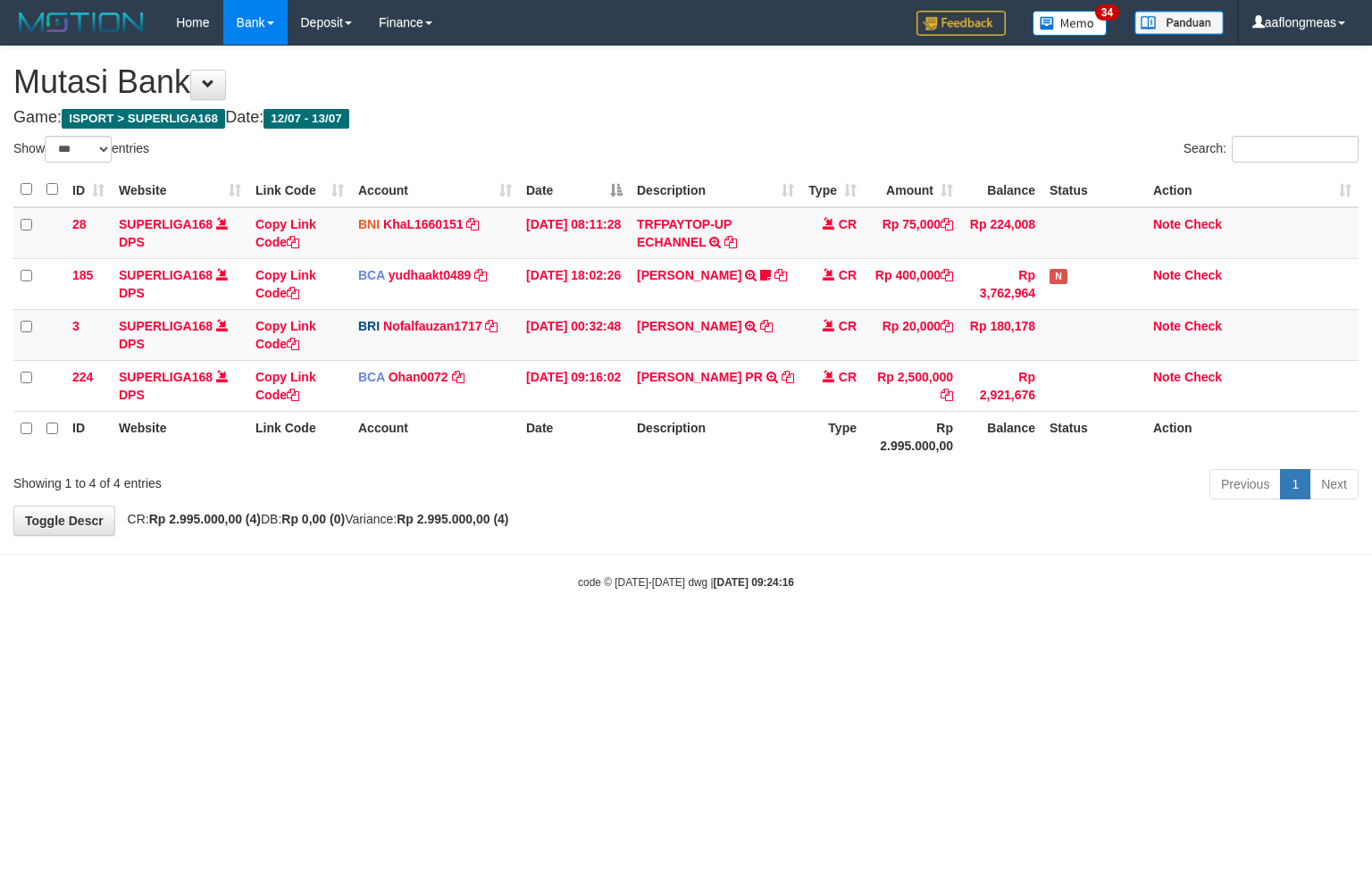 select on "***" 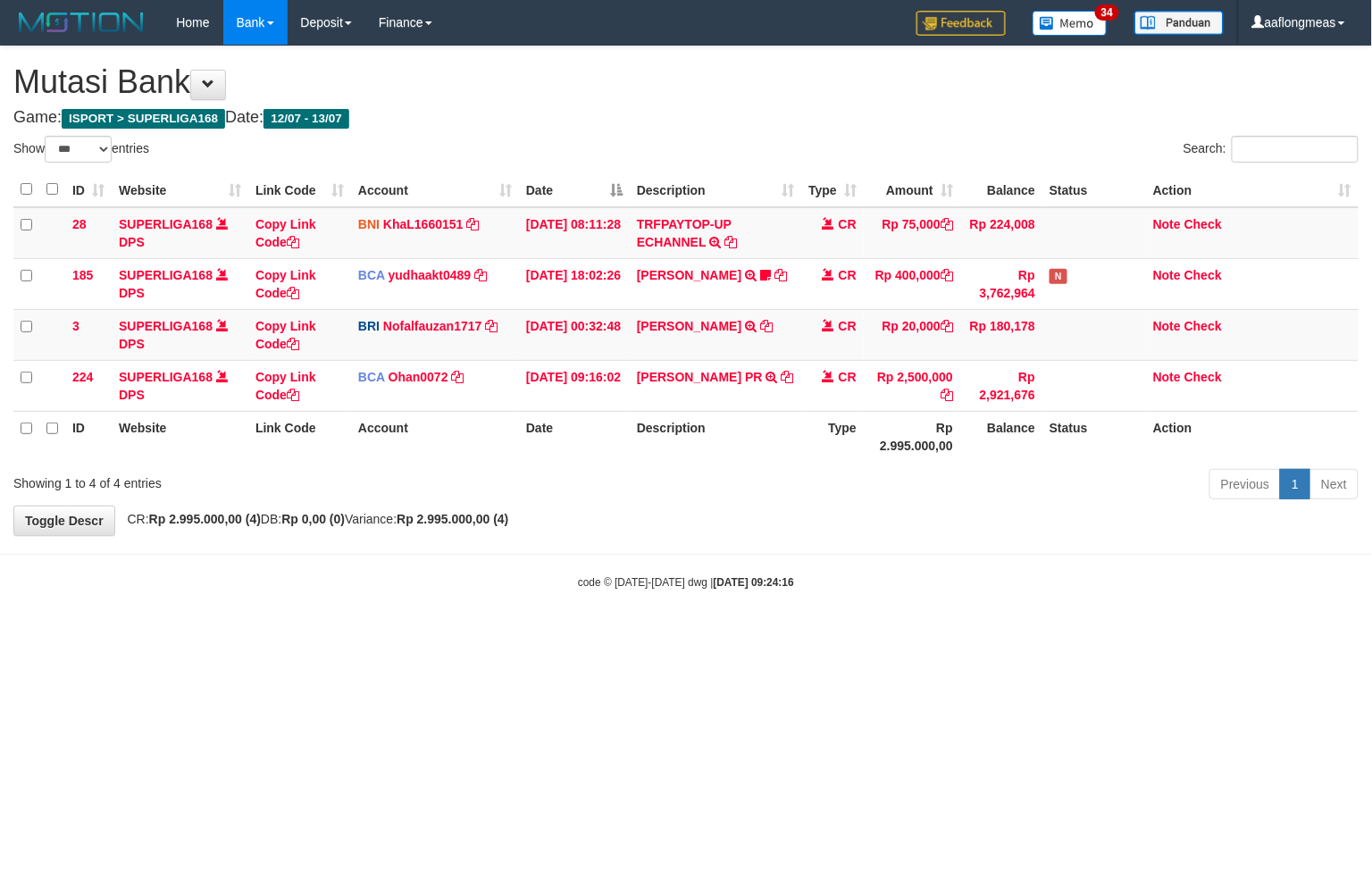 click on "Toggle navigation
Home
Bank
Account List
Load
By Website
Group
[ISPORT]													SUPERLIGA168
By Load Group (DPS)
34" at bounding box center (686, 317) 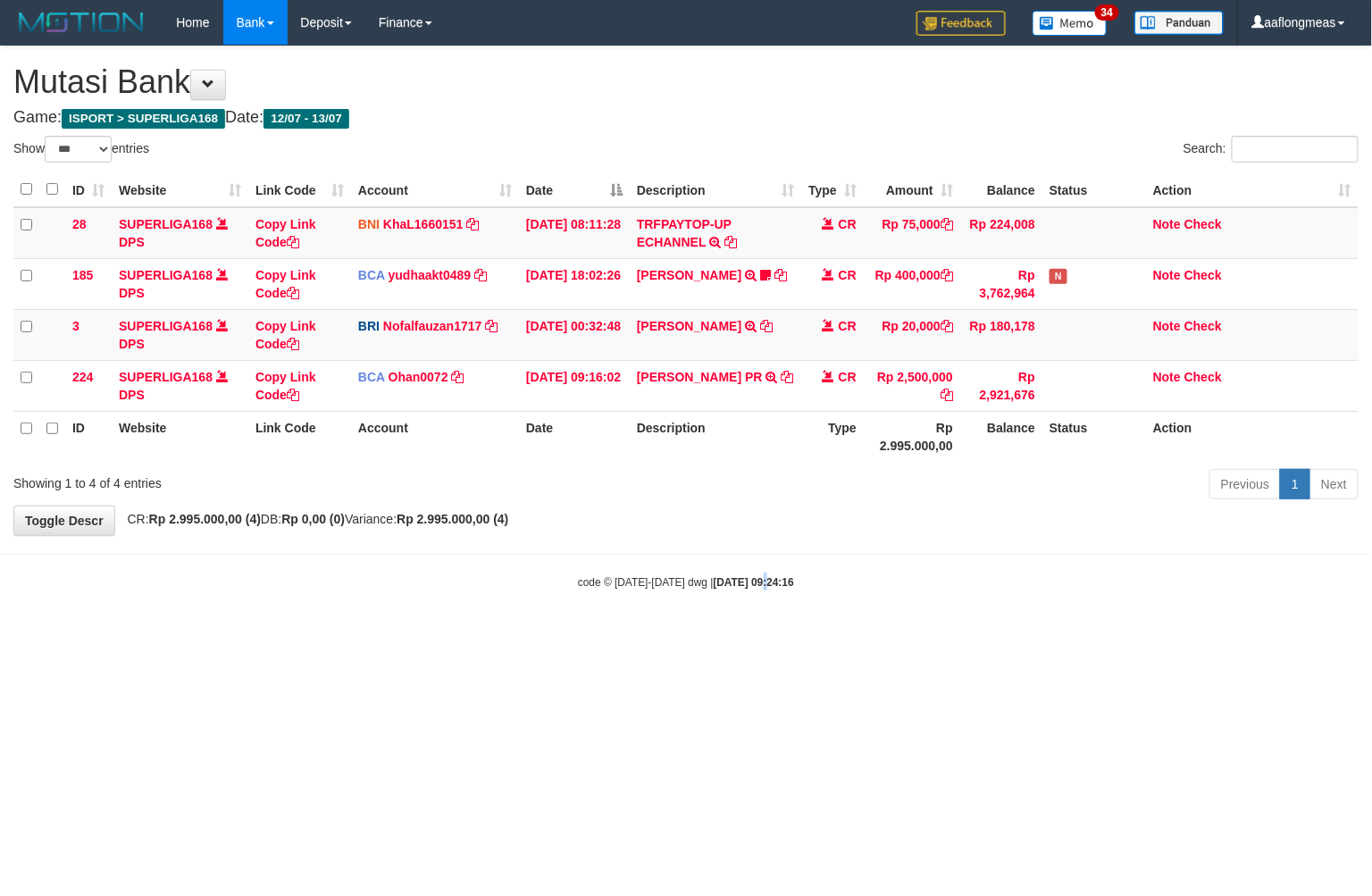 click on "Toggle navigation
Home
Bank
Account List
Load
By Website
Group
[ISPORT]													SUPERLIGA168
By Load Group (DPS)
34" at bounding box center (686, 317) 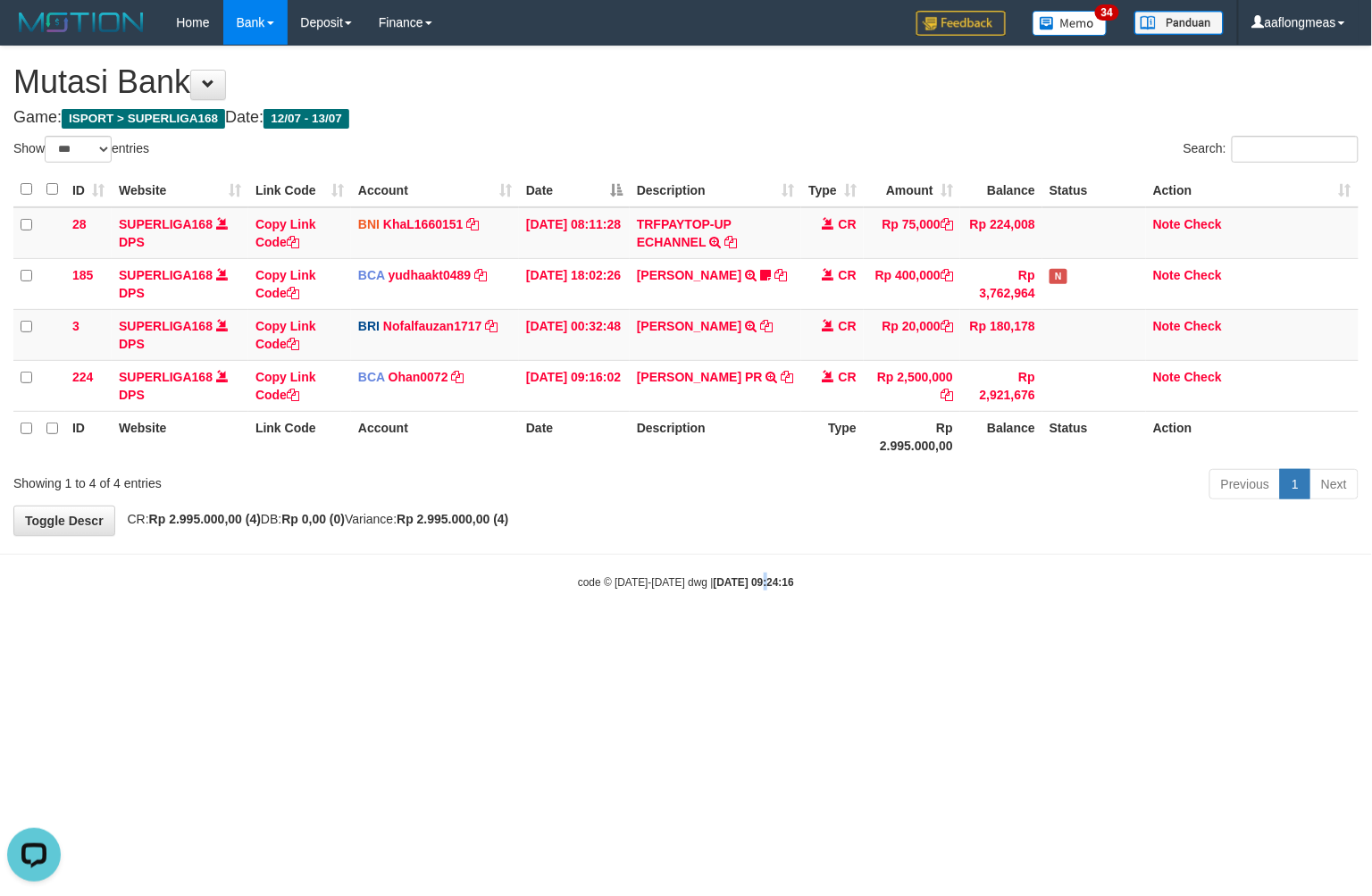 scroll, scrollTop: 0, scrollLeft: 0, axis: both 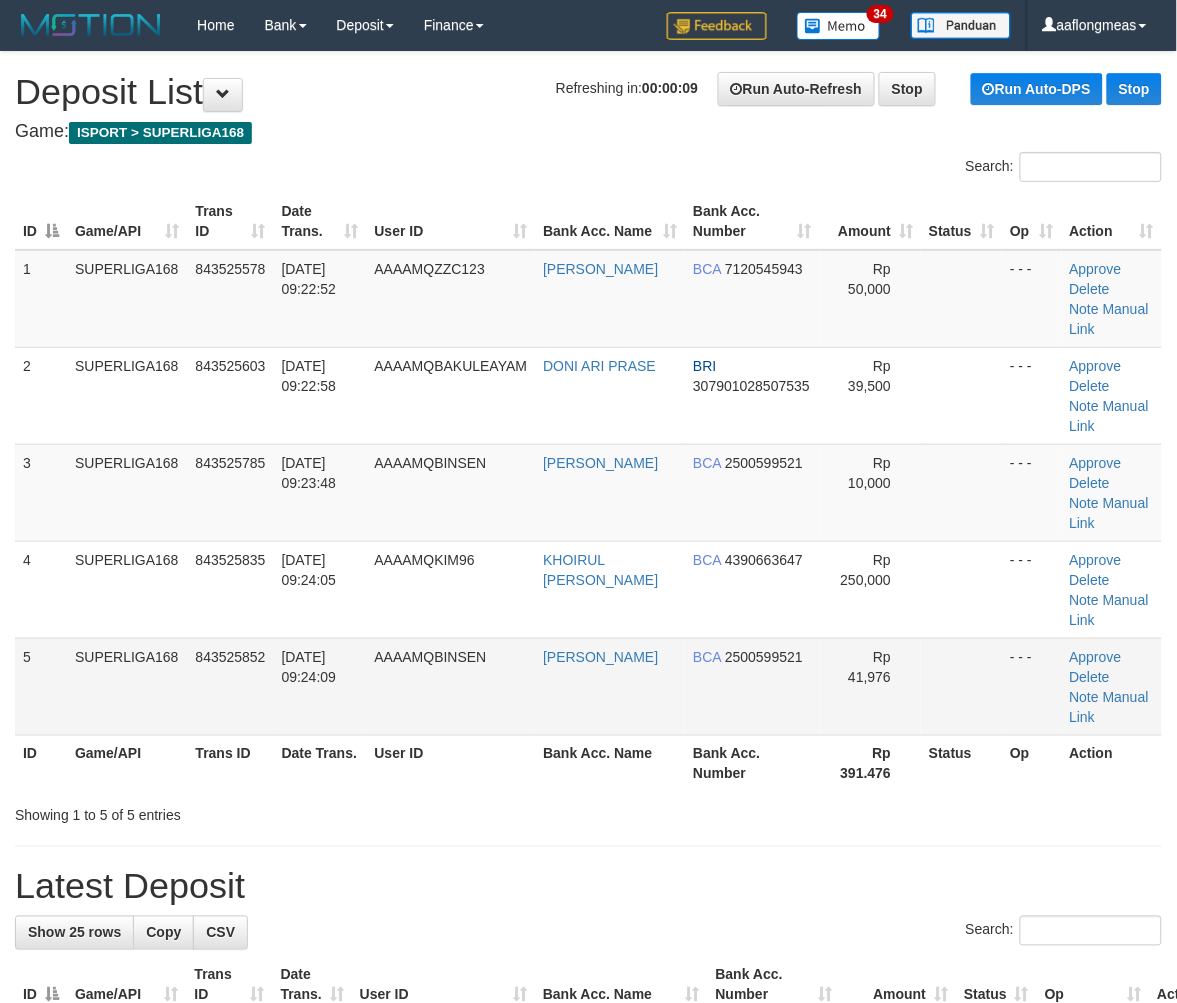 drag, startPoint x: 813, startPoint y: 626, endPoint x: 1031, endPoint y: 603, distance: 219.20995 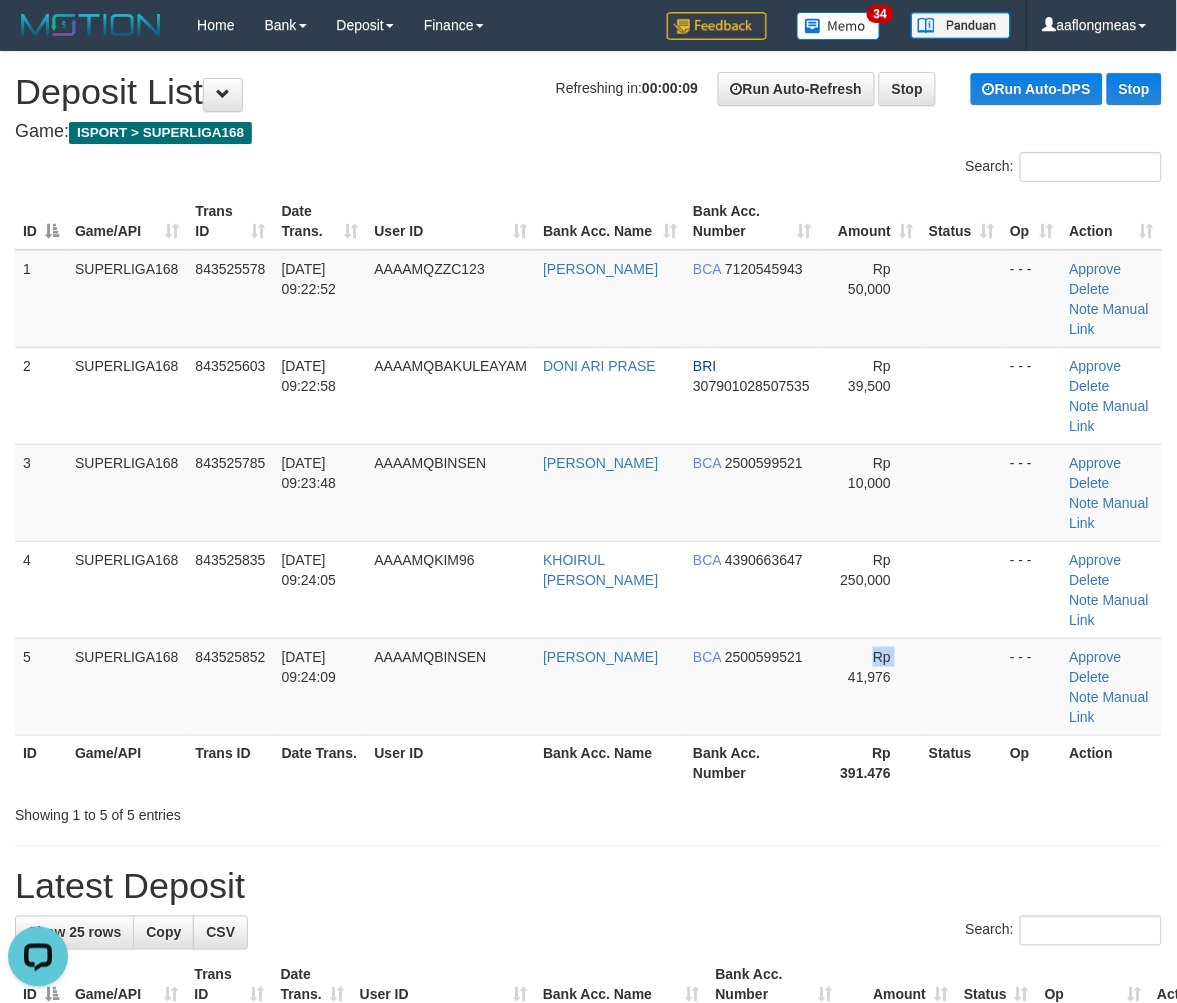 scroll, scrollTop: 0, scrollLeft: 0, axis: both 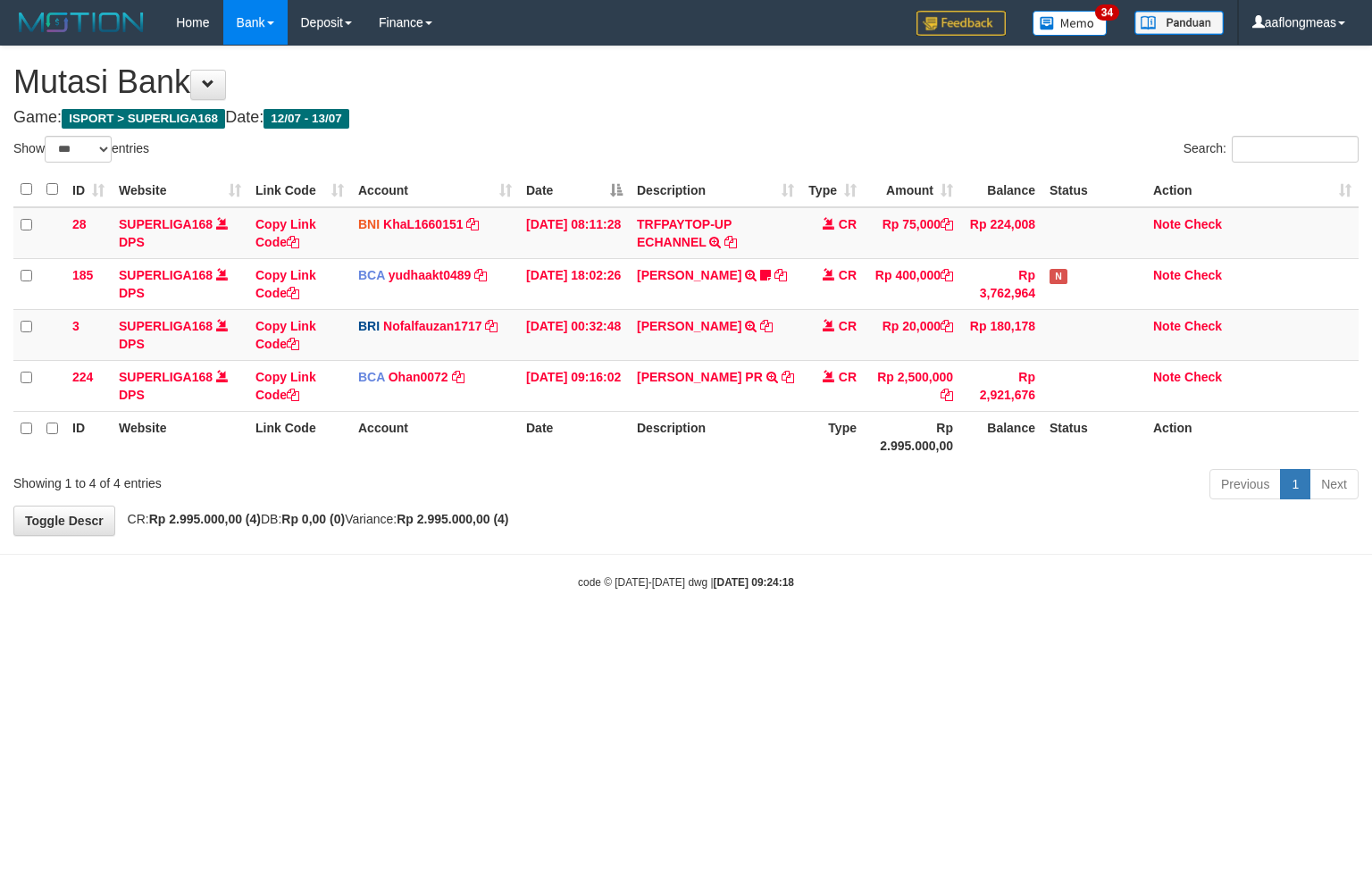 select on "***" 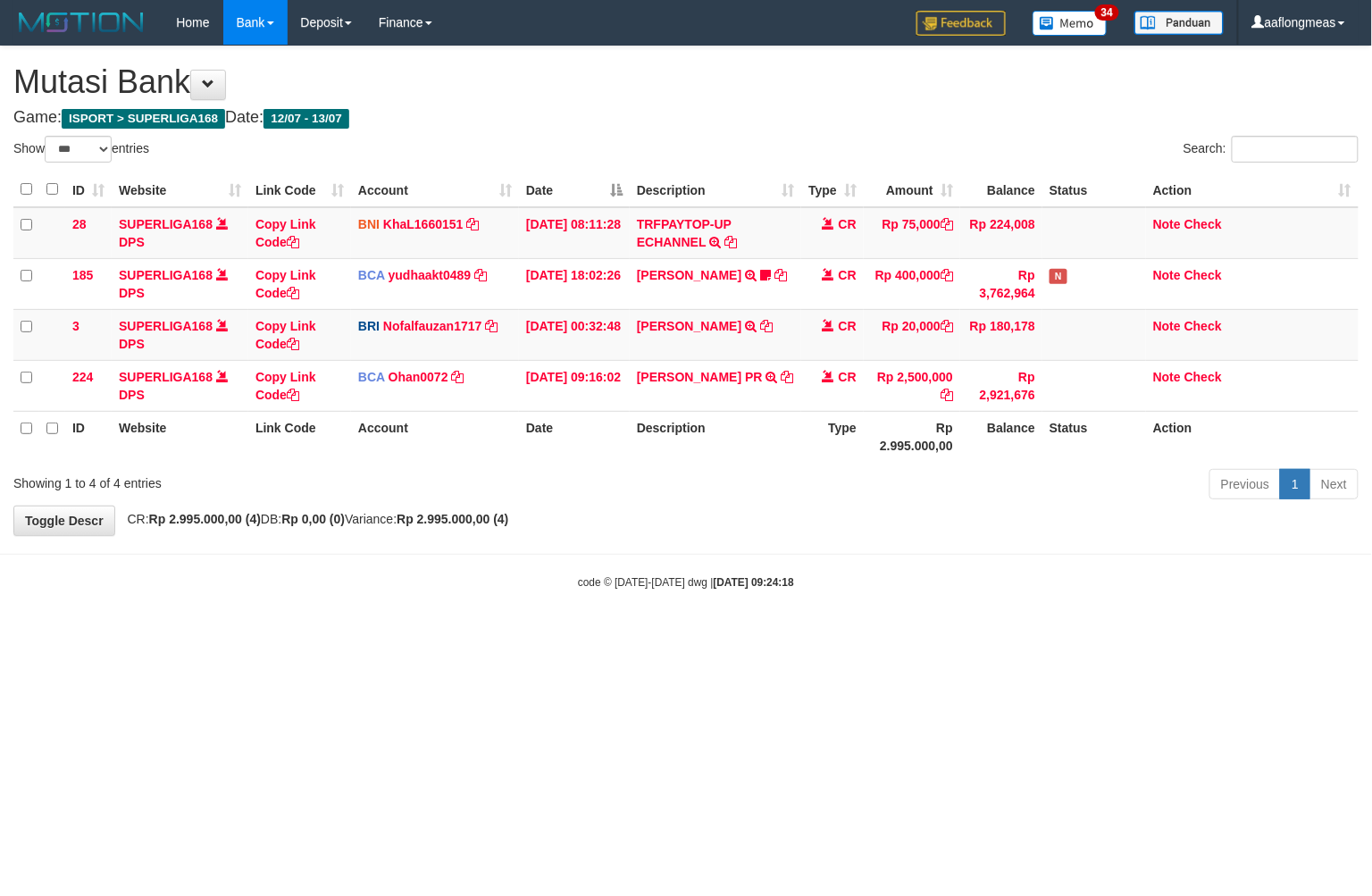 click at bounding box center [686, 554] 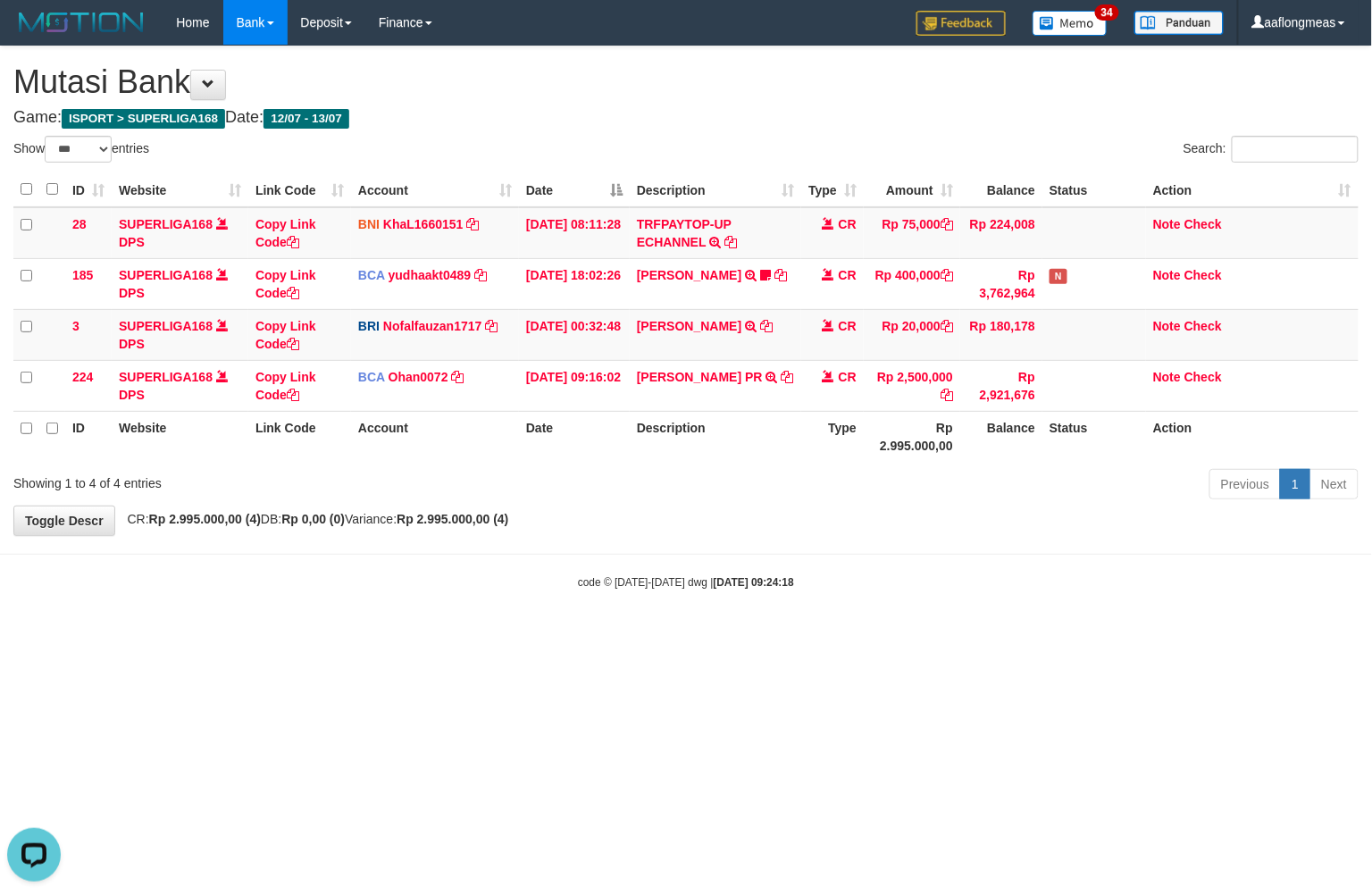scroll, scrollTop: 0, scrollLeft: 0, axis: both 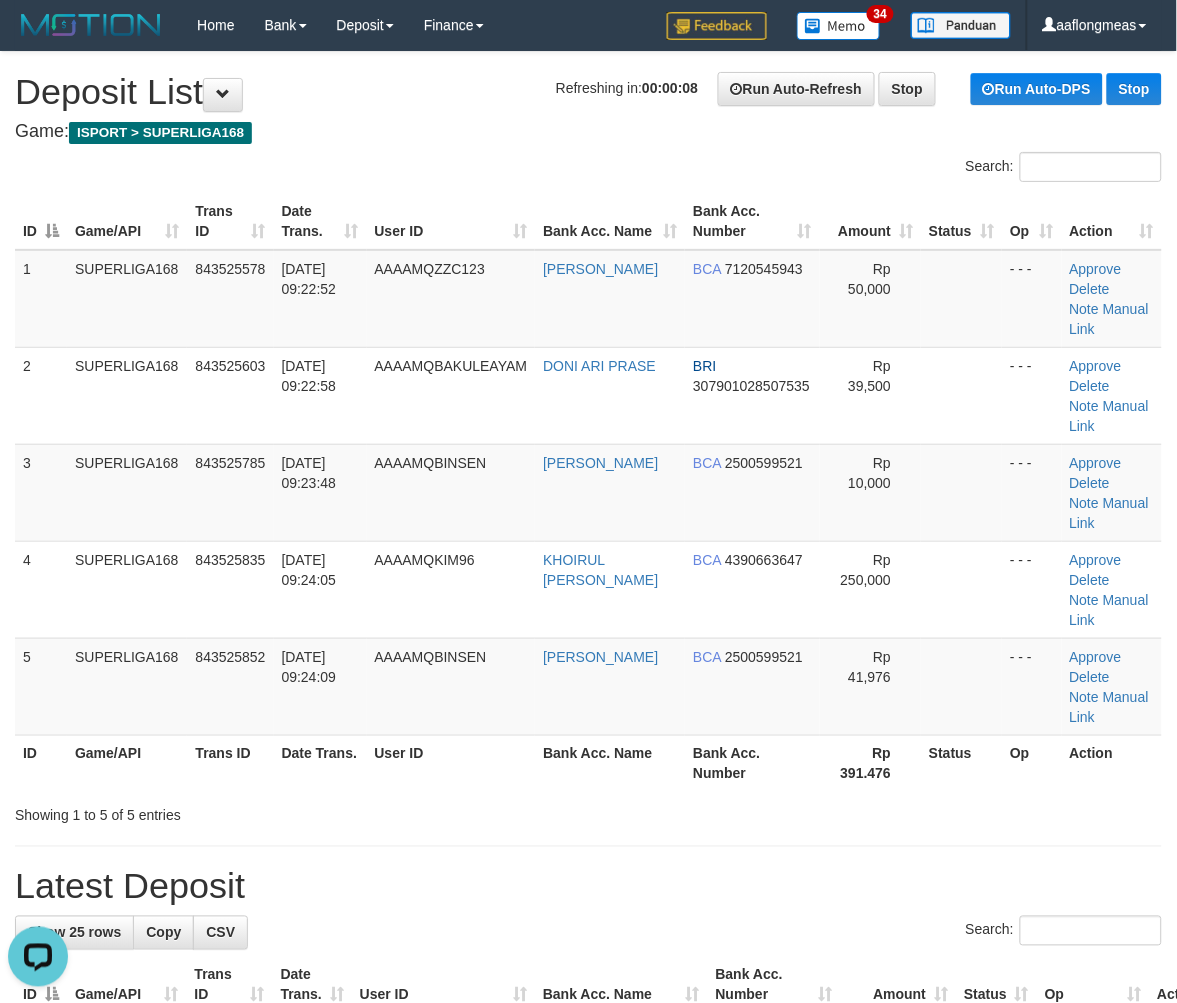drag, startPoint x: 852, startPoint y: 647, endPoint x: 1184, endPoint y: 620, distance: 333.09607 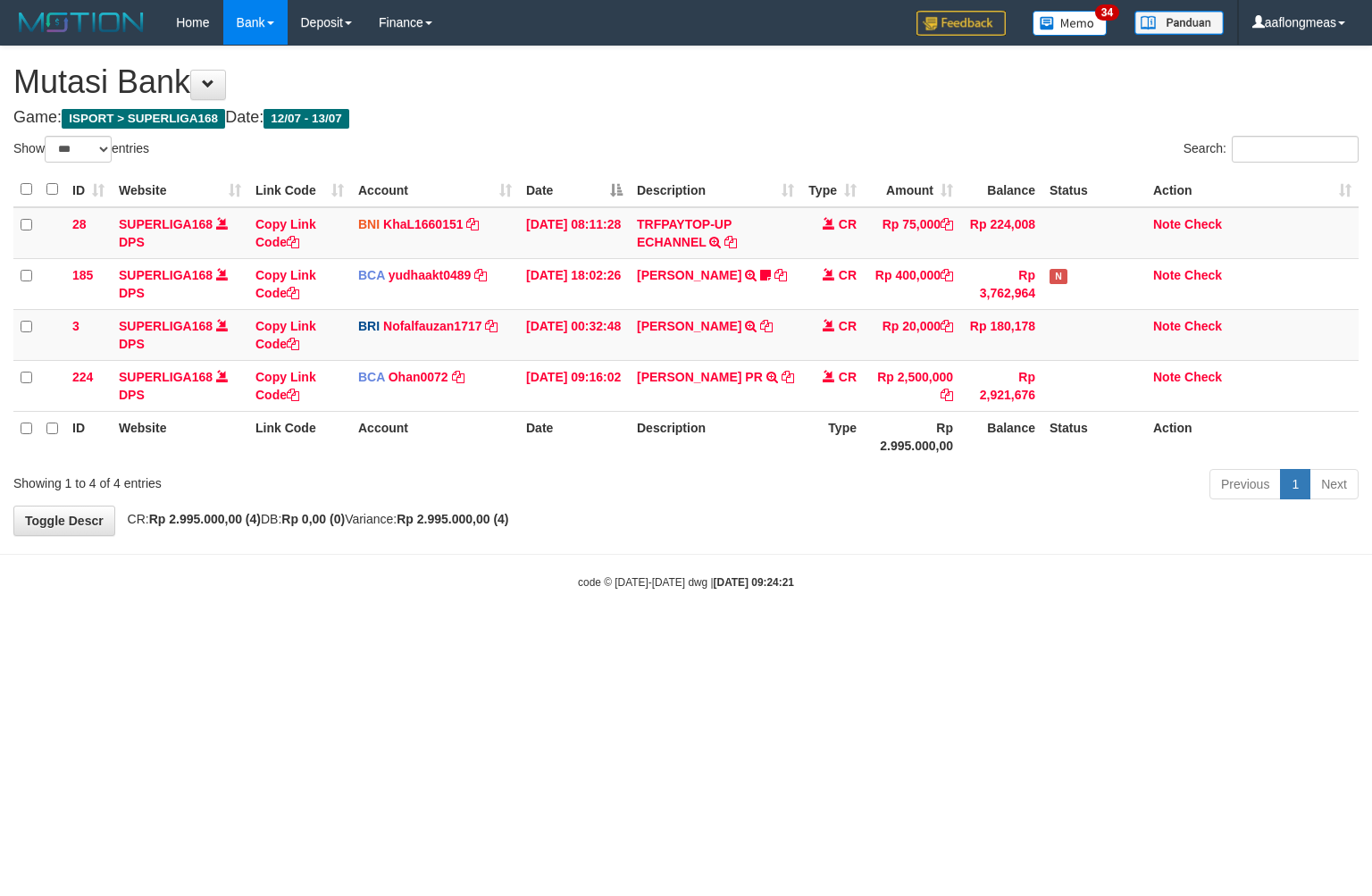 select on "***" 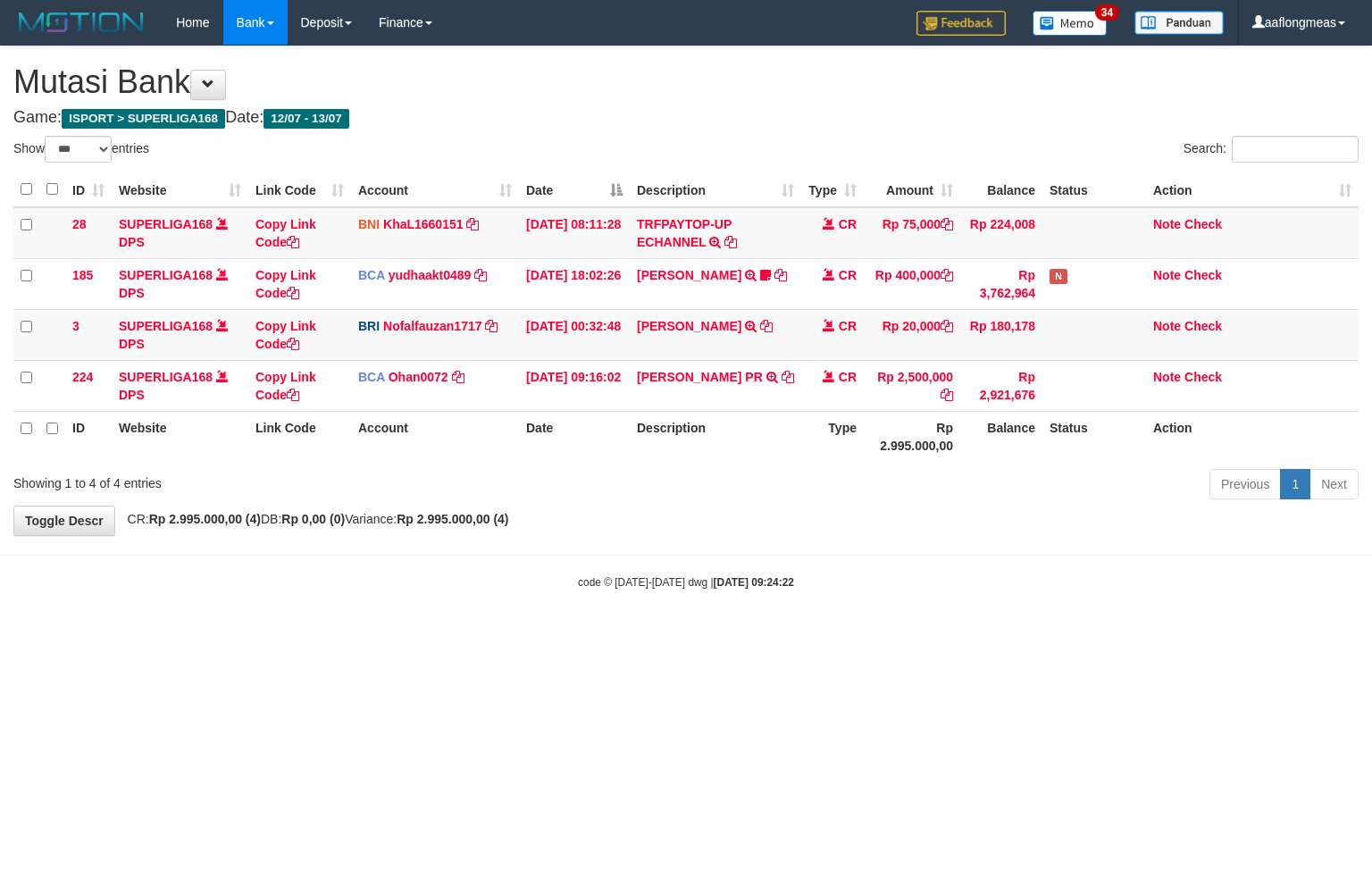 select on "***" 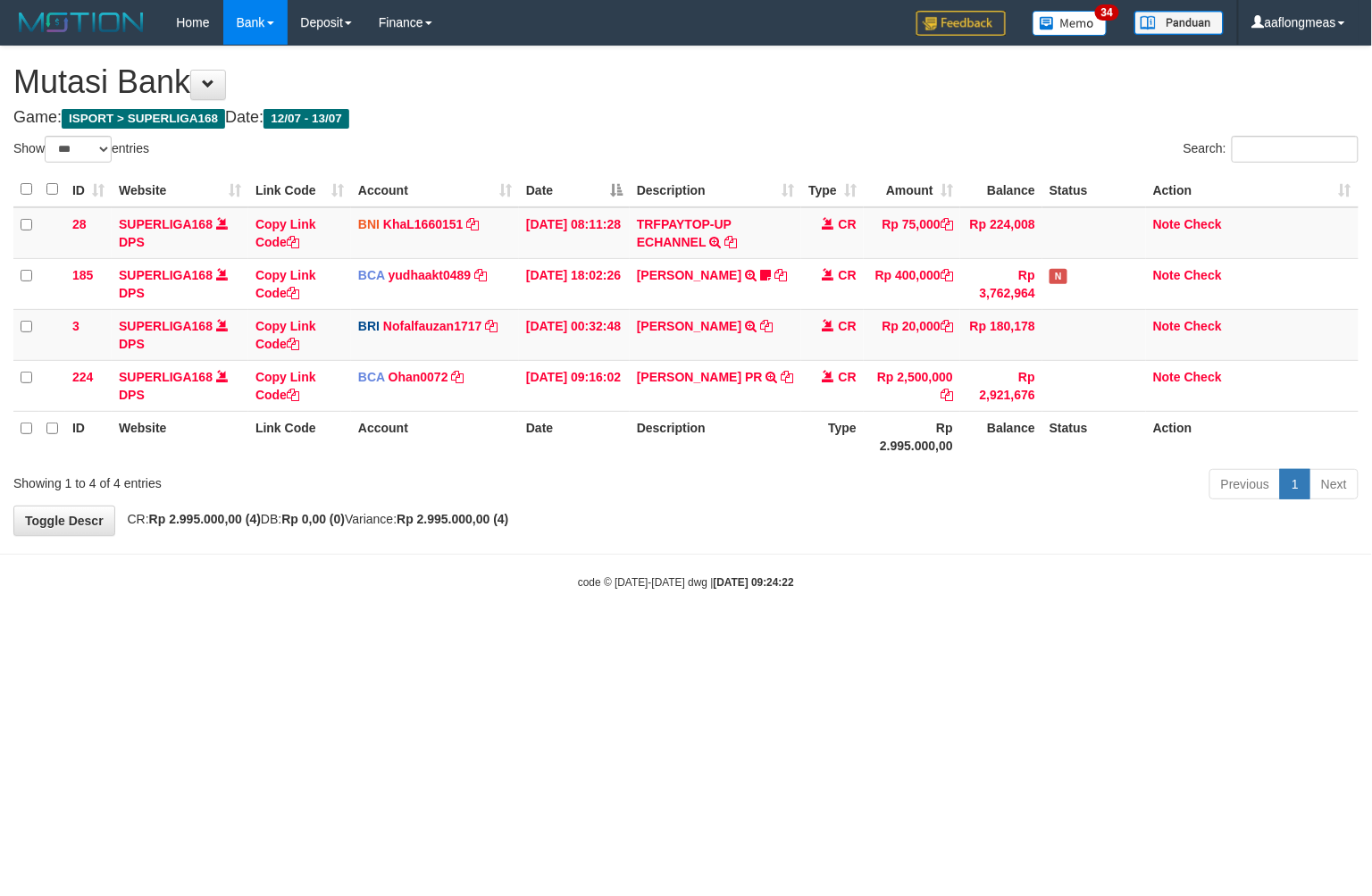 click on "Toggle navigation
Home
Bank
Account List
Load
By Website
Group
[ISPORT]													SUPERLIGA168
By Load Group (DPS)
34" at bounding box center [686, 317] 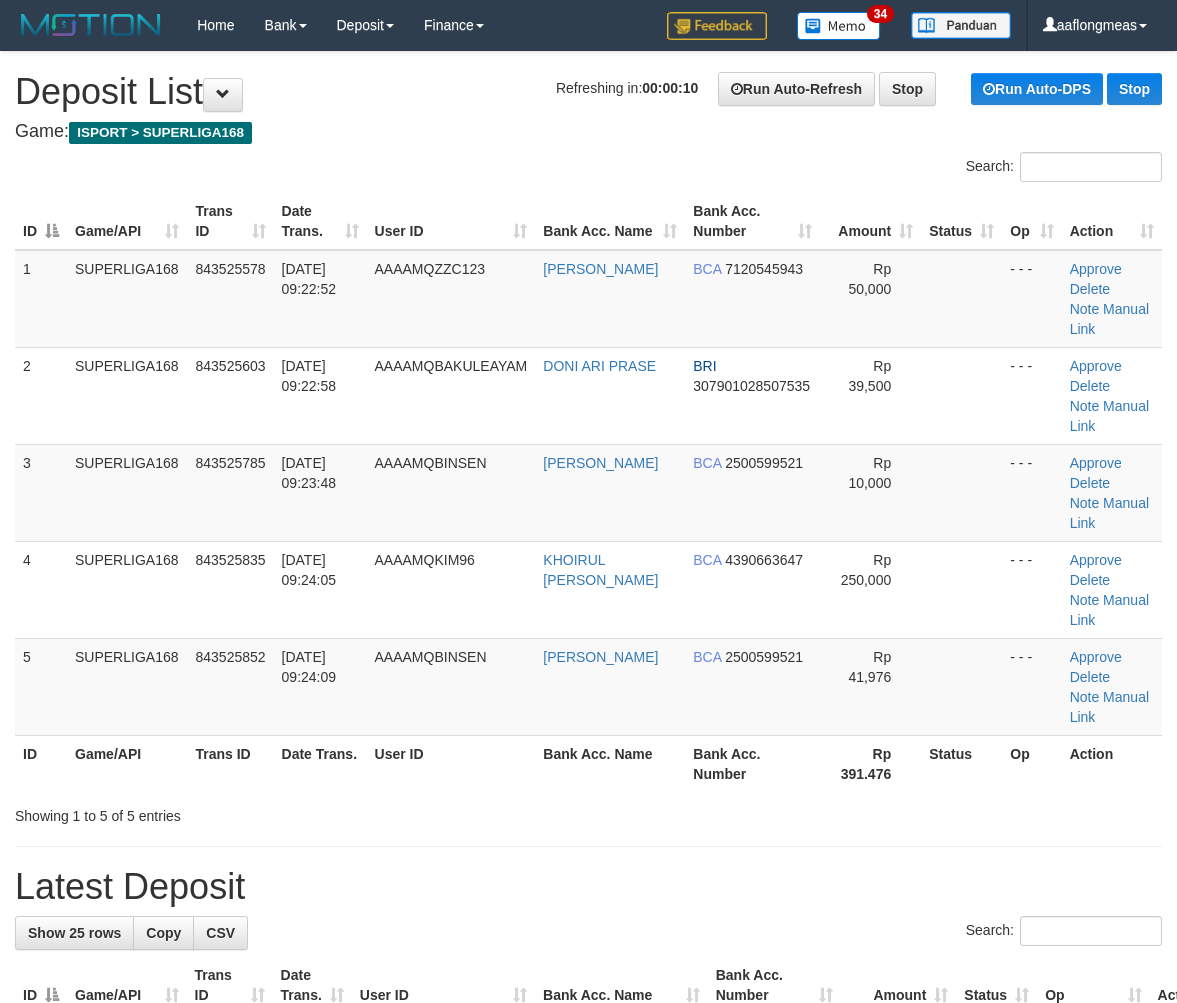 scroll, scrollTop: 0, scrollLeft: 0, axis: both 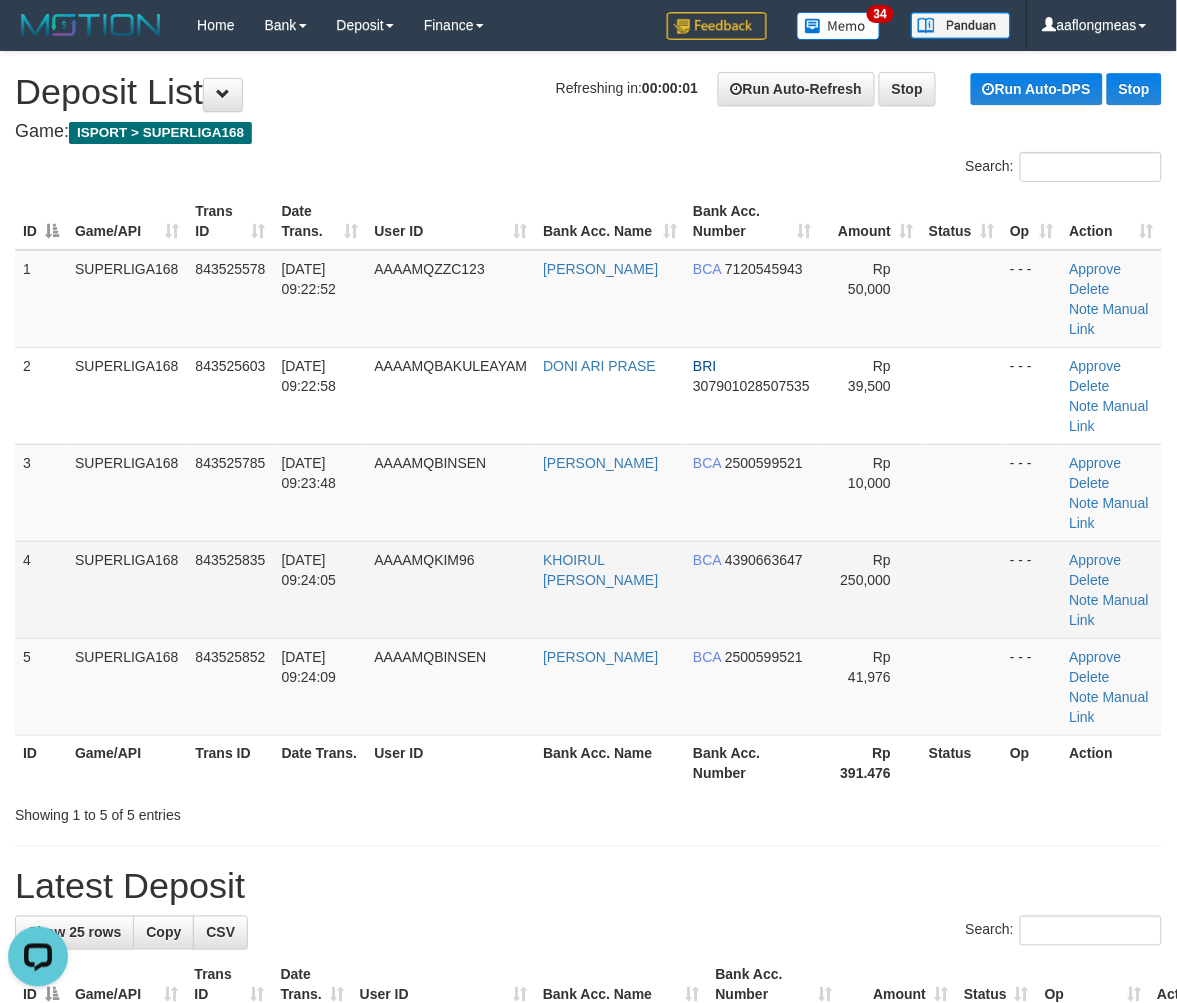 drag, startPoint x: 917, startPoint y: 524, endPoint x: 1007, endPoint y: 543, distance: 91.983696 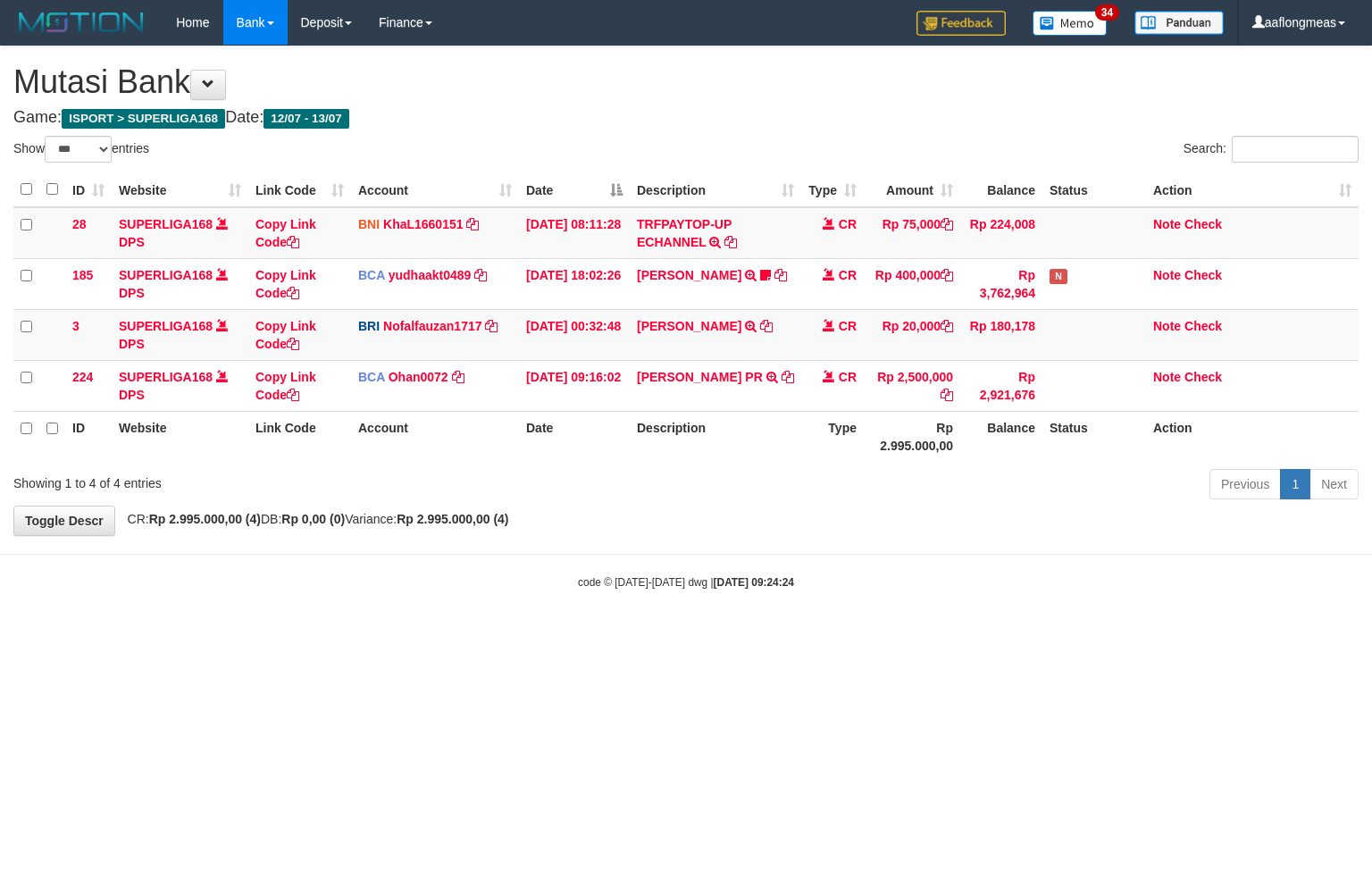select on "***" 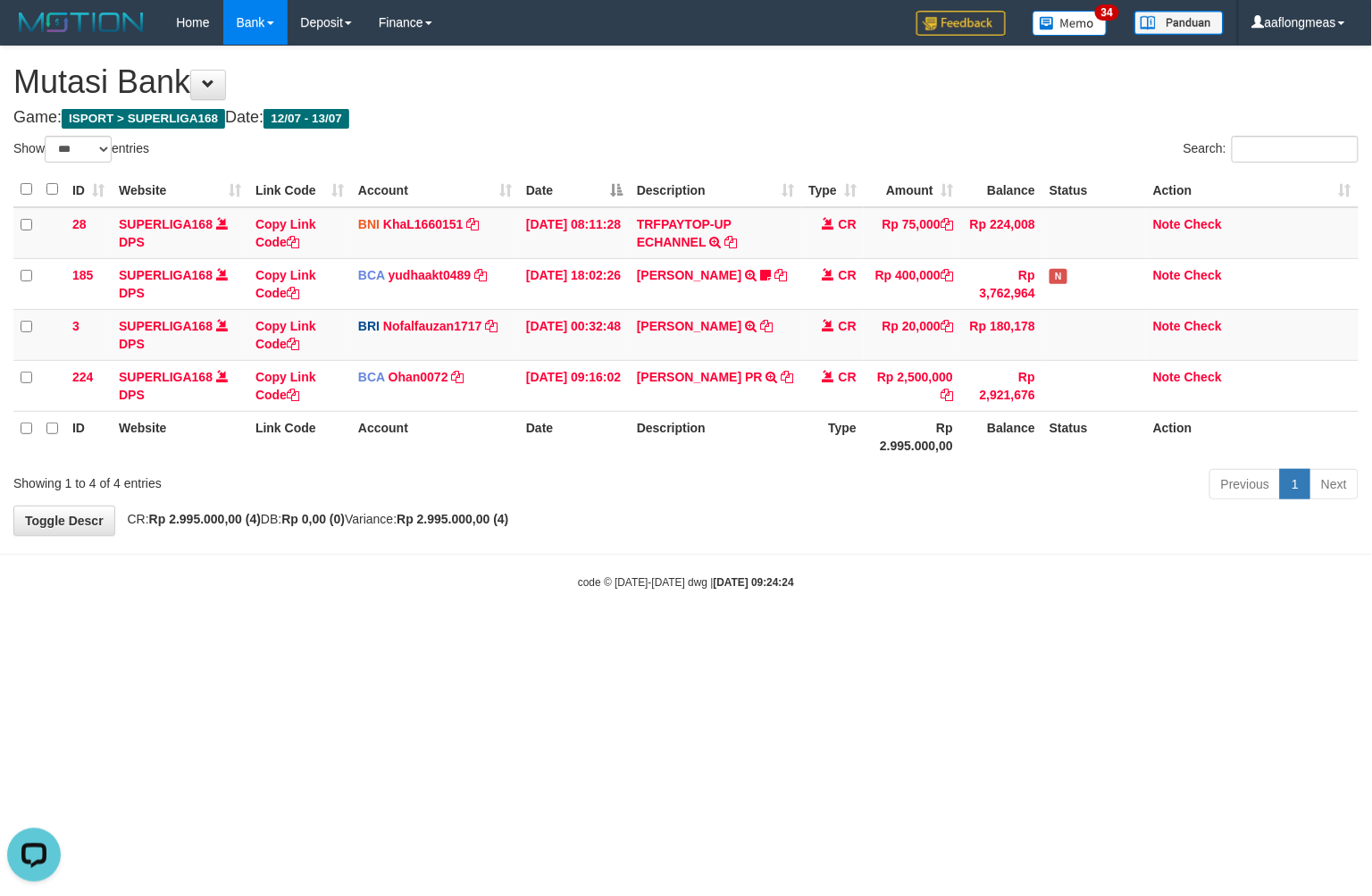 scroll, scrollTop: 0, scrollLeft: 0, axis: both 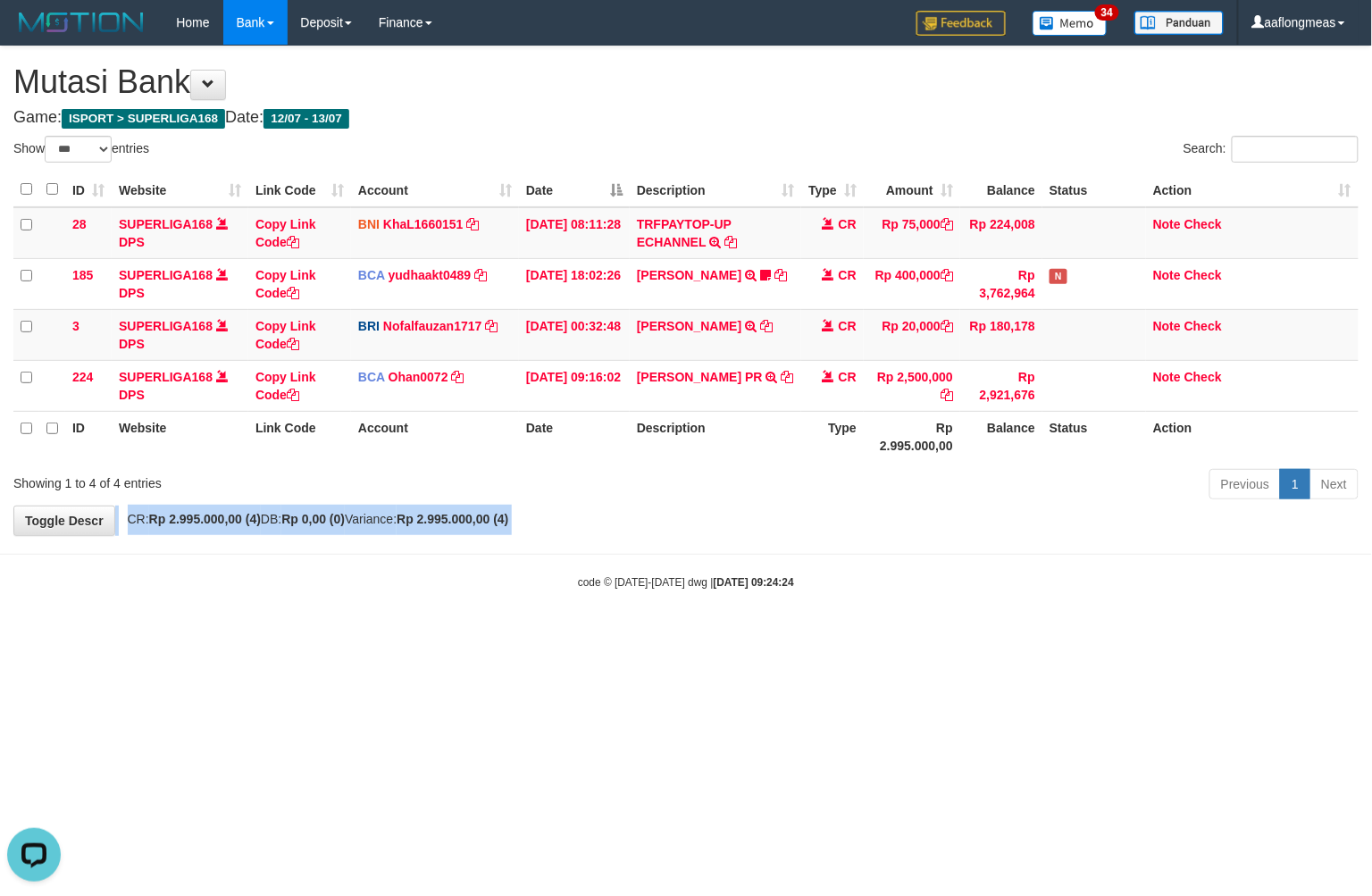 click on "**********" at bounding box center (686, 290) 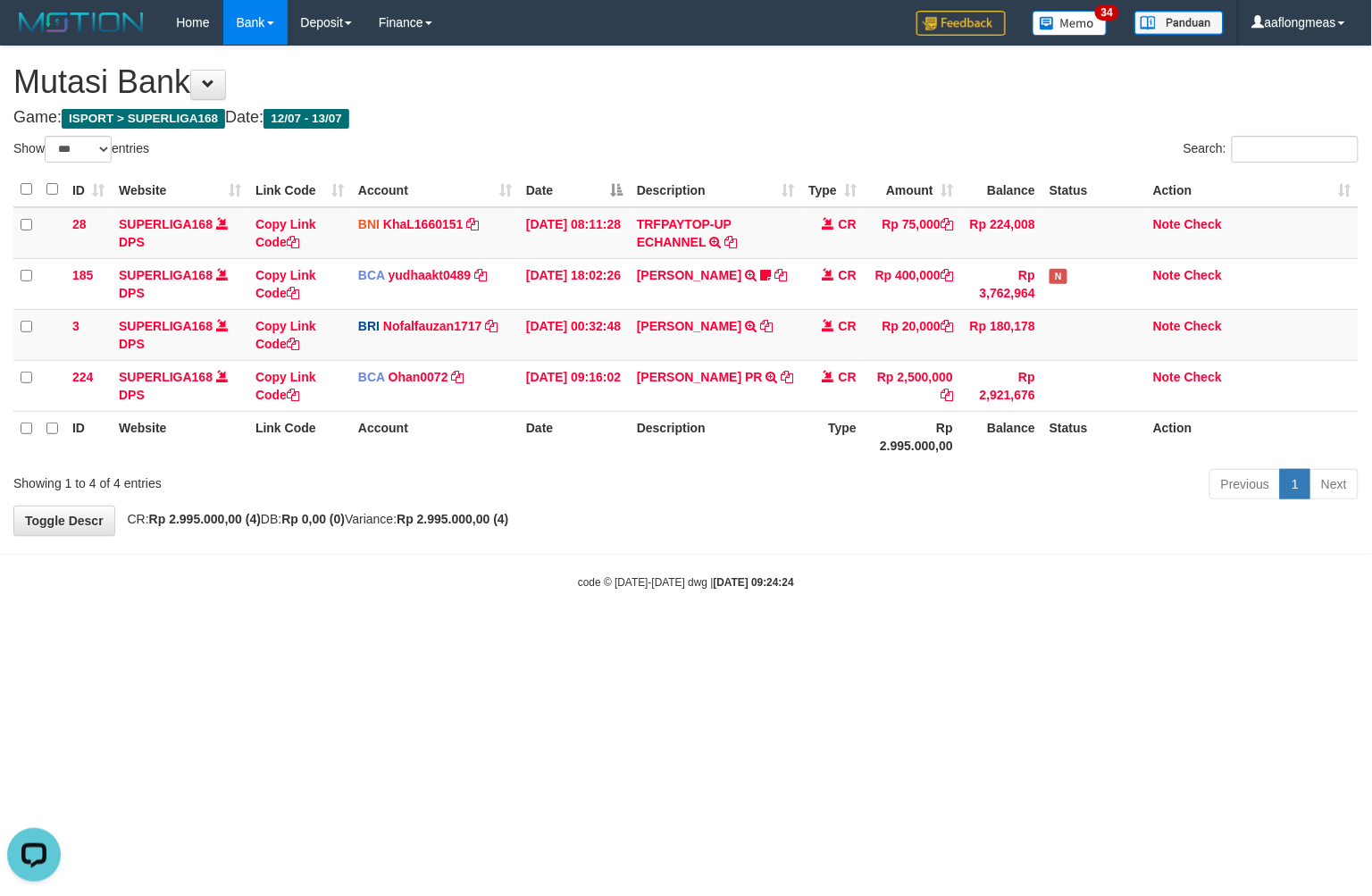 click on "Toggle navigation
Home
Bank
Account List
Load
By Website
Group
[ISPORT]													SUPERLIGA168
By Load Group (DPS)
34" at bounding box center [686, 317] 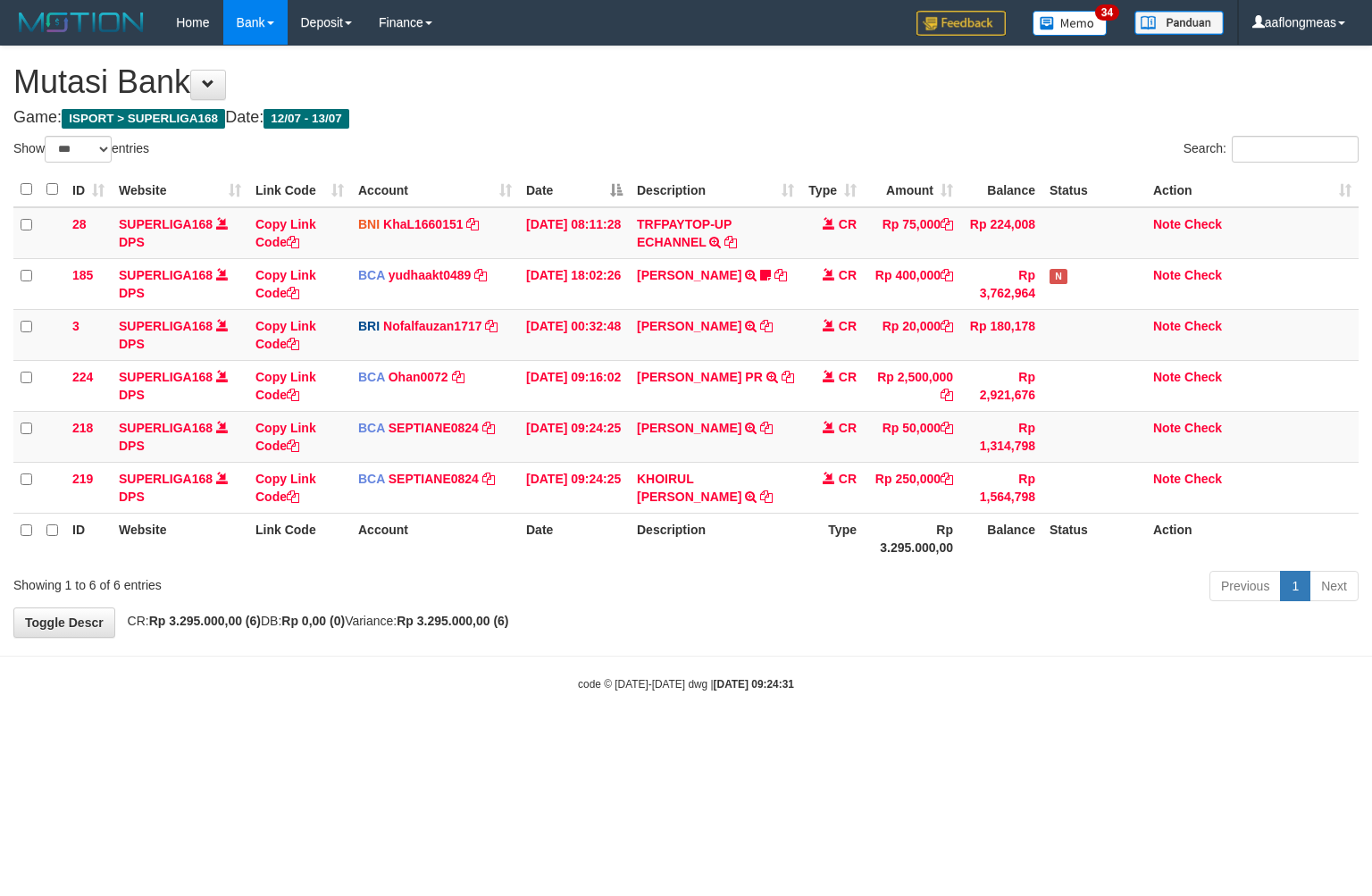 select on "***" 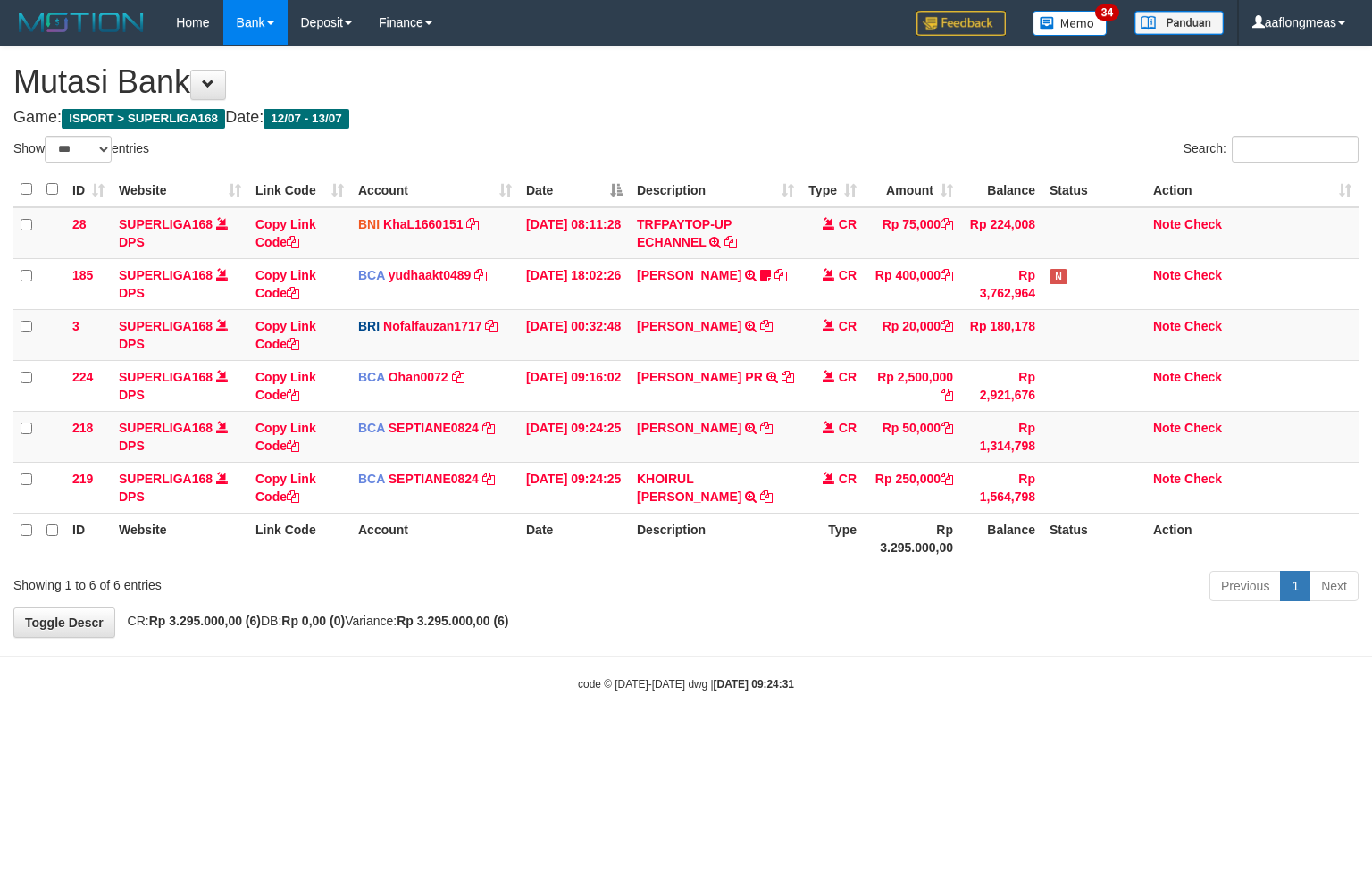 scroll, scrollTop: 0, scrollLeft: 0, axis: both 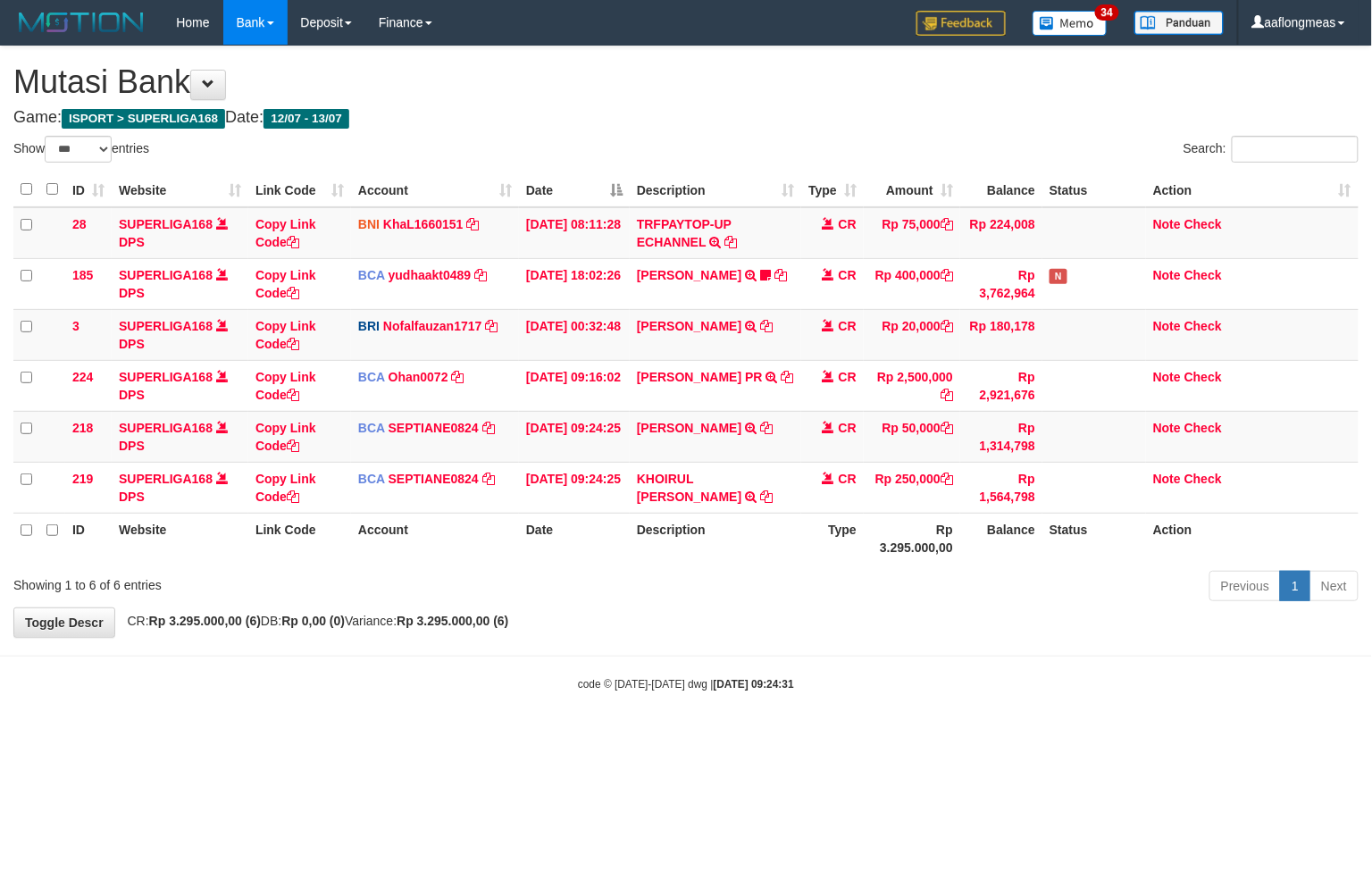 click on "Previous 1 Next" at bounding box center [972, 588] 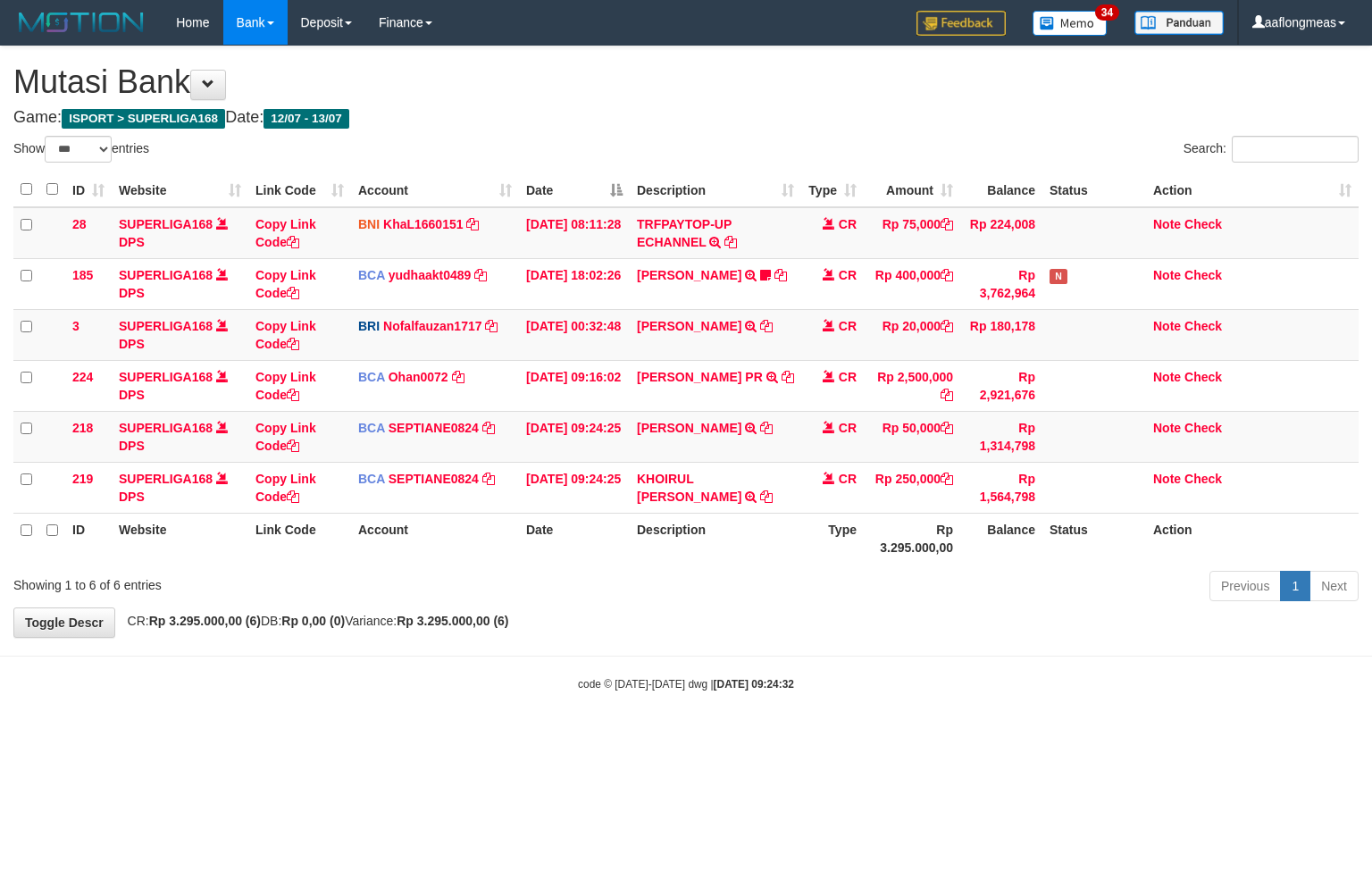 select on "***" 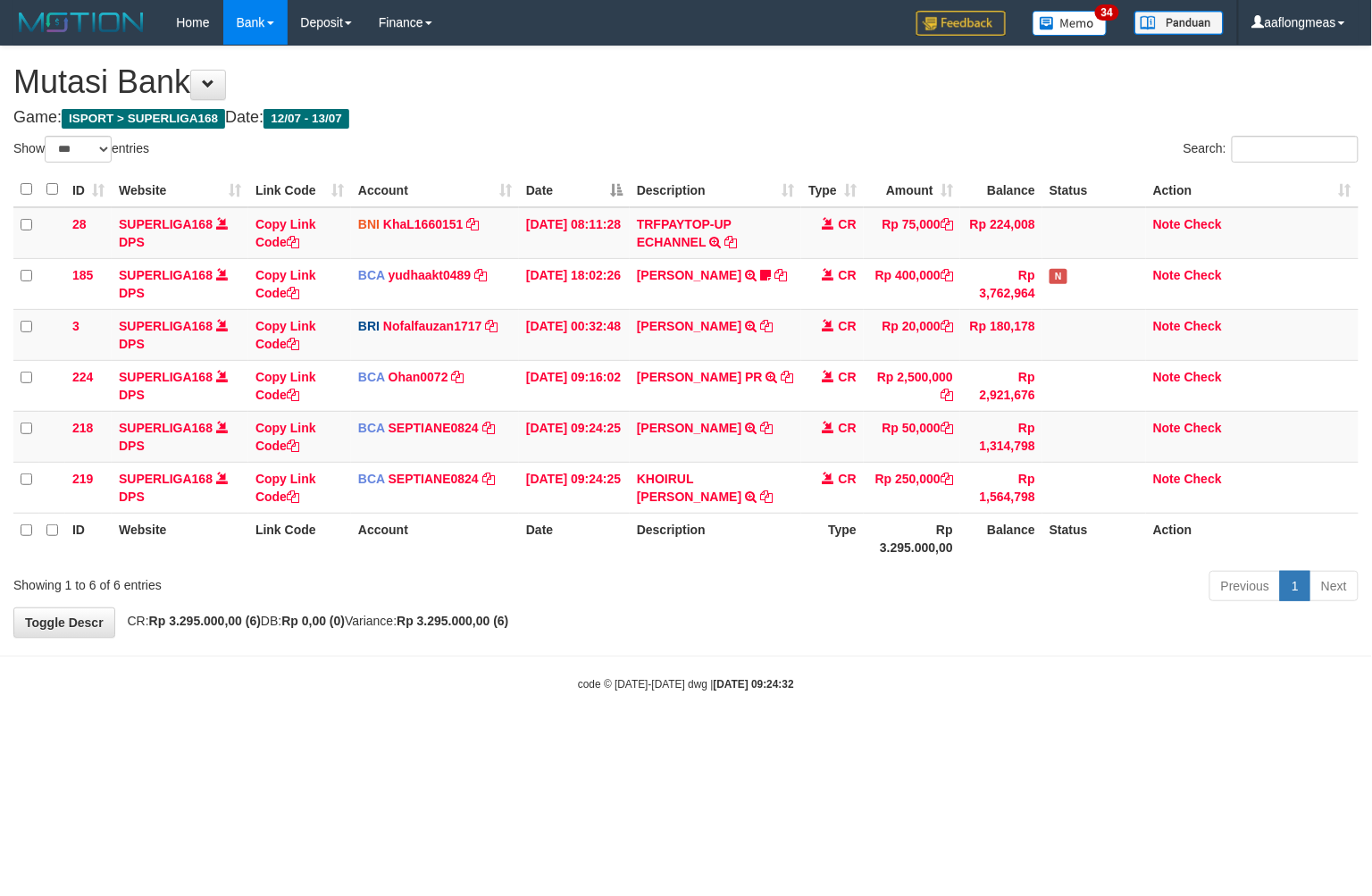 click on "Previous 1 Next" at bounding box center [972, 588] 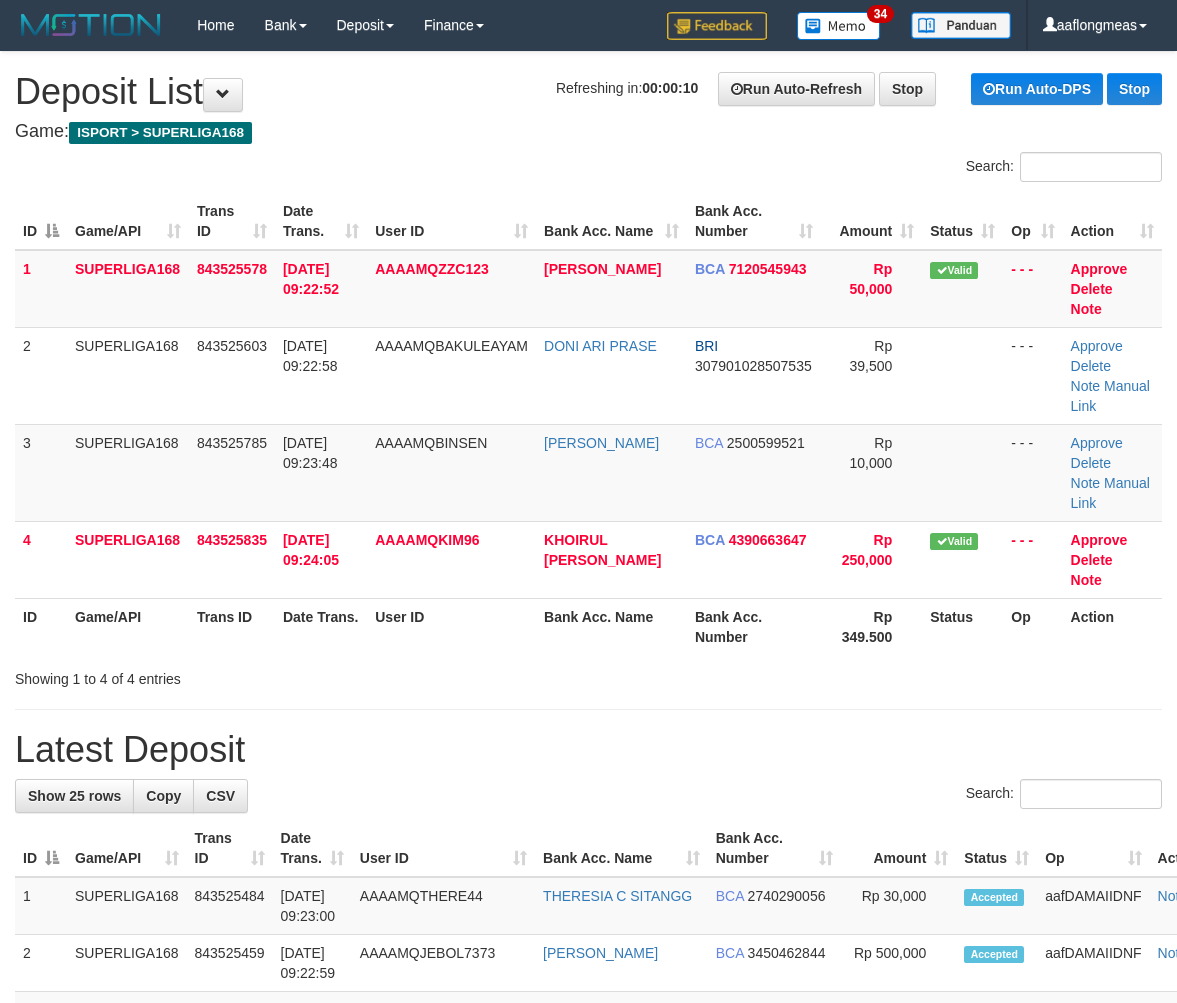scroll, scrollTop: 0, scrollLeft: 0, axis: both 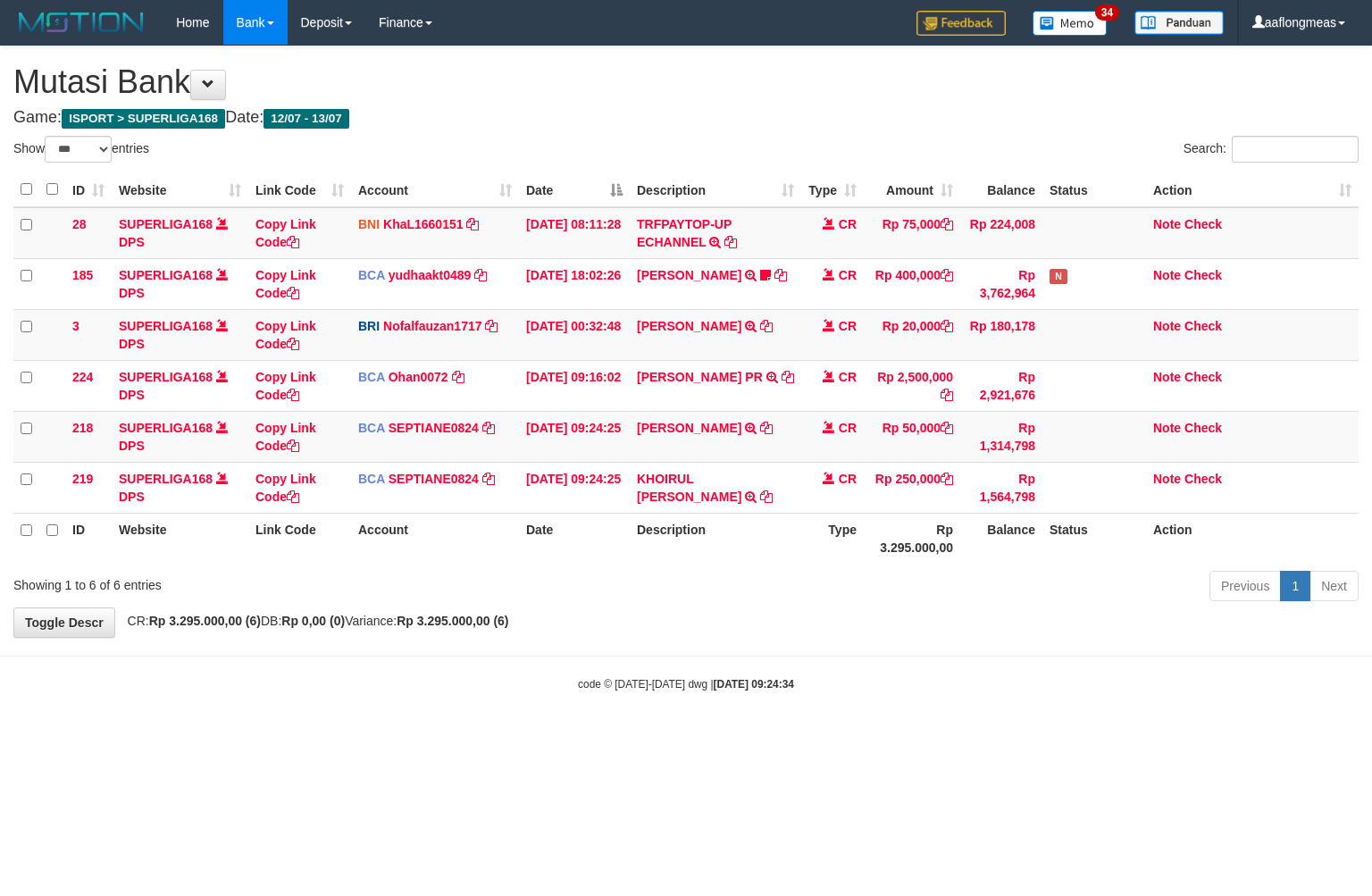 select on "***" 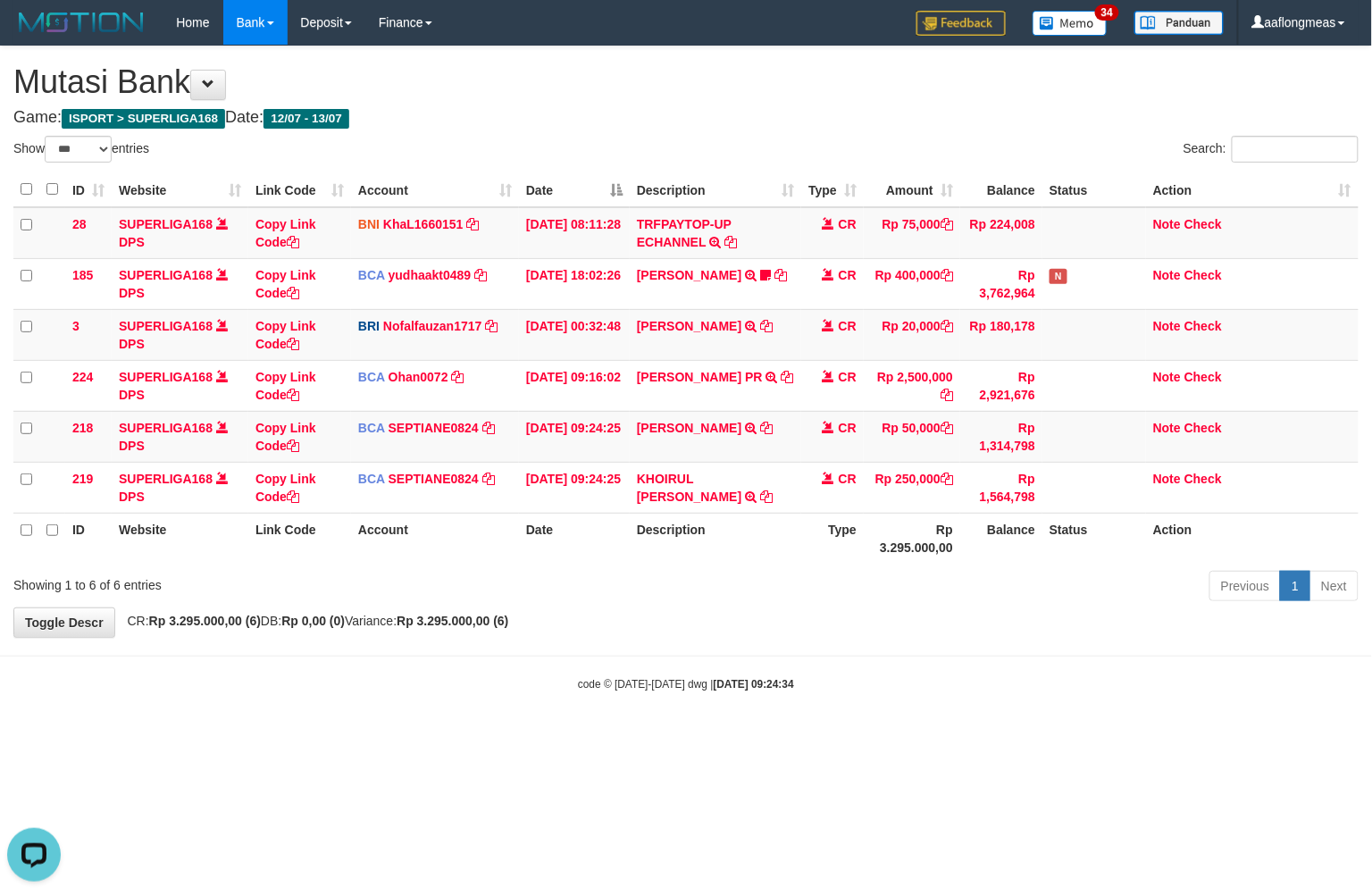 scroll, scrollTop: 0, scrollLeft: 0, axis: both 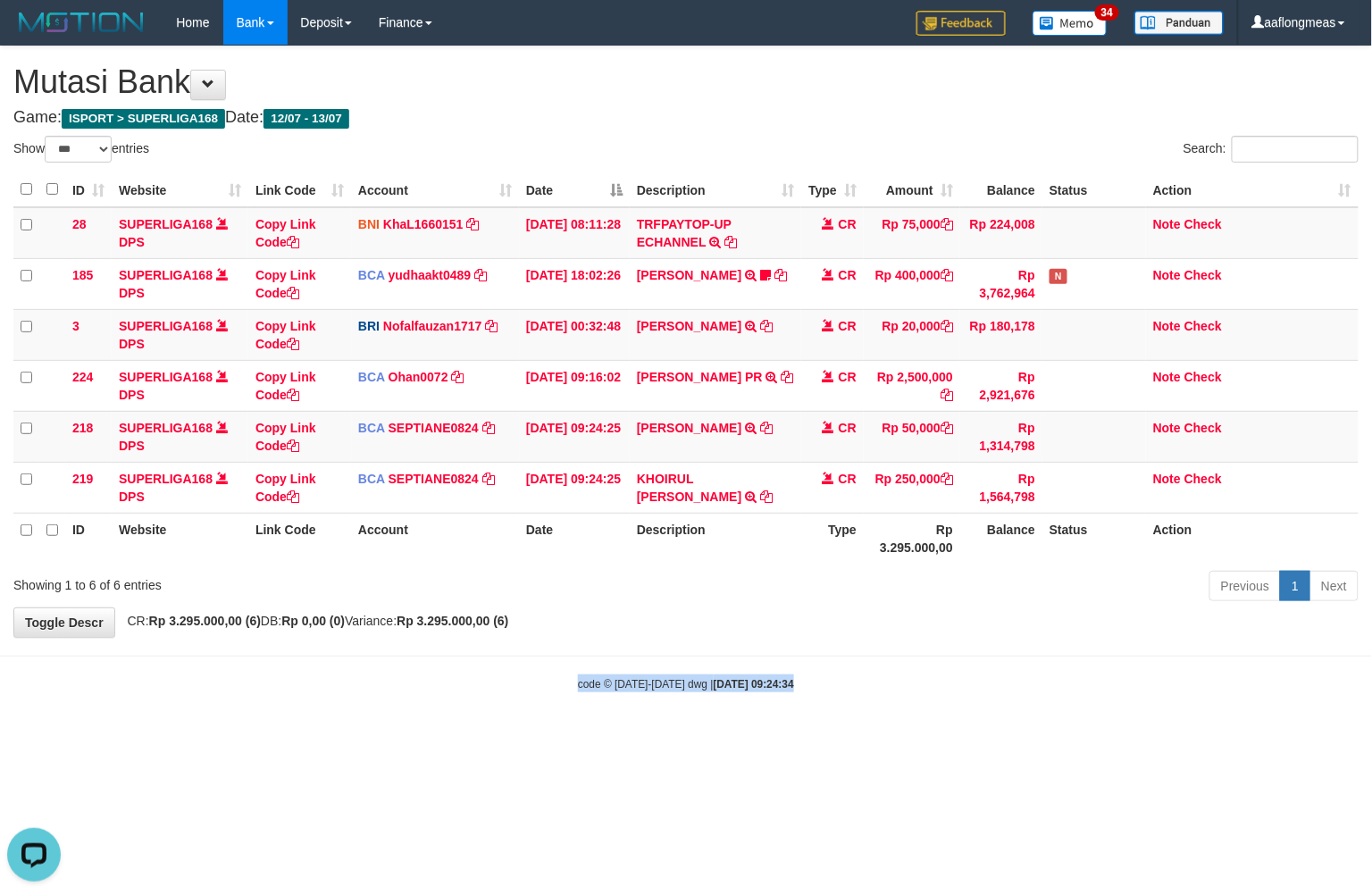 click on "code © 2012-2018 dwg |  2025/07/13 09:24:34" at bounding box center (686, 683) 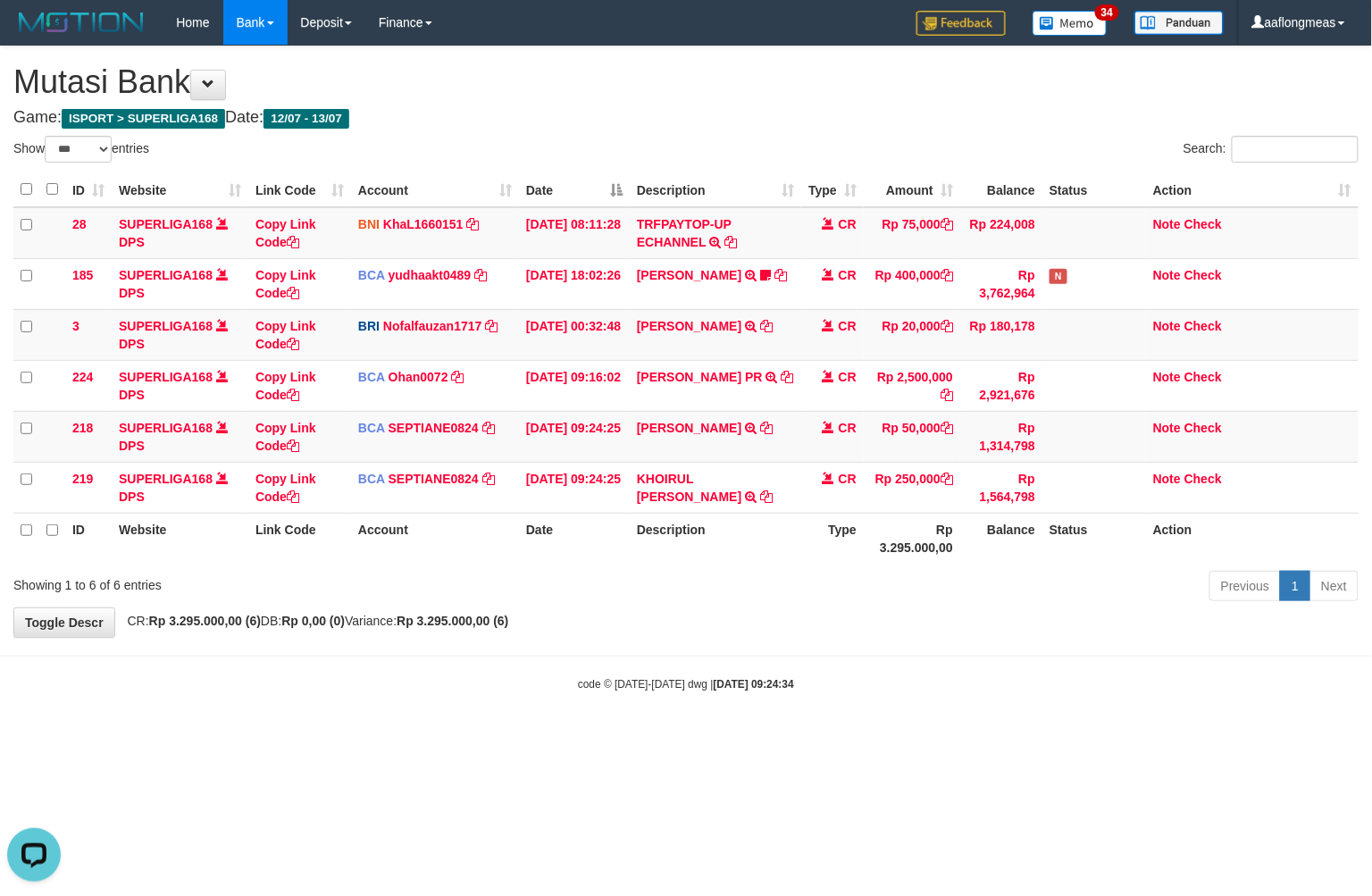 drag, startPoint x: 712, startPoint y: 644, endPoint x: 712, endPoint y: 657, distance: 13 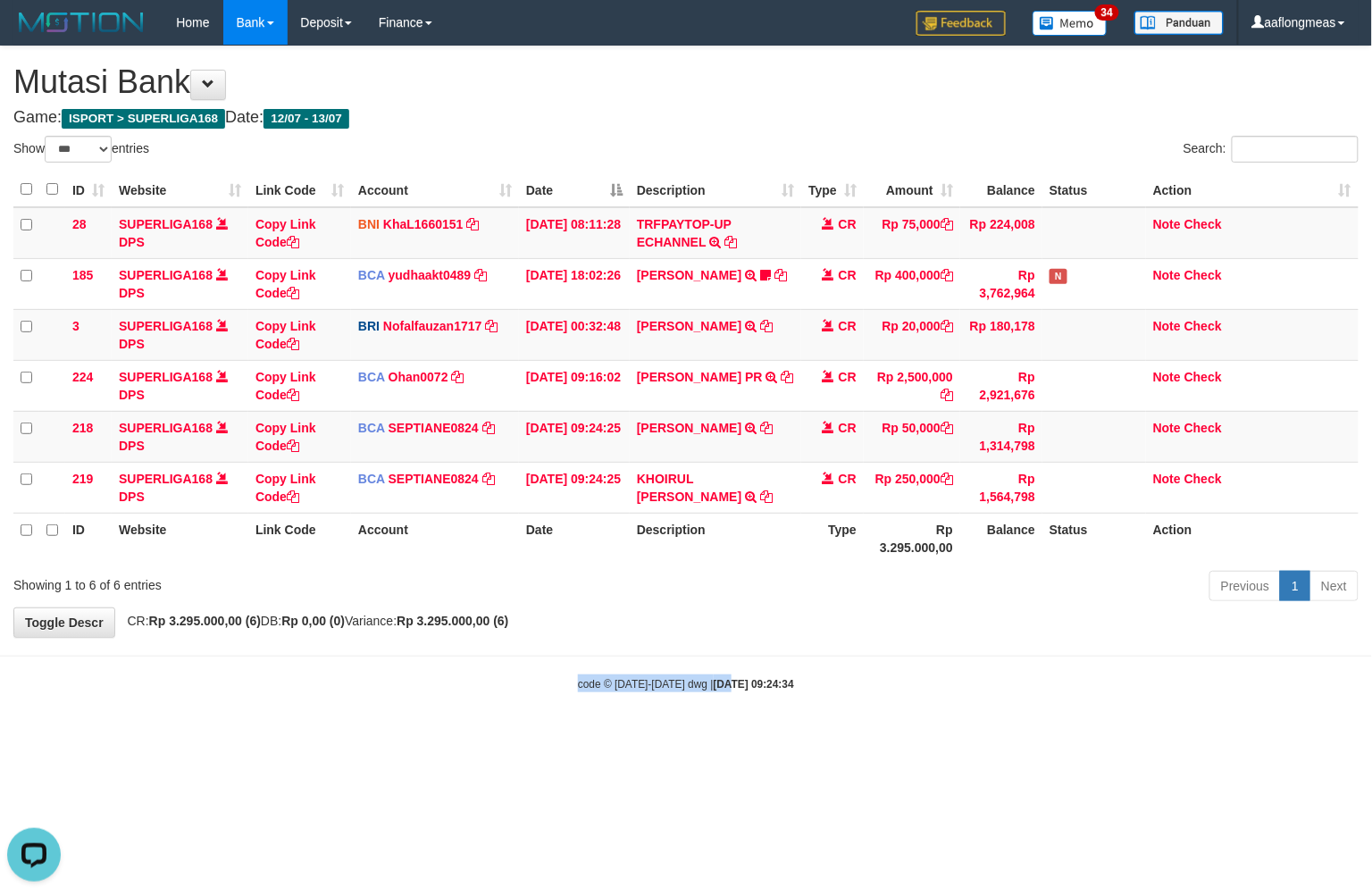 click on "Toggle navigation
Home
Bank
Account List
Load
By Website
Group
[ISPORT]													SUPERLIGA168
By Load Group (DPS)
34" at bounding box center (686, 368) 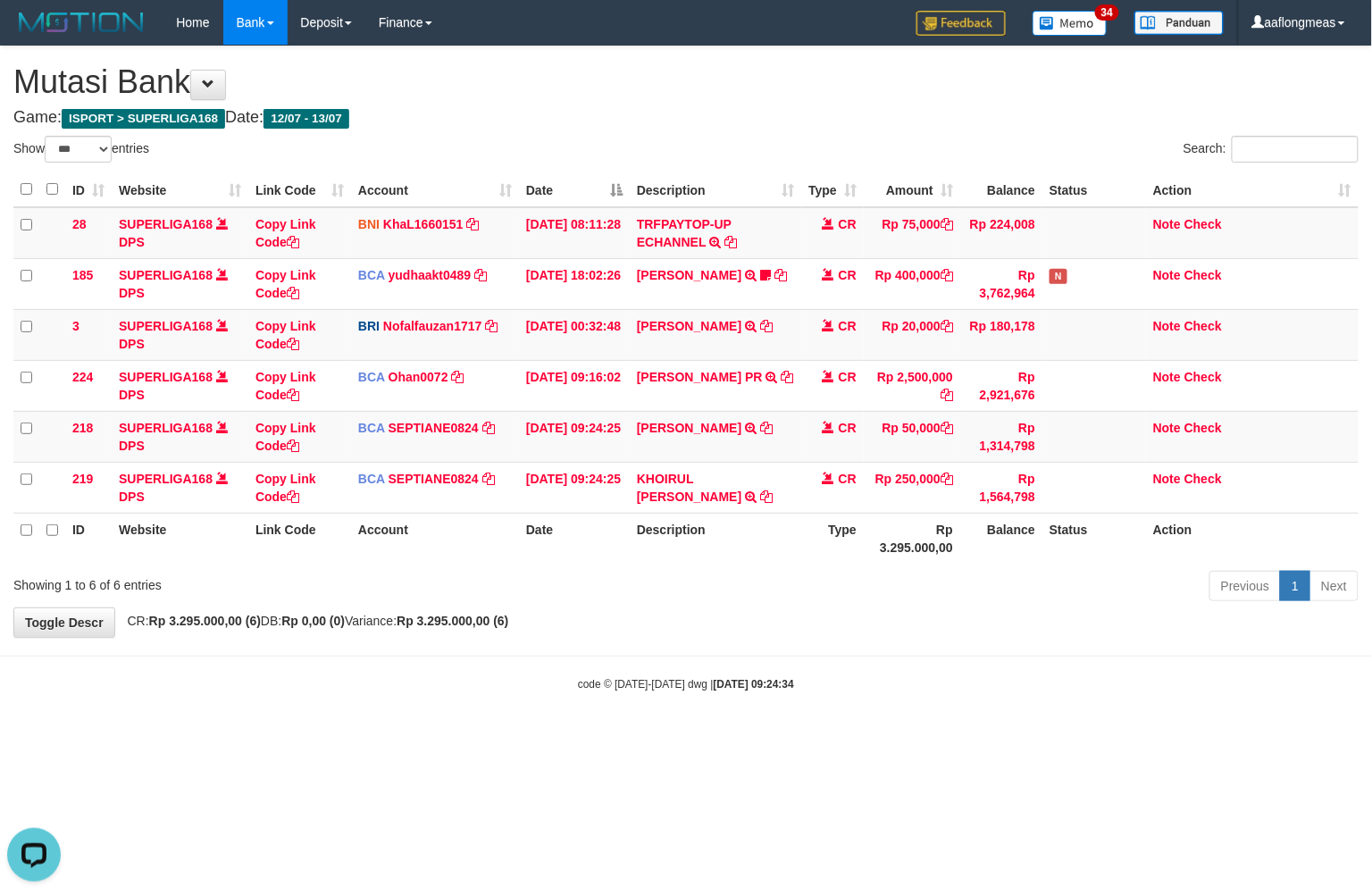 click at bounding box center [686, 656] 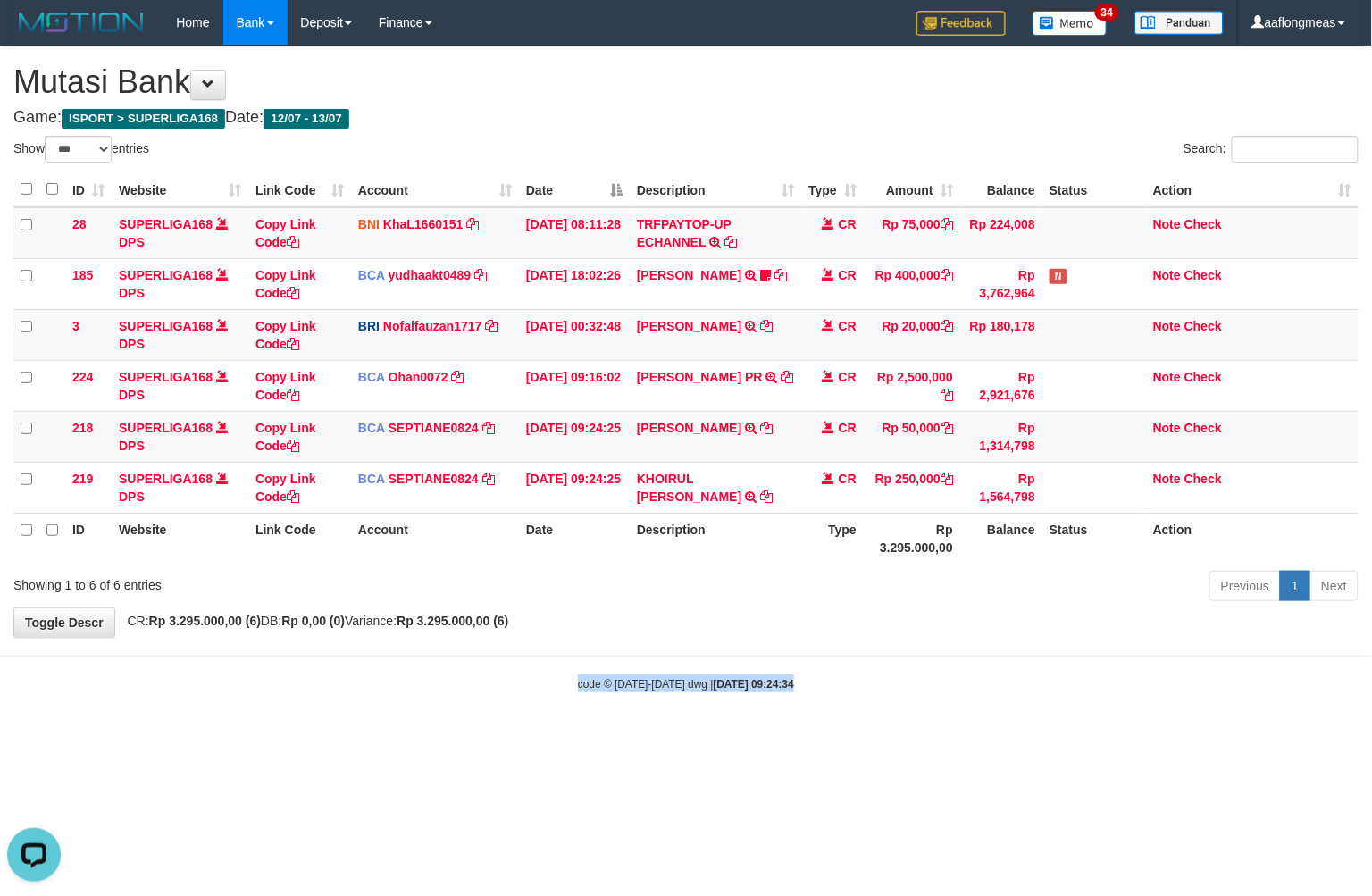 click on "Toggle navigation
Home
Bank
Account List
Load
By Website
Group
[ISPORT]													SUPERLIGA168
By Load Group (DPS)
34" at bounding box center [686, 368] 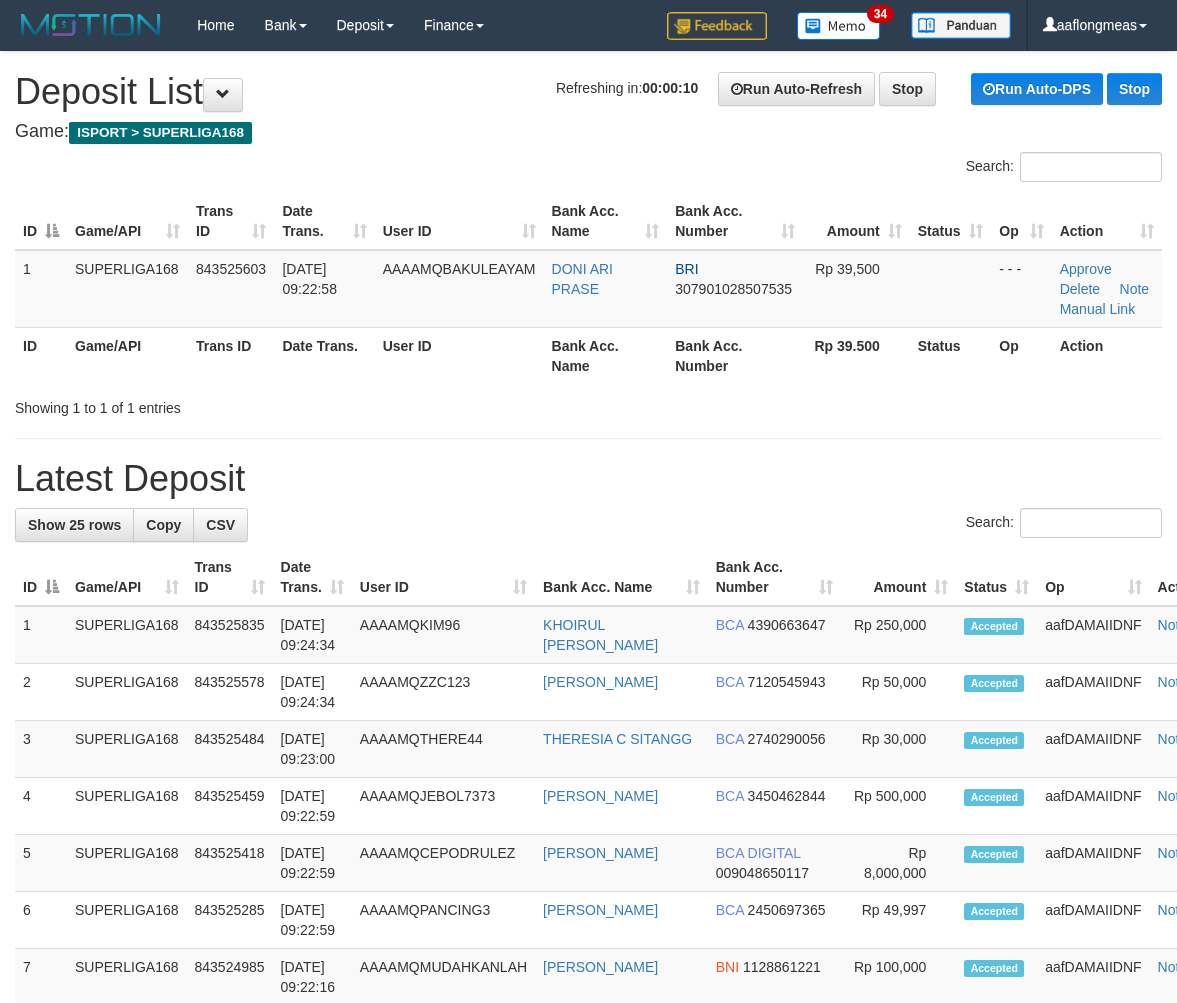 scroll, scrollTop: 0, scrollLeft: 0, axis: both 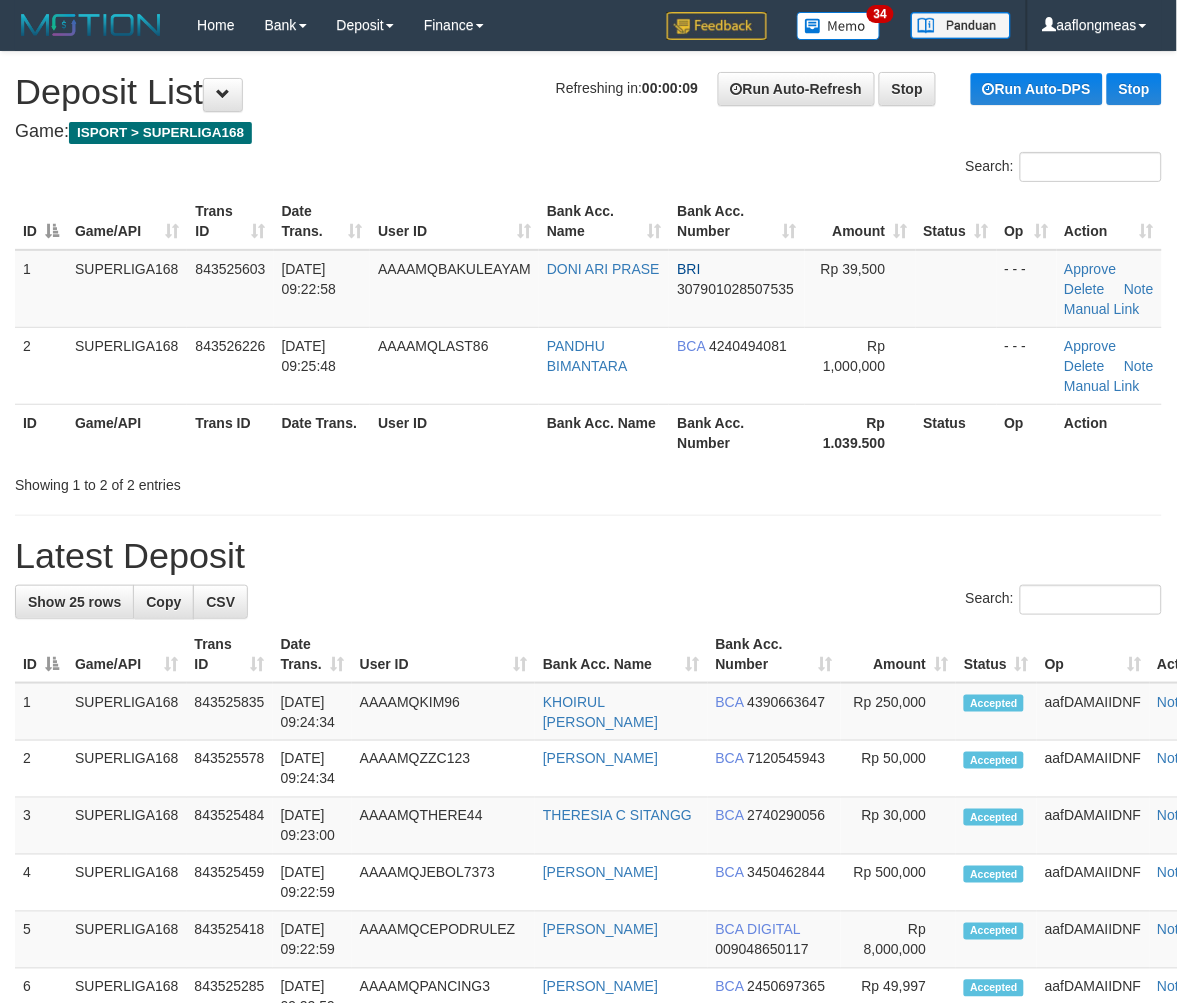 click on "Search:" at bounding box center (588, 602) 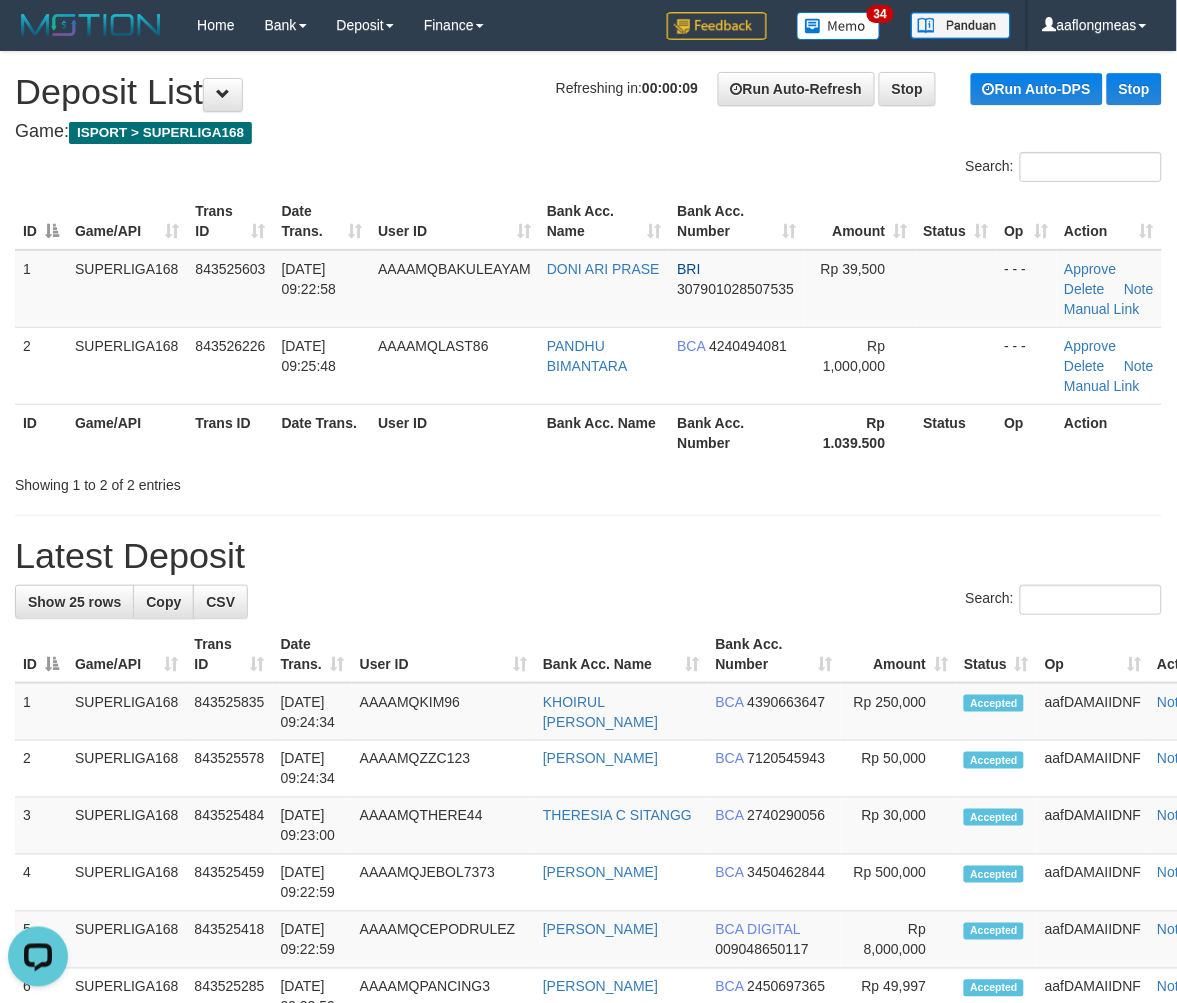 scroll, scrollTop: 0, scrollLeft: 0, axis: both 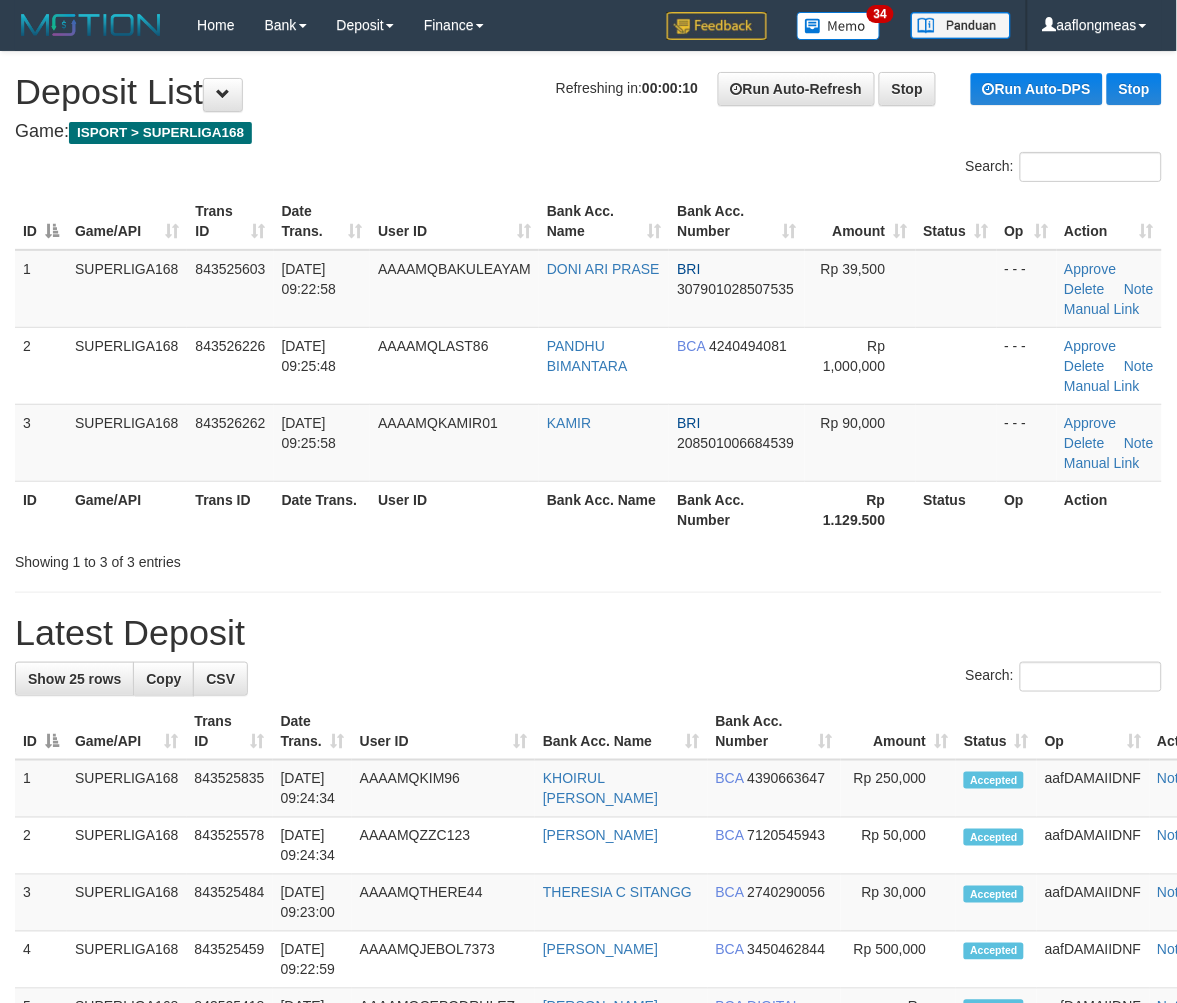 drag, startPoint x: 654, startPoint y: 615, endPoint x: 847, endPoint y: 642, distance: 194.87946 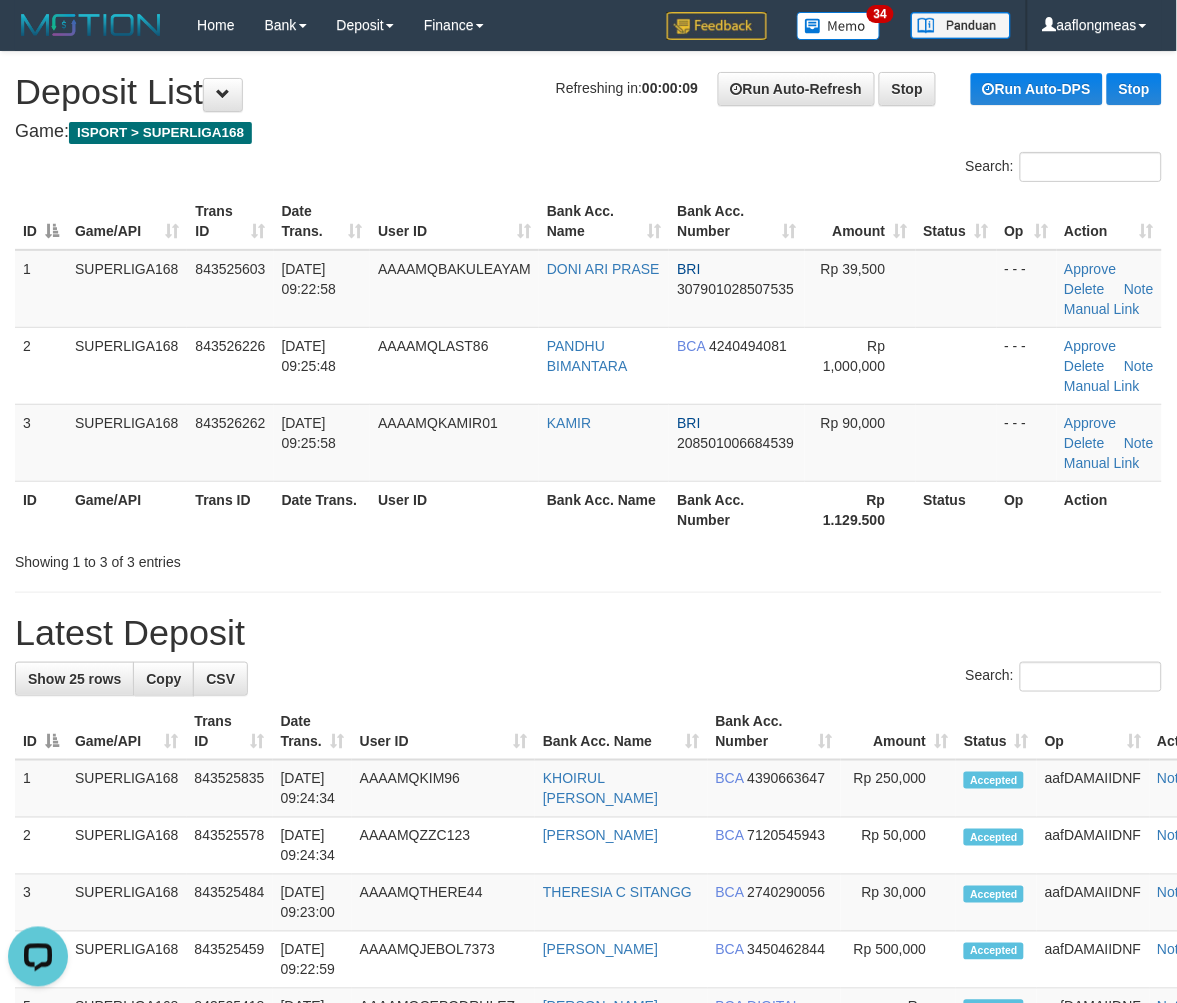scroll, scrollTop: 0, scrollLeft: 0, axis: both 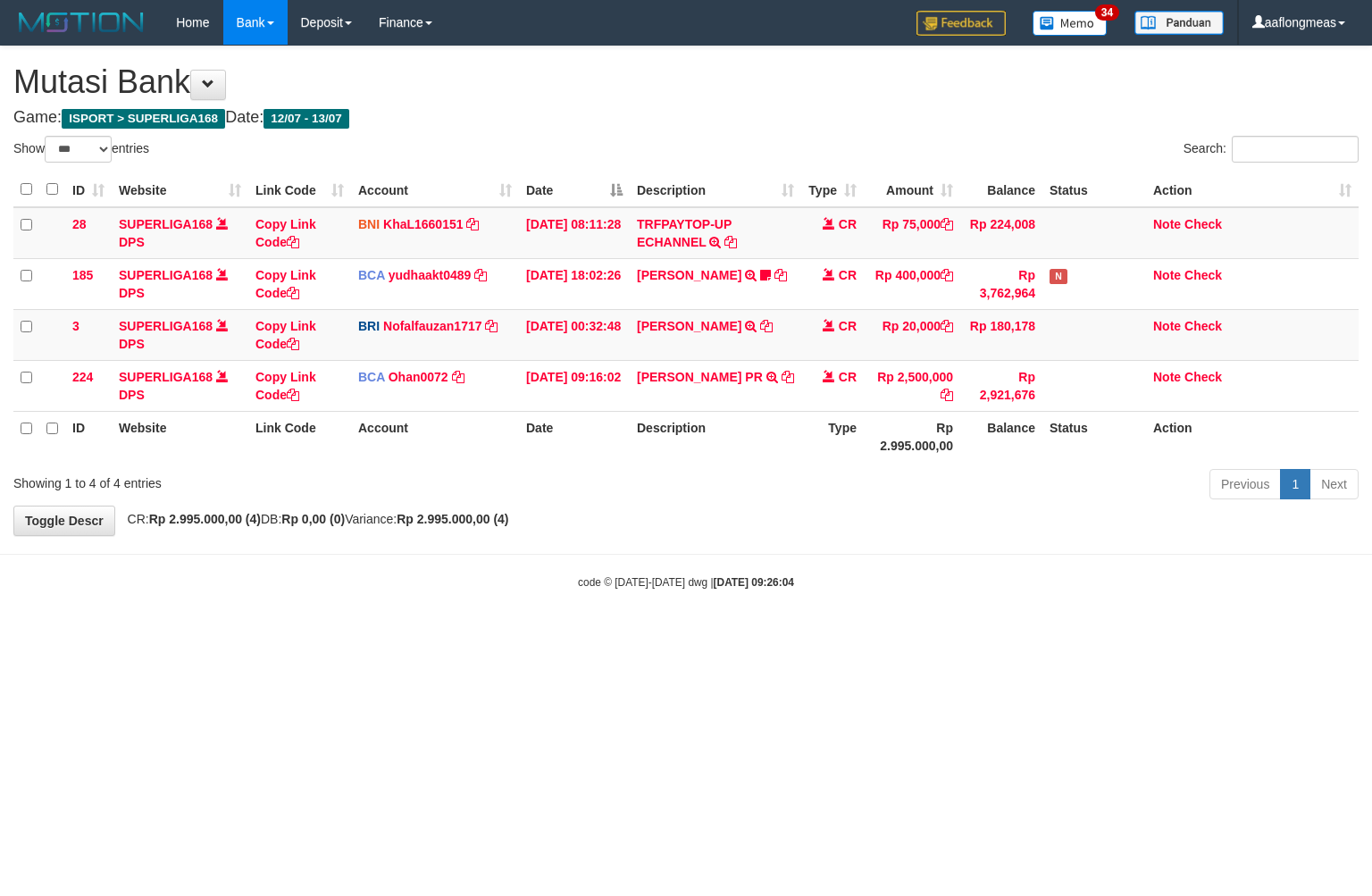 select on "***" 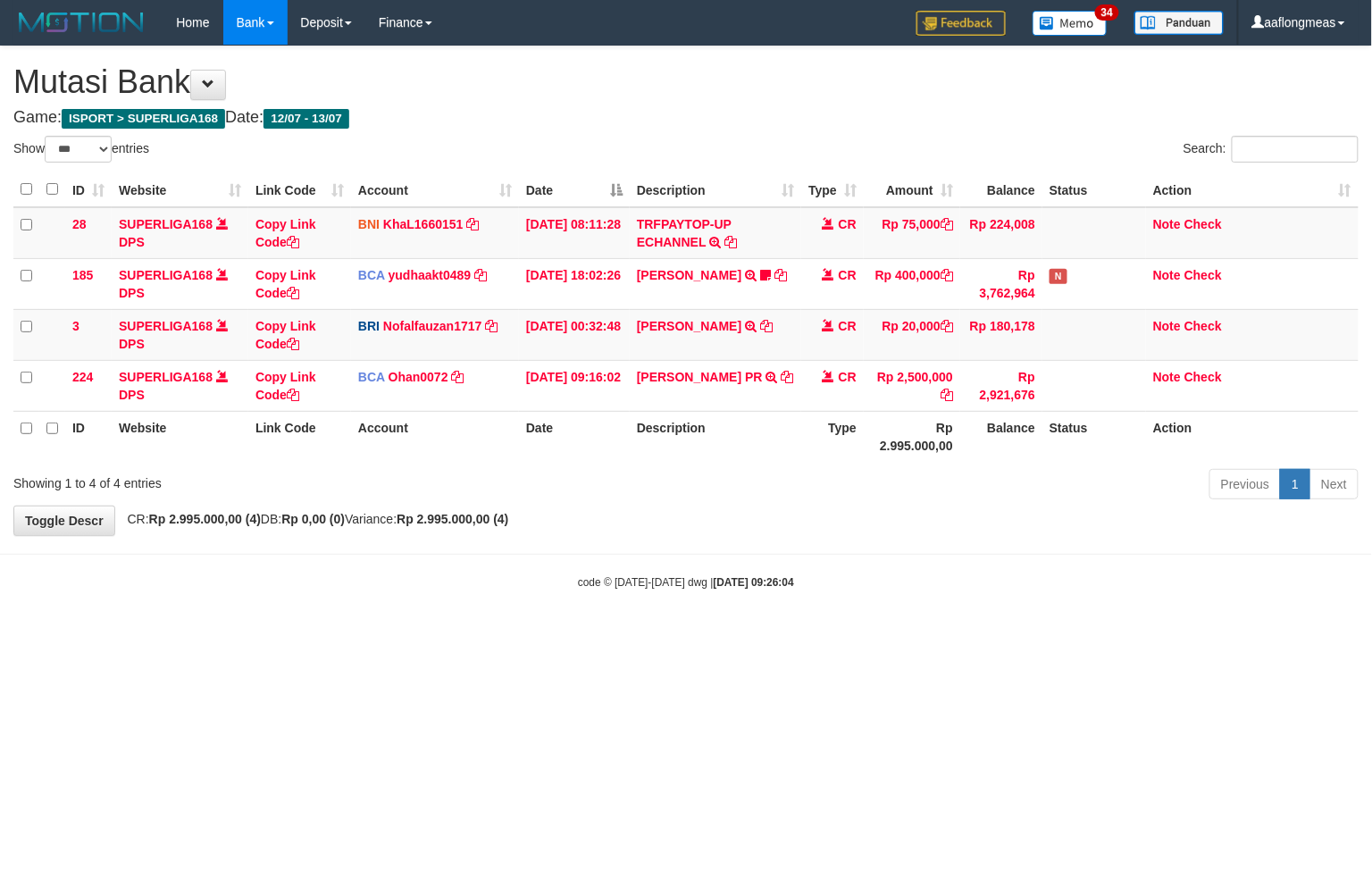 click on "Toggle navigation
Home
Bank
Account List
Load
By Website
Group
[ISPORT]													SUPERLIGA168
By Load Group (DPS)" at bounding box center [686, 317] 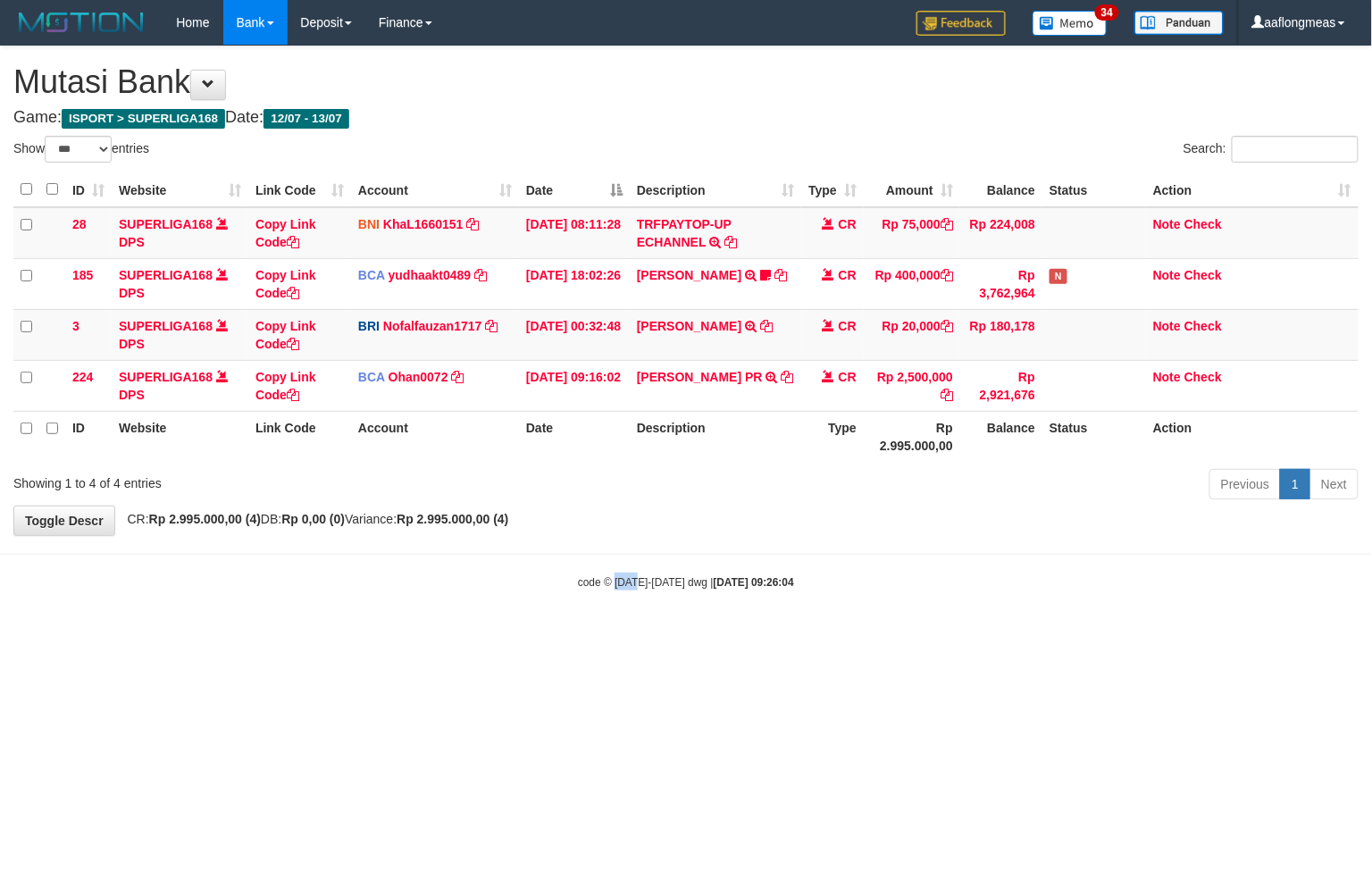 click on "Toggle navigation
Home
Bank
Account List
Load
By Website
Group
[ISPORT]													SUPERLIGA168
By Load Group (DPS)" at bounding box center (686, 317) 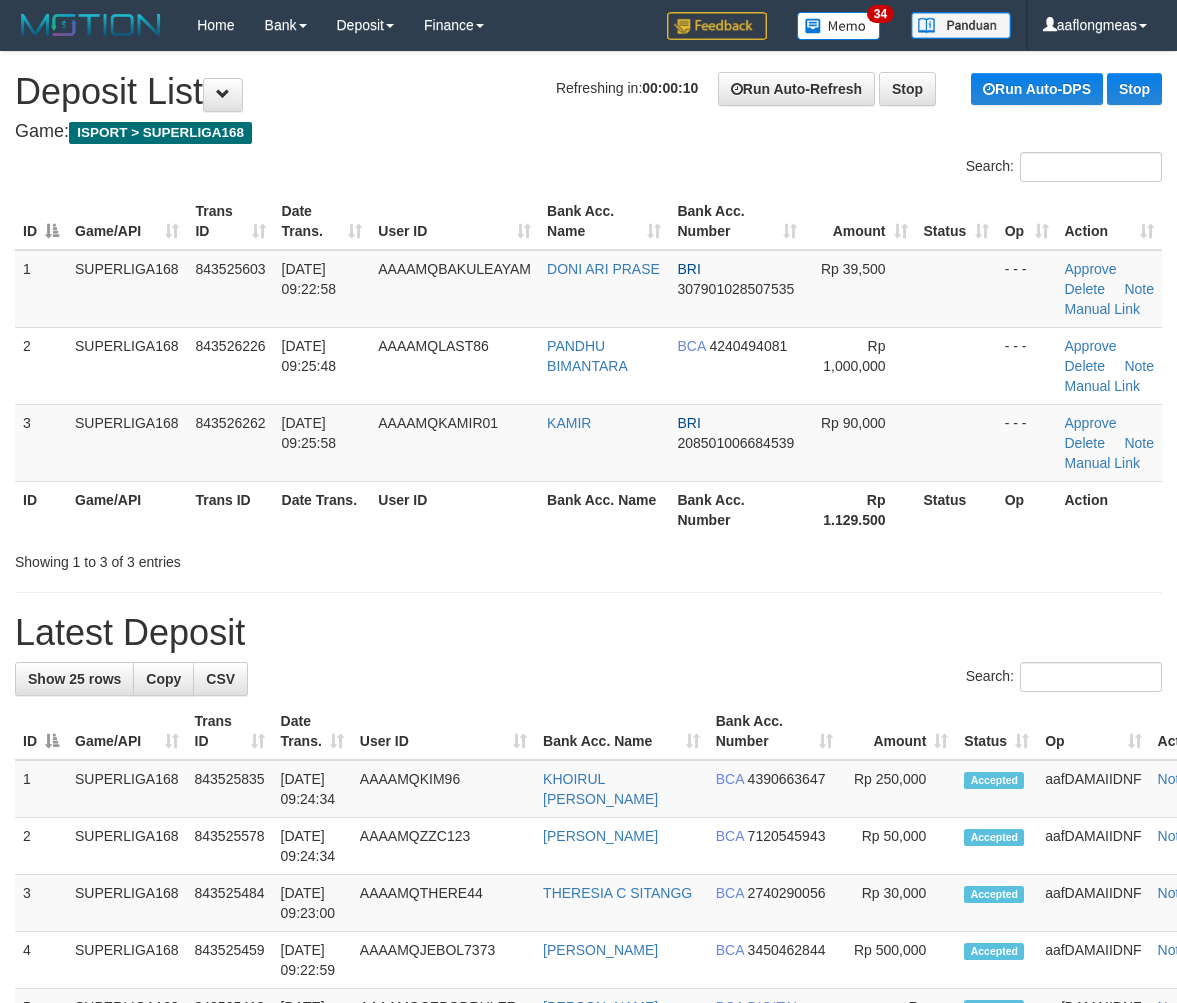 scroll, scrollTop: 0, scrollLeft: 0, axis: both 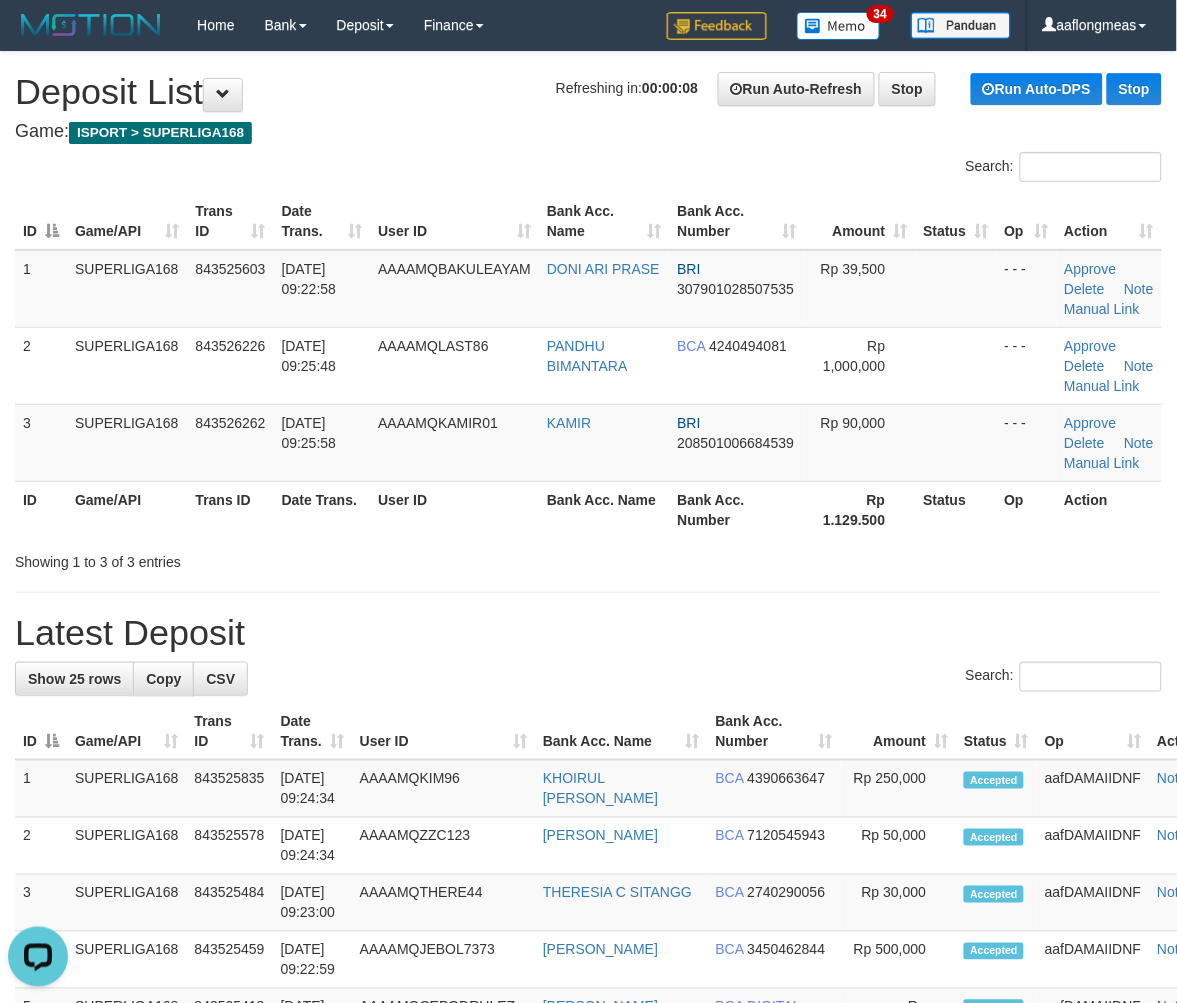 drag, startPoint x: 904, startPoint y: 658, endPoint x: 1190, endPoint y: 662, distance: 286.02798 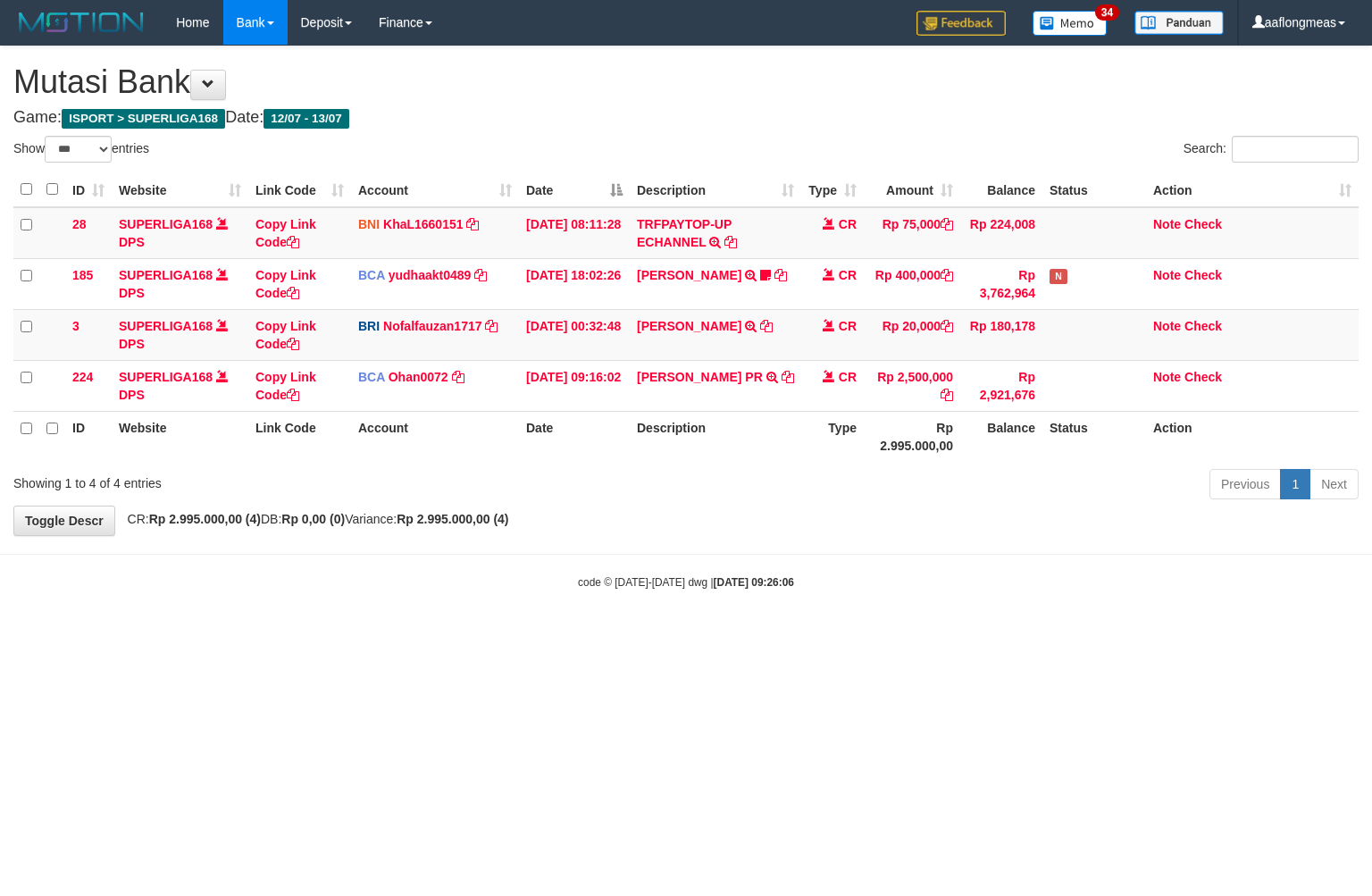 select on "***" 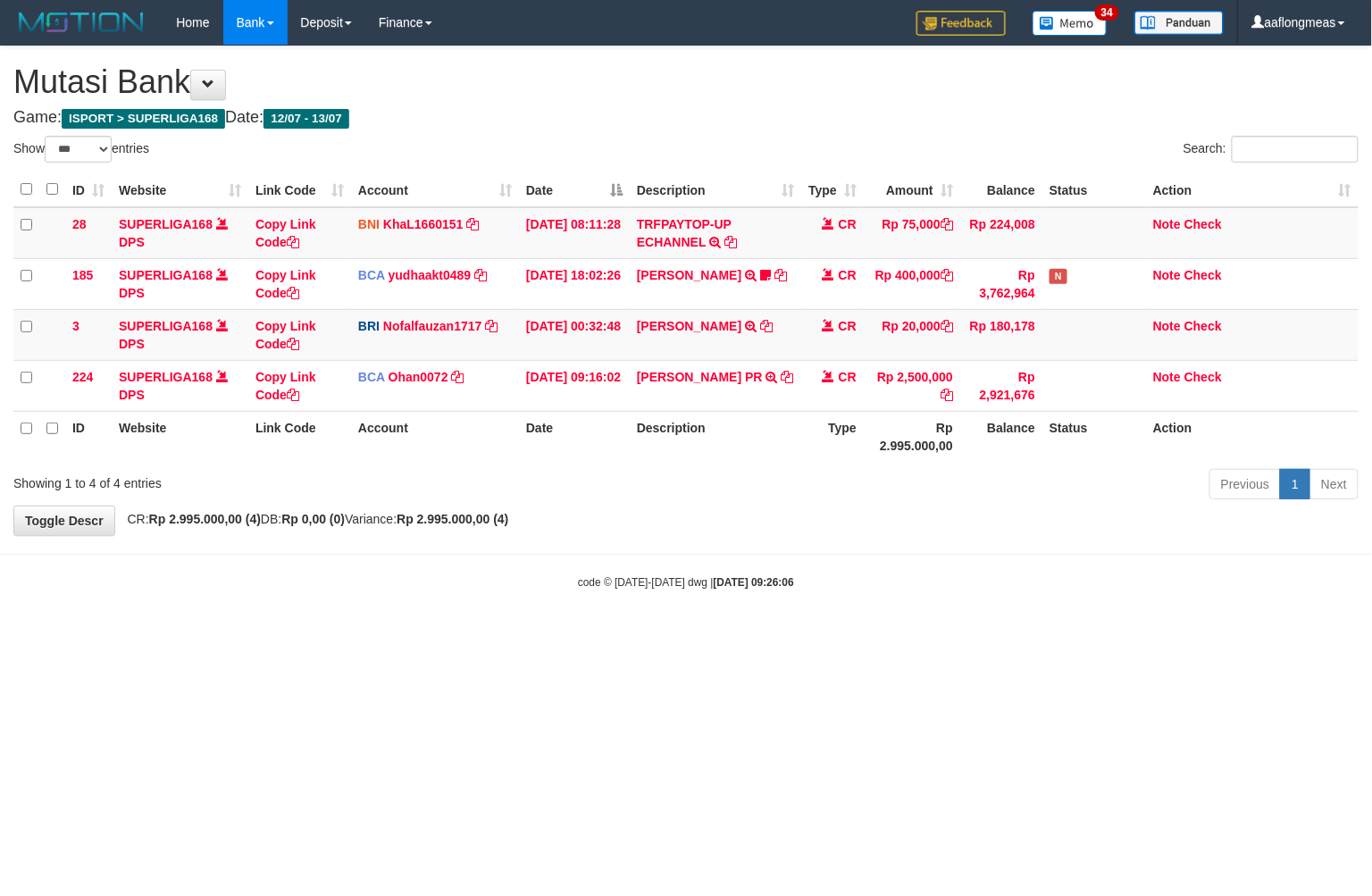 click on "Toggle navigation
Home
Bank
Account List
Load
By Website
Group
[ISPORT]													SUPERLIGA168
By Load Group (DPS)
34" at bounding box center (686, 317) 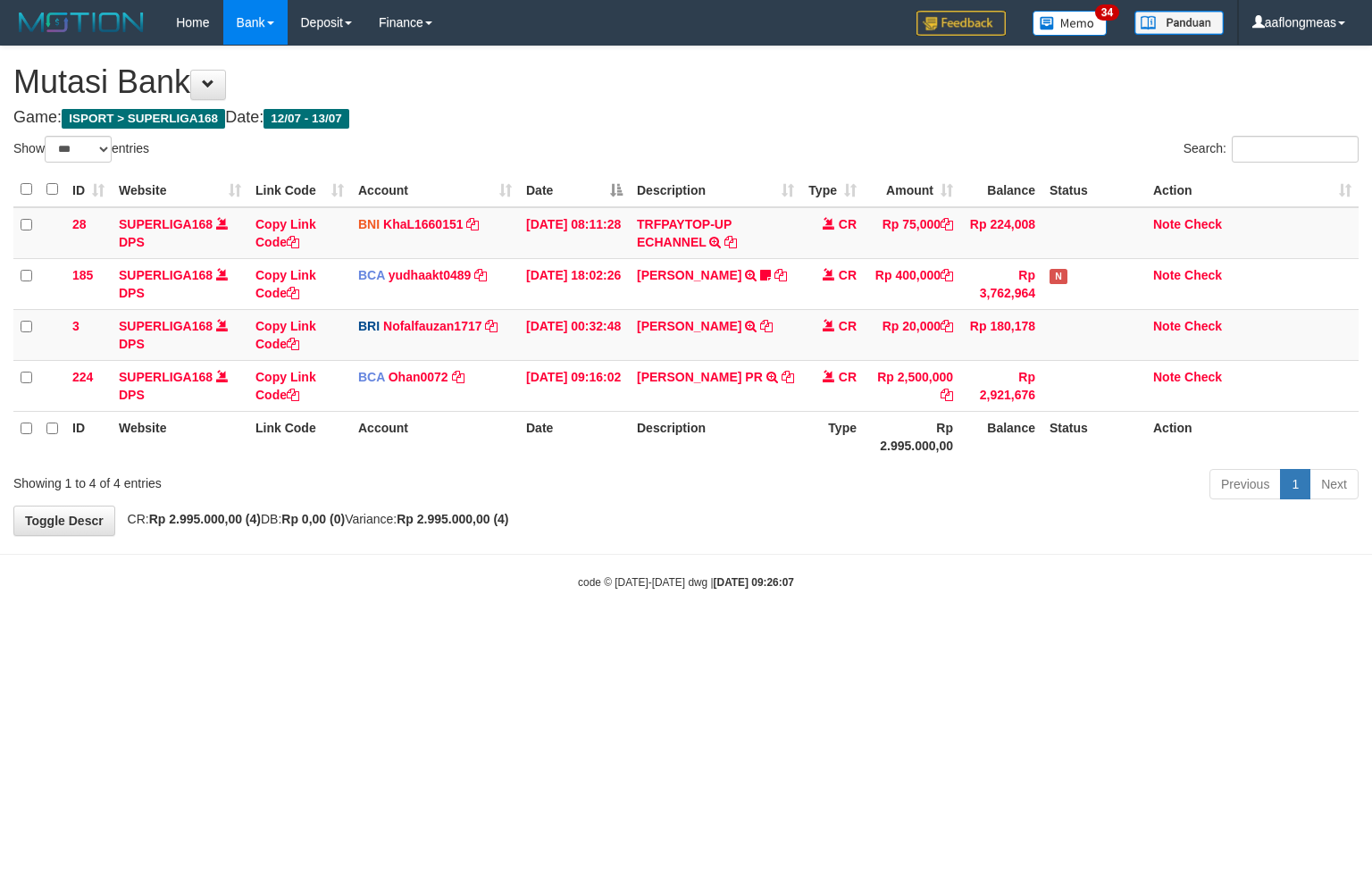 select on "***" 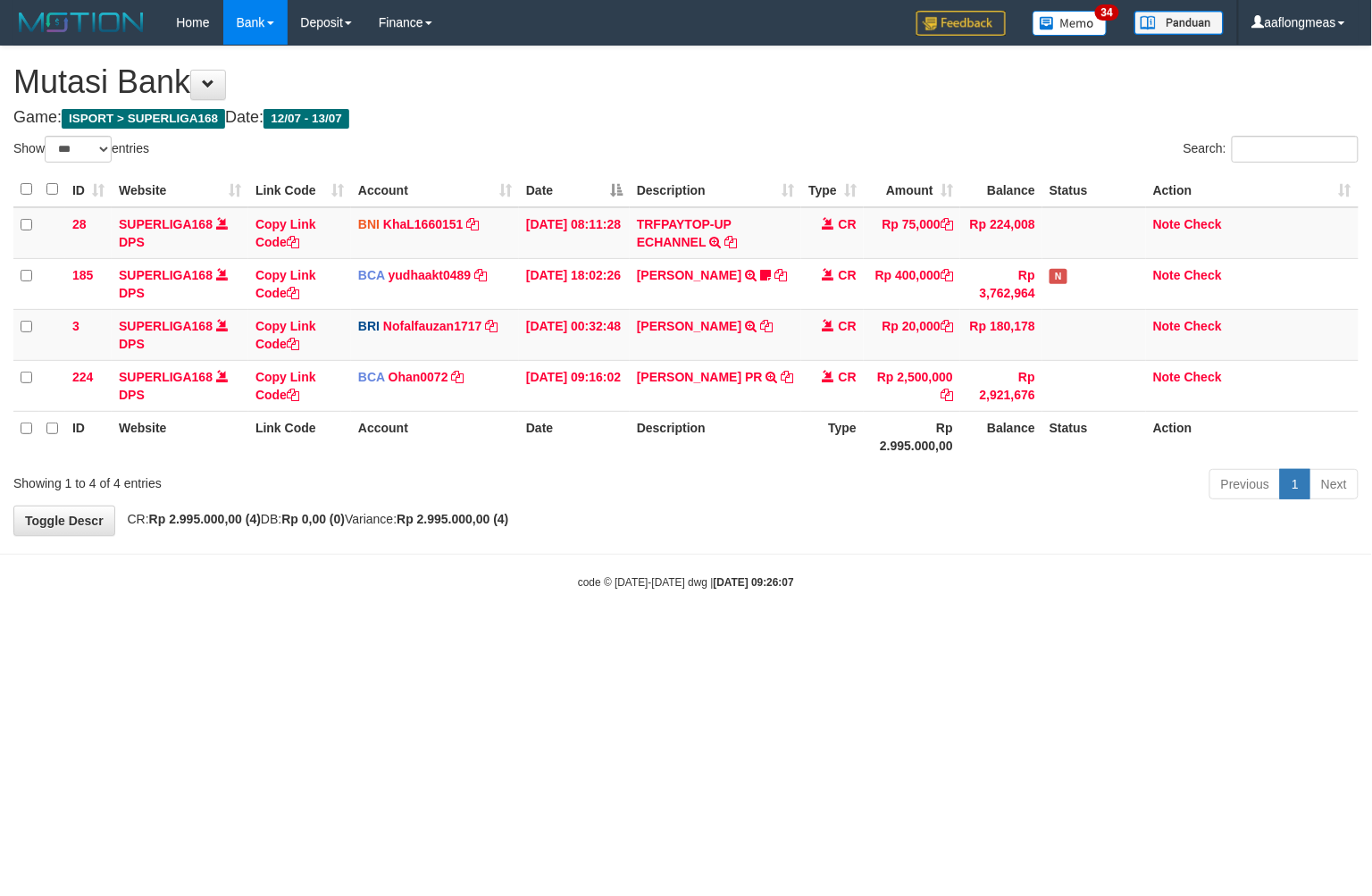 click on "Toggle navigation
Home
Bank
Account List
Load
By Website
Group
[ISPORT]													SUPERLIGA168
By Load Group (DPS)
34" at bounding box center [686, 317] 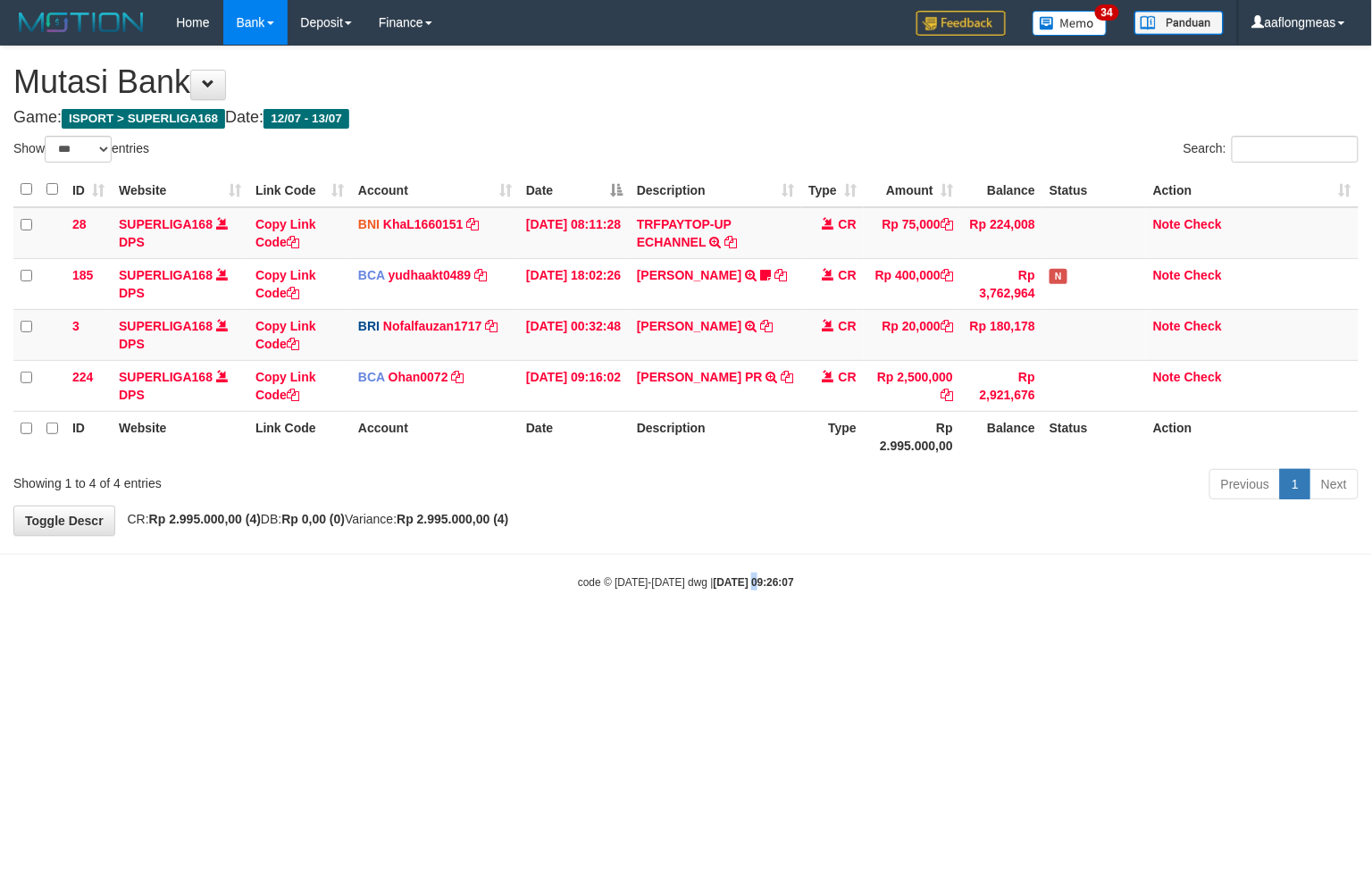 click on "Toggle navigation
Home
Bank
Account List
Load
By Website
Group
[ISPORT]													SUPERLIGA168
By Load Group (DPS)
34" at bounding box center [686, 317] 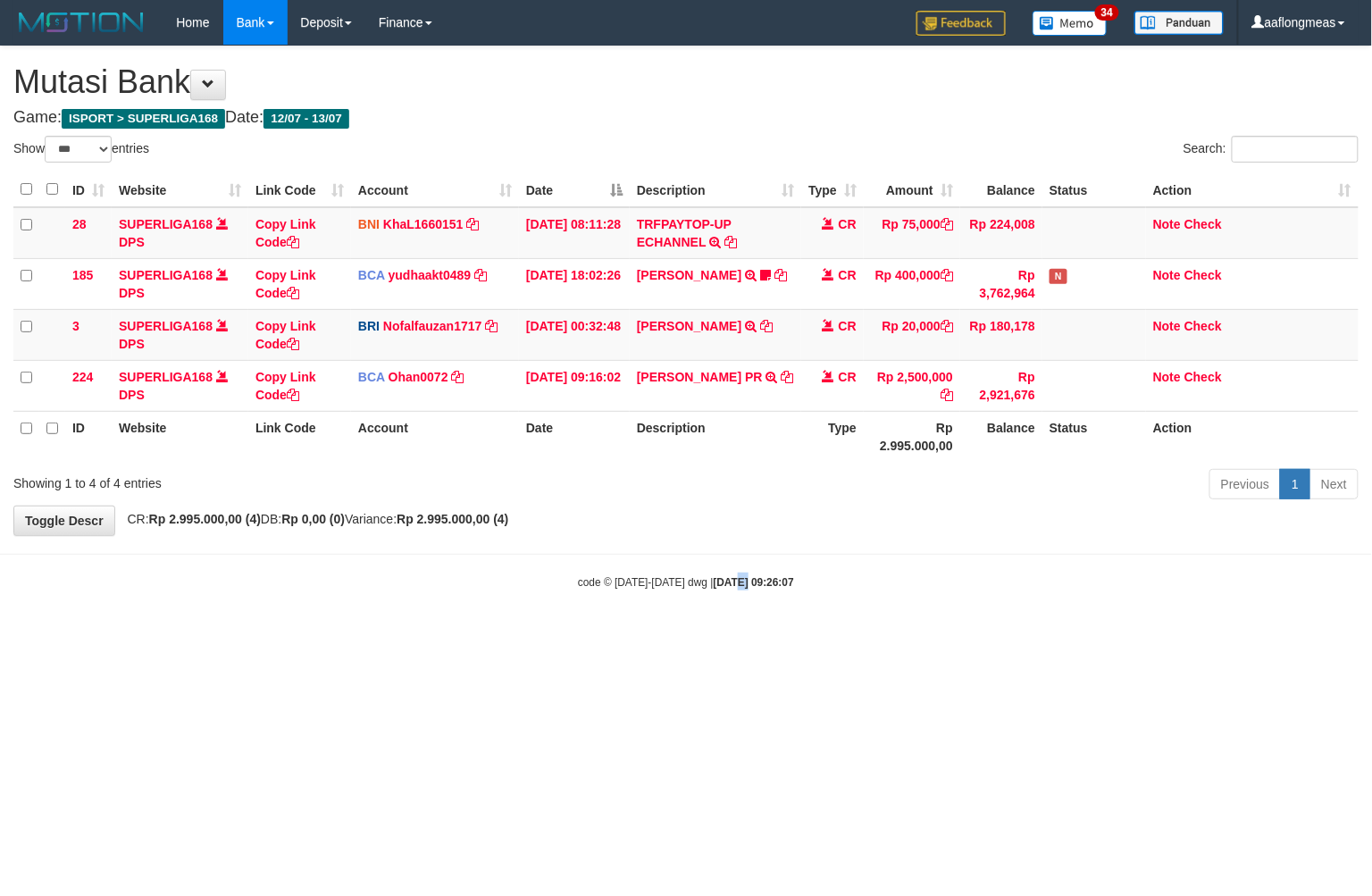 click on "Toggle navigation
Home
Bank
Account List
Load
By Website
Group
[ISPORT]													SUPERLIGA168
By Load Group (DPS)
34" at bounding box center [686, 317] 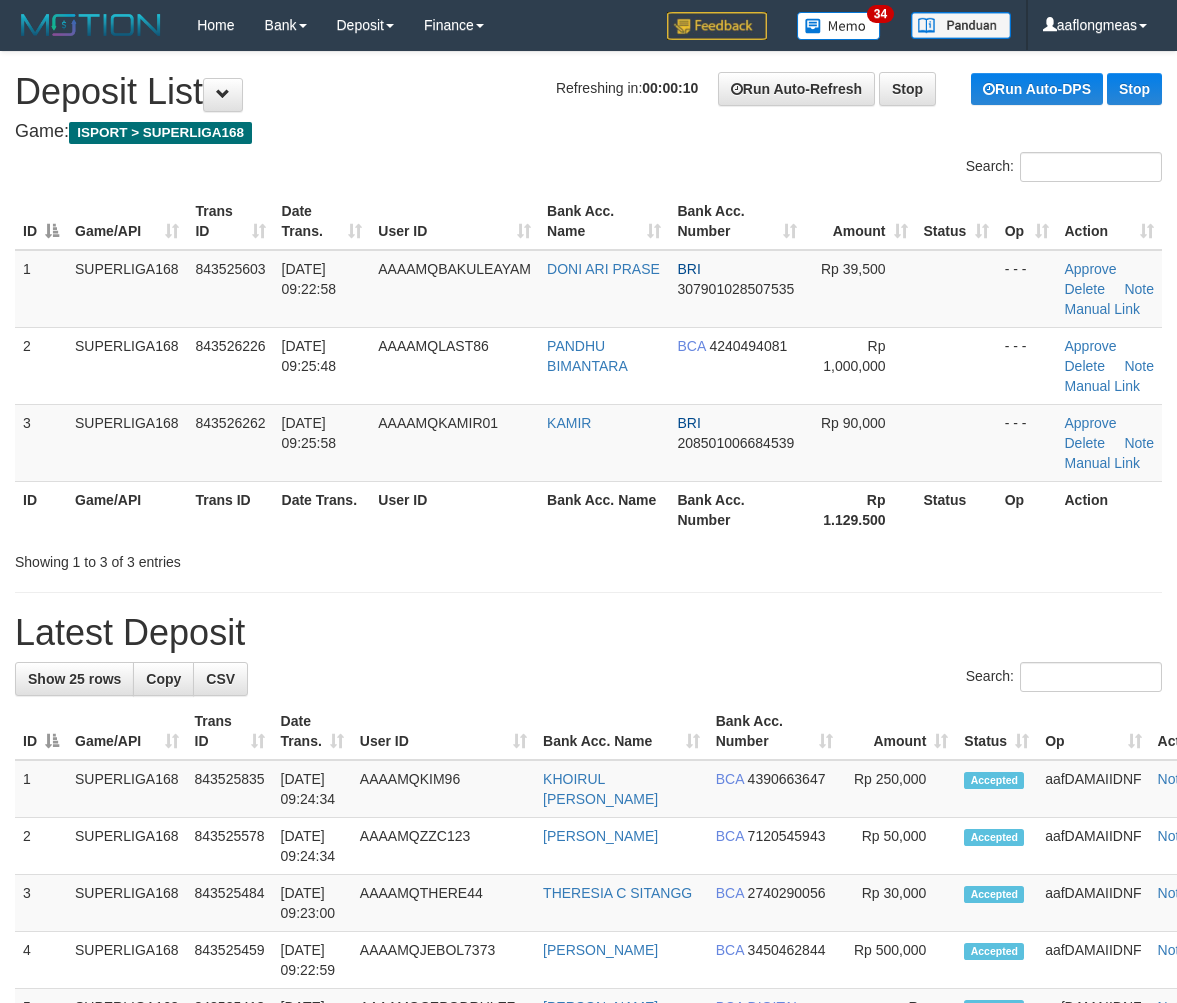 scroll, scrollTop: 0, scrollLeft: 0, axis: both 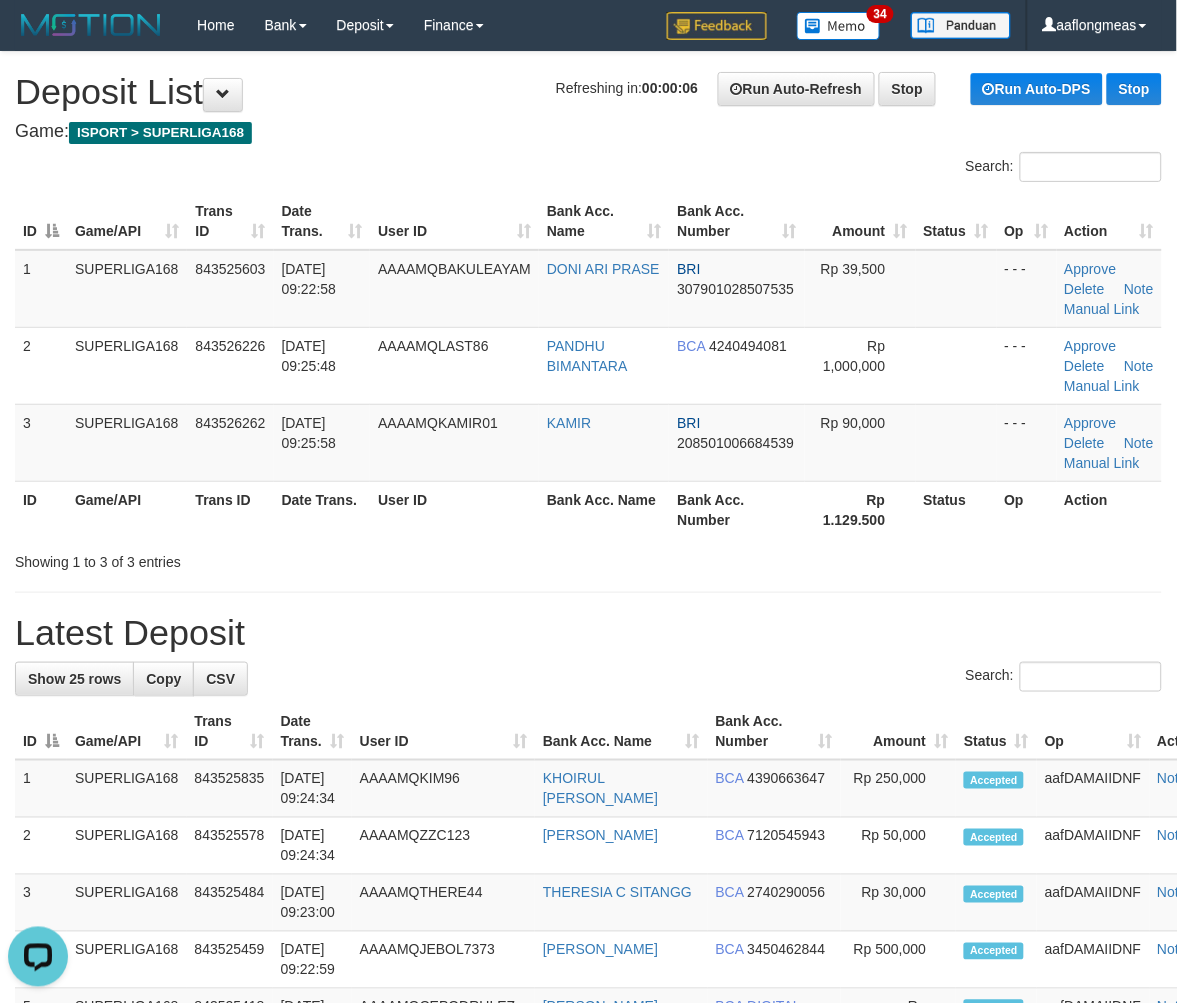 drag, startPoint x: 663, startPoint y: 671, endPoint x: 920, endPoint y: 677, distance: 257.07004 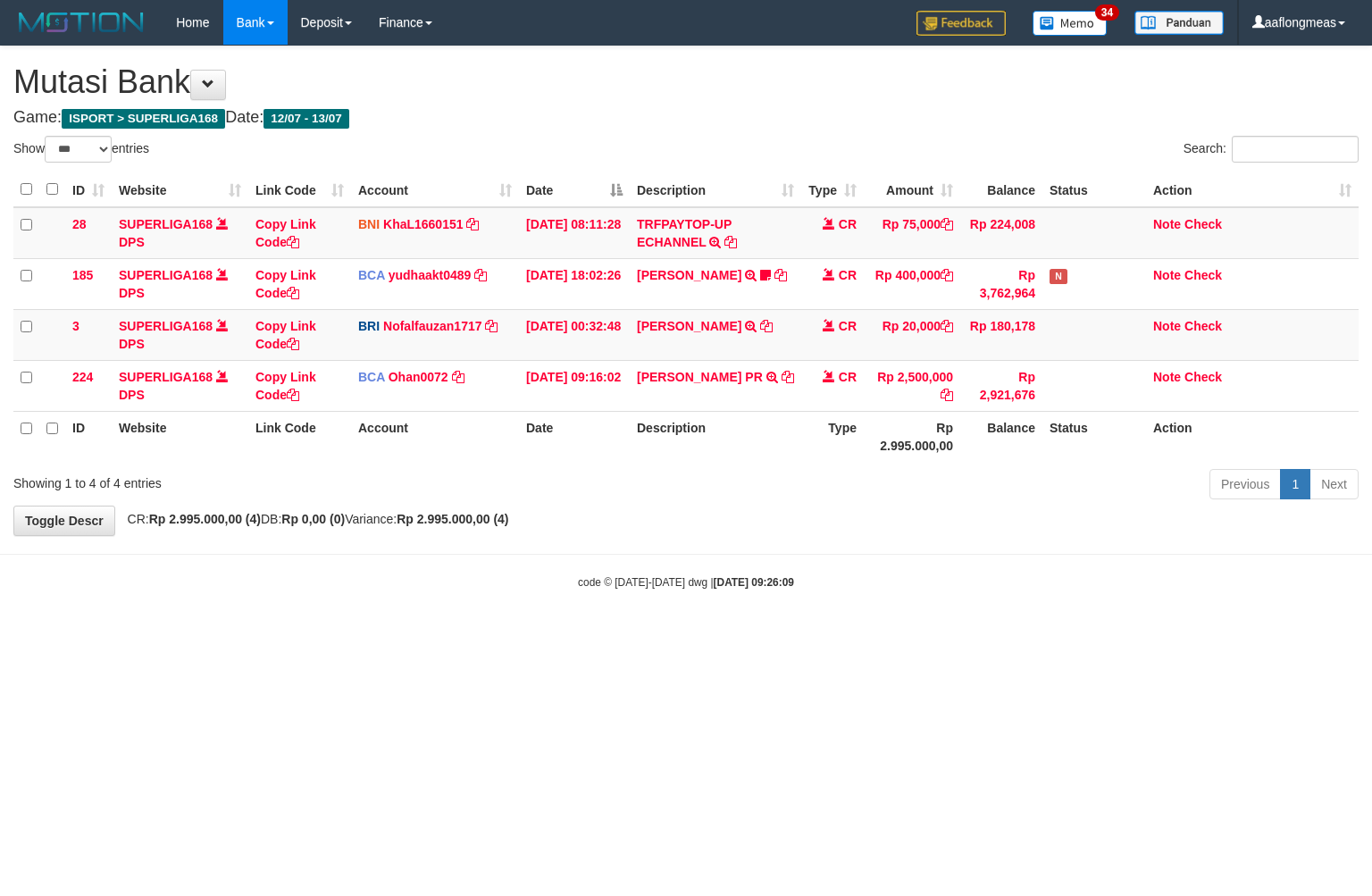 select on "***" 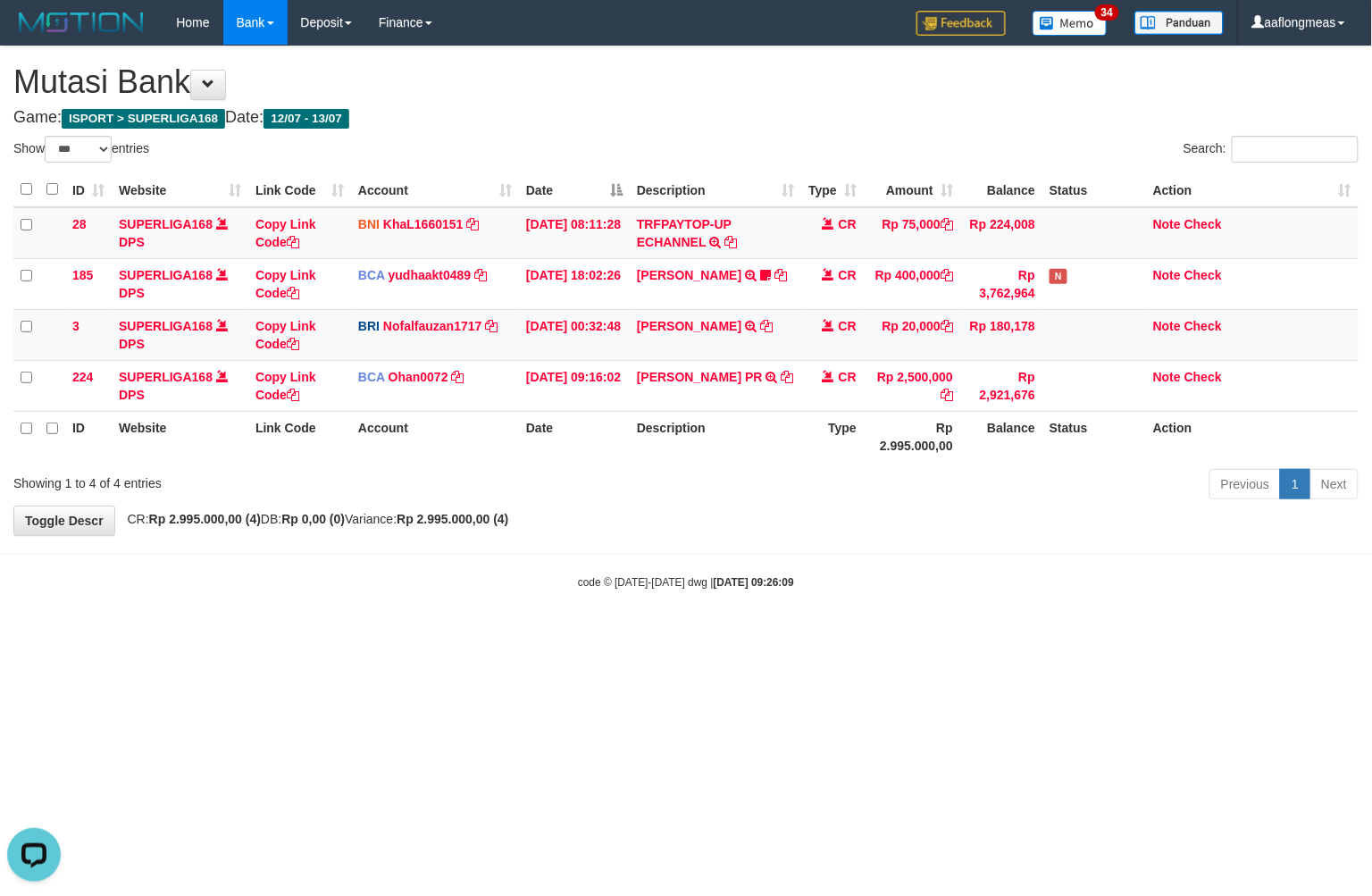 scroll, scrollTop: 0, scrollLeft: 0, axis: both 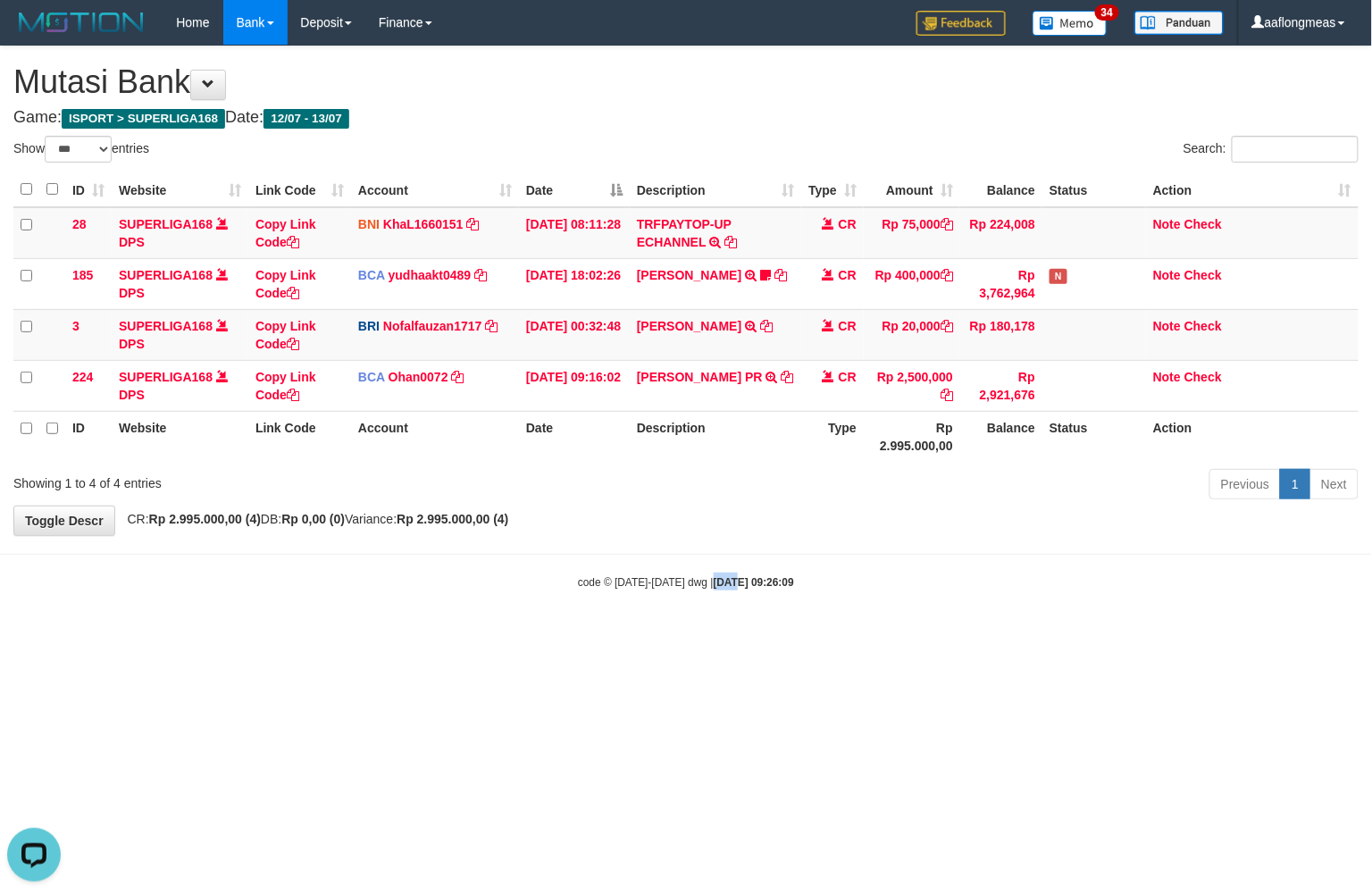 click on "Toggle navigation
Home
Bank
Account List
Load
By Website
Group
[ISPORT]													SUPERLIGA168
By Load Group (DPS)" at bounding box center (686, 317) 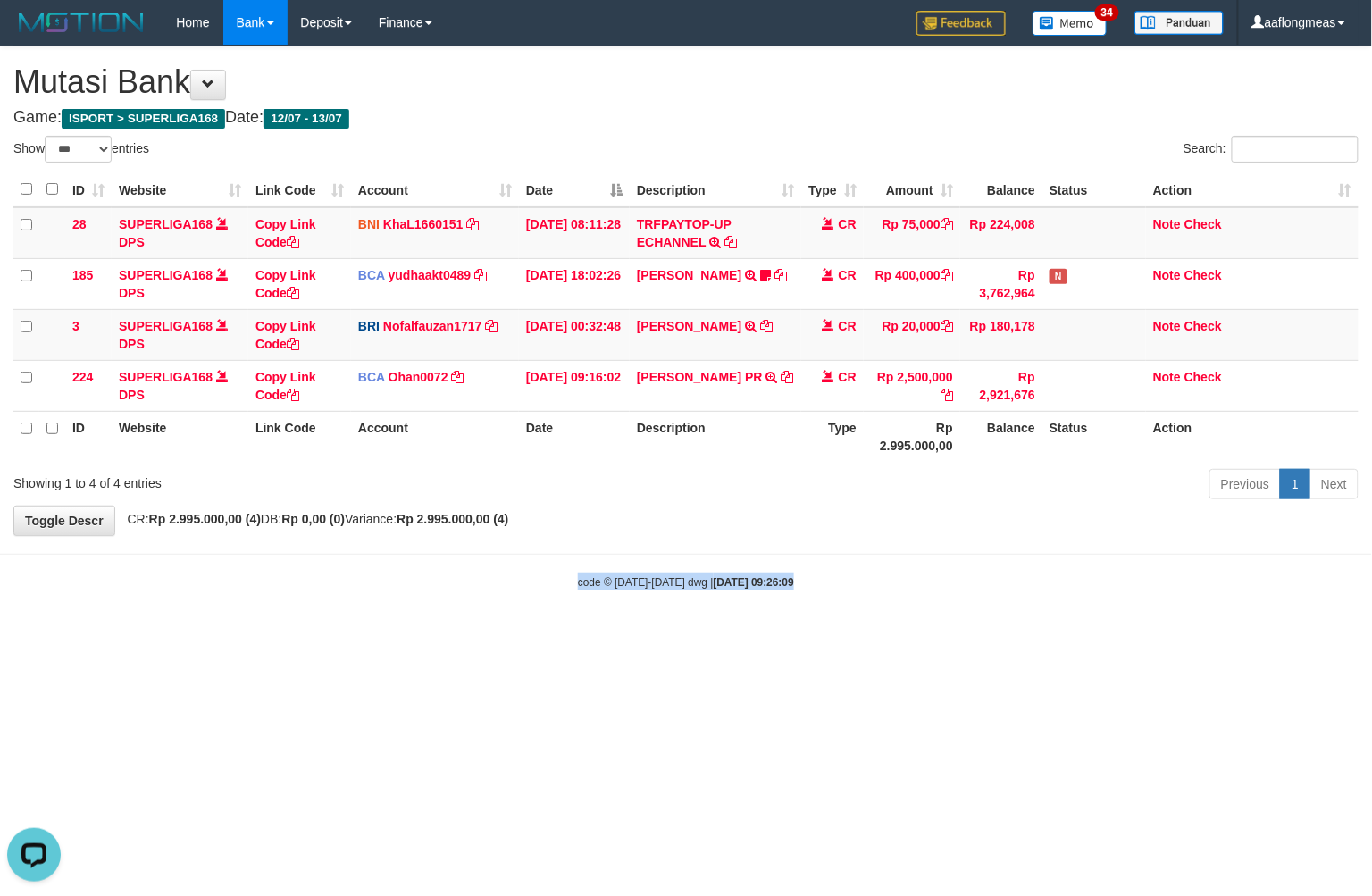 click on "Toggle navigation
Home
Bank
Account List
Load
By Website
Group
[ISPORT]													SUPERLIGA168
By Load Group (DPS)" at bounding box center (686, 317) 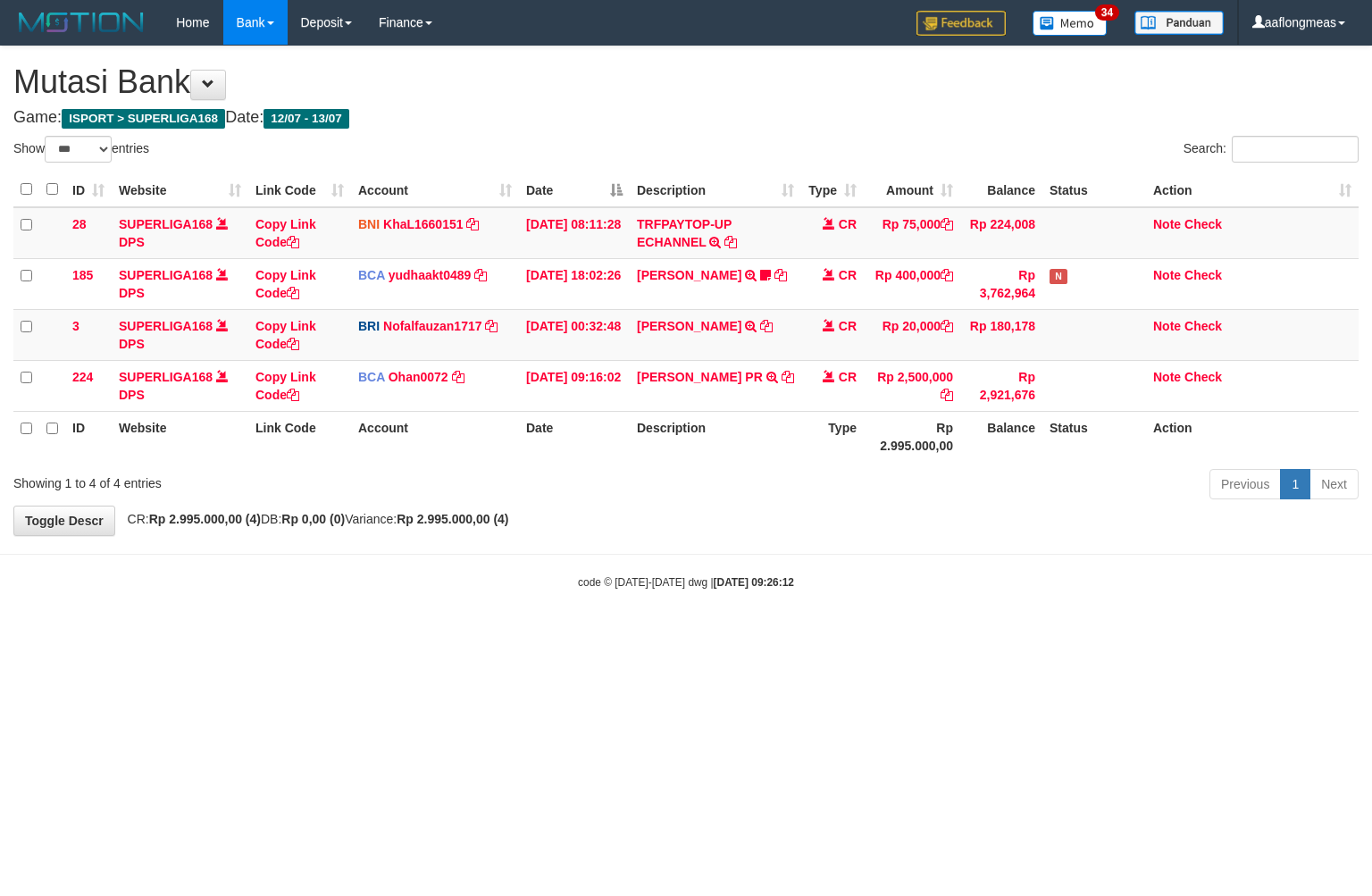 select on "***" 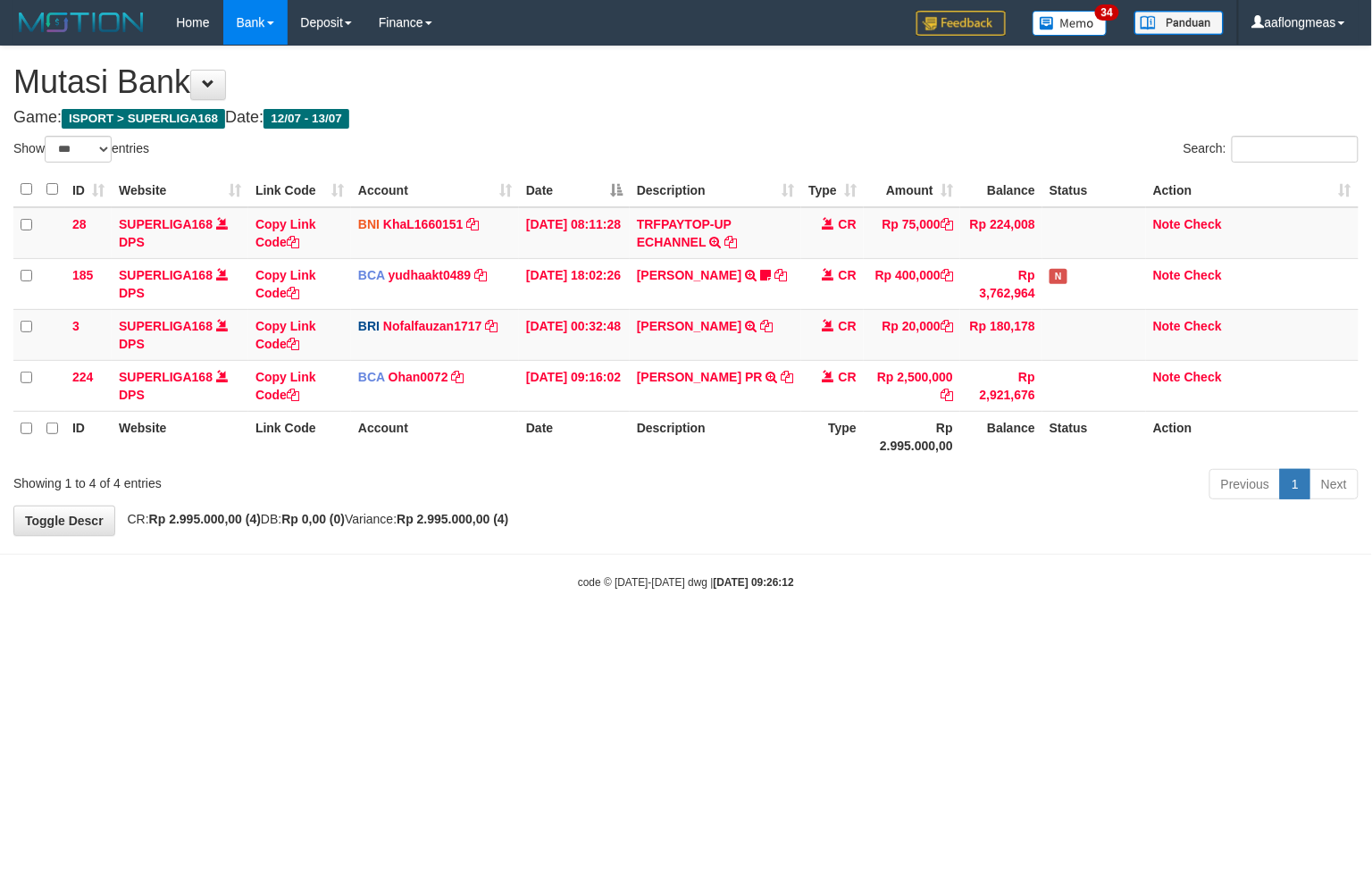 click on "Toggle navigation
Home
Bank
Account List
Load
By Website
Group
[ISPORT]													SUPERLIGA168
By Load Group (DPS)
34" at bounding box center [686, 317] 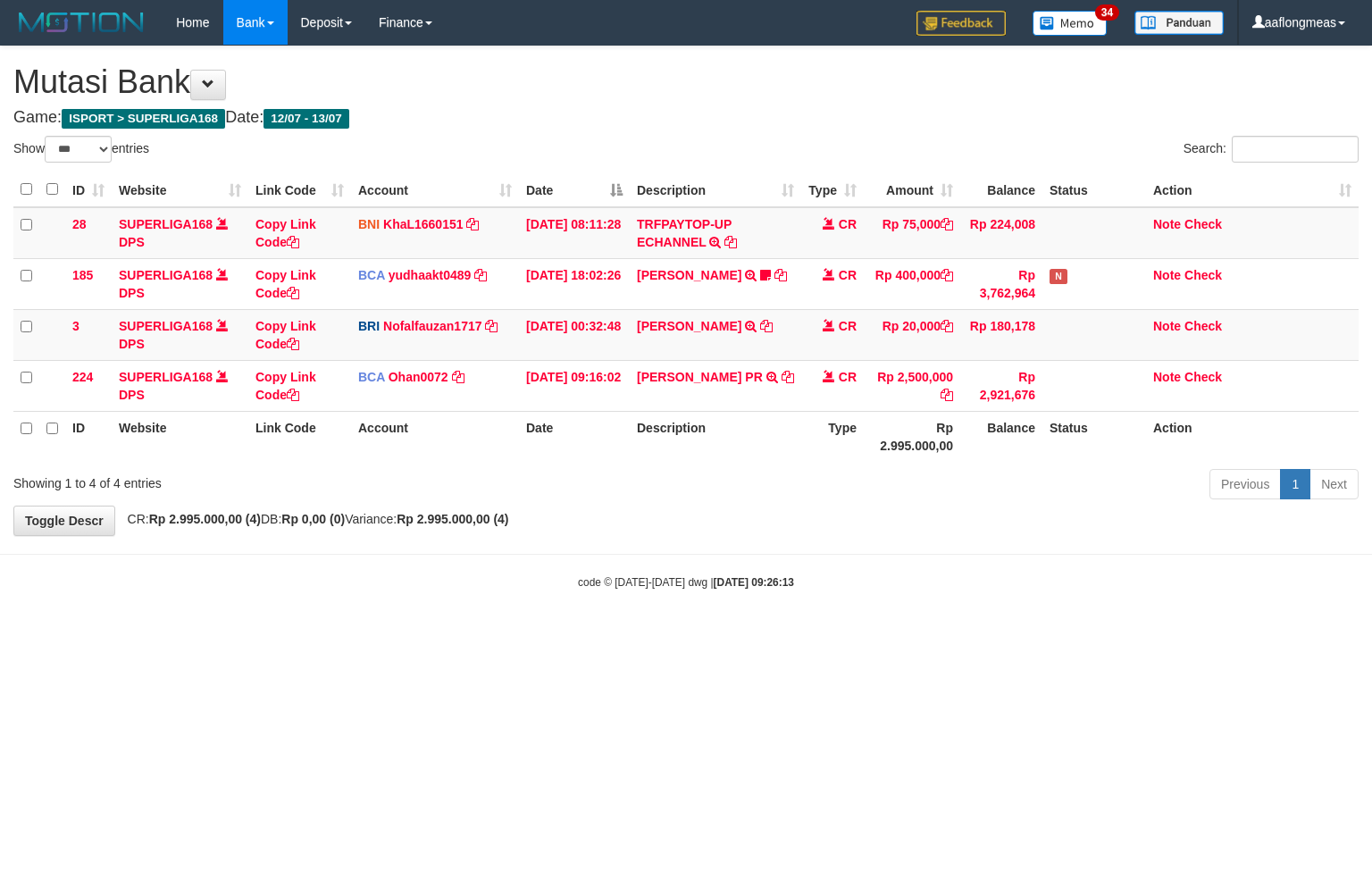 select on "***" 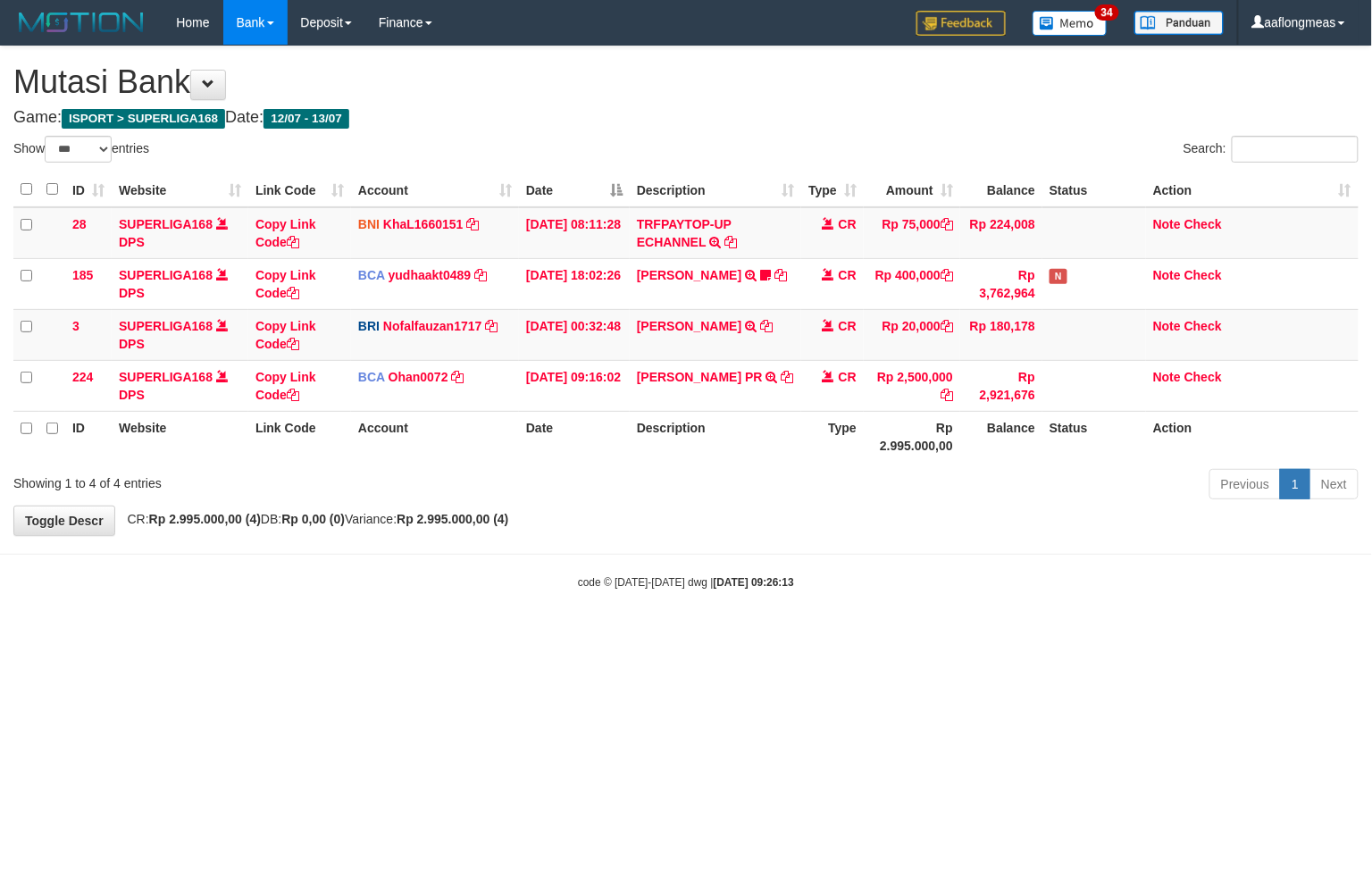 click on "Toggle navigation
Home
Bank
Account List
Load
By Website
Group
[ISPORT]													SUPERLIGA168
By Load Group (DPS)
34" at bounding box center (686, 317) 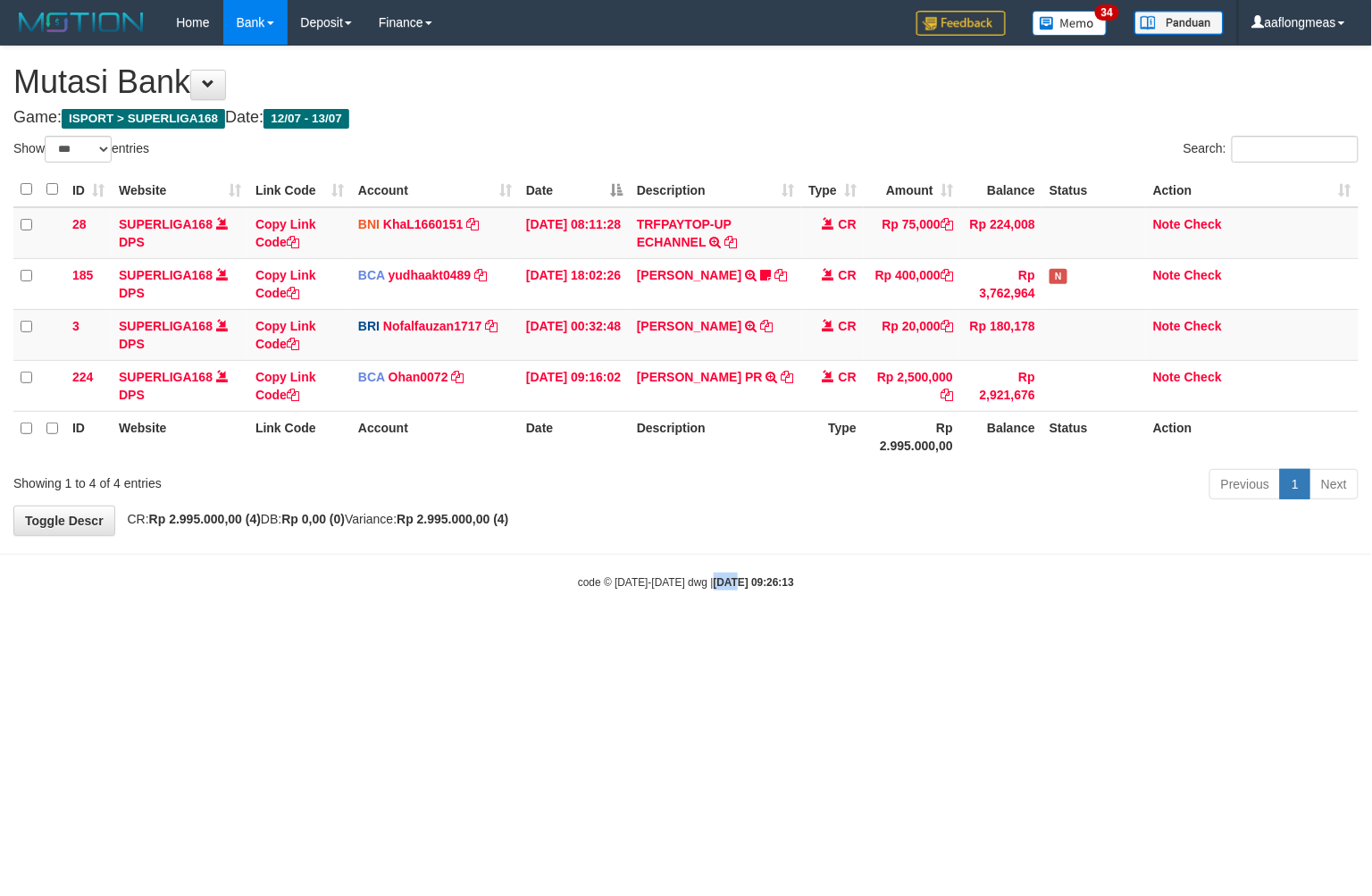 click on "Toggle navigation
Home
Bank
Account List
Load
By Website
Group
[ISPORT]													SUPERLIGA168
By Load Group (DPS)
34" at bounding box center (686, 317) 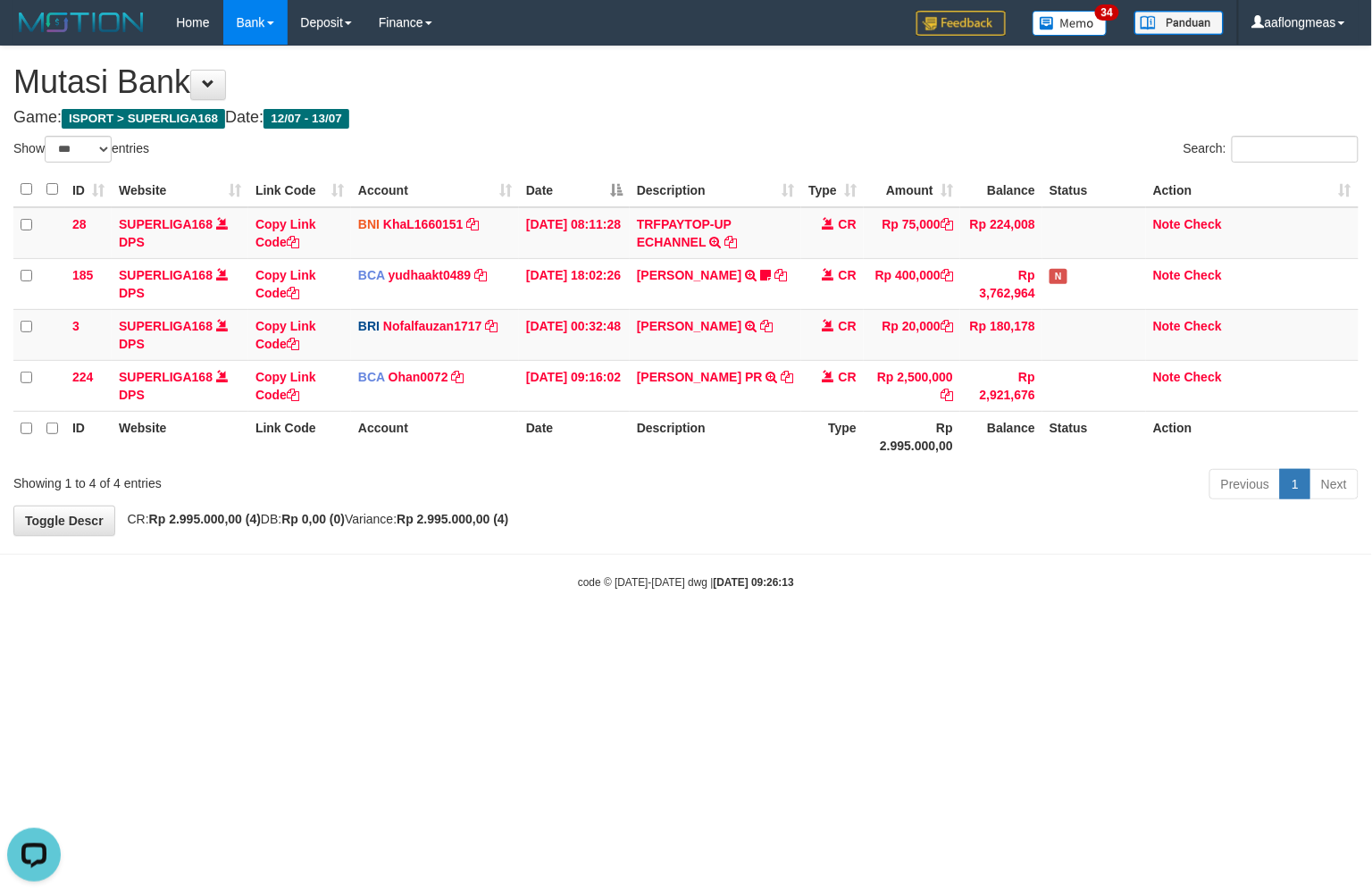 scroll, scrollTop: 0, scrollLeft: 0, axis: both 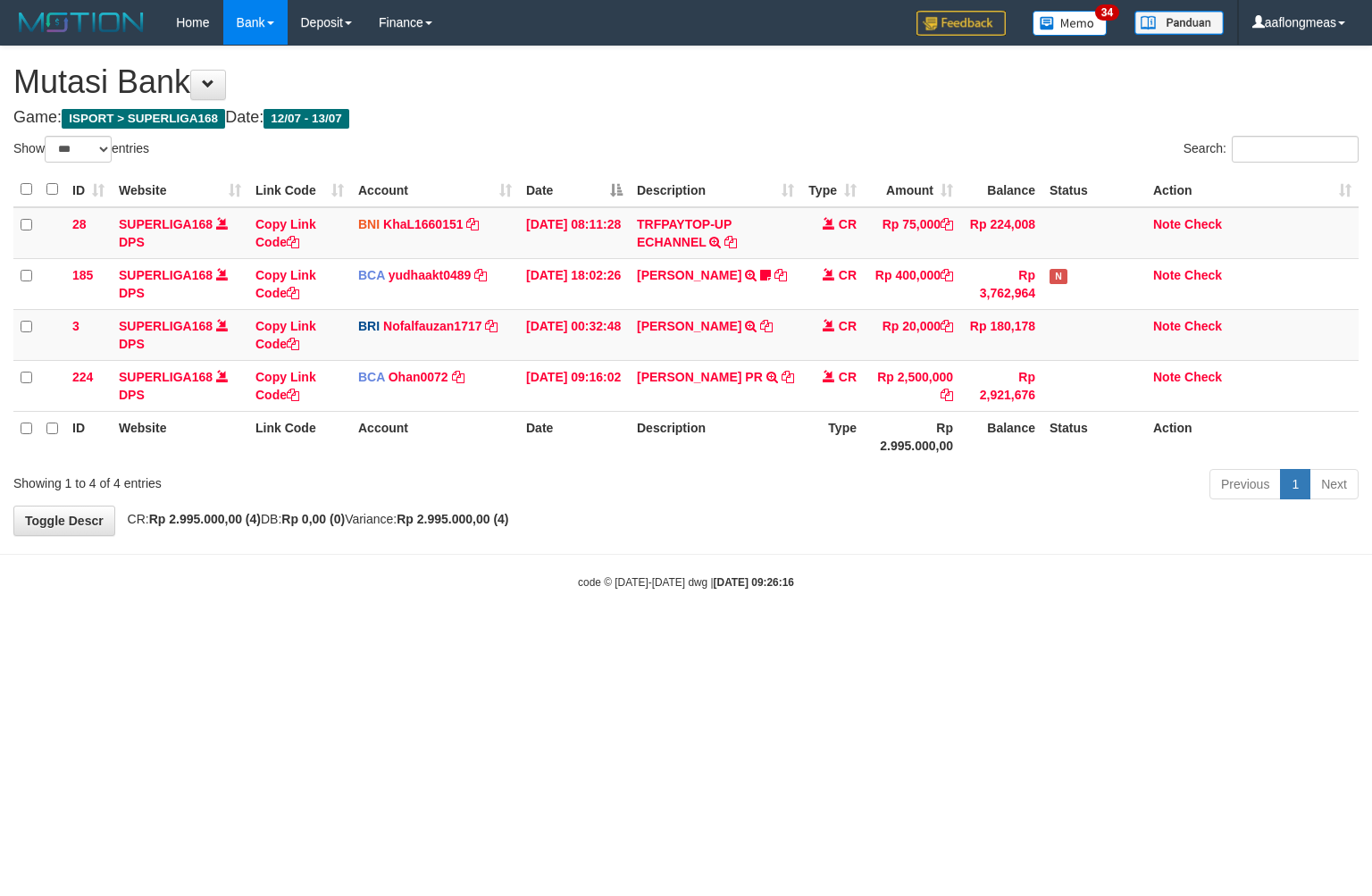 select on "***" 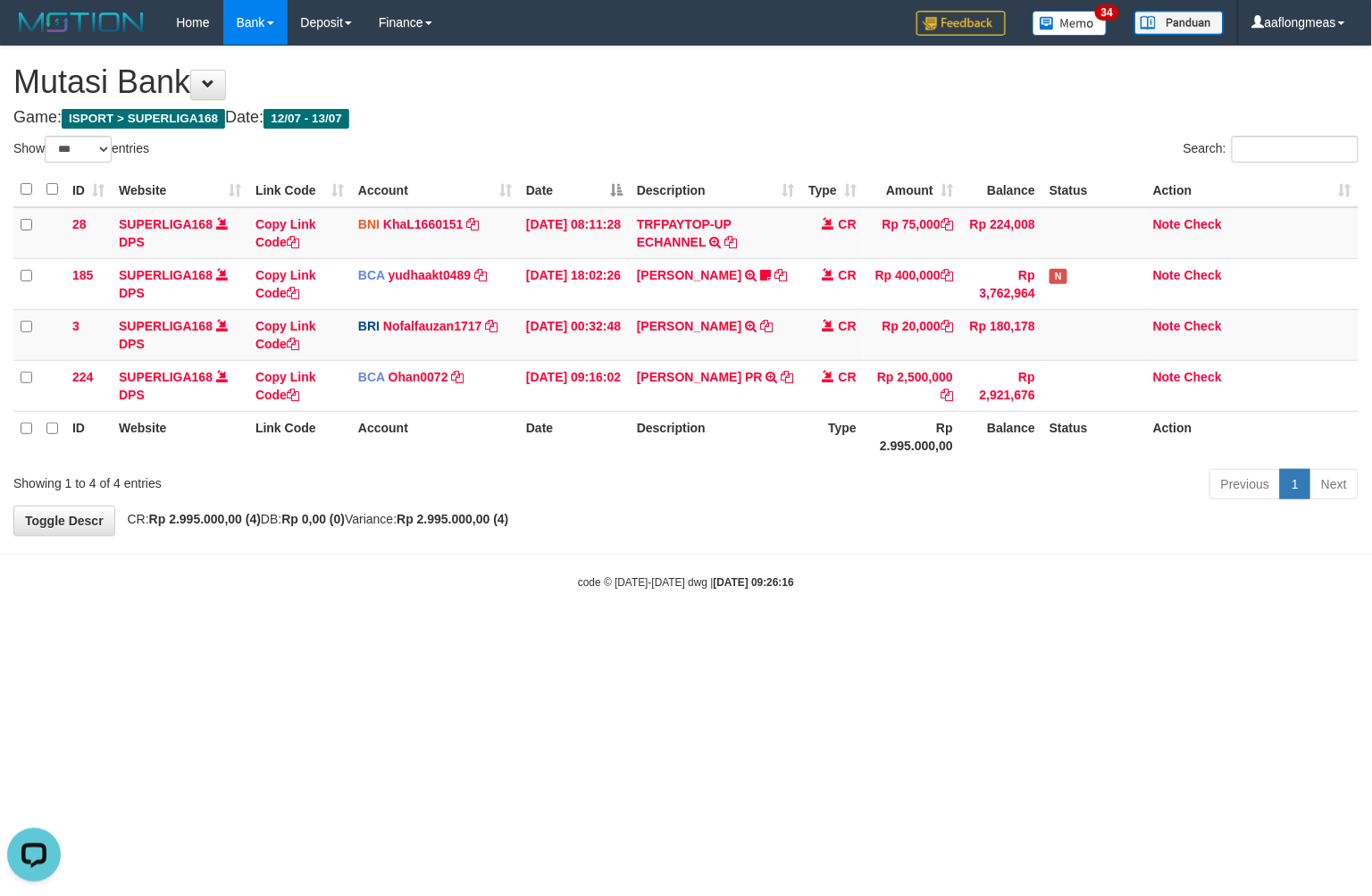 scroll, scrollTop: 0, scrollLeft: 0, axis: both 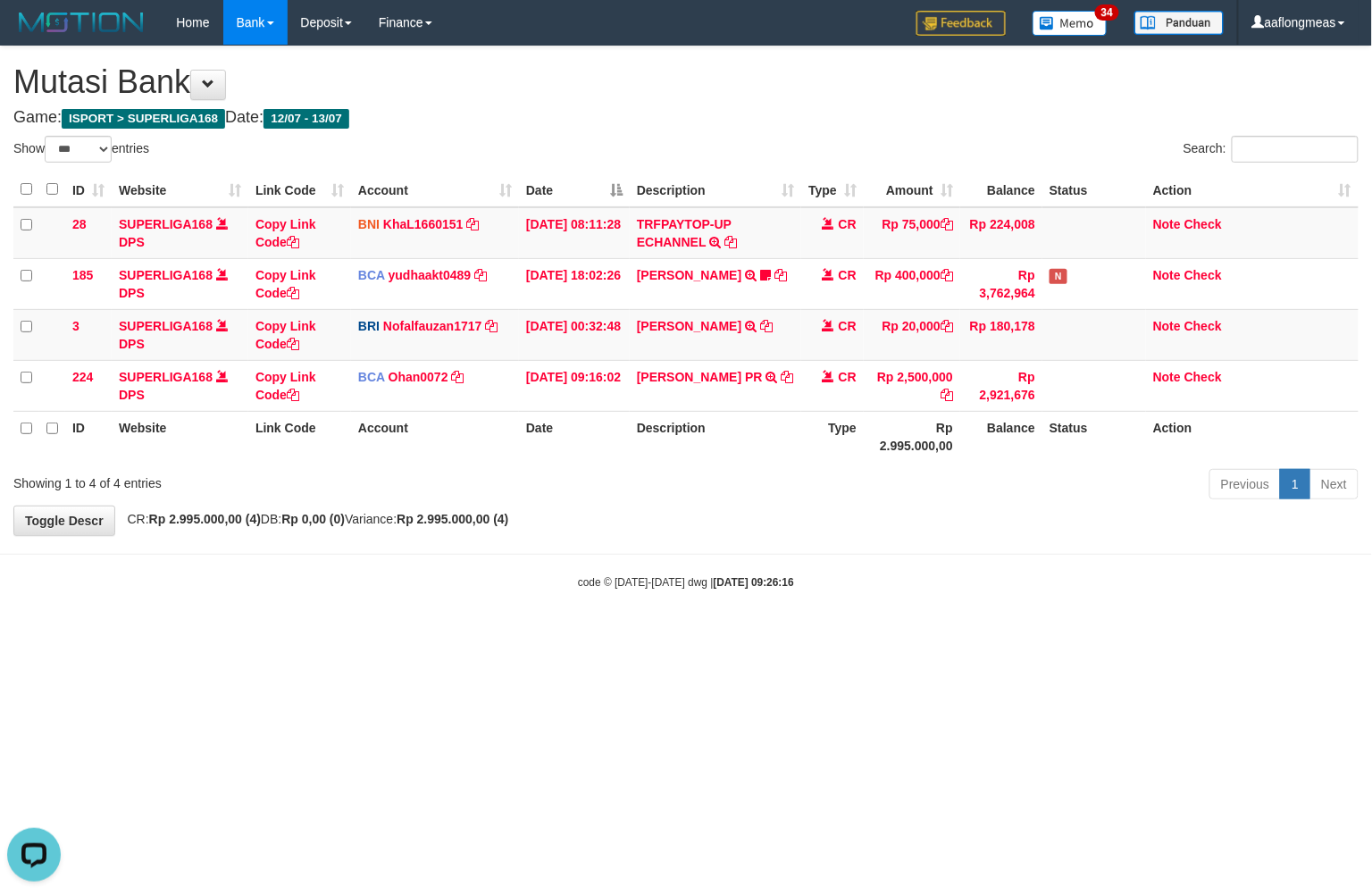 click on "Toggle navigation
Home
Bank
Account List
Load
By Website
Group
[ISPORT]													SUPERLIGA168
By Load Group (DPS)
34" at bounding box center (686, 317) 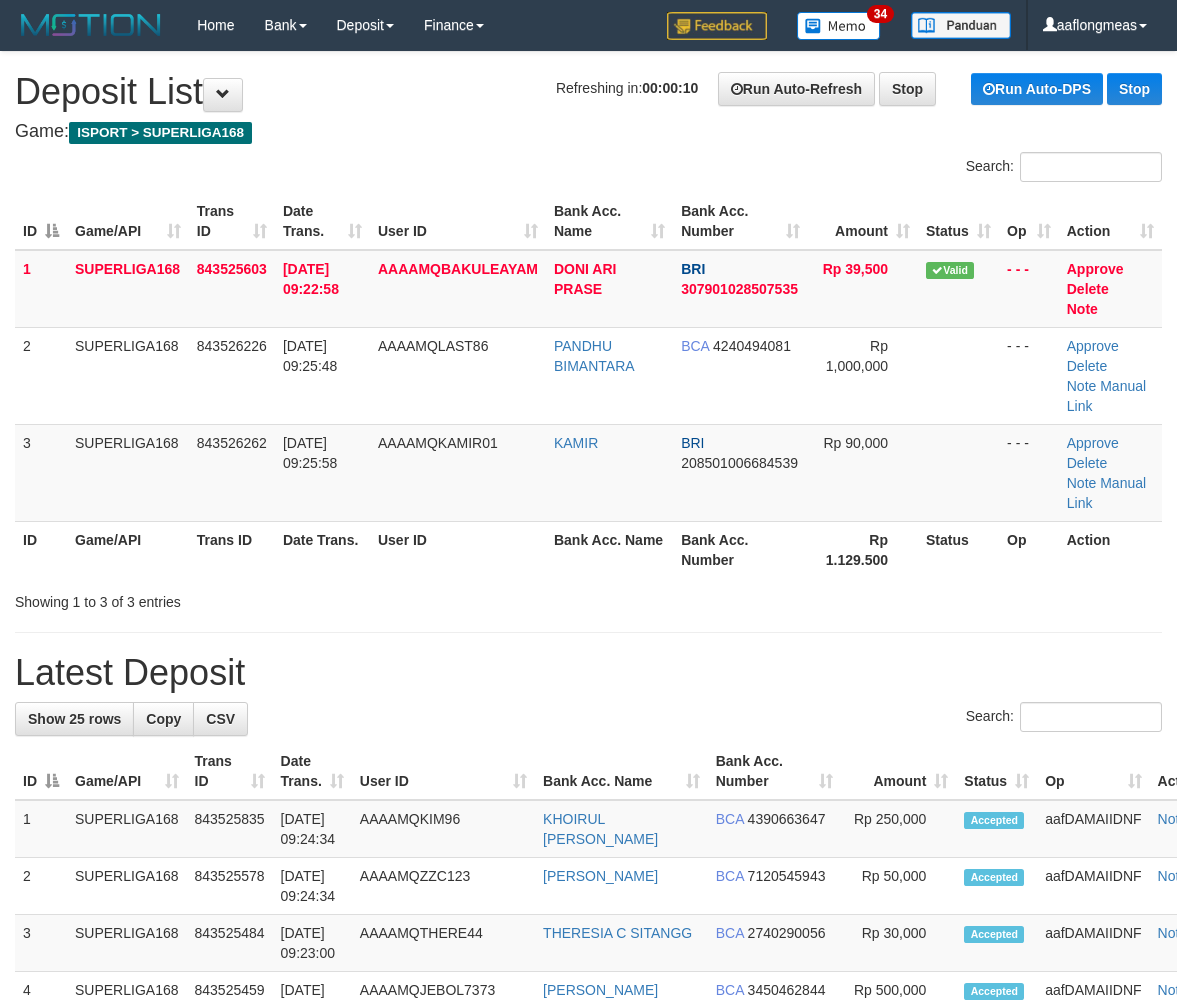 scroll, scrollTop: 0, scrollLeft: 0, axis: both 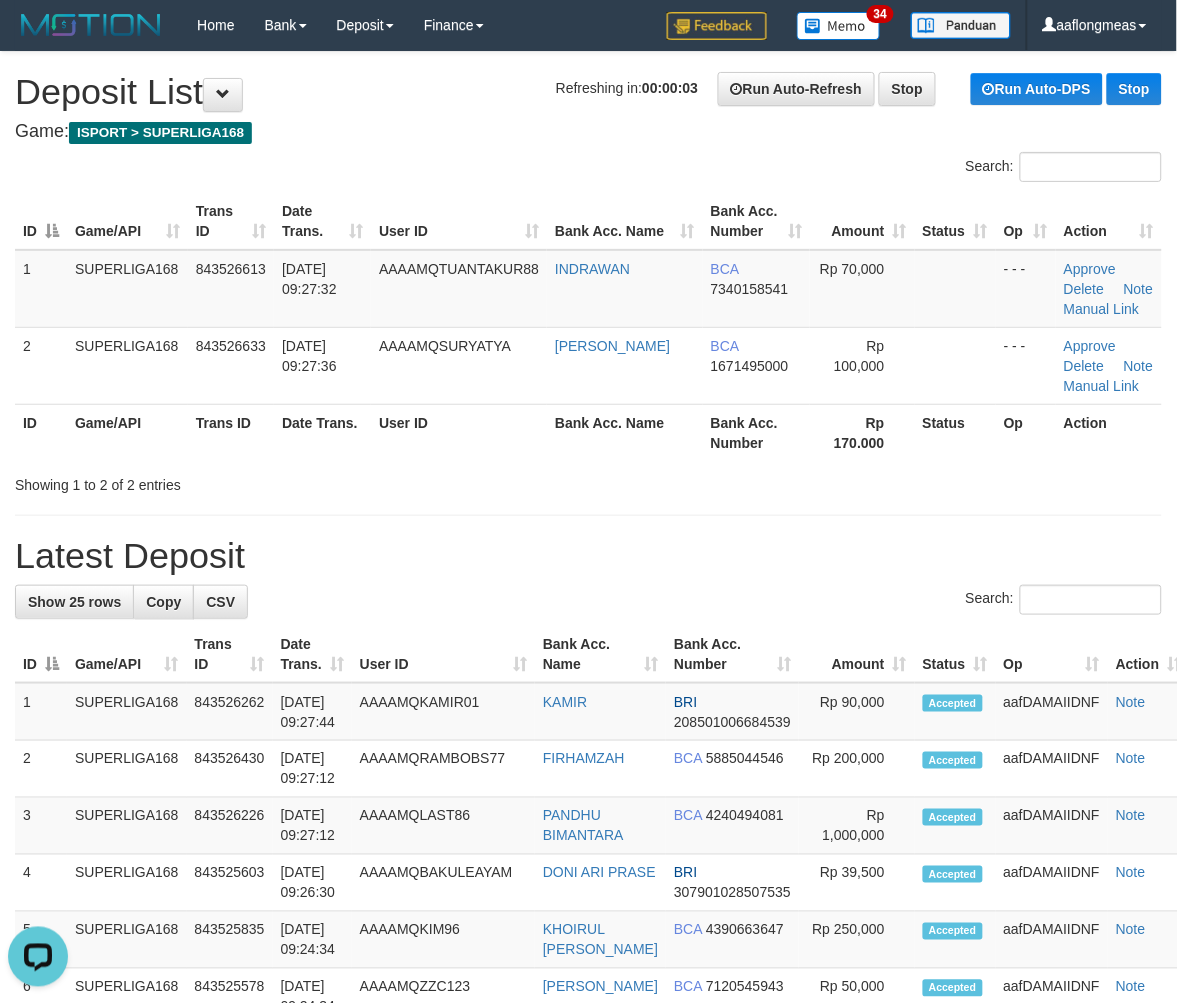 click on "Search:" at bounding box center [588, 602] 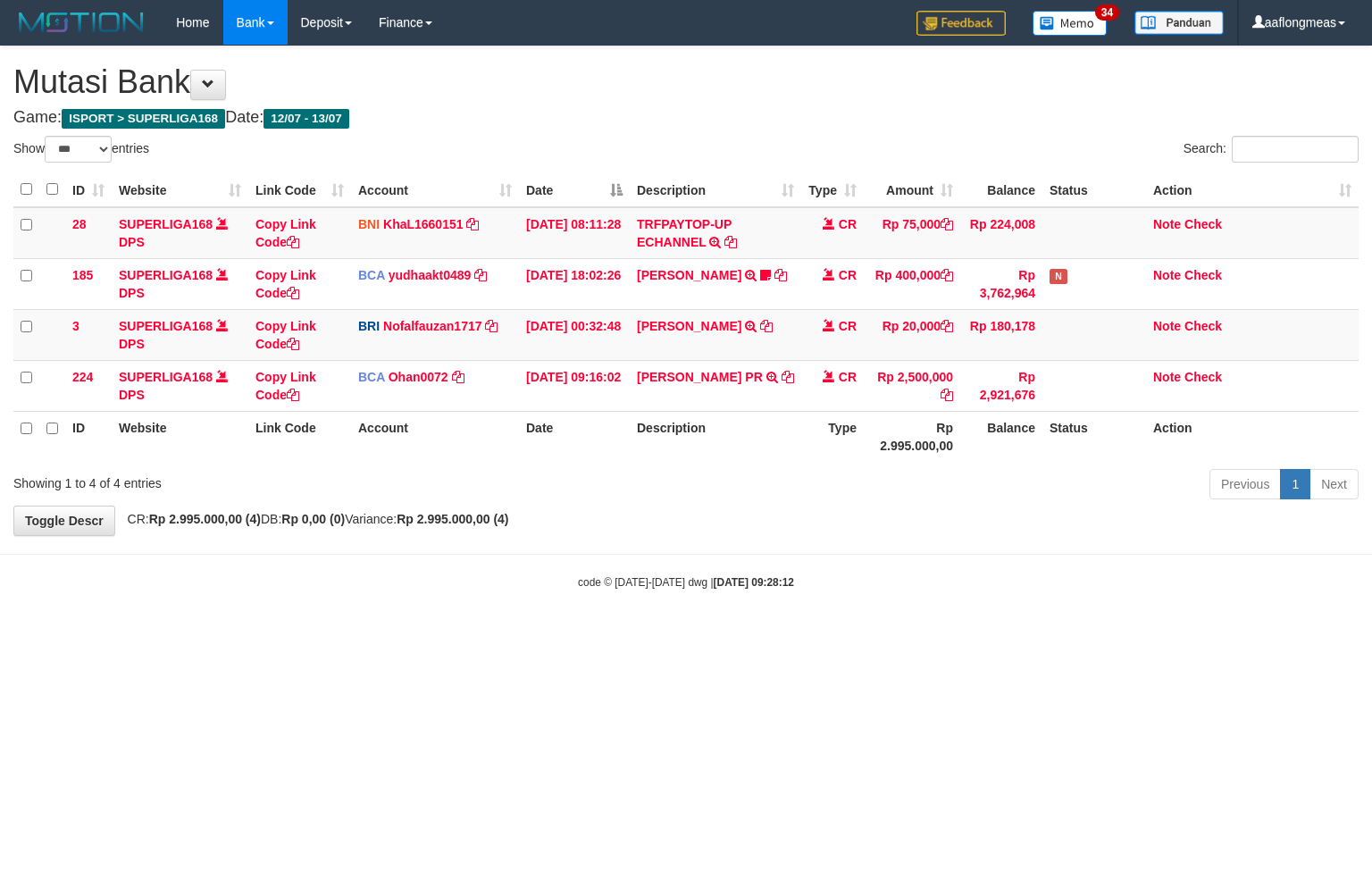 select on "***" 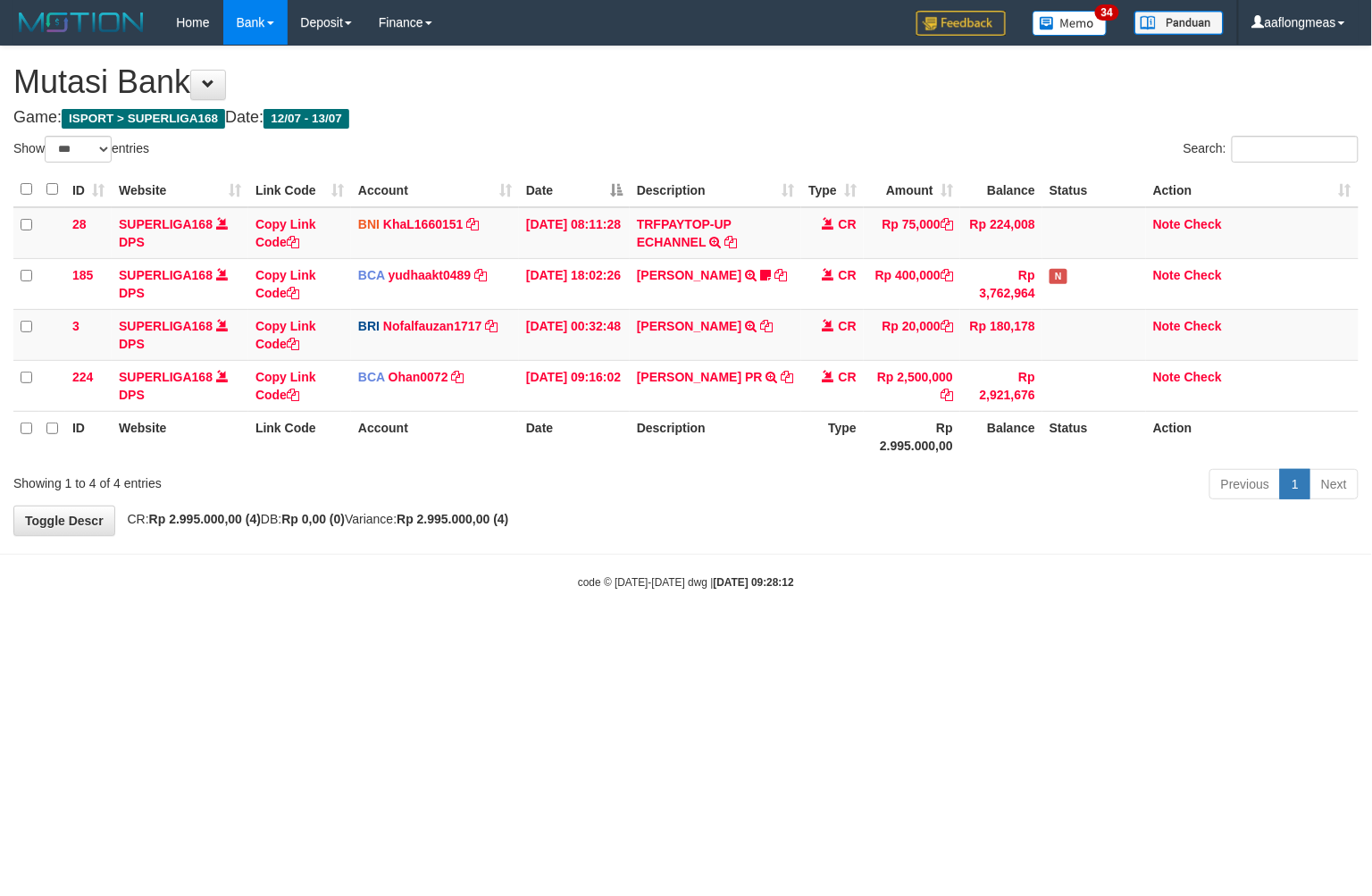 click on "Toggle navigation
Home
Bank
Account List
Load
By Website
Group
[ISPORT]													SUPERLIGA168
By Load Group (DPS)
34" at bounding box center [686, 317] 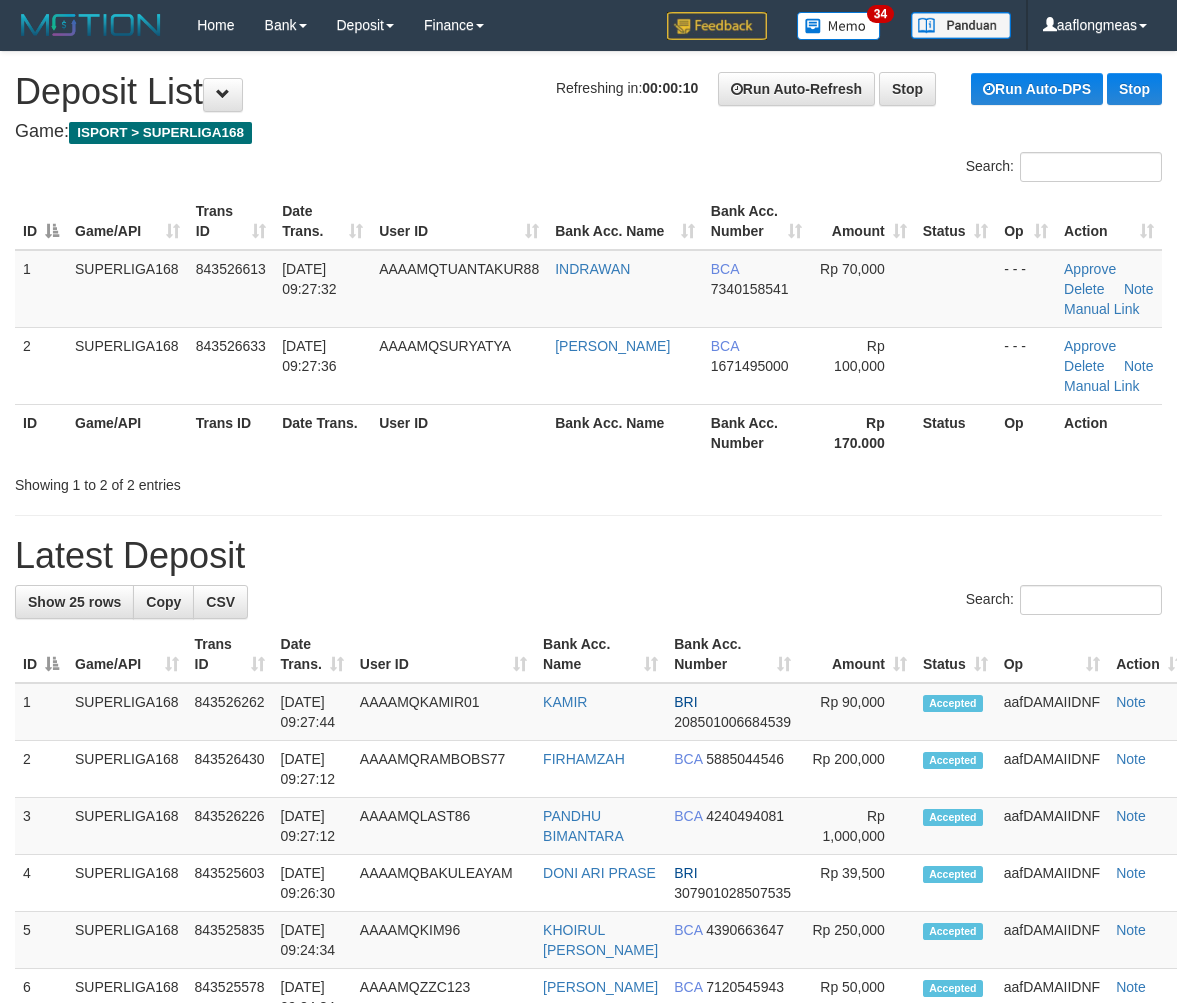 scroll, scrollTop: 0, scrollLeft: 0, axis: both 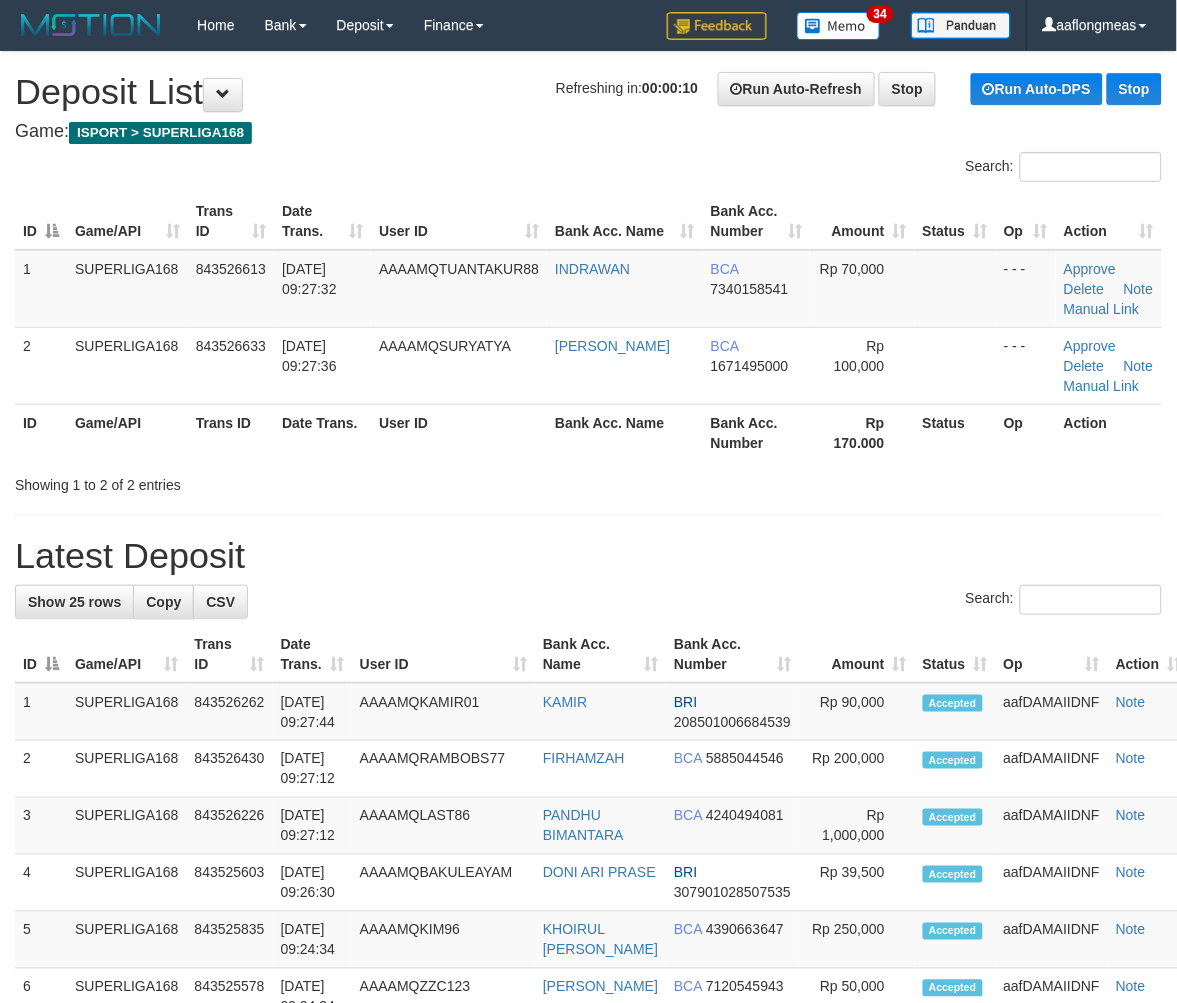 drag, startPoint x: 768, startPoint y: 582, endPoint x: 1193, endPoint y: 582, distance: 425 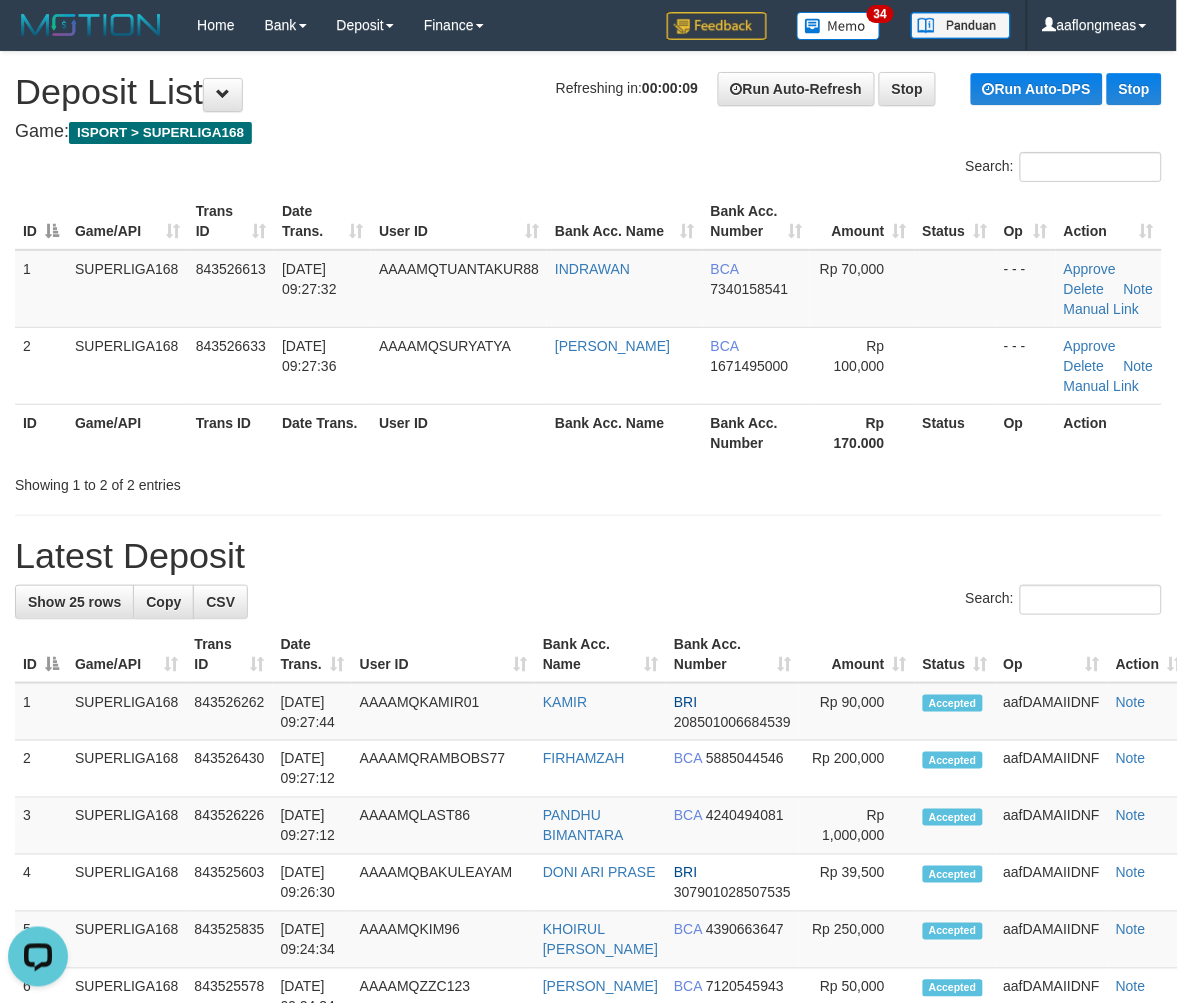 scroll, scrollTop: 0, scrollLeft: 0, axis: both 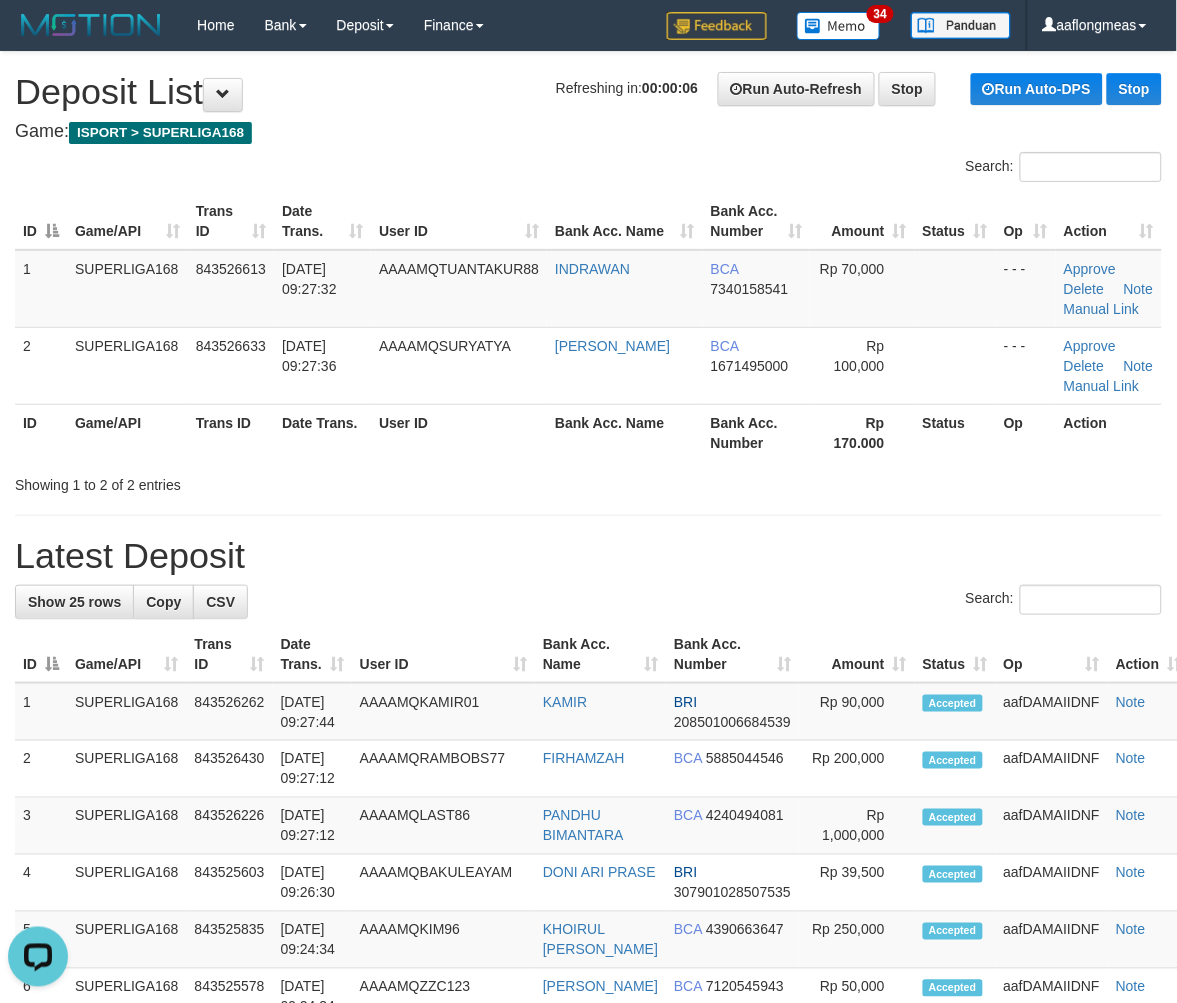 drag, startPoint x: 703, startPoint y: 654, endPoint x: 908, endPoint y: 638, distance: 205.62344 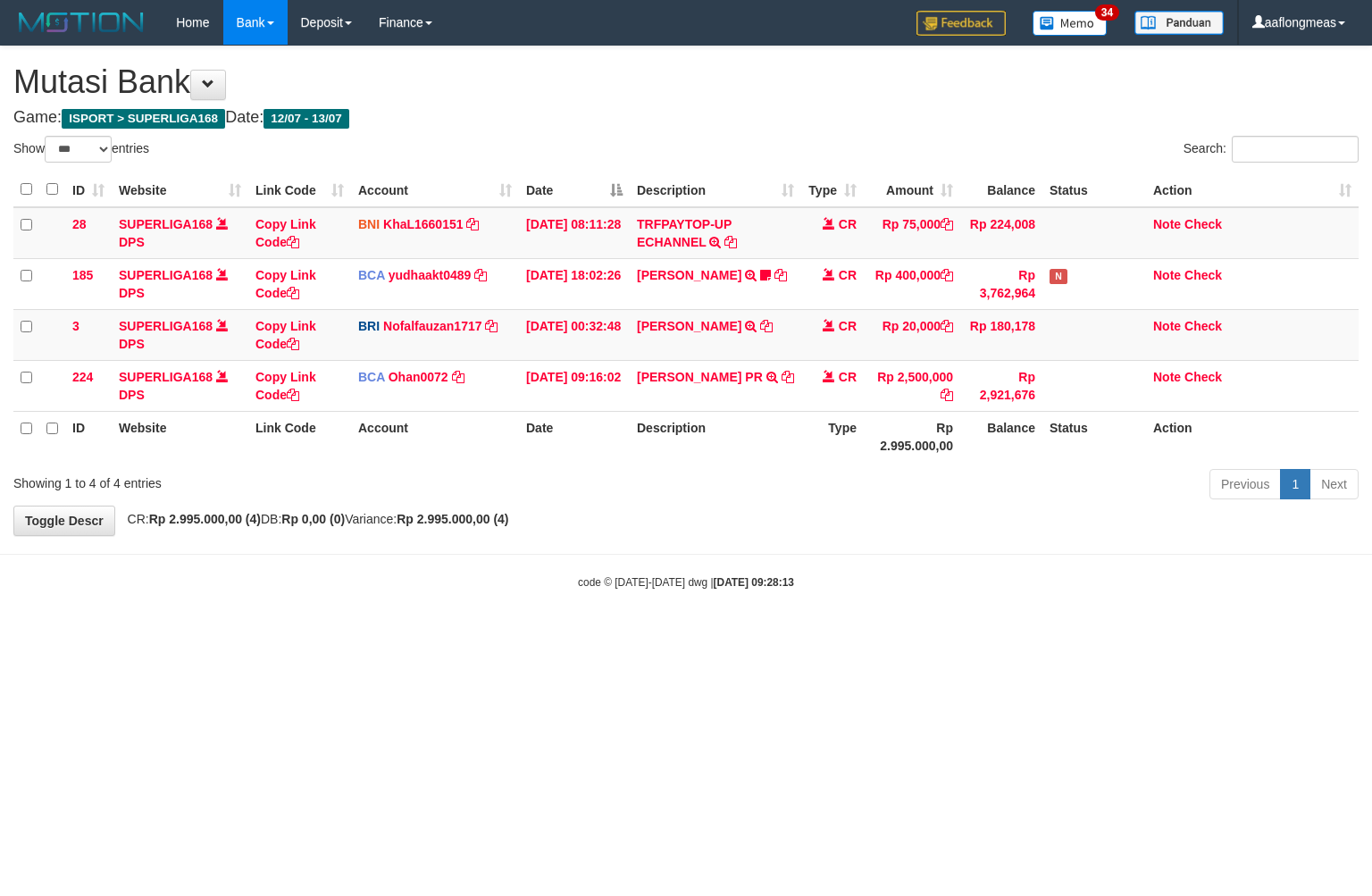 select on "***" 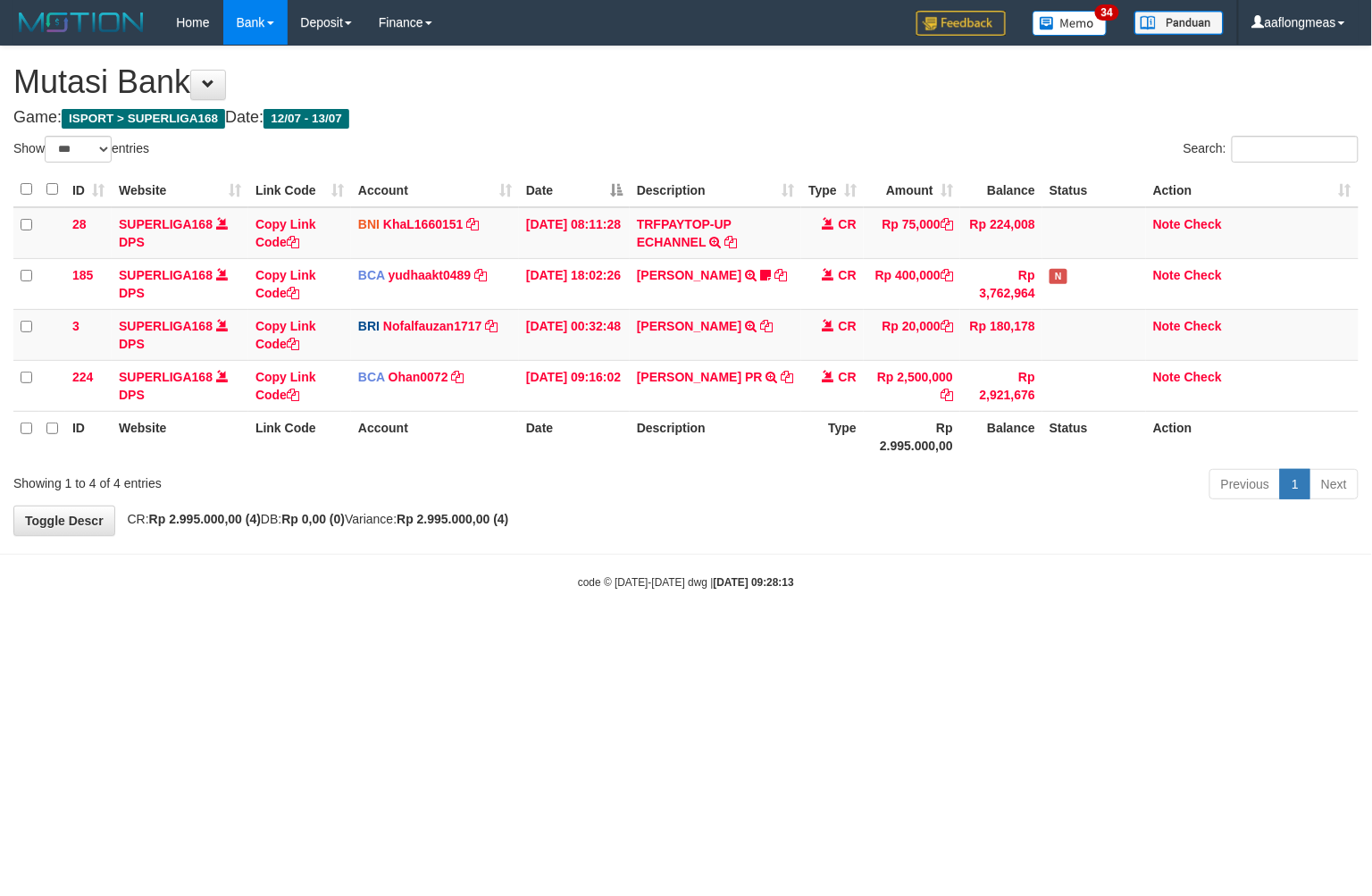 drag, startPoint x: 824, startPoint y: 548, endPoint x: 808, endPoint y: 552, distance: 16.492423 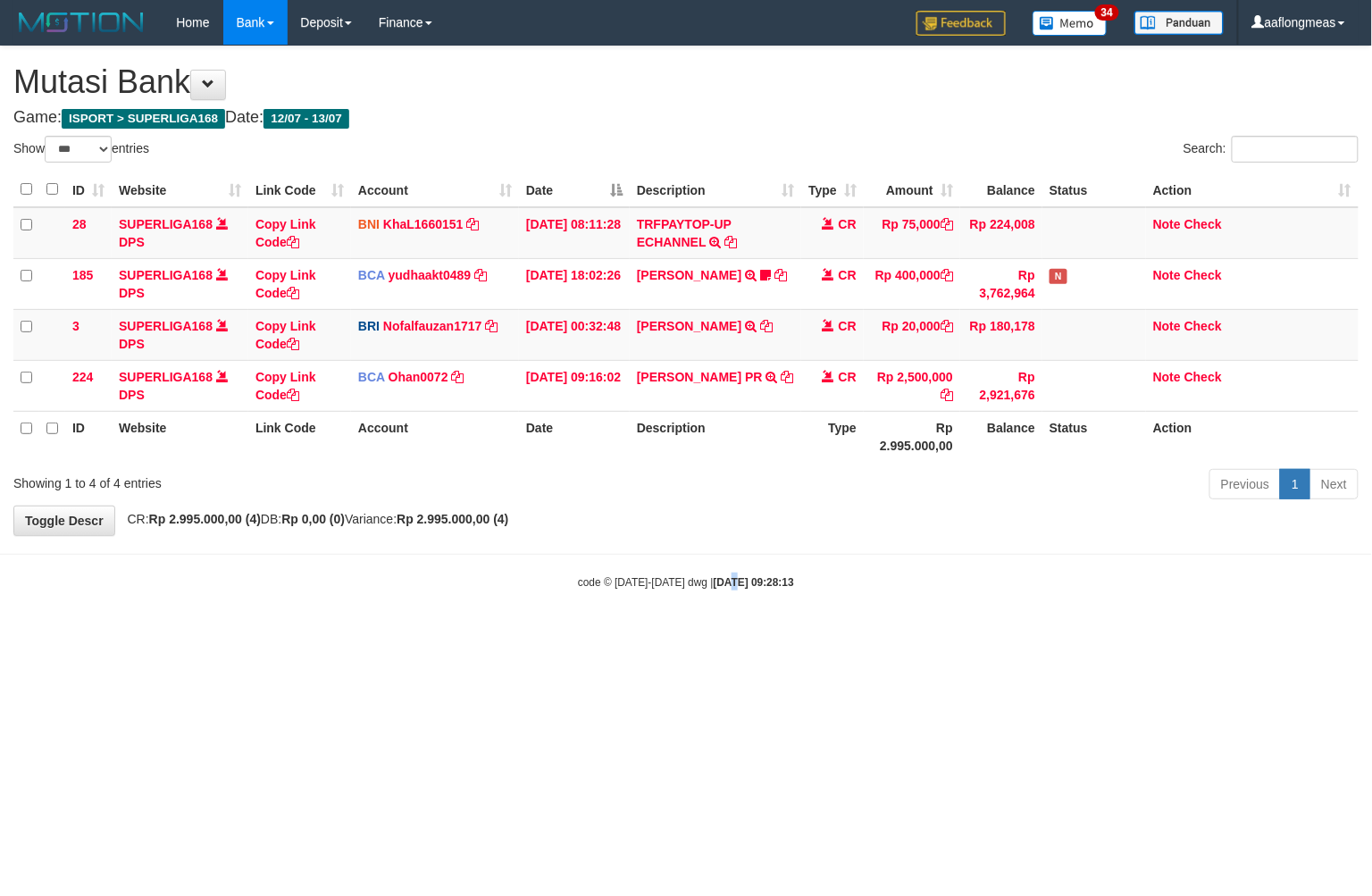click on "Toggle navigation
Home
Bank
Account List
Load
By Website
Group
[ISPORT]													SUPERLIGA168
By Load Group (DPS)
34" at bounding box center (686, 317) 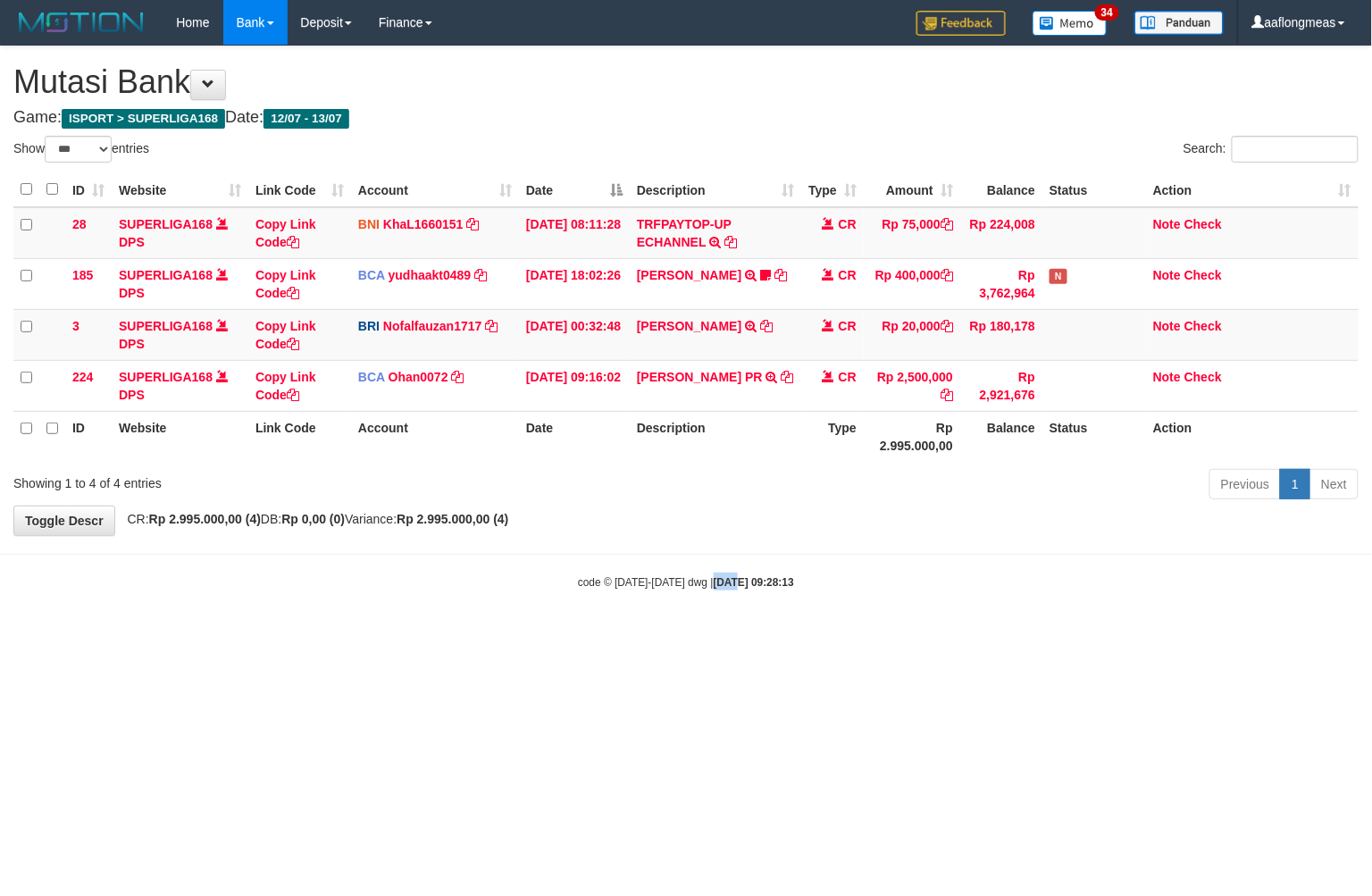 click on "Toggle navigation
Home
Bank
Account List
Load
By Website
Group
[ISPORT]													SUPERLIGA168
By Load Group (DPS)
34" at bounding box center (686, 317) 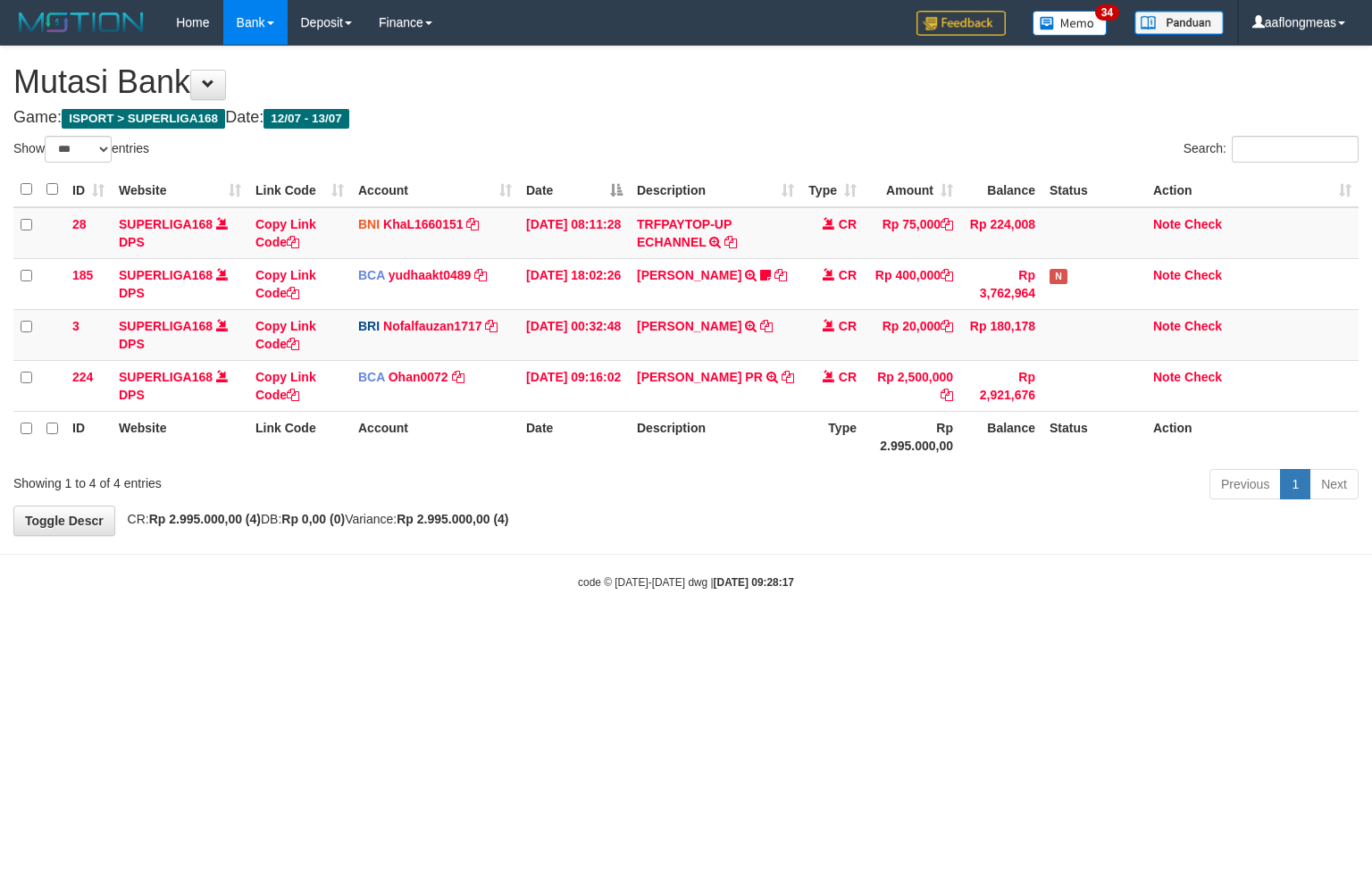 select on "***" 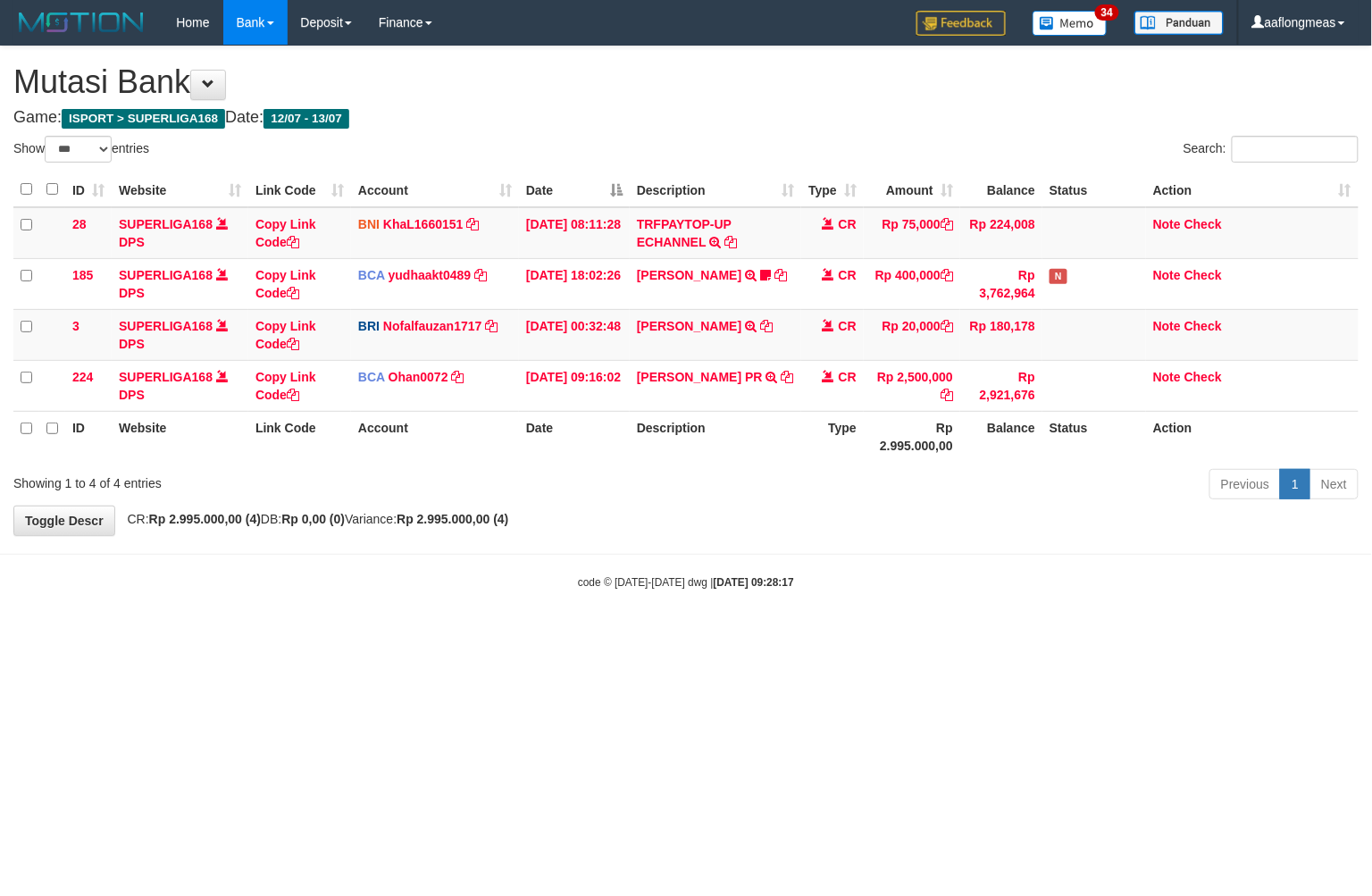 click on "Toggle navigation
Home
Bank
Account List
Load
By Website
Group
[ISPORT]													SUPERLIGA168
By Load Group (DPS)
34" at bounding box center (686, 317) 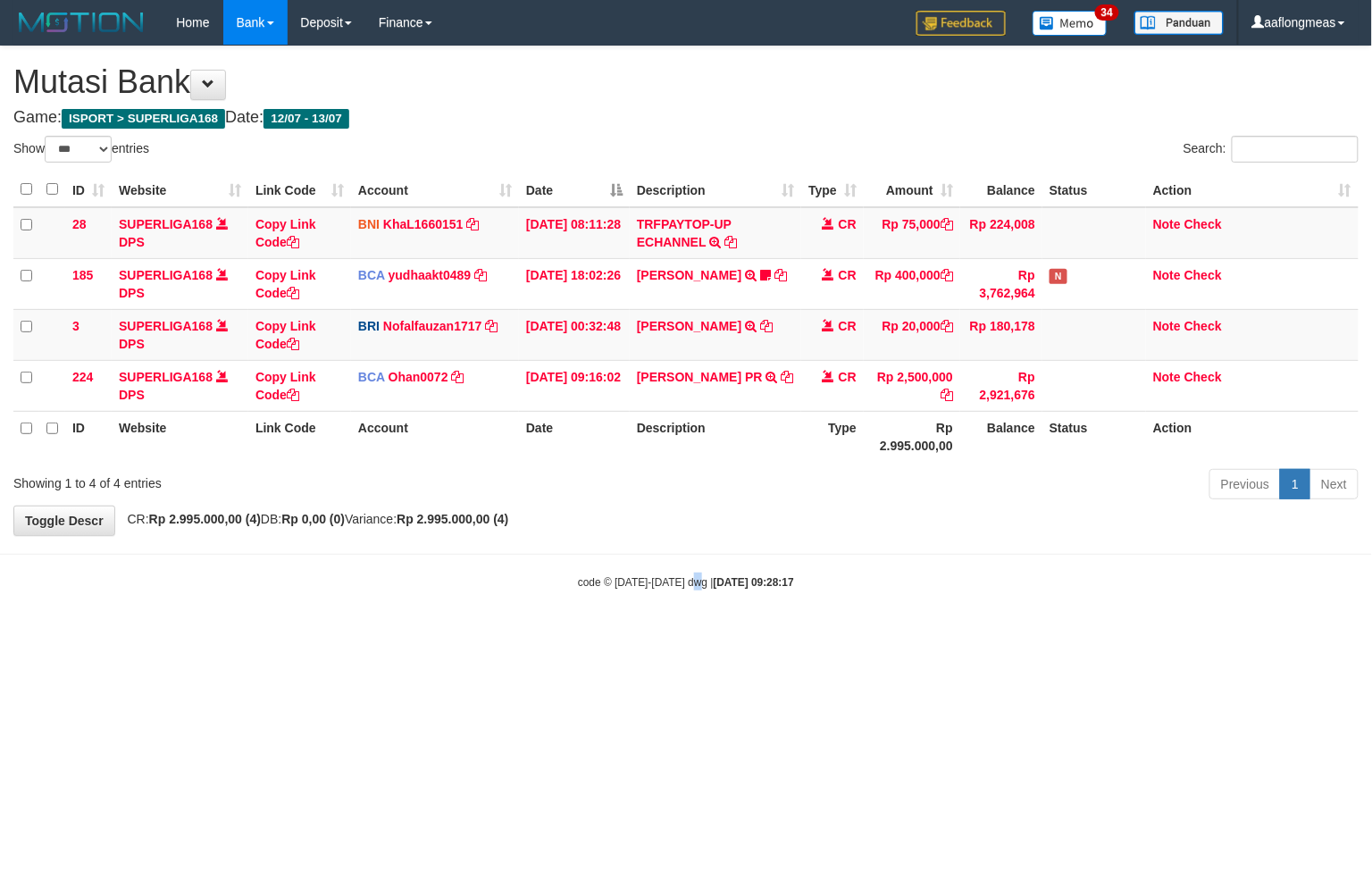 click on "Toggle navigation
Home
Bank
Account List
Load
By Website
Group
[ISPORT]													SUPERLIGA168
By Load Group (DPS)
34" at bounding box center (686, 317) 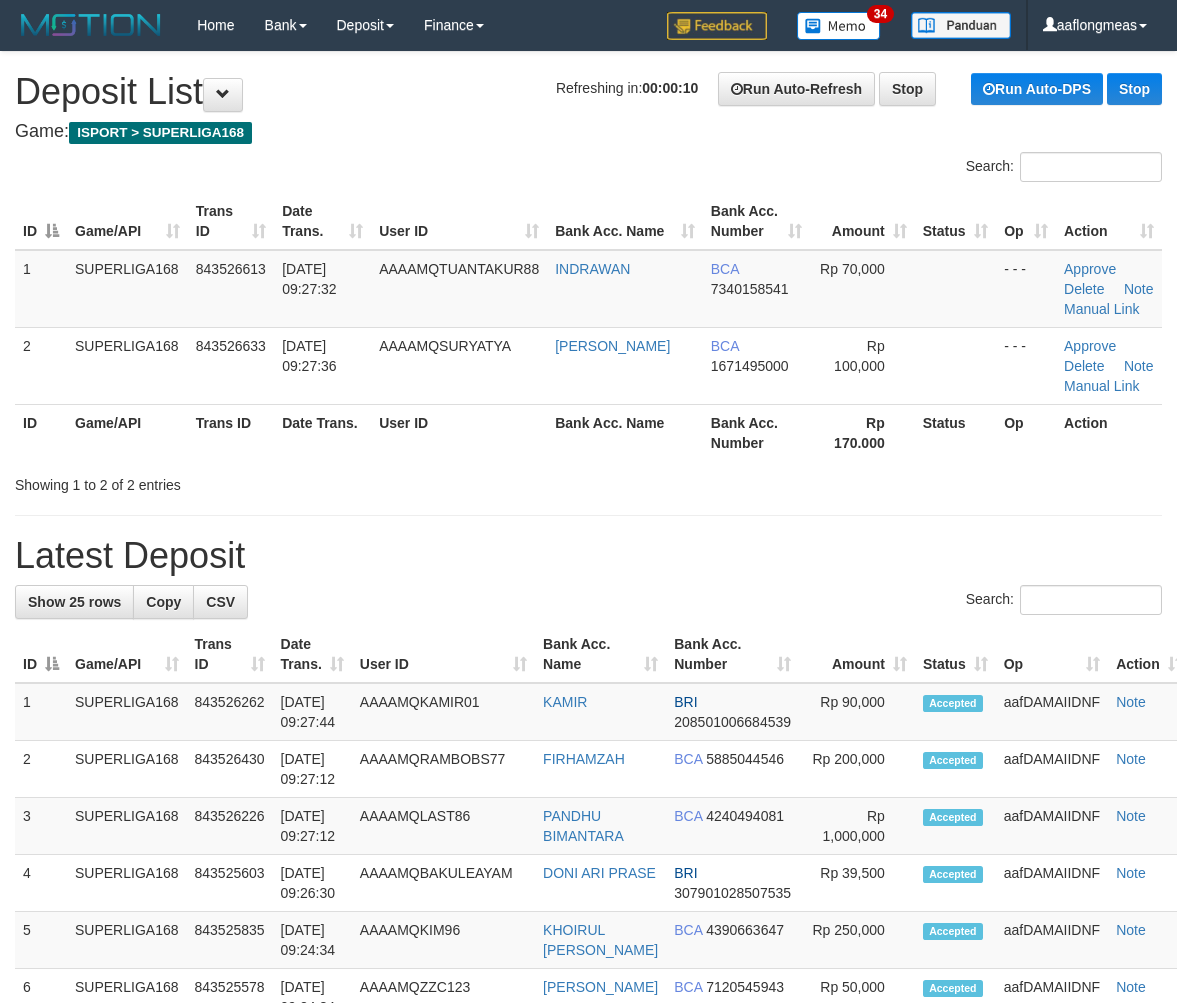 scroll, scrollTop: 0, scrollLeft: 0, axis: both 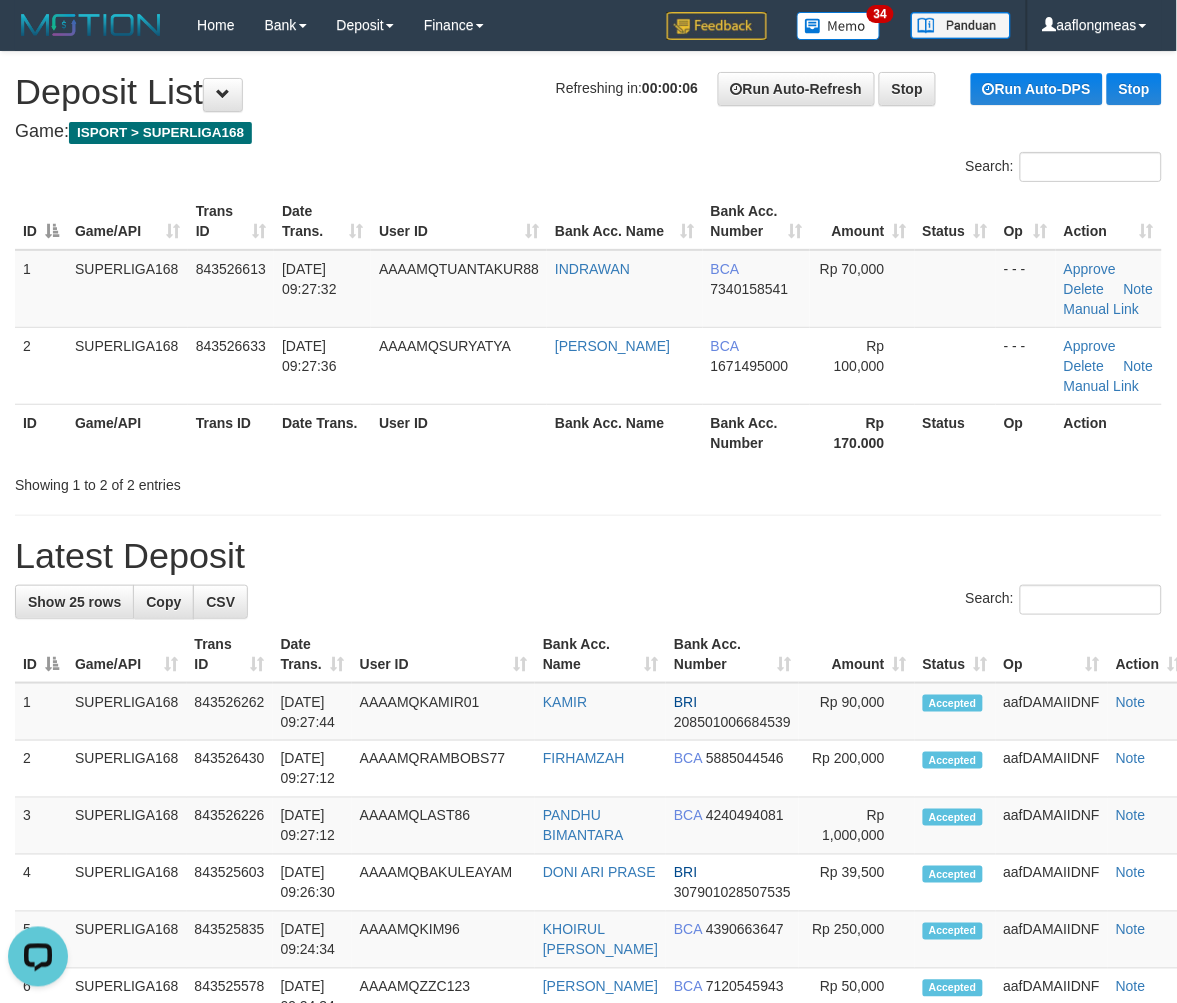 drag, startPoint x: 454, startPoint y: 513, endPoint x: 1150, endPoint y: 553, distance: 697.1485 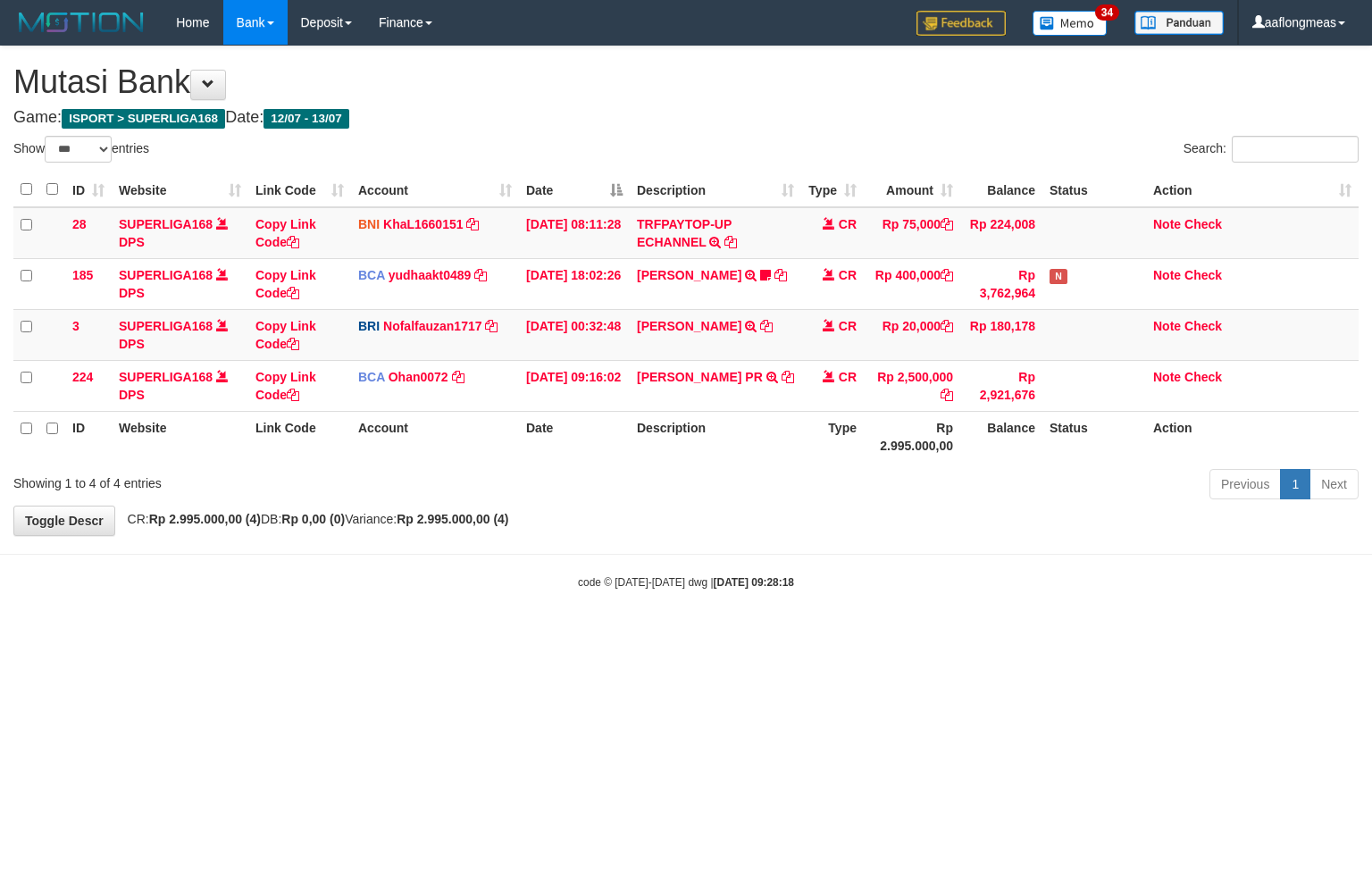 select on "***" 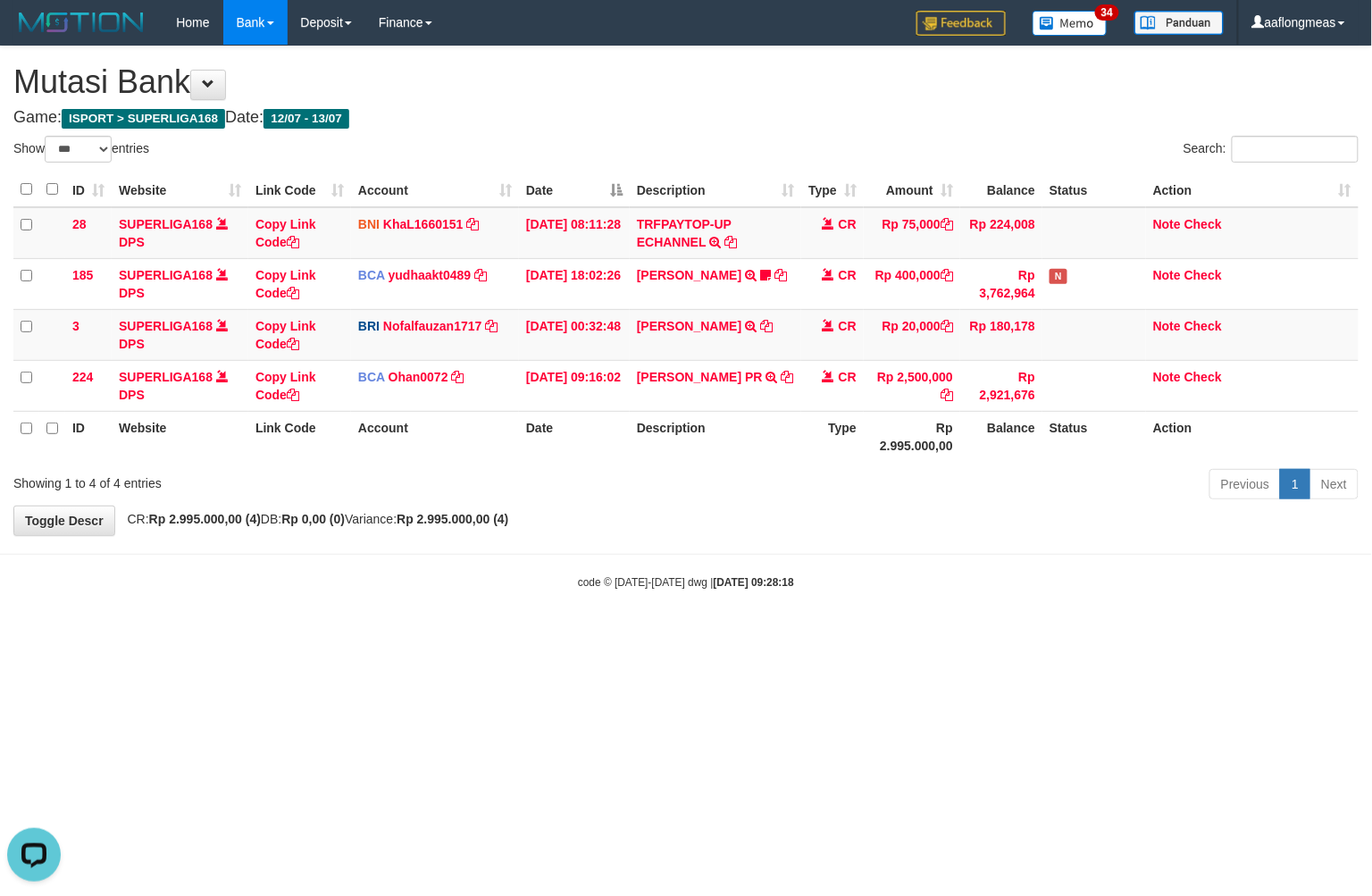 scroll, scrollTop: 0, scrollLeft: 0, axis: both 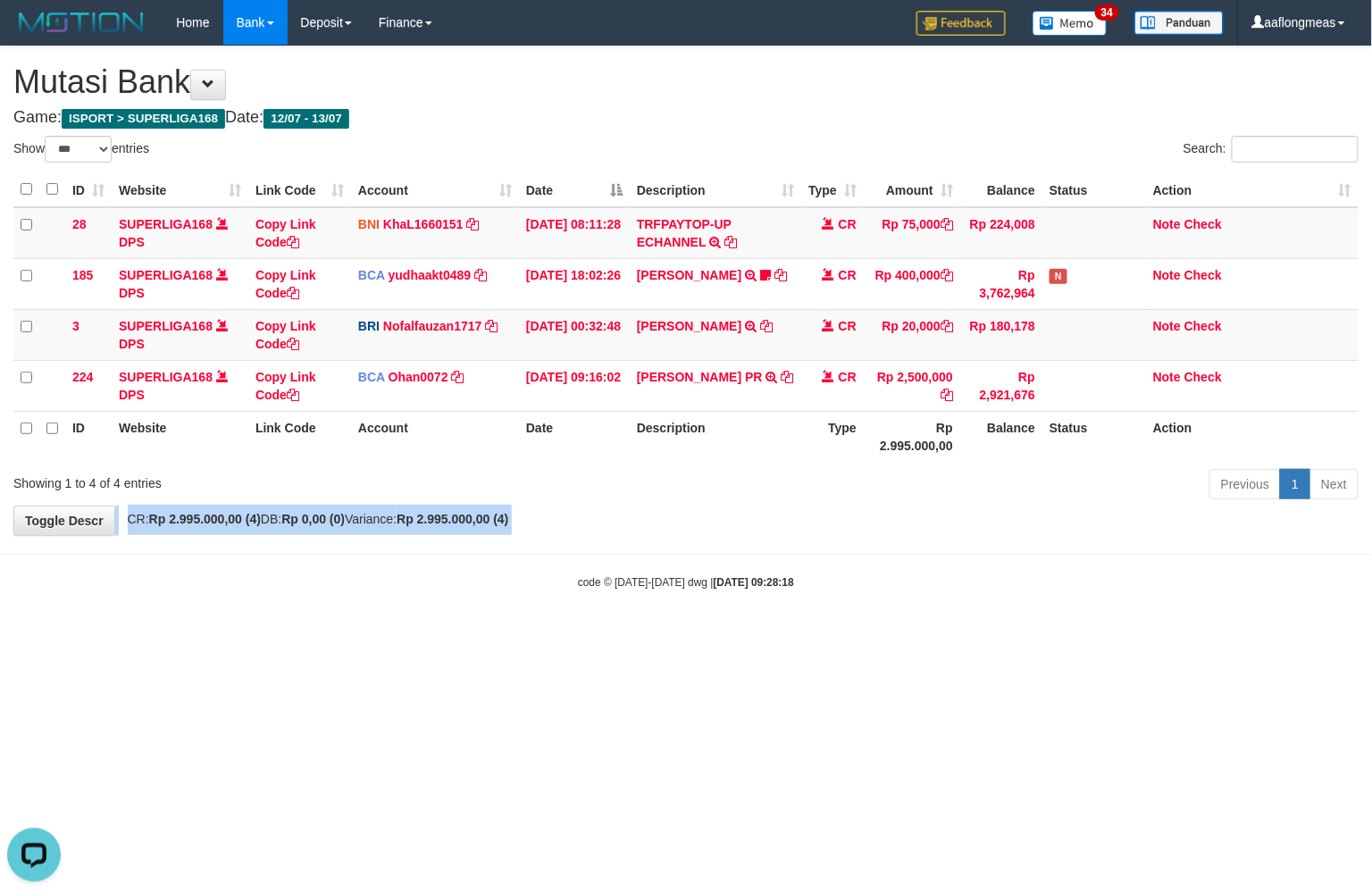 click on "**********" at bounding box center [686, 290] 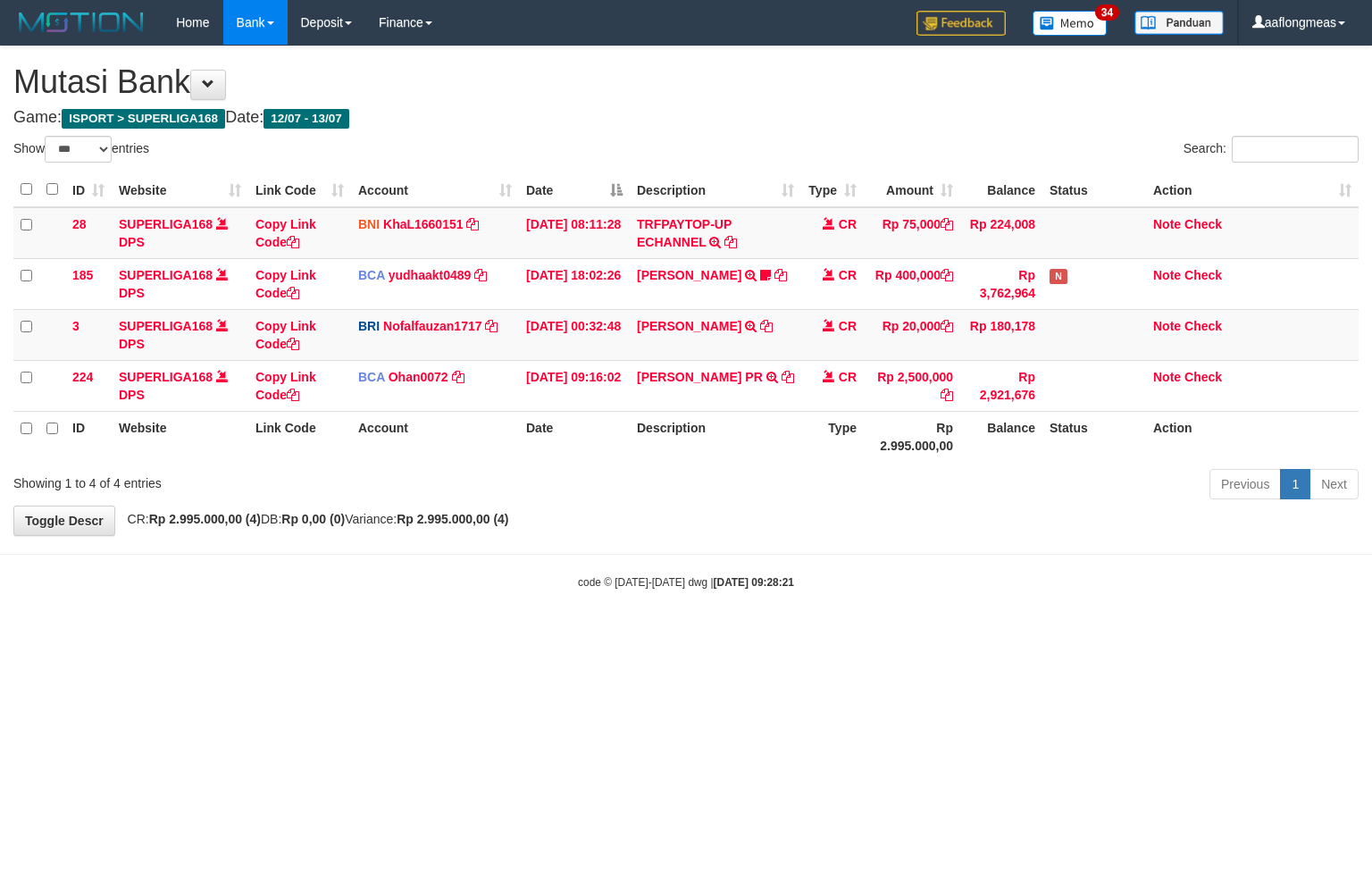 select on "***" 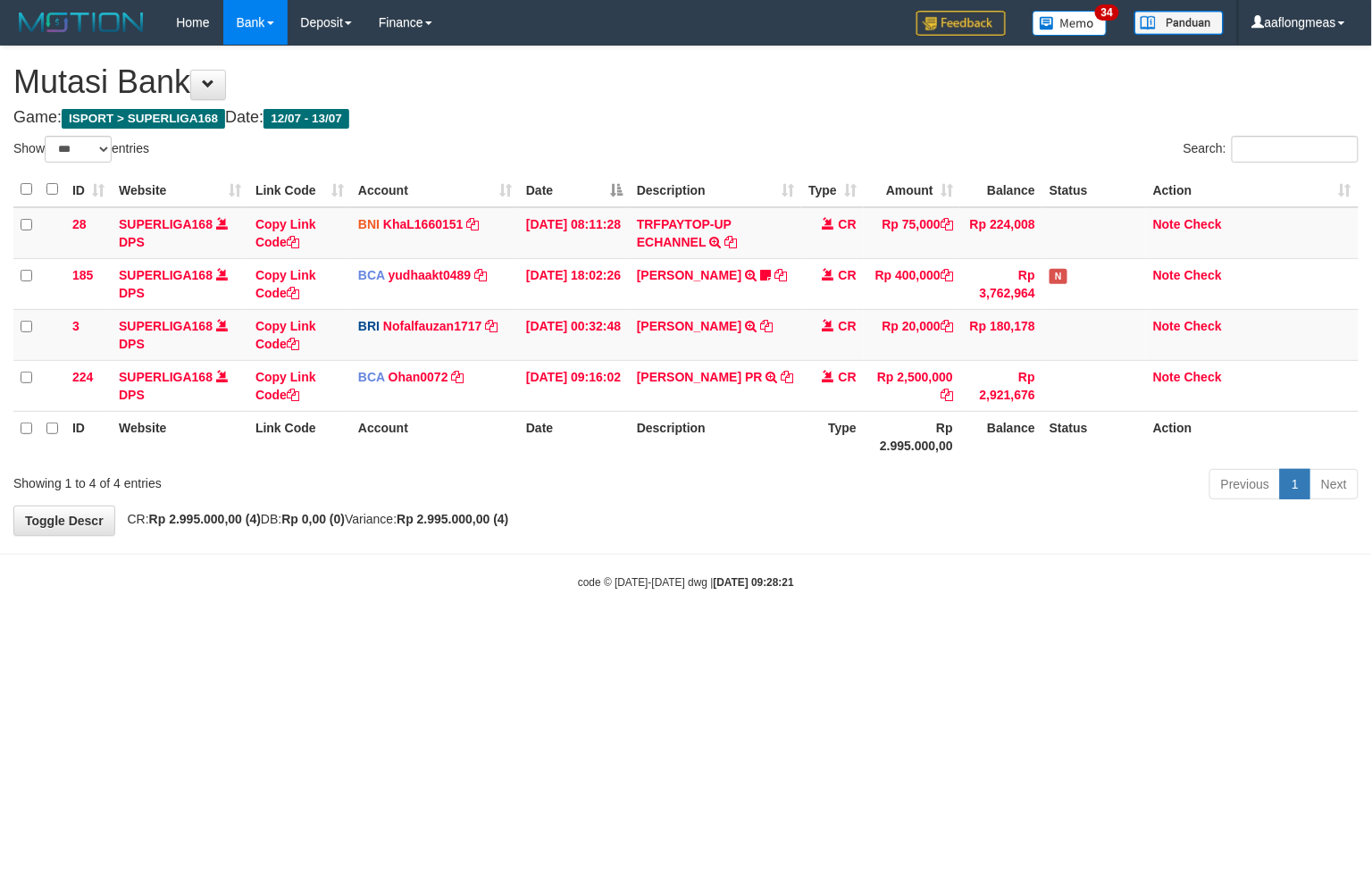 click on "**********" at bounding box center [686, 290] 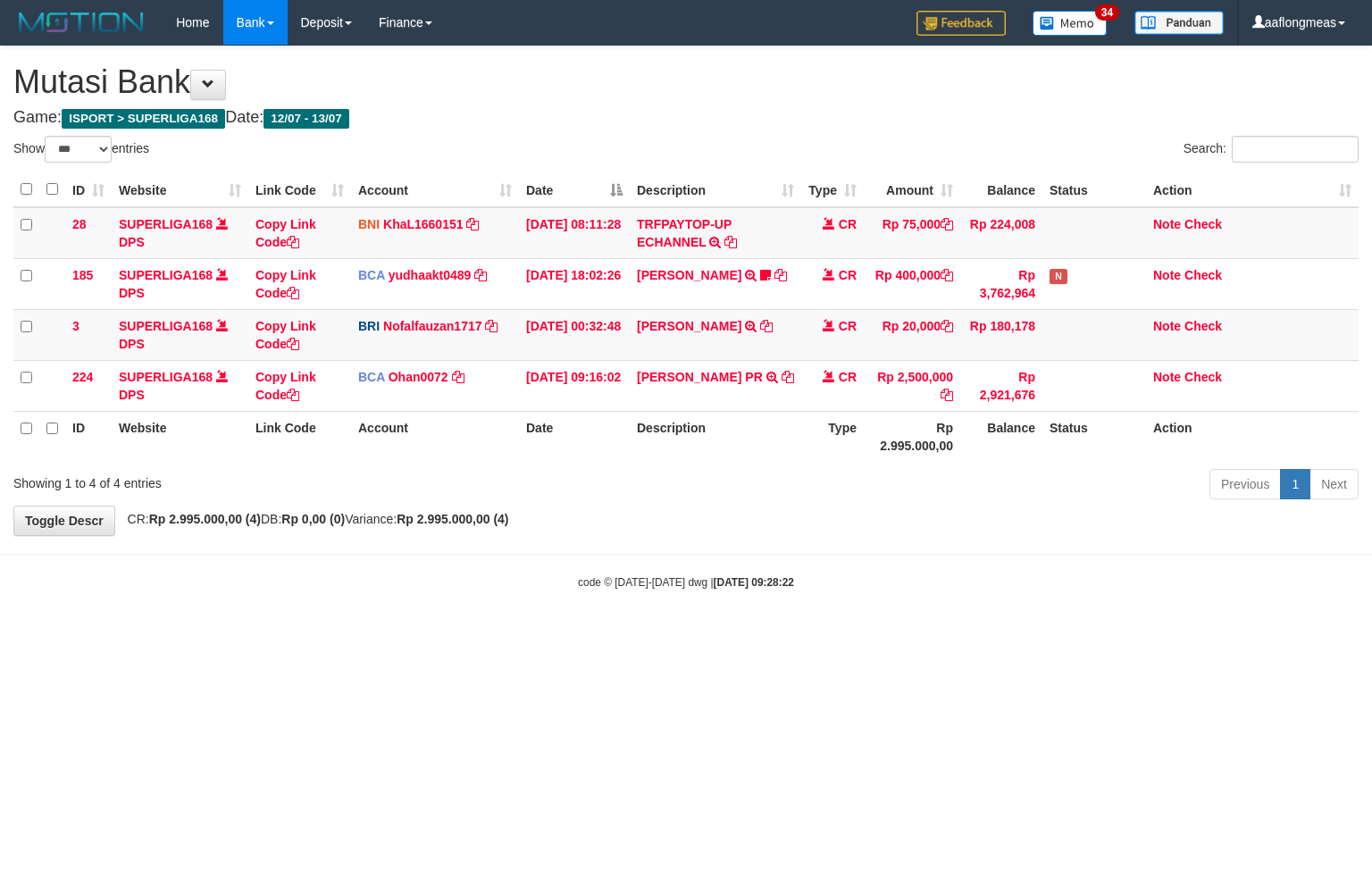 select on "***" 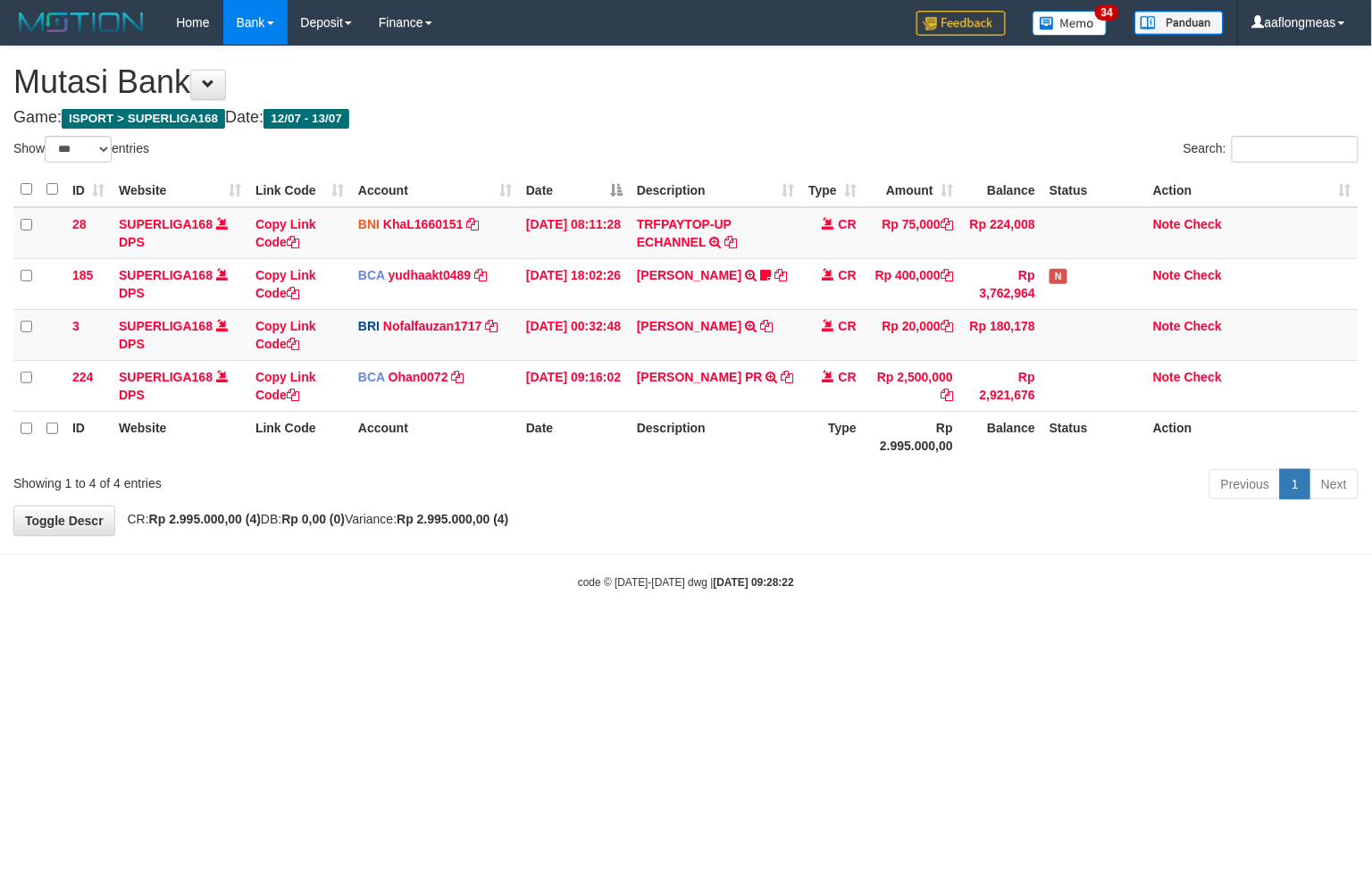drag, startPoint x: 0, startPoint y: 0, endPoint x: 778, endPoint y: 558, distance: 957.4174 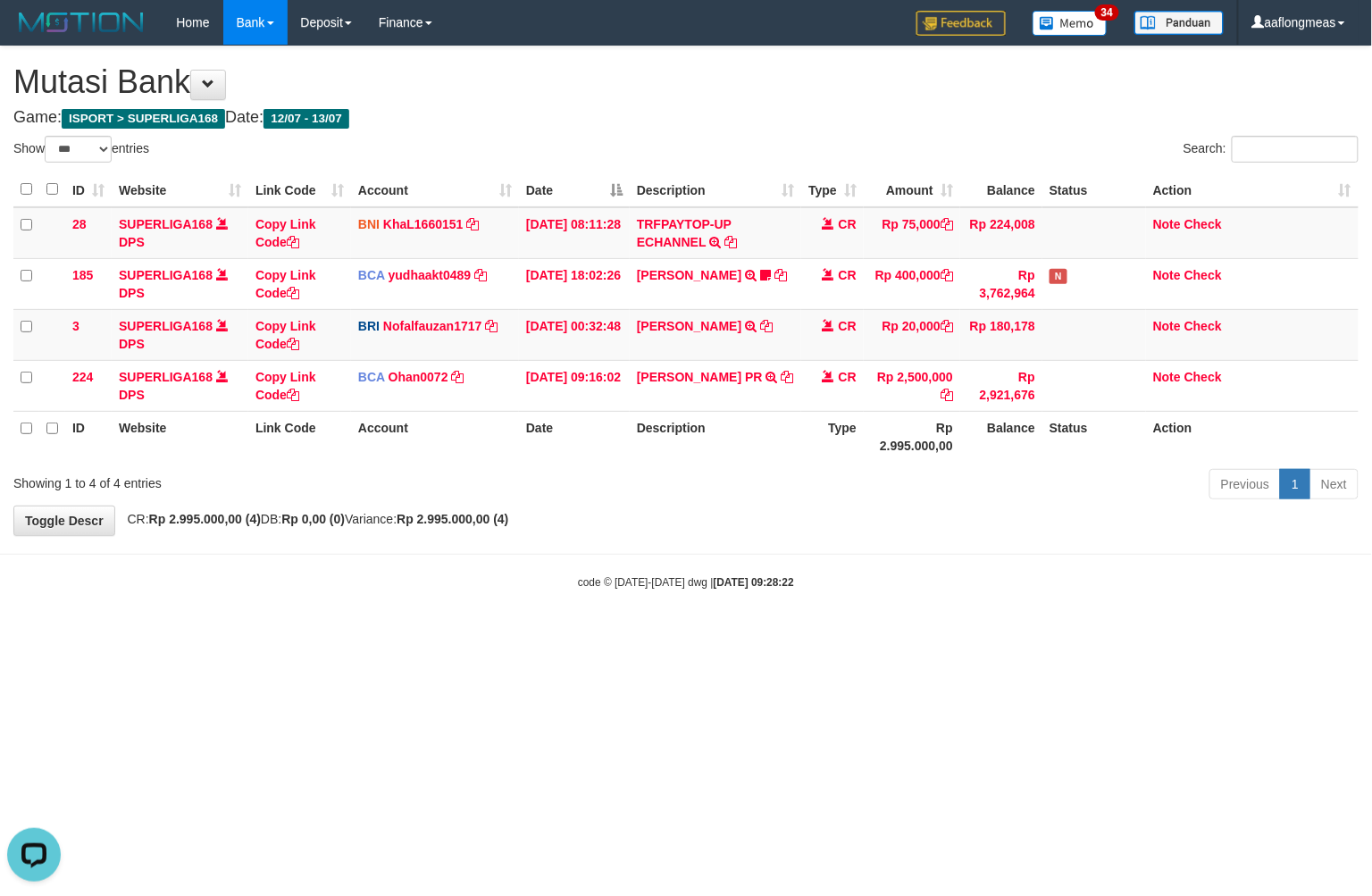 scroll, scrollTop: 0, scrollLeft: 0, axis: both 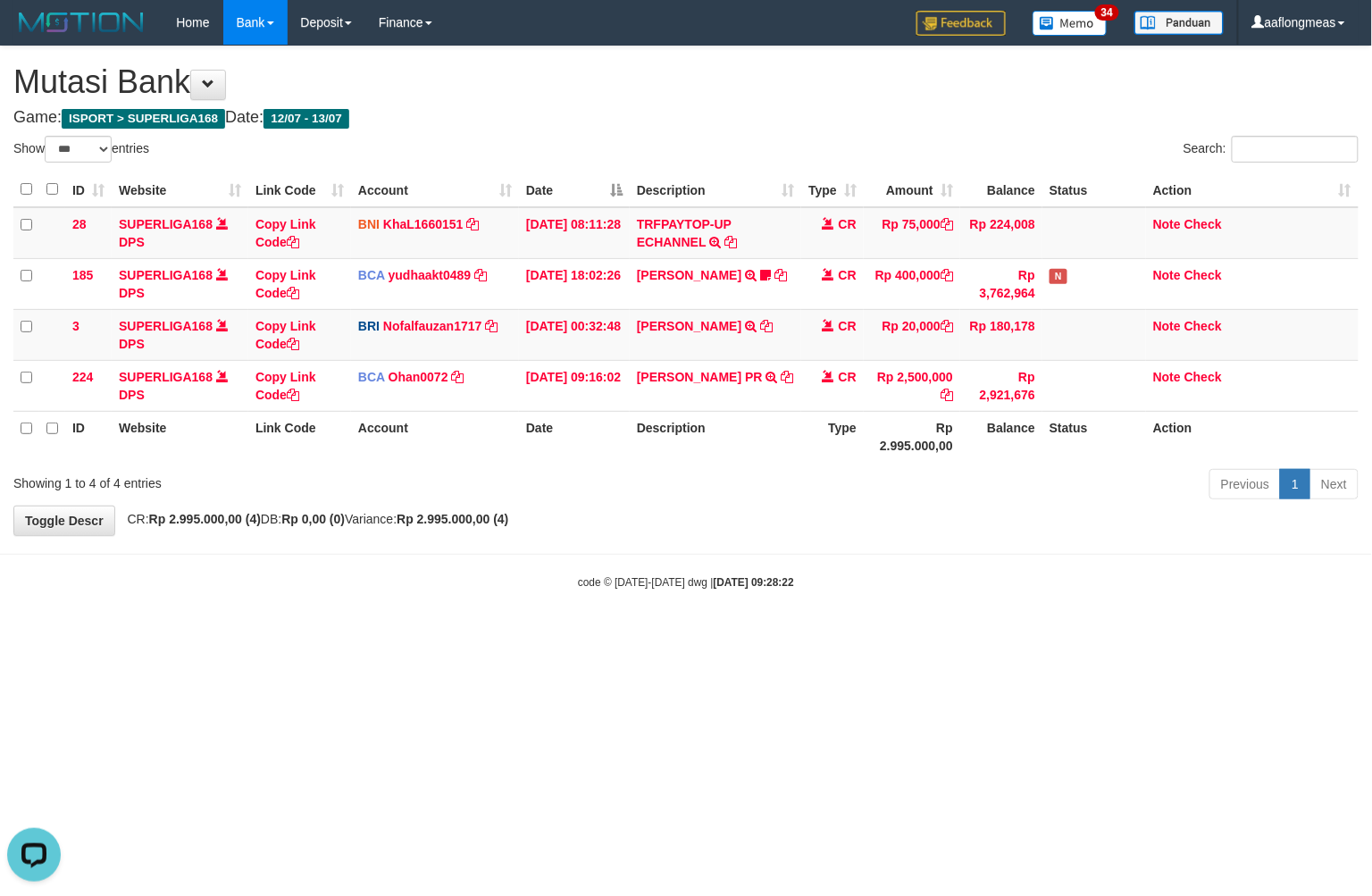 click on "Toggle navigation
Home
Bank
Account List
Load
By Website
Group
[ISPORT]													SUPERLIGA168
By Load Group (DPS)
34" at bounding box center (686, 317) 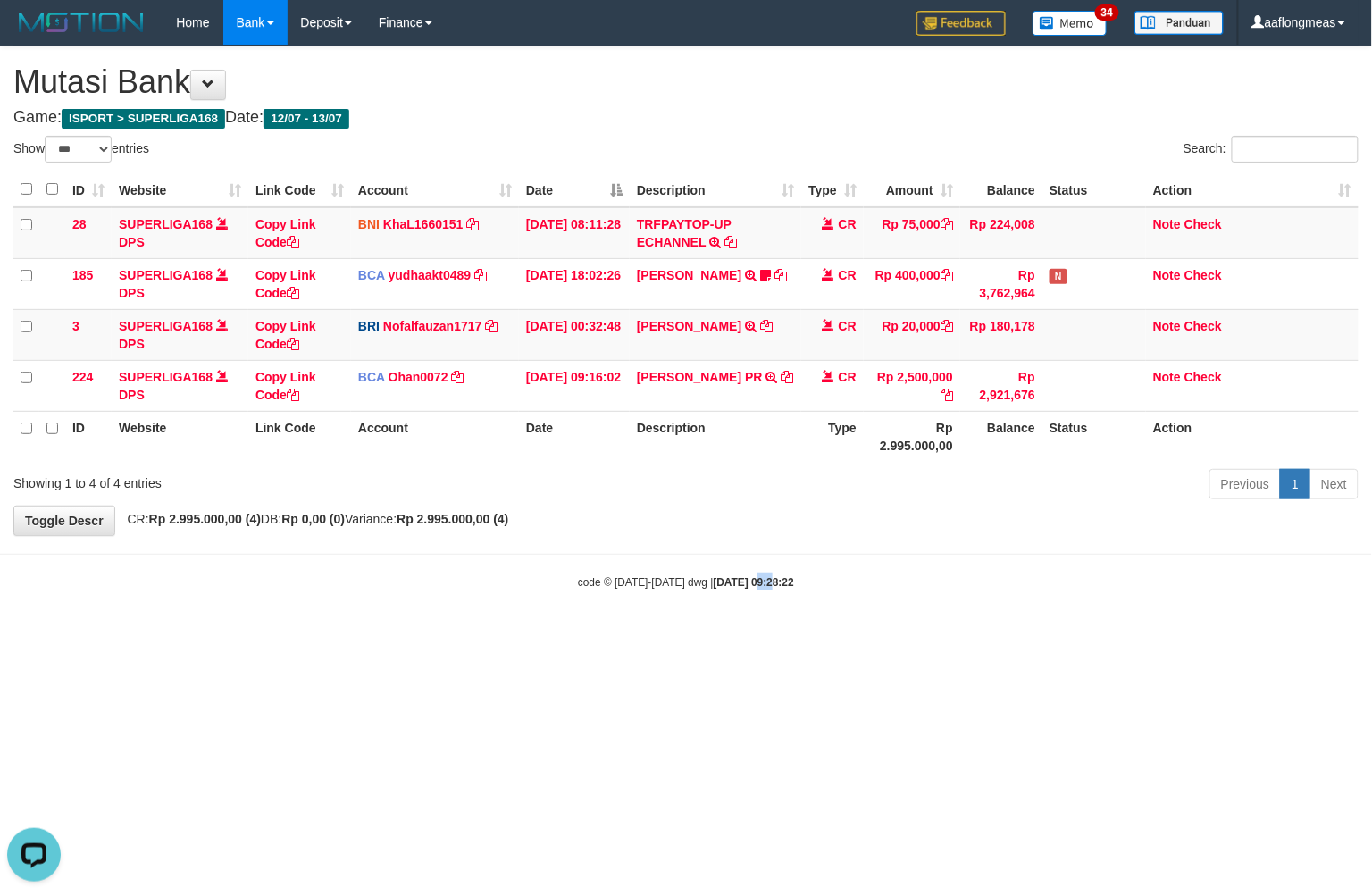 click on "Toggle navigation
Home
Bank
Account List
Load
By Website
Group
[ISPORT]													SUPERLIGA168
By Load Group (DPS)
34" at bounding box center [686, 317] 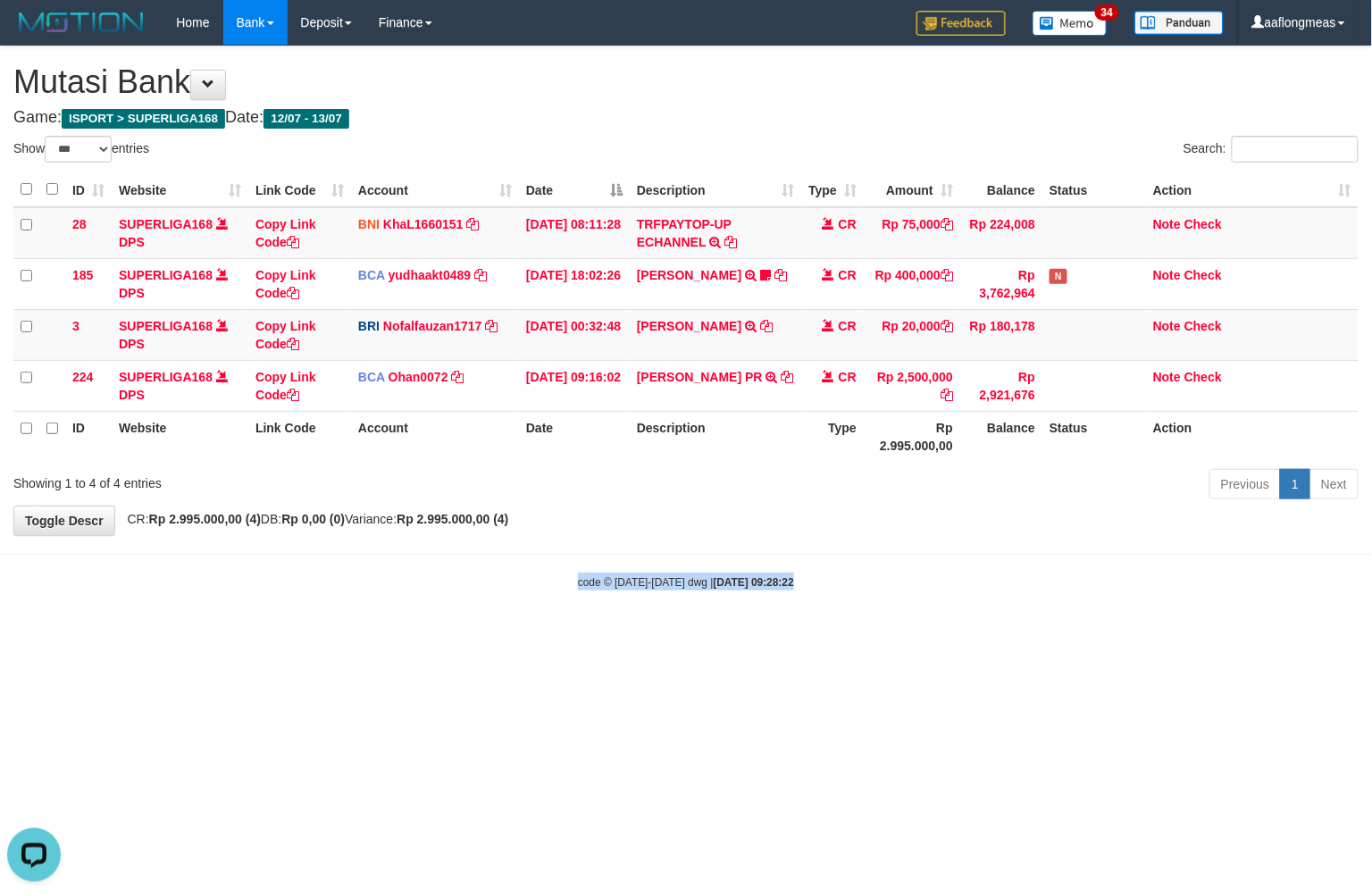 click on "Toggle navigation
Home
Bank
Account List
Load
By Website
Group
[ISPORT]													SUPERLIGA168
By Load Group (DPS)
34" at bounding box center (686, 317) 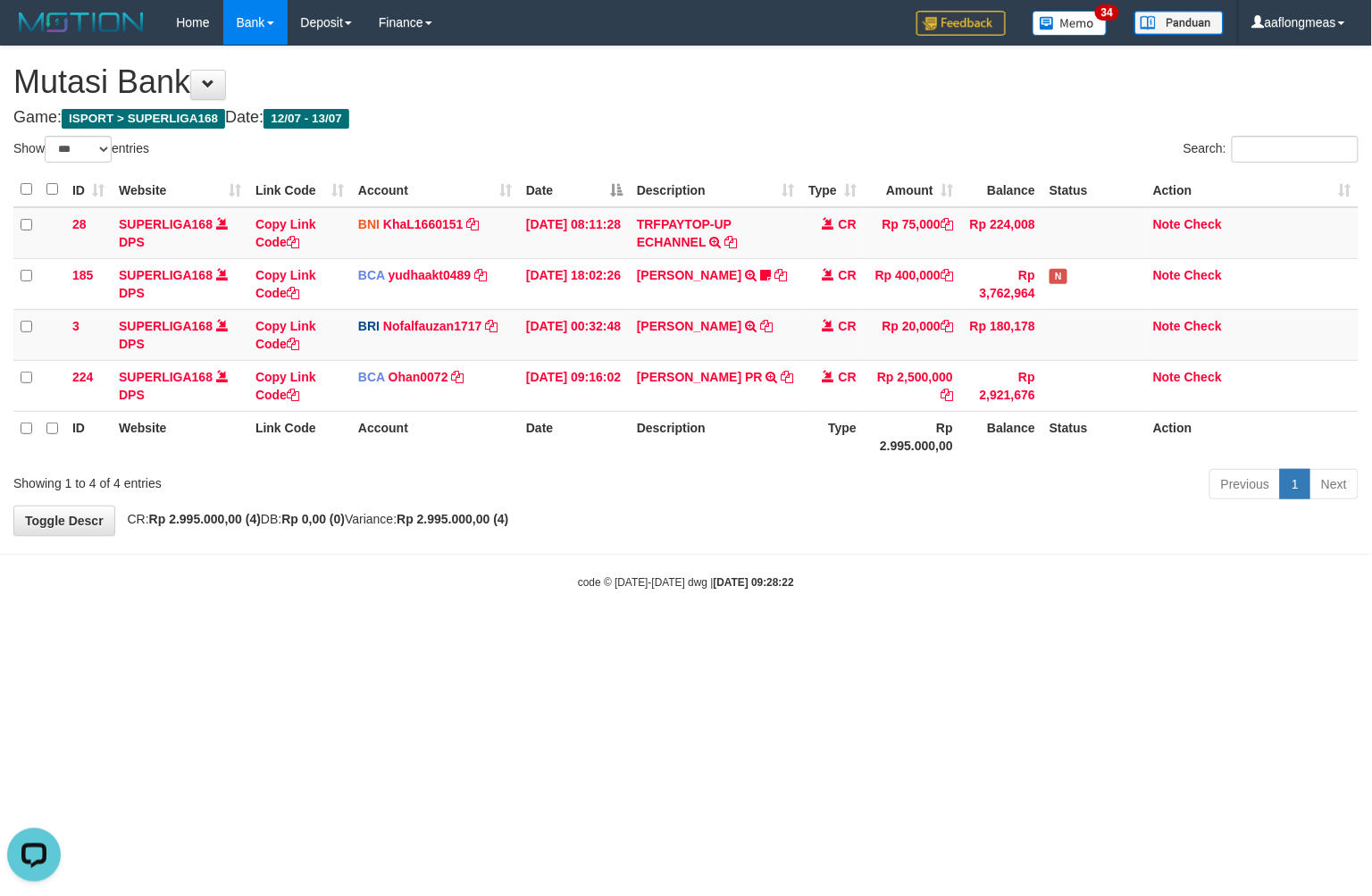 click on "Toggle navigation
Home
Bank
Account List
Load
By Website
Group
[ISPORT]													SUPERLIGA168
By Load Group (DPS)
34" at bounding box center [686, 317] 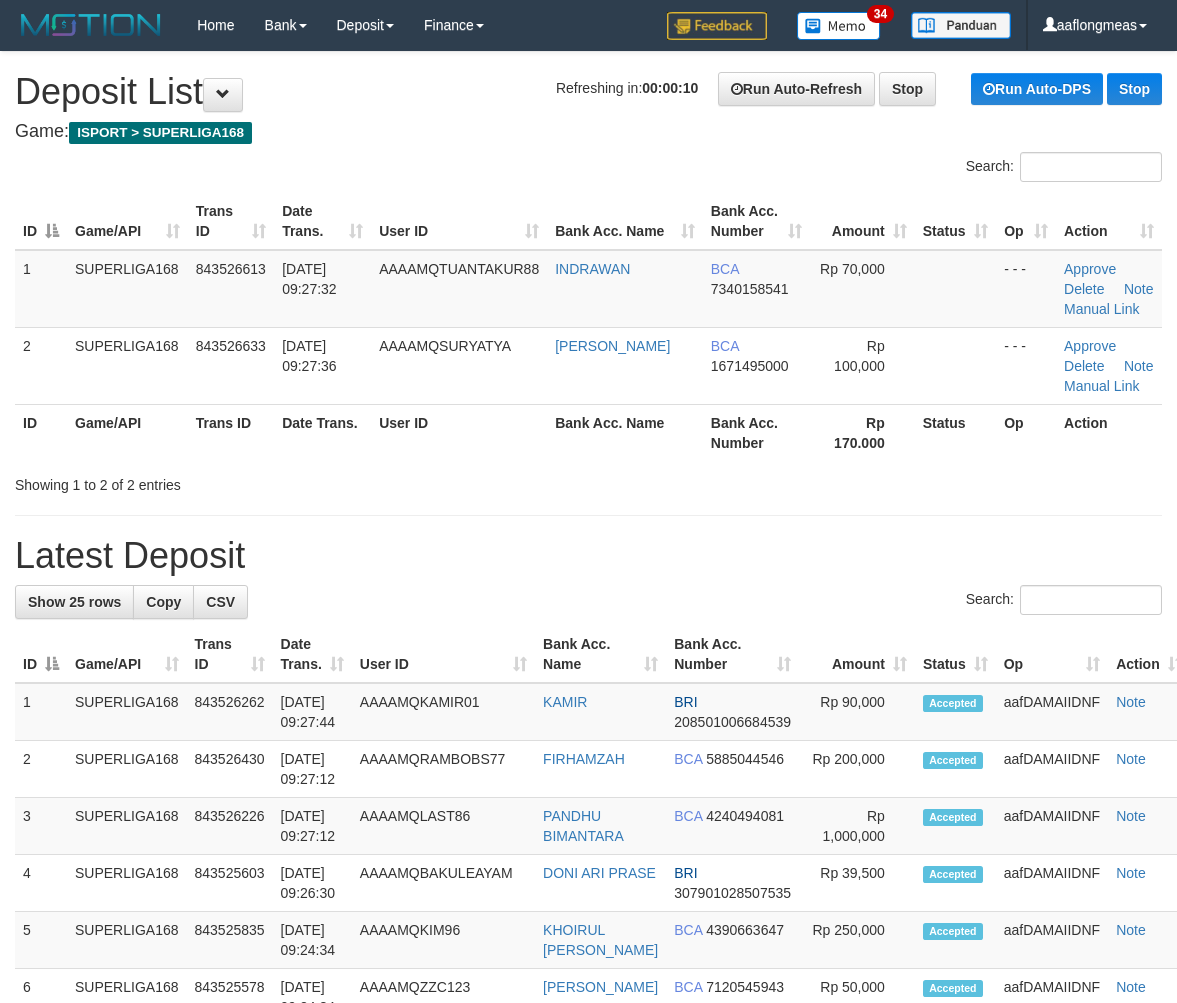 scroll, scrollTop: 0, scrollLeft: 0, axis: both 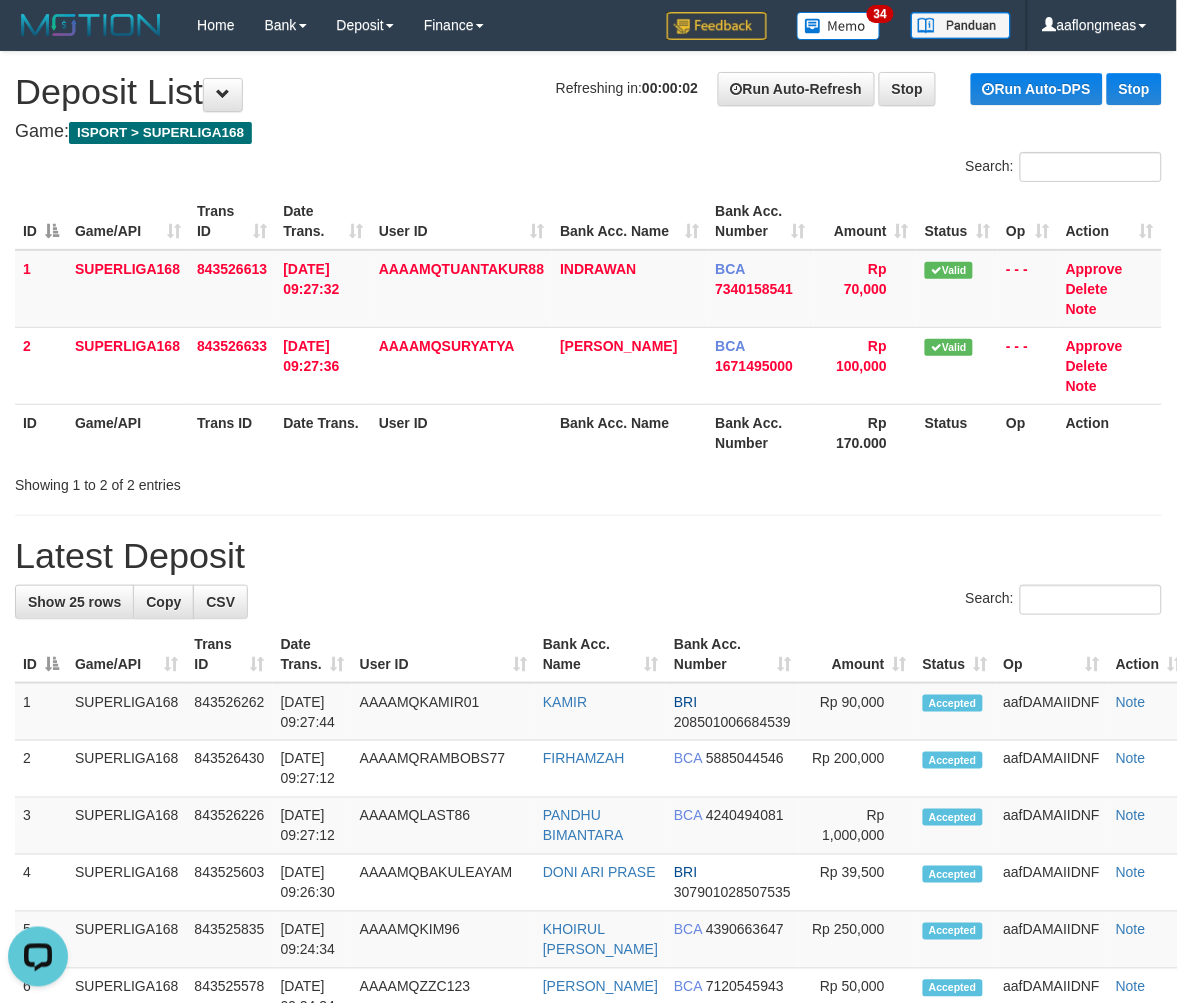 click on "Search:" at bounding box center (588, 602) 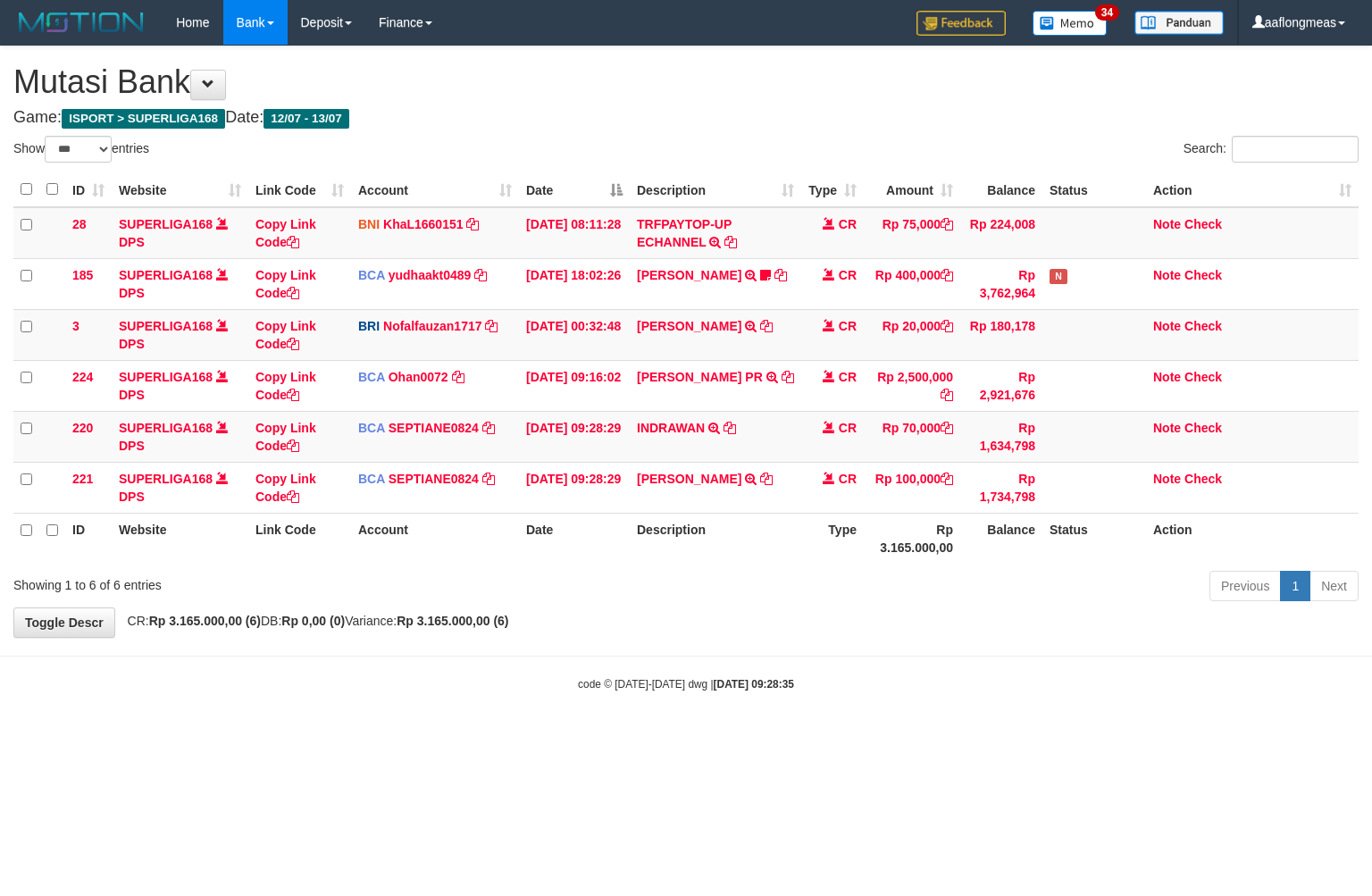 select on "***" 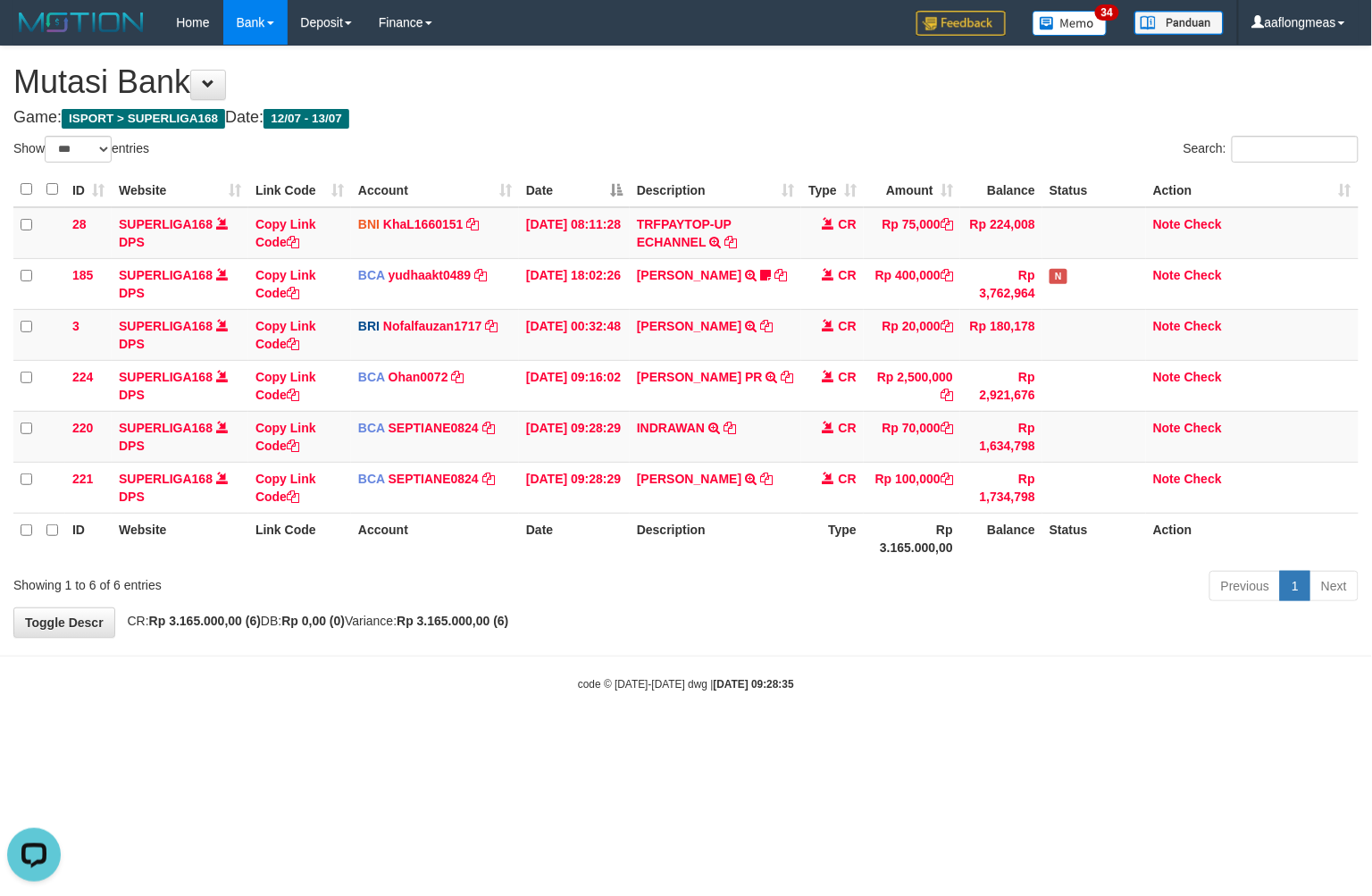 scroll, scrollTop: 0, scrollLeft: 0, axis: both 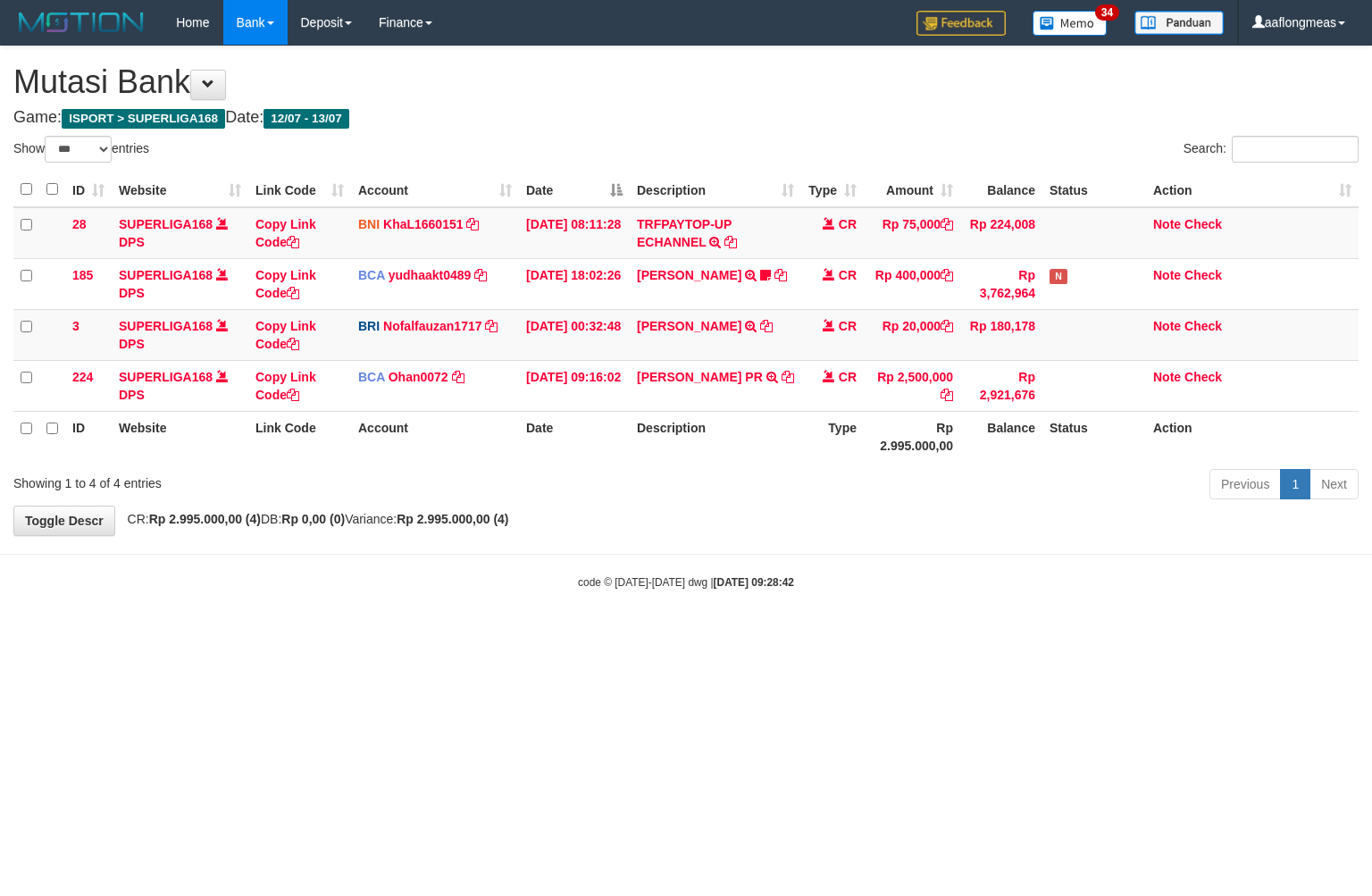 select on "***" 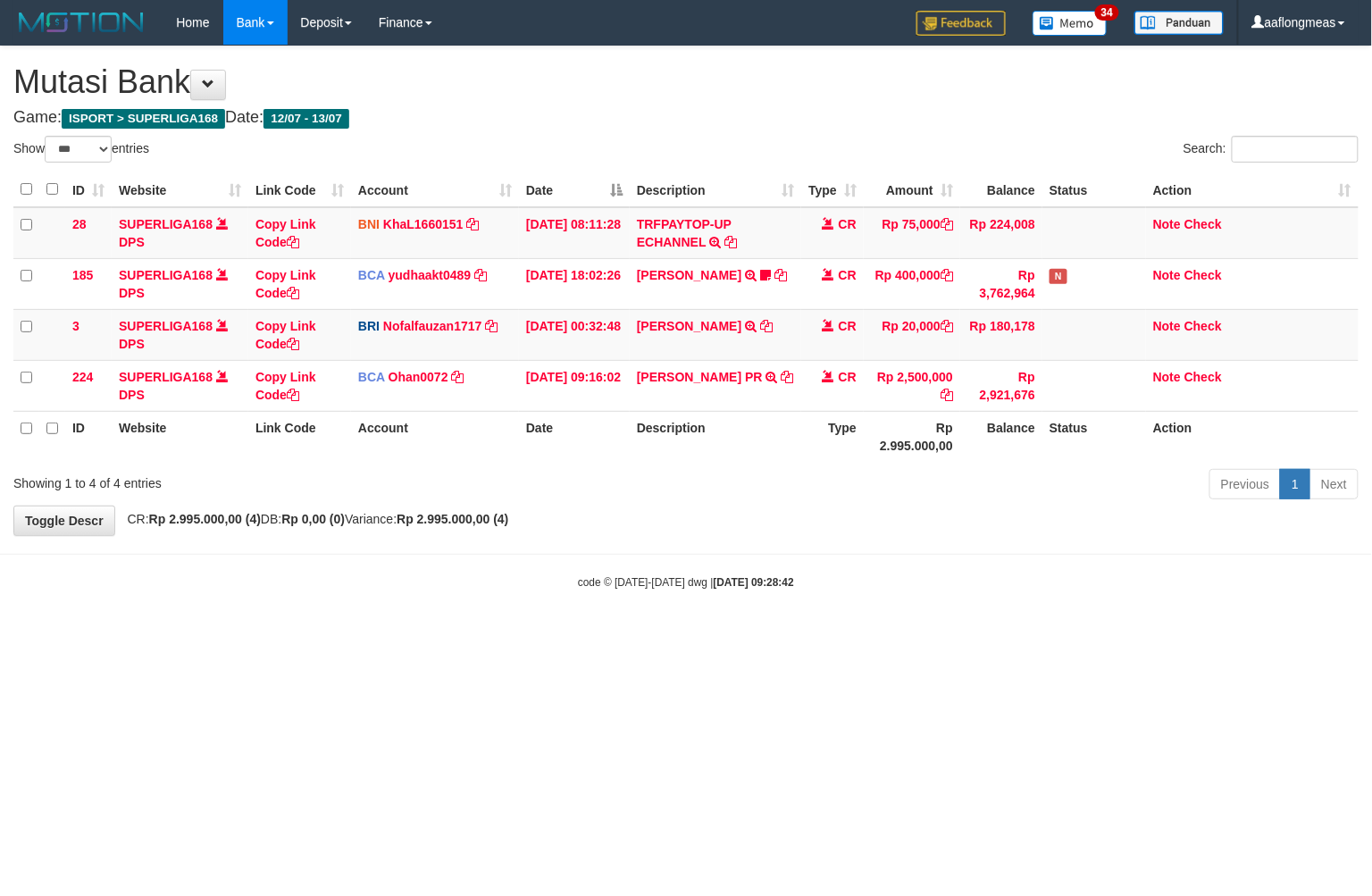 click on "code © 2012-2018 dwg |  2025/07/13 09:28:42" at bounding box center [686, 582] 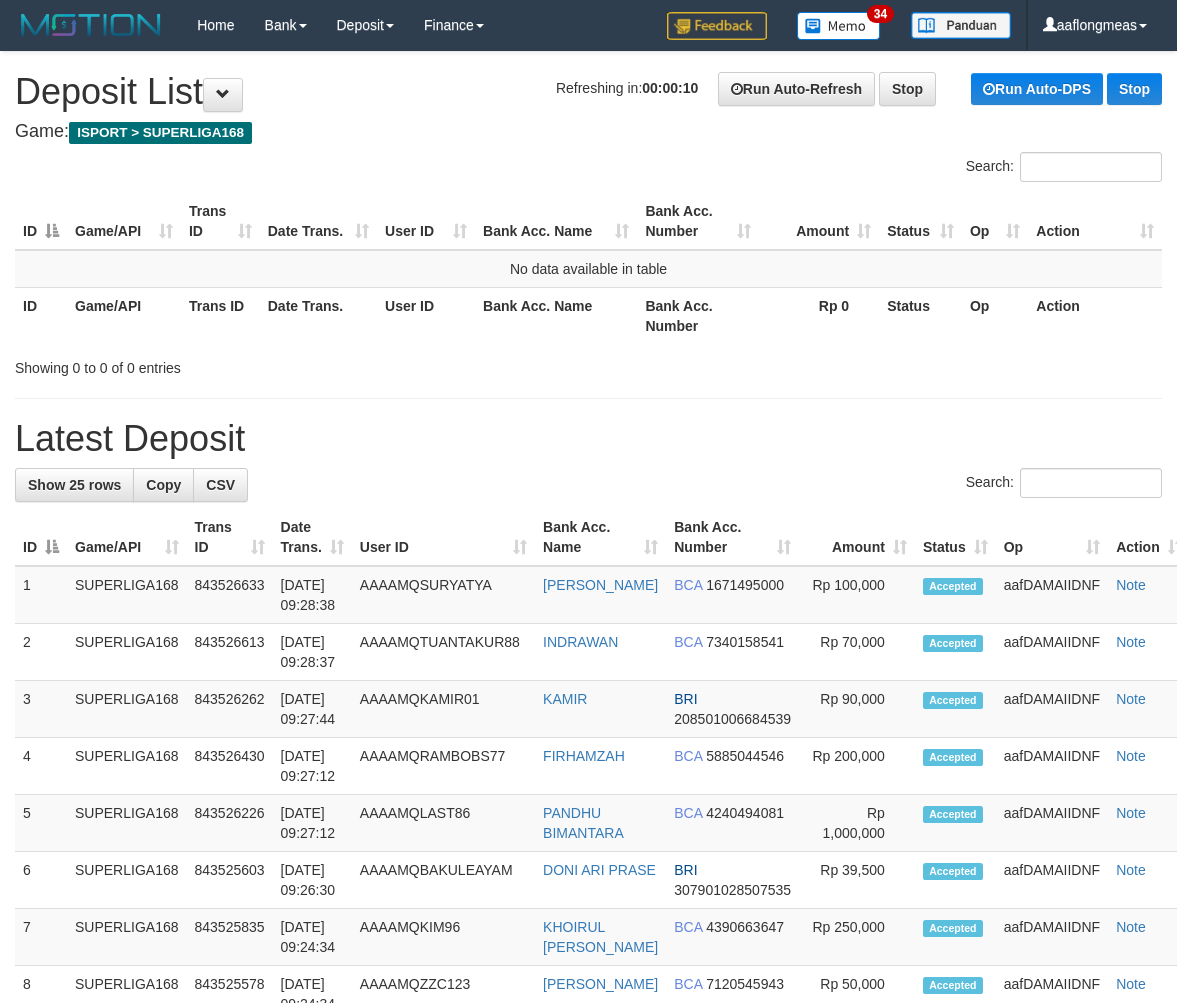 scroll, scrollTop: 0, scrollLeft: 0, axis: both 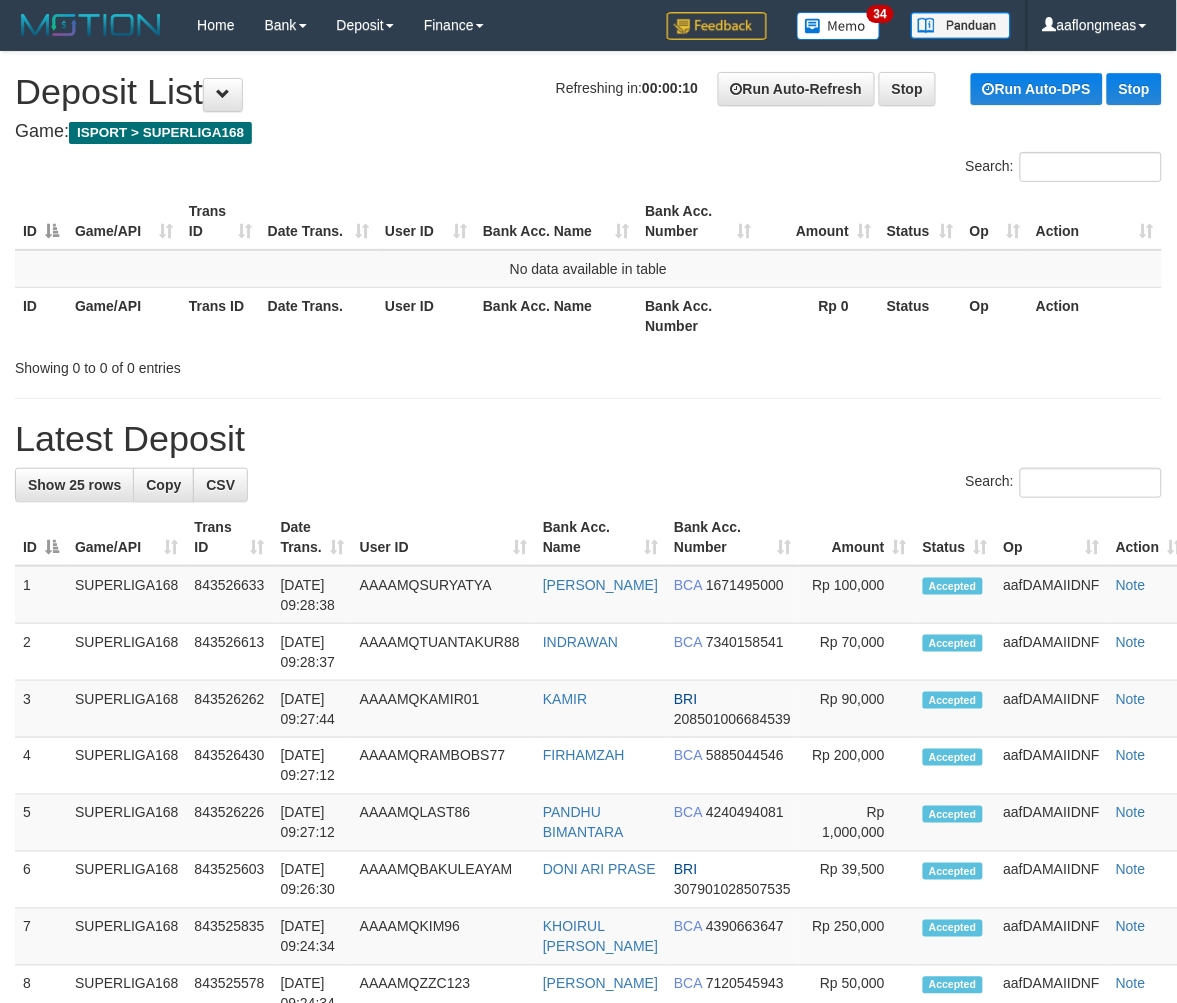 click on "Bank Acc. Number" at bounding box center [732, 537] 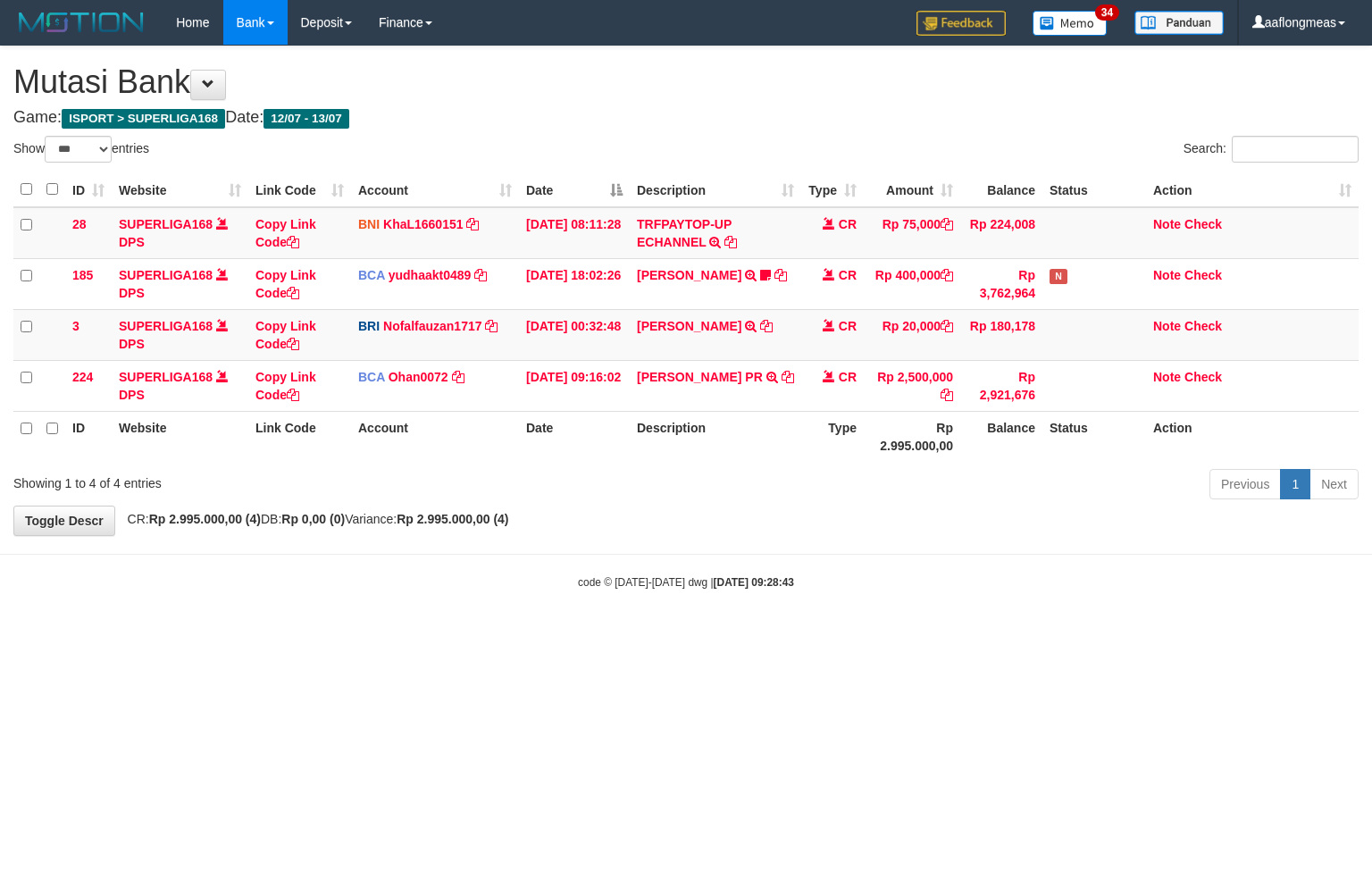 select on "***" 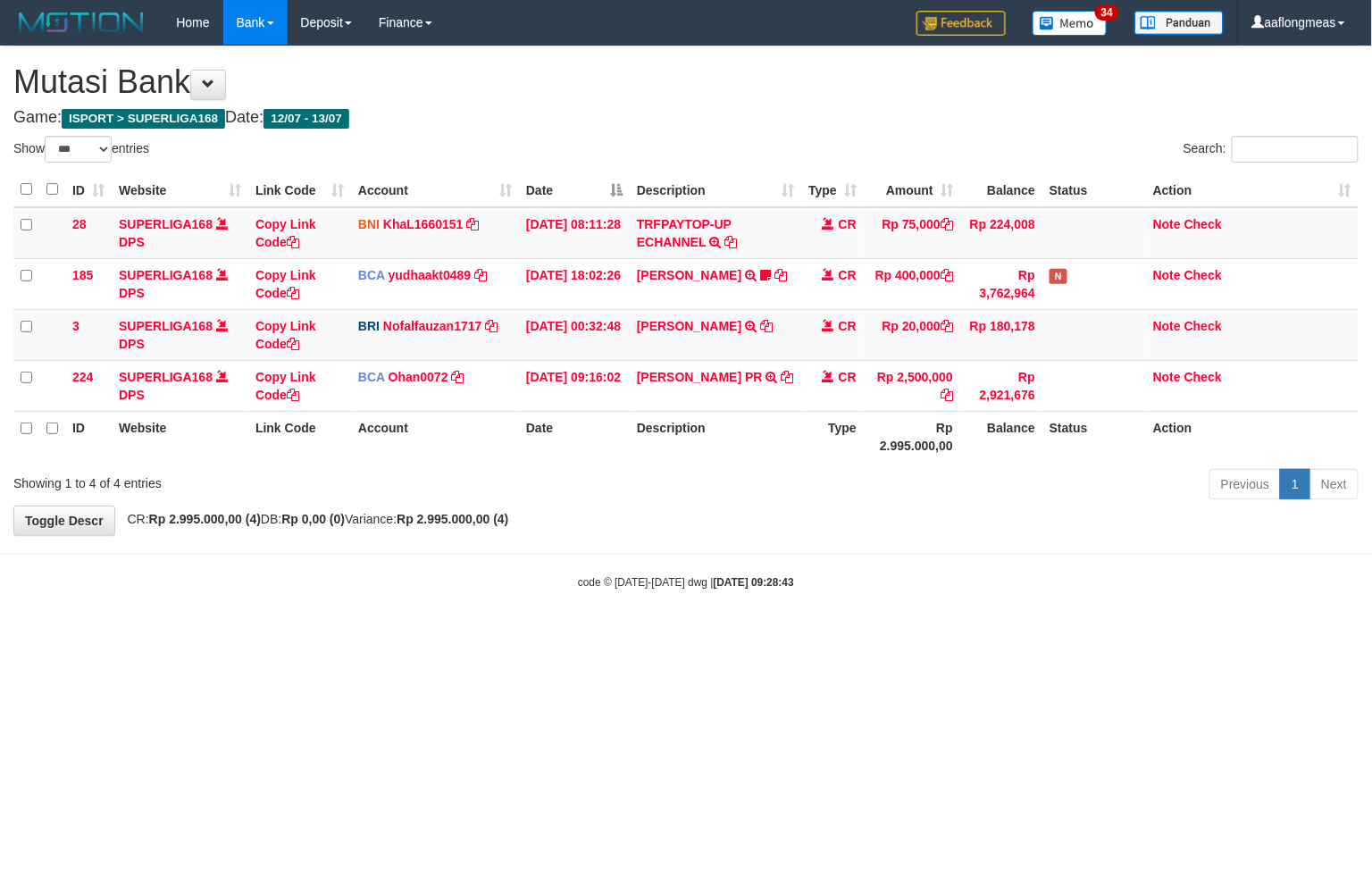 click on "2025/07/13 09:28:43" at bounding box center (754, 582) 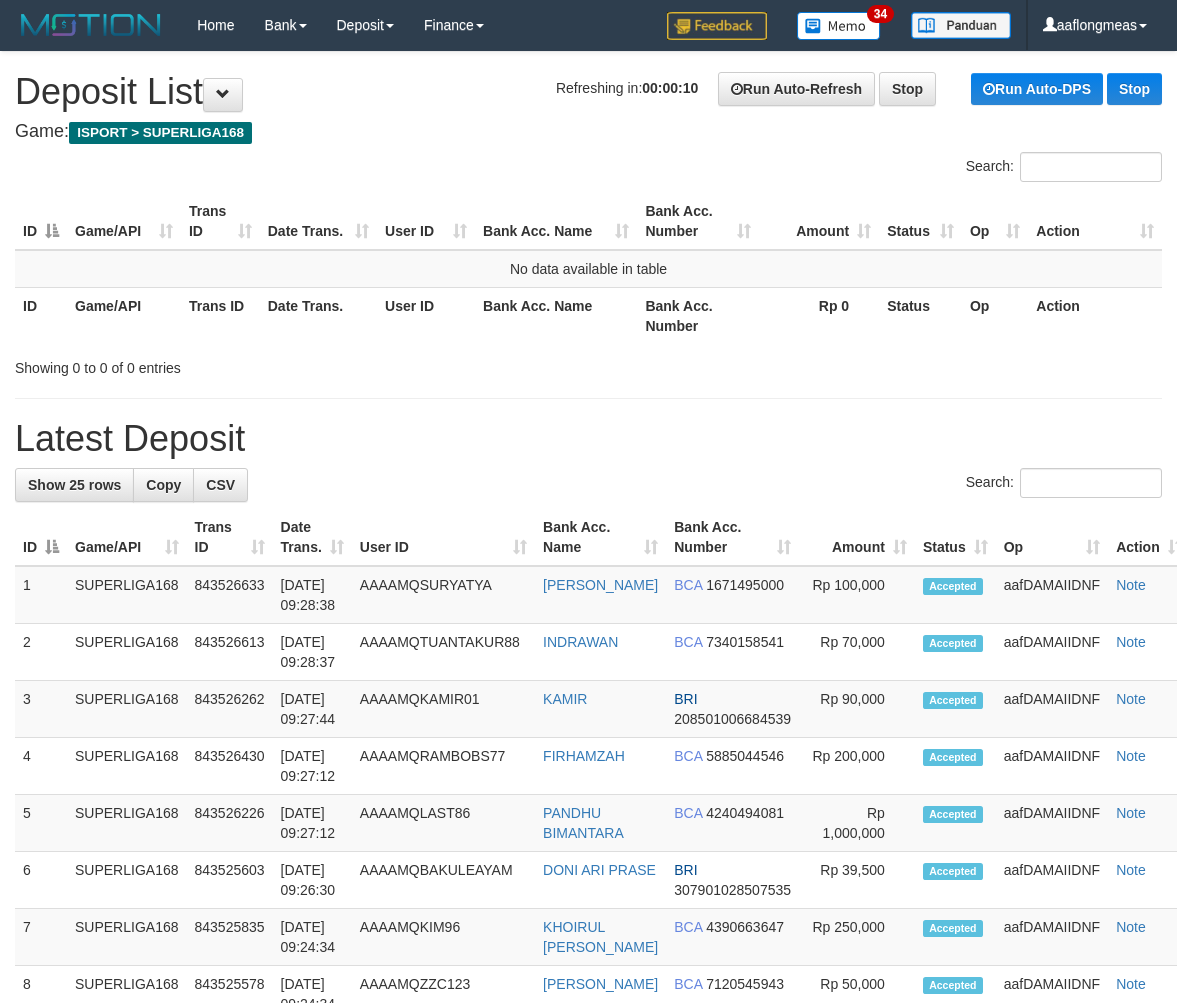 scroll, scrollTop: 0, scrollLeft: 0, axis: both 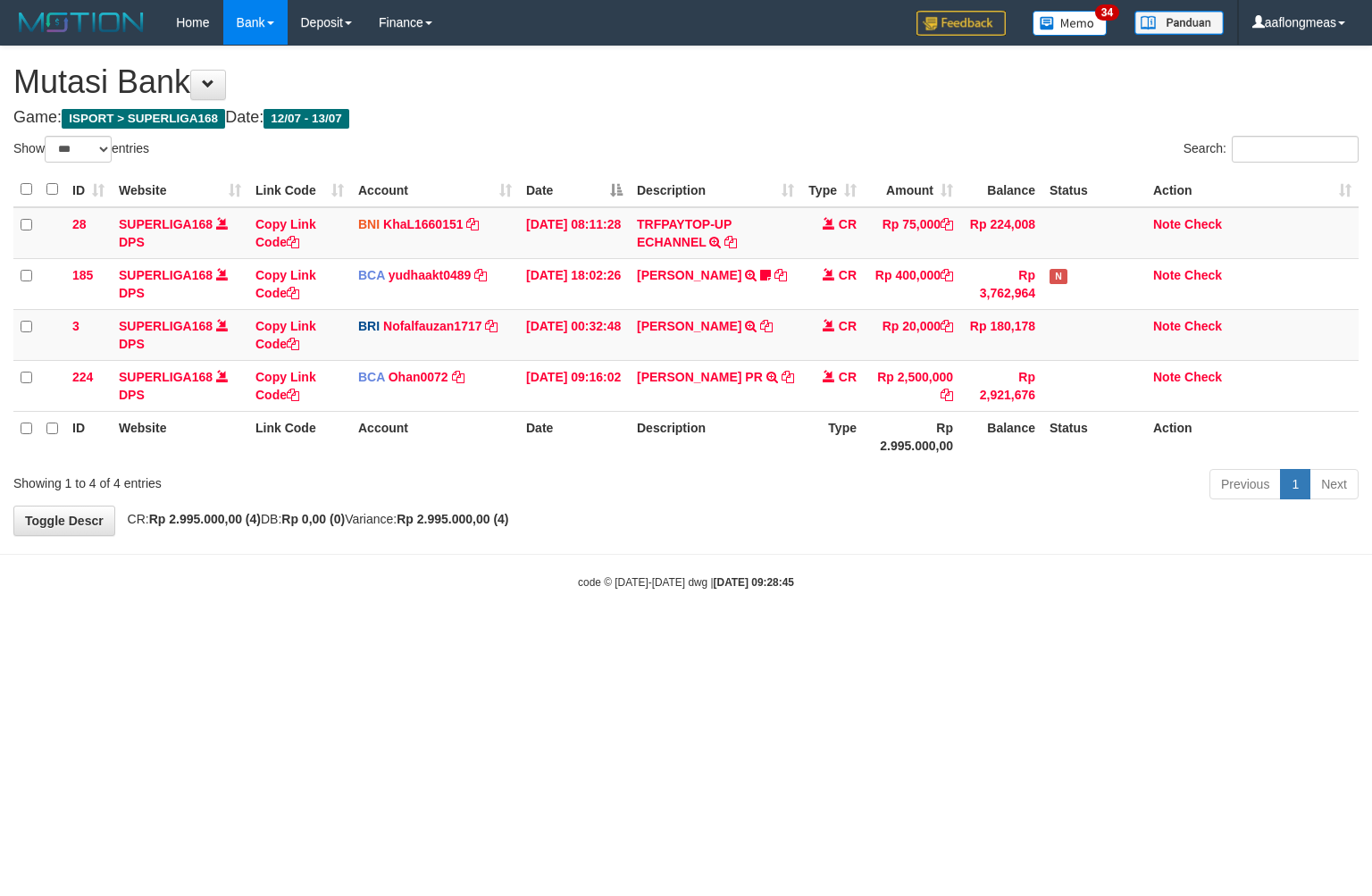 select on "***" 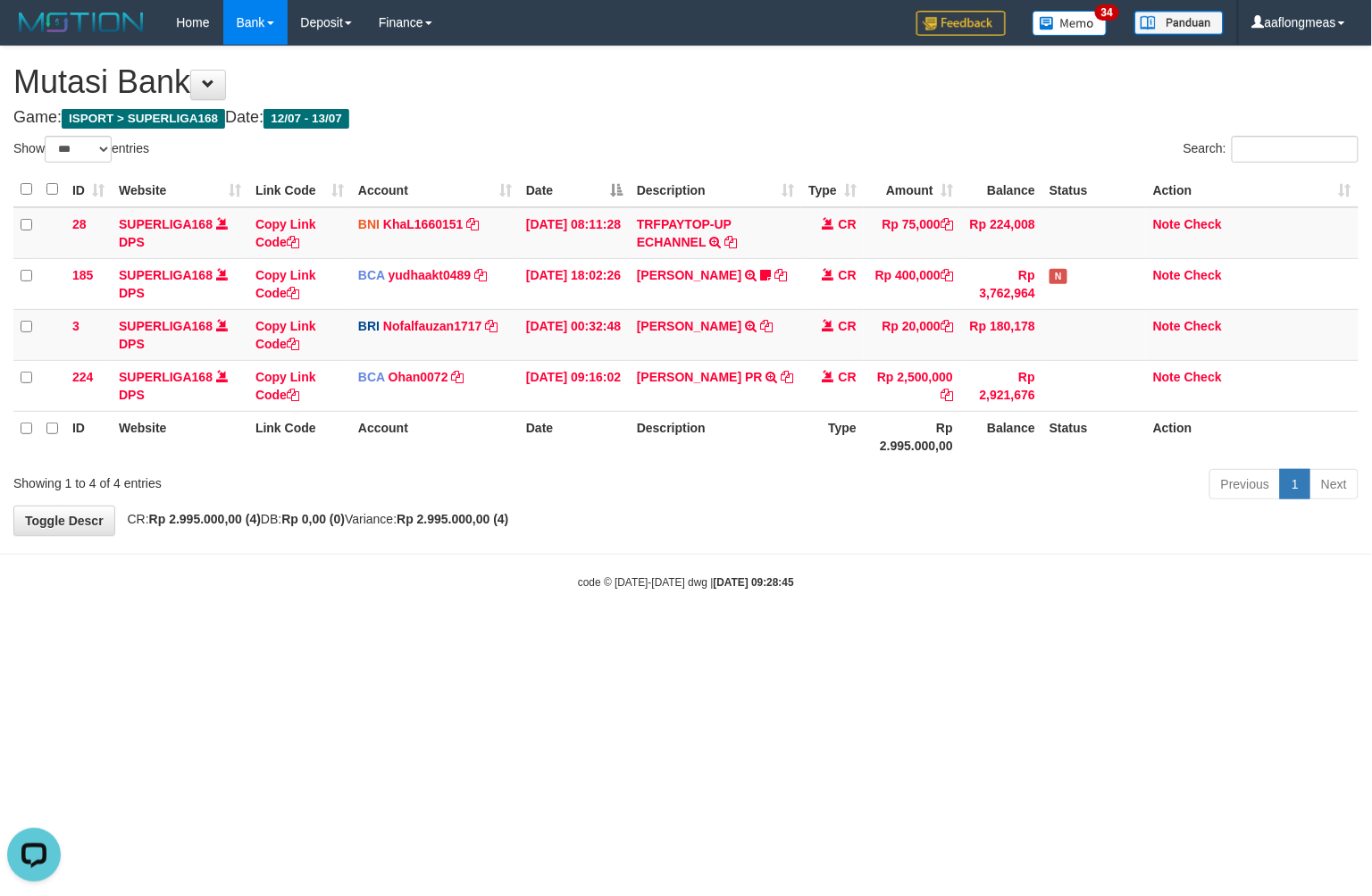 scroll, scrollTop: 0, scrollLeft: 0, axis: both 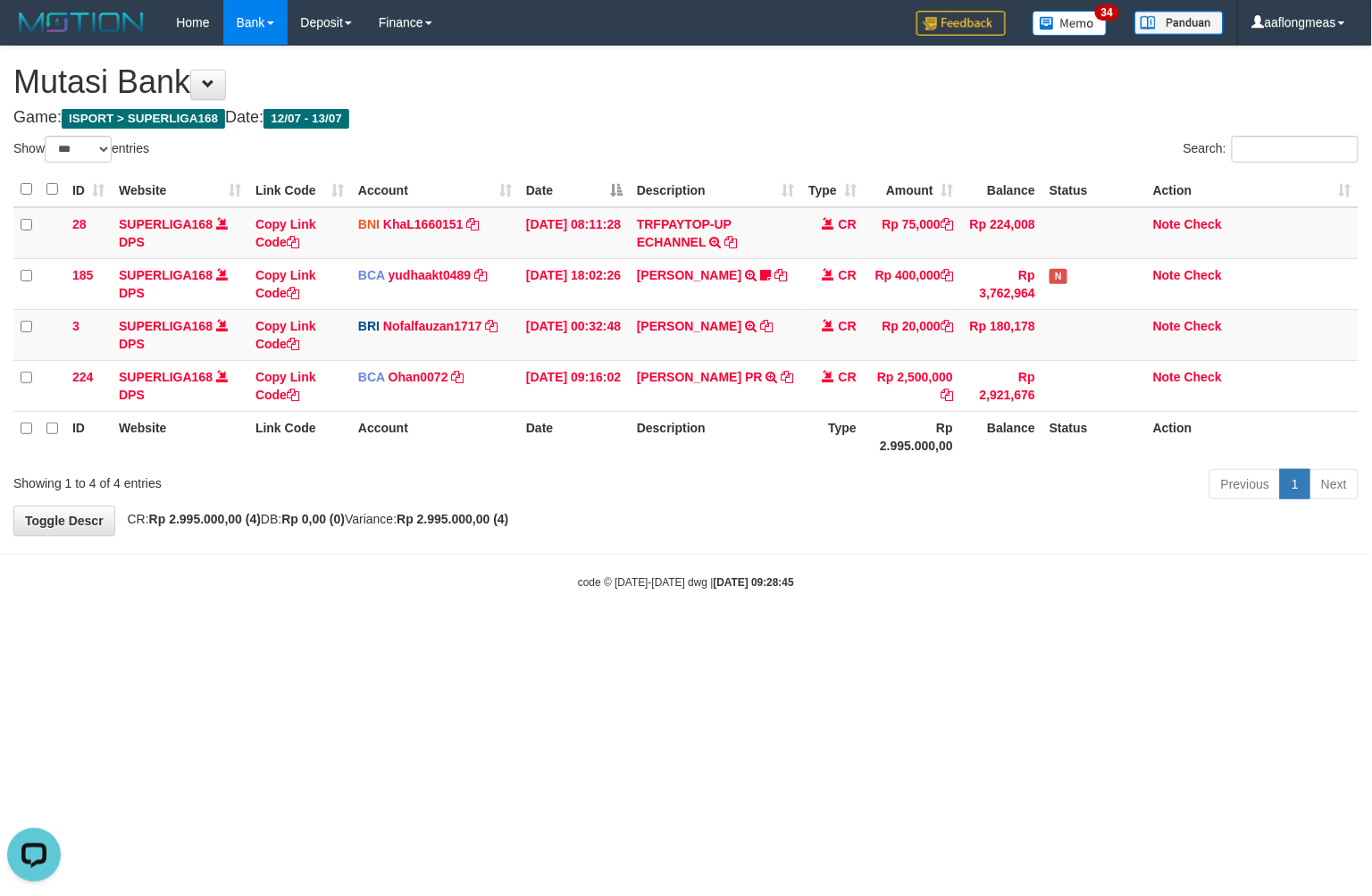 click on "code © 2012-2018 dwg |  2025/07/13 09:28:45" at bounding box center [686, 582] 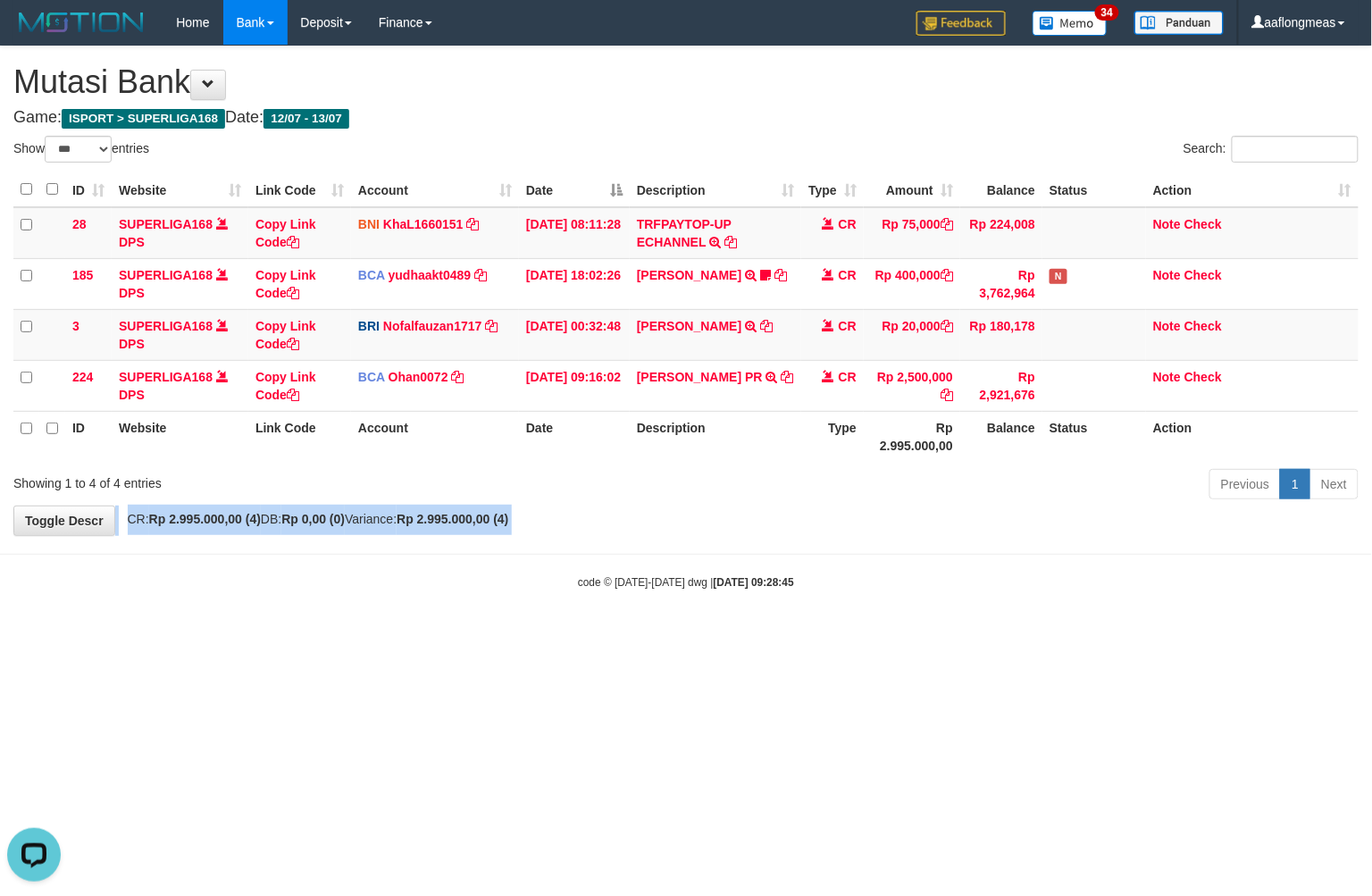 click on "**********" at bounding box center [686, 290] 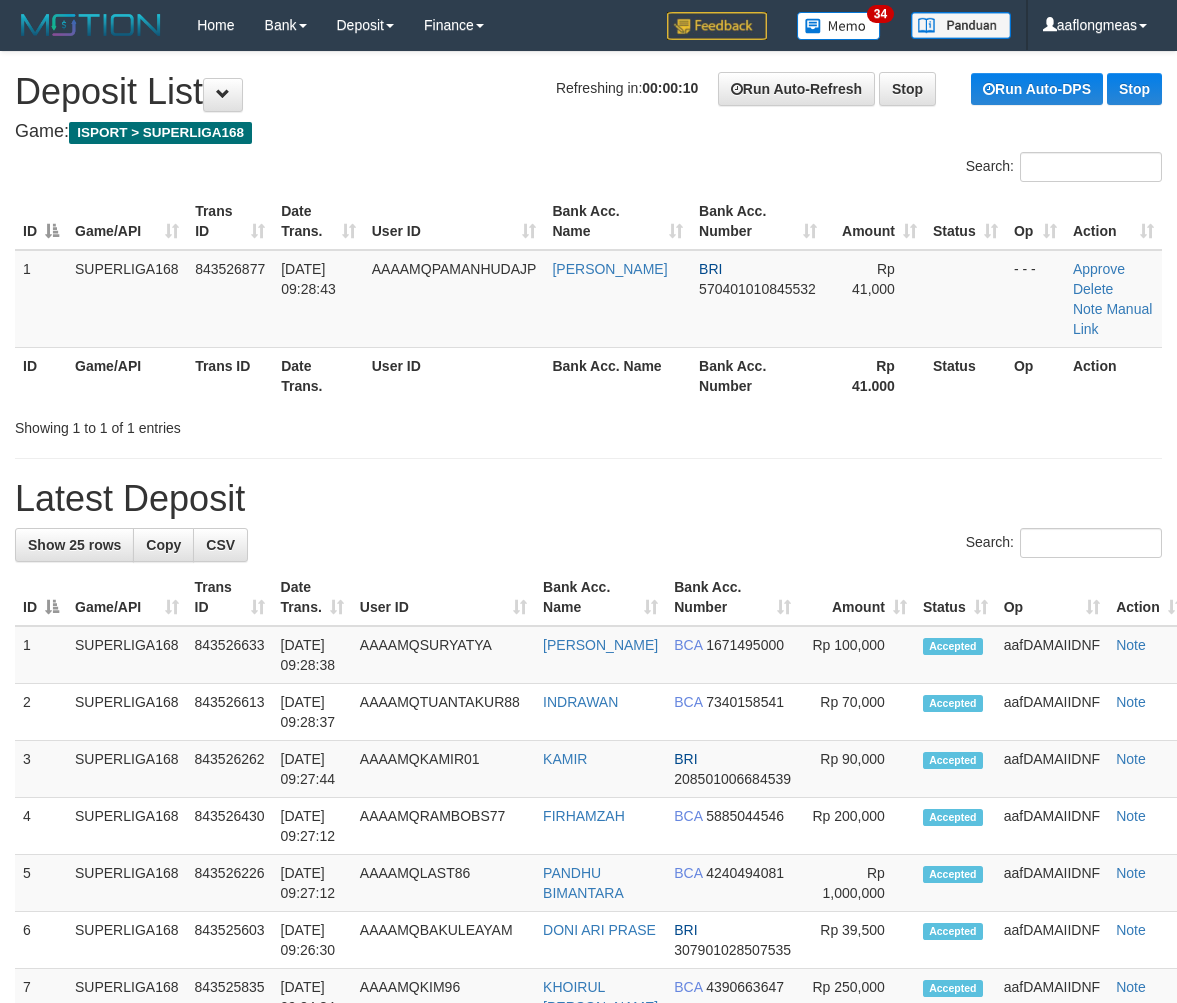 scroll, scrollTop: 0, scrollLeft: 0, axis: both 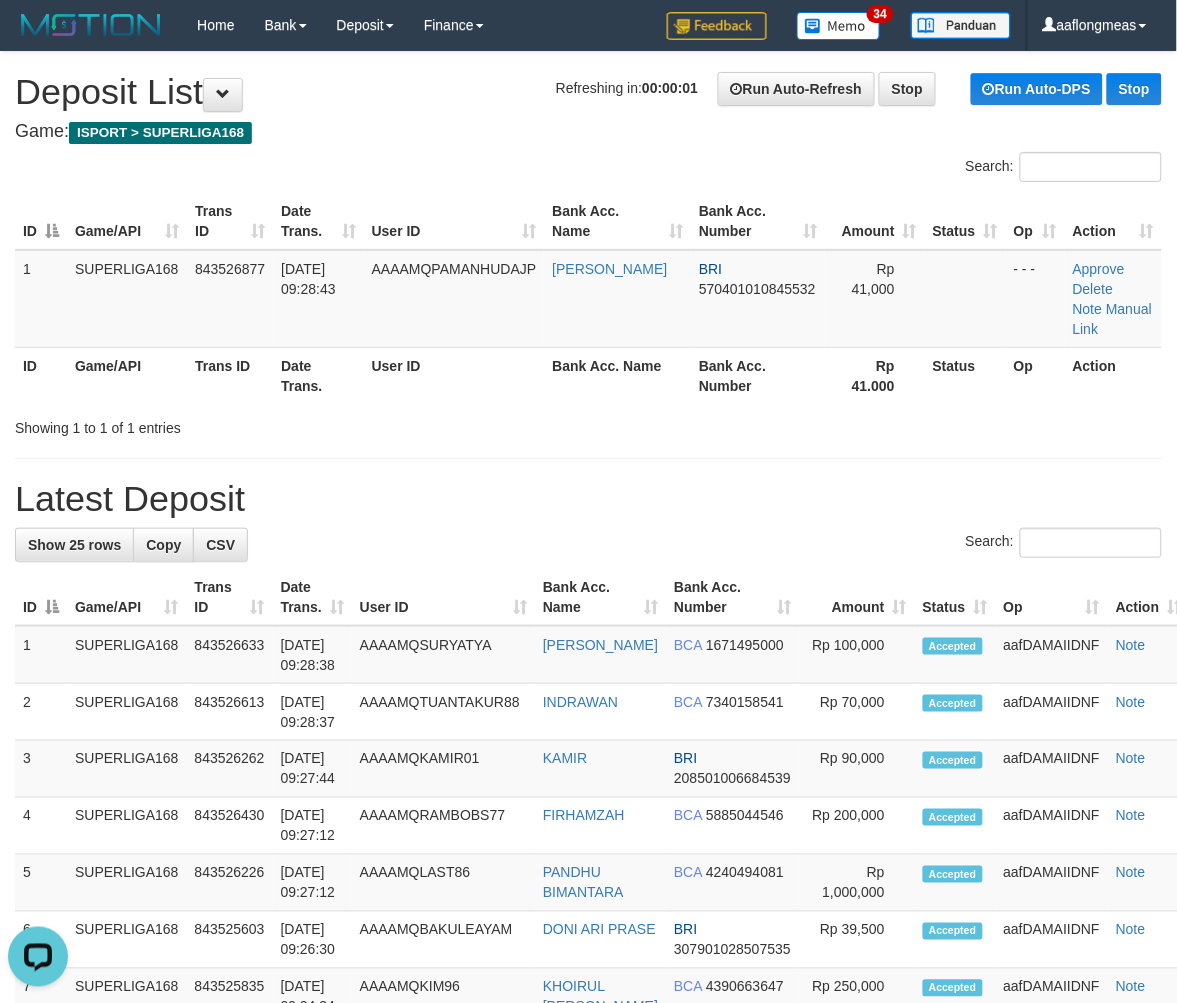 click on "Latest Deposit" at bounding box center (588, 499) 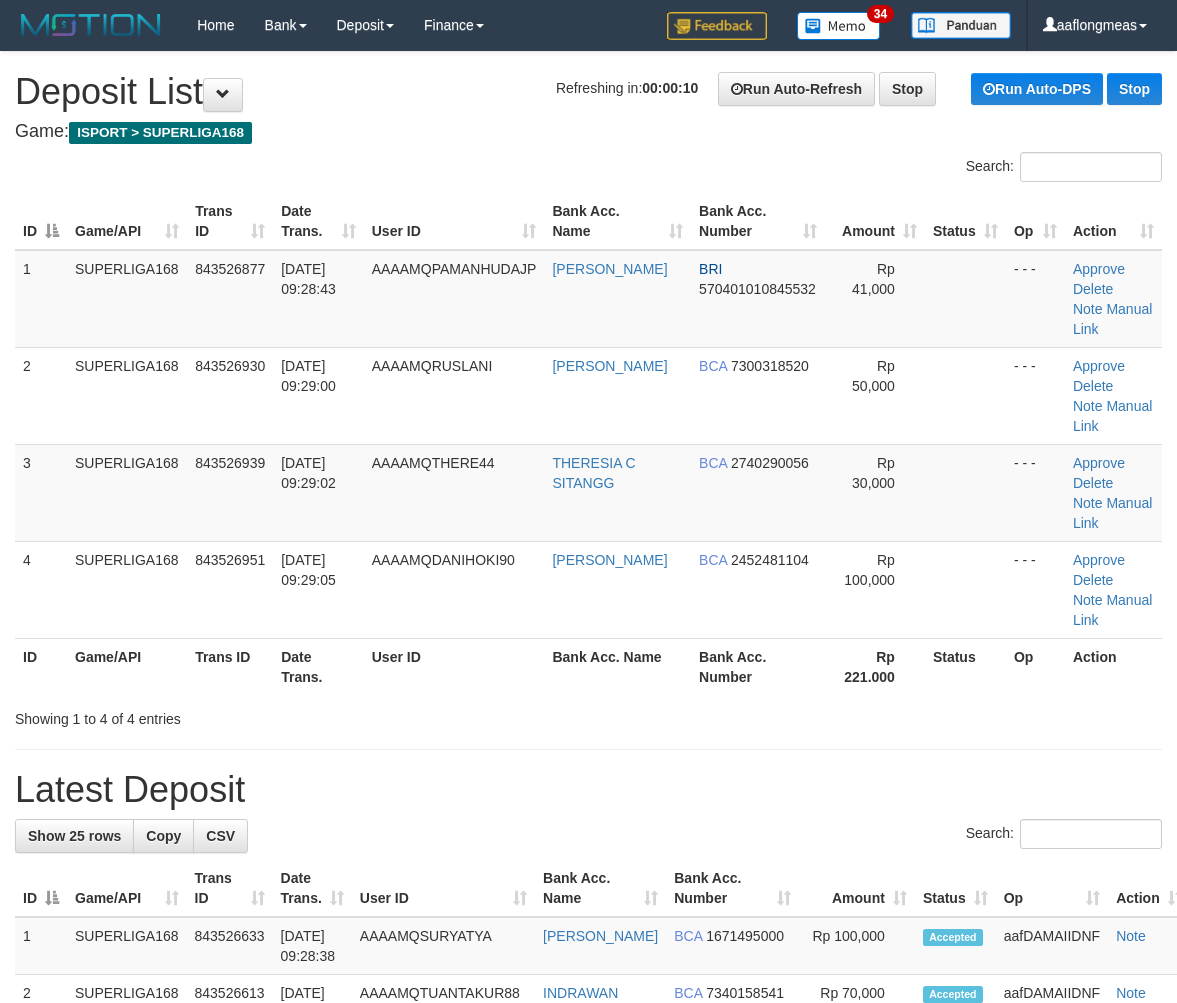 scroll, scrollTop: 0, scrollLeft: 0, axis: both 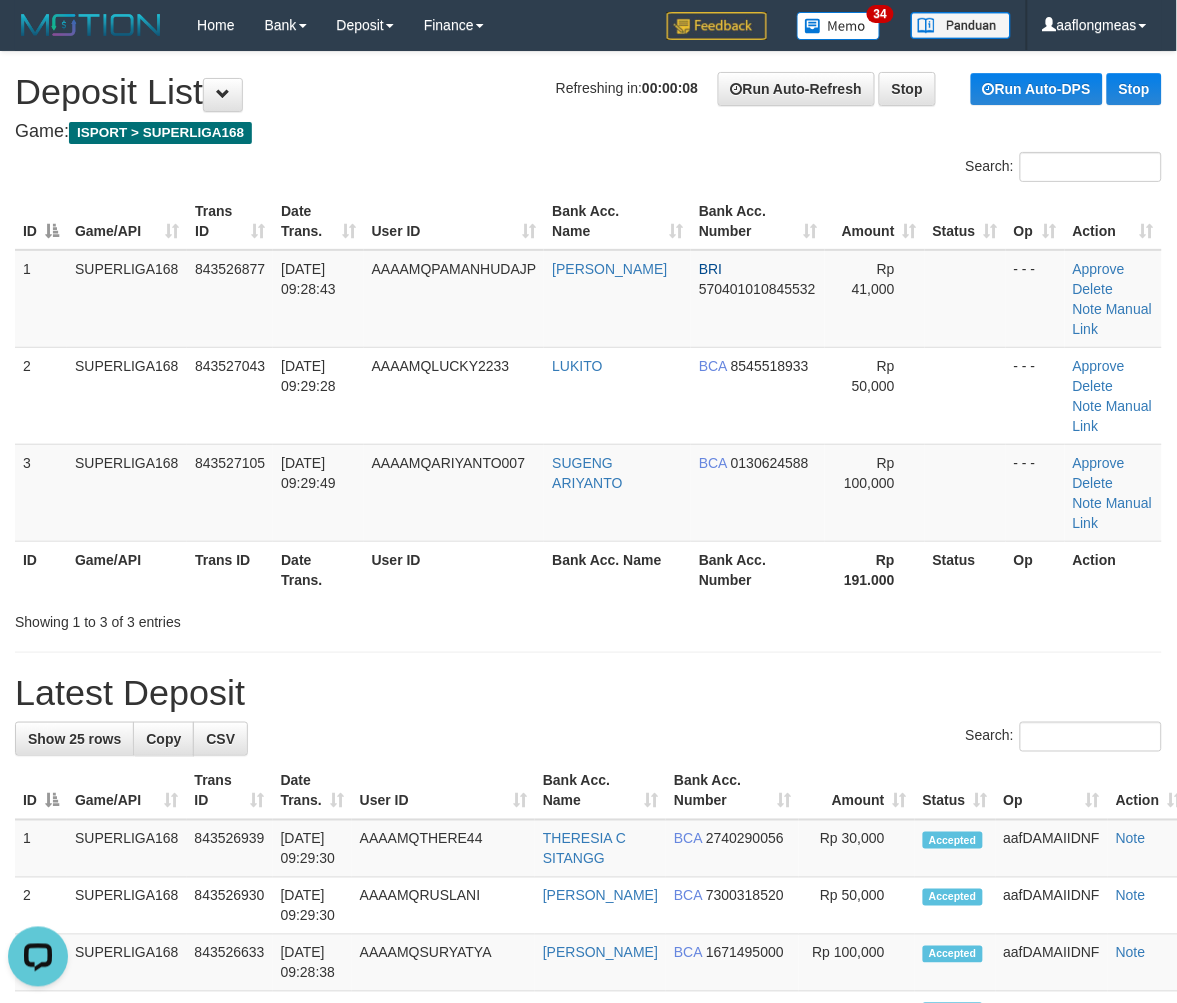 drag, startPoint x: 687, startPoint y: 651, endPoint x: 1103, endPoint y: 664, distance: 416.20306 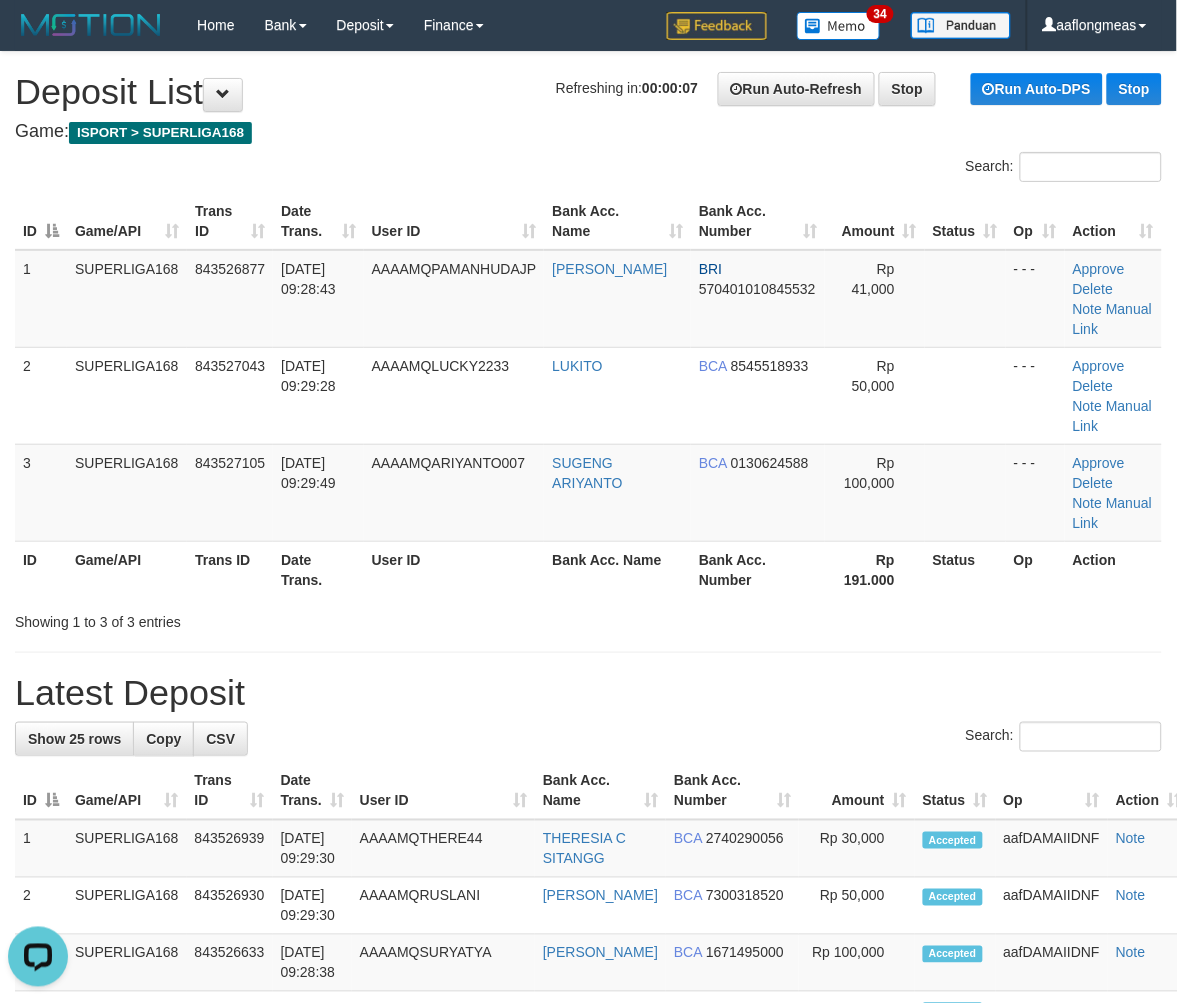 click on "**********" at bounding box center (588, 1215) 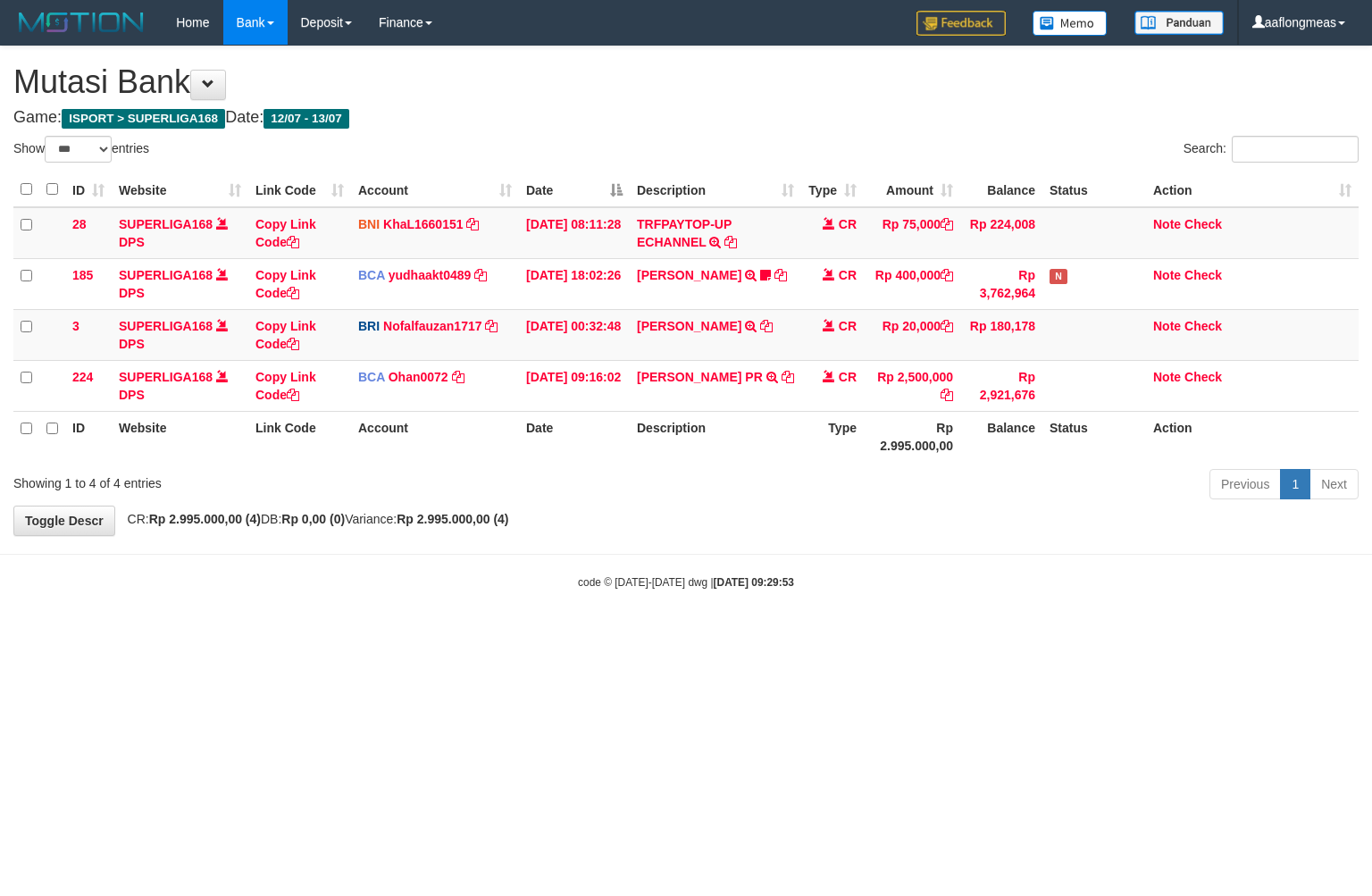 select on "***" 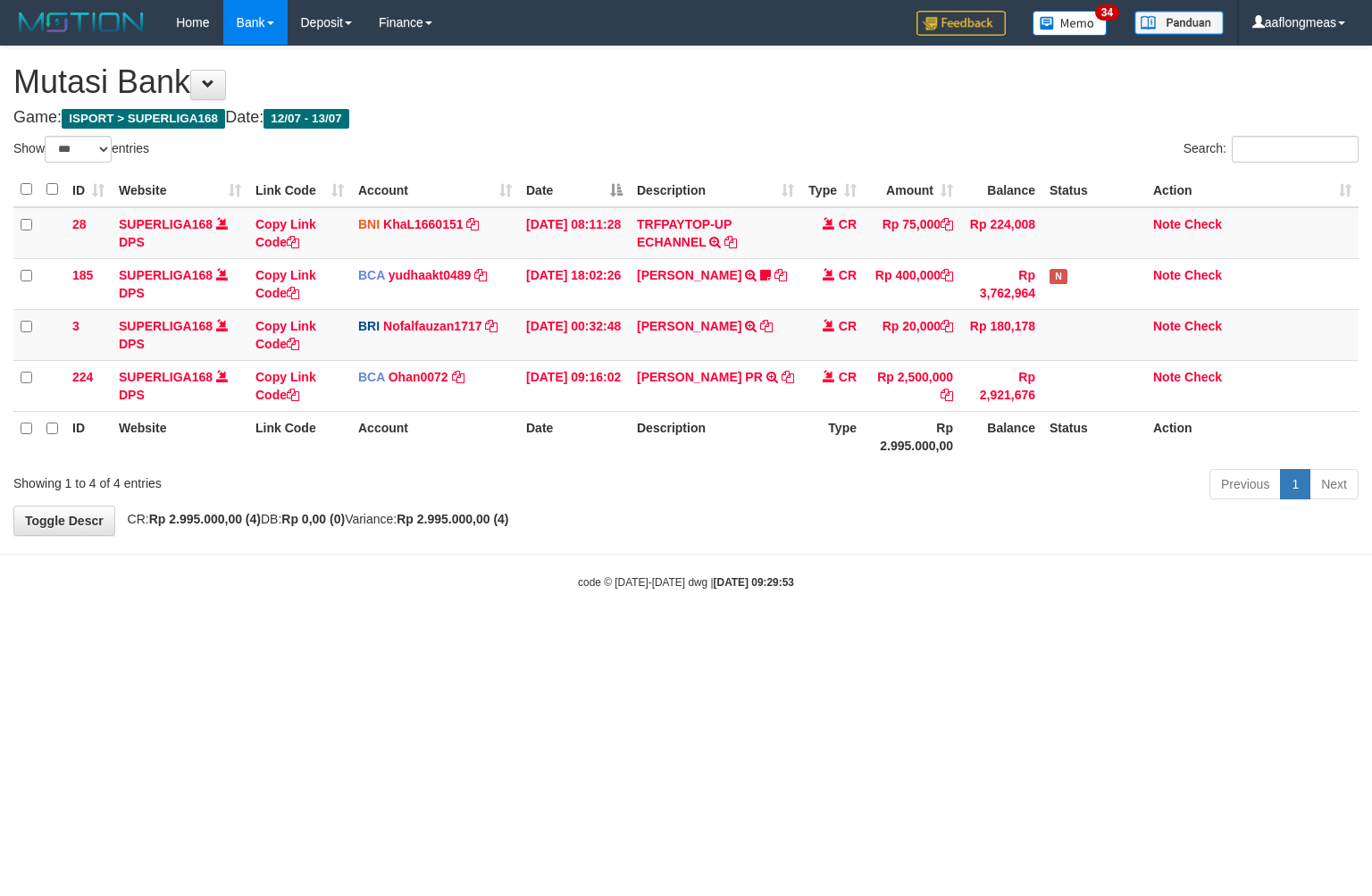 select on "***" 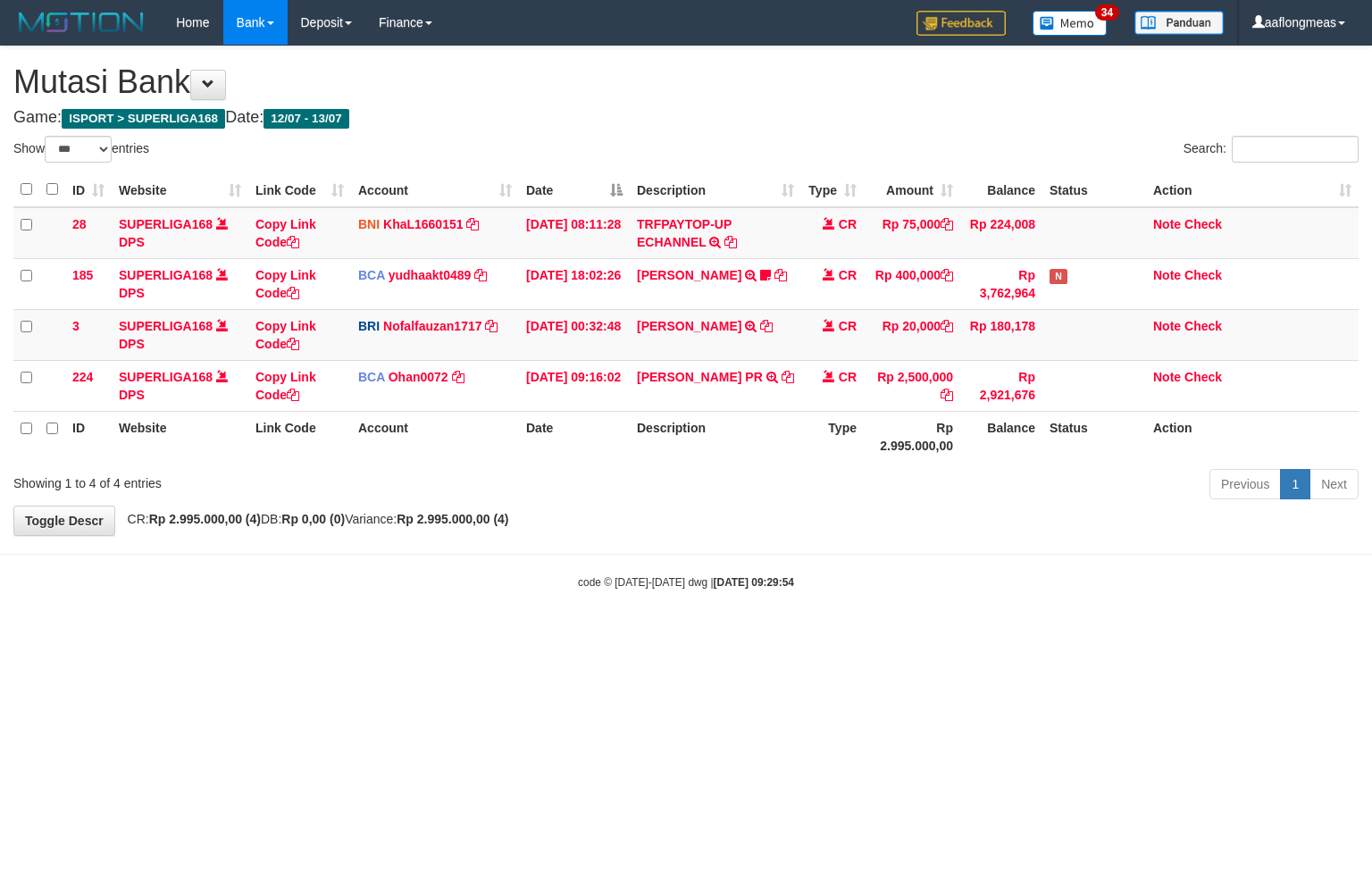 select on "***" 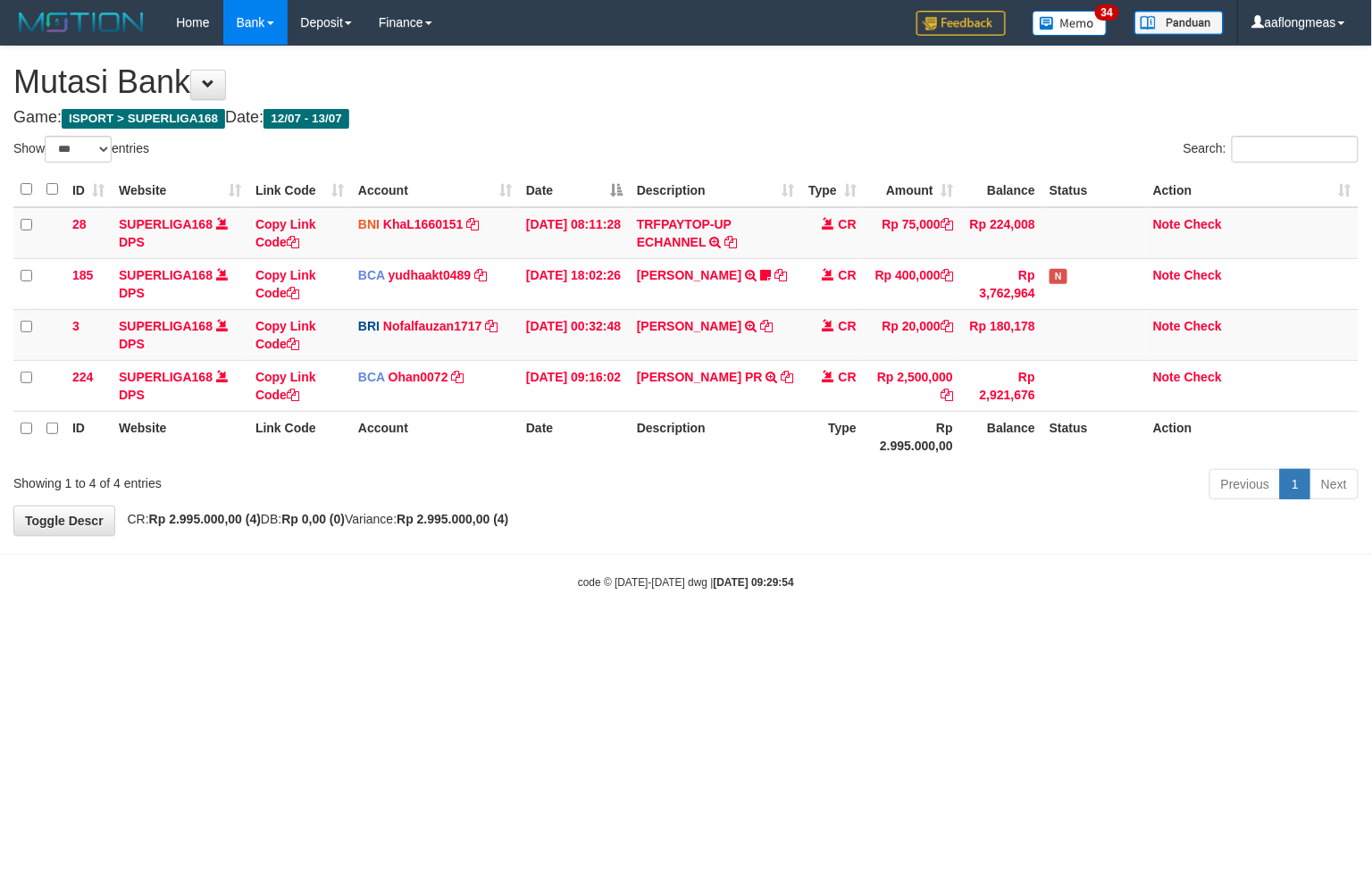 click on "Toggle navigation
Home
Bank
Account List
Load
By Website
Group
[ISPORT]													SUPERLIGA168
By Load Group (DPS)
34" at bounding box center [686, 317] 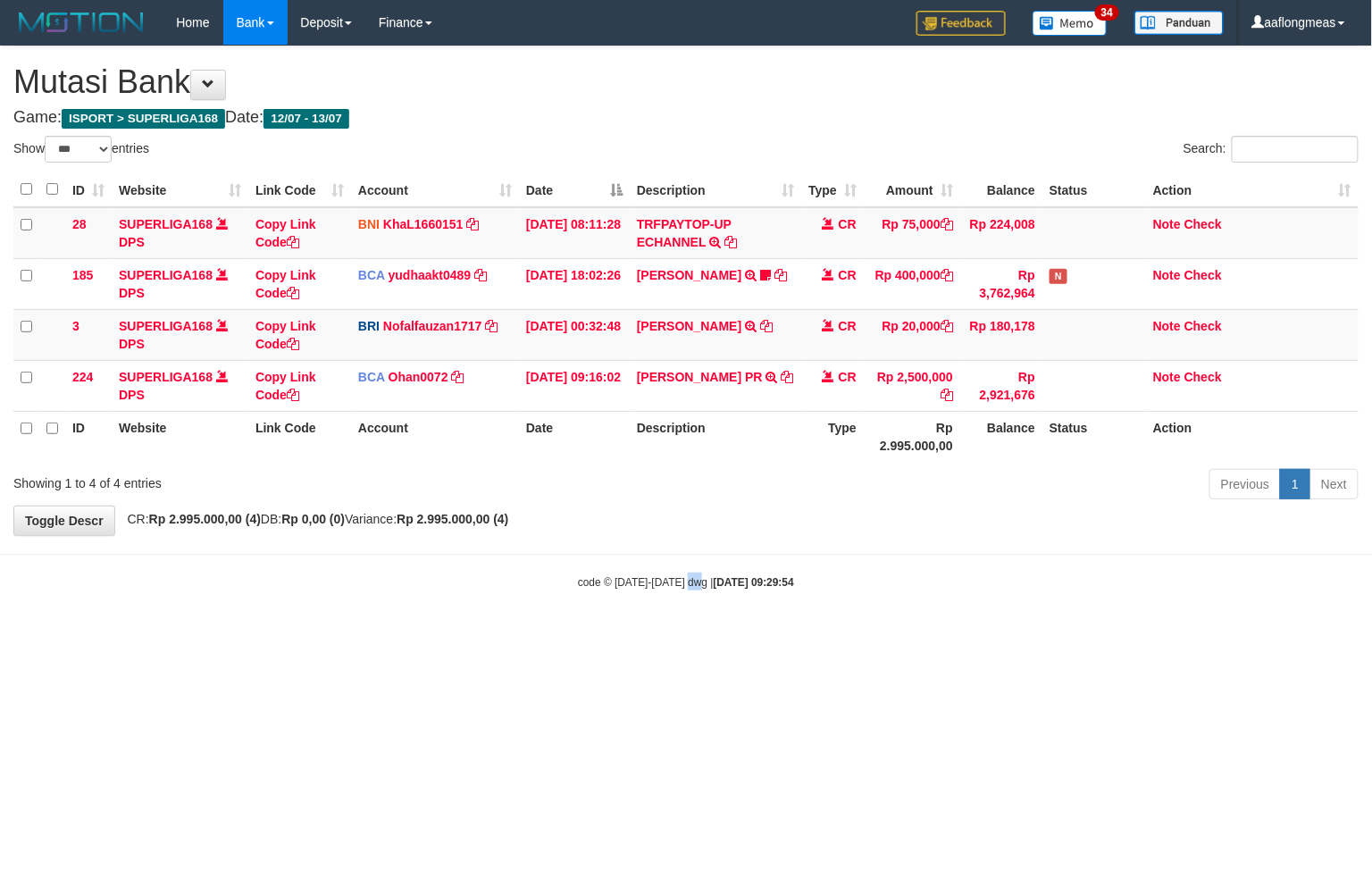 click on "Toggle navigation
Home
Bank
Account List
Load
By Website
Group
[ISPORT]													SUPERLIGA168
By Load Group (DPS)
34" at bounding box center (686, 317) 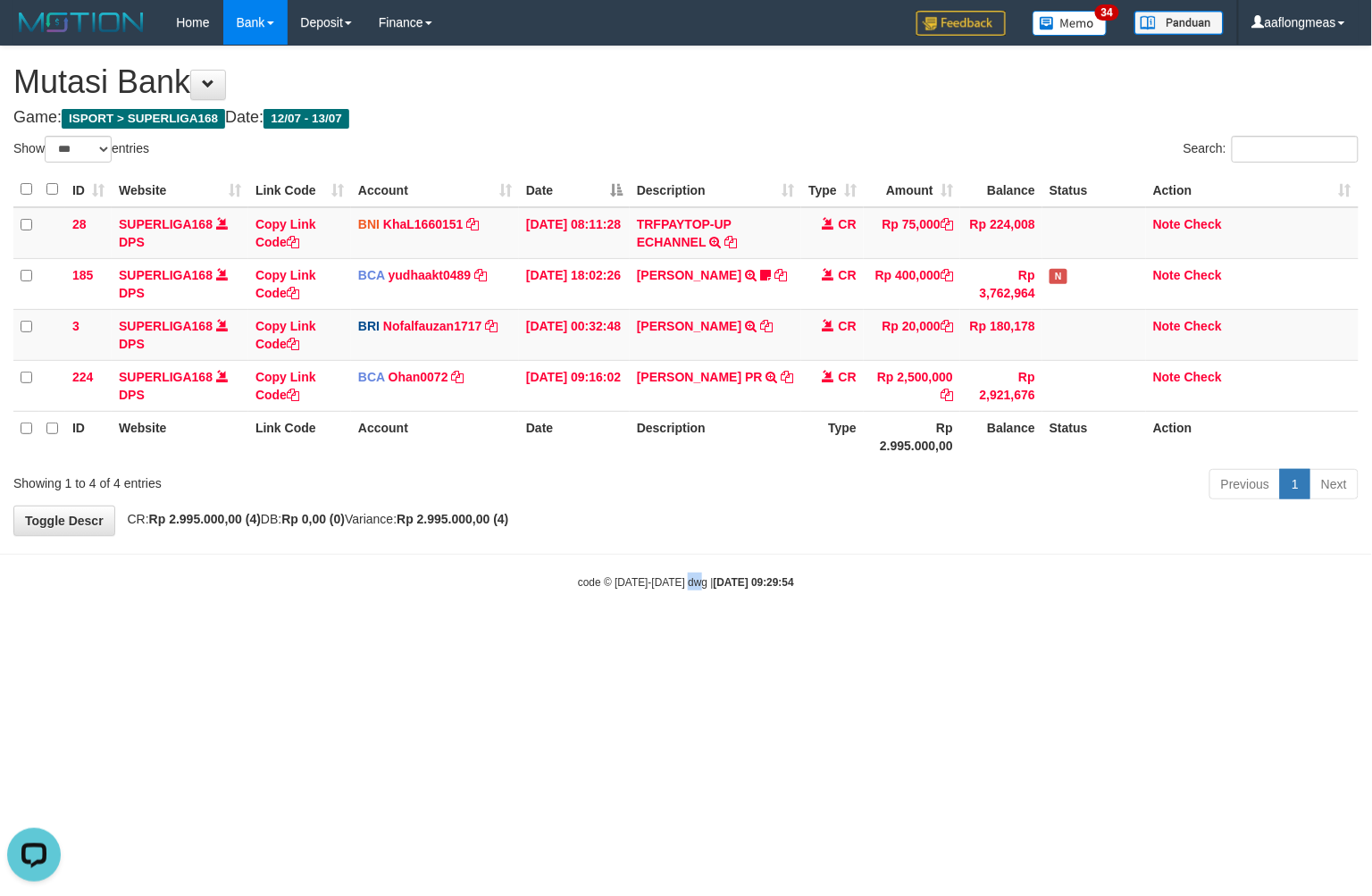 scroll, scrollTop: 0, scrollLeft: 0, axis: both 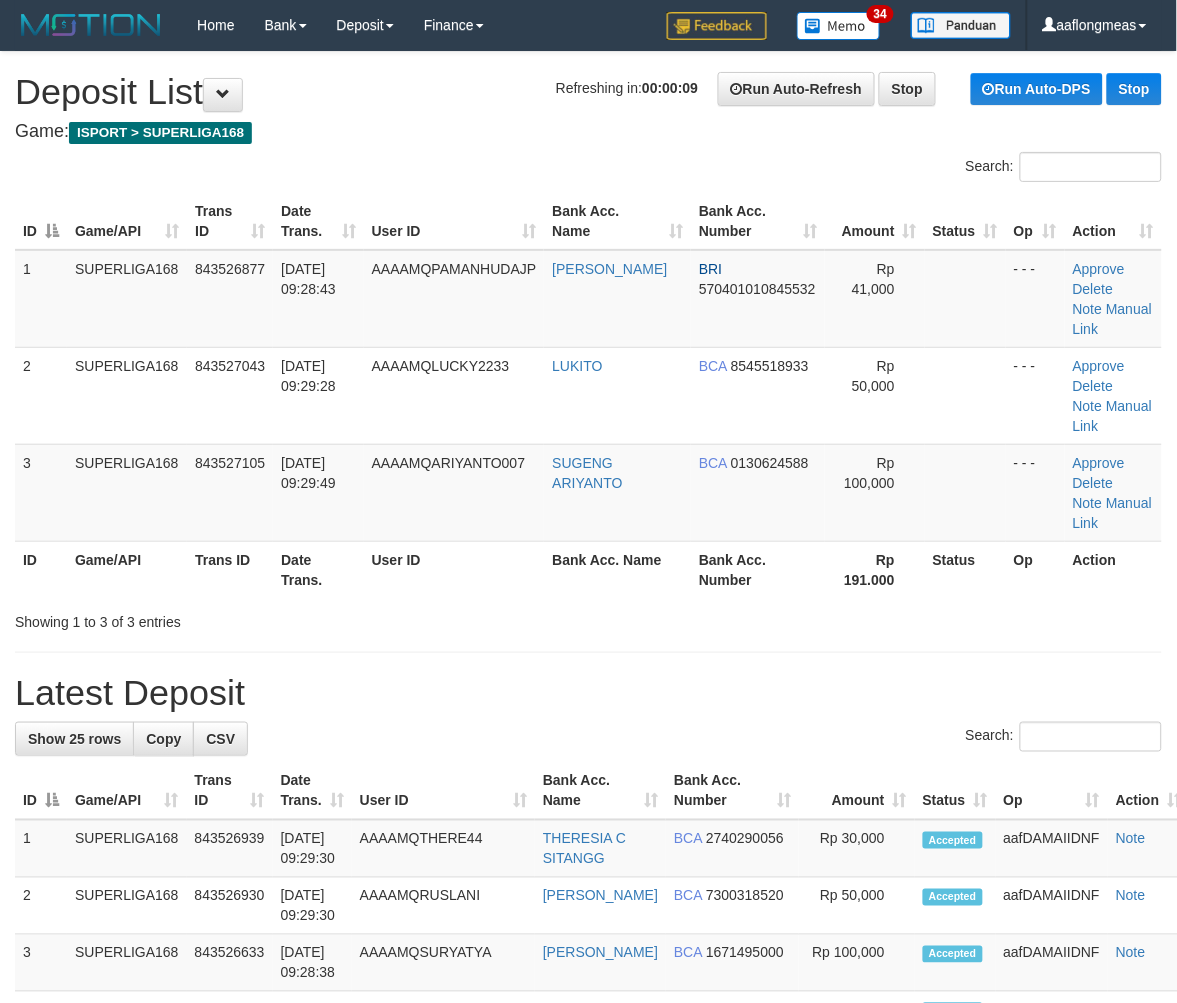 drag, startPoint x: 628, startPoint y: 703, endPoint x: 716, endPoint y: 696, distance: 88.27797 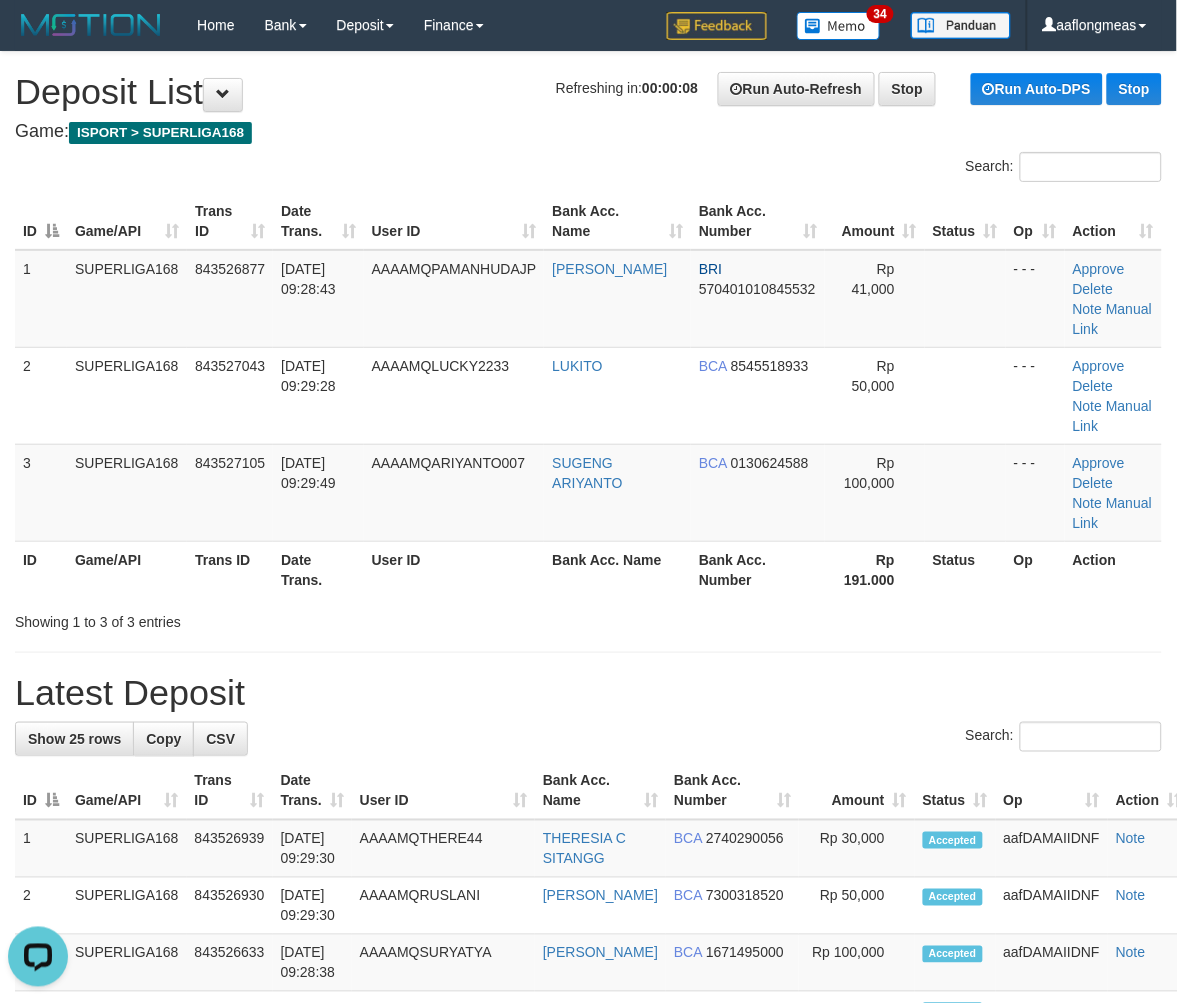 scroll, scrollTop: 0, scrollLeft: 0, axis: both 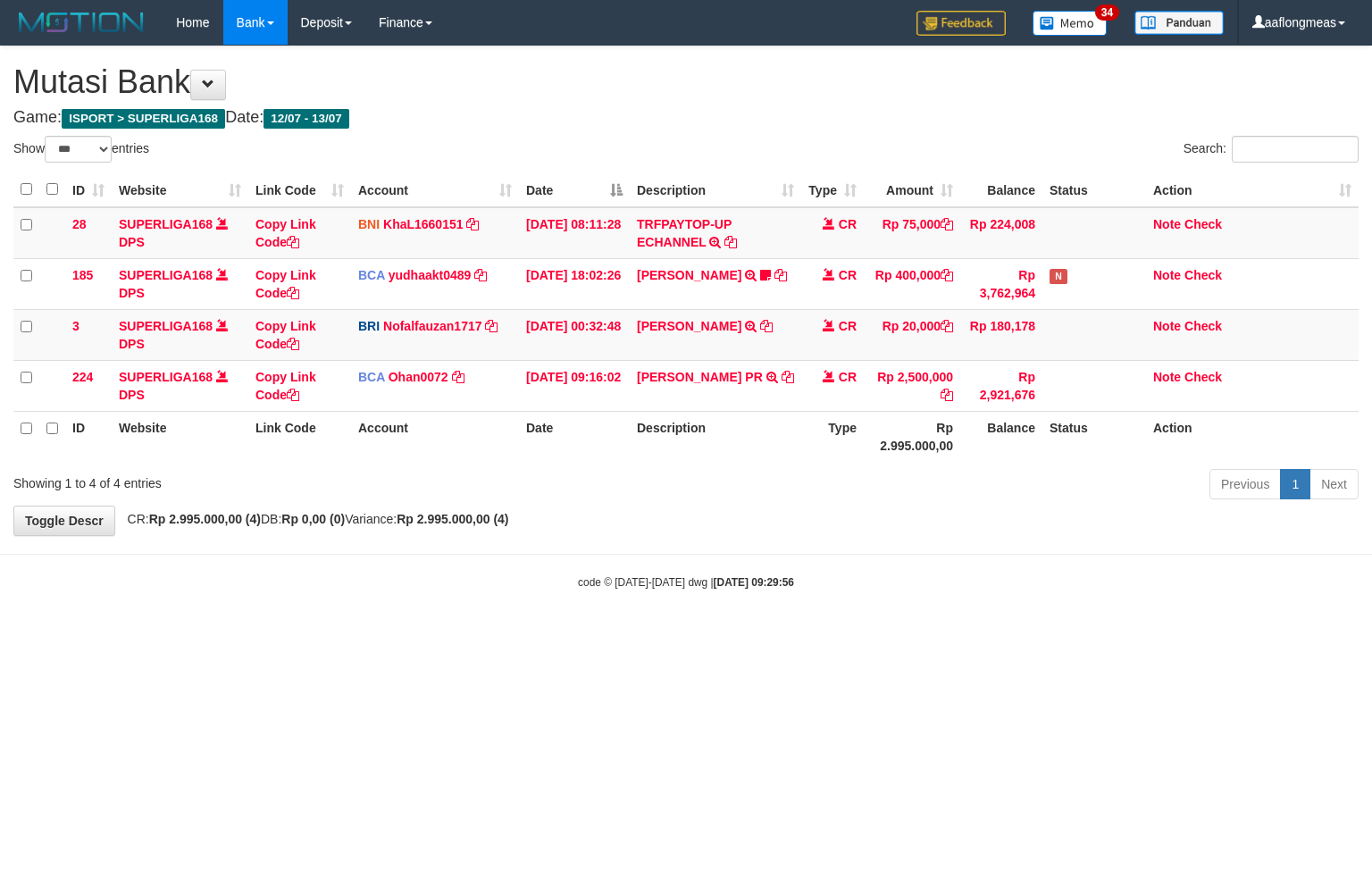 select on "***" 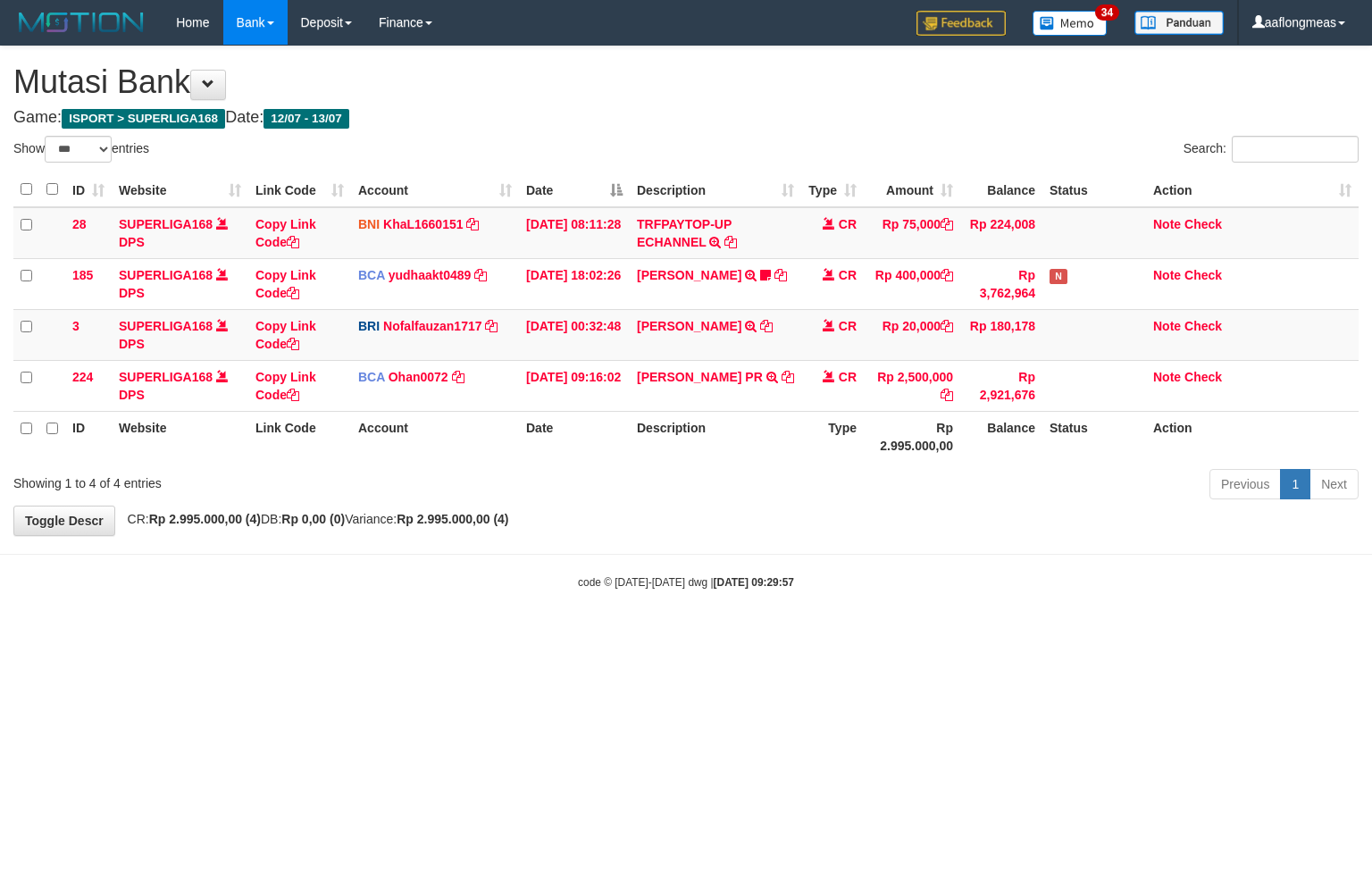 select on "***" 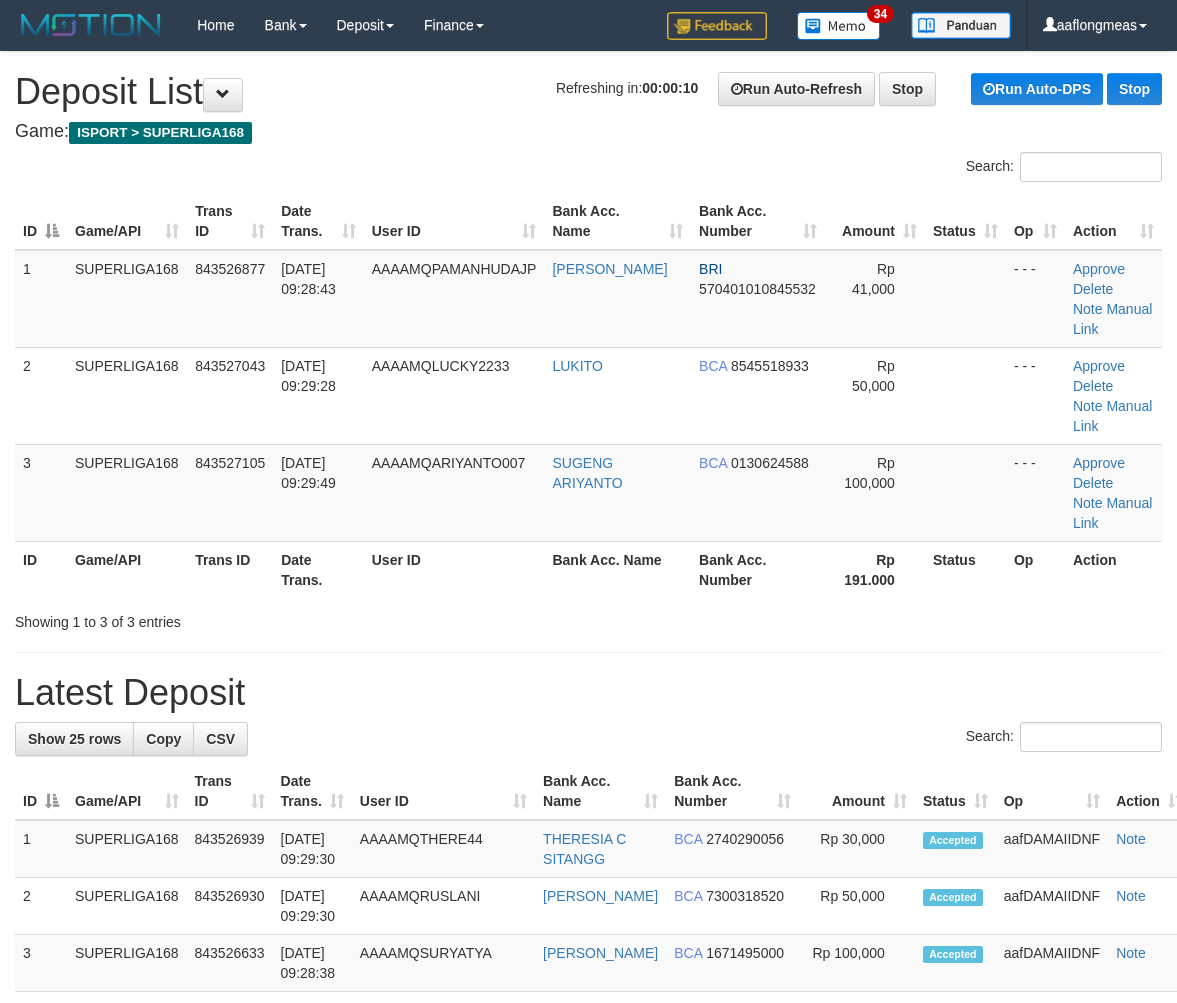 scroll, scrollTop: 0, scrollLeft: 0, axis: both 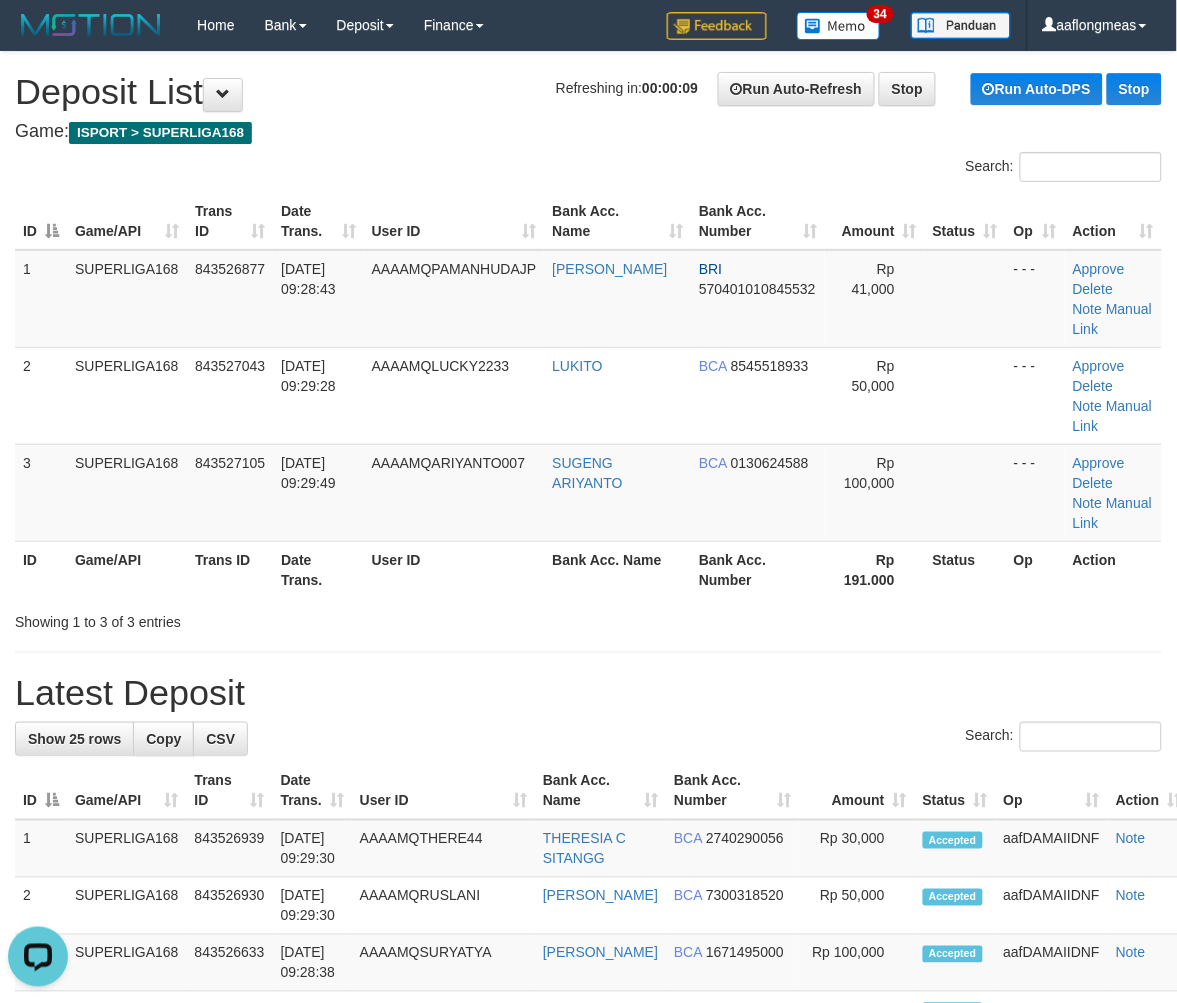 click on "Latest Deposit" at bounding box center [588, 693] 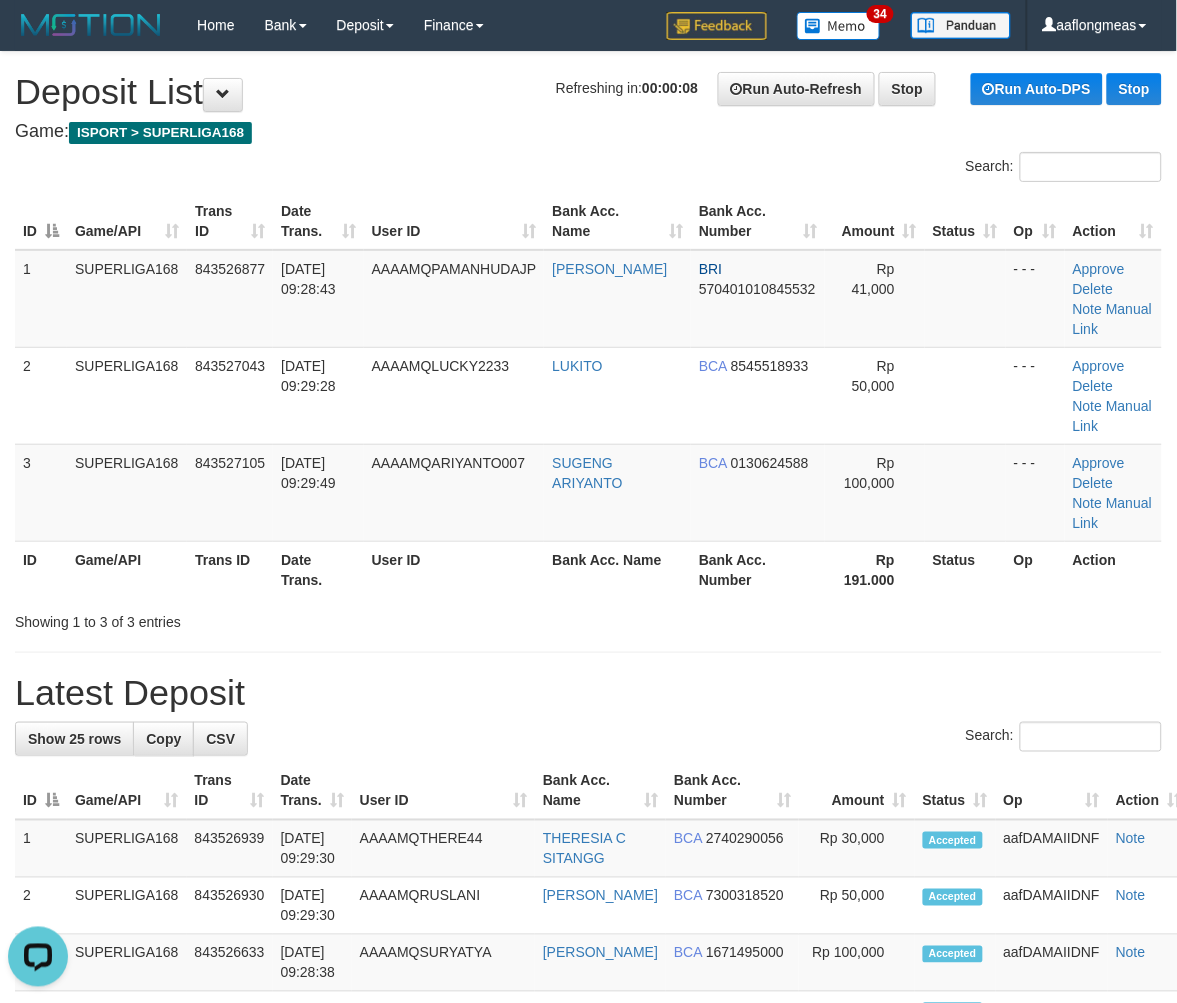 click on "Latest Deposit" at bounding box center (588, 693) 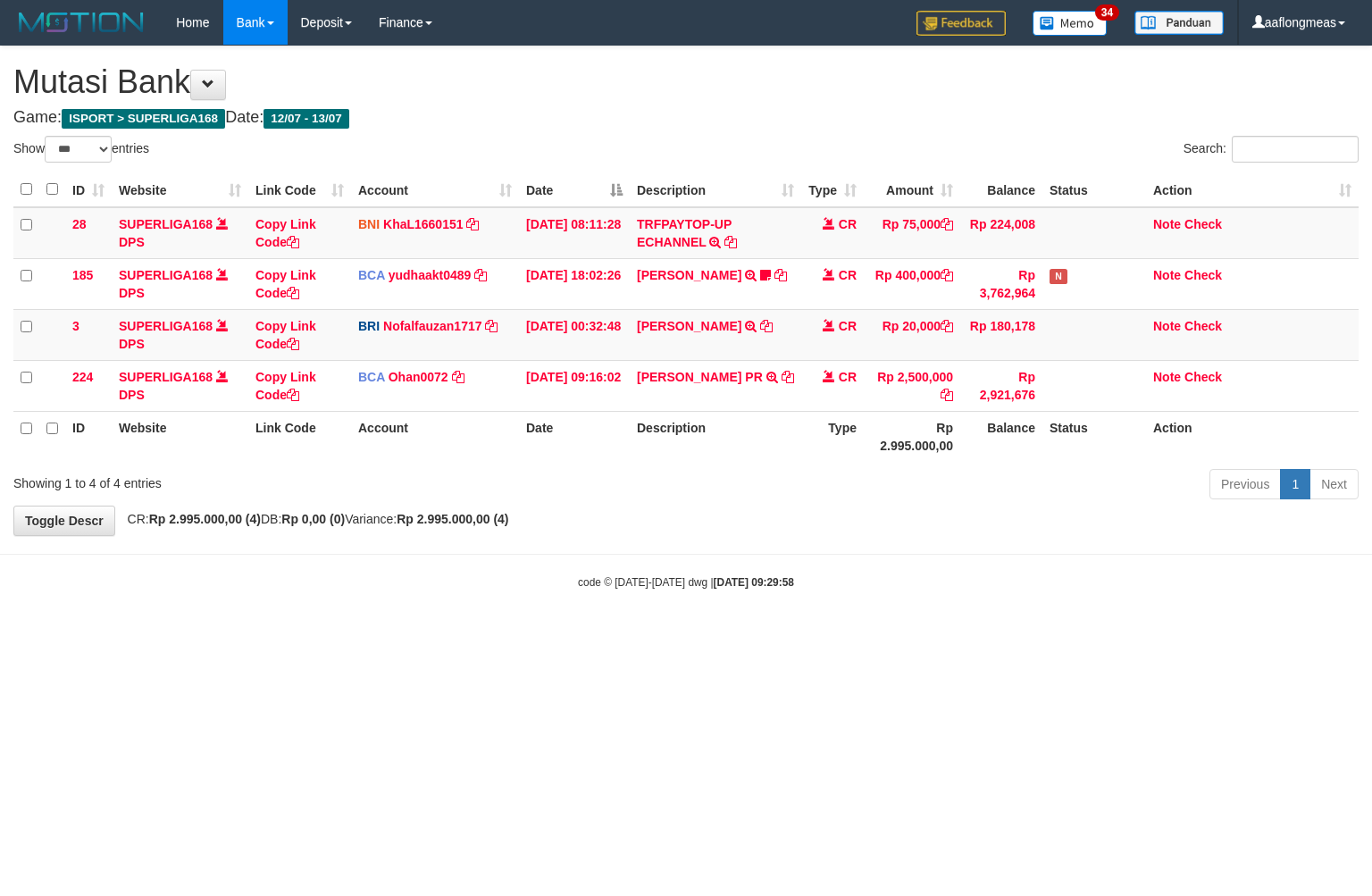 select on "***" 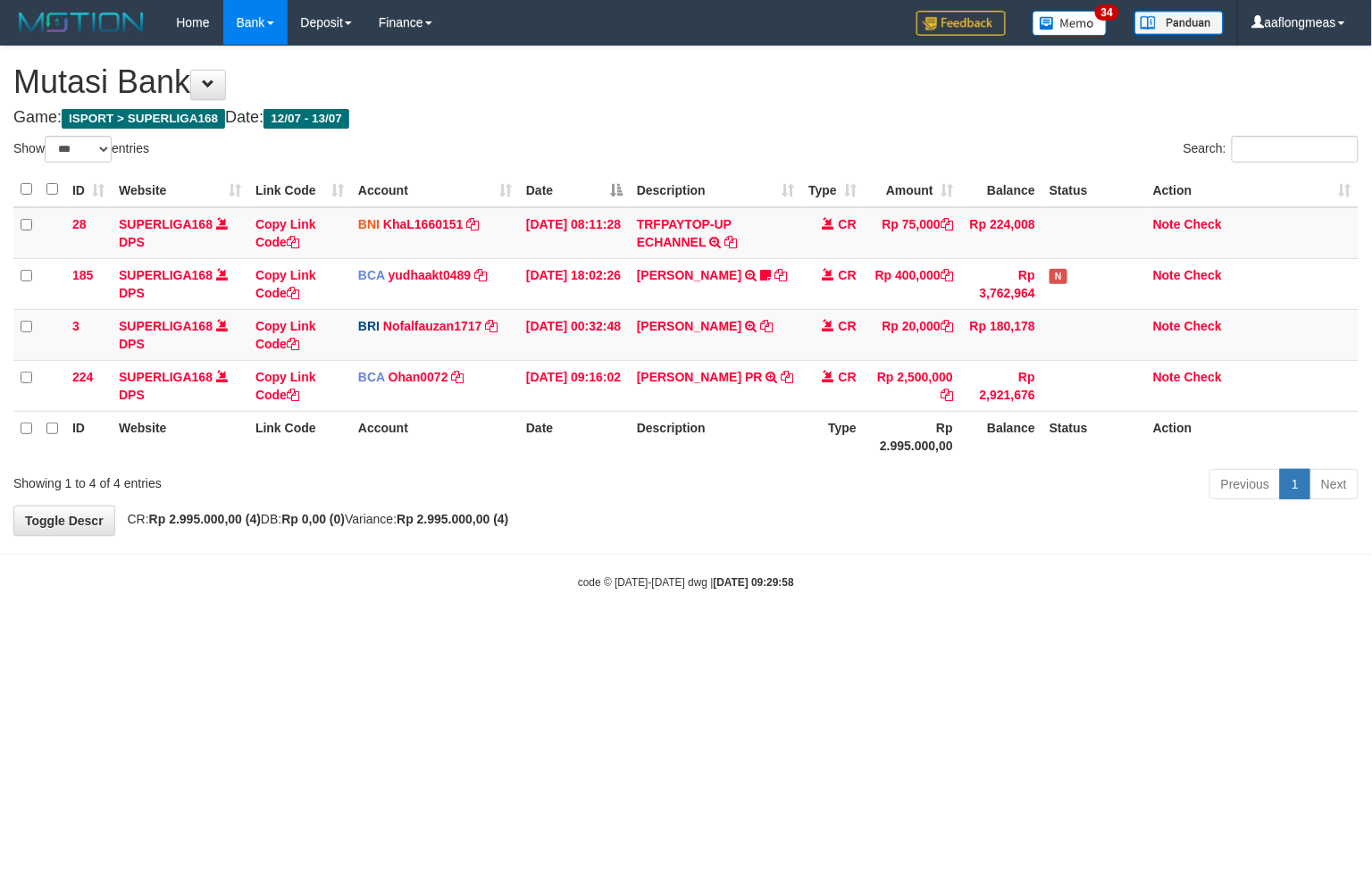 click on "Toggle navigation
Home
Bank
Account List
Load
By Website
Group
[ISPORT]													SUPERLIGA168
By Load Group (DPS)
34" at bounding box center (686, 317) 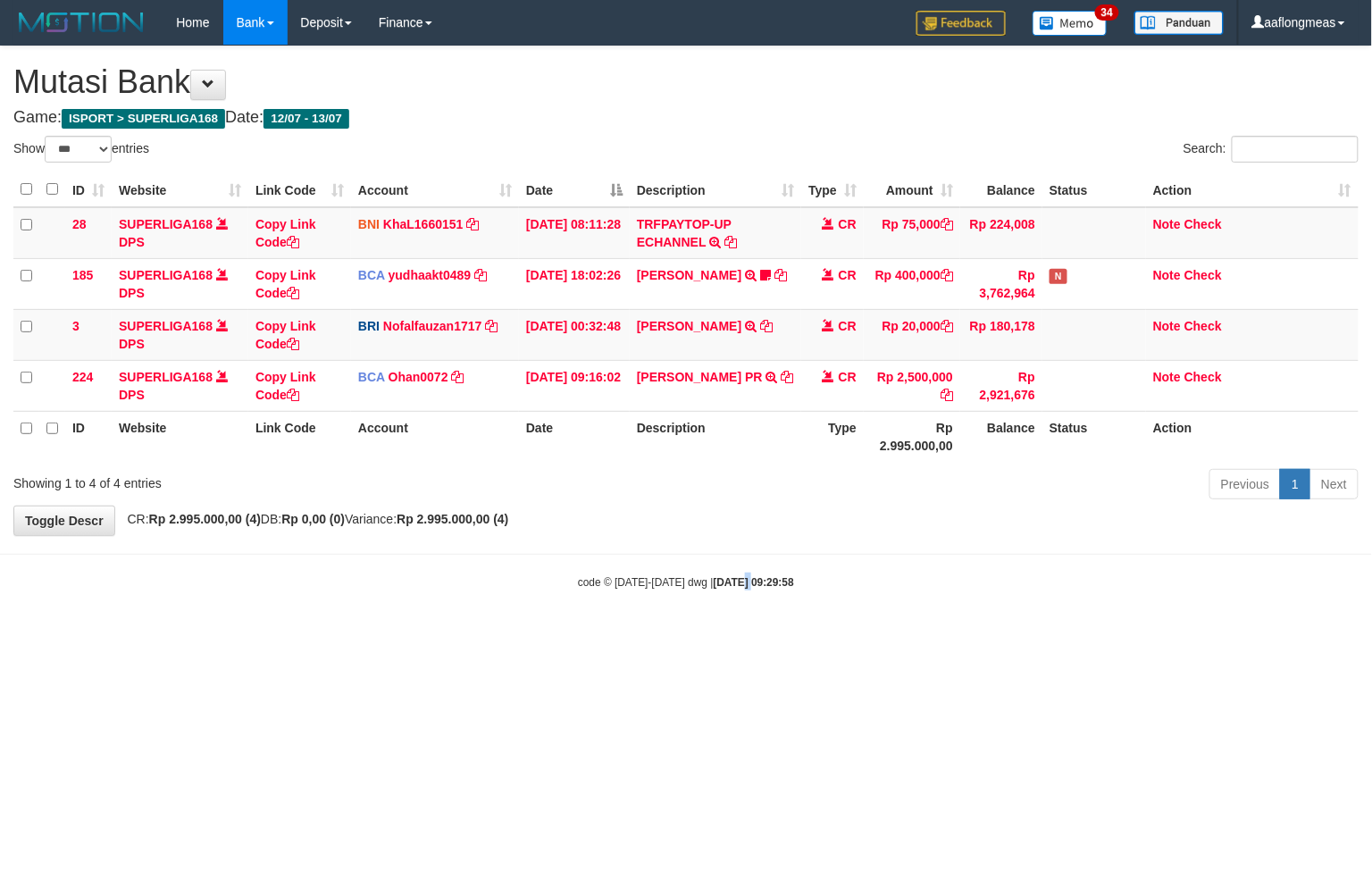 click on "Toggle navigation
Home
Bank
Account List
Load
By Website
Group
[ISPORT]													SUPERLIGA168
By Load Group (DPS)
34" at bounding box center [686, 317] 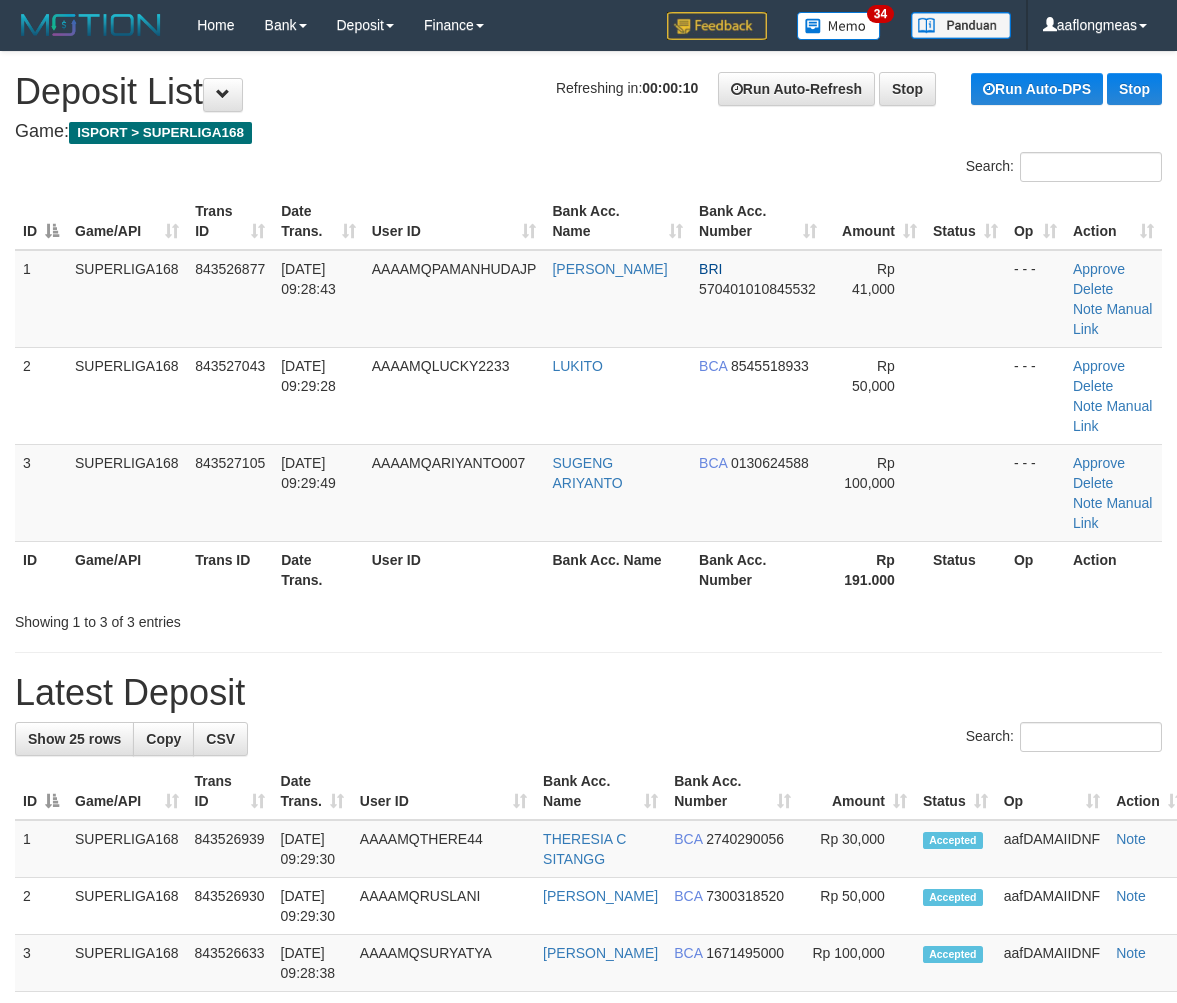 scroll, scrollTop: 0, scrollLeft: 0, axis: both 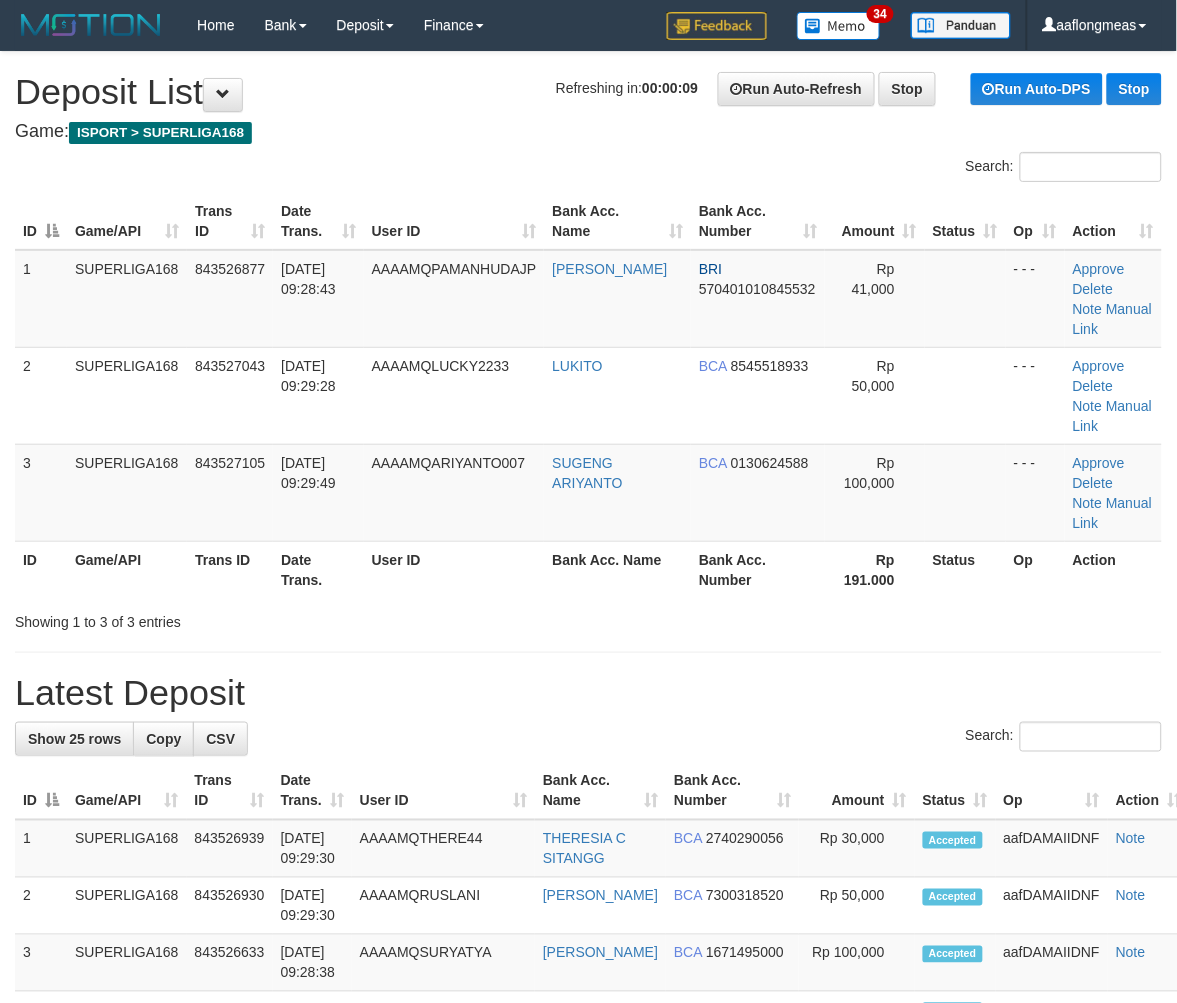drag, startPoint x: 714, startPoint y: 695, endPoint x: 1102, endPoint y: 698, distance: 388.0116 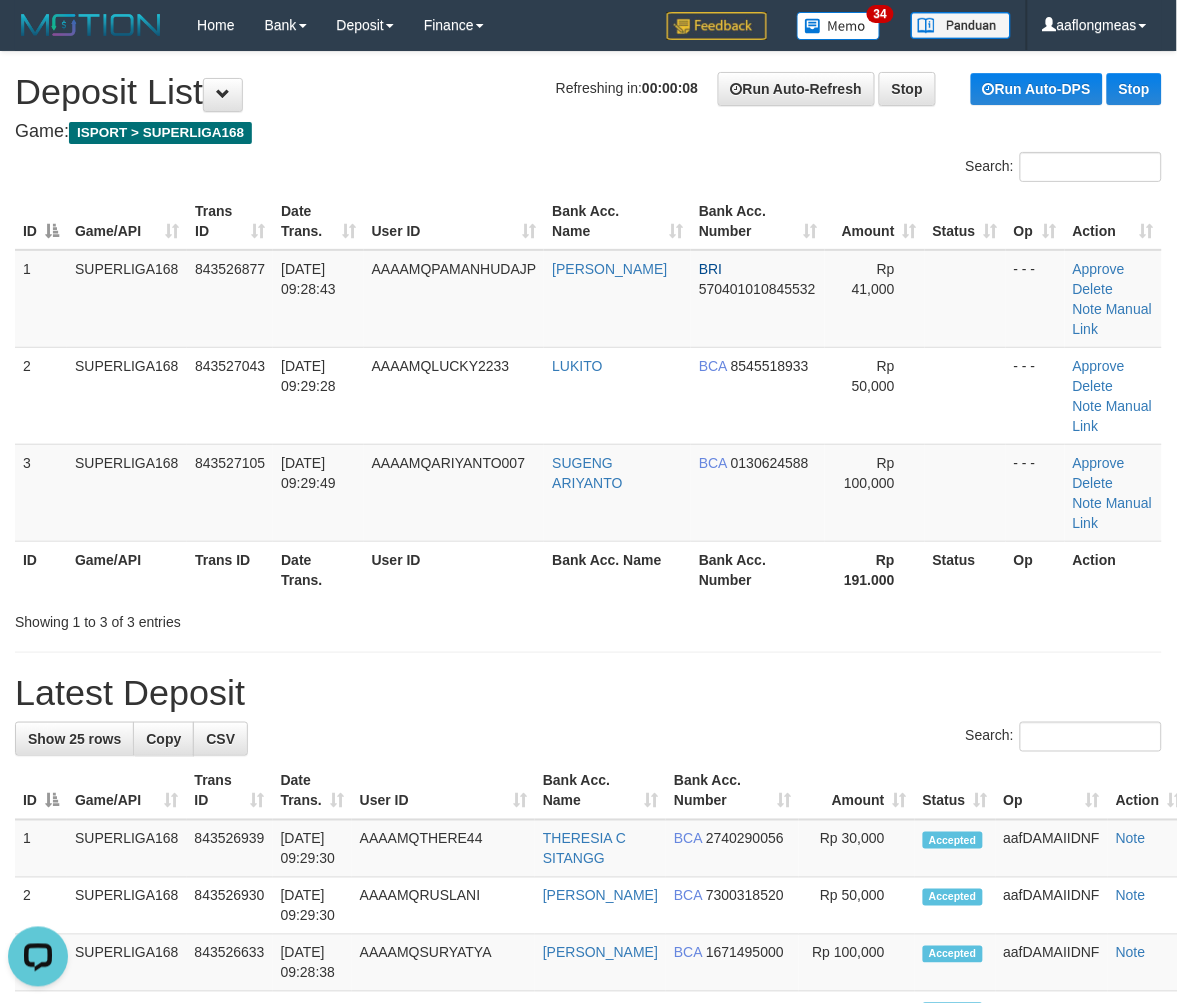 scroll, scrollTop: 0, scrollLeft: 0, axis: both 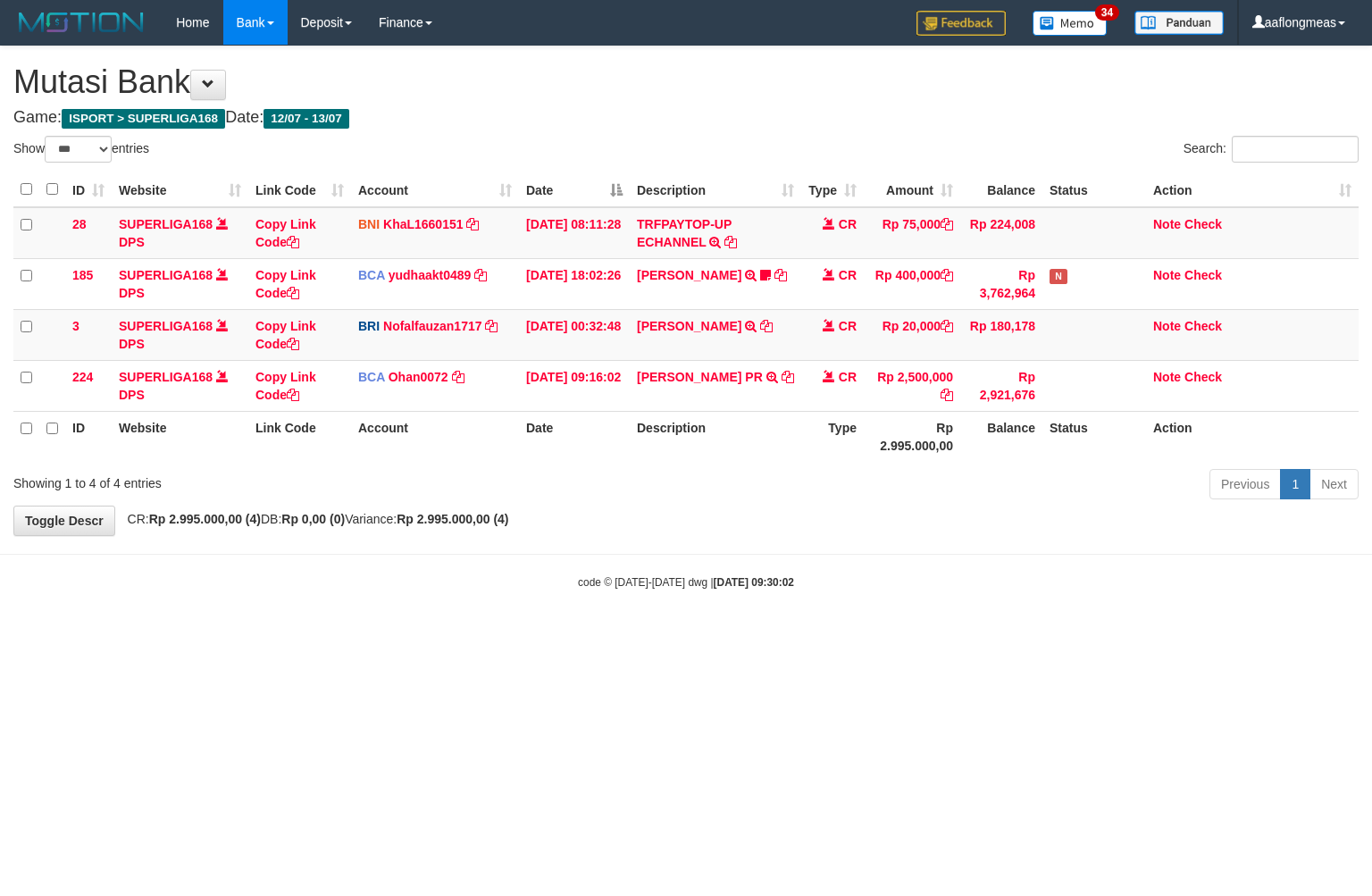 select on "***" 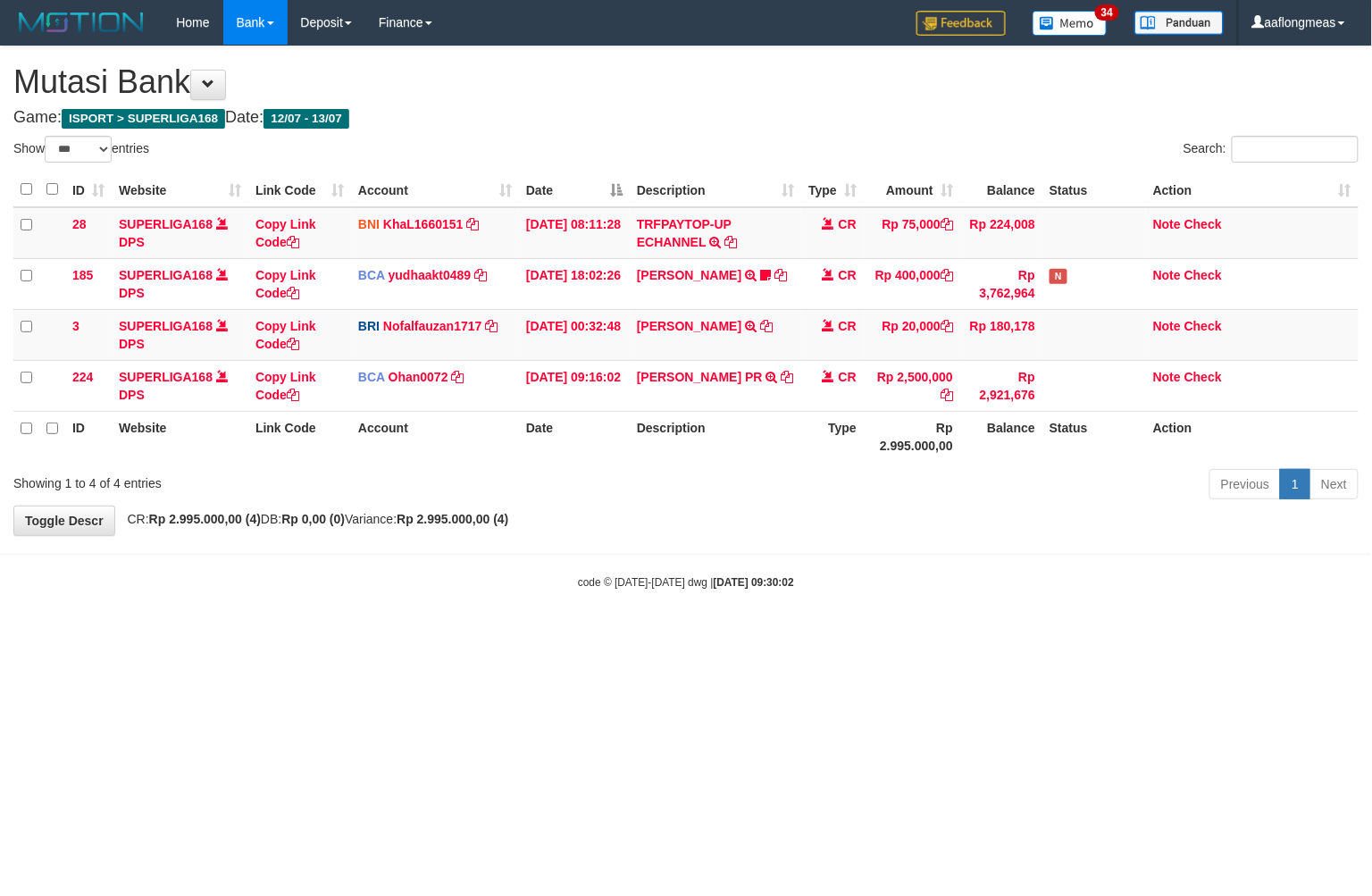 drag, startPoint x: 709, startPoint y: 597, endPoint x: 10, endPoint y: 592, distance: 699.018 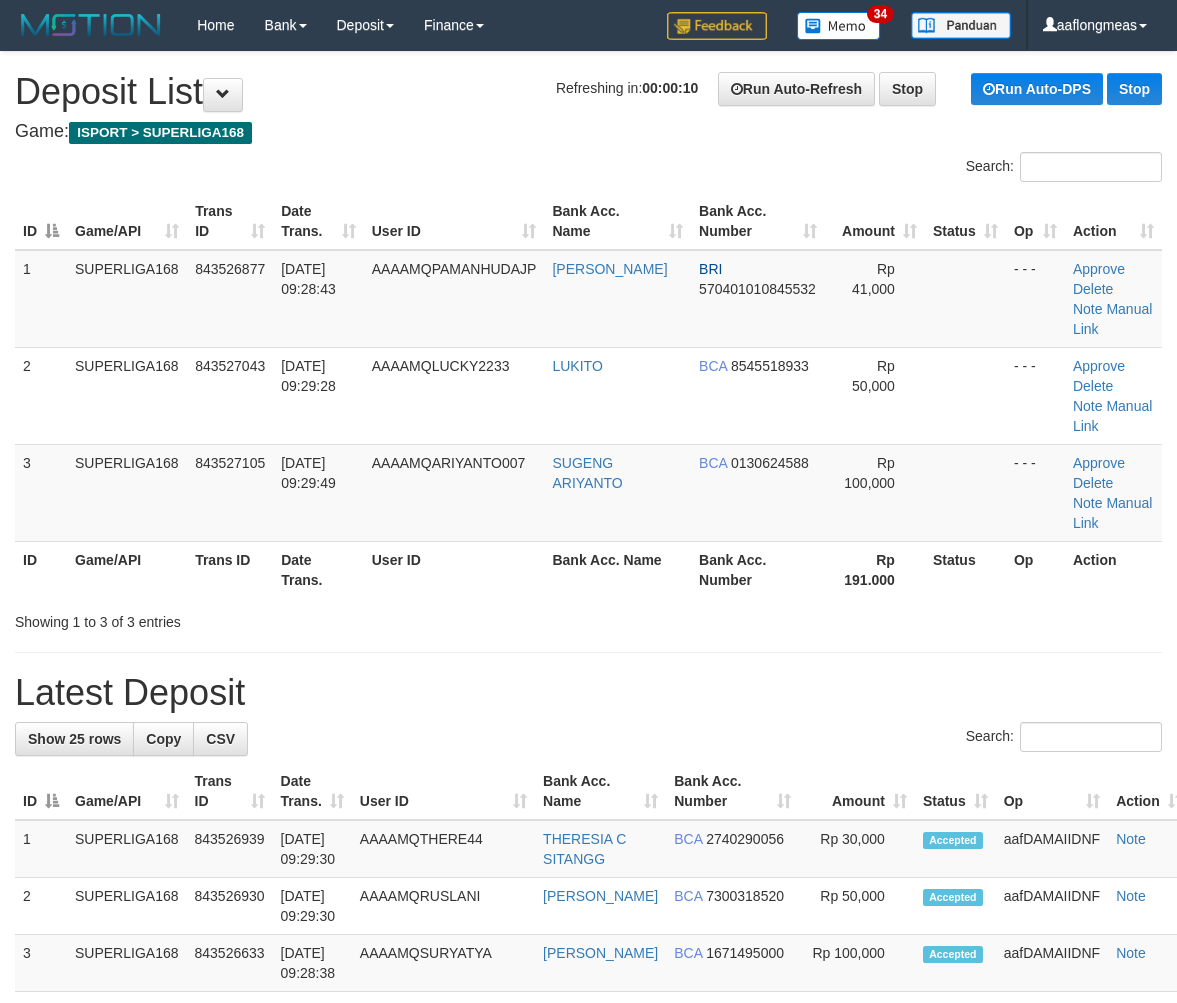 scroll, scrollTop: 0, scrollLeft: 0, axis: both 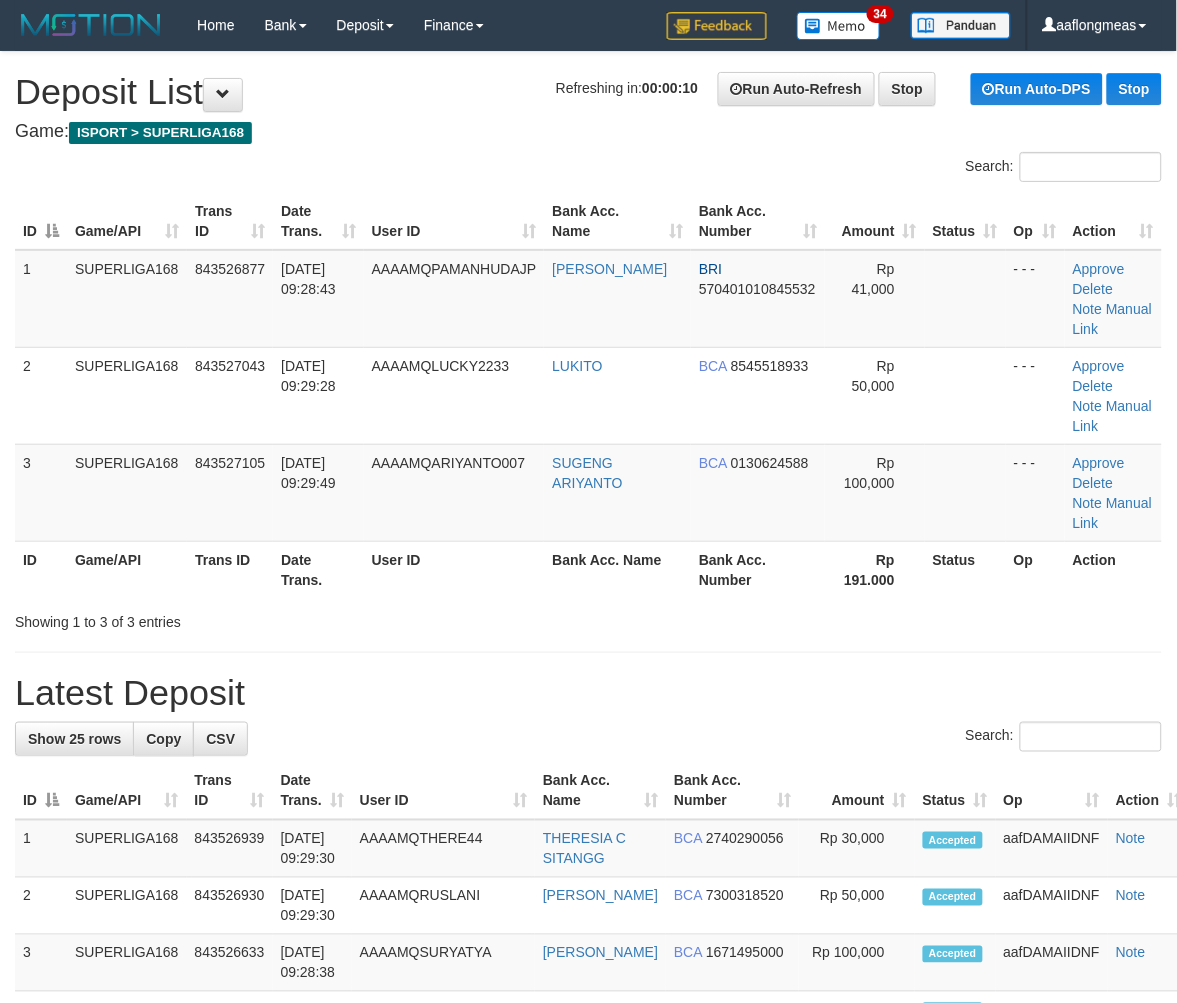 click on "**********" at bounding box center [588, 1215] 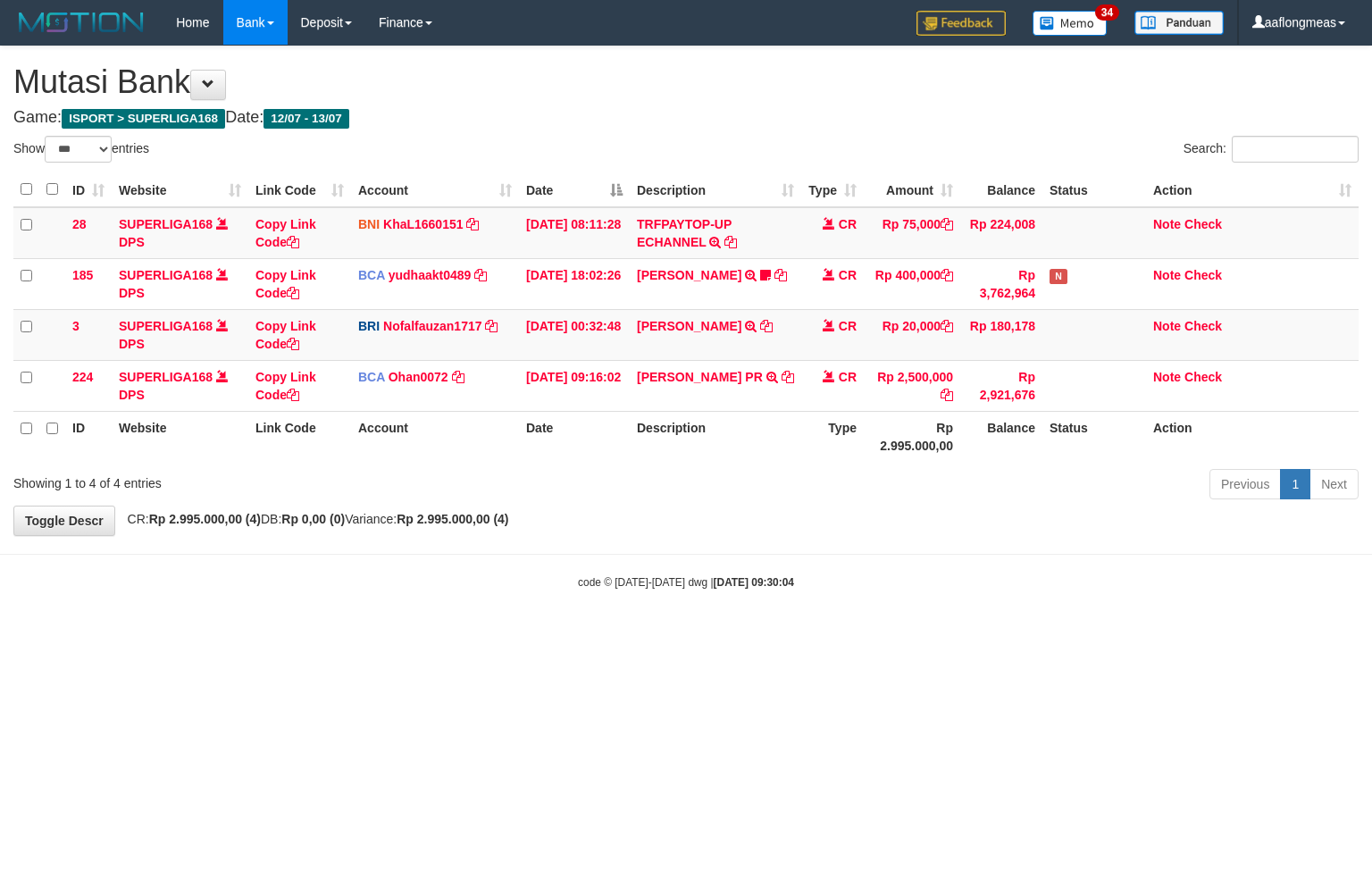 select on "***" 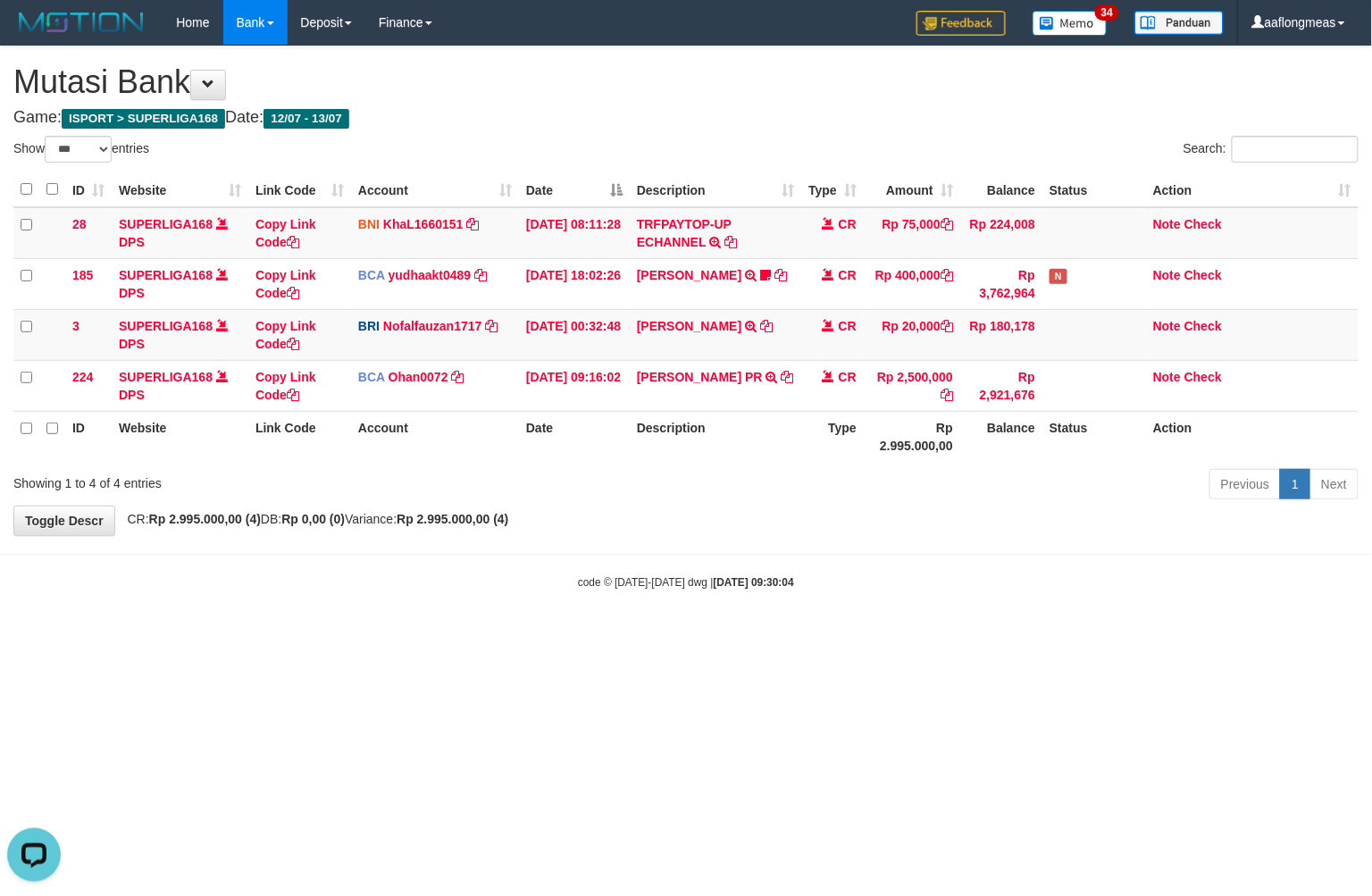 scroll, scrollTop: 0, scrollLeft: 0, axis: both 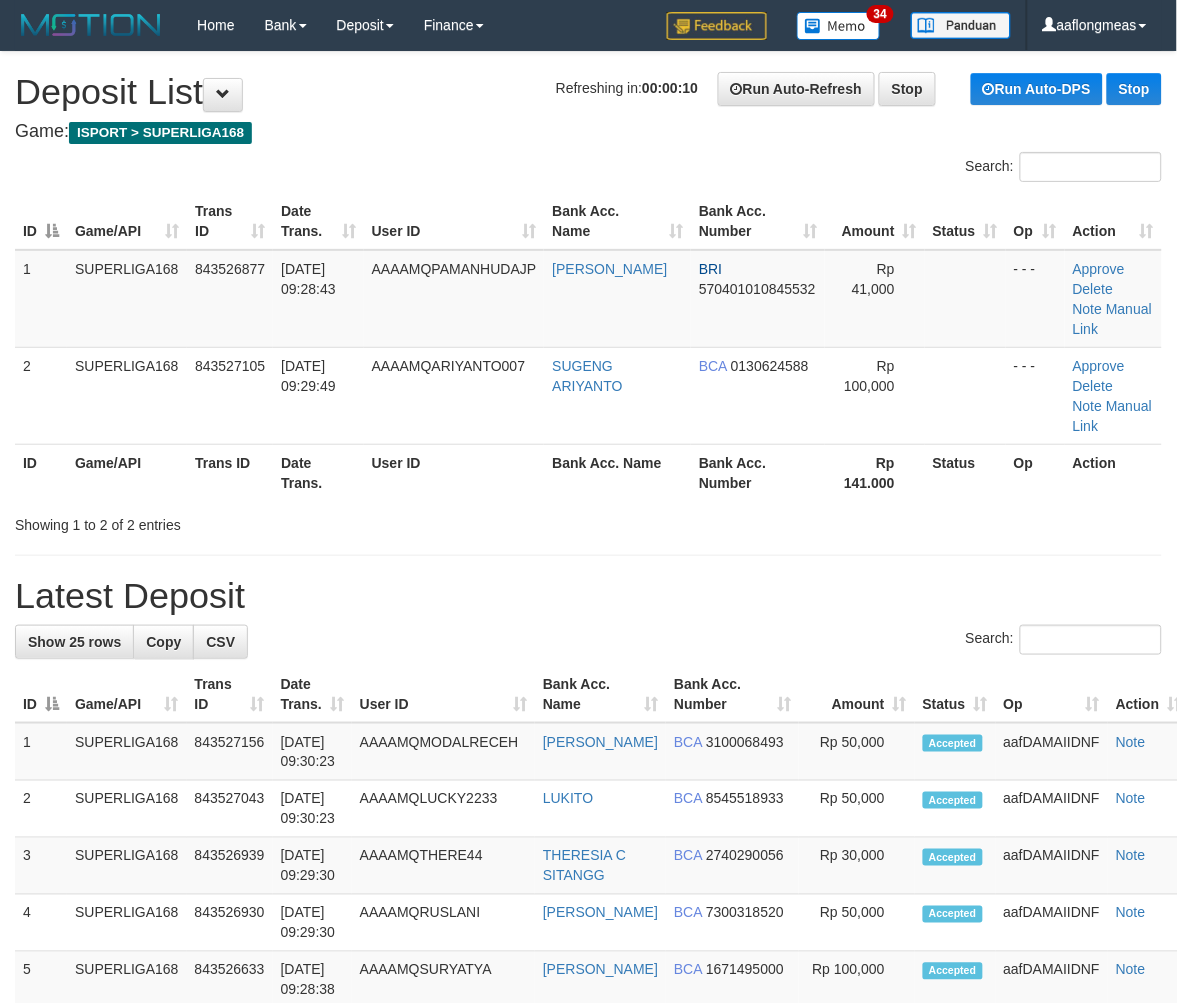 drag, startPoint x: 922, startPoint y: 594, endPoint x: 1040, endPoint y: 595, distance: 118.004234 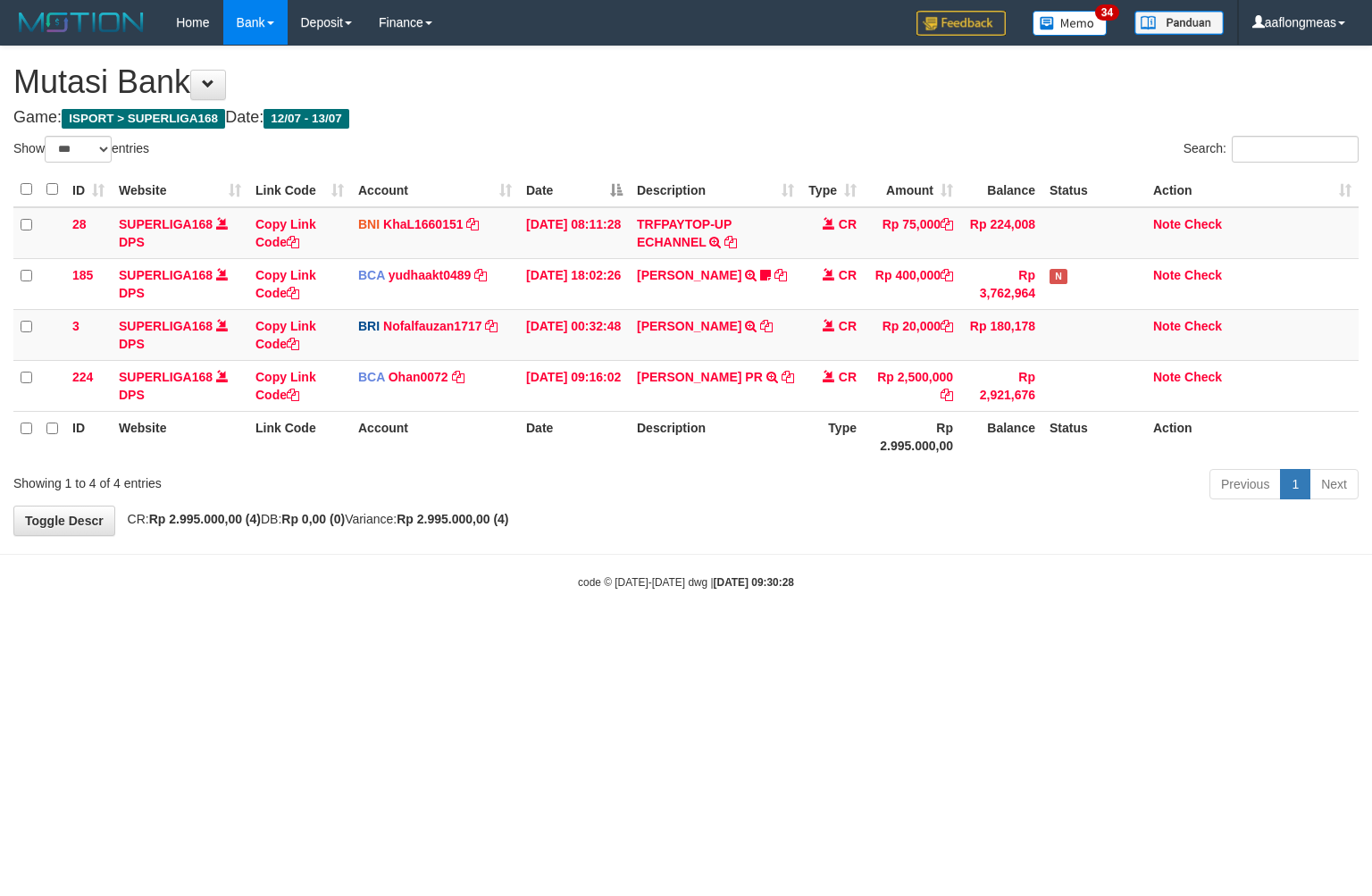 select on "***" 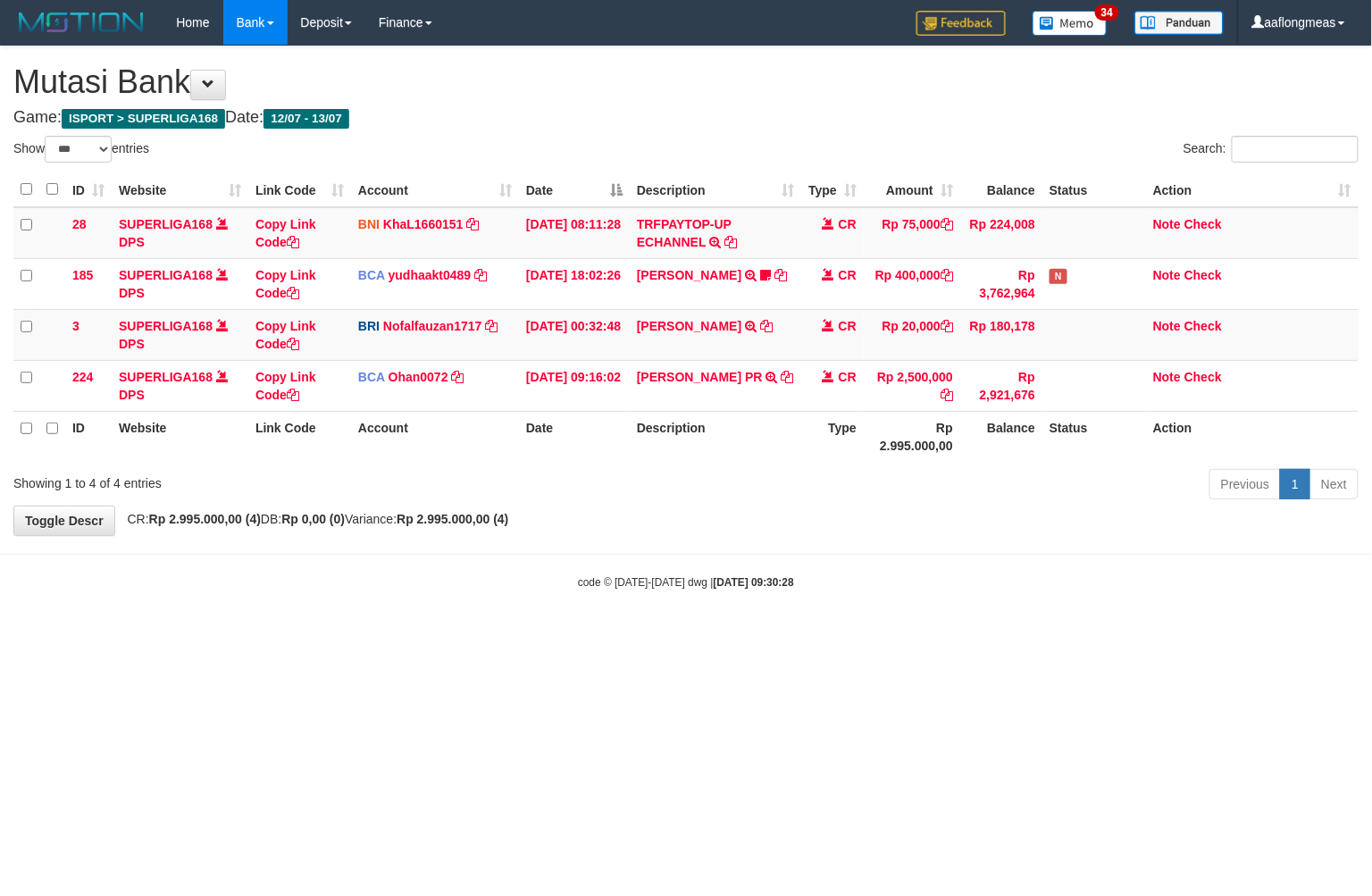 click on "2025/07/13 09:30:28" at bounding box center (754, 582) 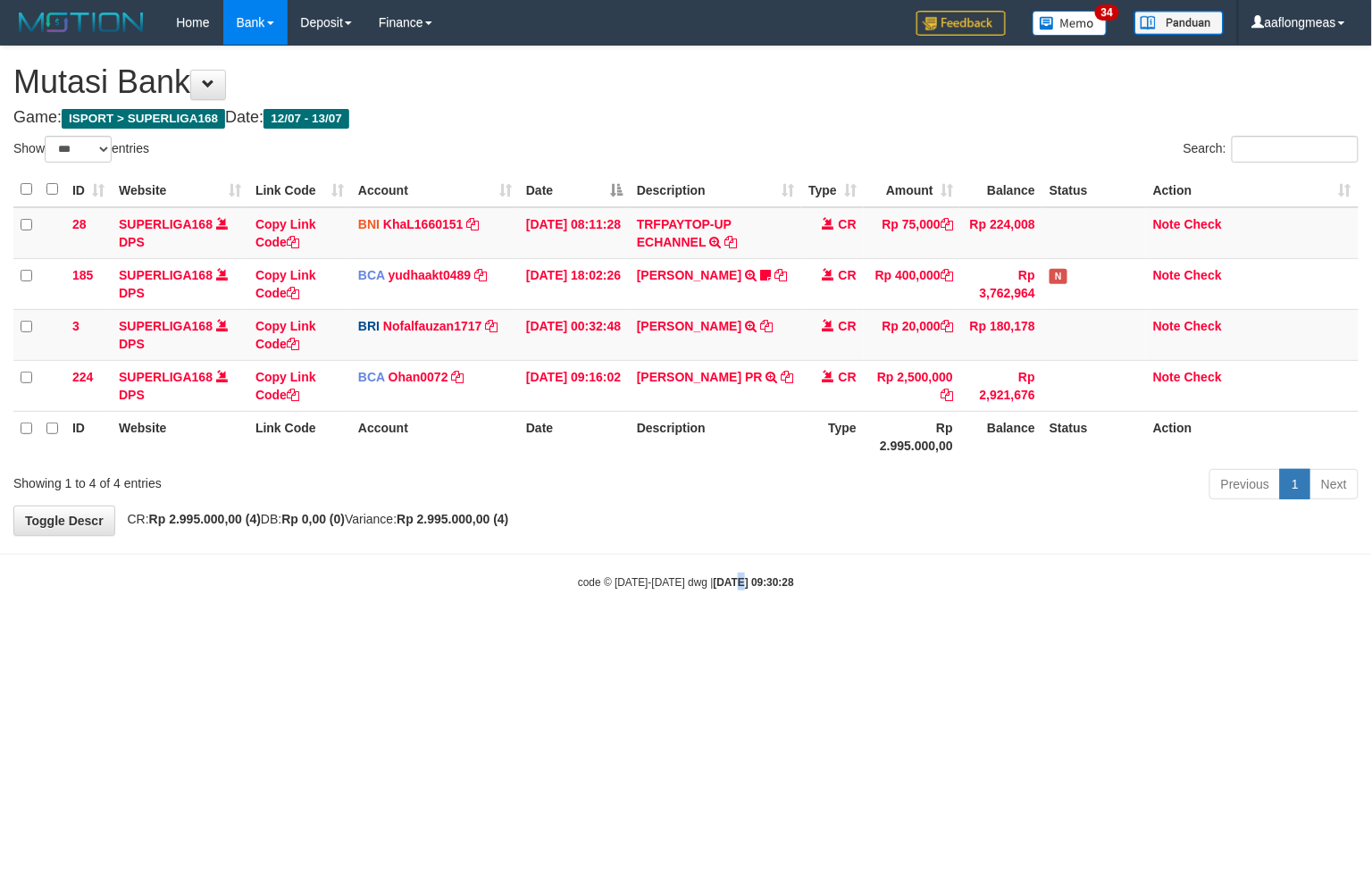click on "2025/07/13 09:30:28" at bounding box center [754, 582] 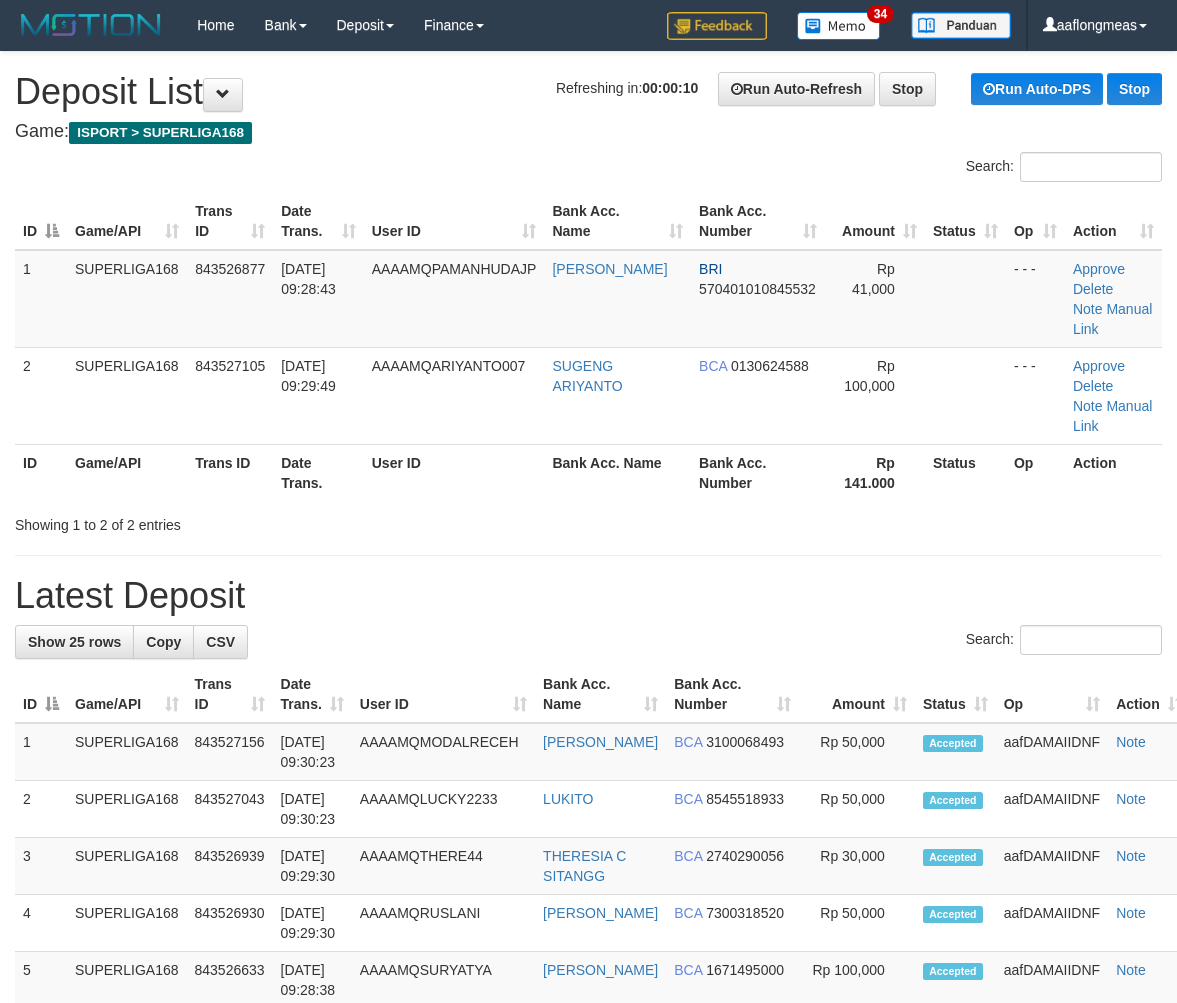 scroll, scrollTop: 0, scrollLeft: 0, axis: both 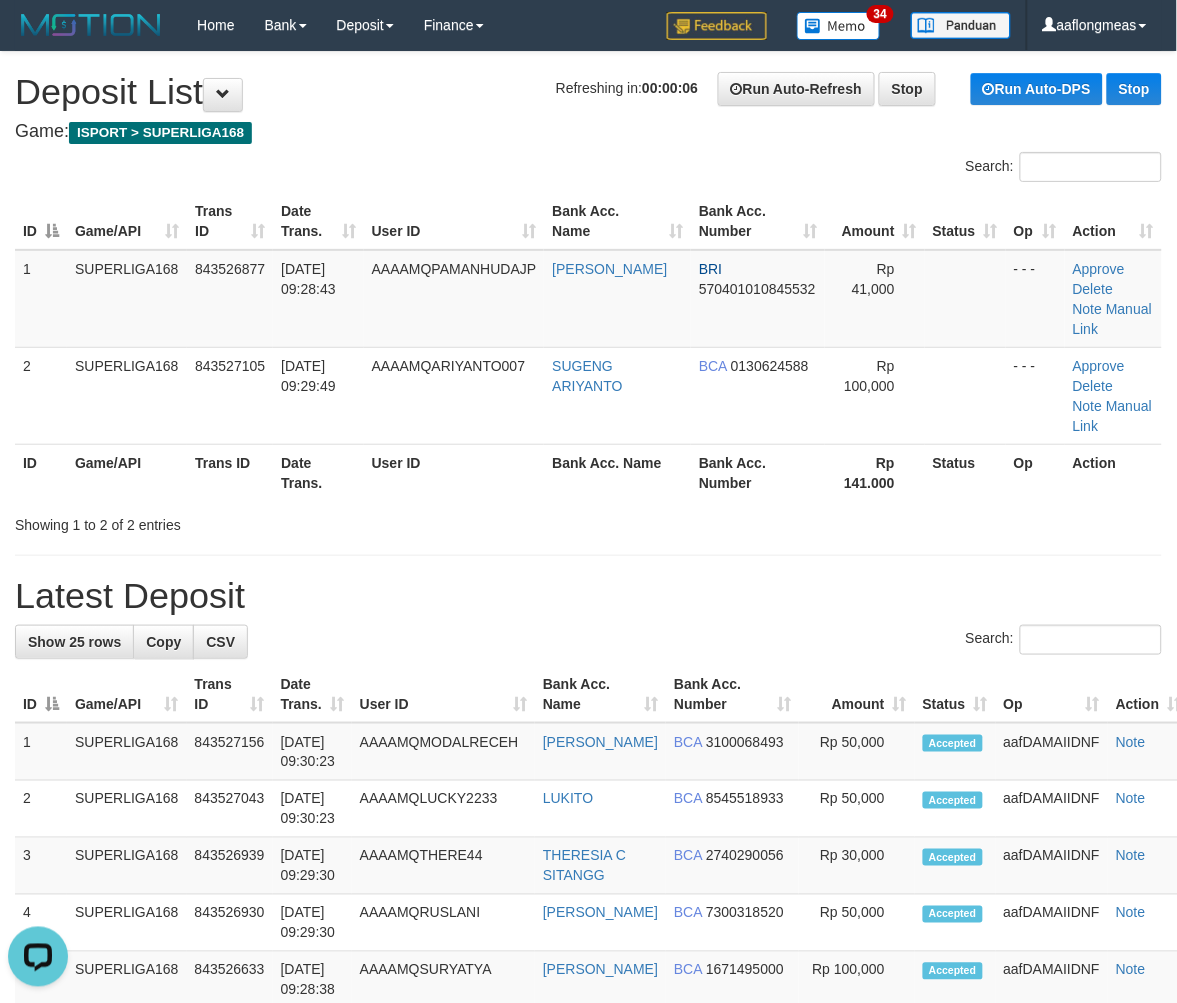 drag, startPoint x: 642, startPoint y: 594, endPoint x: 656, endPoint y: 586, distance: 16.124516 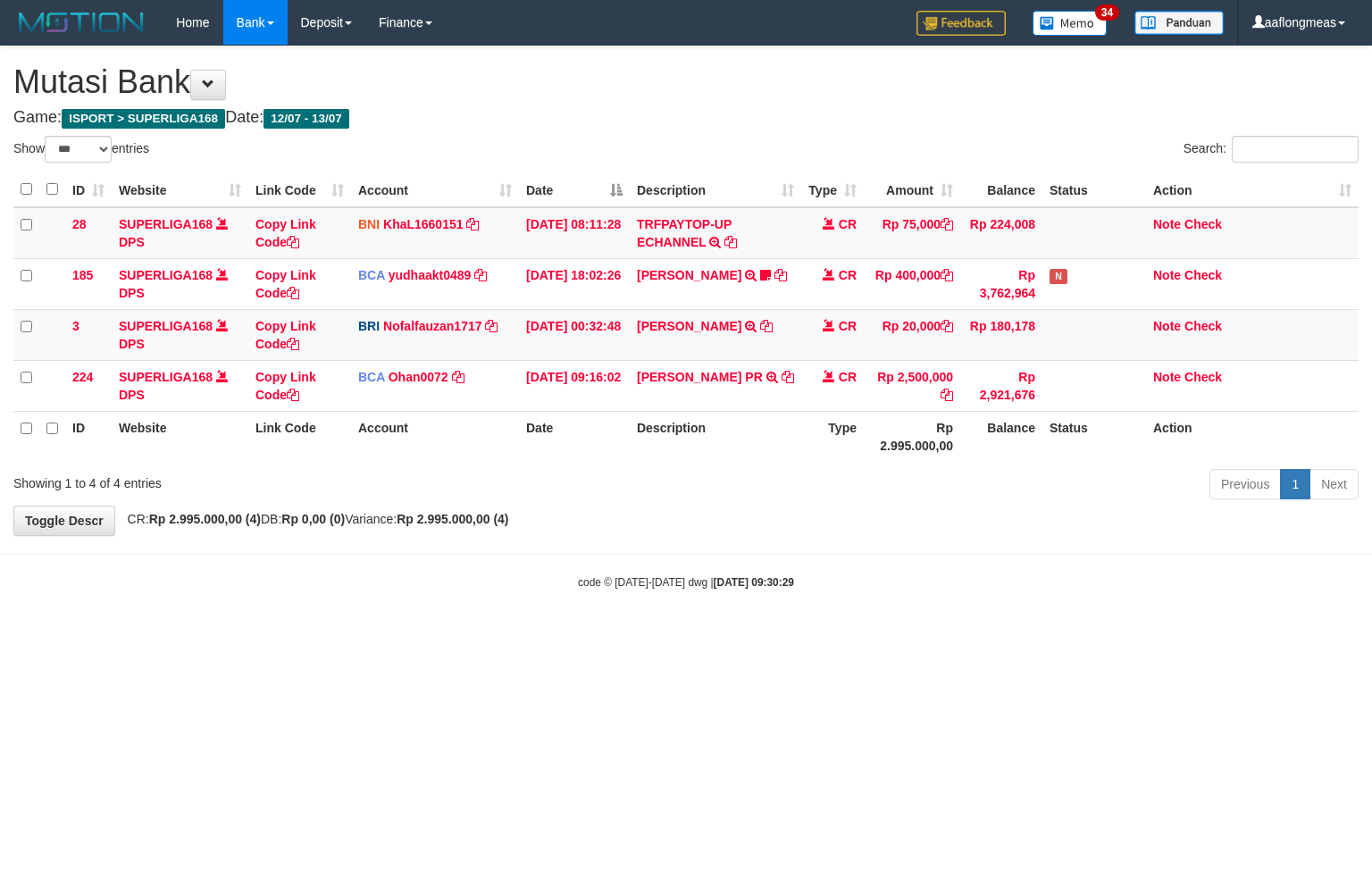 select on "***" 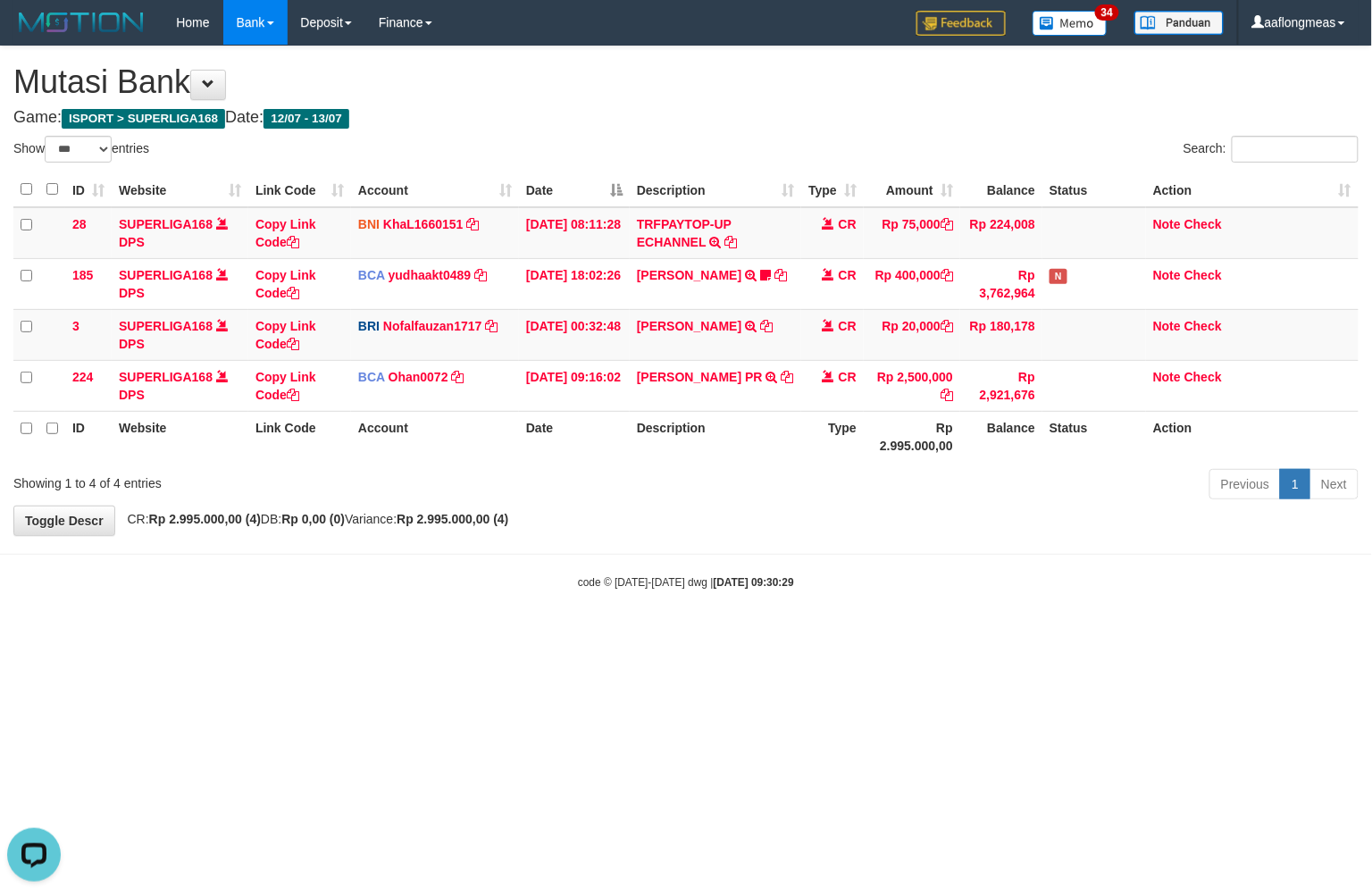 scroll, scrollTop: 0, scrollLeft: 0, axis: both 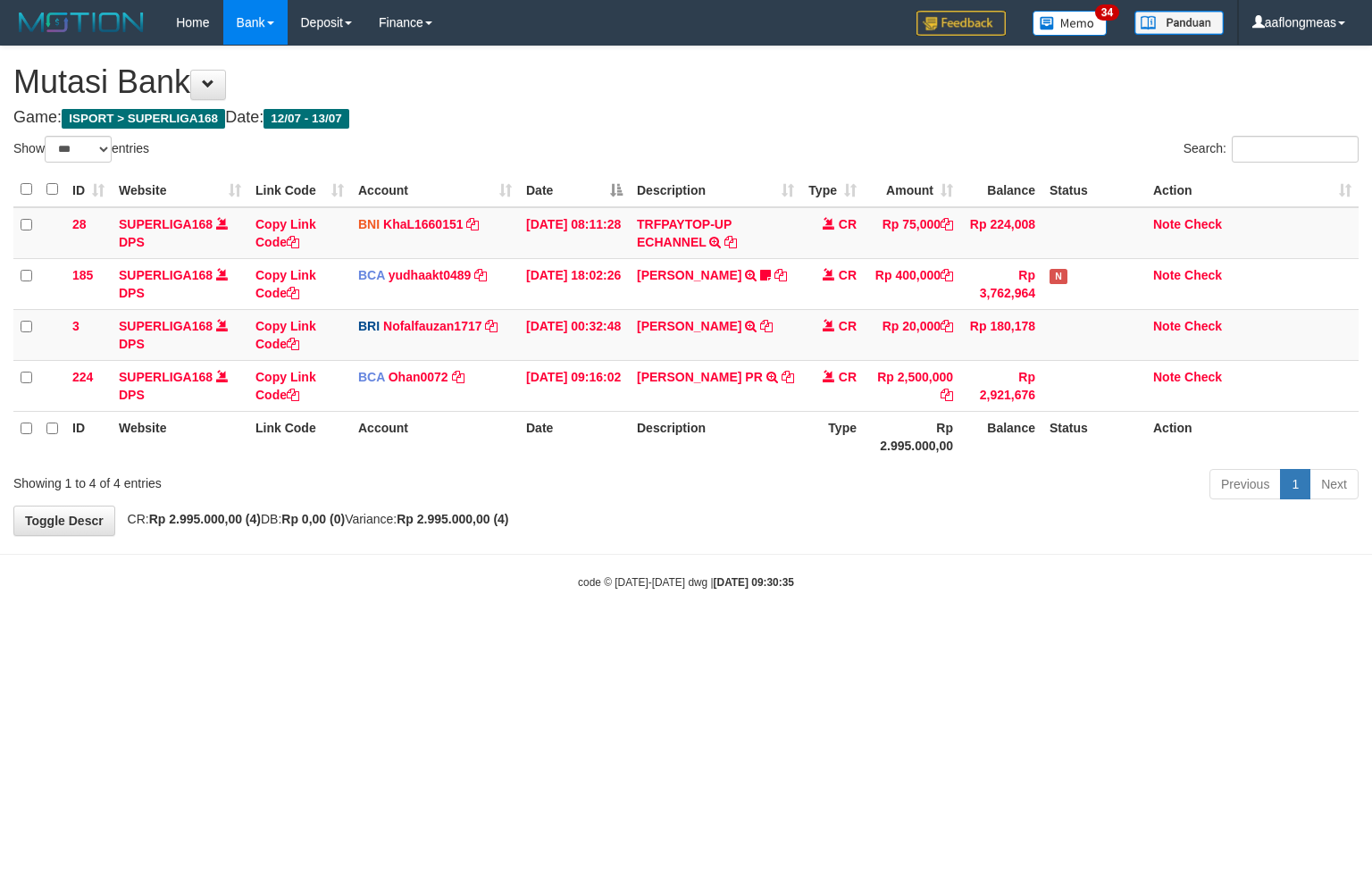 select on "***" 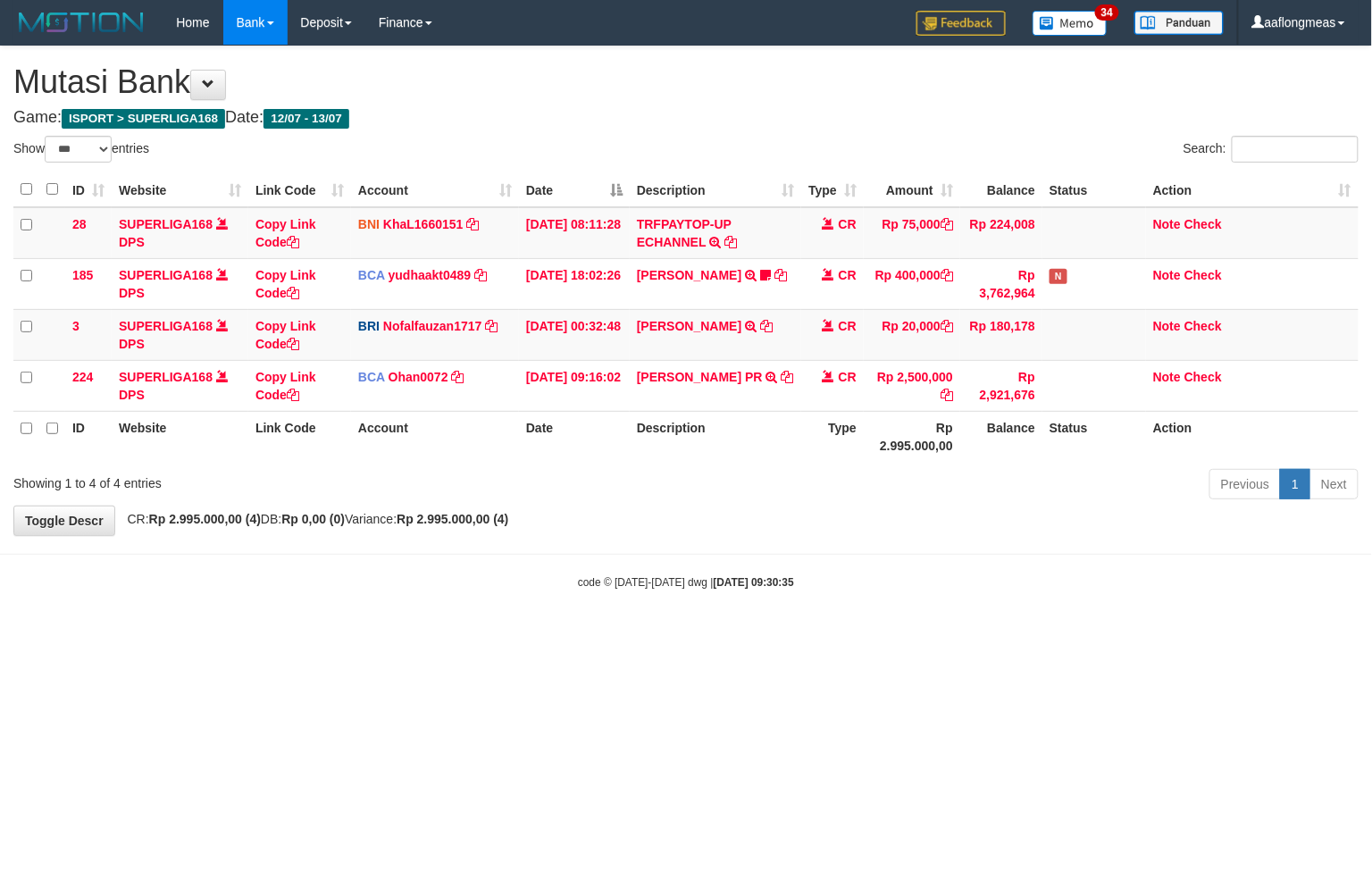 click on "**********" at bounding box center (686, 290) 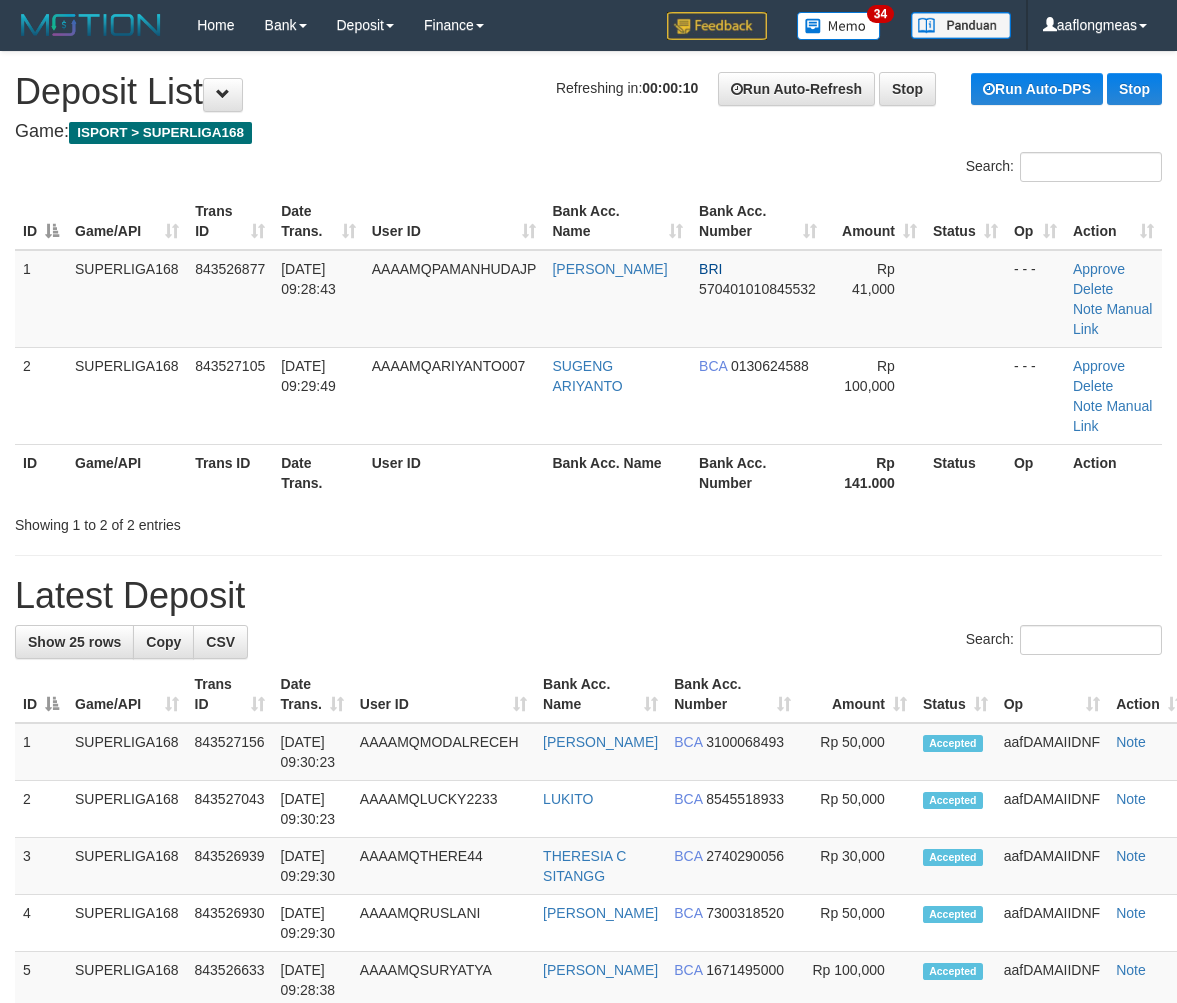 scroll, scrollTop: 0, scrollLeft: 0, axis: both 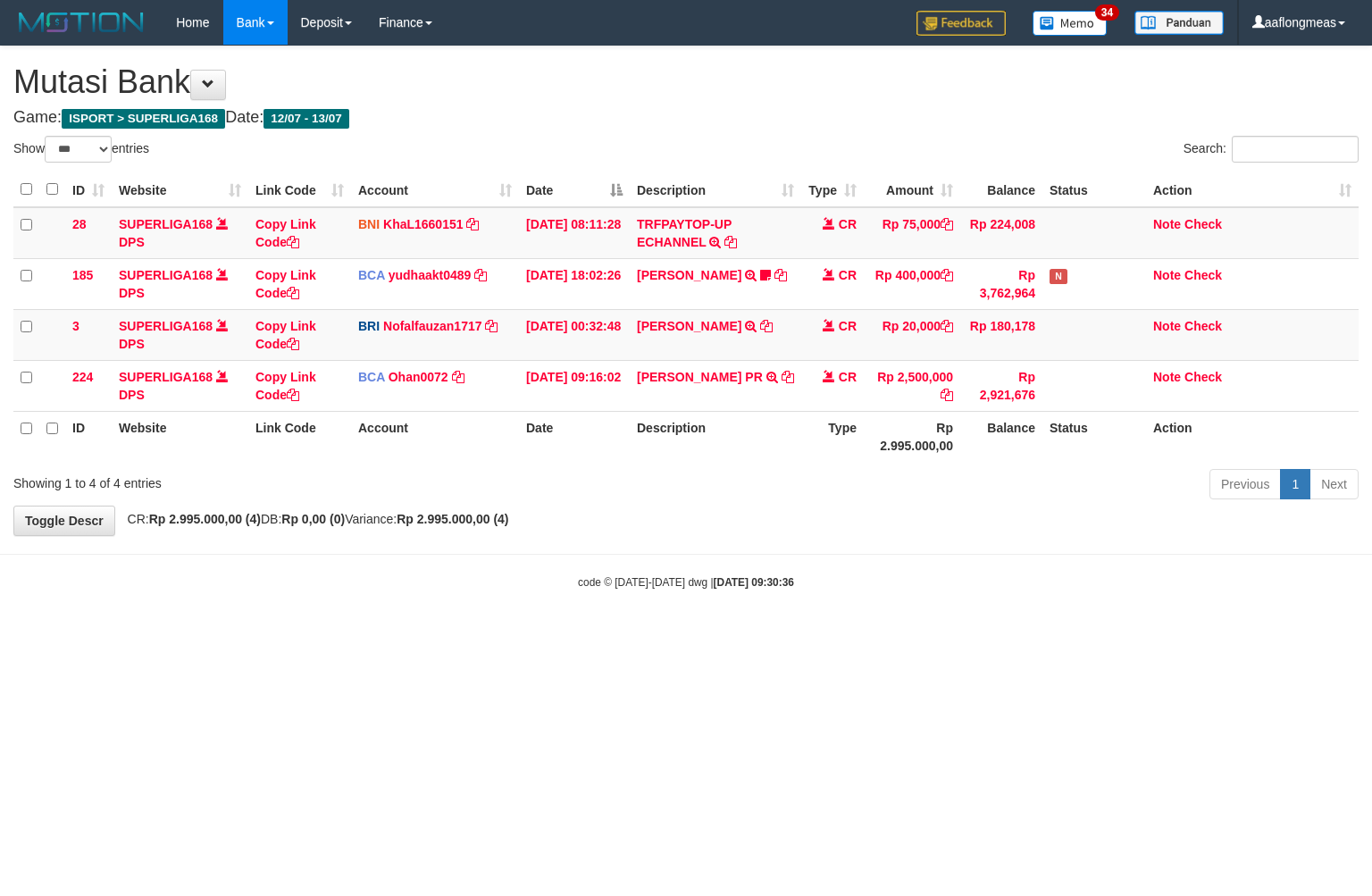 select on "***" 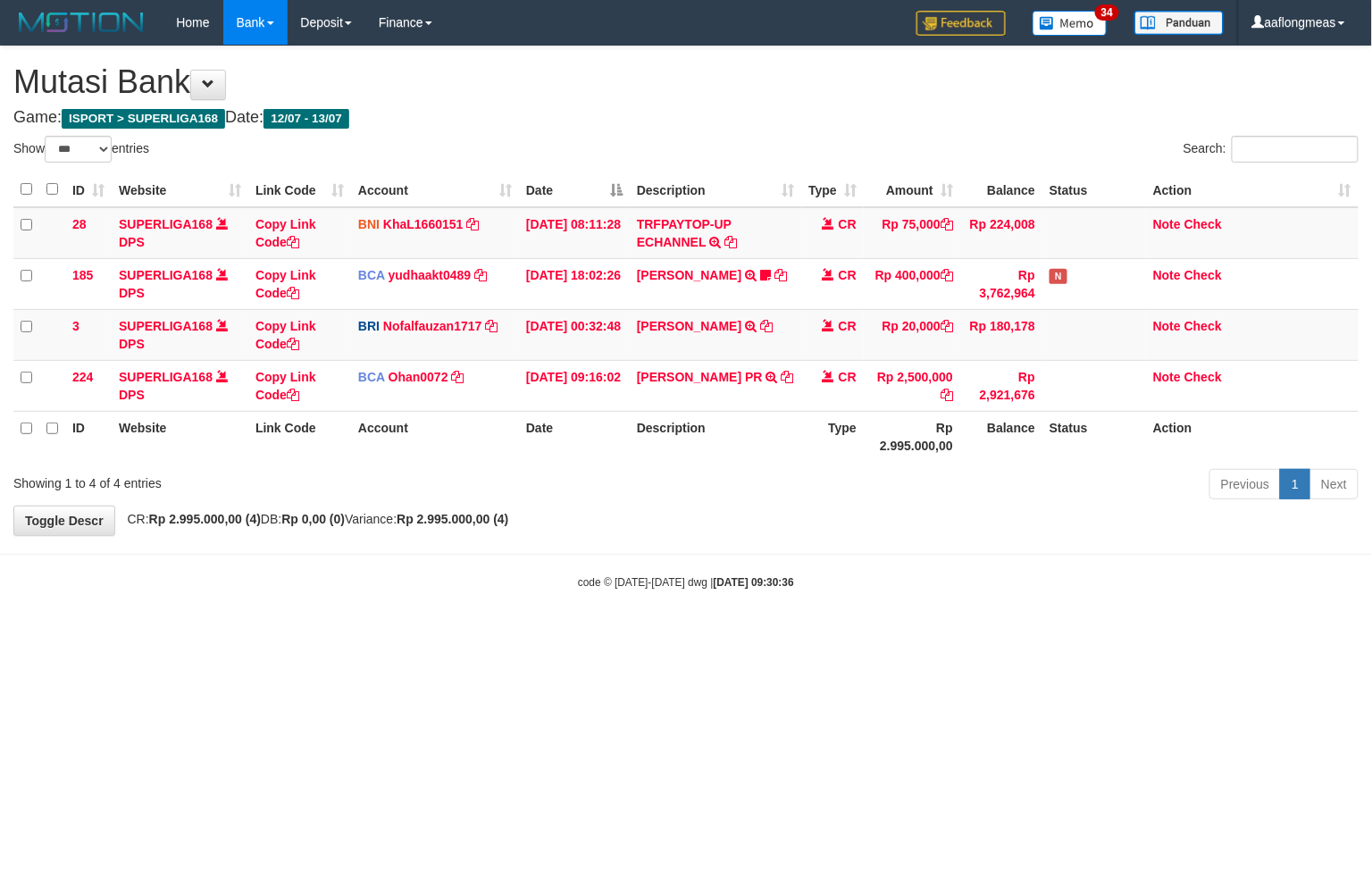 drag, startPoint x: 0, startPoint y: 0, endPoint x: 690, endPoint y: 530, distance: 870.0575 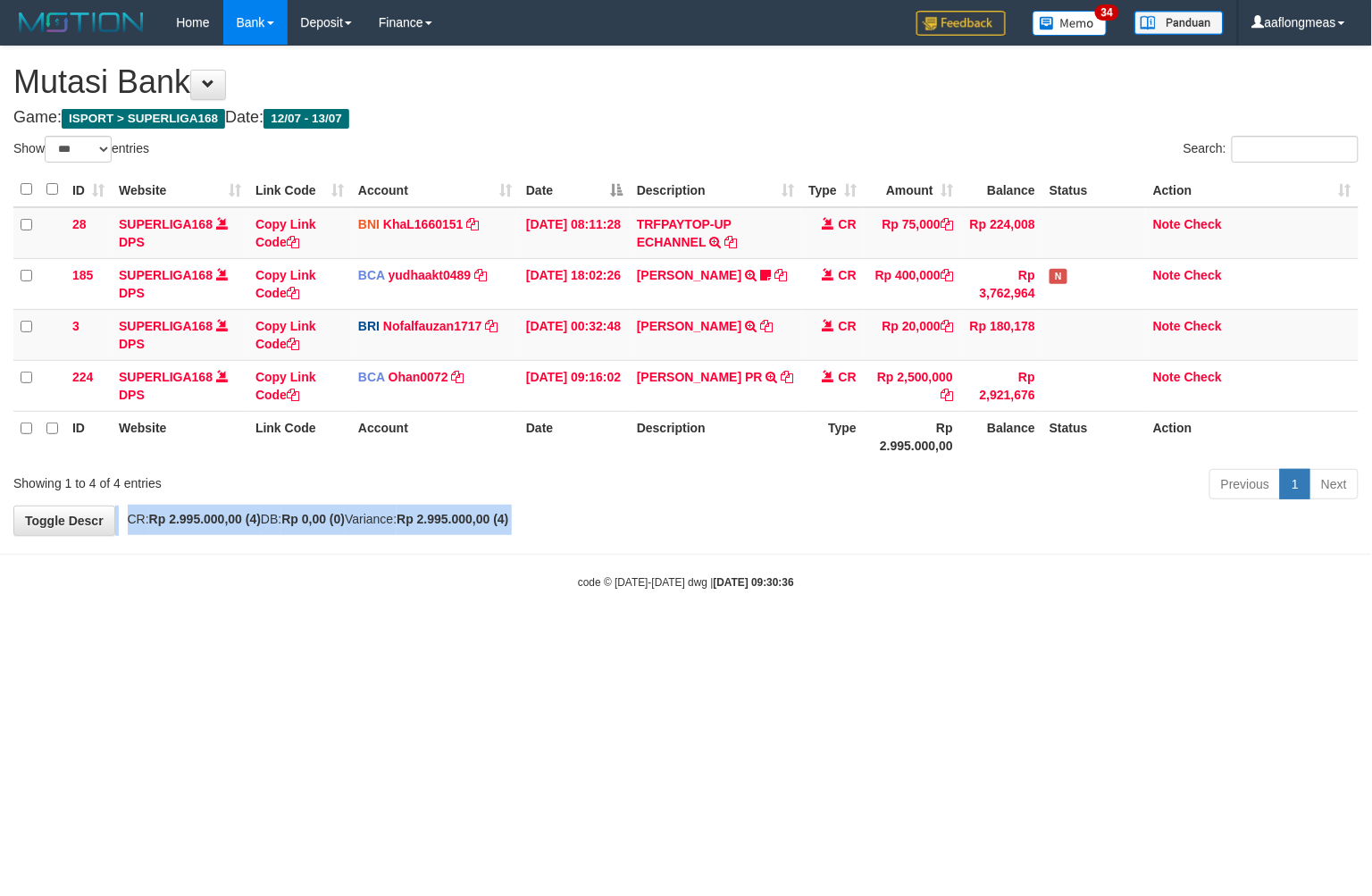 click on "**********" at bounding box center [686, 290] 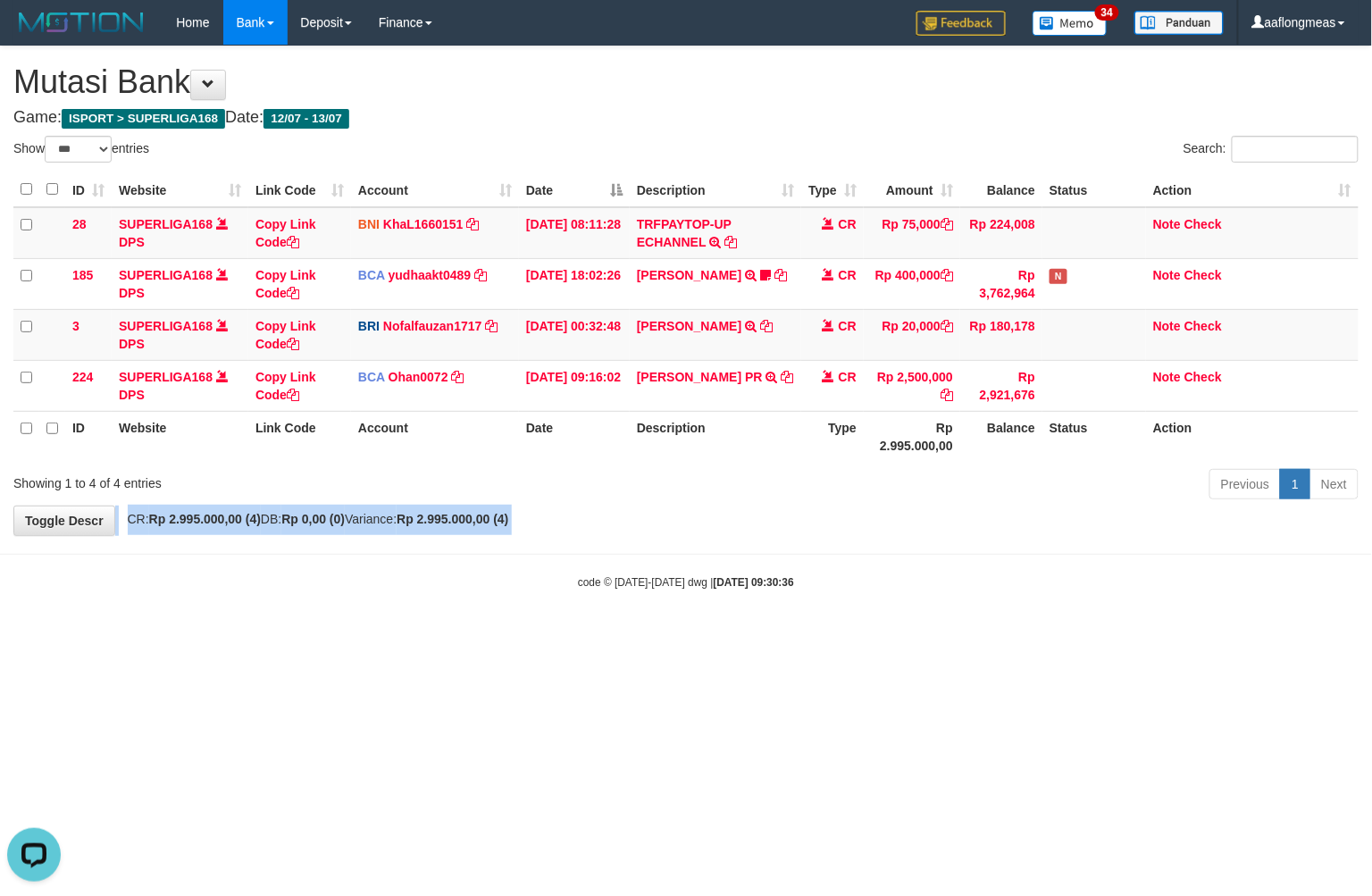 scroll, scrollTop: 0, scrollLeft: 0, axis: both 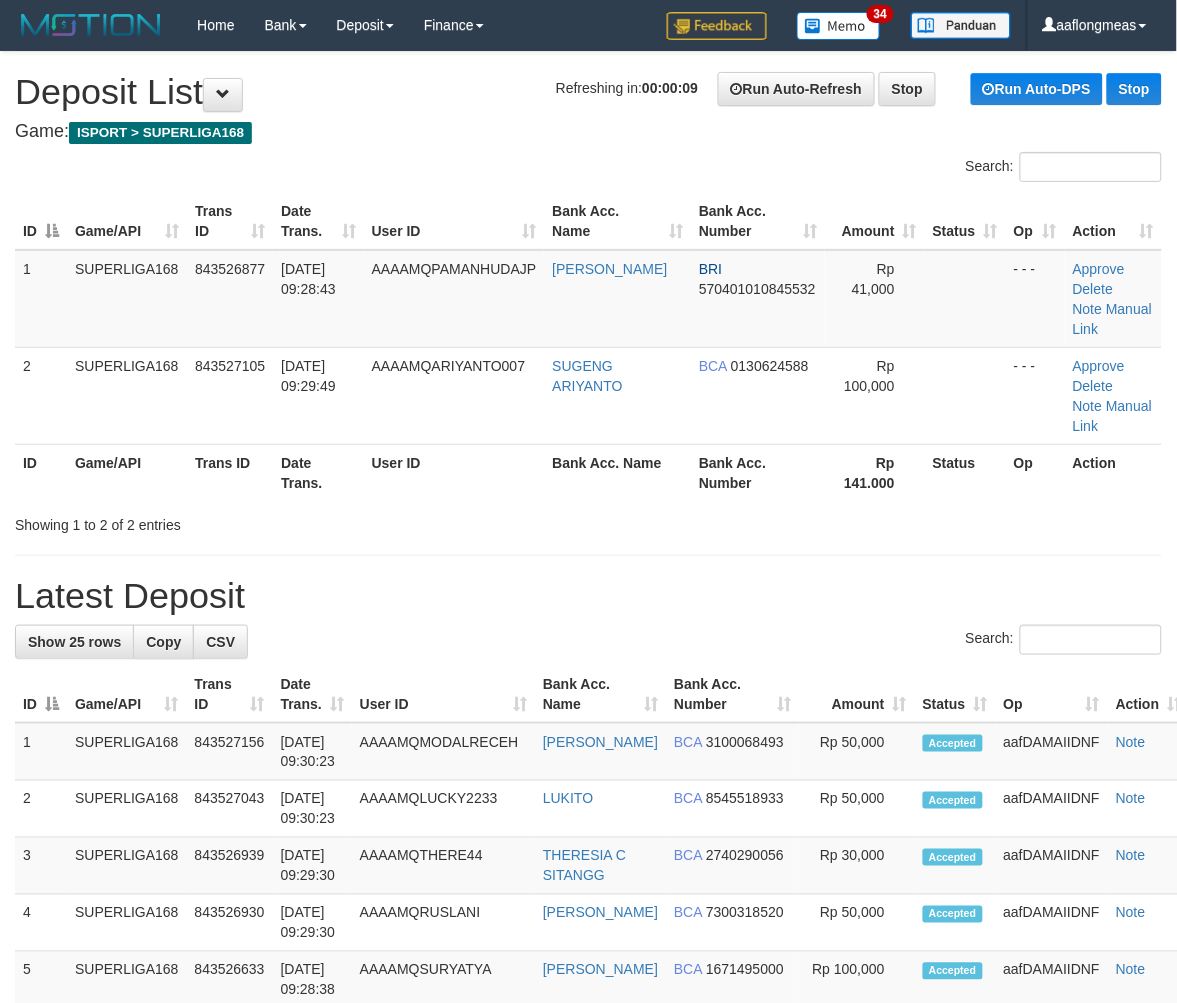 click on "Latest Deposit" at bounding box center [588, 596] 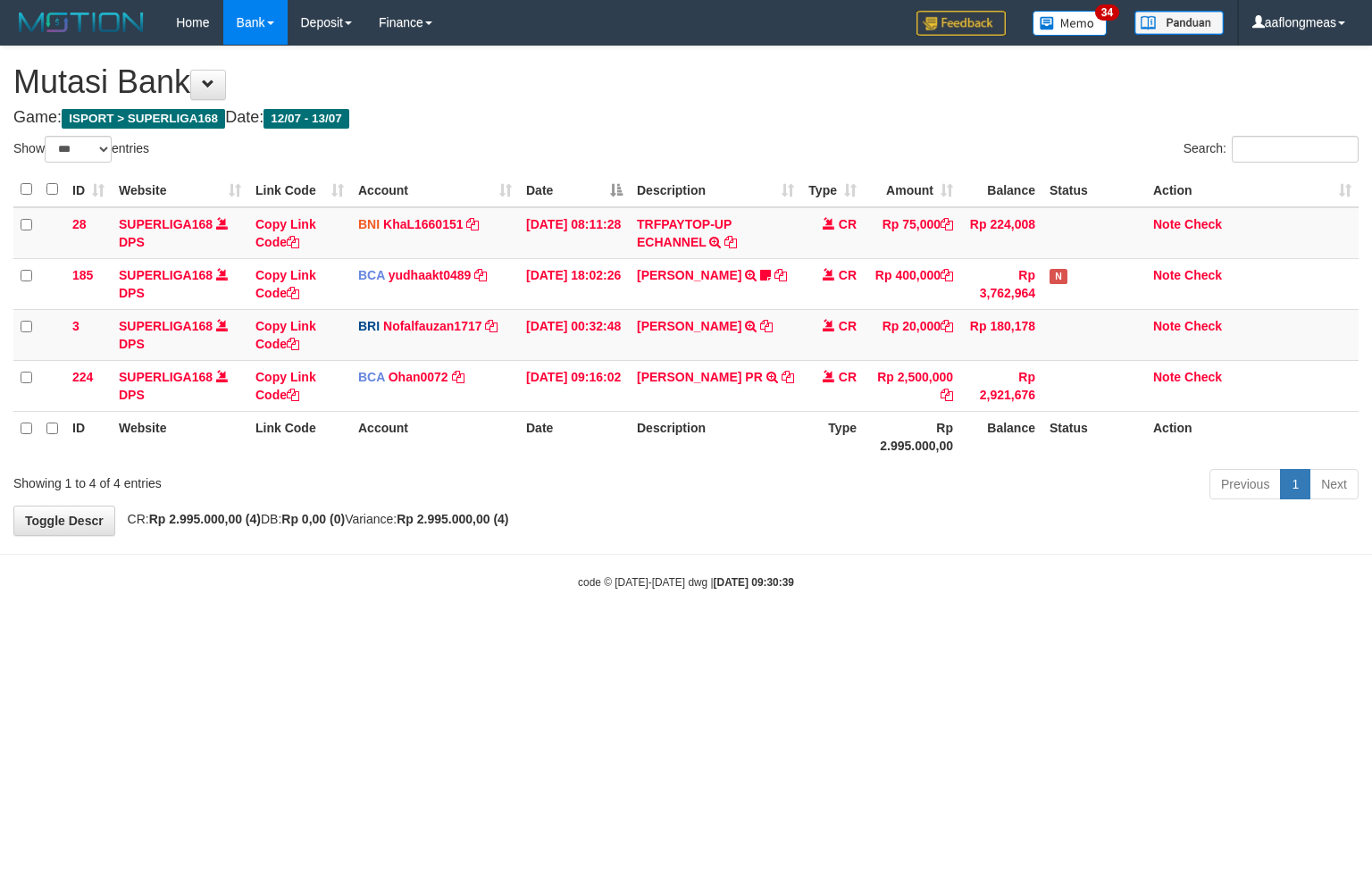 select on "***" 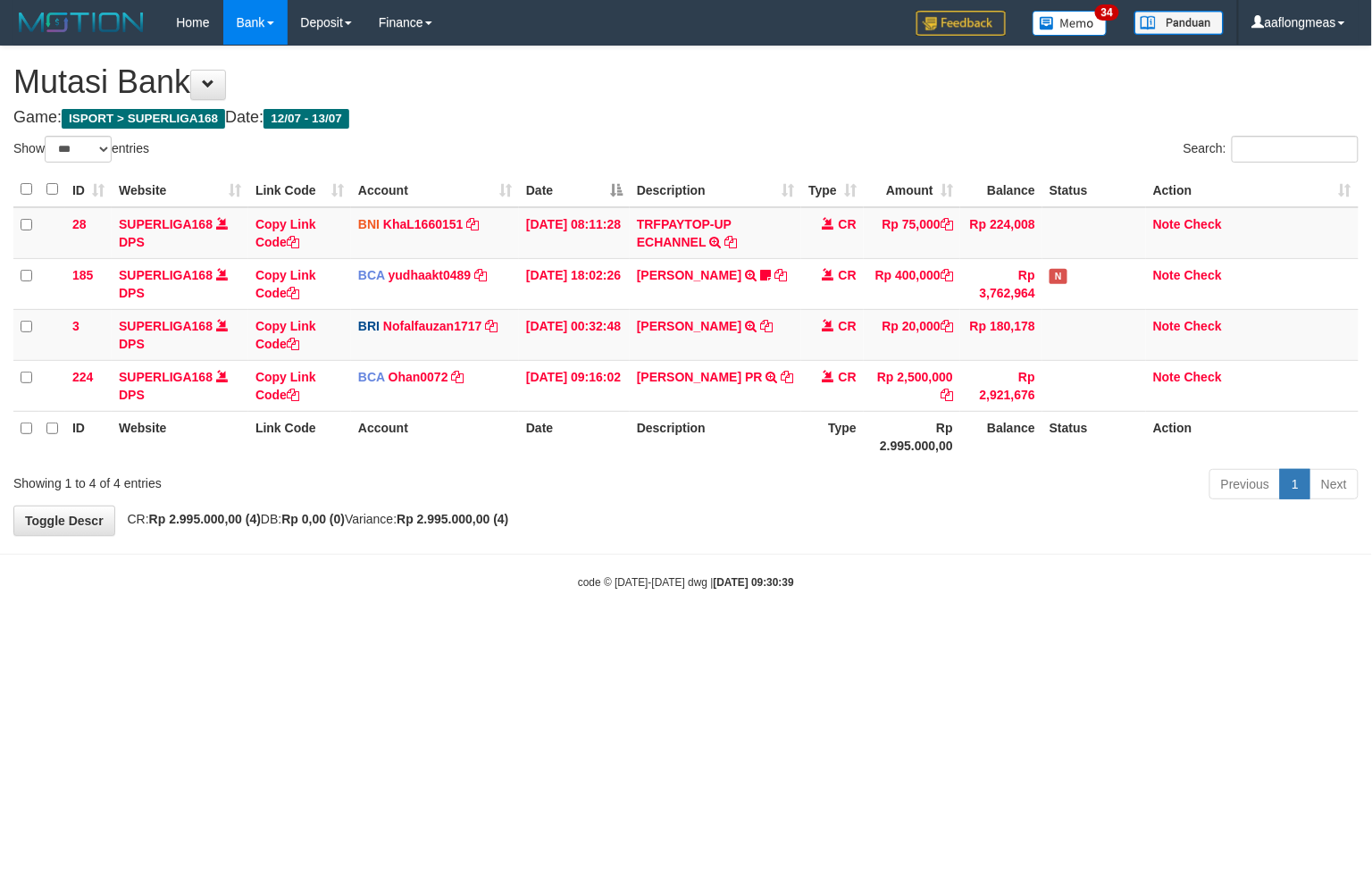click on "Toggle navigation
Home
Bank
Account List
Load
By Website
Group
[ISPORT]													SUPERLIGA168
By Load Group (DPS)
34" at bounding box center [686, 317] 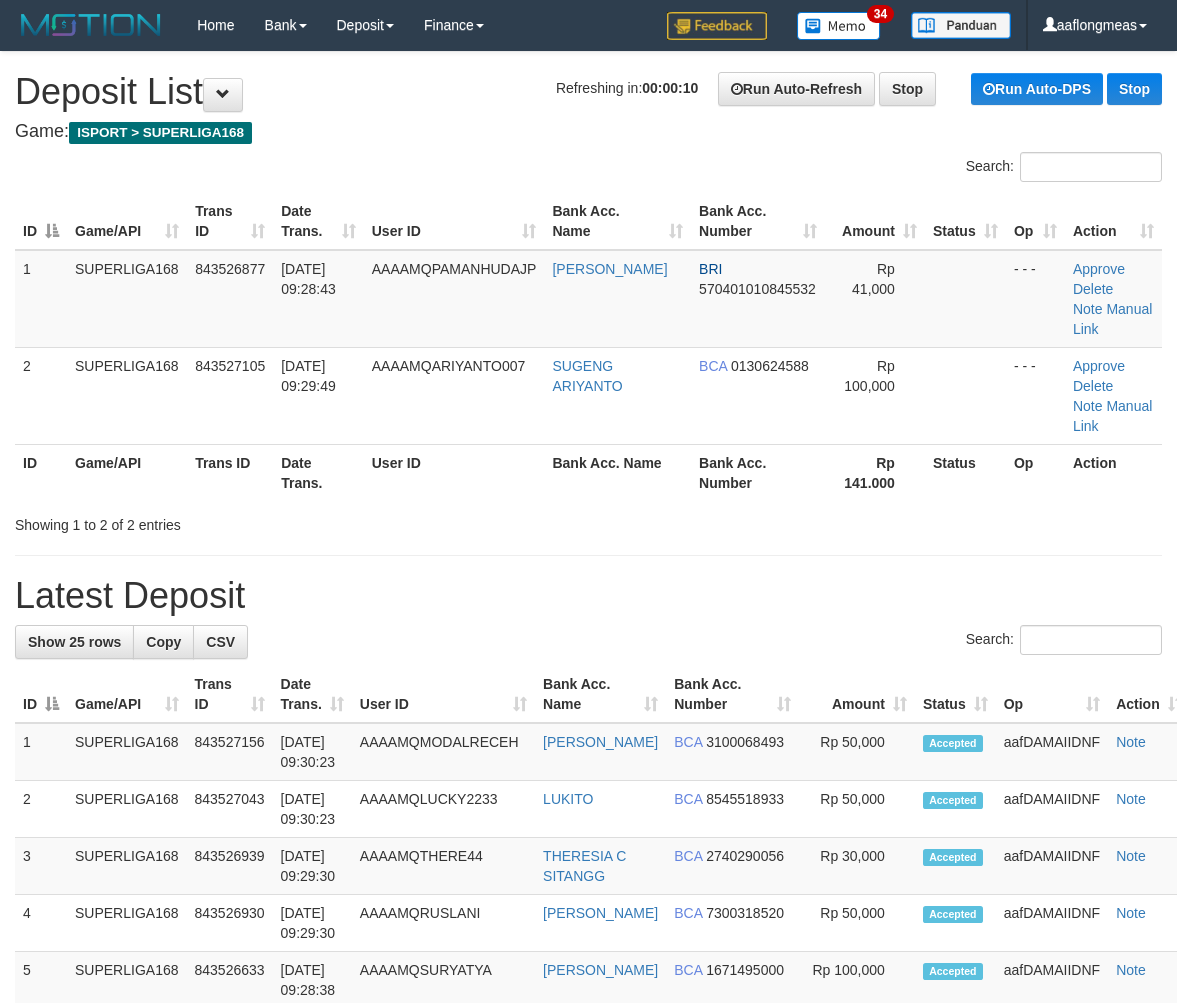 scroll, scrollTop: 0, scrollLeft: 0, axis: both 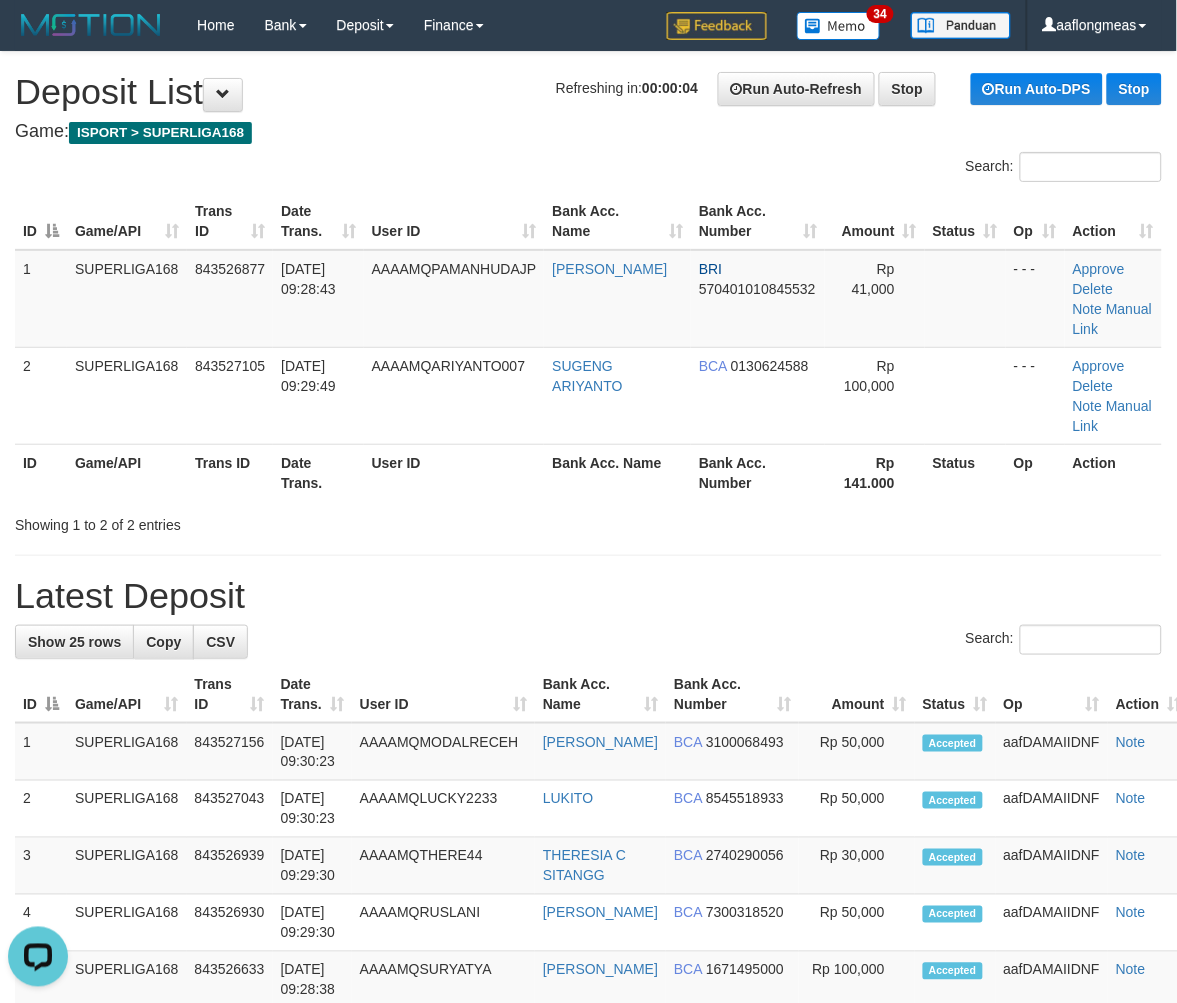 drag, startPoint x: 562, startPoint y: 618, endPoint x: 732, endPoint y: 595, distance: 171.54883 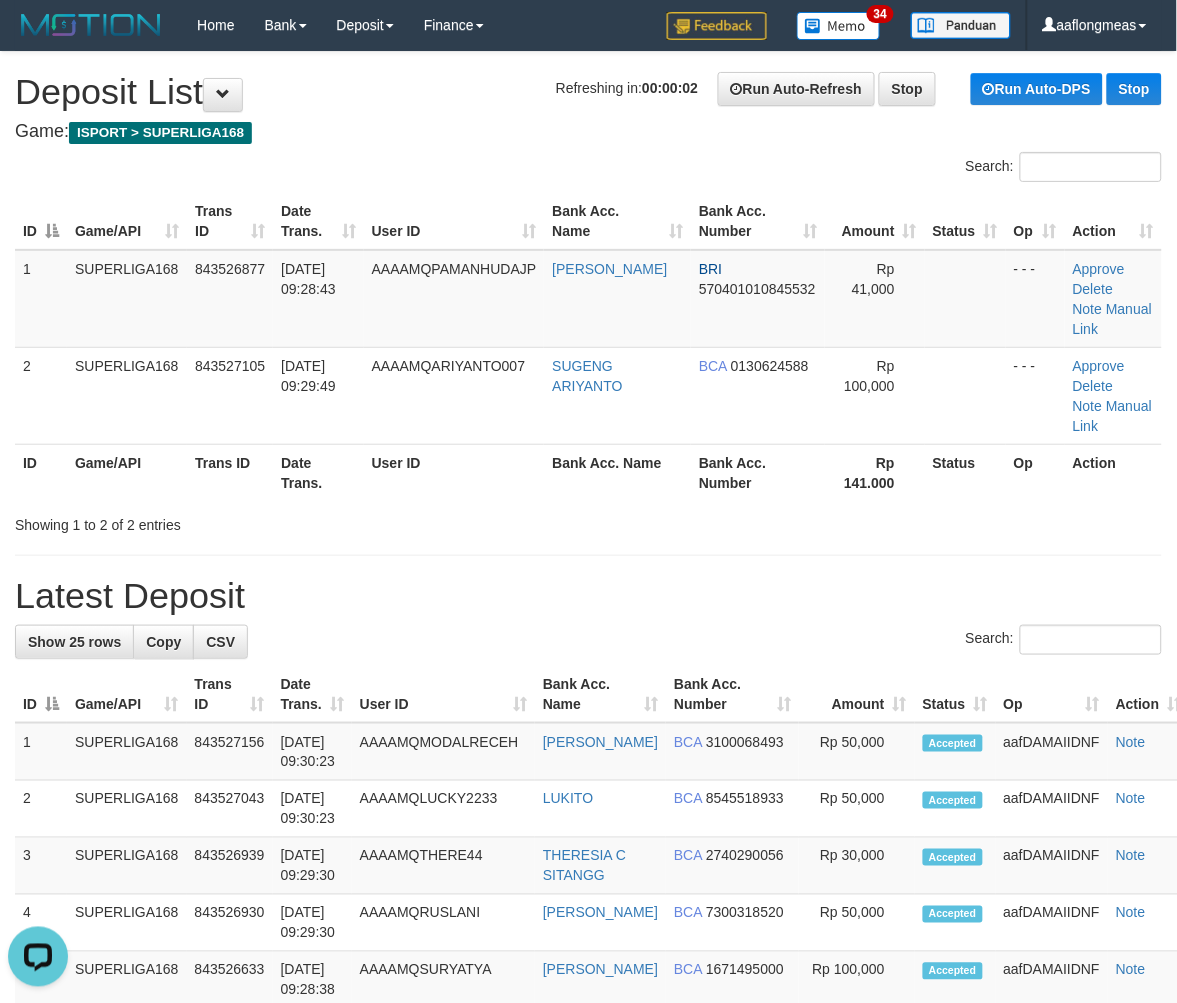 click on "**********" at bounding box center (588, 1167) 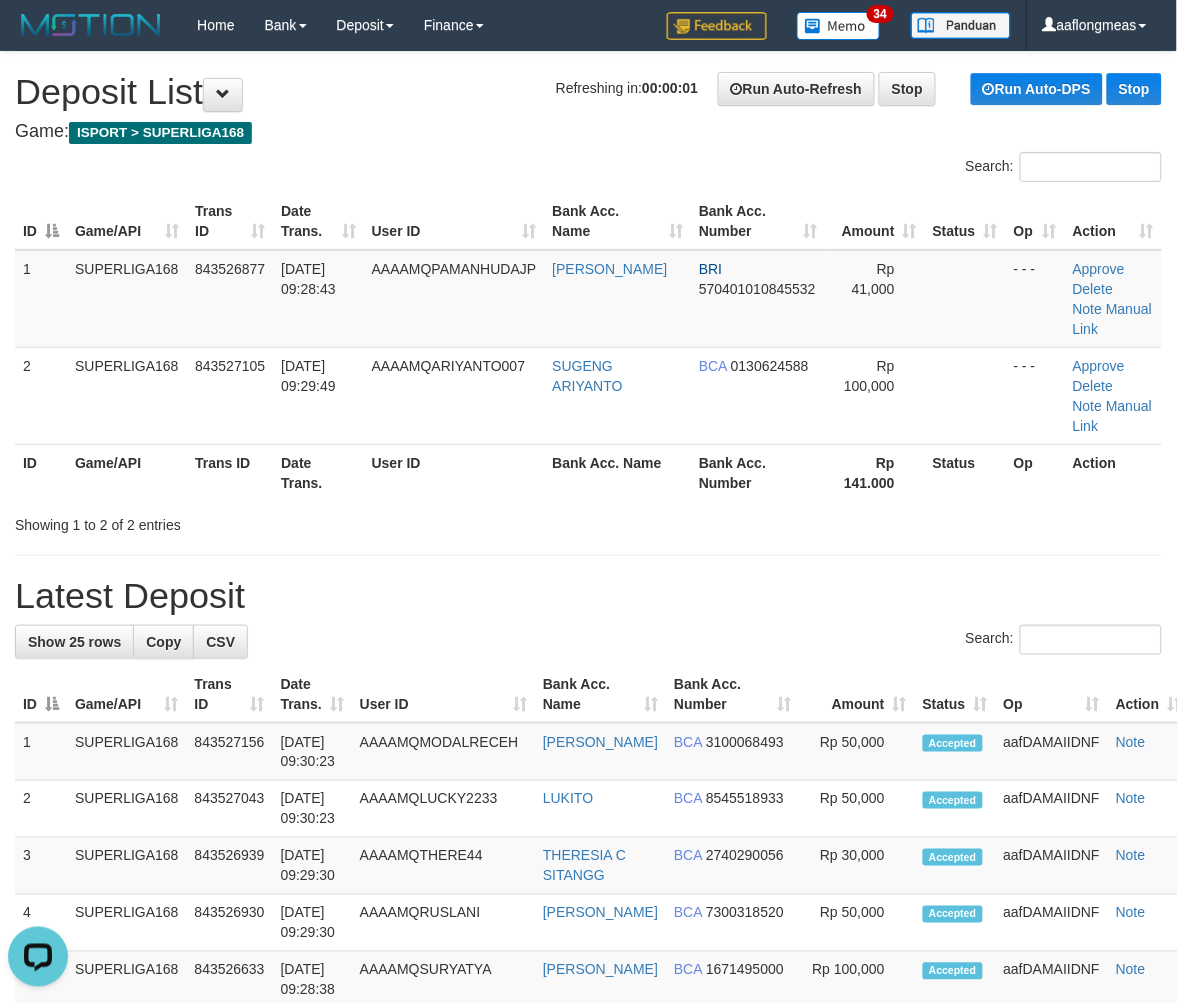 drag, startPoint x: 697, startPoint y: 598, endPoint x: 787, endPoint y: 605, distance: 90.27181 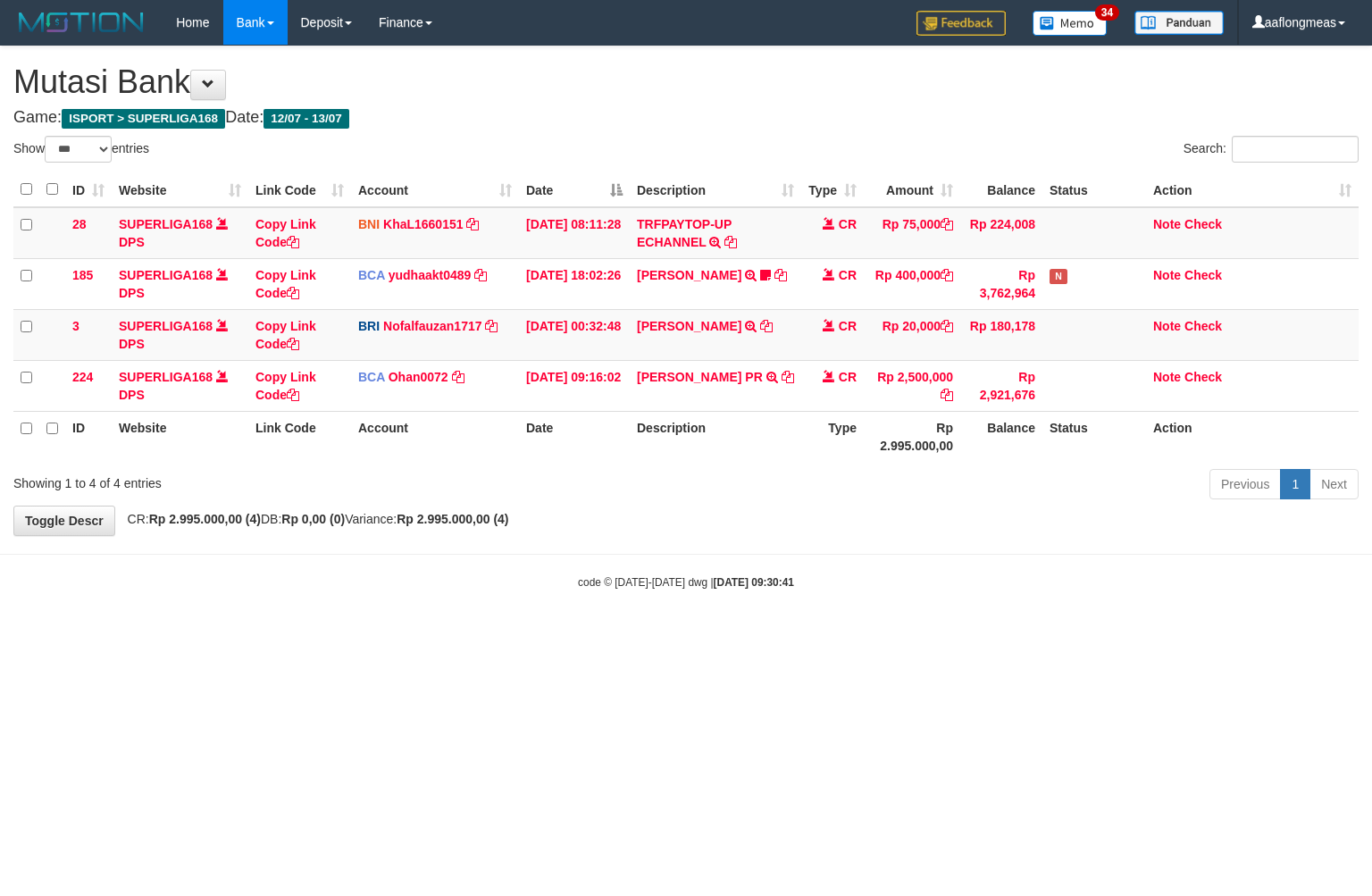 select on "***" 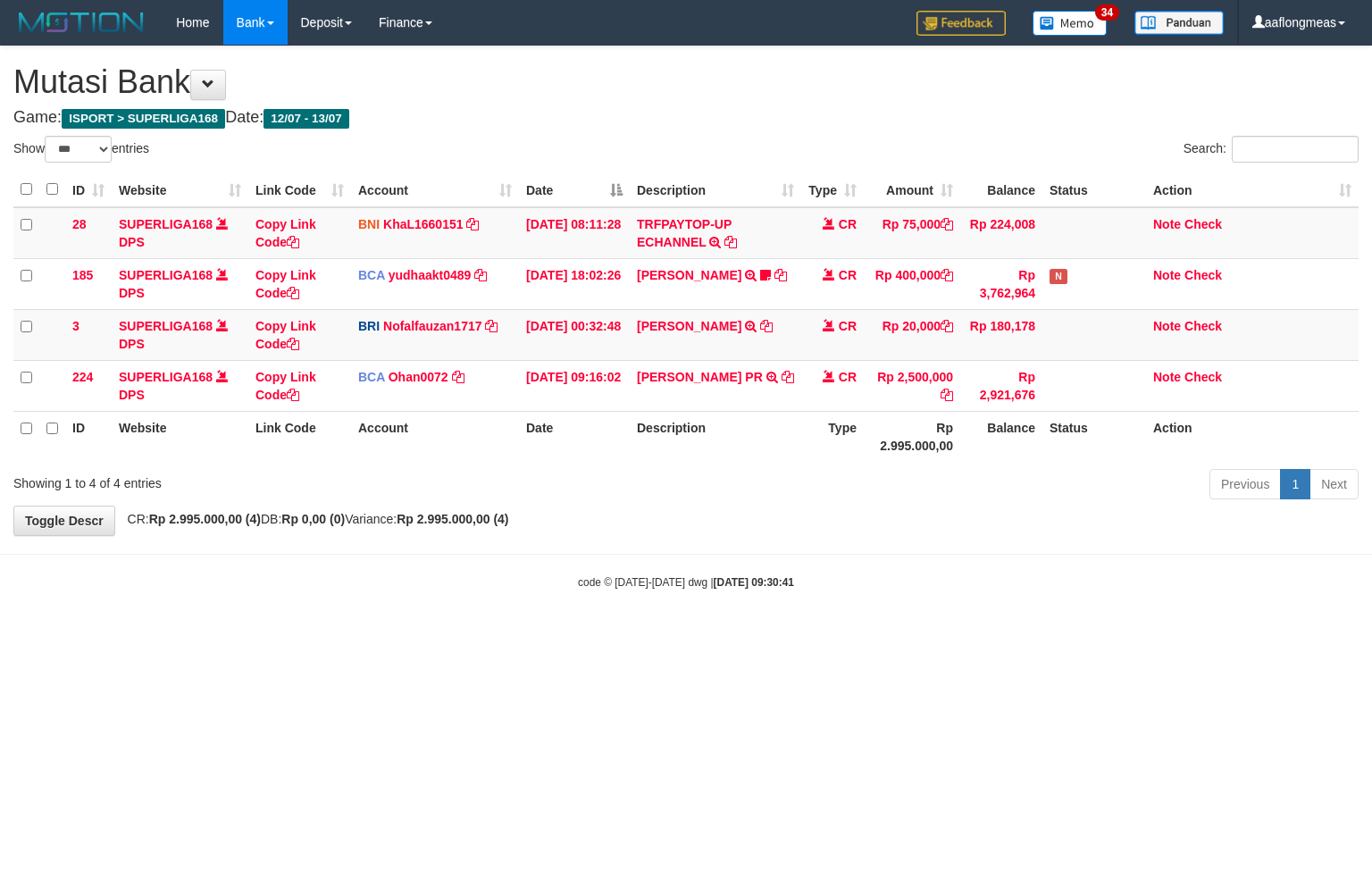 scroll, scrollTop: 0, scrollLeft: 0, axis: both 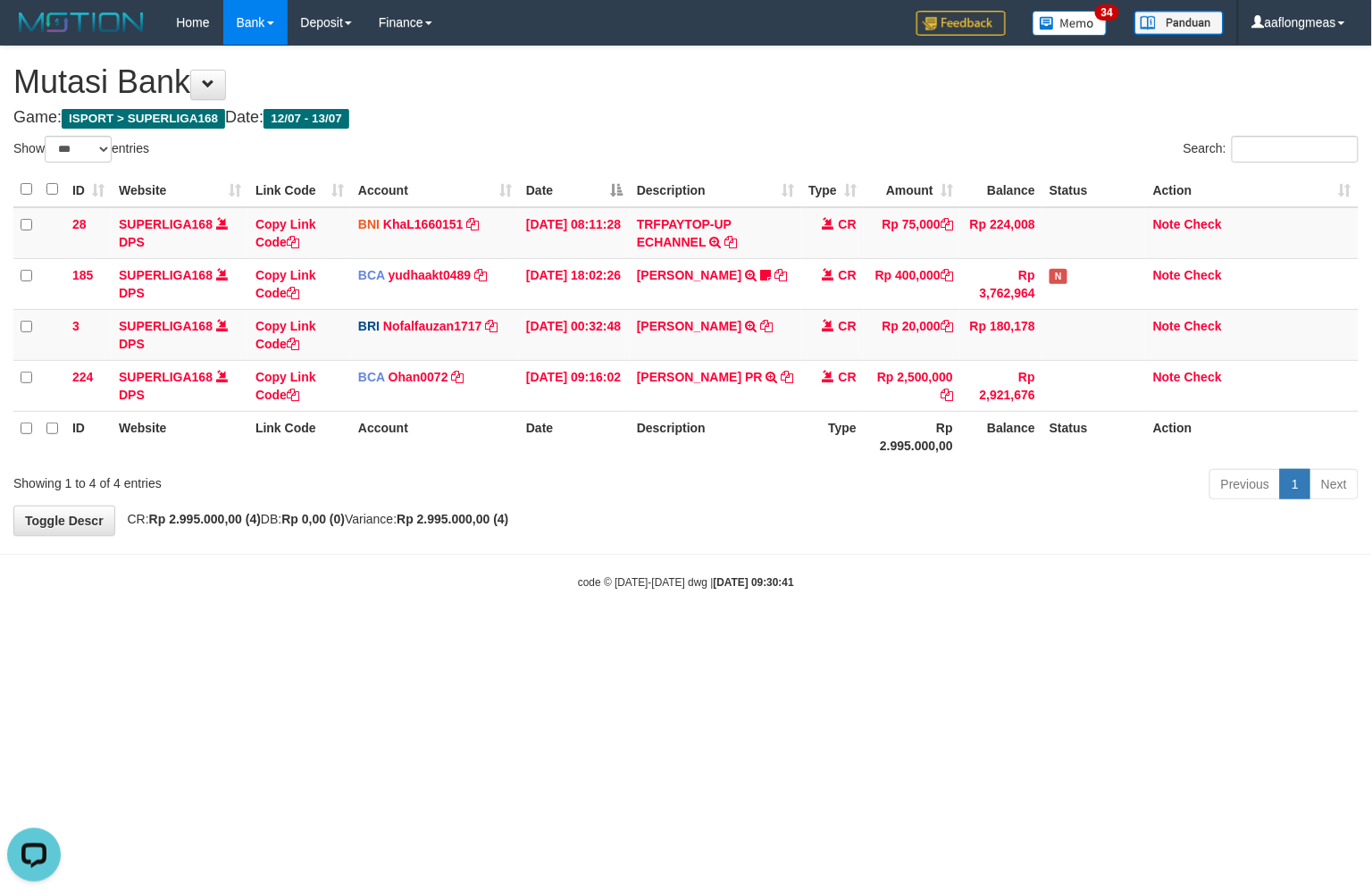 click on "Toggle navigation
Home
Bank
Account List
Load
By Website
Group
[ISPORT]													SUPERLIGA168
By Load Group (DPS)
34" at bounding box center [686, 317] 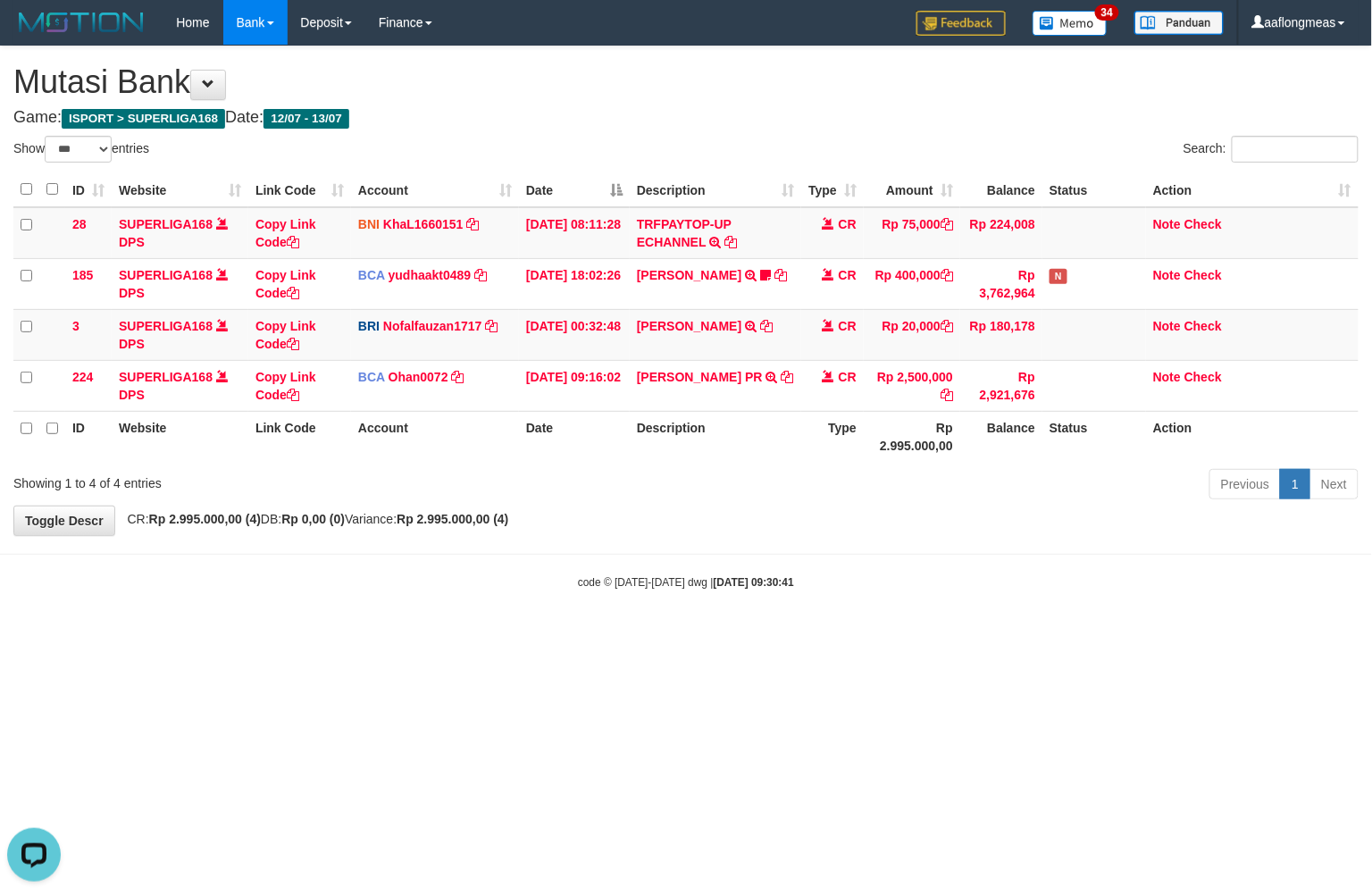 click on "Previous 1 Next" at bounding box center (972, 486) 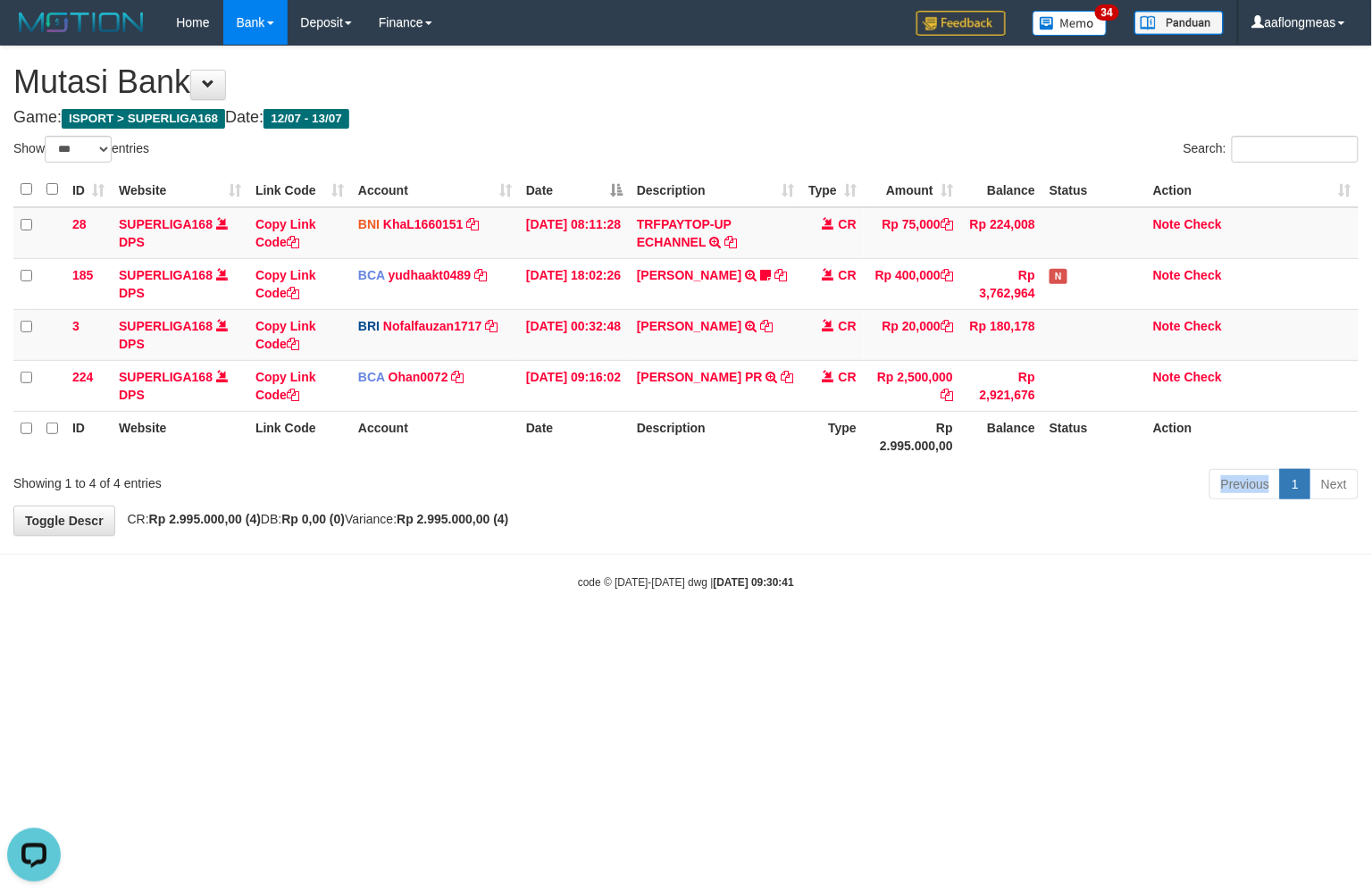 click on "Previous 1 Next" at bounding box center [972, 486] 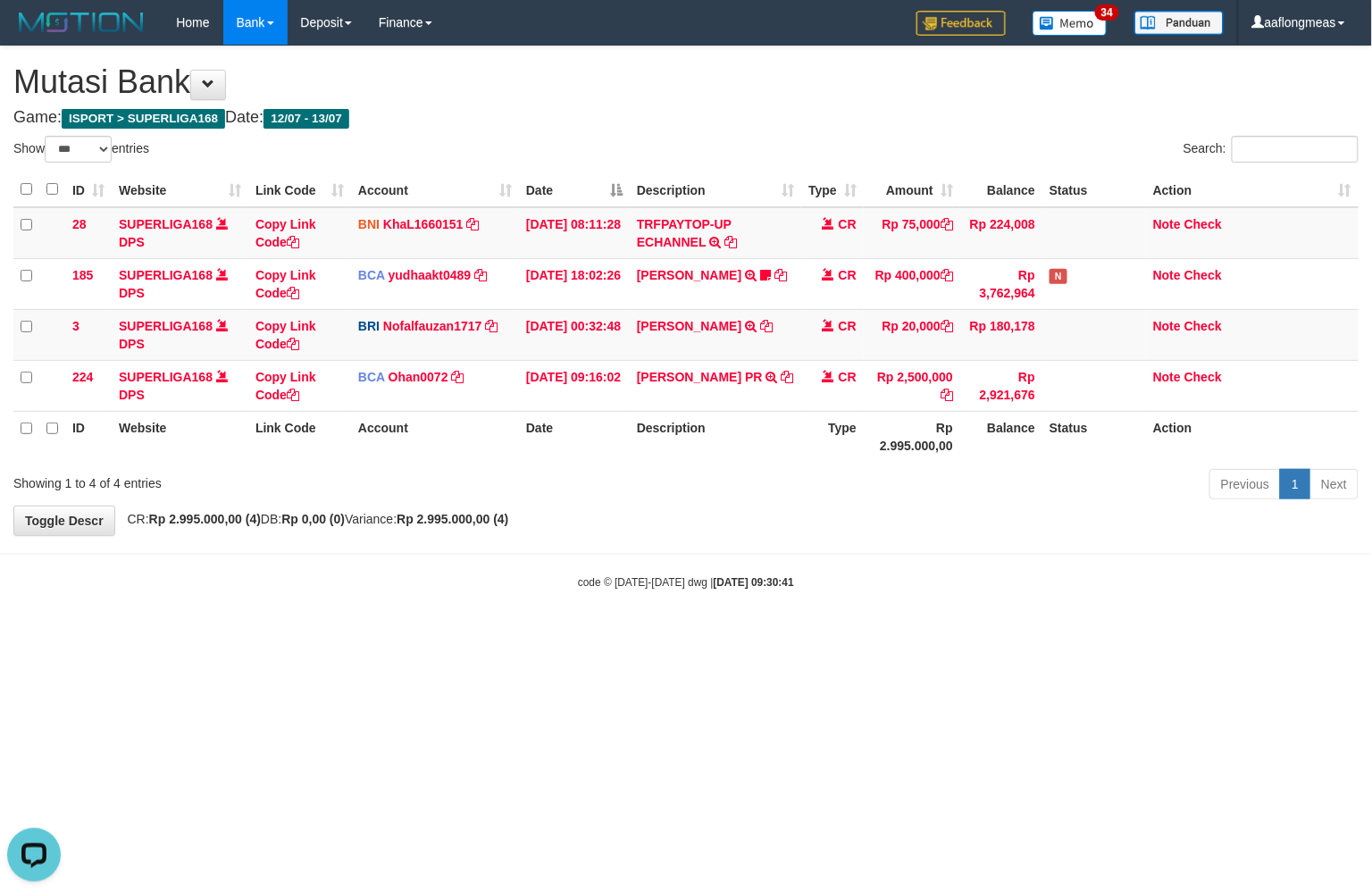 click on "Previous 1 Next" at bounding box center [972, 486] 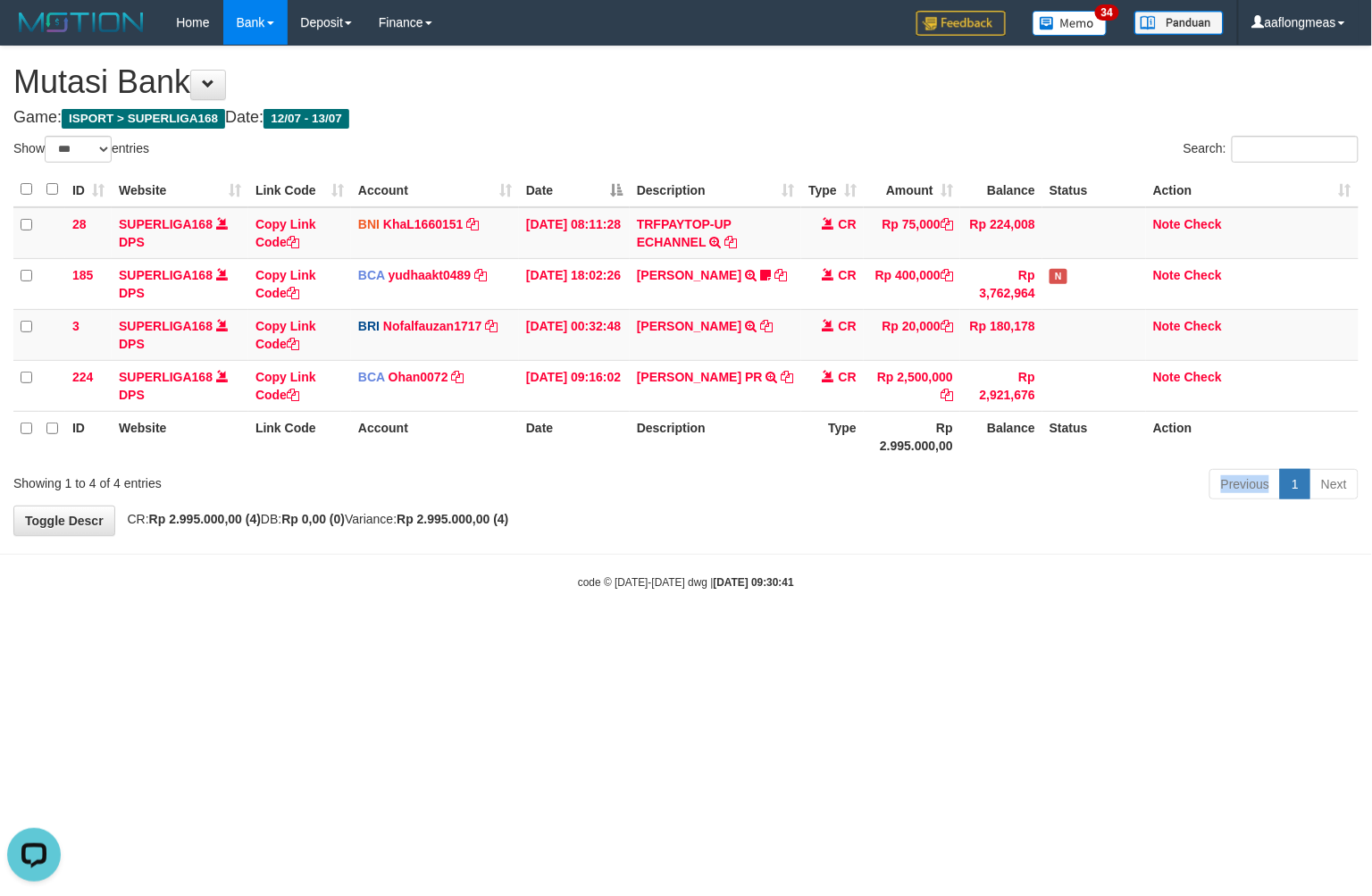 click on "Previous 1 Next" at bounding box center [972, 486] 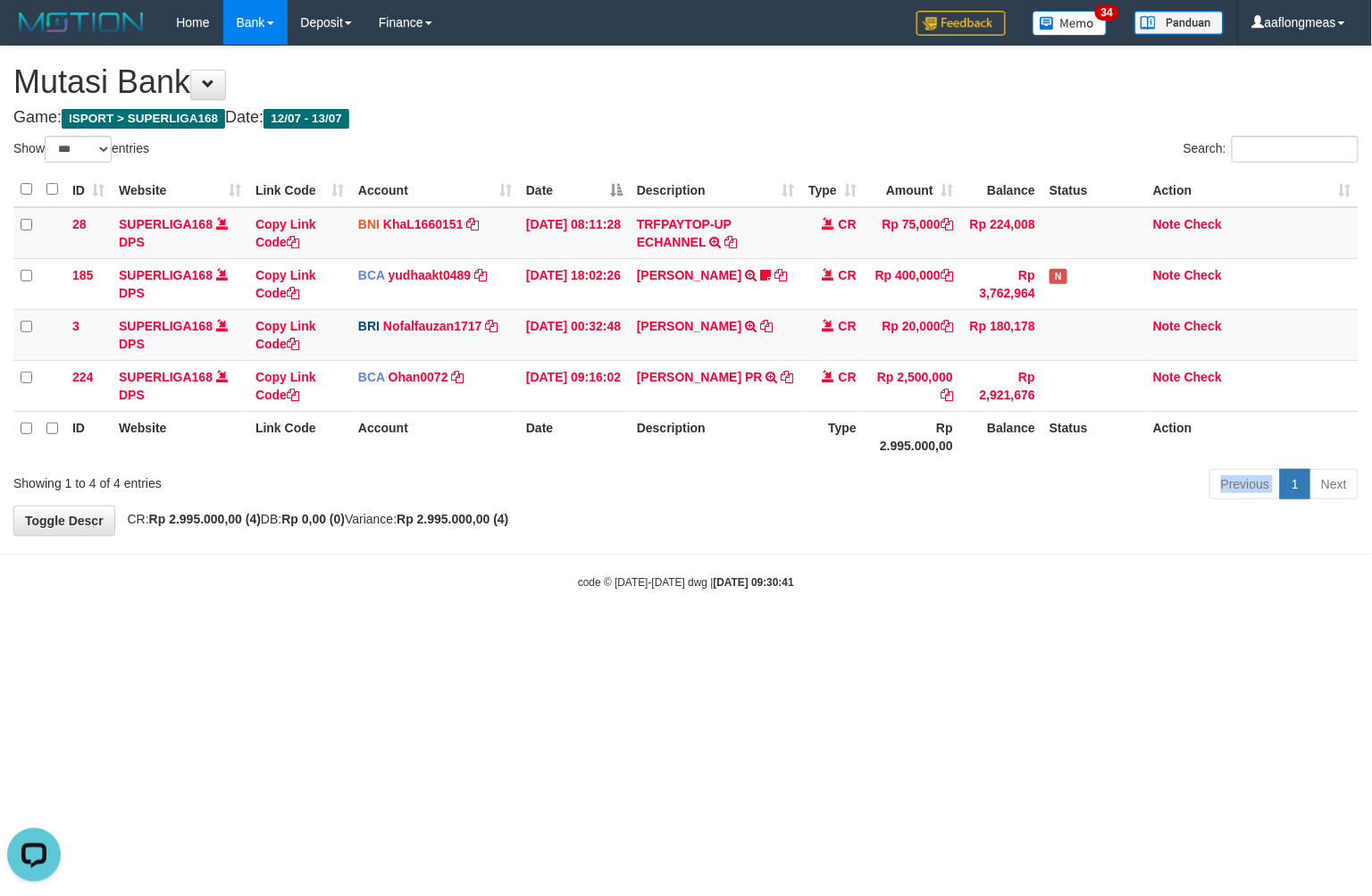 click on "Previous 1 Next" at bounding box center [972, 486] 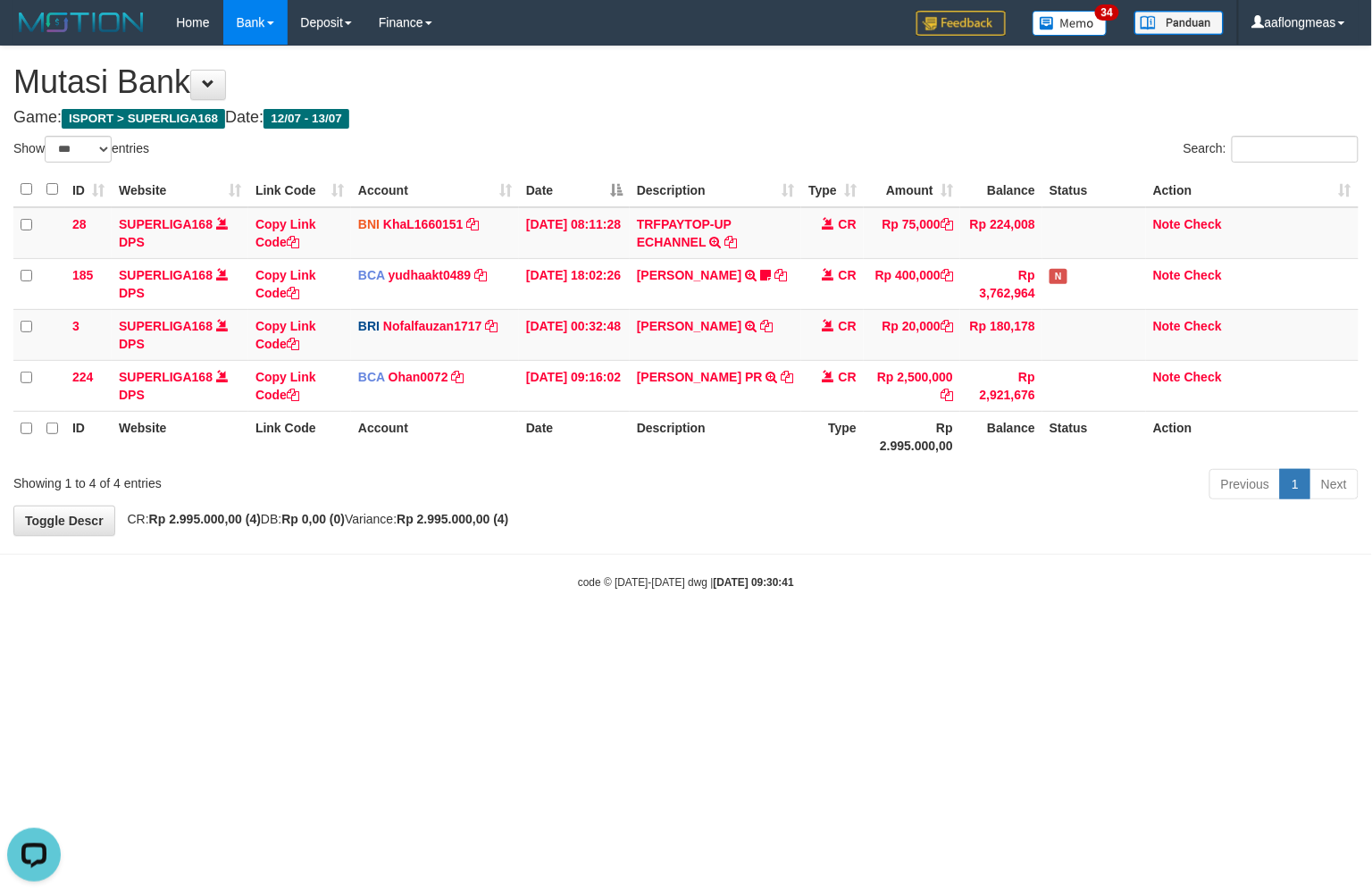 click on "**********" at bounding box center [686, 290] 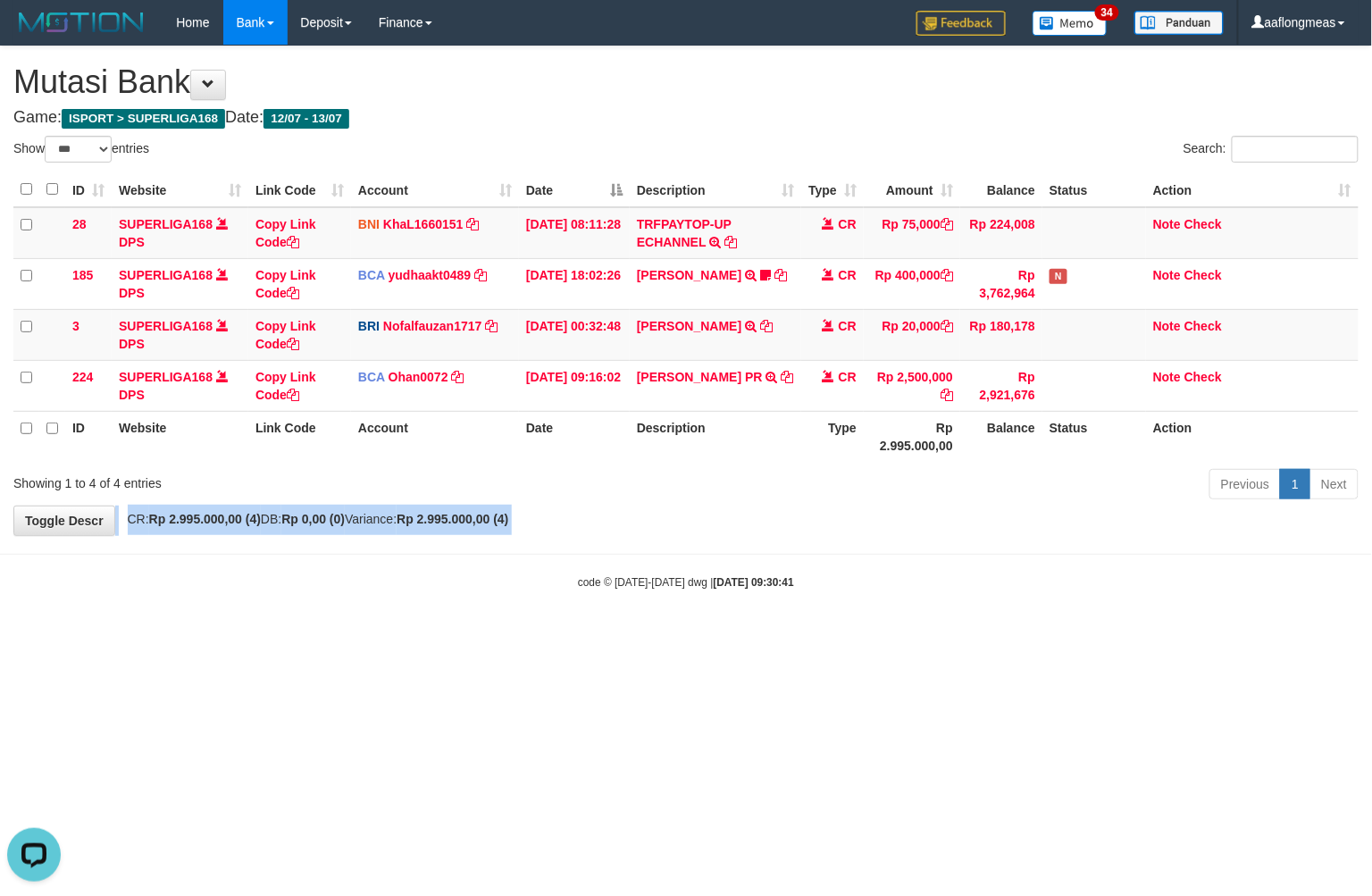 click on "**********" at bounding box center [686, 290] 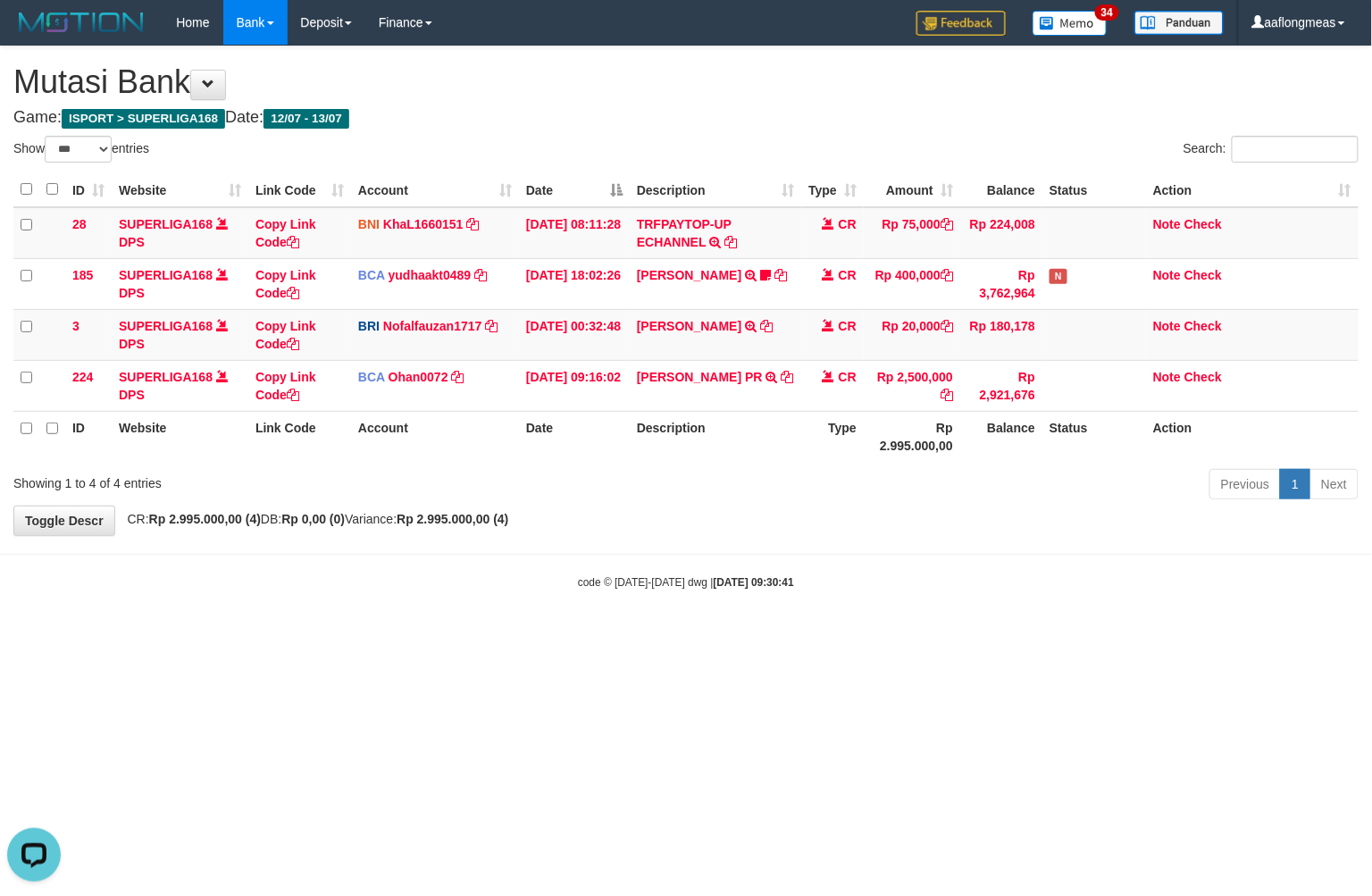 click on "**********" at bounding box center (686, 290) 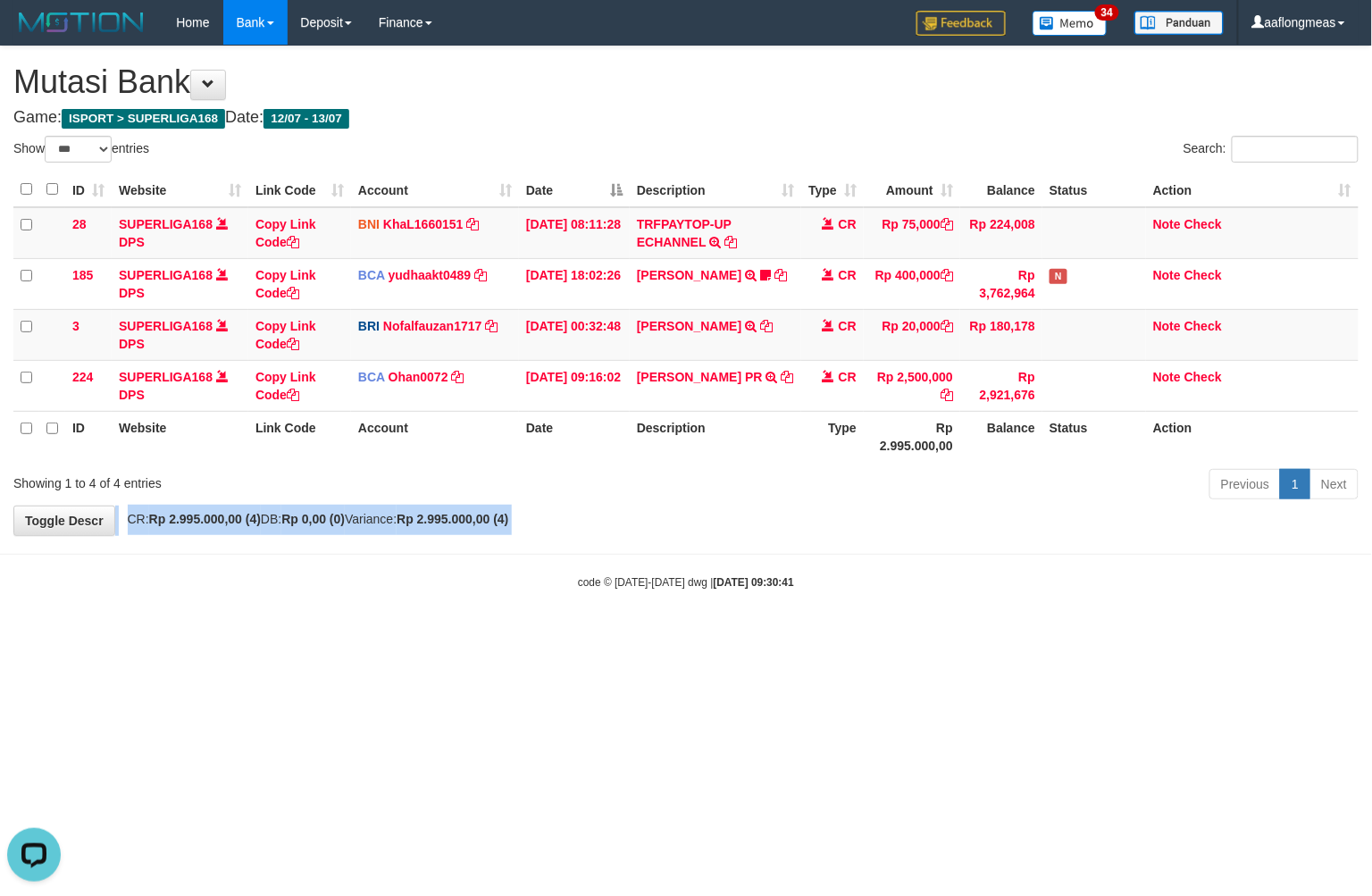 click on "**********" at bounding box center (686, 290) 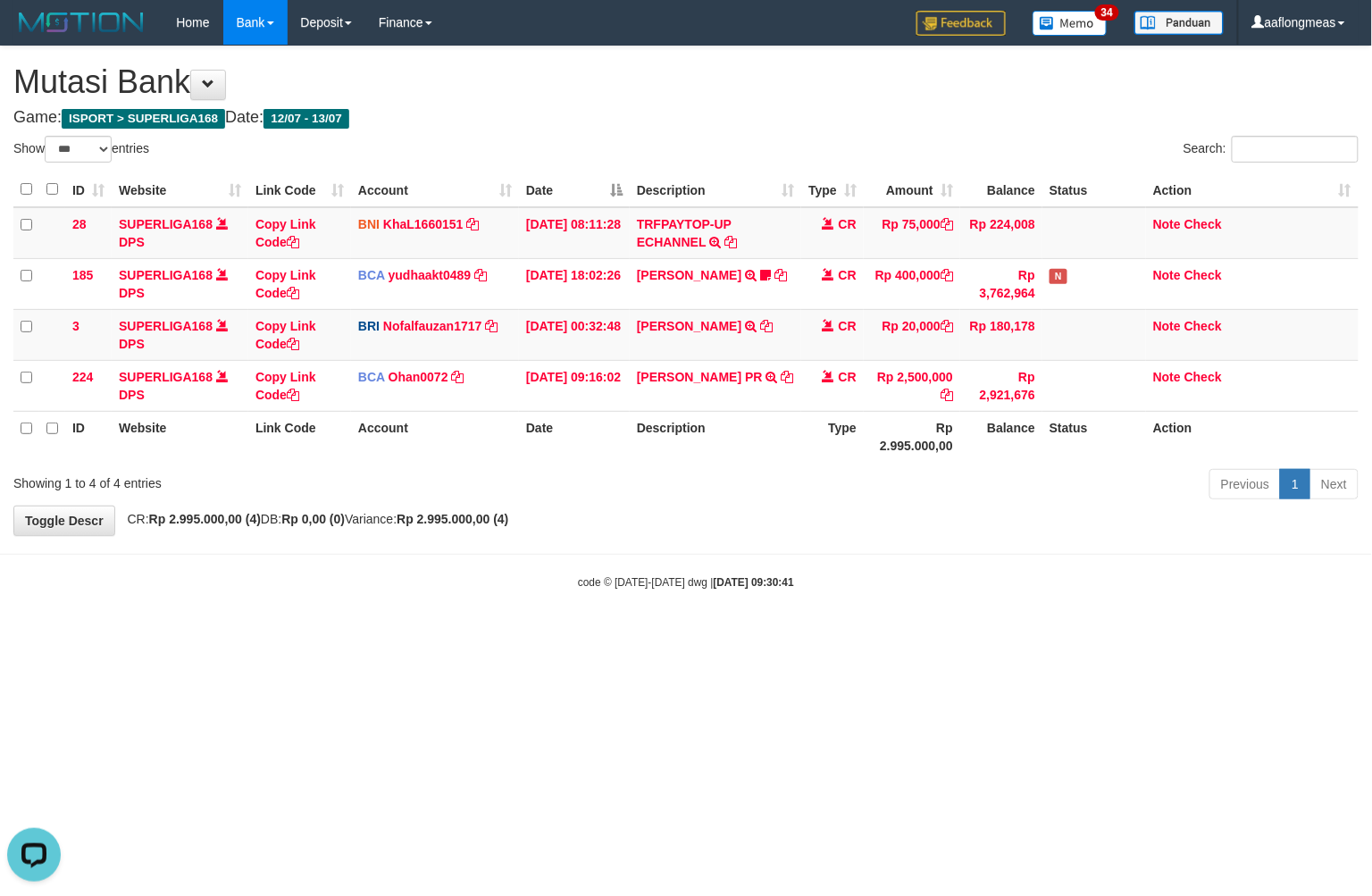 click on "code © 2012-2018 dwg |  2025/07/13 09:30:41" at bounding box center (686, 582) 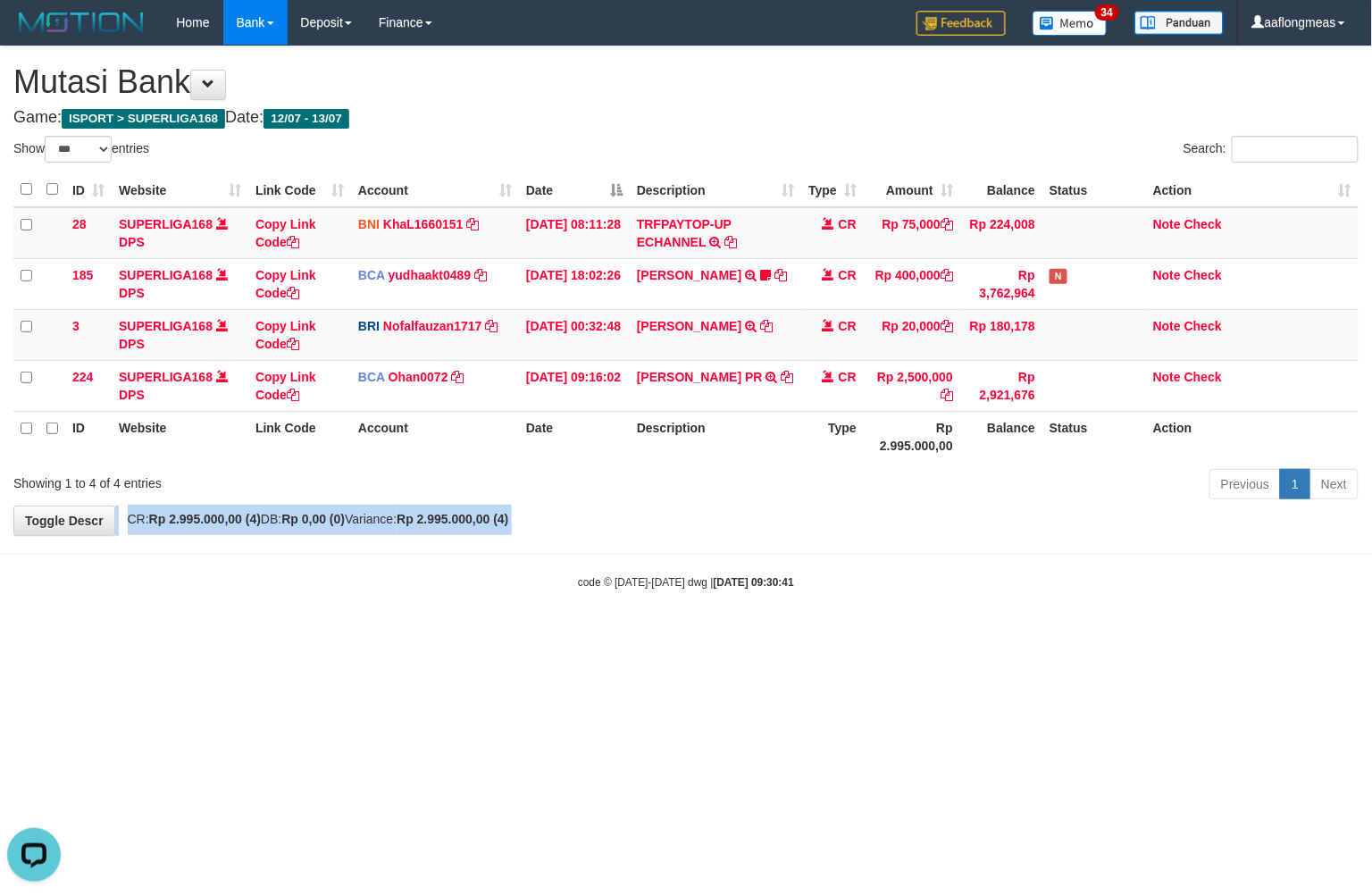 click on "**********" at bounding box center [686, 290] 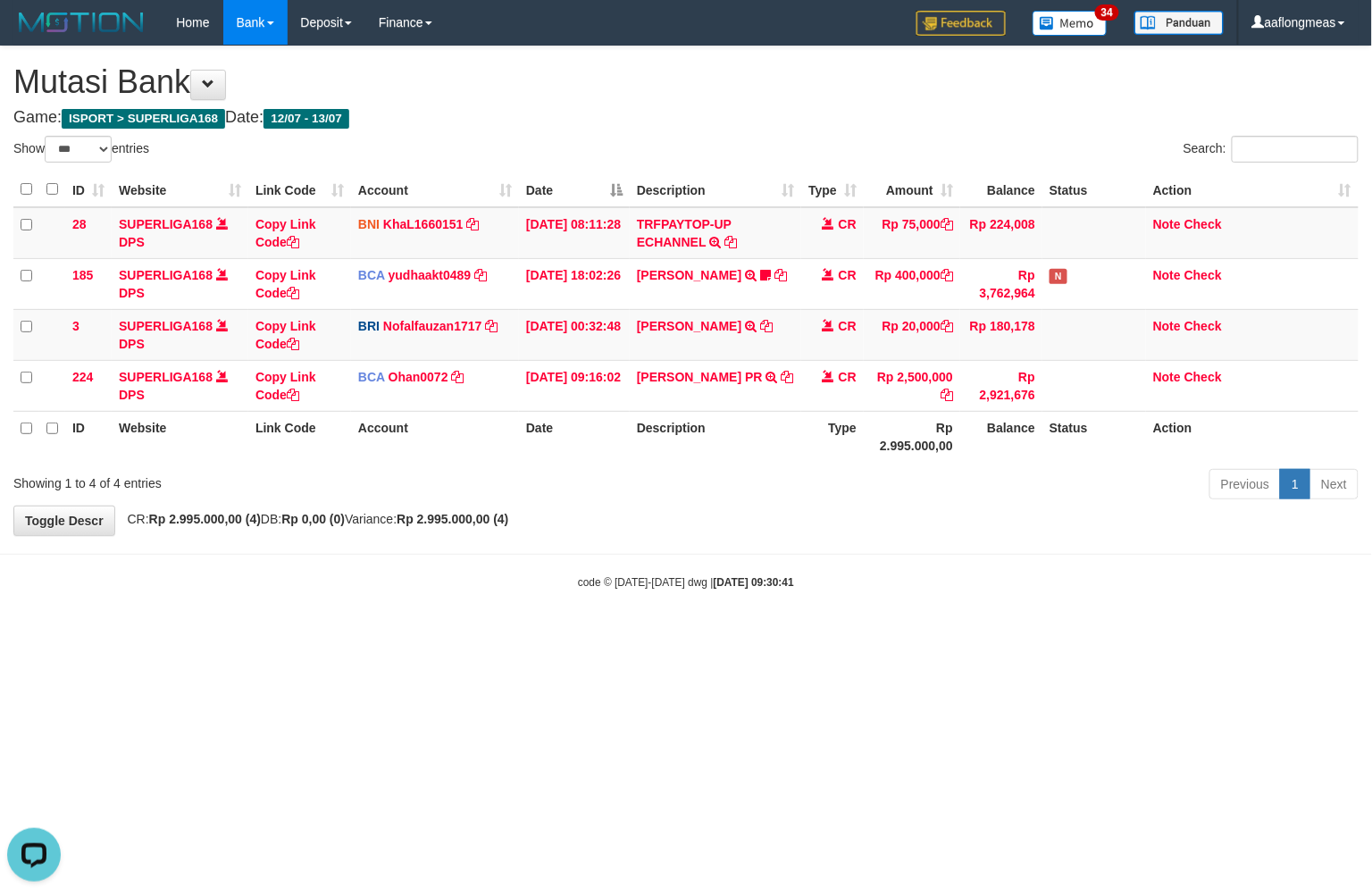 click on "Previous 1 Next" at bounding box center (972, 486) 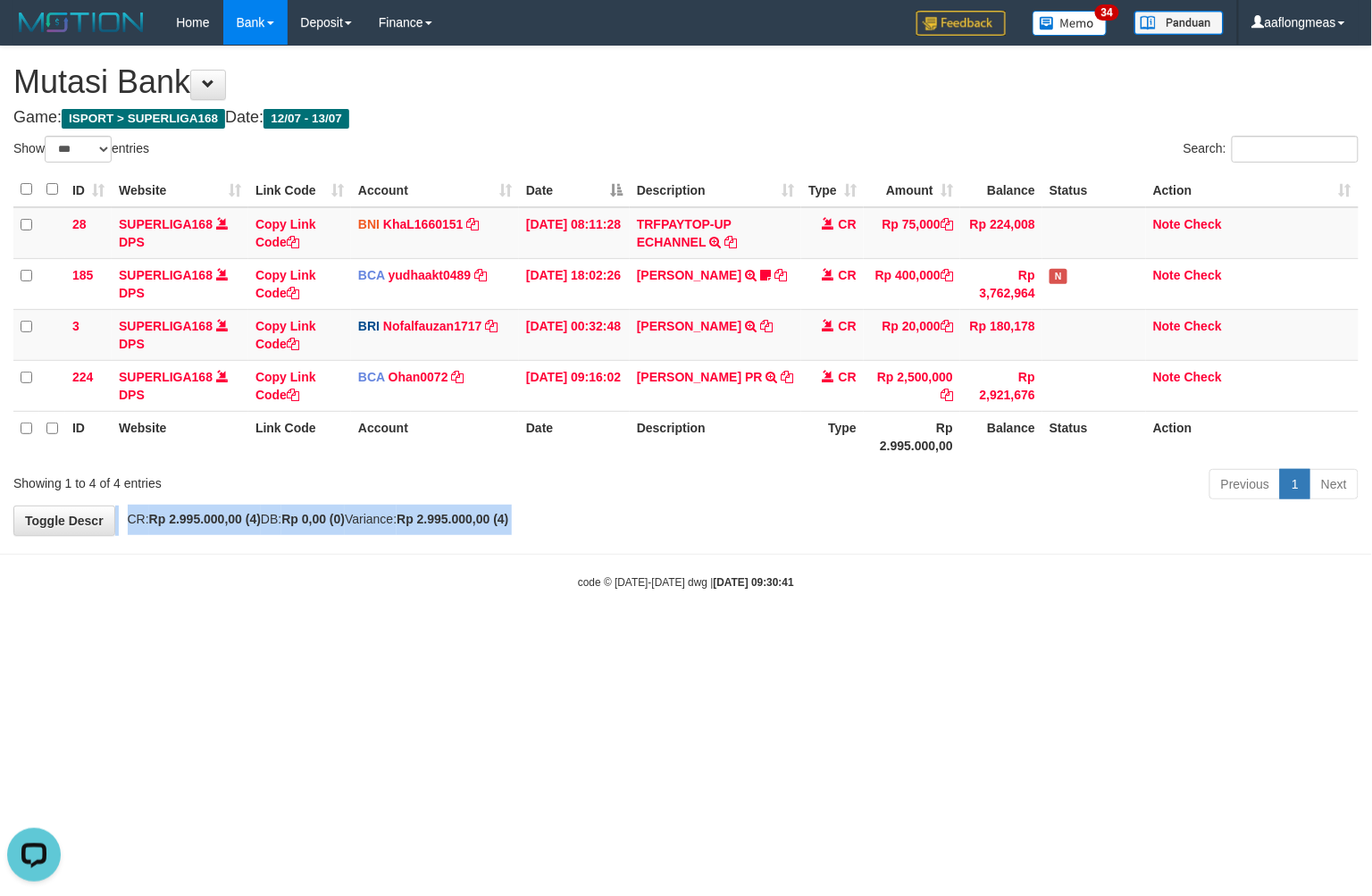 click on "**********" at bounding box center [686, 290] 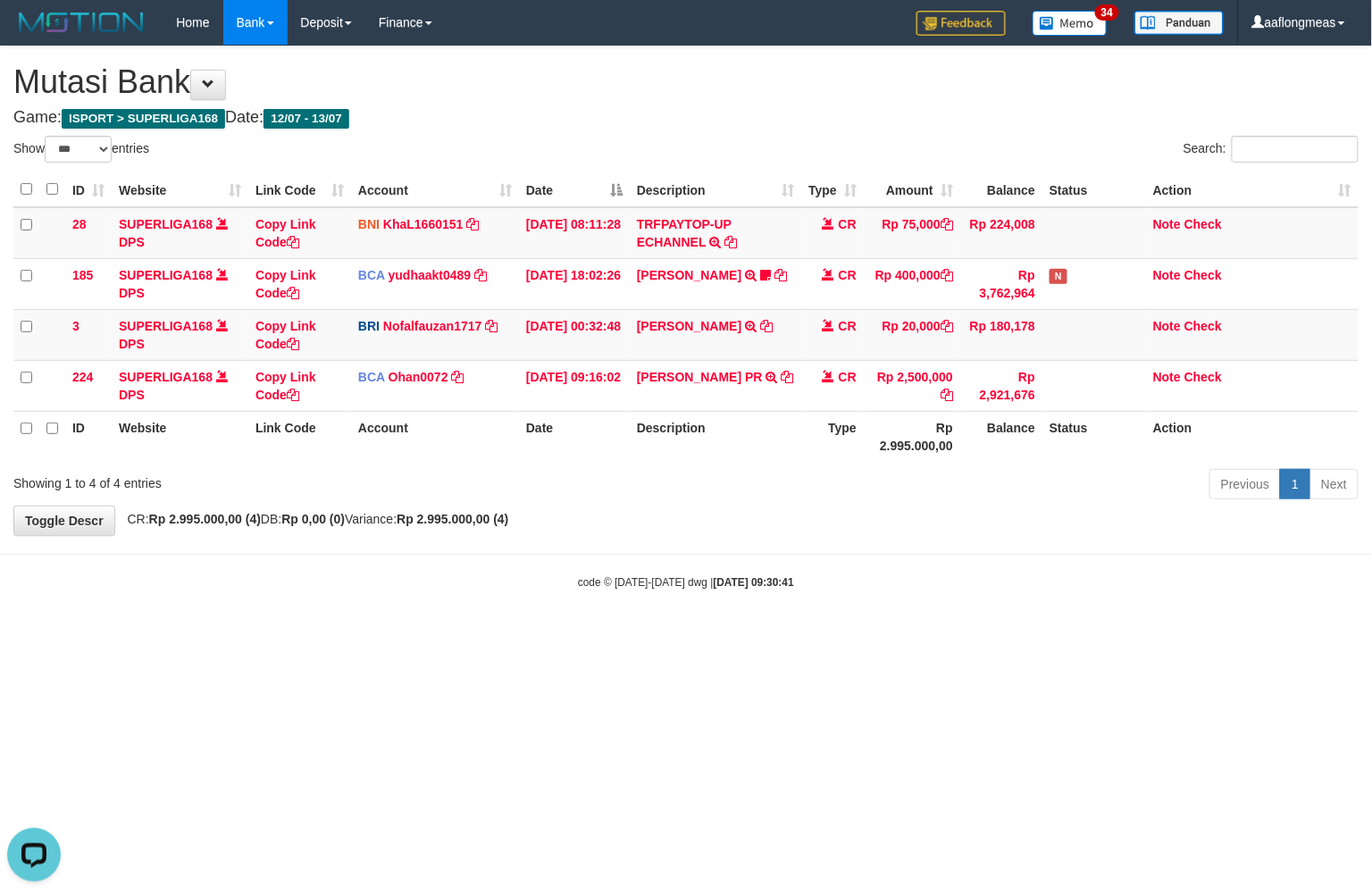 click on "Previous 1 Next" at bounding box center [972, 486] 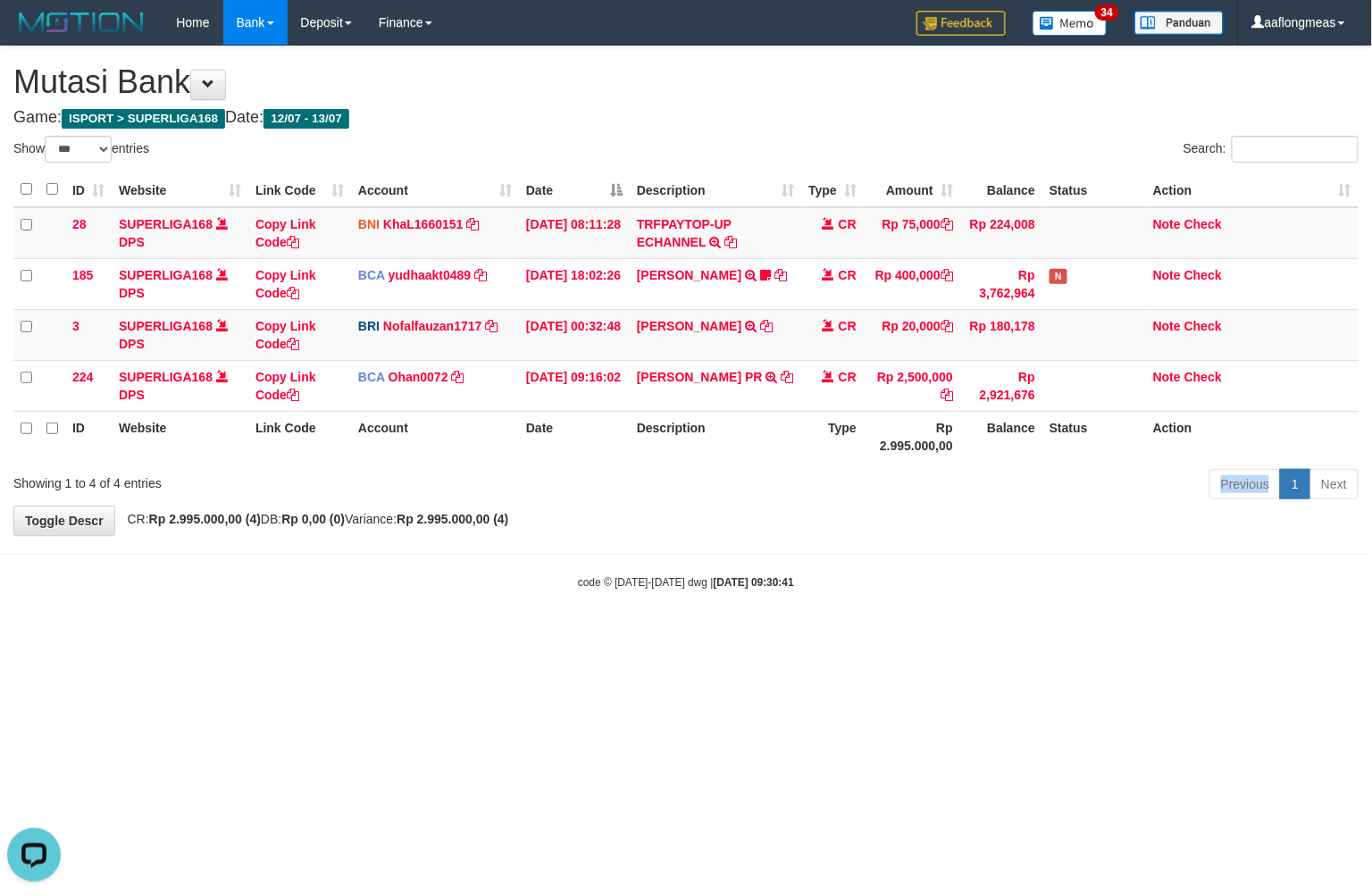 click on "Previous 1 Next" at bounding box center [972, 486] 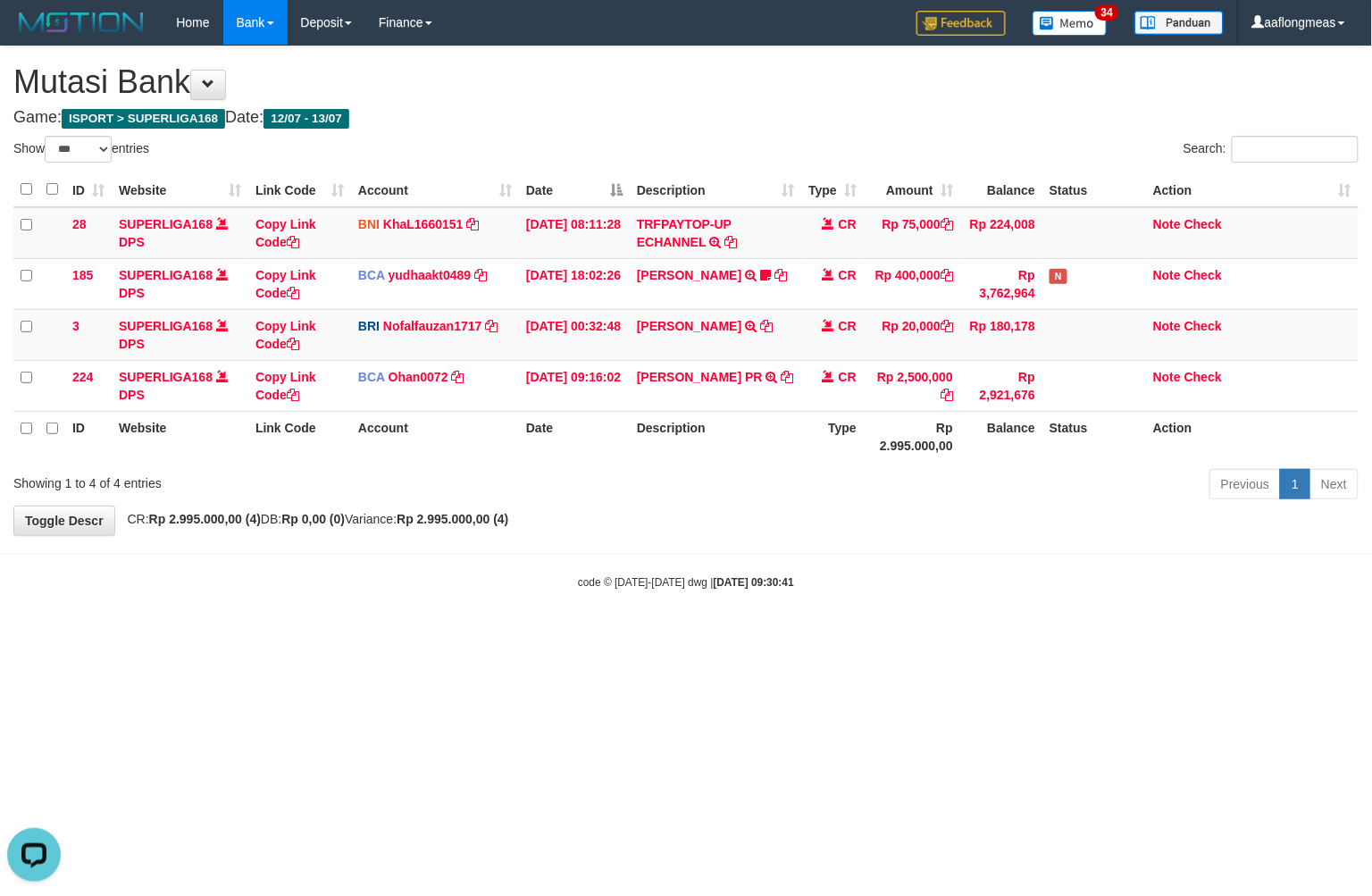 click on "**********" at bounding box center [686, 290] 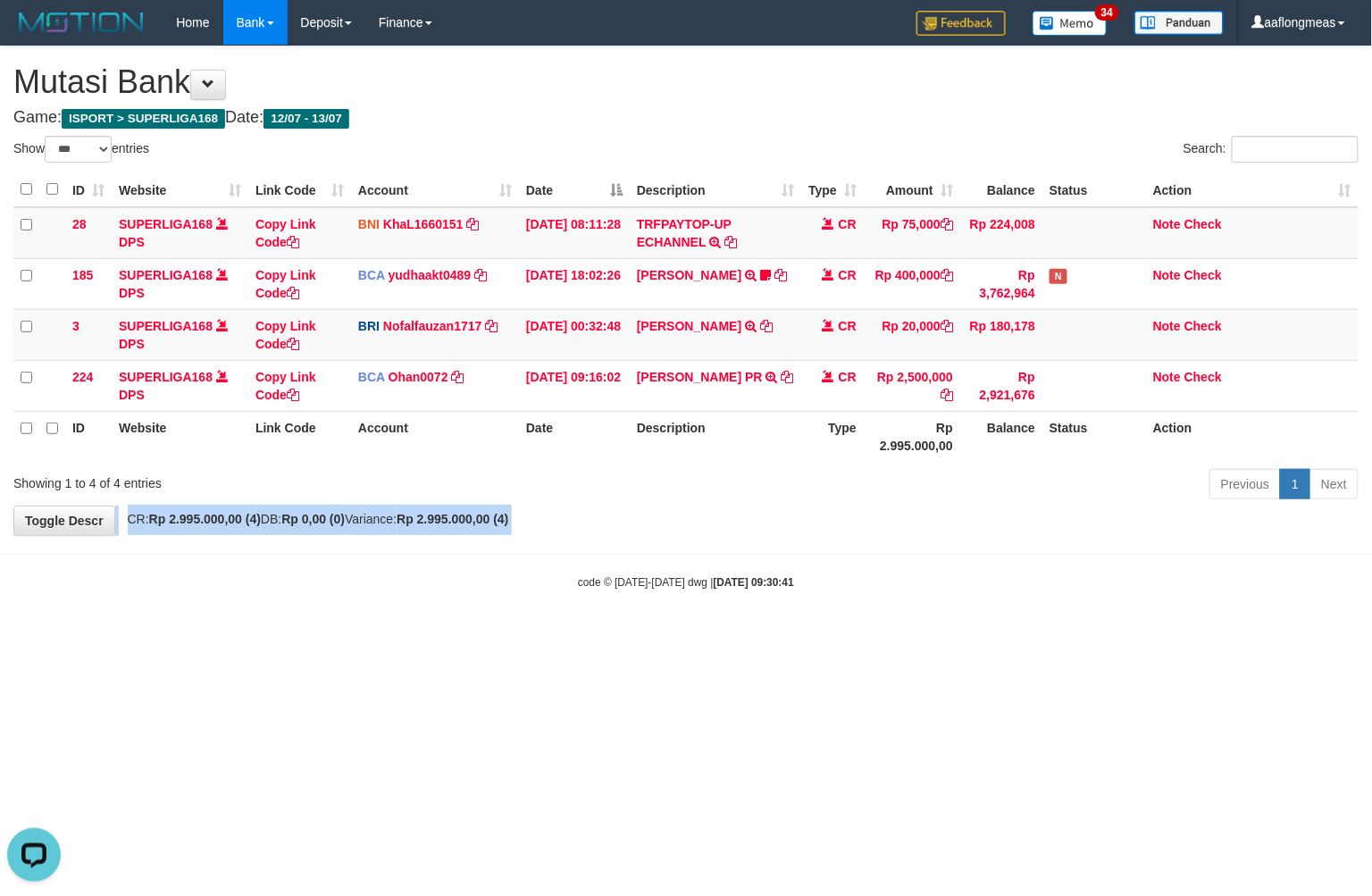 click on "**********" at bounding box center [686, 290] 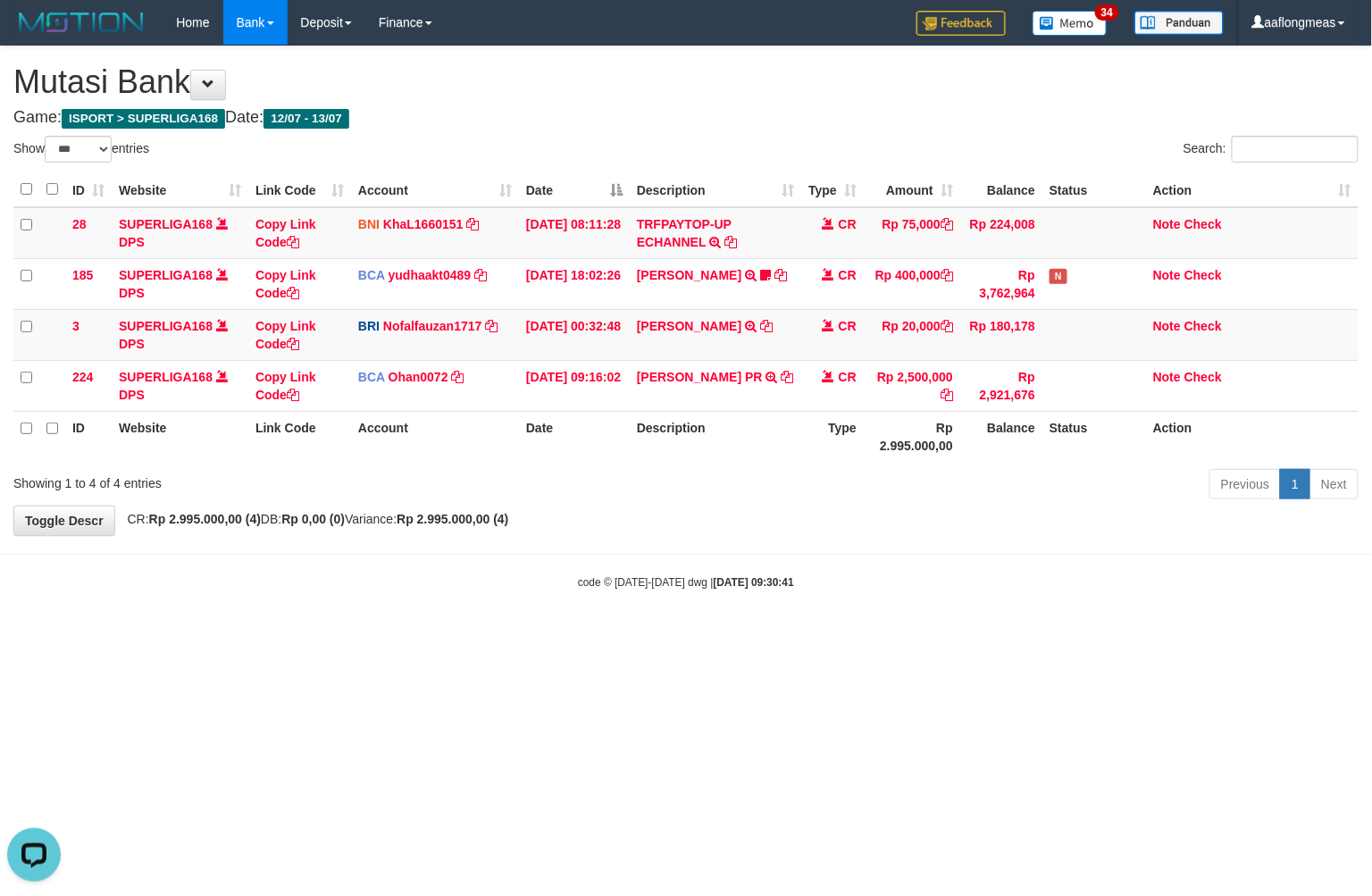 click on "**********" at bounding box center (686, 290) 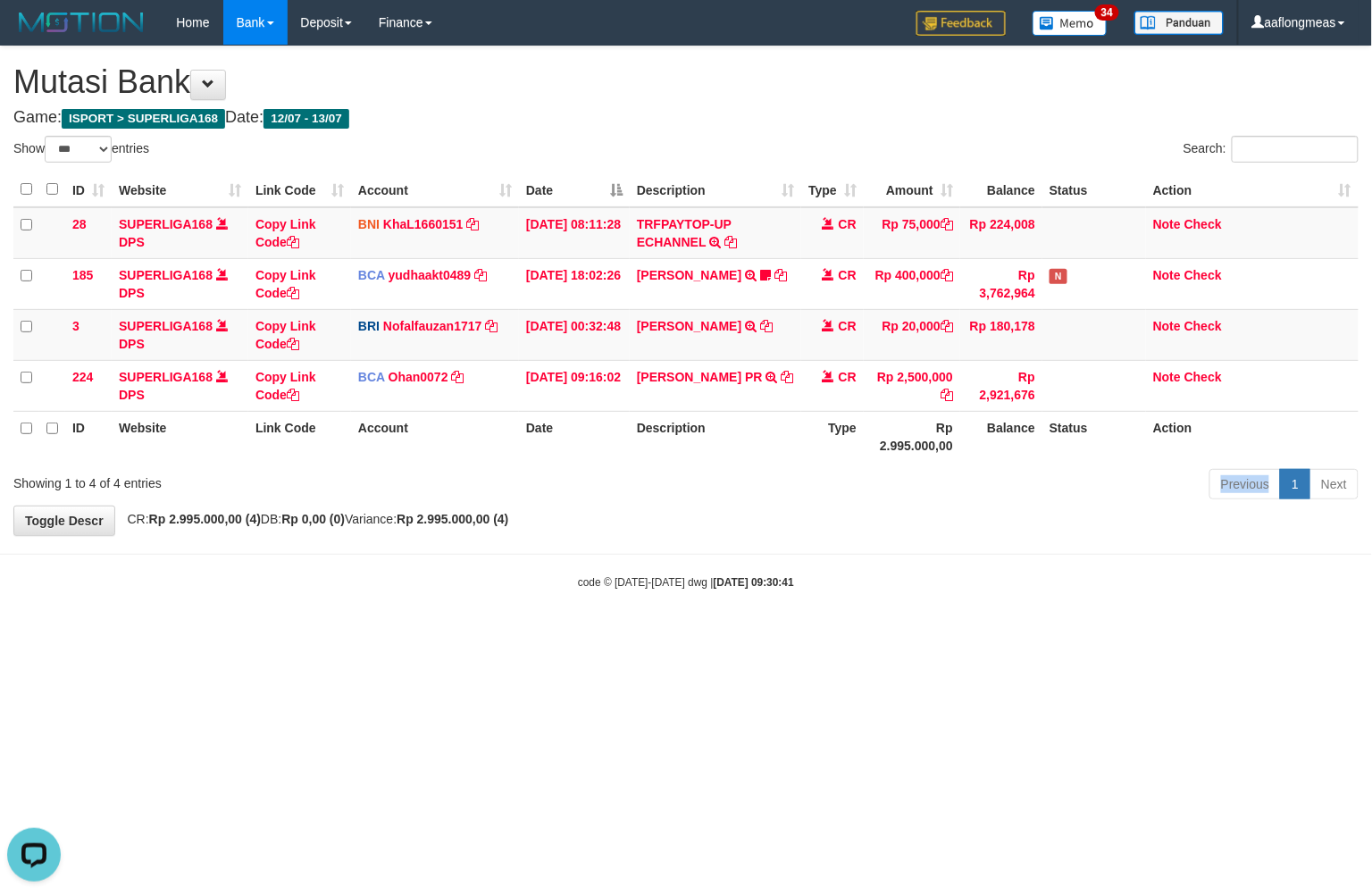 click on "Previous 1 Next" at bounding box center [972, 486] 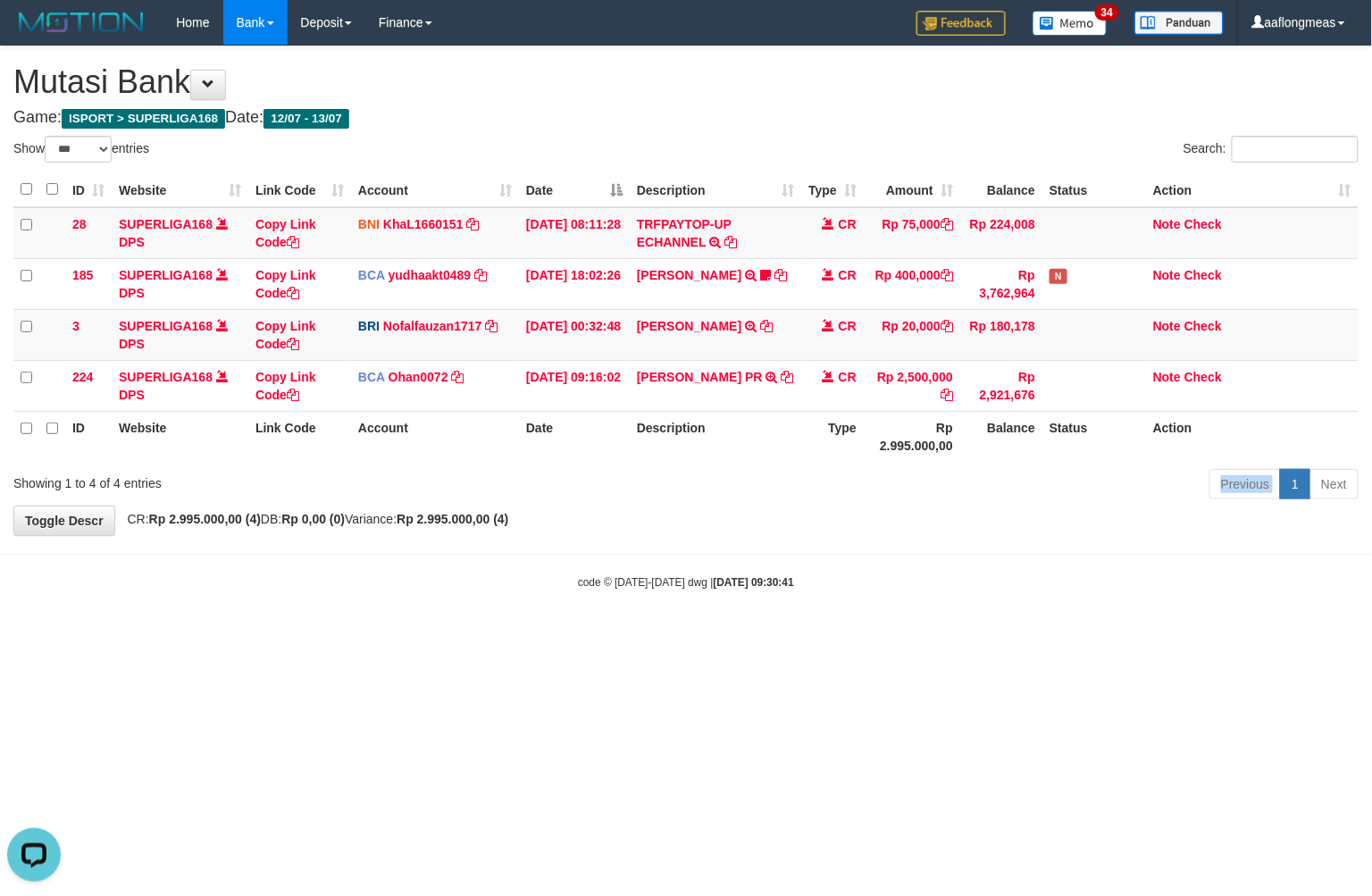 click on "Previous 1 Next" at bounding box center [972, 486] 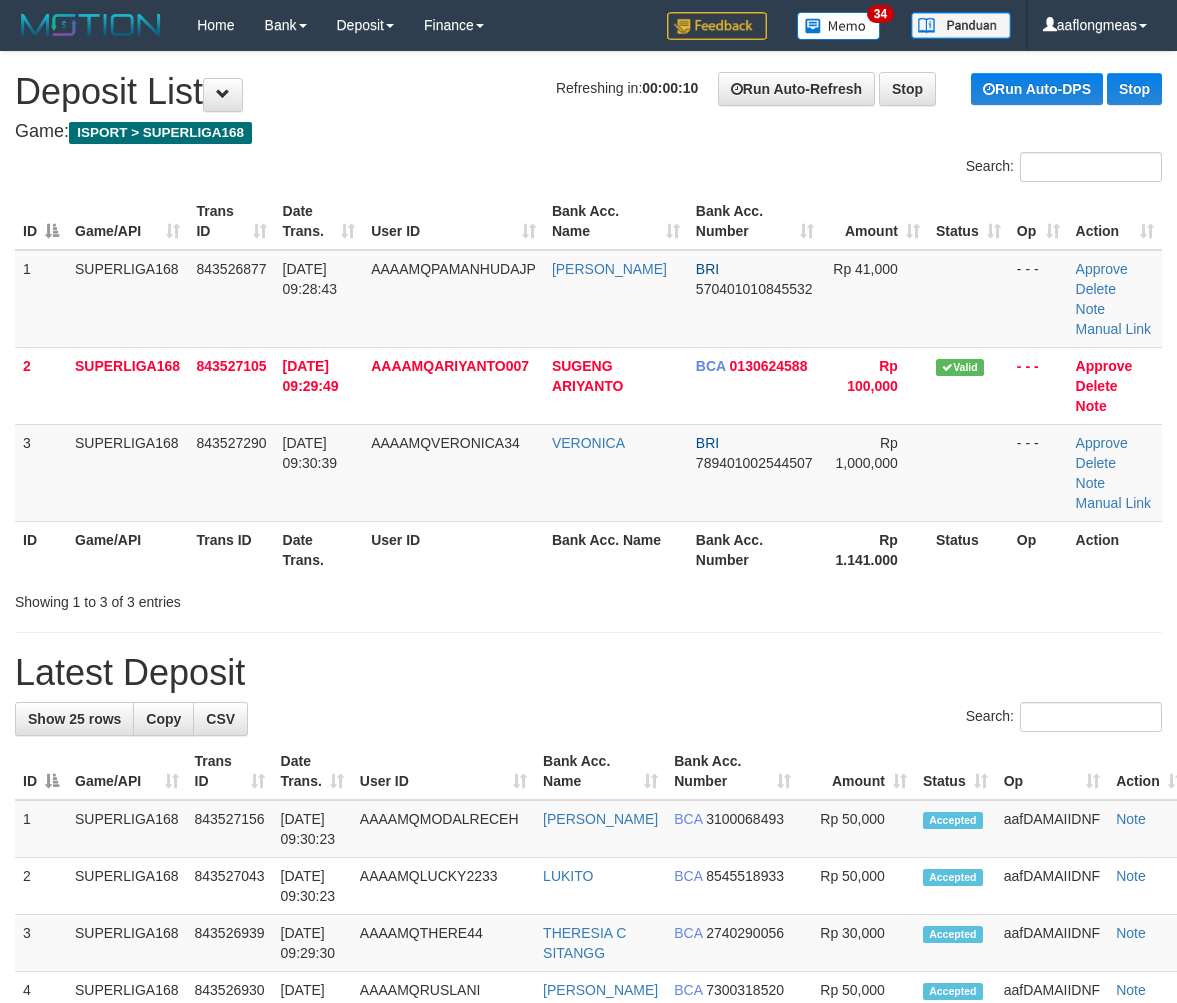 scroll, scrollTop: 0, scrollLeft: 0, axis: both 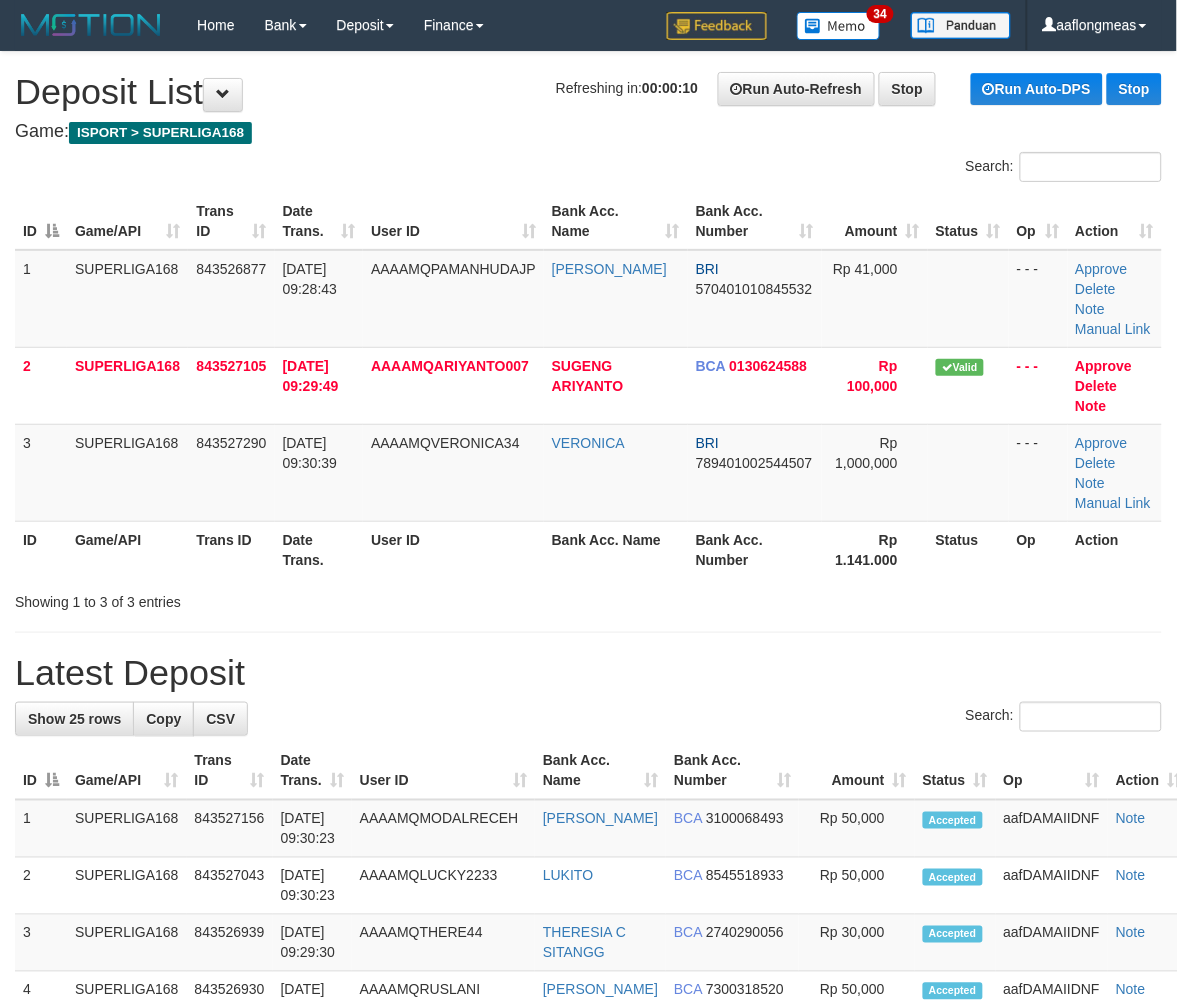 drag, startPoint x: 0, startPoint y: 0, endPoint x: 740, endPoint y: 566, distance: 931.64154 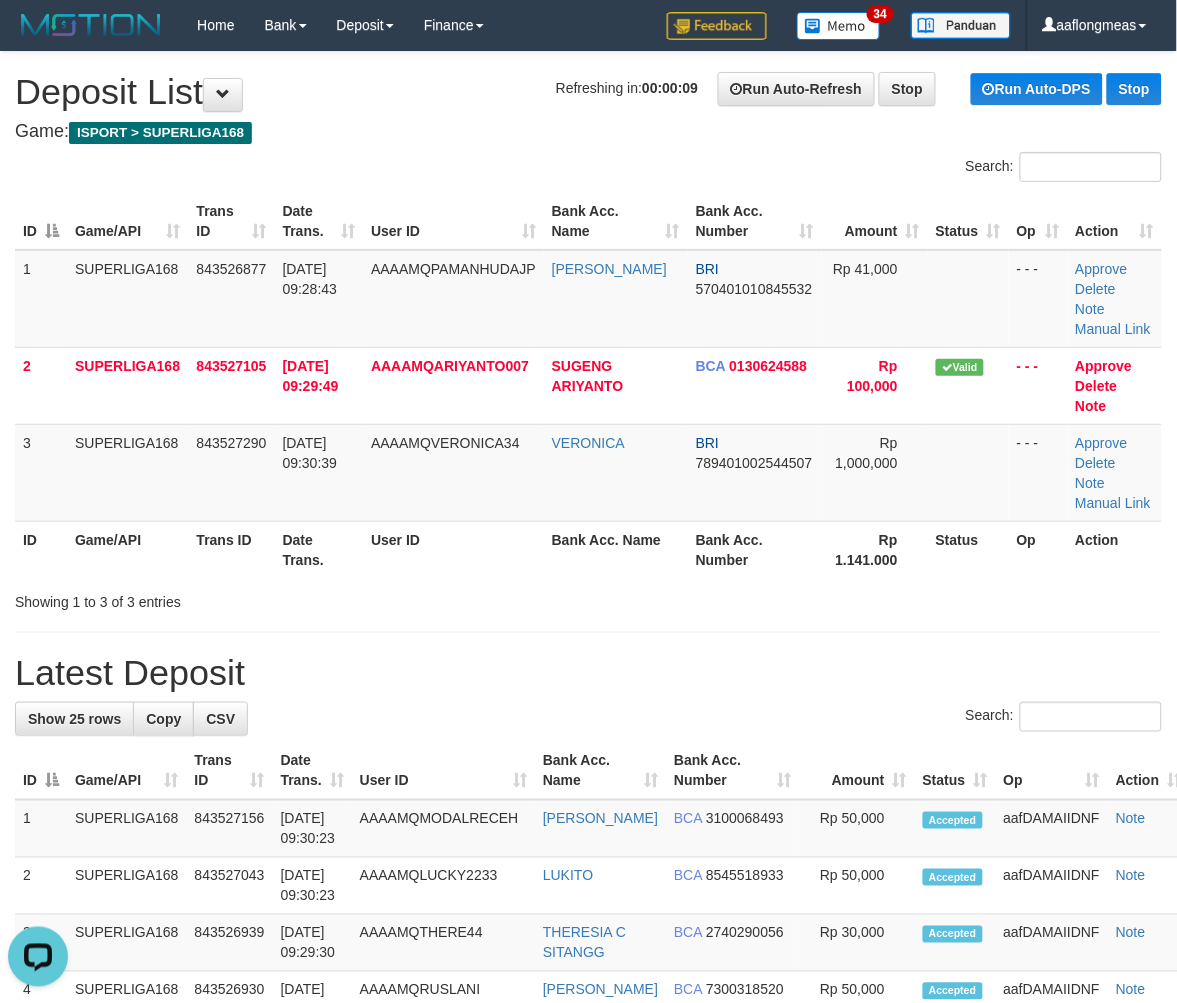 scroll, scrollTop: 0, scrollLeft: 0, axis: both 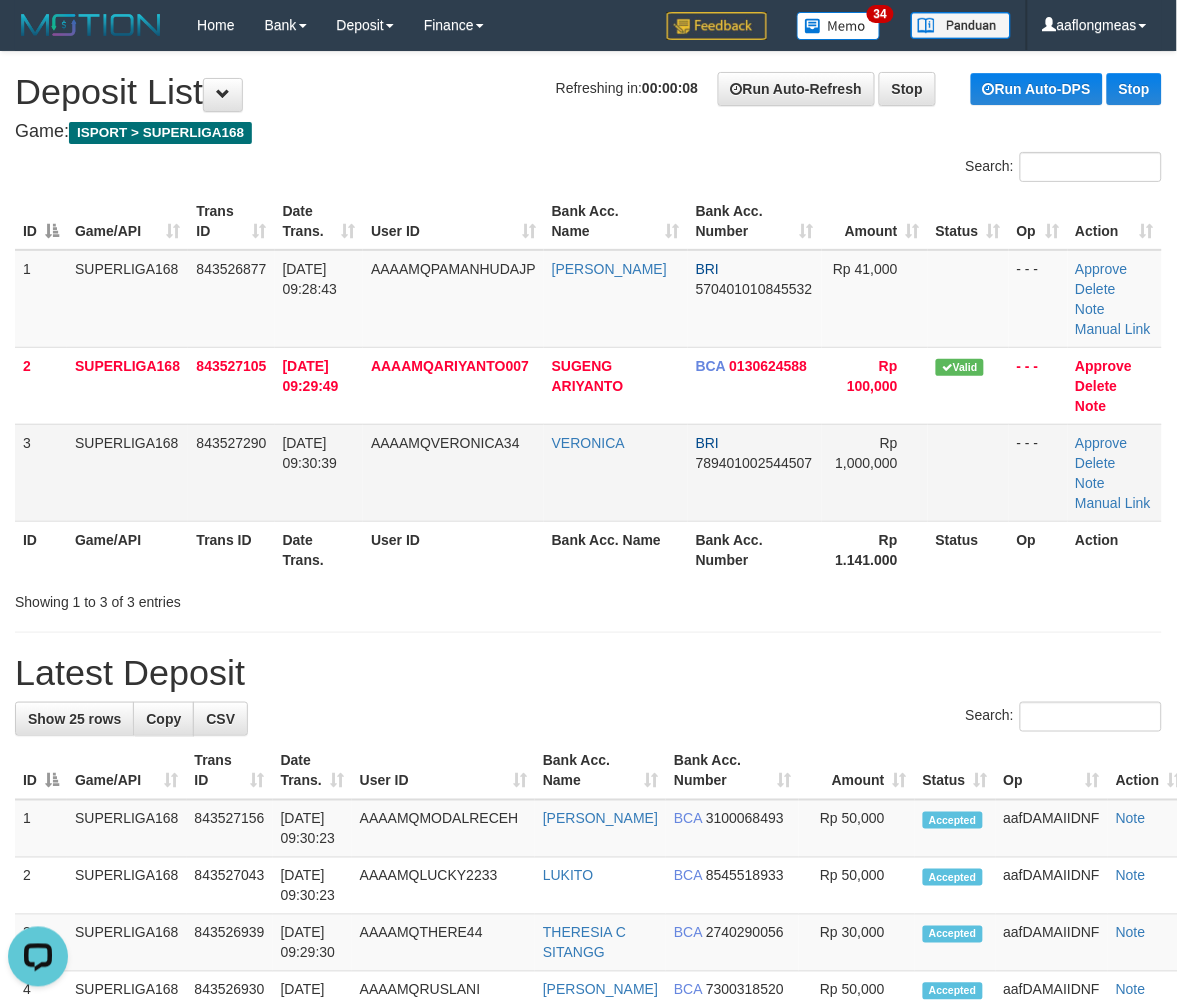 click at bounding box center [968, 472] 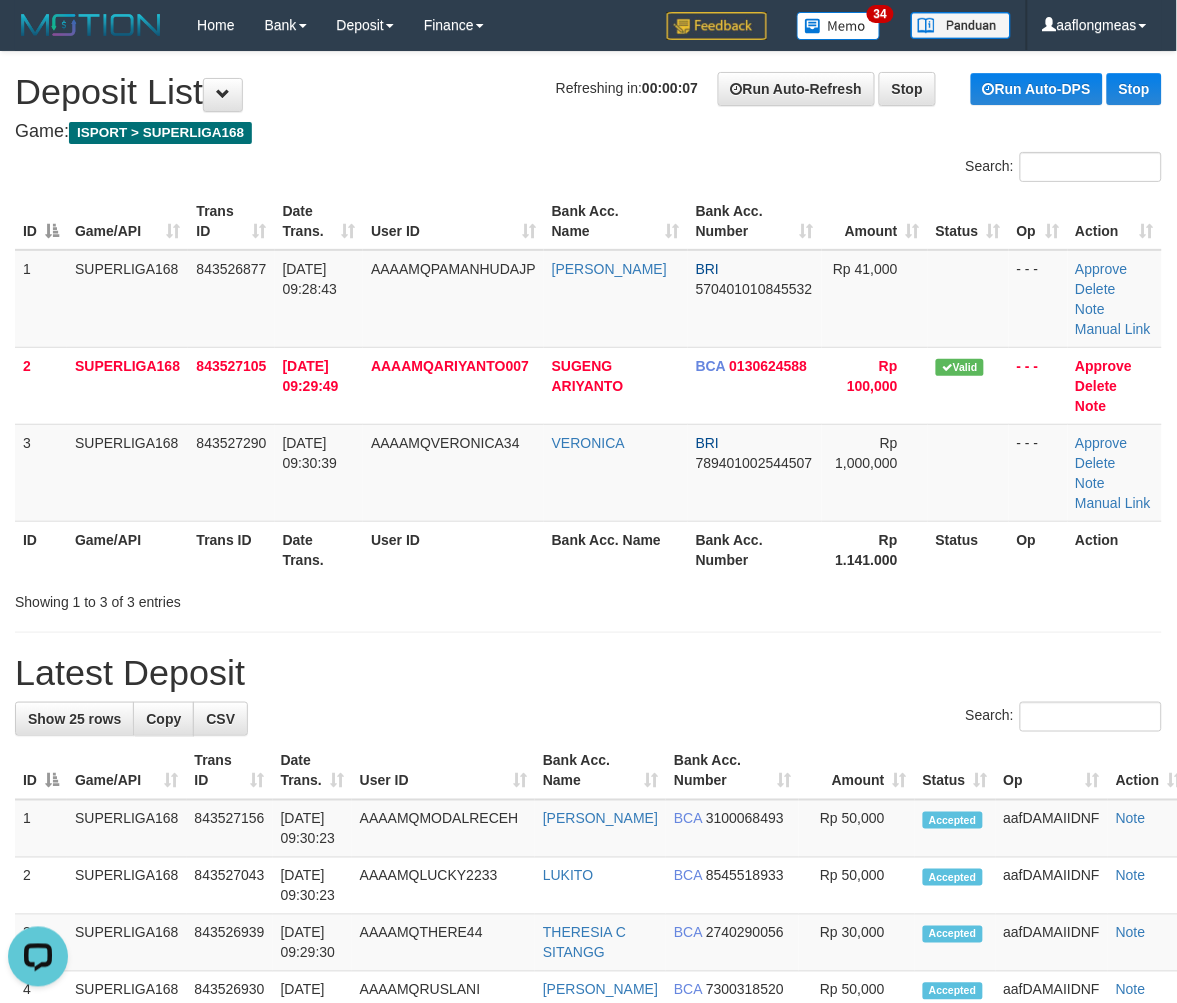 drag, startPoint x: 682, startPoint y: 670, endPoint x: 927, endPoint y: 671, distance: 245.00204 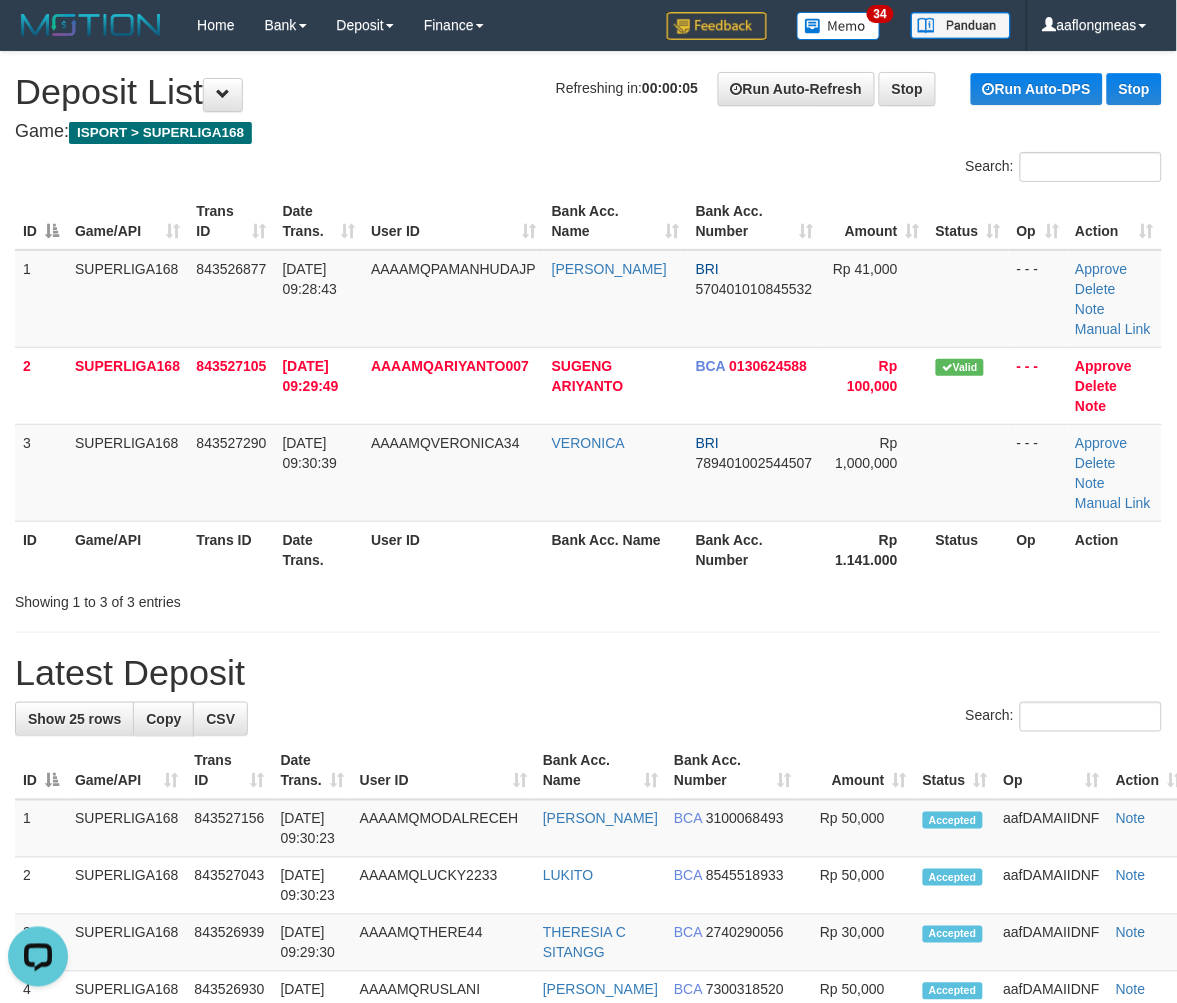 click on "Latest Deposit" at bounding box center [588, 673] 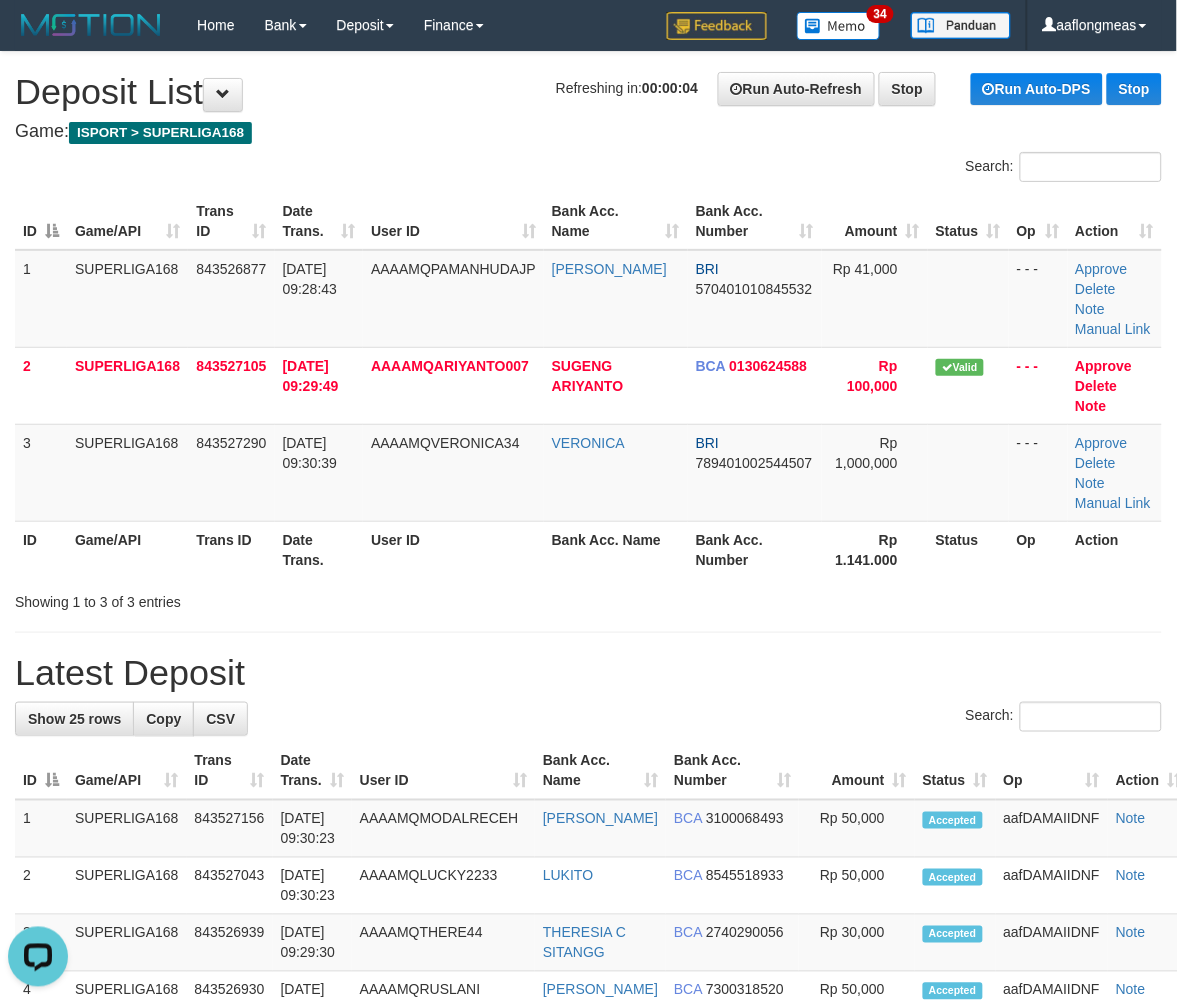 click on "Latest Deposit" at bounding box center [588, 673] 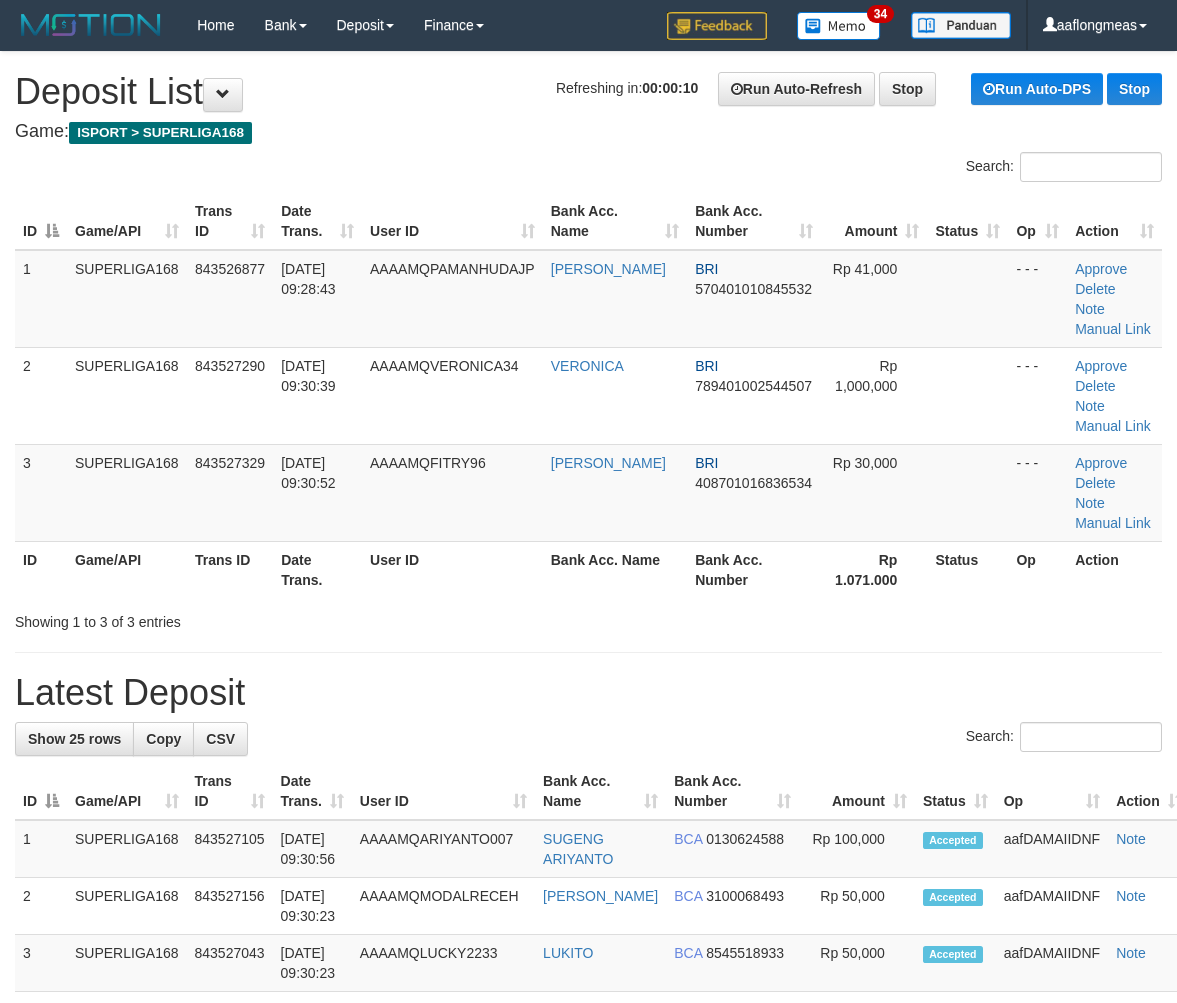 scroll, scrollTop: 0, scrollLeft: 0, axis: both 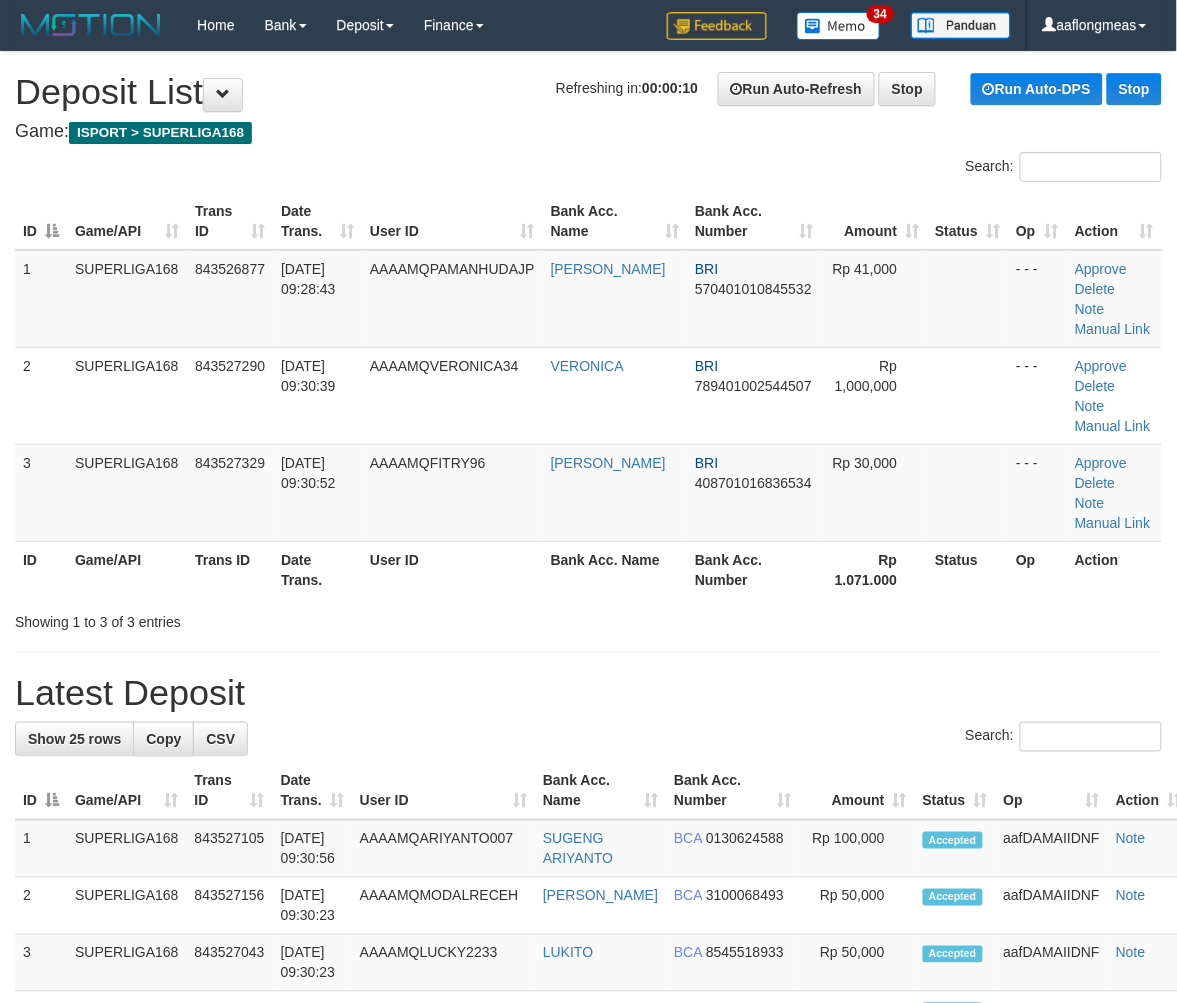 click on "ID Game/API Trans ID Date Trans. User ID Bank Acc. Name Bank Acc. Number Amount Status Op Action
1
SUPERLIGA168
843526877
[DATE] 09:28:43
AAAAMQPAMANHUDAJP
[PERSON_NAME]
BRI
570401010845532
Rp 41,000
- - -
Approve
[GEOGRAPHIC_DATA]
Note
Manual Link
2
SUPERLIGA168
843527290
[DATE] 09:30:39
AAAAMQVERONICA34
[PERSON_NAME]
BRI
789401002544507
Rp 1,000,000
BRI" at bounding box center [588, 395] 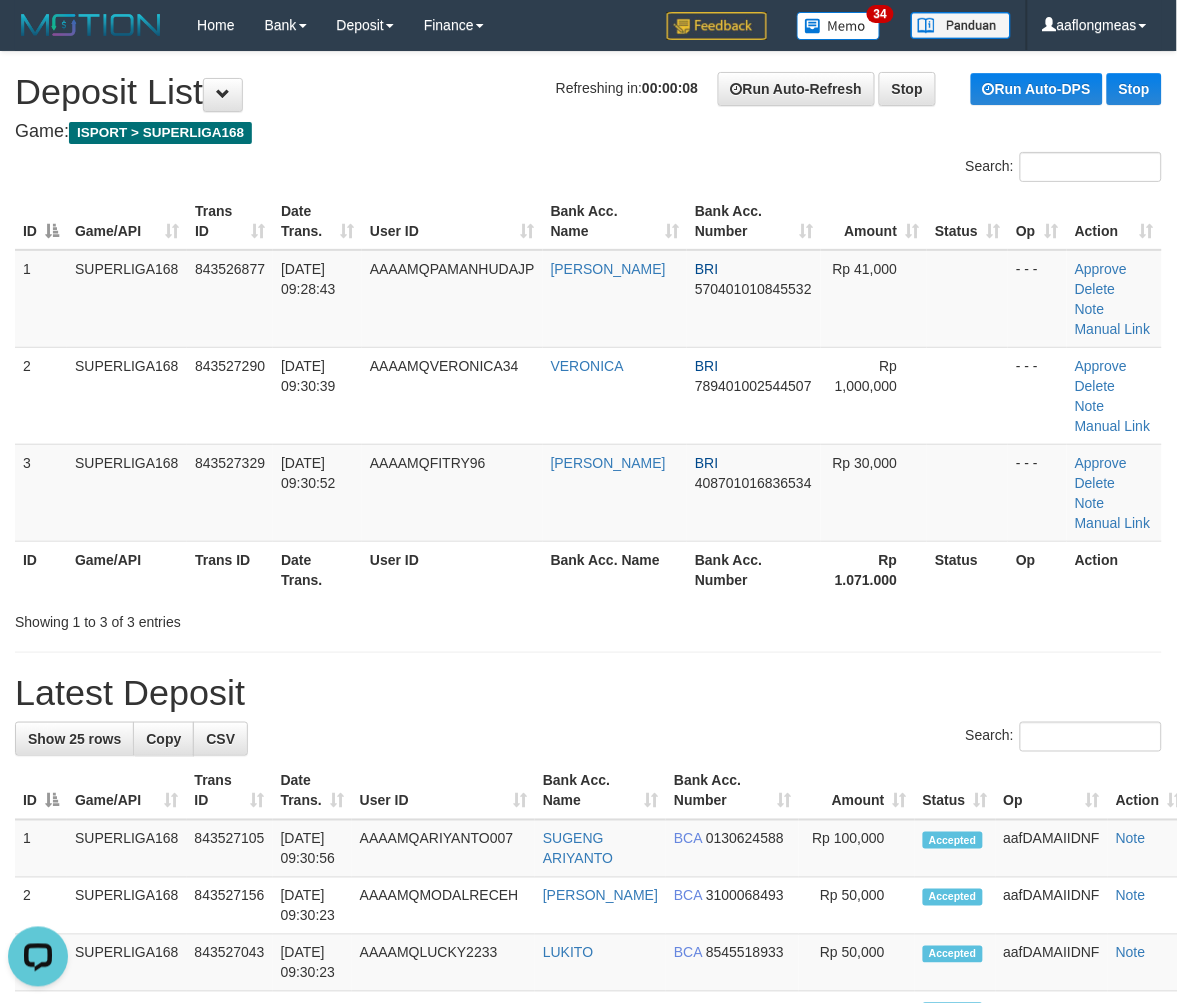 scroll, scrollTop: 0, scrollLeft: 0, axis: both 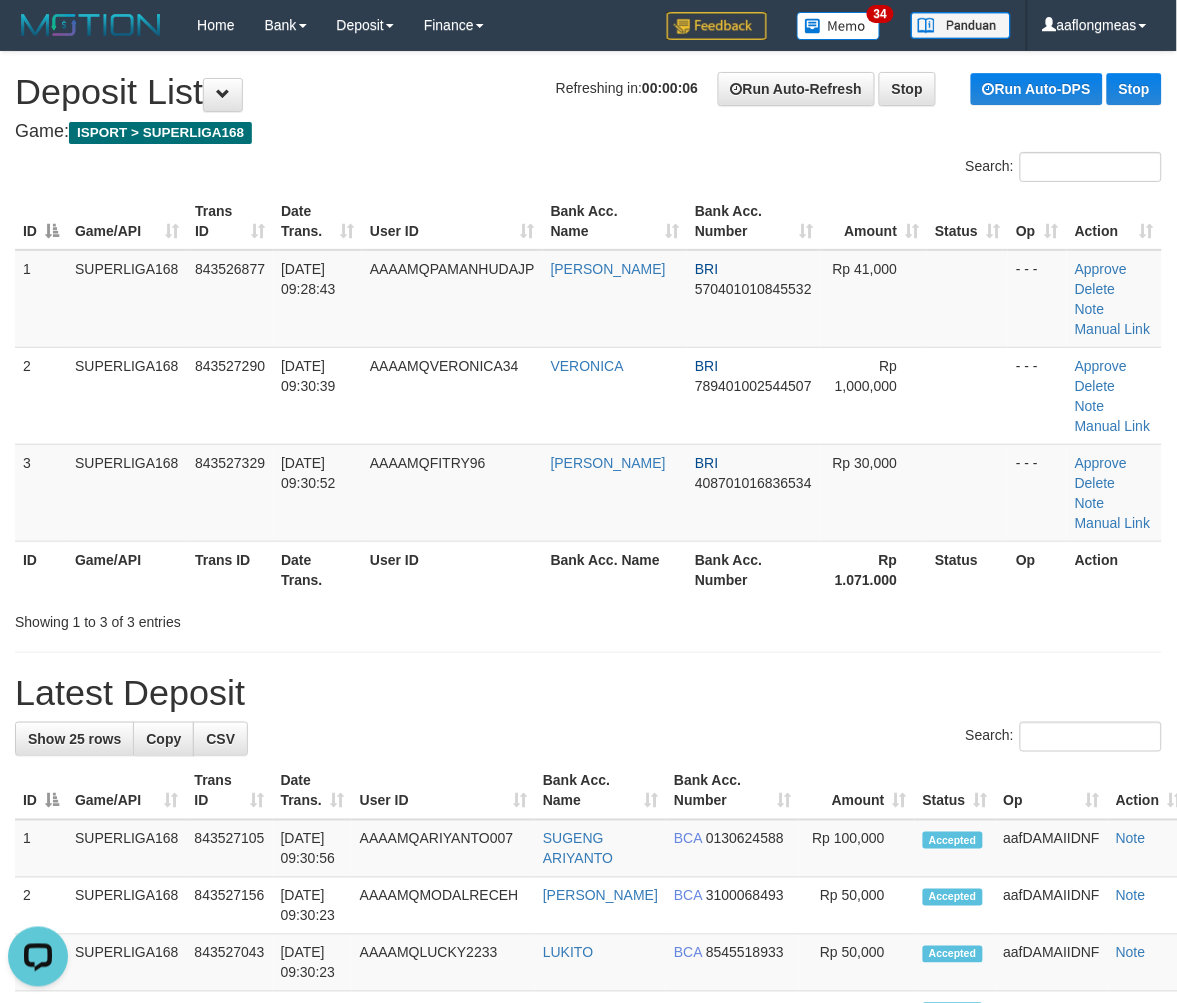 click on "**********" at bounding box center (588, 1215) 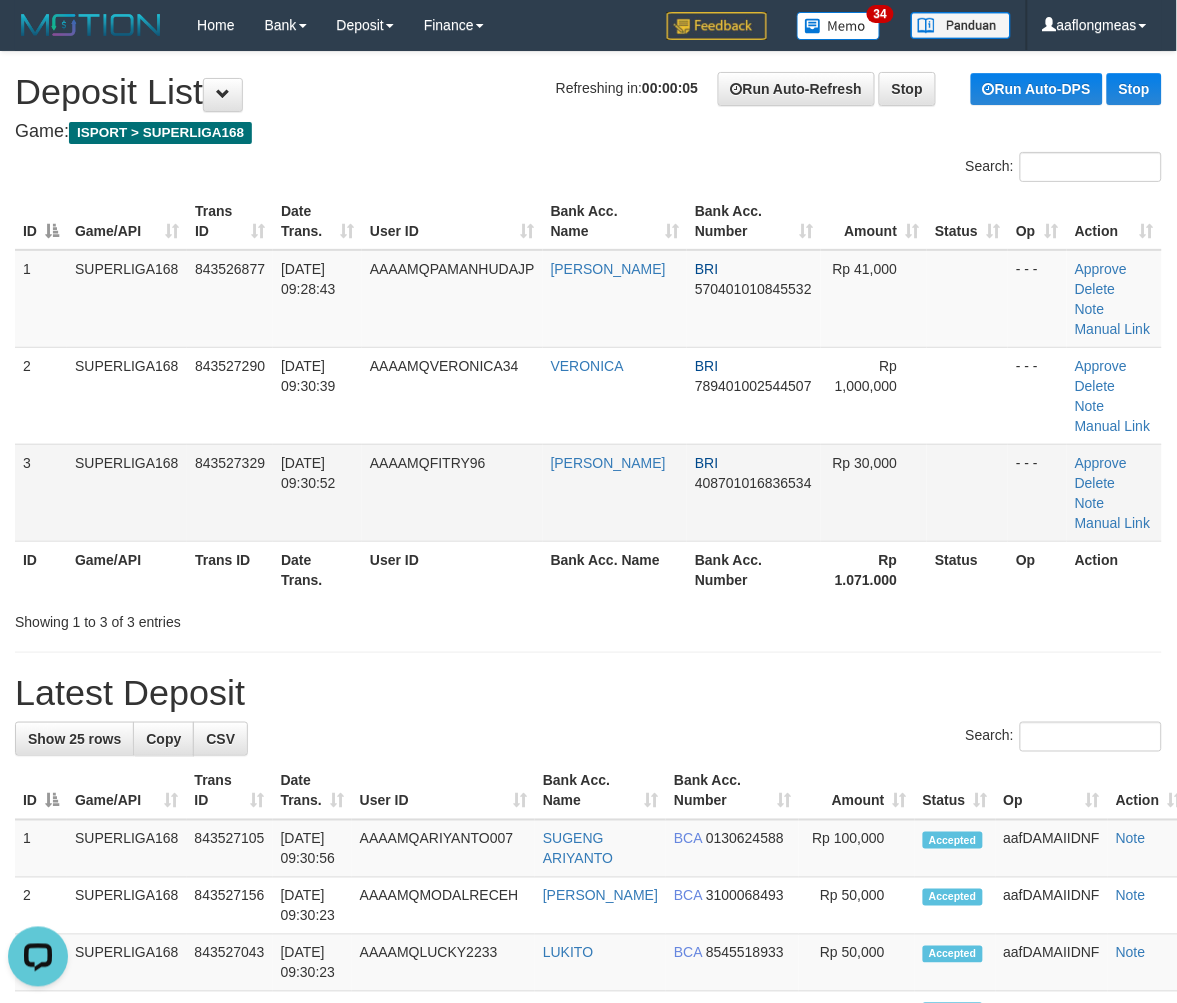 click at bounding box center (967, 492) 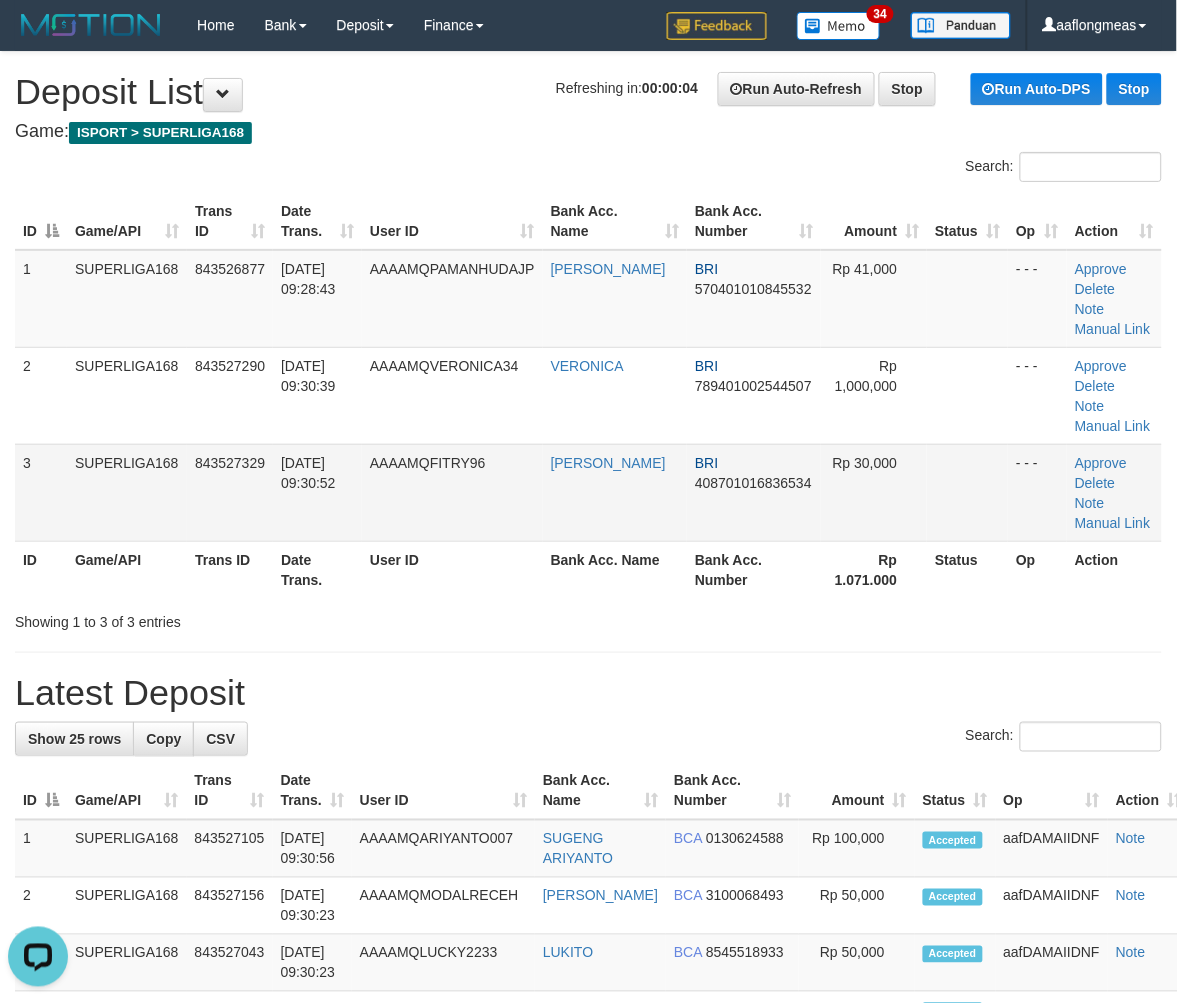 drag, startPoint x: 915, startPoint y: 507, endPoint x: 1186, endPoint y: 502, distance: 271.0461 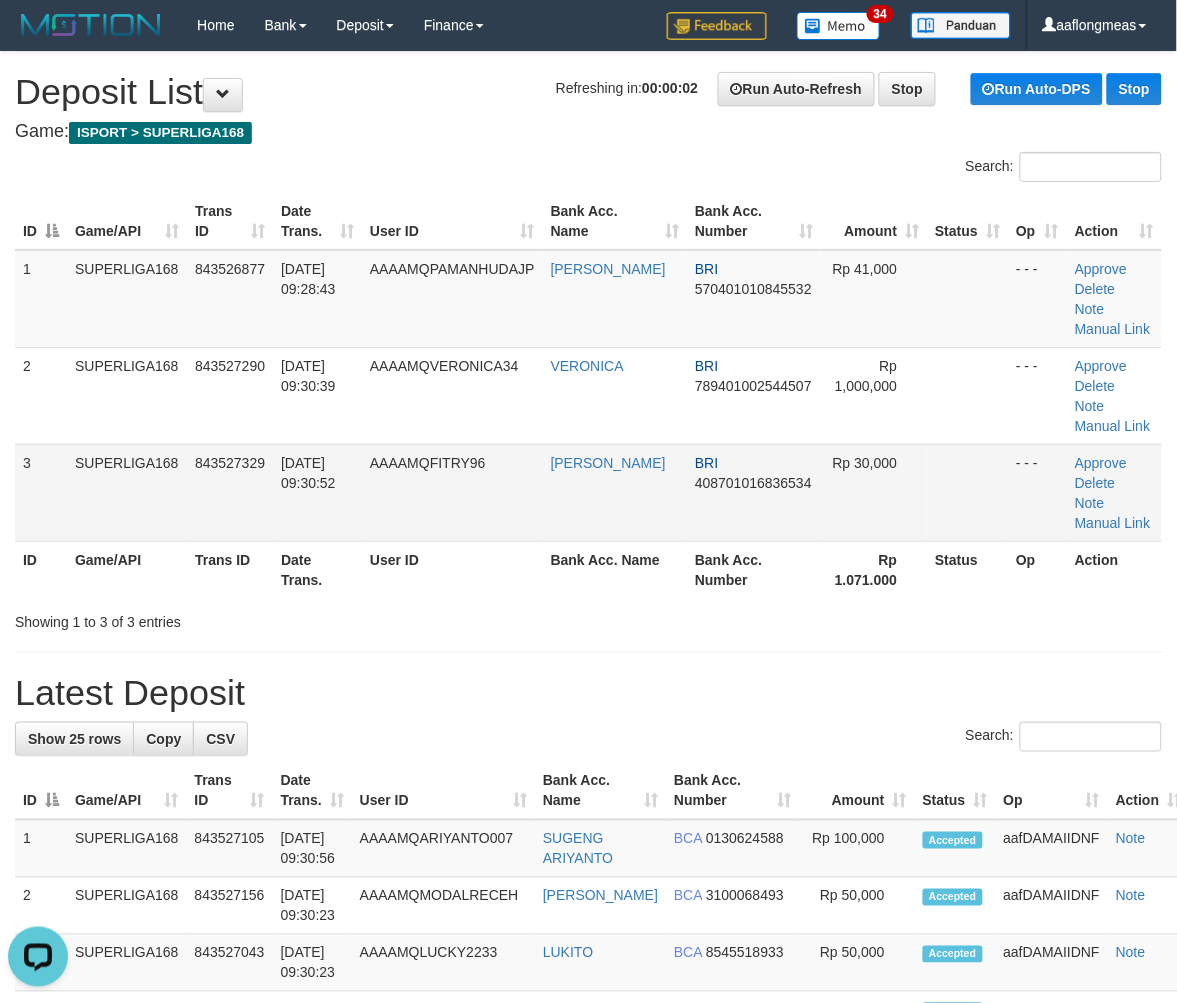 drag, startPoint x: 925, startPoint y: 491, endPoint x: 966, endPoint y: 497, distance: 41.4367 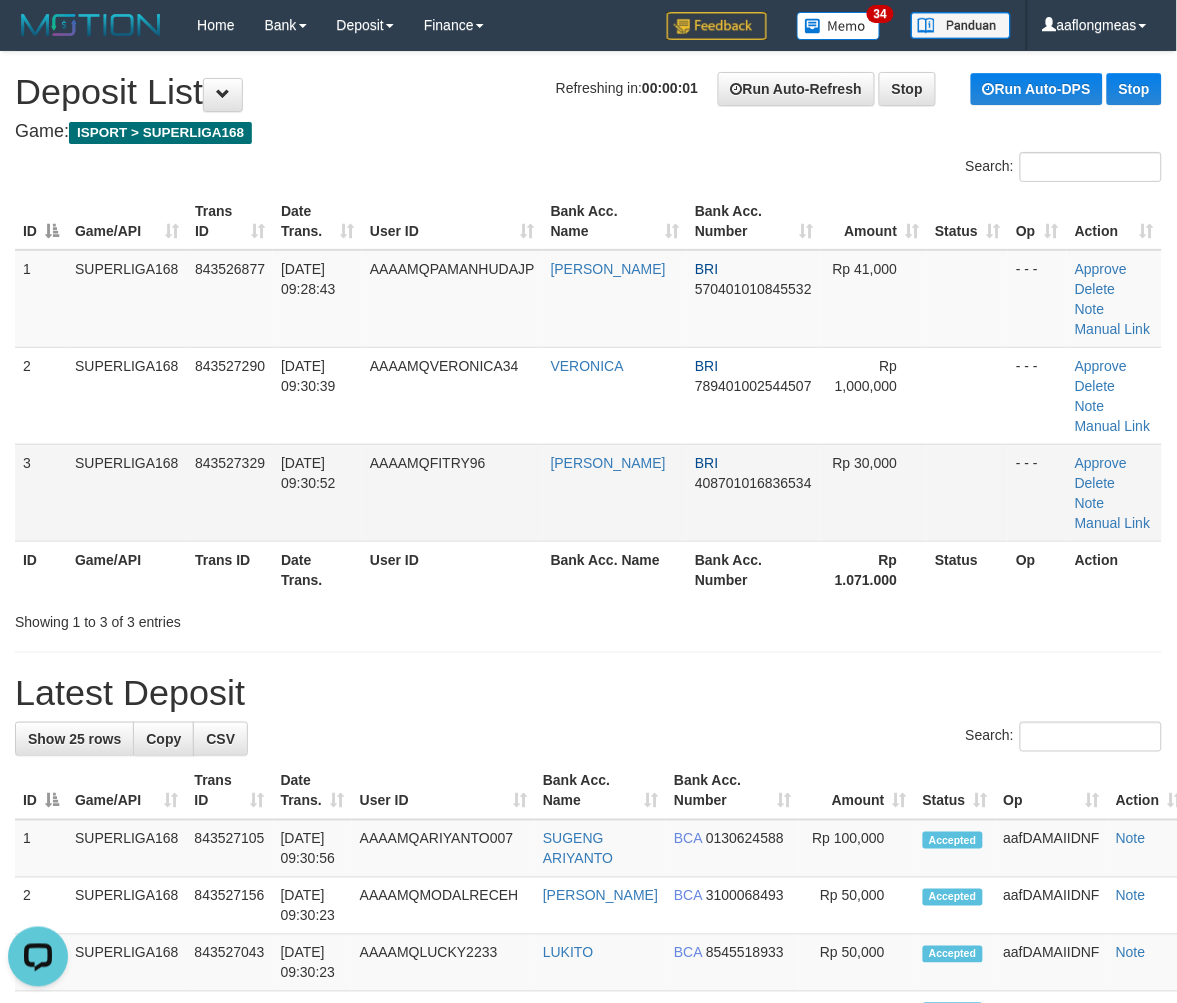 click at bounding box center [967, 492] 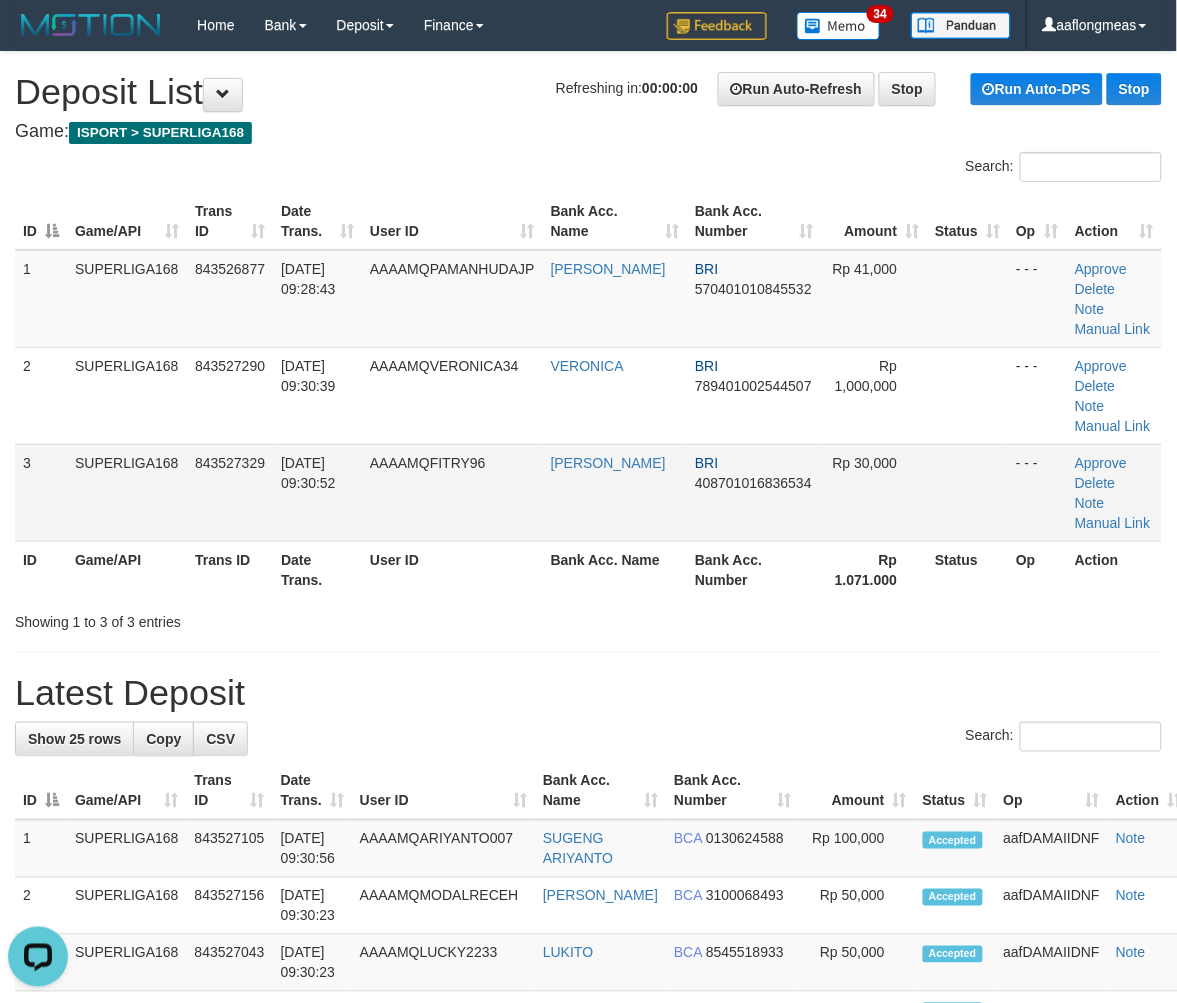 click at bounding box center [967, 492] 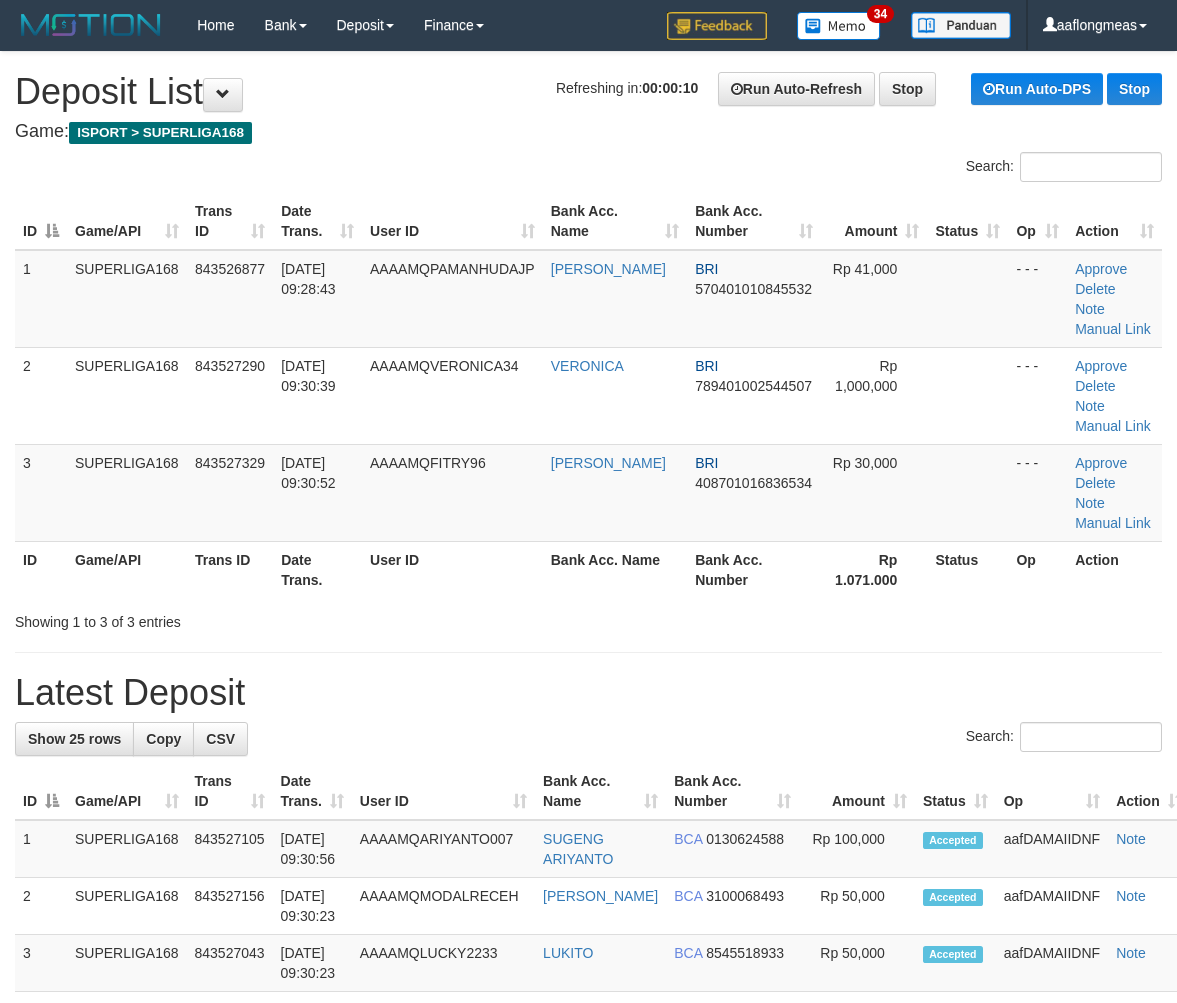 scroll, scrollTop: 0, scrollLeft: 0, axis: both 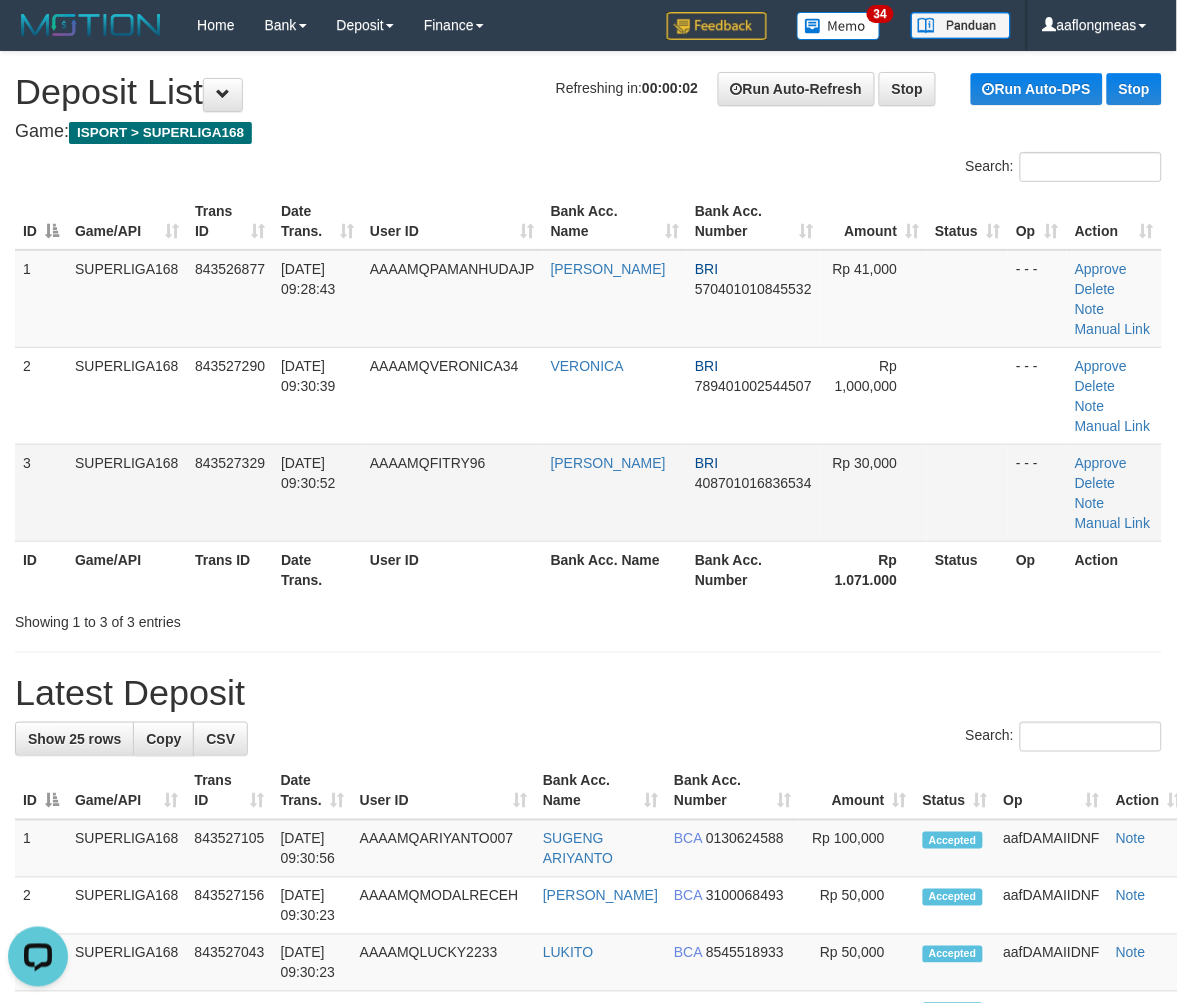click on "Rp 30,000" at bounding box center (874, 492) 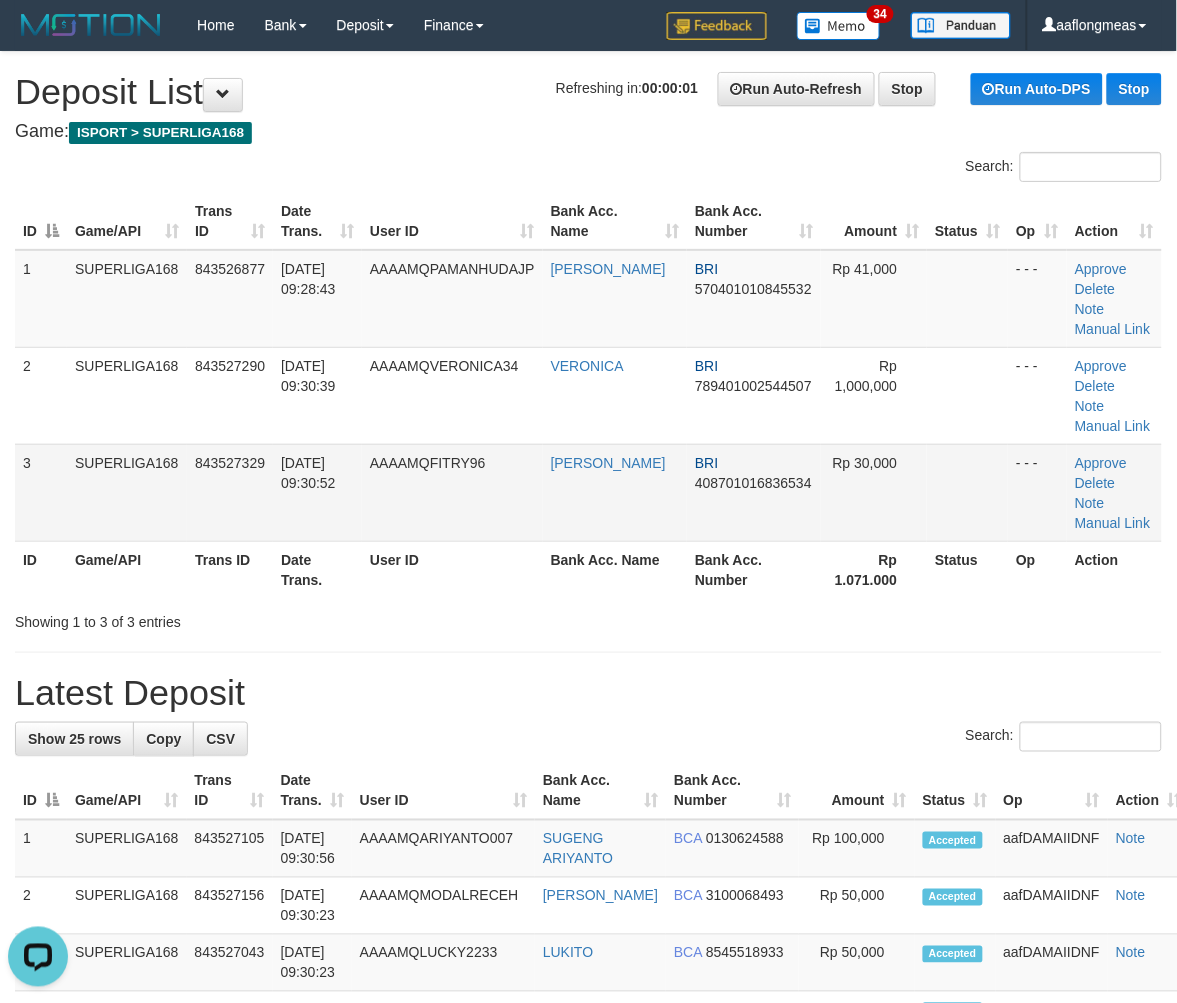 click at bounding box center (967, 492) 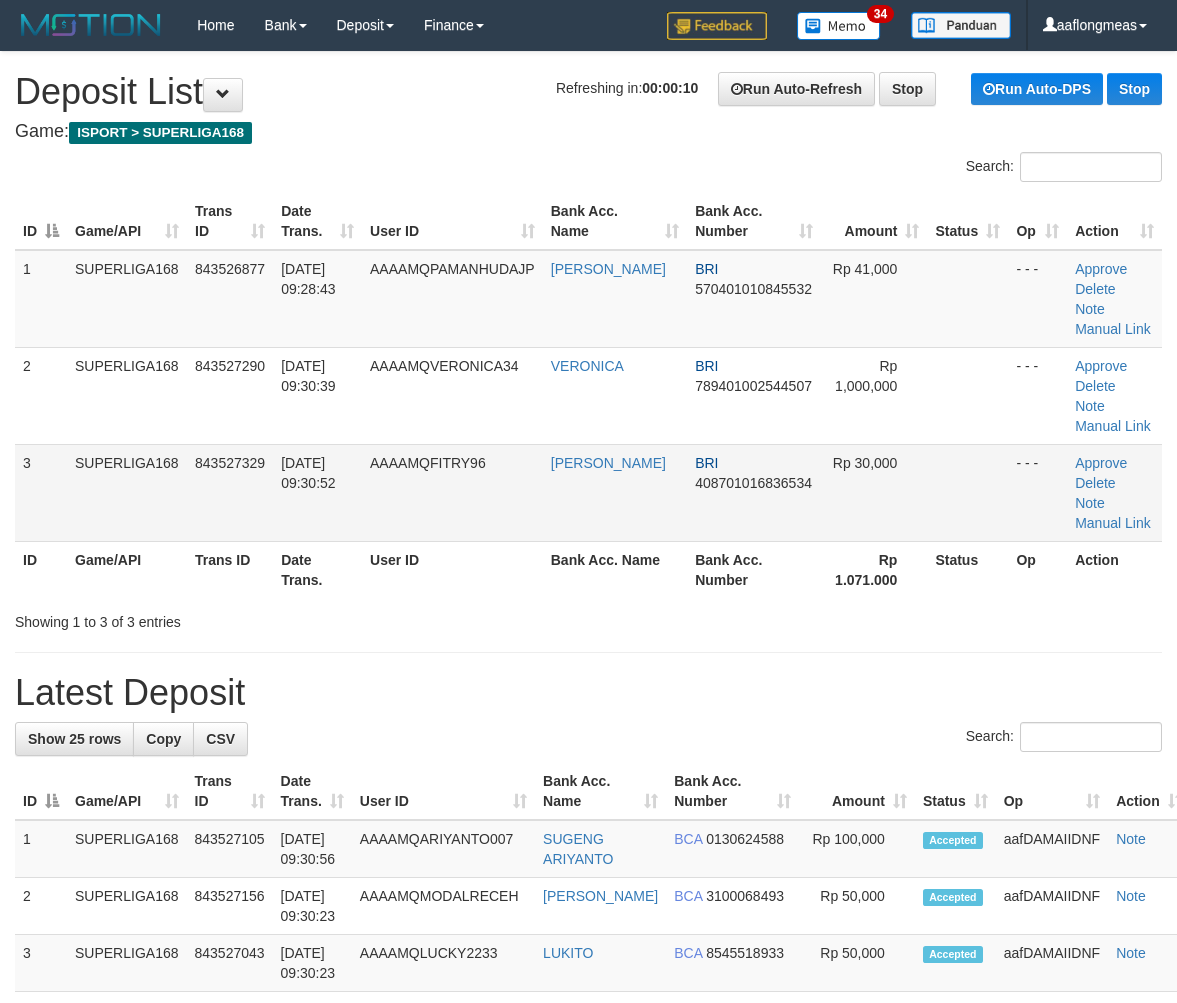 scroll, scrollTop: 0, scrollLeft: 0, axis: both 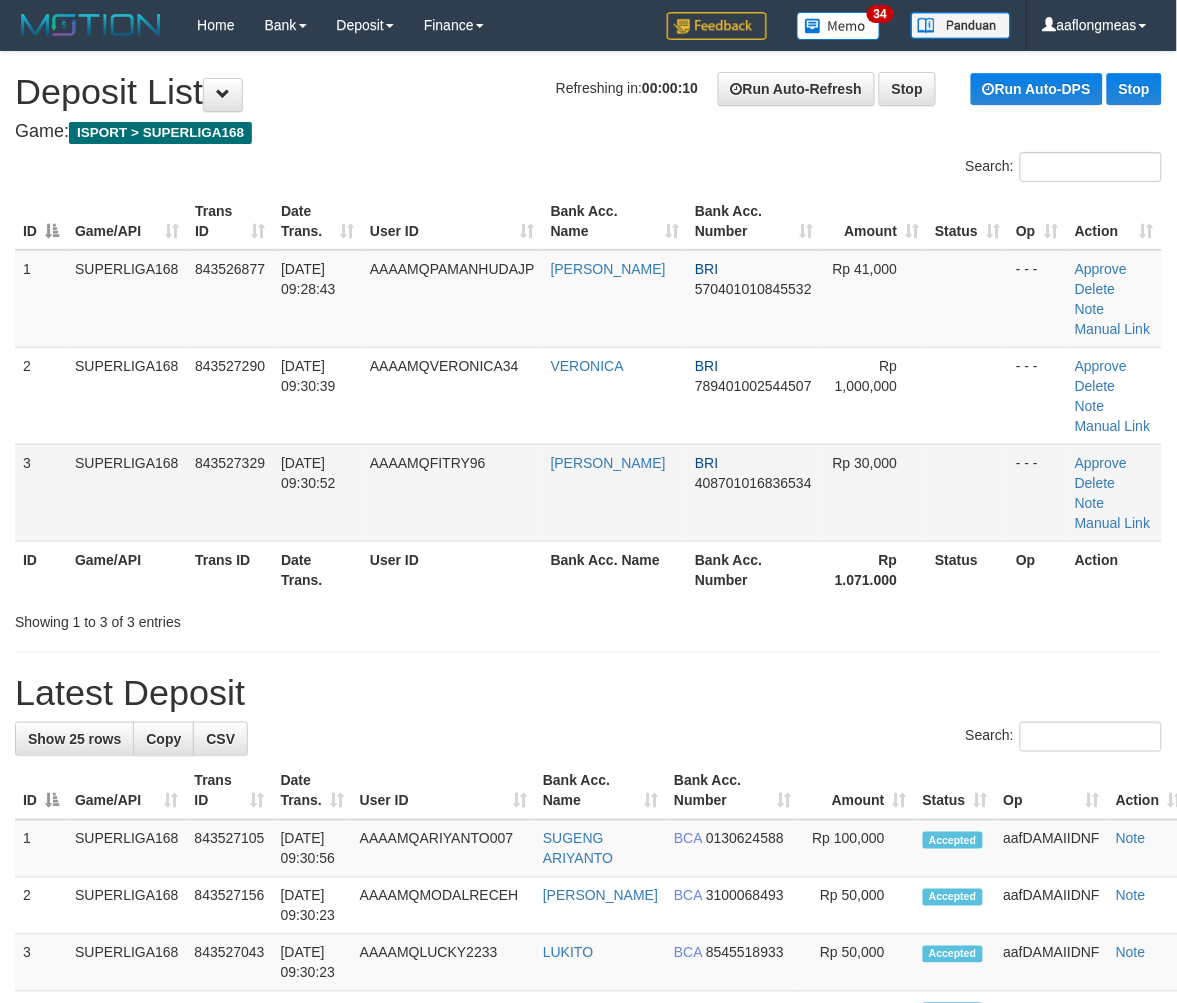 click on "Rp 30,000" at bounding box center [874, 492] 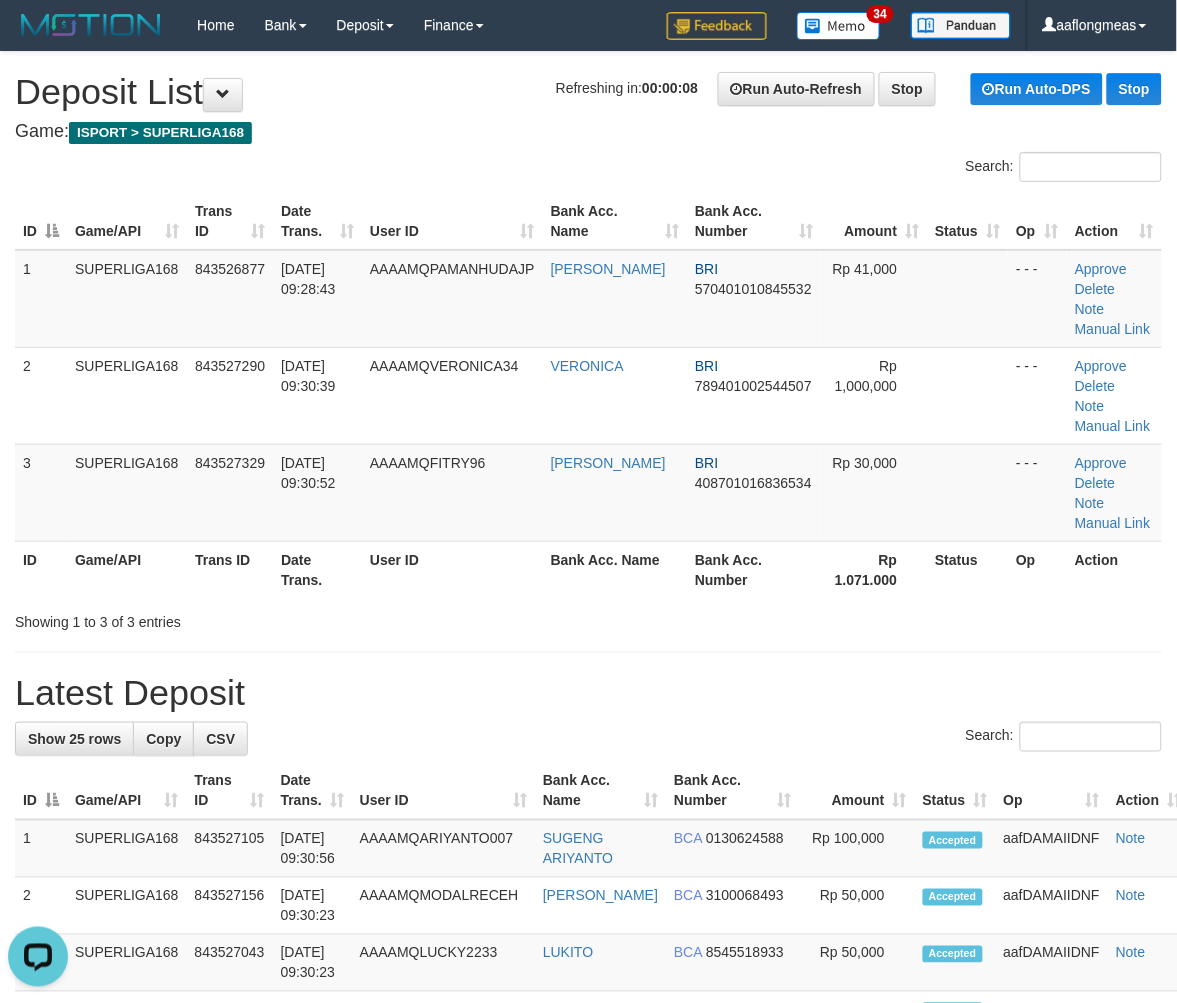 scroll, scrollTop: 0, scrollLeft: 0, axis: both 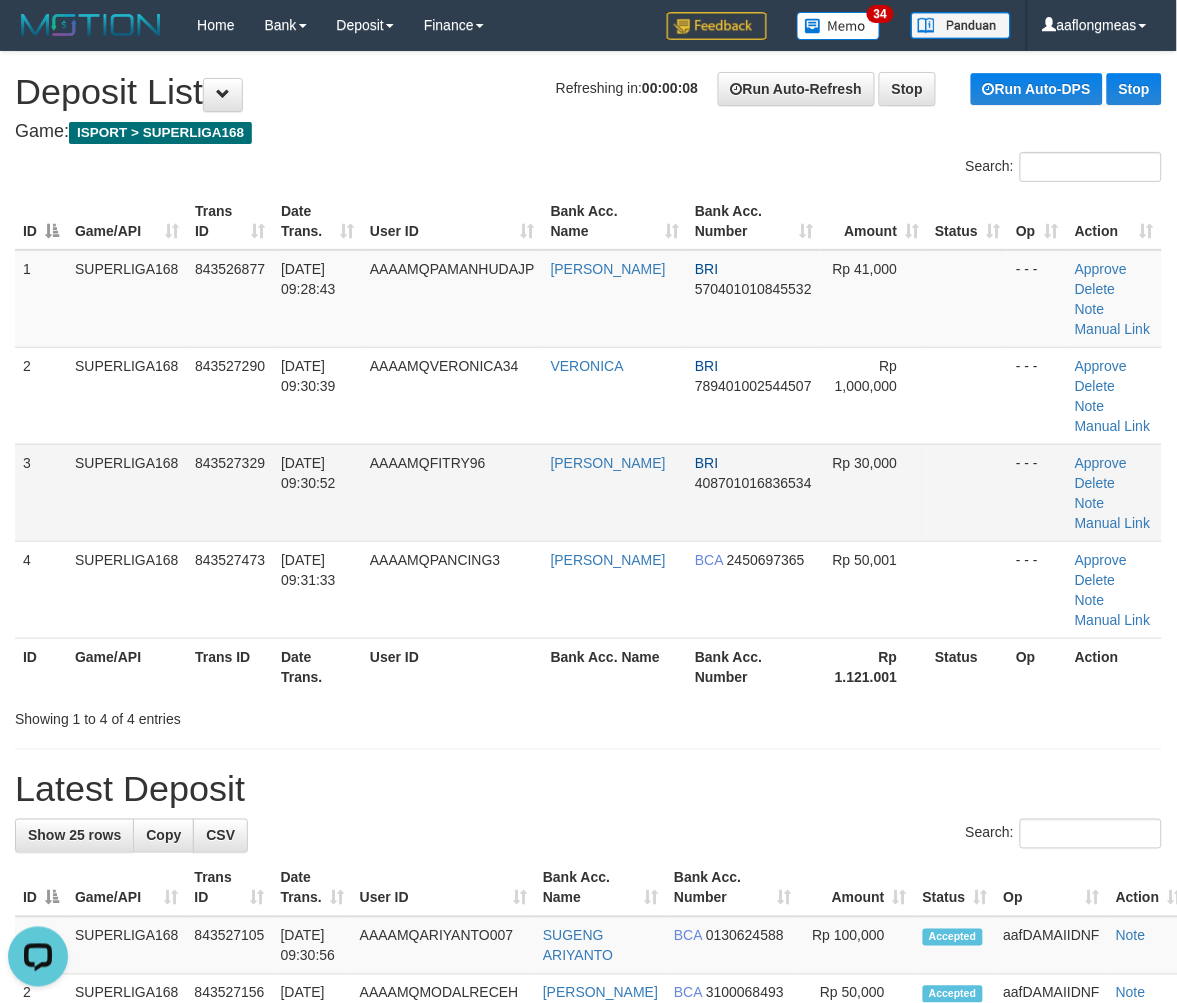 click on "Rp 30,000" at bounding box center (874, 492) 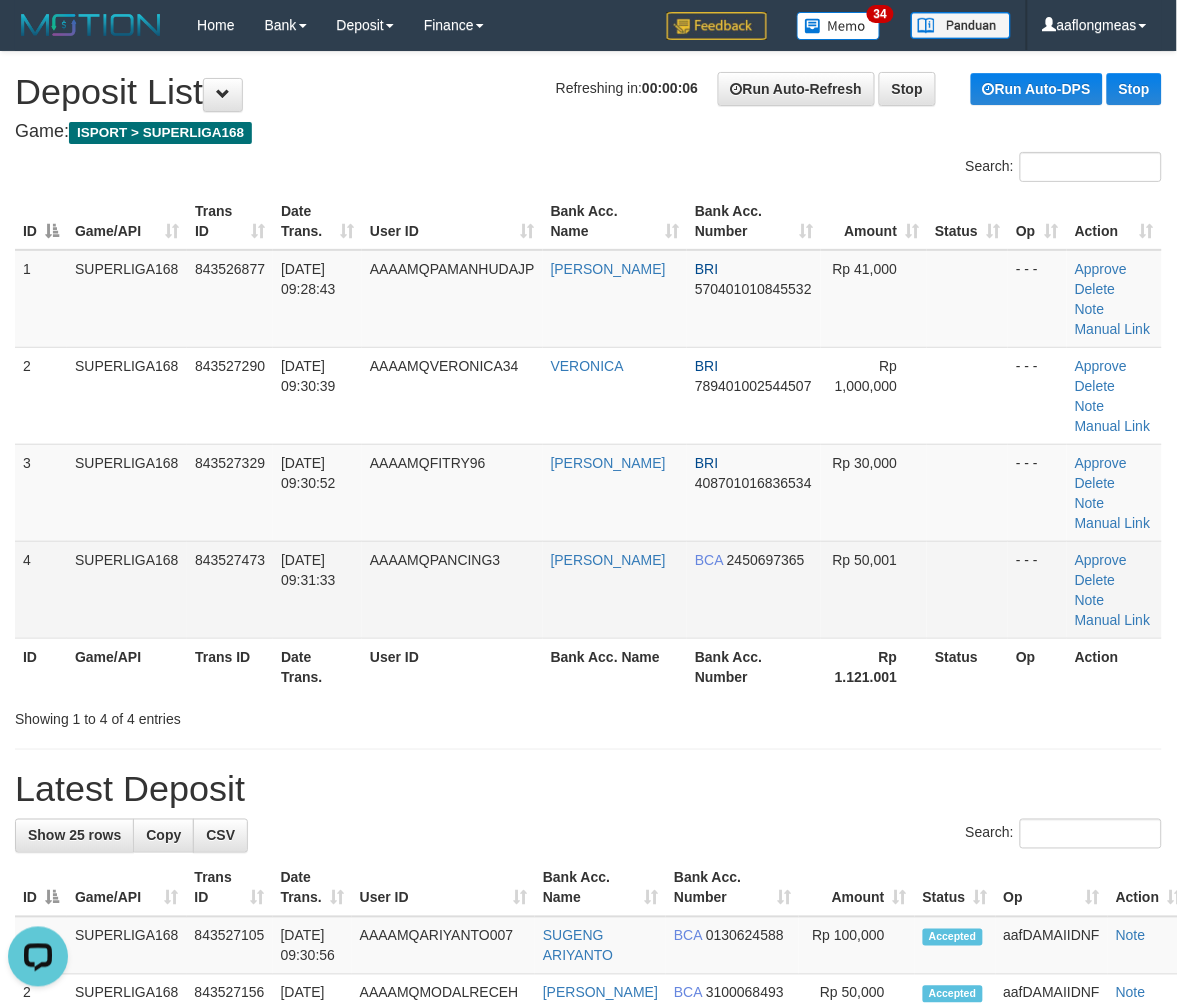 click at bounding box center (967, 589) 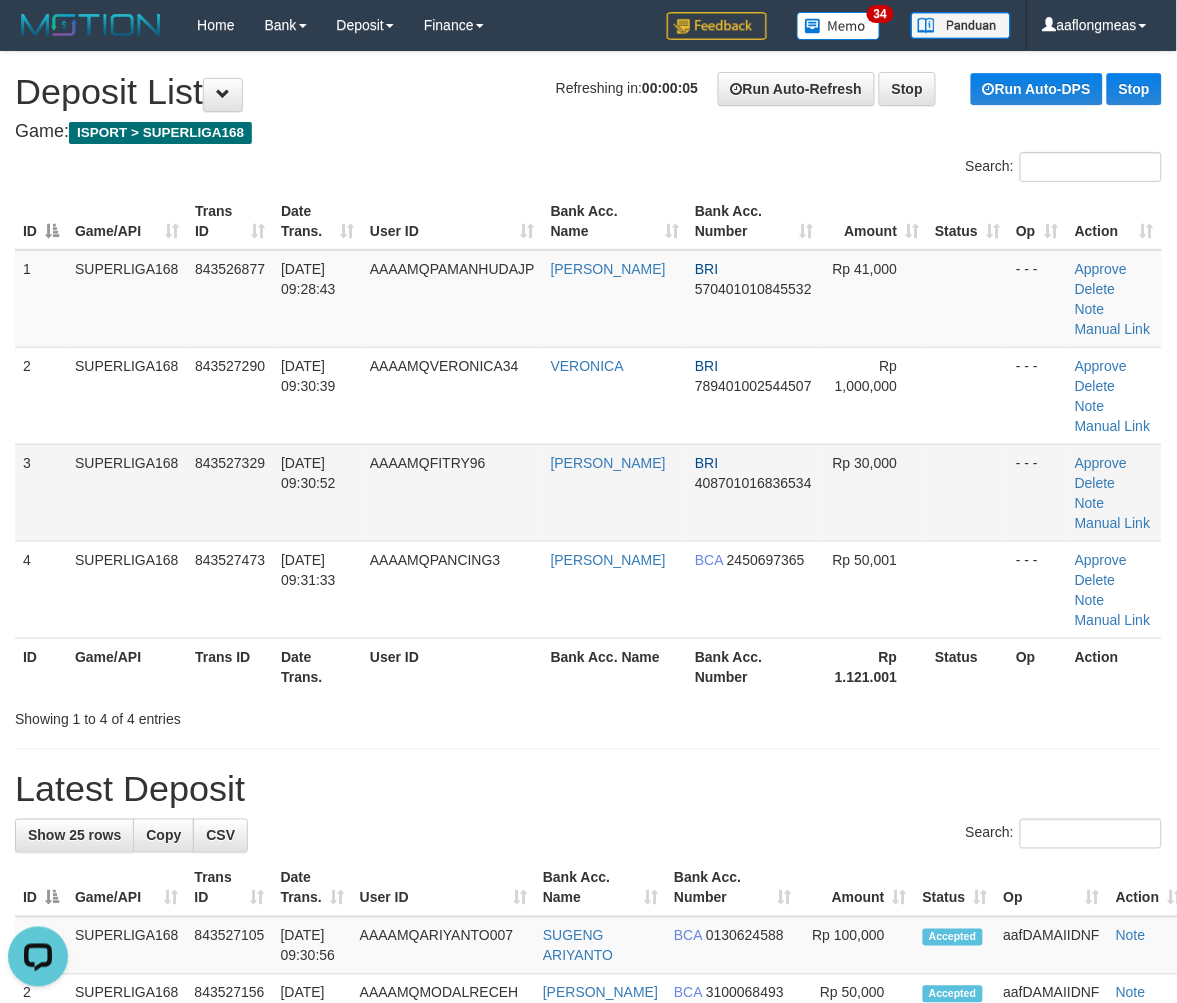 click on "Rp 30,000" at bounding box center (874, 492) 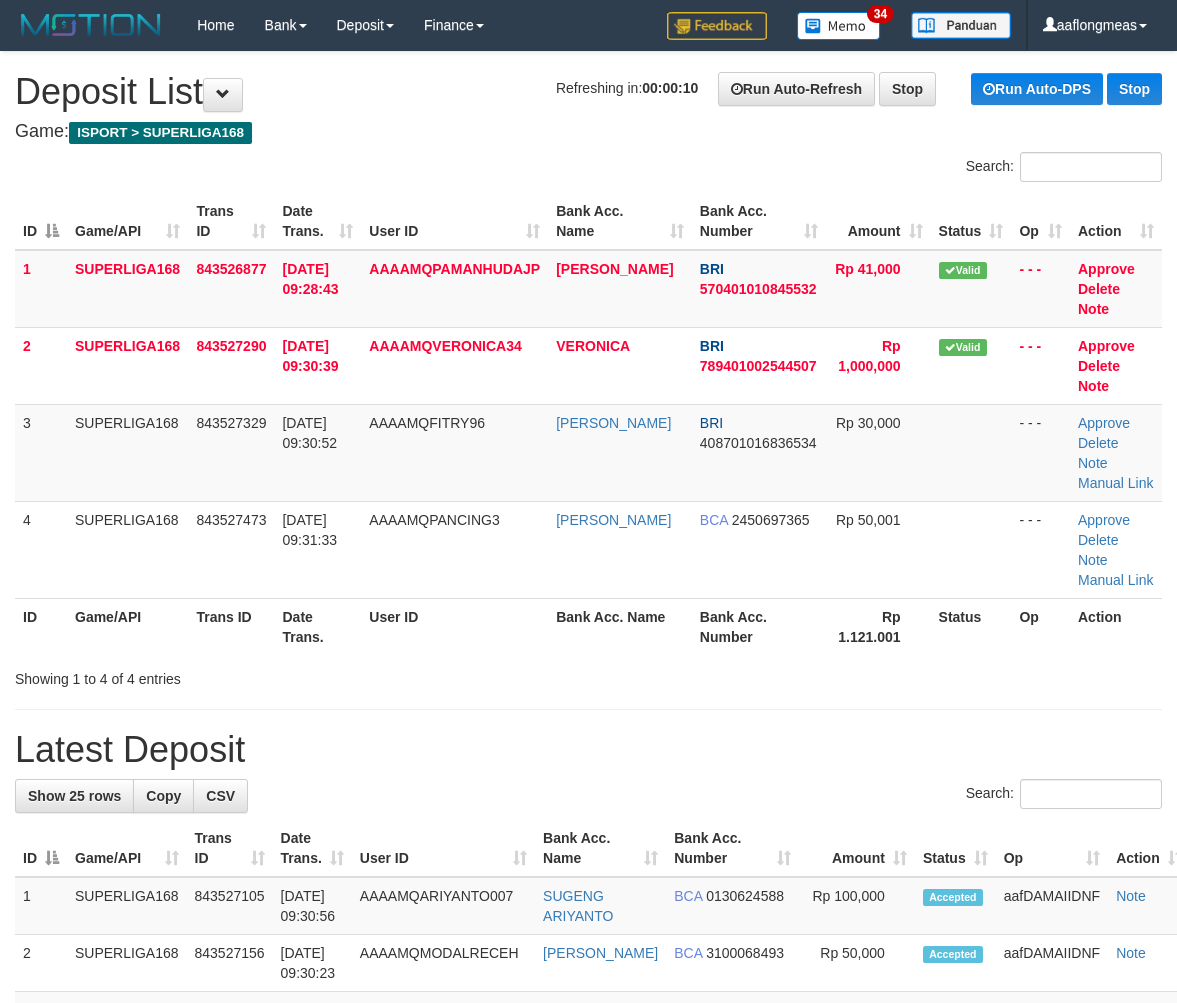 scroll, scrollTop: 0, scrollLeft: 0, axis: both 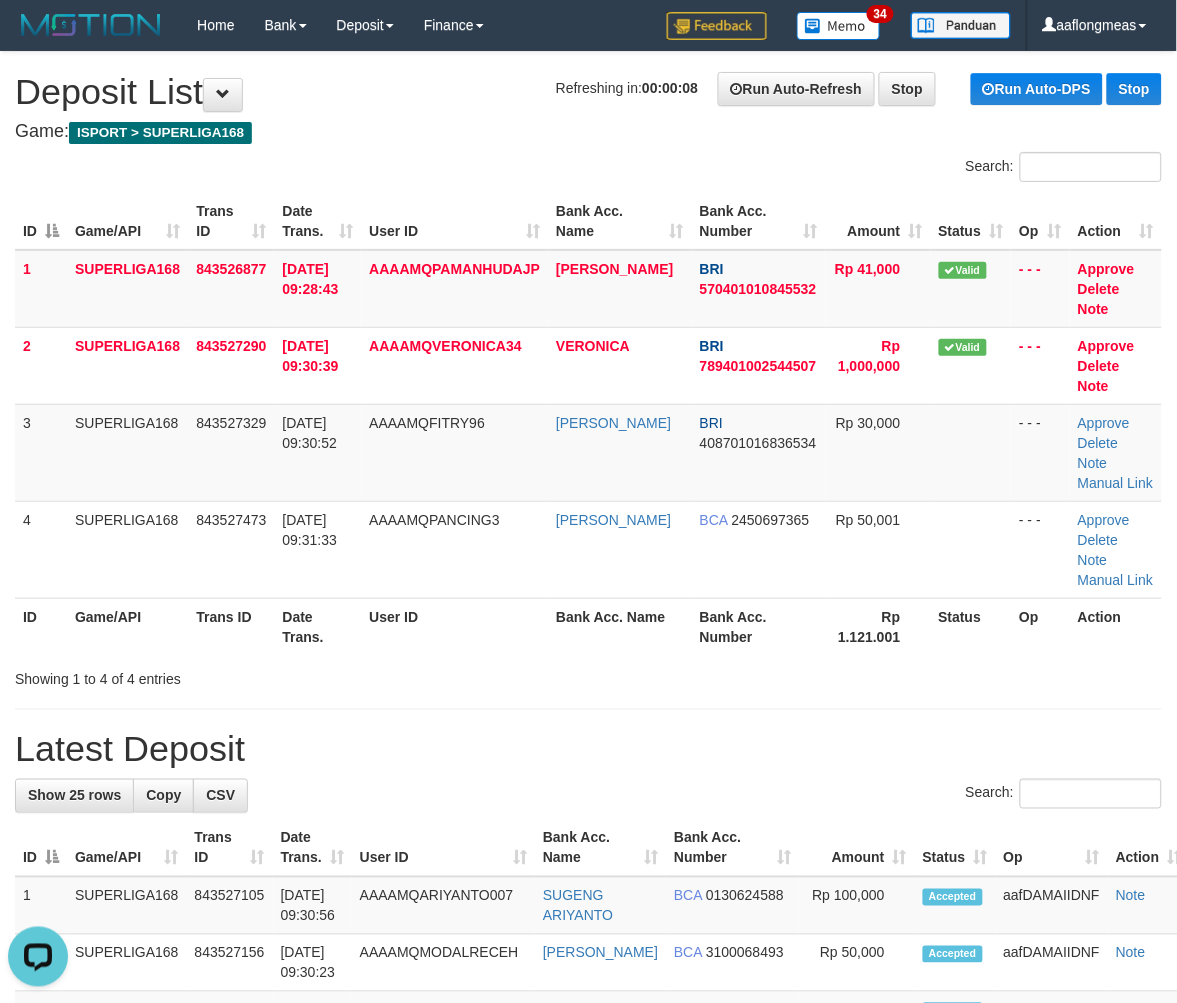 drag, startPoint x: 894, startPoint y: 501, endPoint x: 1187, endPoint y: 498, distance: 293.01535 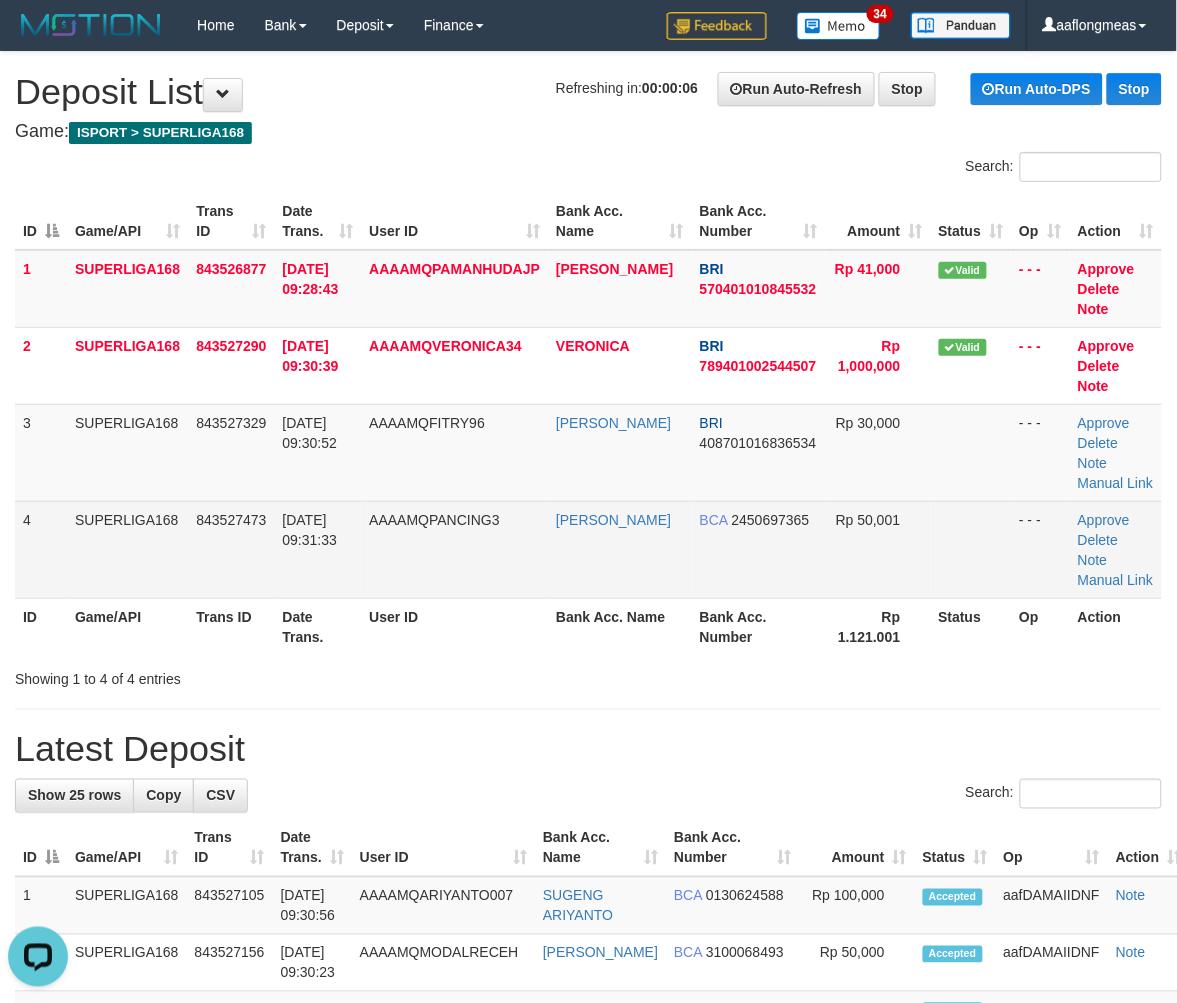 click on "Rp 50,001" at bounding box center (878, 549) 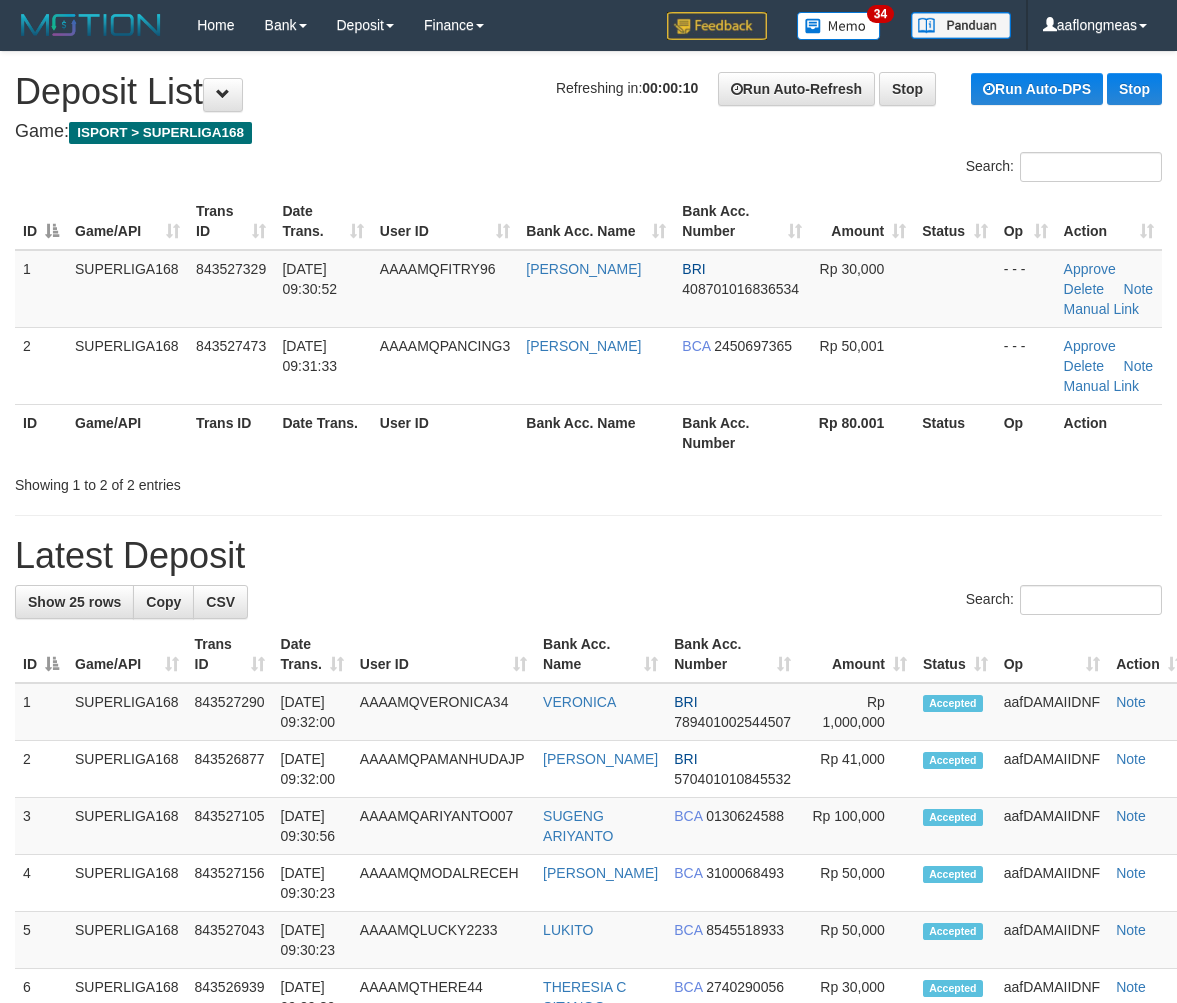 scroll, scrollTop: 0, scrollLeft: 0, axis: both 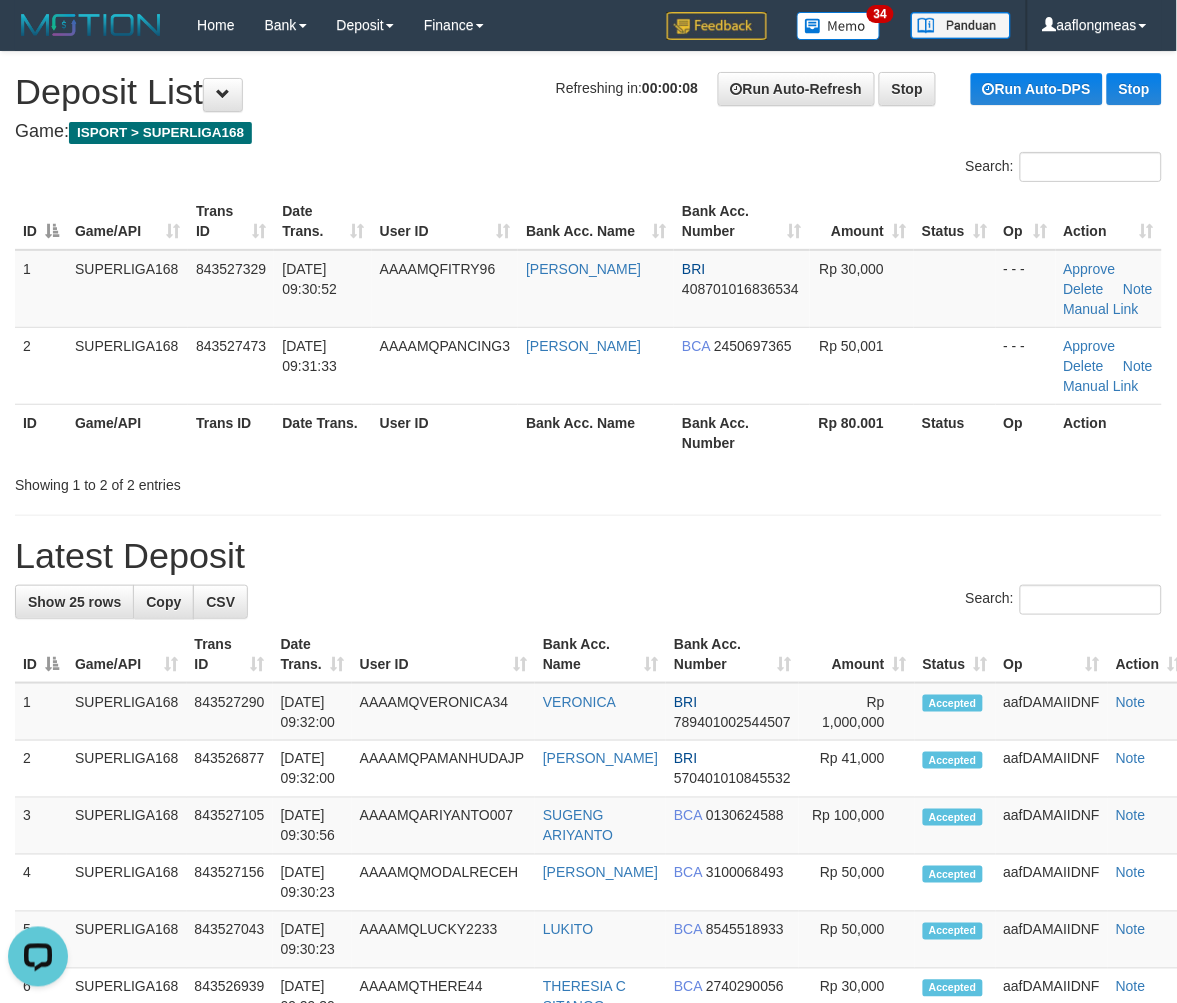 click on "Latest Deposit" at bounding box center (588, 556) 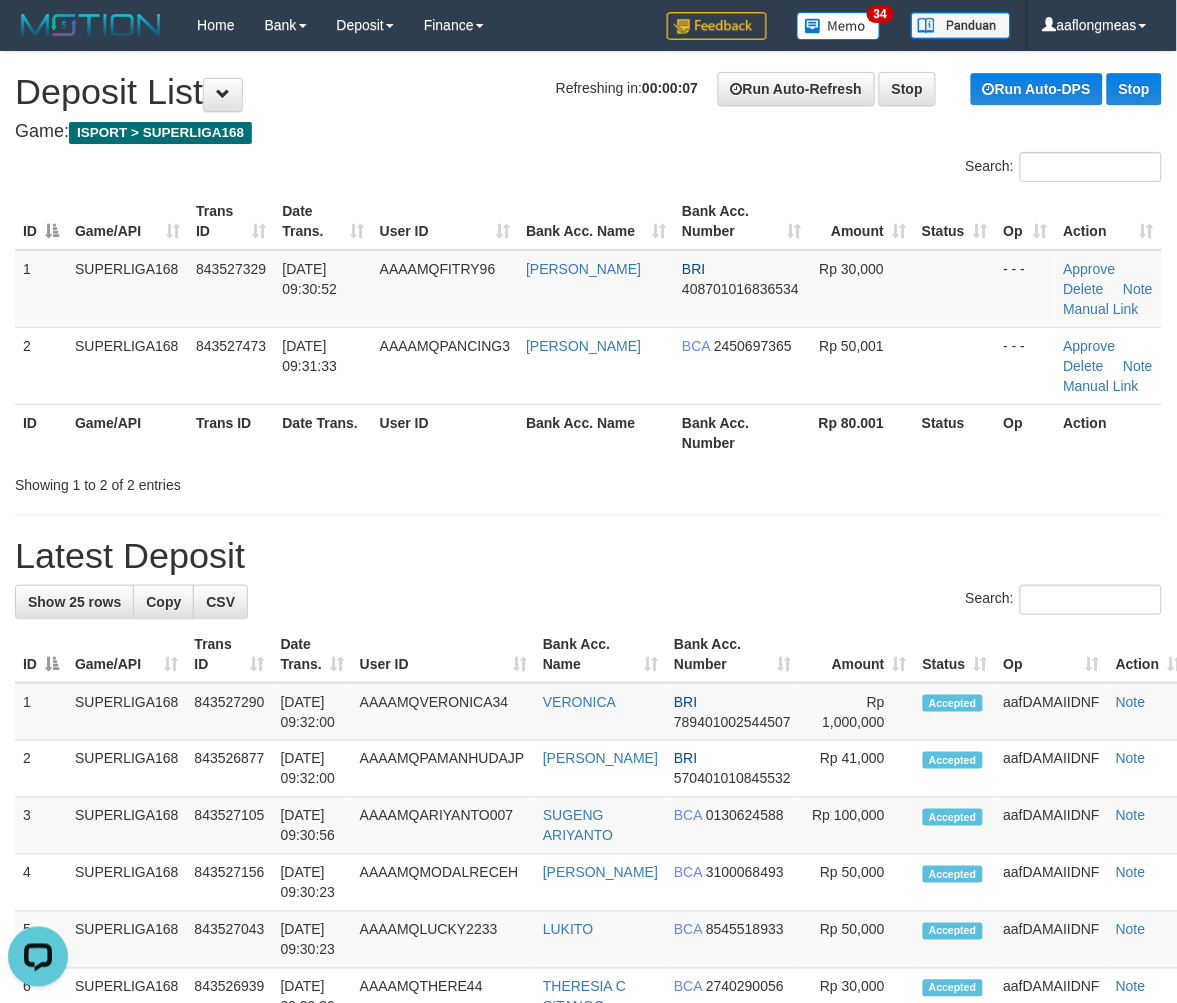 drag, startPoint x: 721, startPoint y: 577, endPoint x: 798, endPoint y: 572, distance: 77.16217 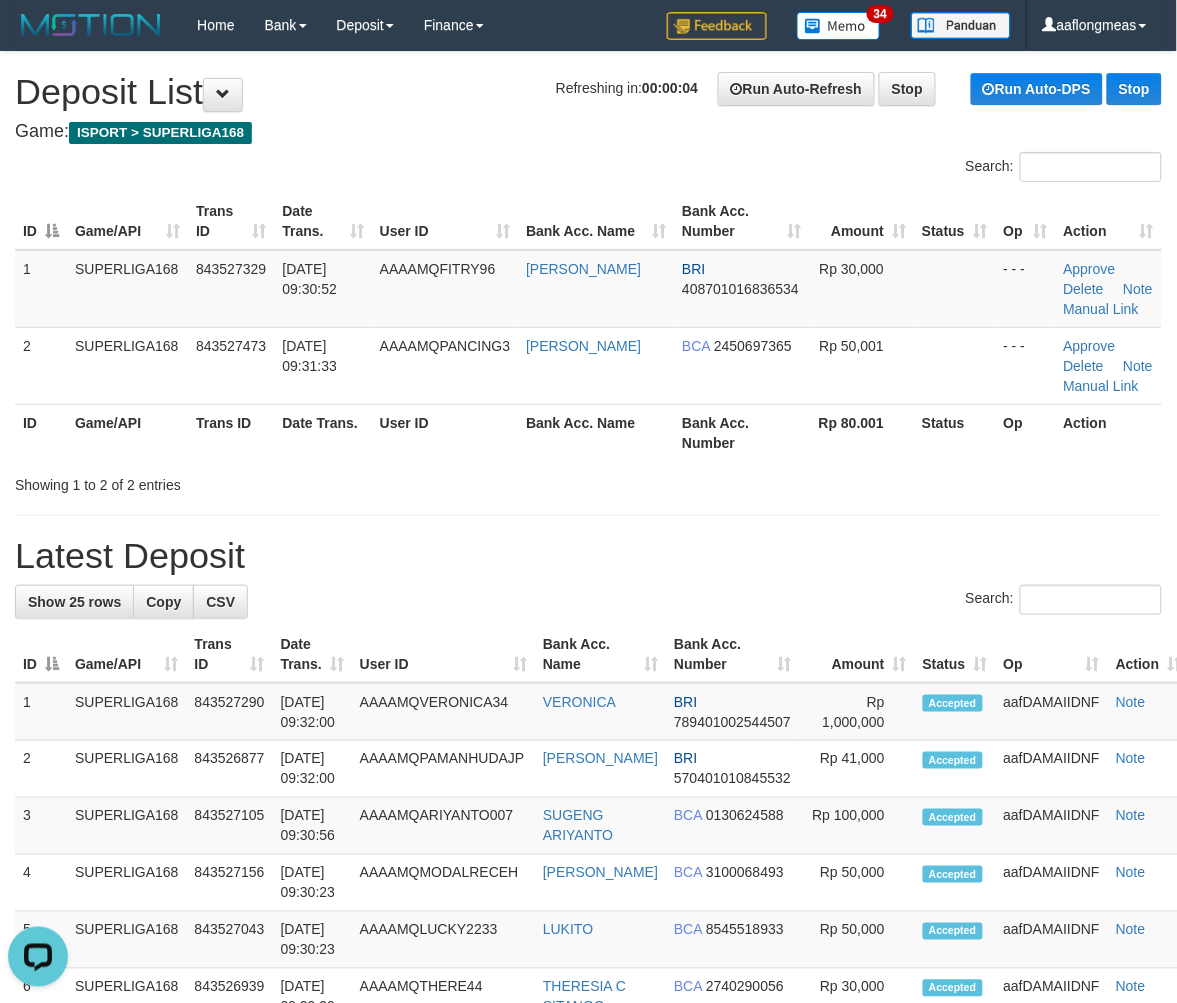 drag, startPoint x: 761, startPoint y: 581, endPoint x: 1002, endPoint y: 570, distance: 241.2509 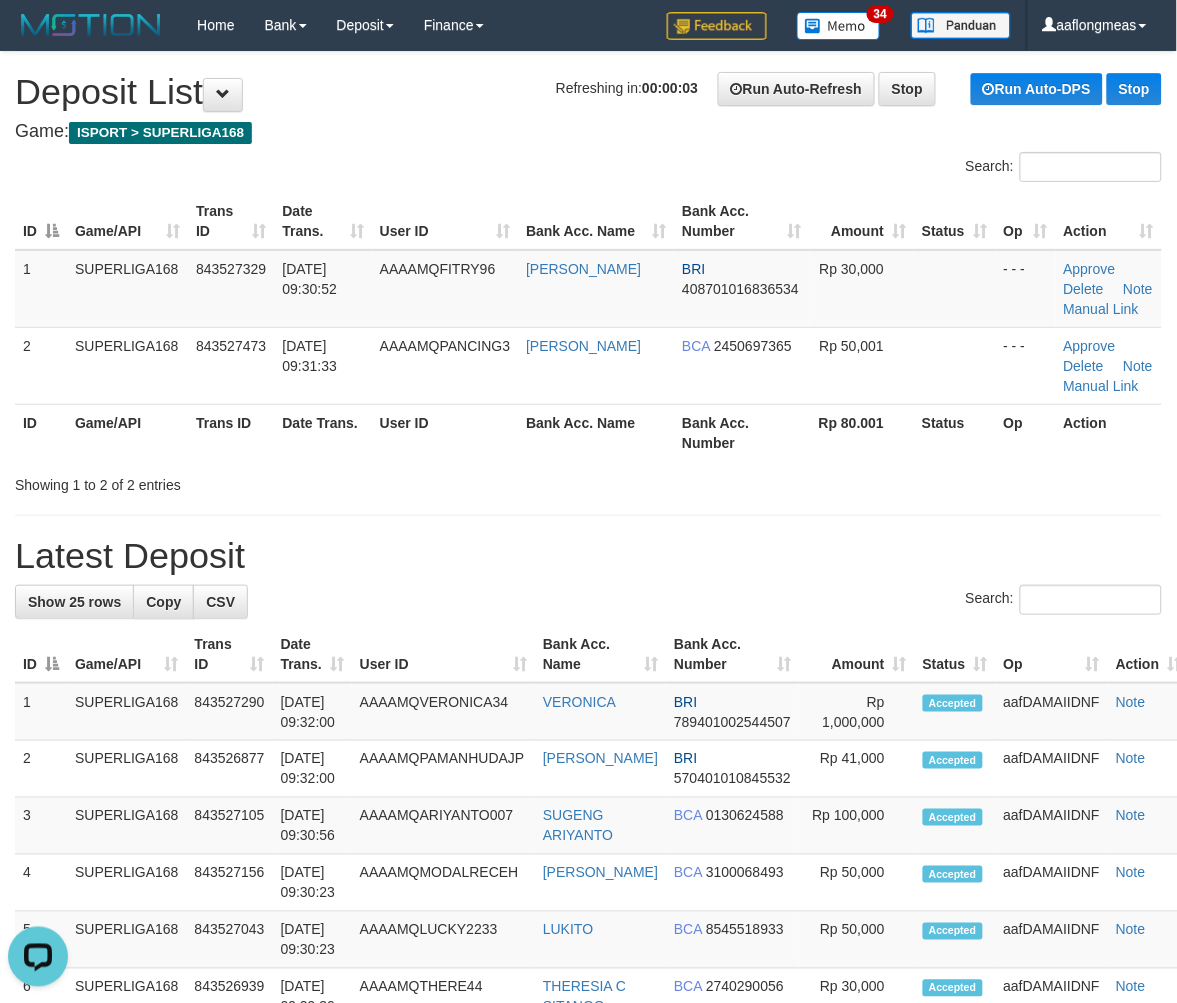 click on "Search:" at bounding box center (588, 602) 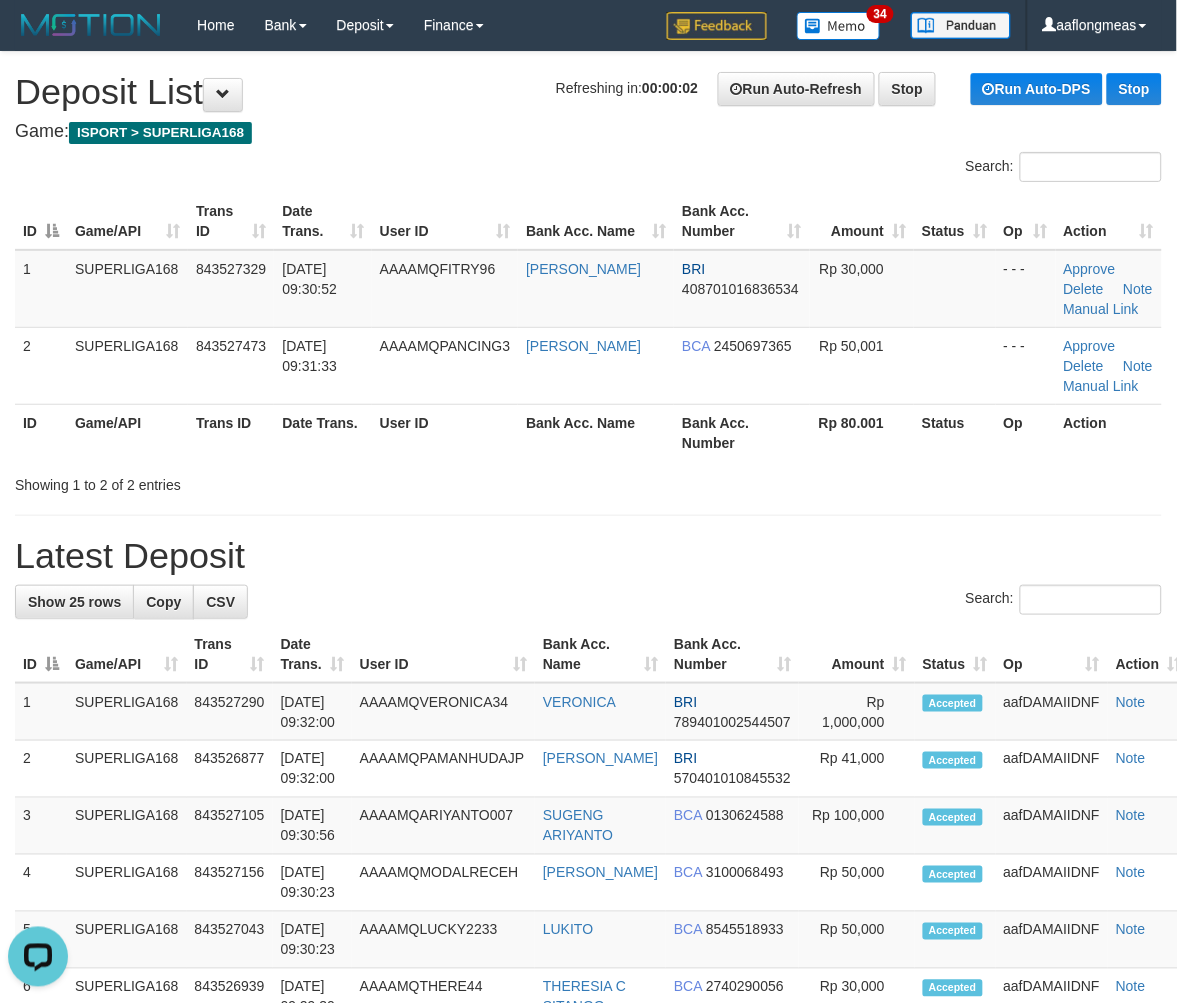 drag, startPoint x: 745, startPoint y: 547, endPoint x: 1184, endPoint y: 553, distance: 439.041 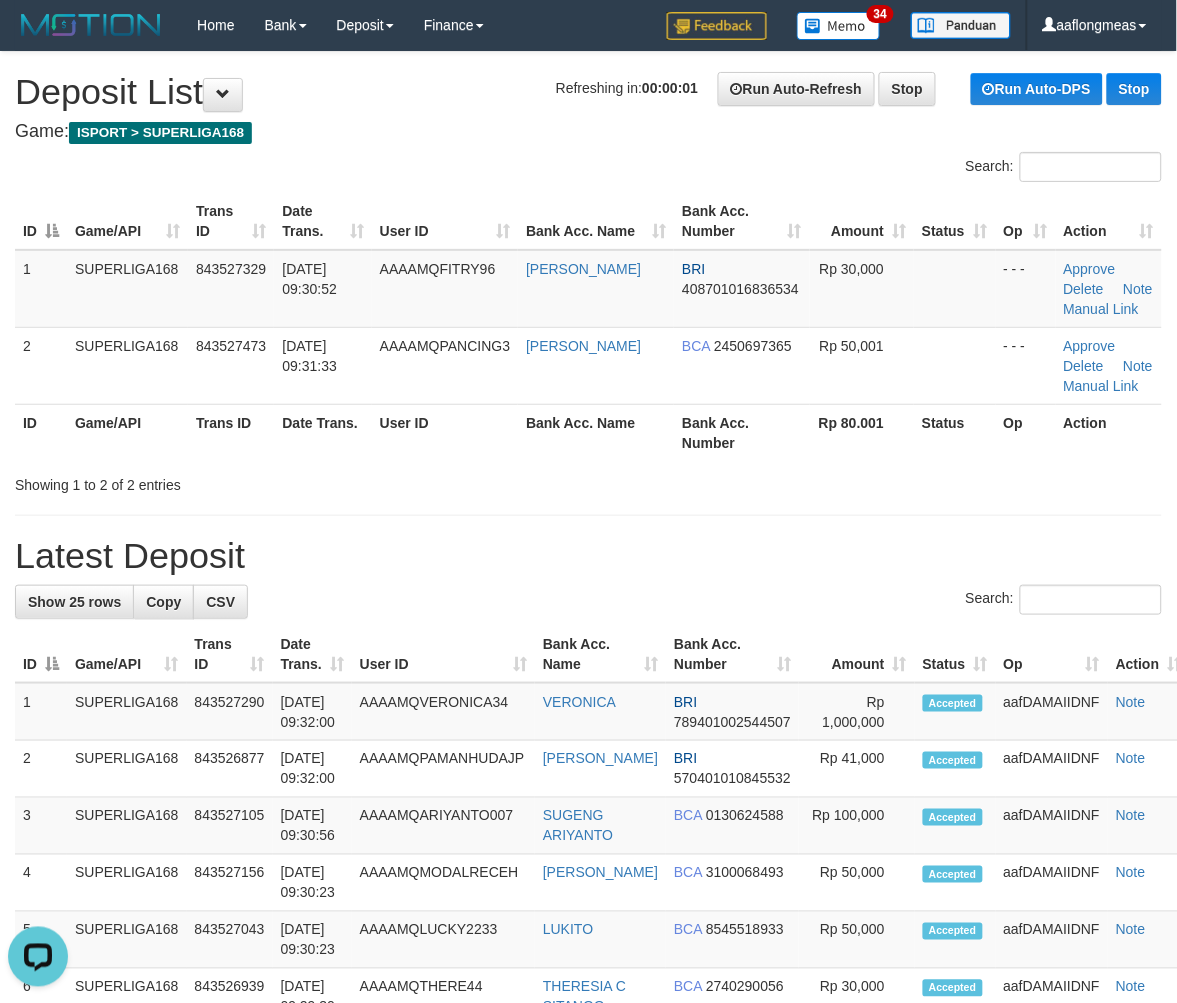 click on "Latest Deposit" at bounding box center [588, 556] 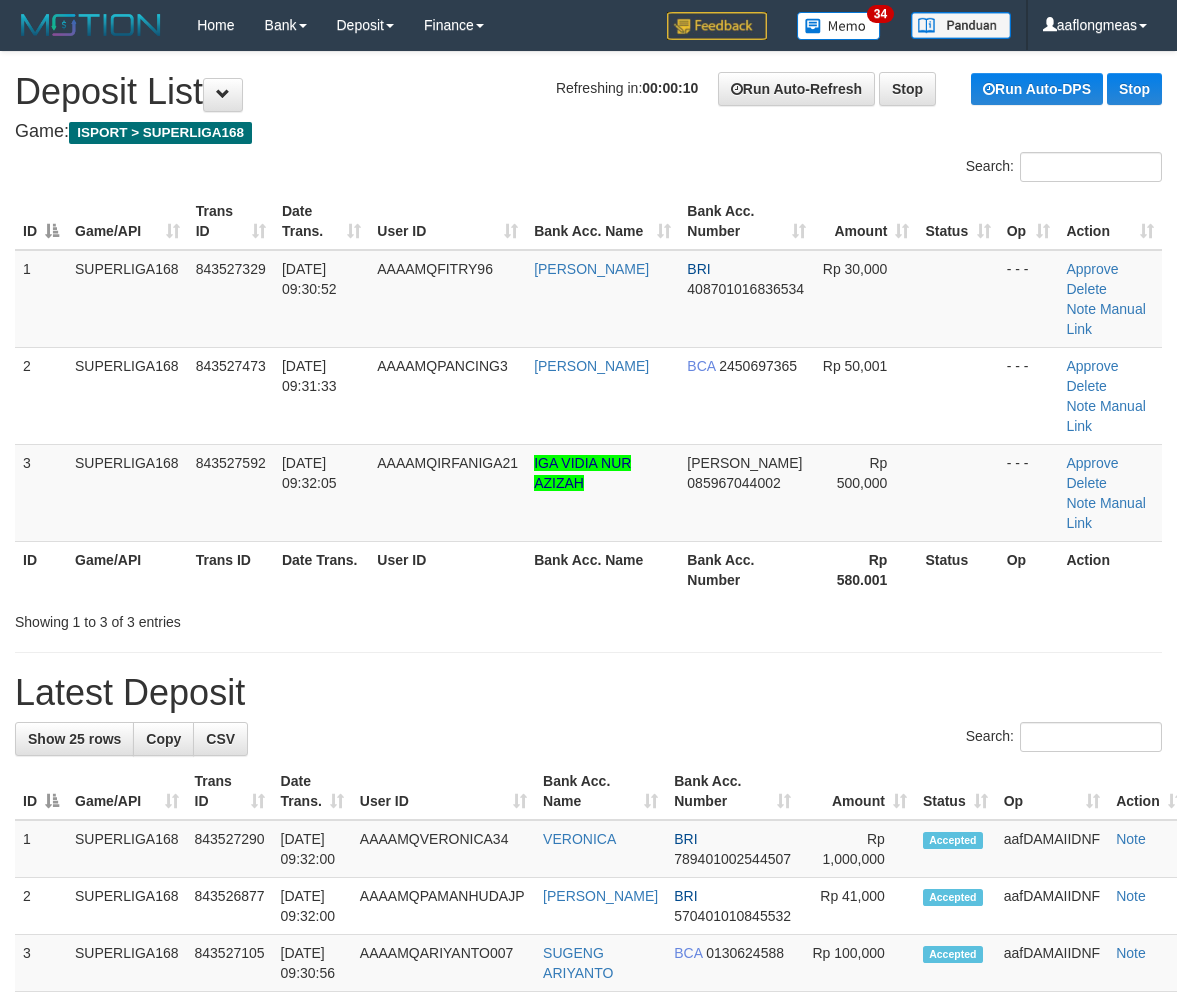 scroll, scrollTop: 0, scrollLeft: 0, axis: both 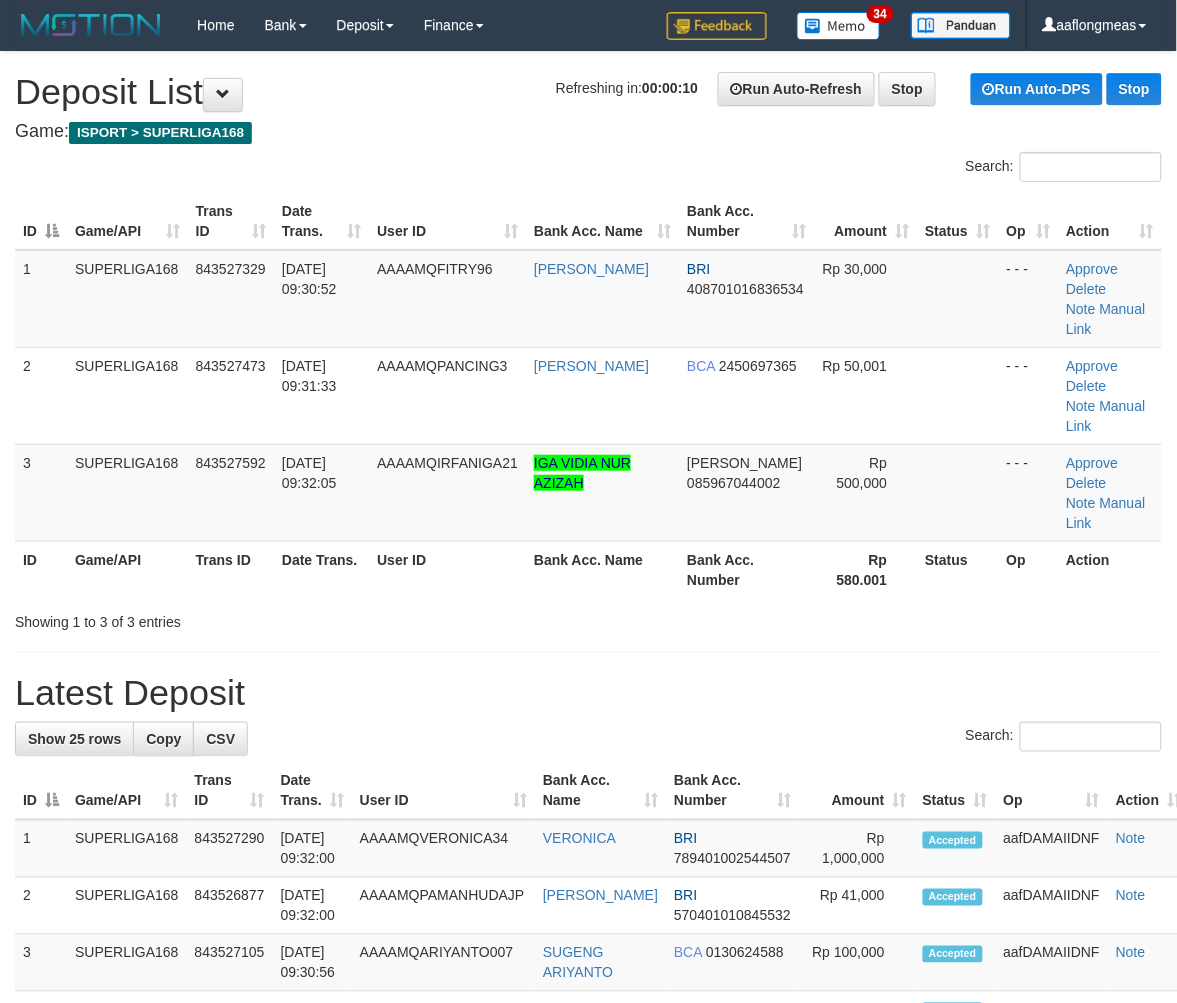 drag, startPoint x: 823, startPoint y: 545, endPoint x: 1187, endPoint y: 526, distance: 364.49554 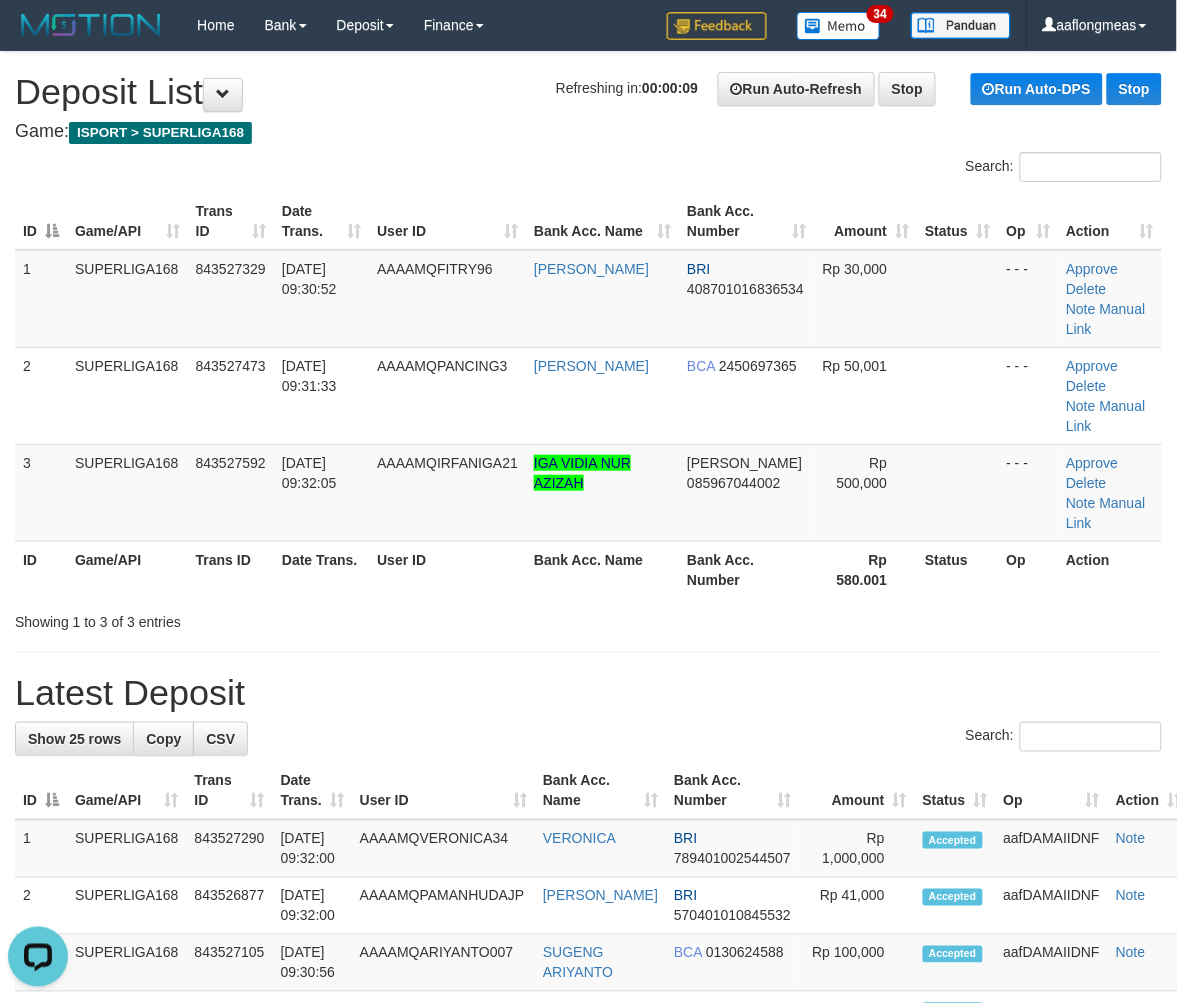 scroll, scrollTop: 0, scrollLeft: 0, axis: both 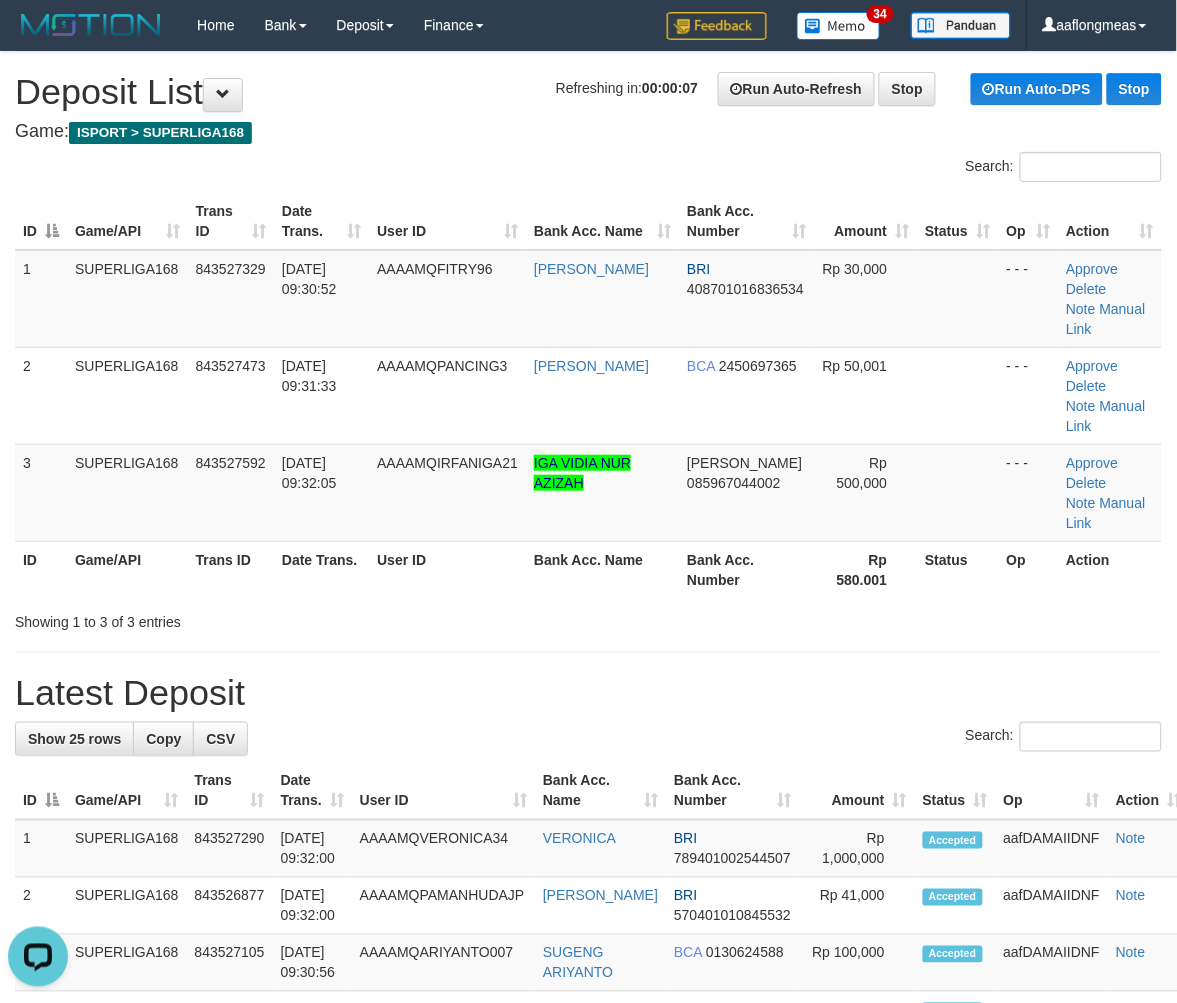 drag, startPoint x: 767, startPoint y: 644, endPoint x: 873, endPoint y: 618, distance: 109.14211 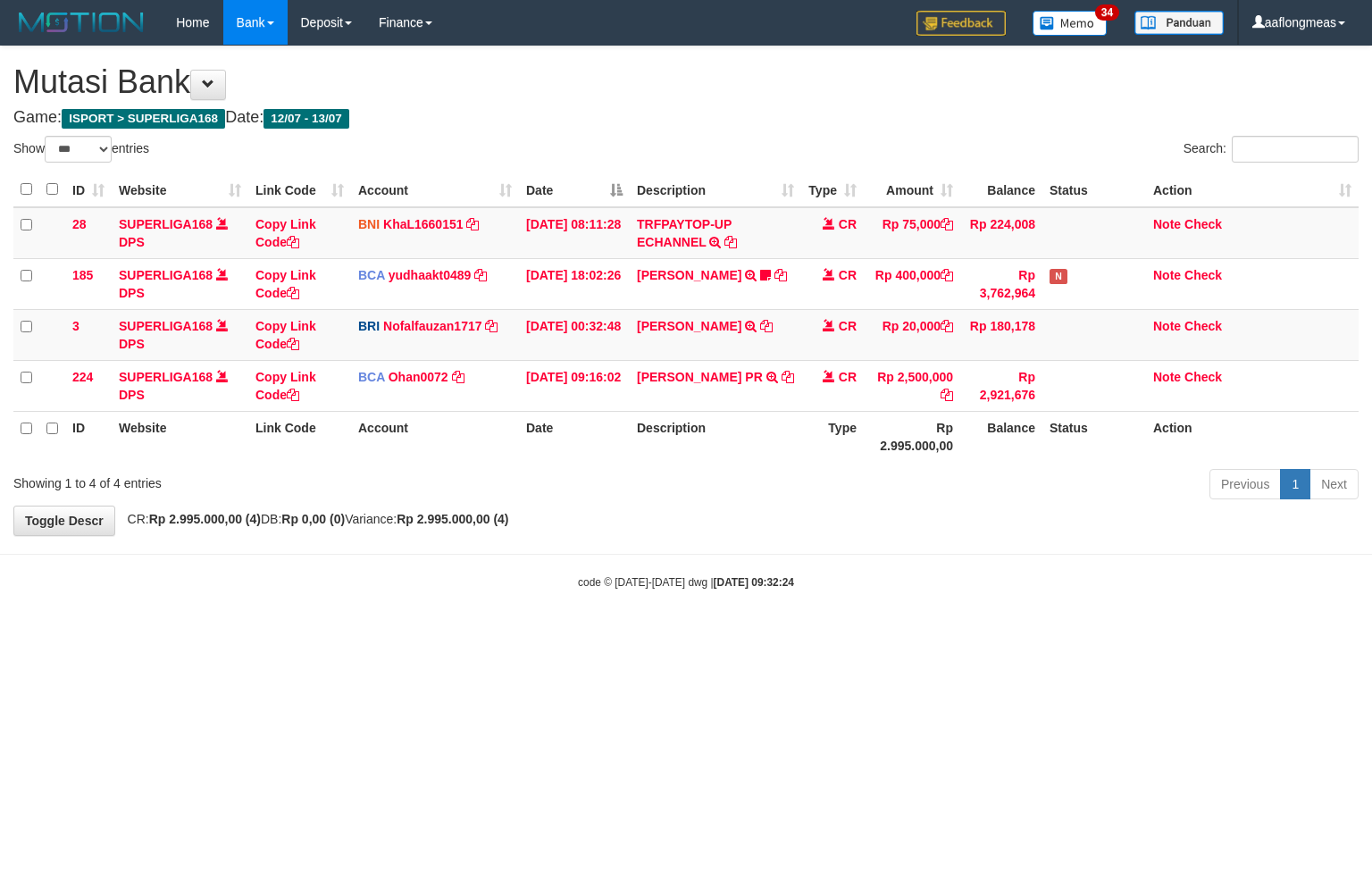 select on "***" 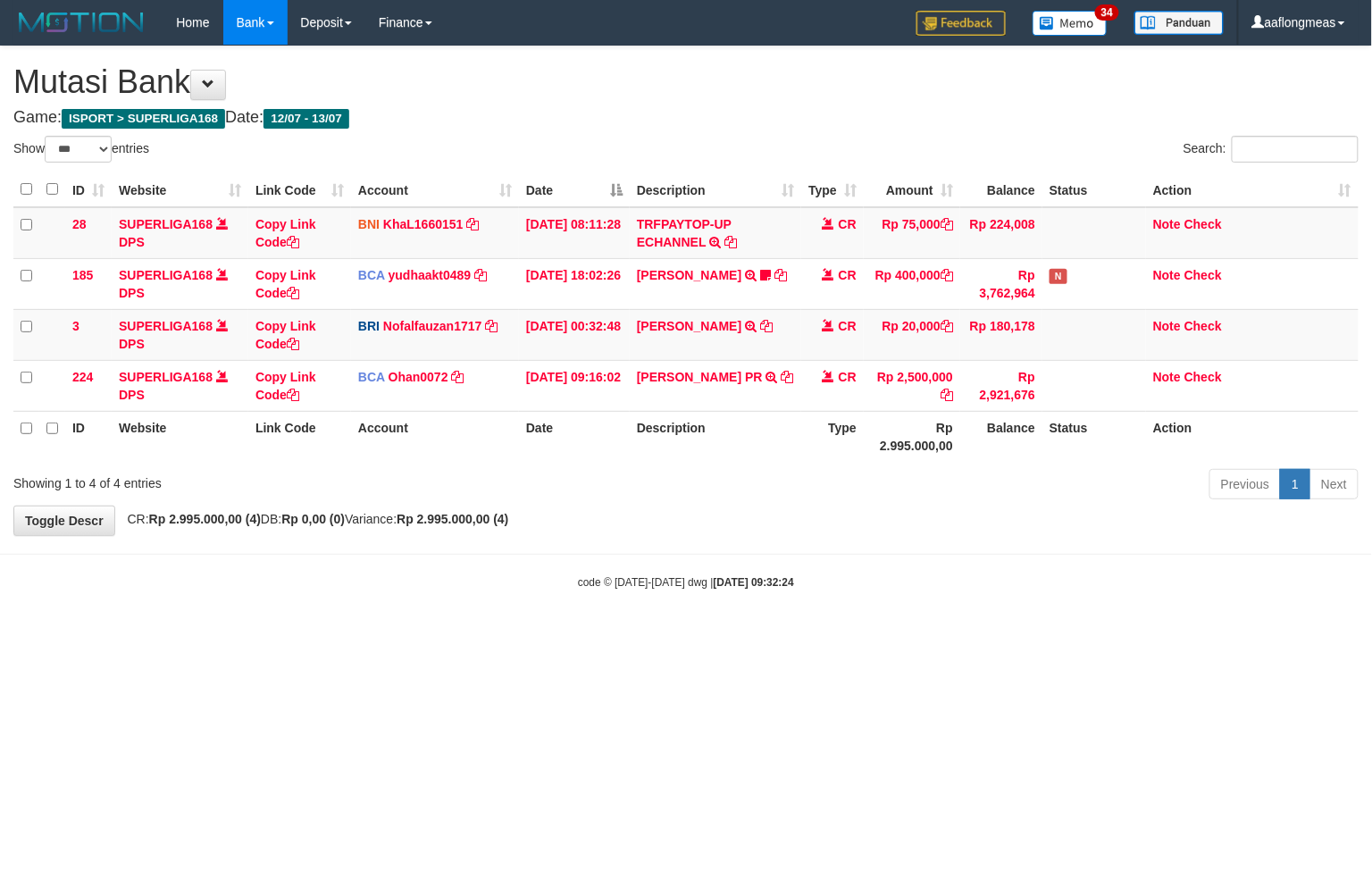 click on "Previous 1 Next" at bounding box center (972, 486) 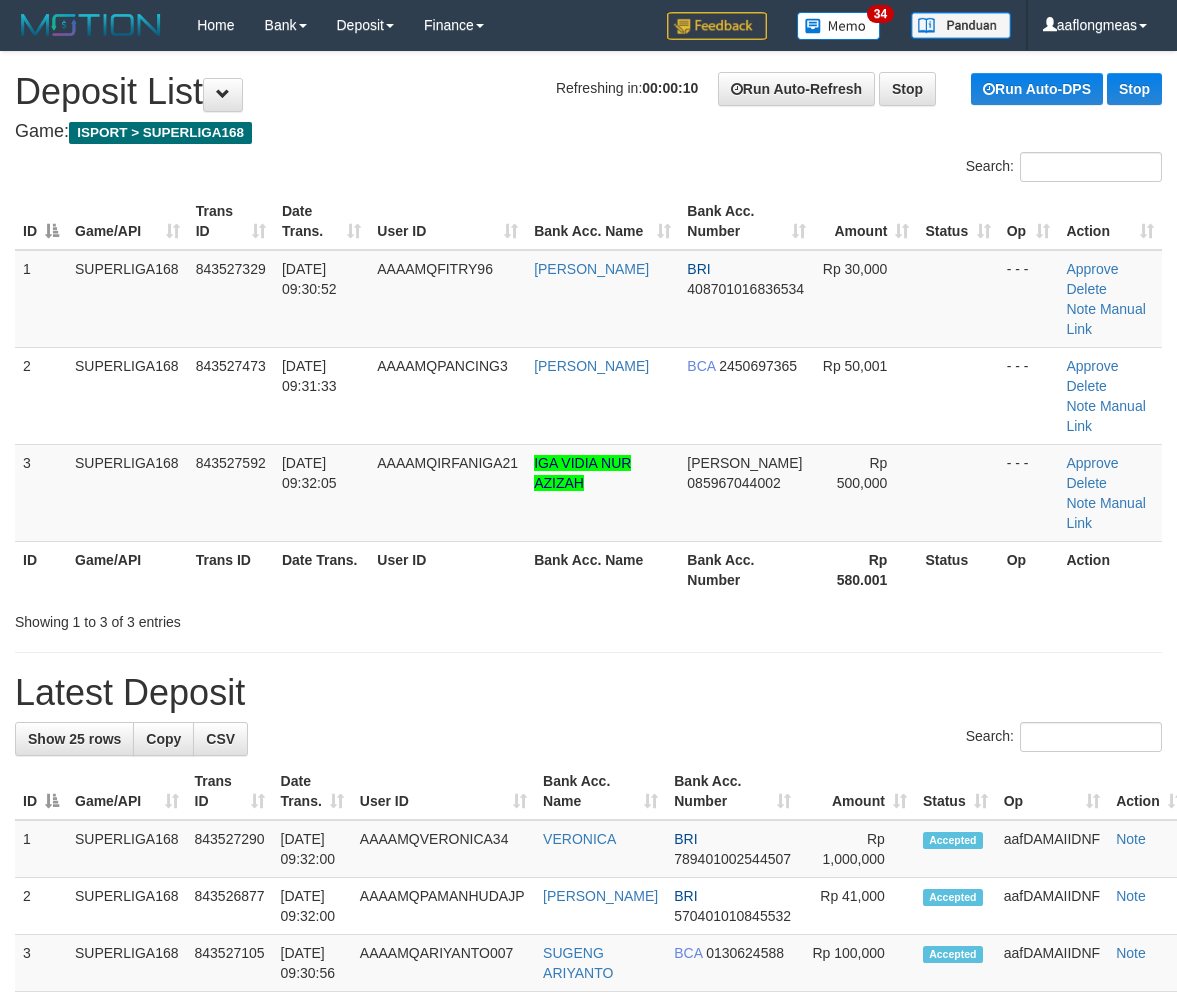 scroll, scrollTop: 0, scrollLeft: 0, axis: both 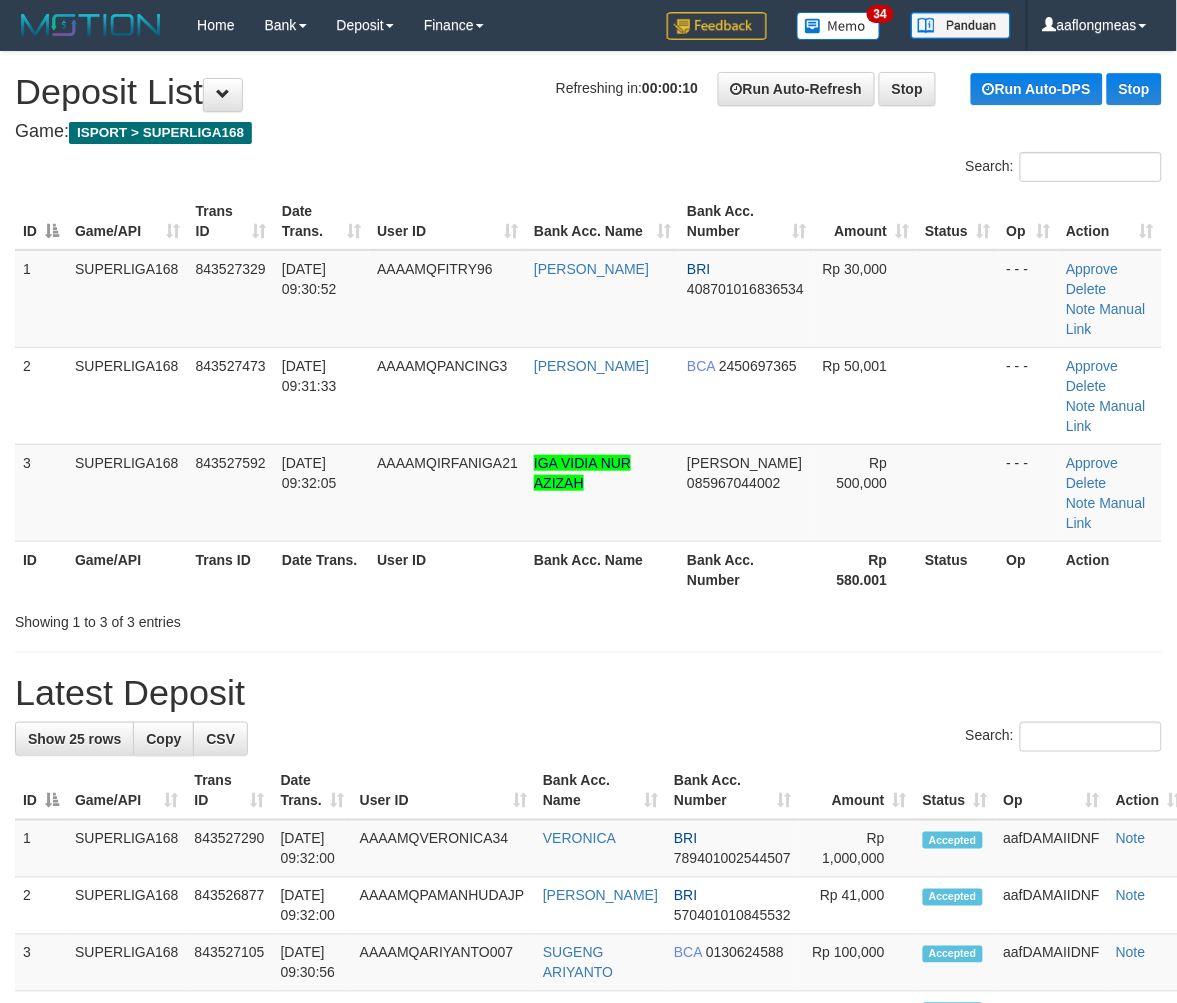 drag, startPoint x: 805, startPoint y: 563, endPoint x: 915, endPoint y: 557, distance: 110.16351 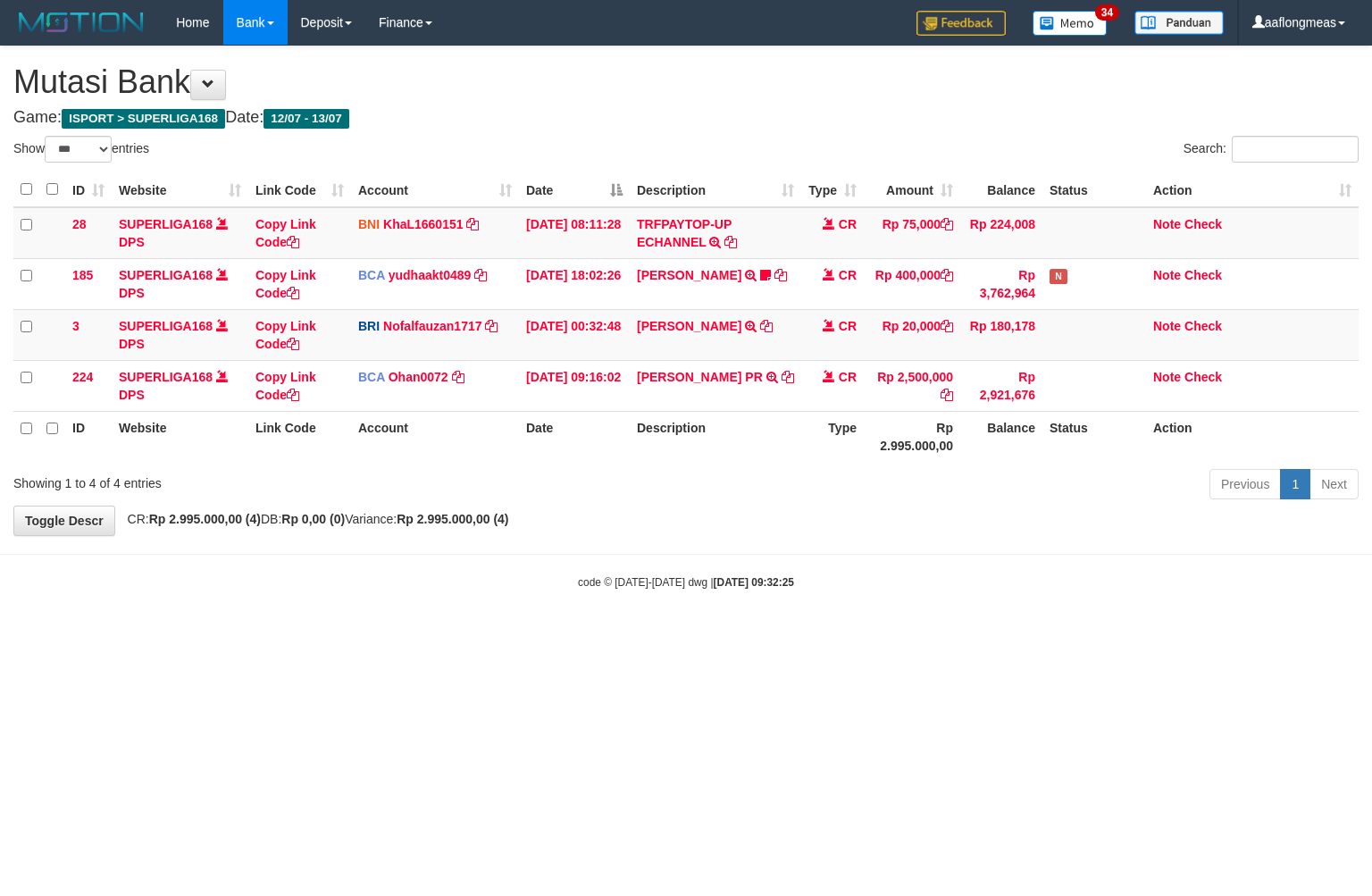 select on "***" 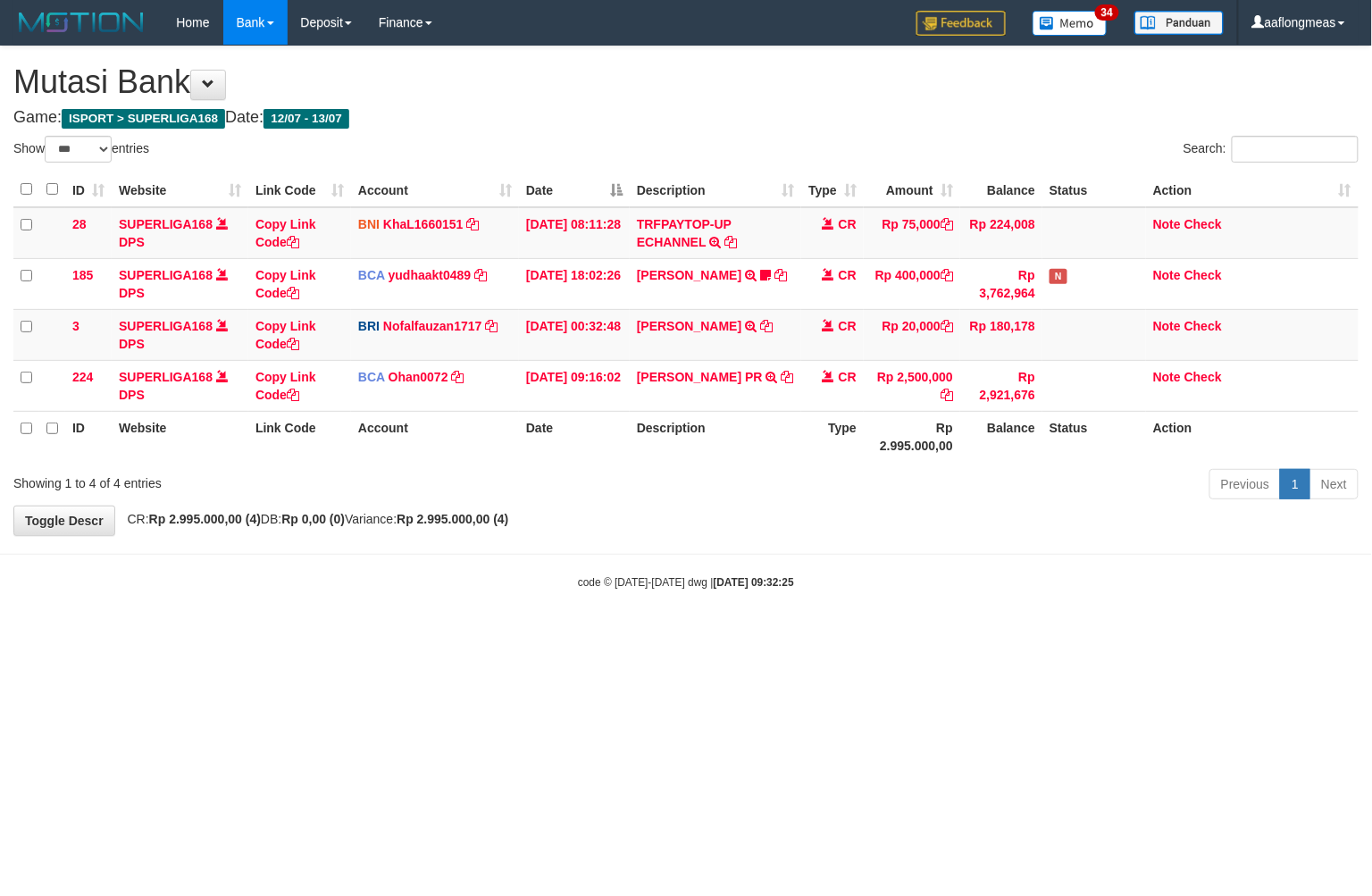 drag, startPoint x: 0, startPoint y: 0, endPoint x: 636, endPoint y: 516, distance: 818.9945 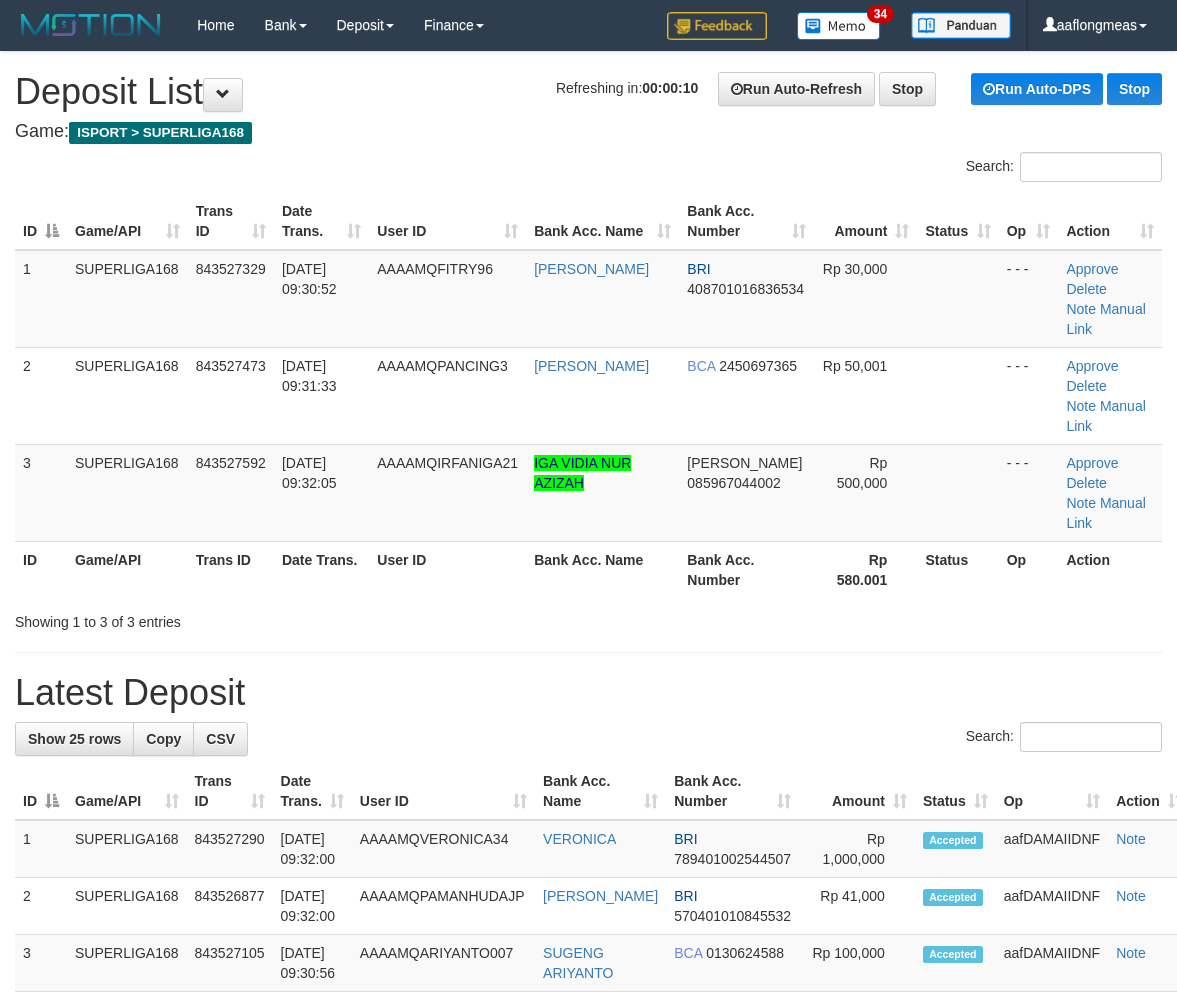 scroll, scrollTop: 0, scrollLeft: 0, axis: both 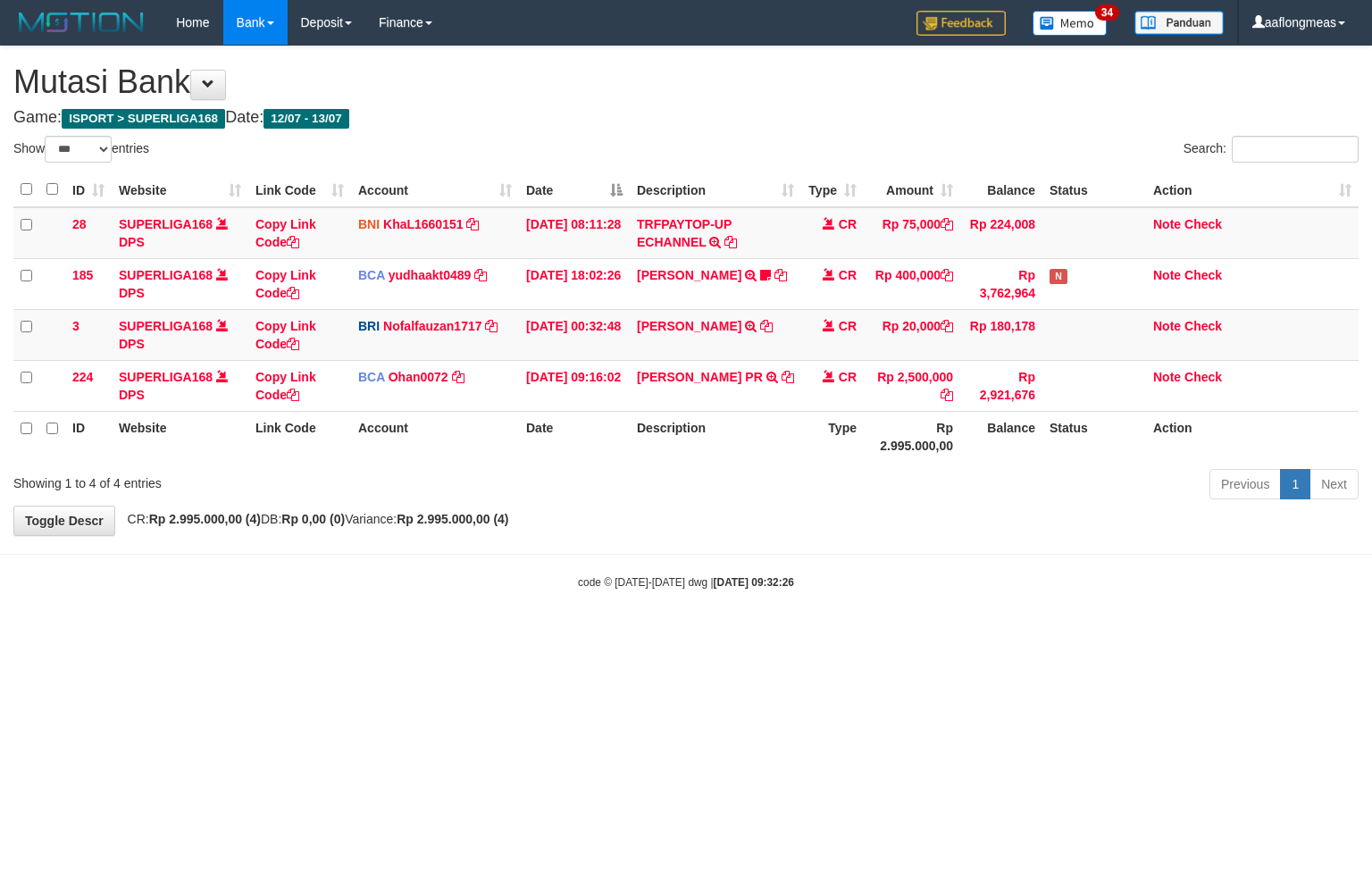 select on "***" 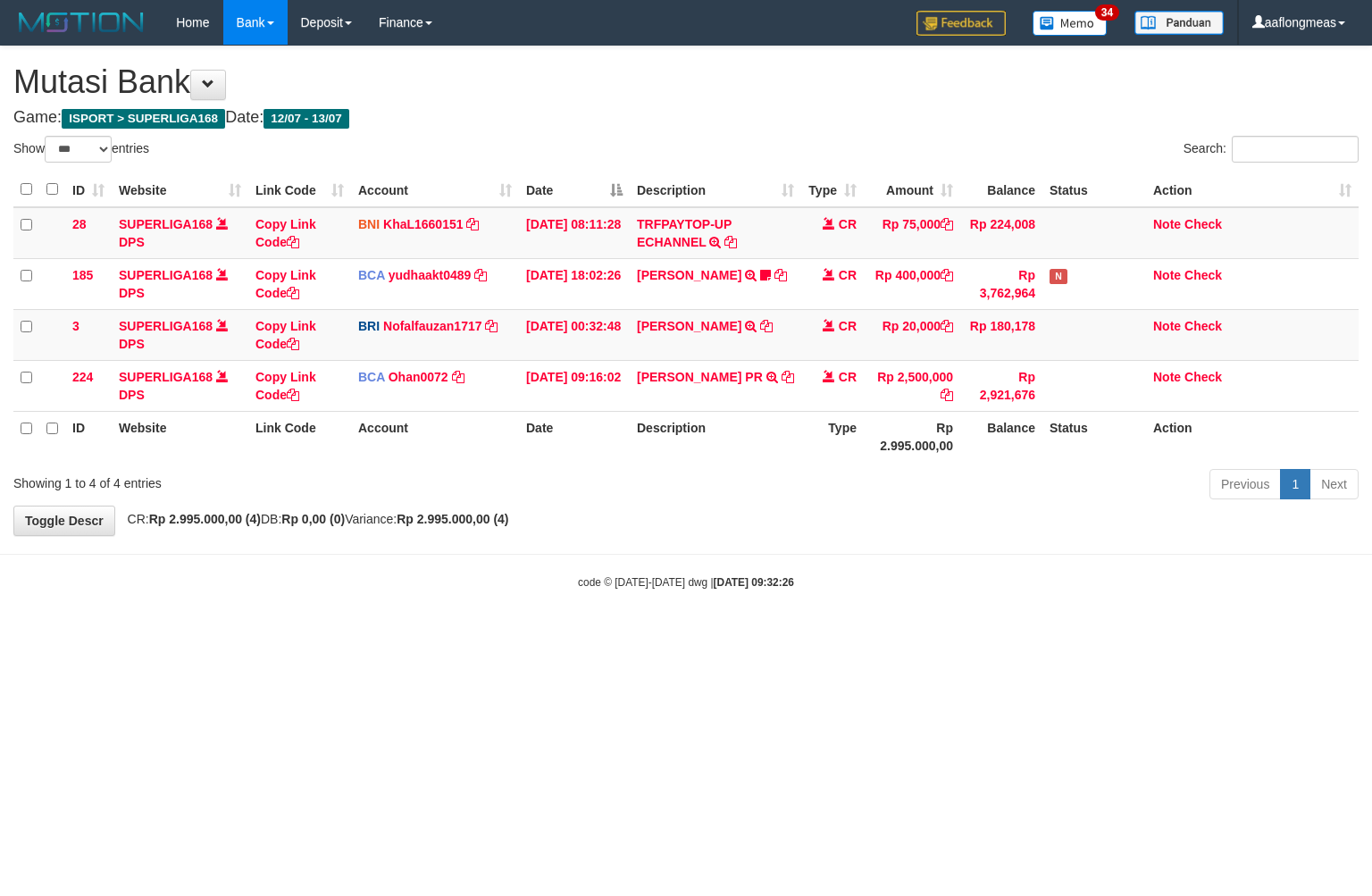 scroll, scrollTop: 0, scrollLeft: 0, axis: both 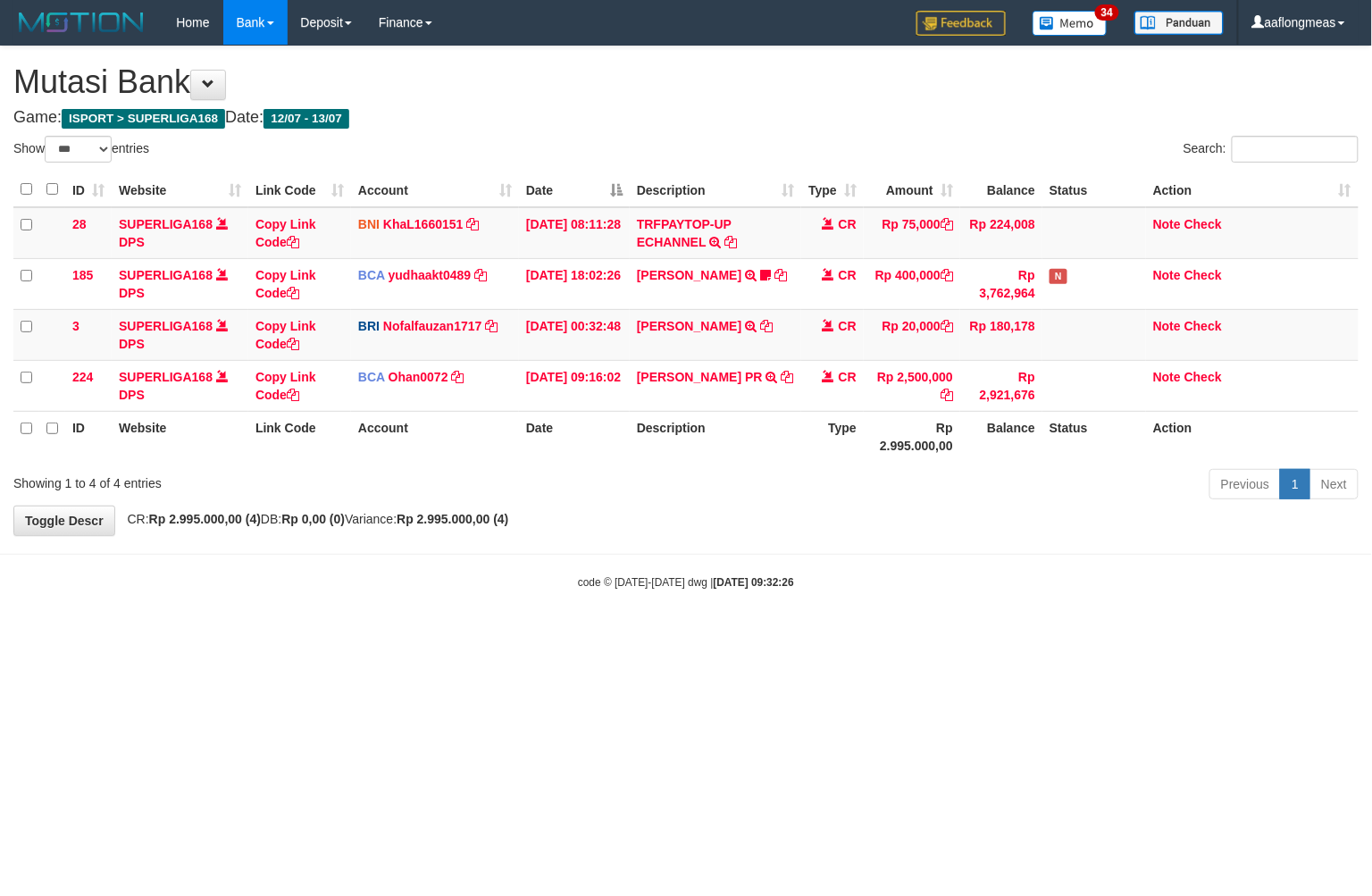 drag, startPoint x: 668, startPoint y: 485, endPoint x: 707, endPoint y: 502, distance: 42.54409 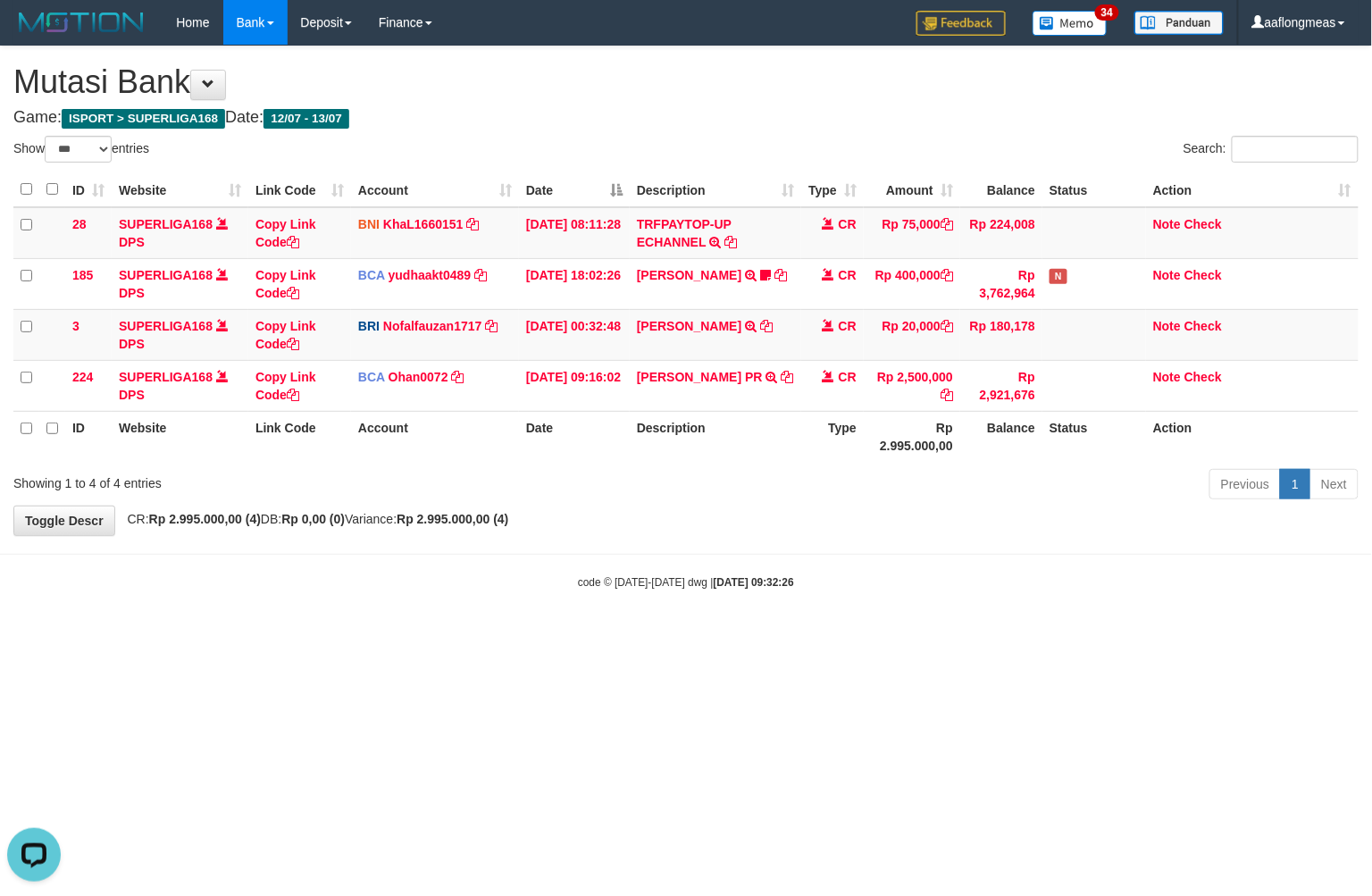 scroll, scrollTop: 0, scrollLeft: 0, axis: both 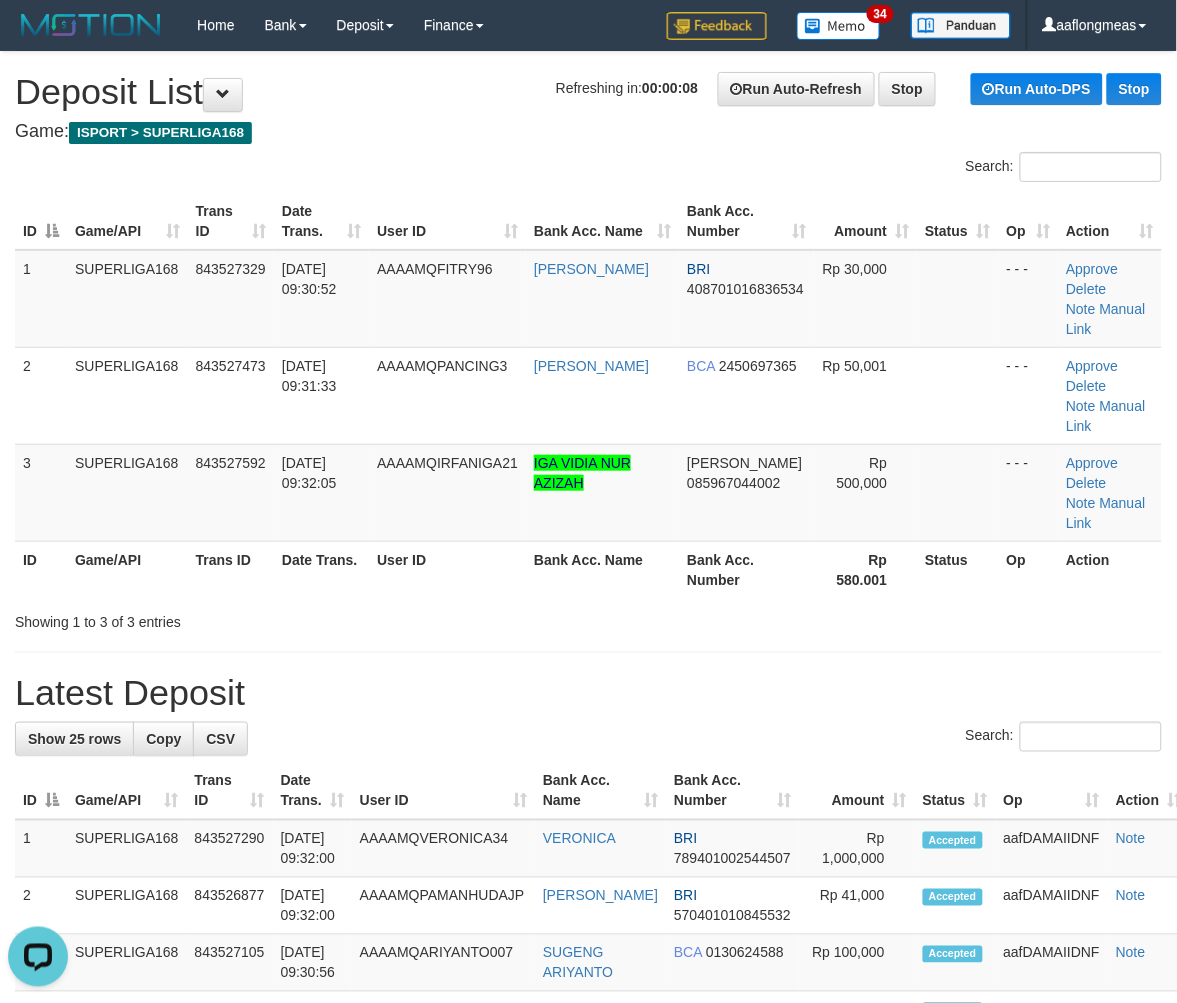 click on "**********" at bounding box center (588, 1215) 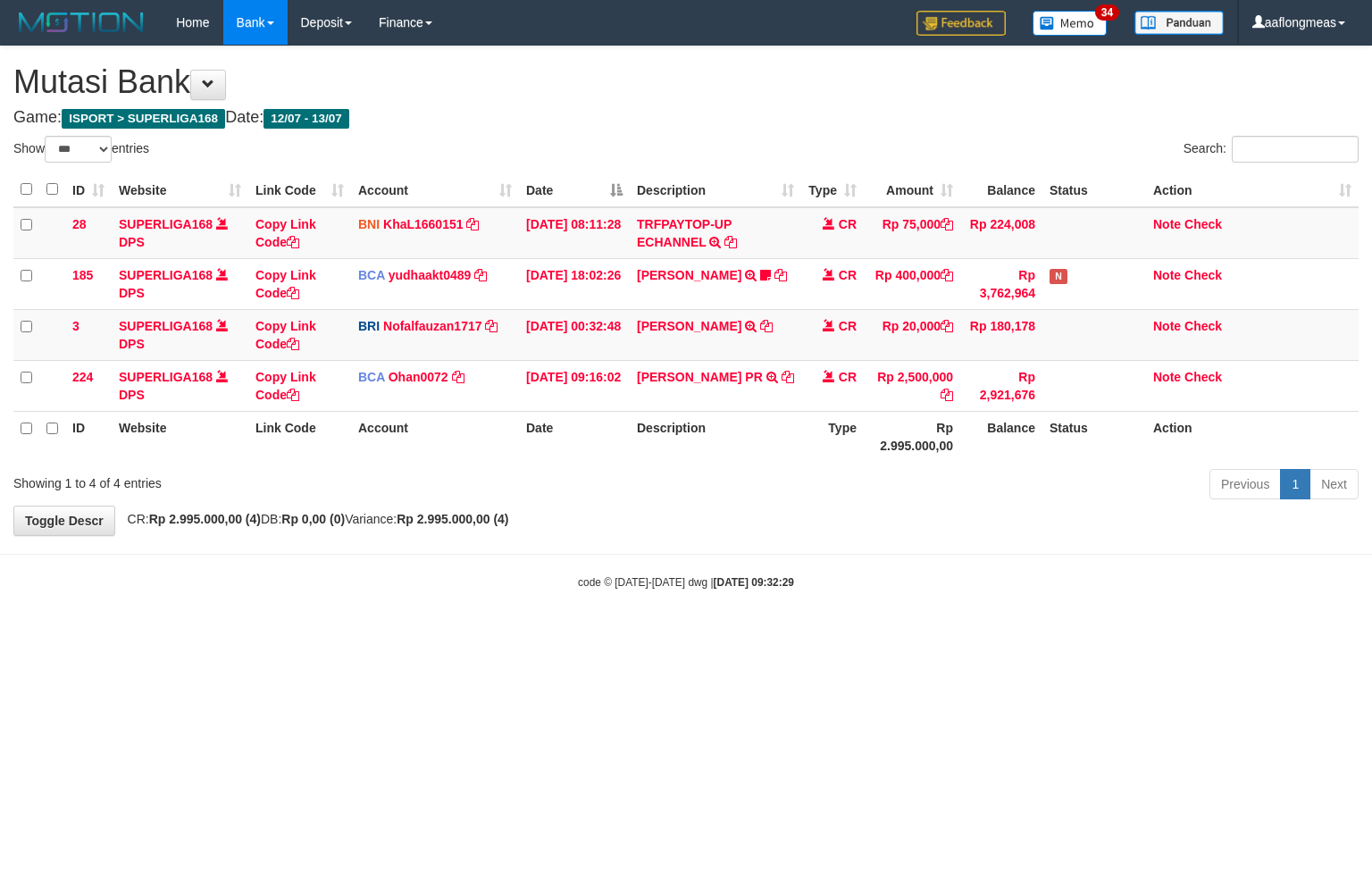 select on "***" 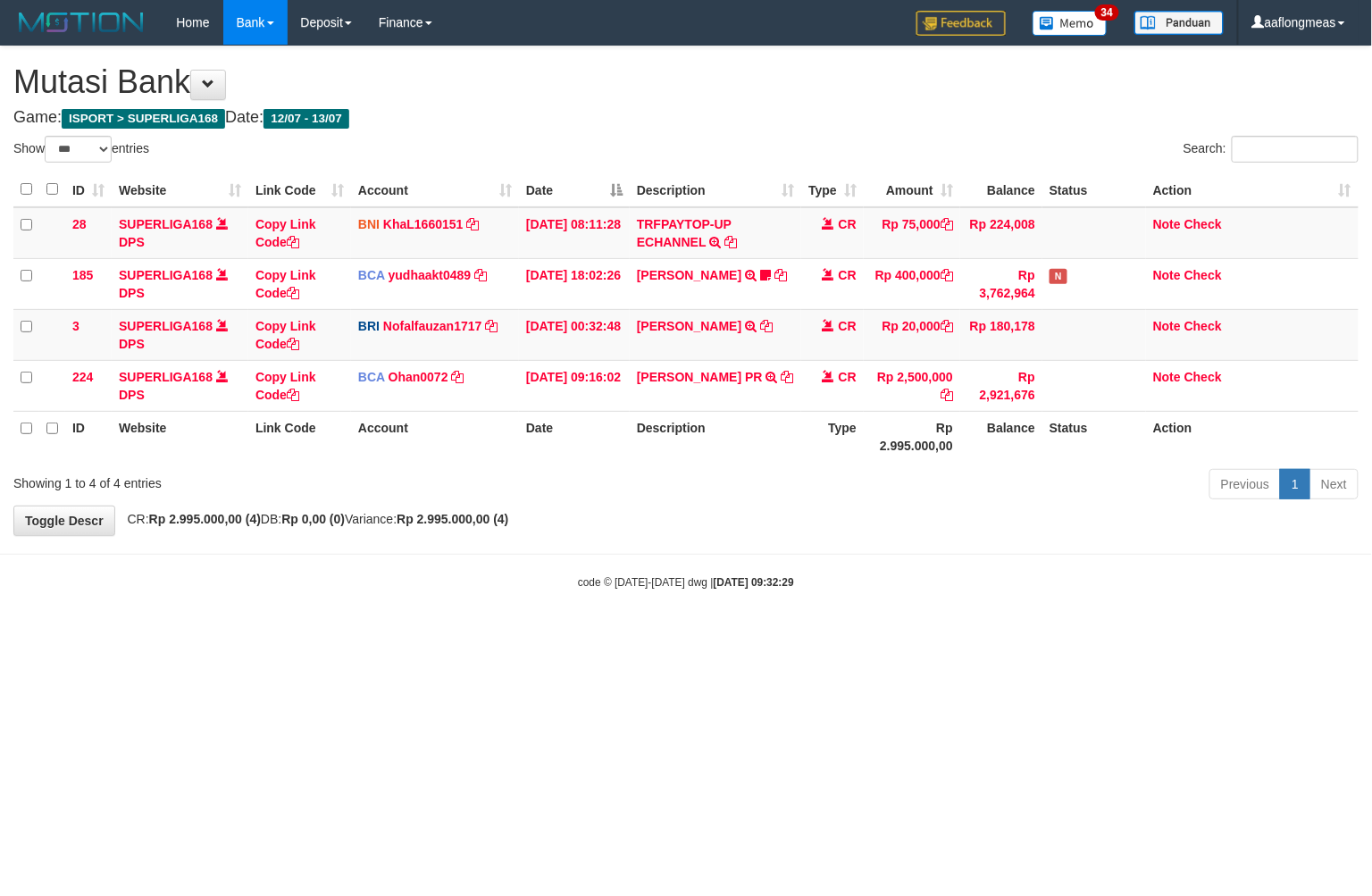 drag, startPoint x: 0, startPoint y: 0, endPoint x: 740, endPoint y: 495, distance: 890.2949 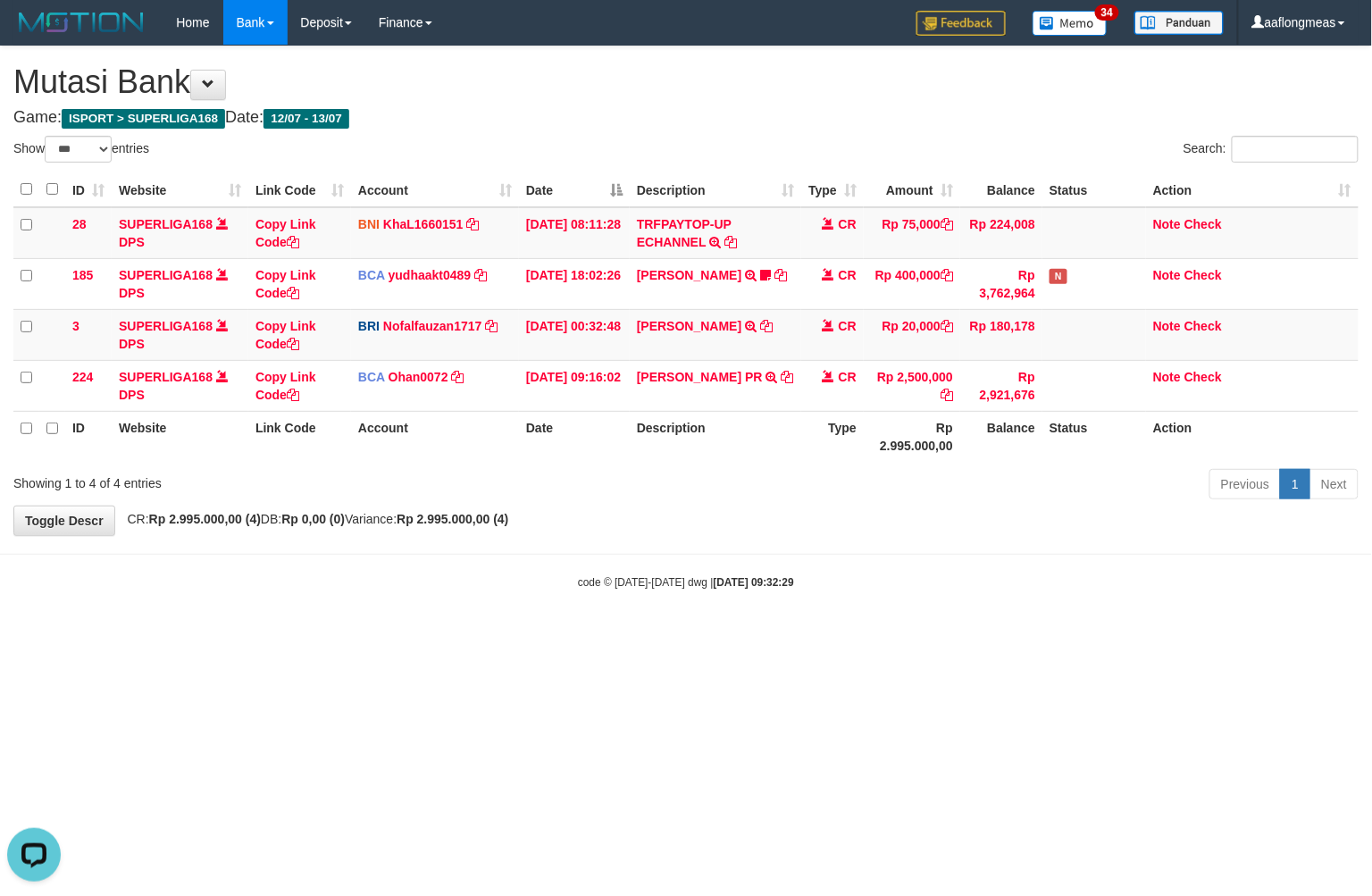 scroll, scrollTop: 0, scrollLeft: 0, axis: both 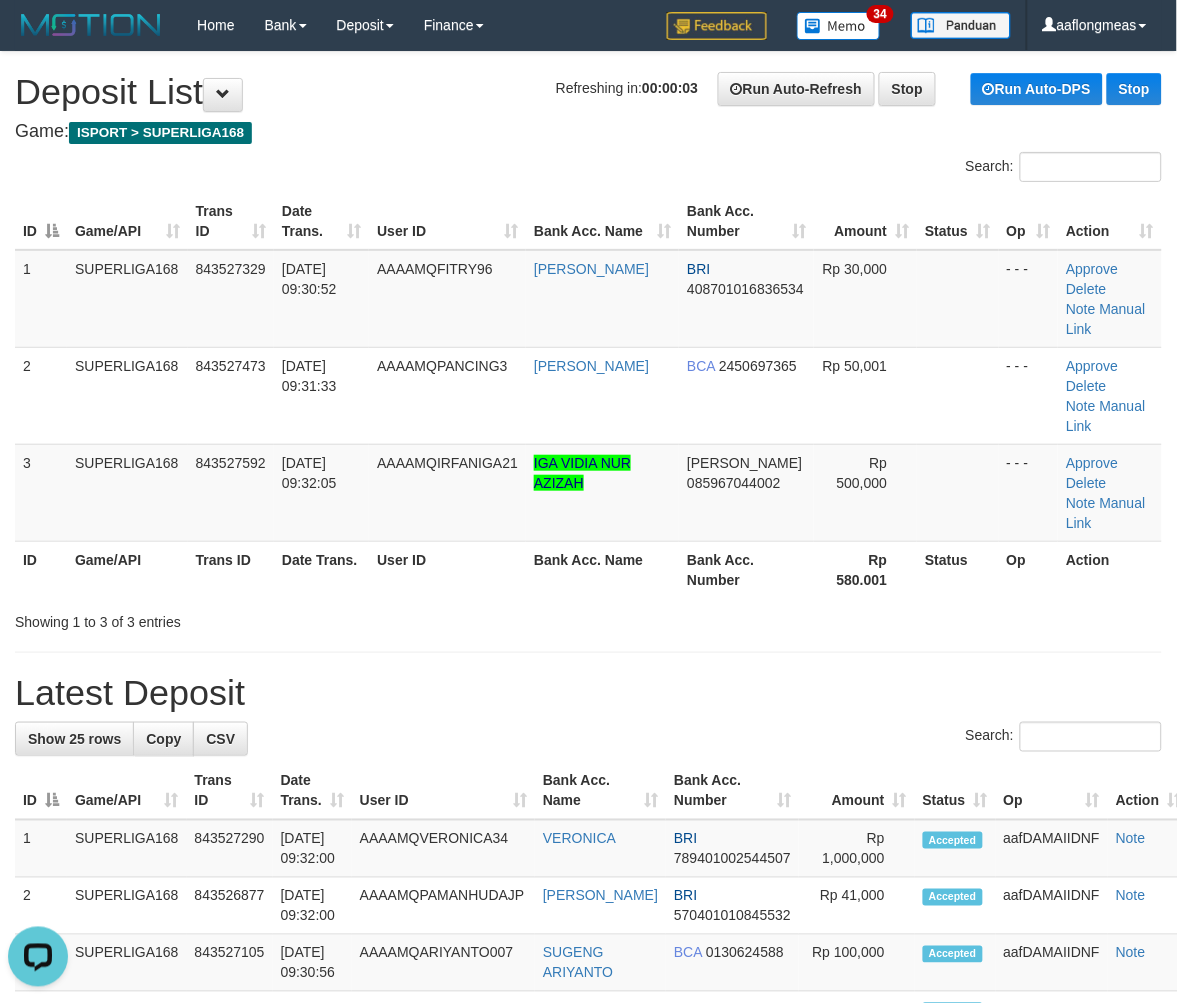 drag, startPoint x: 652, startPoint y: 588, endPoint x: 808, endPoint y: 578, distance: 156.32019 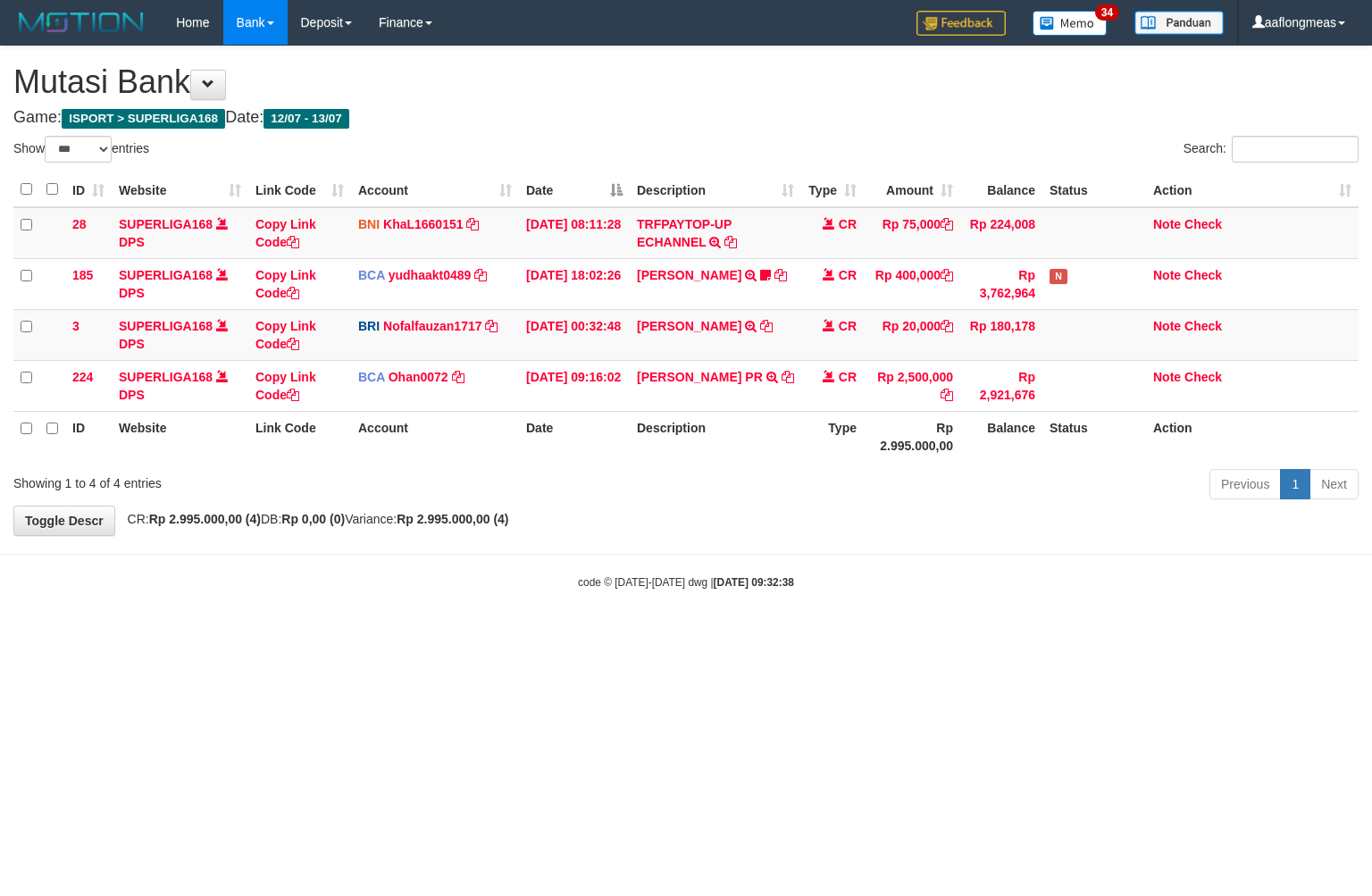 select on "***" 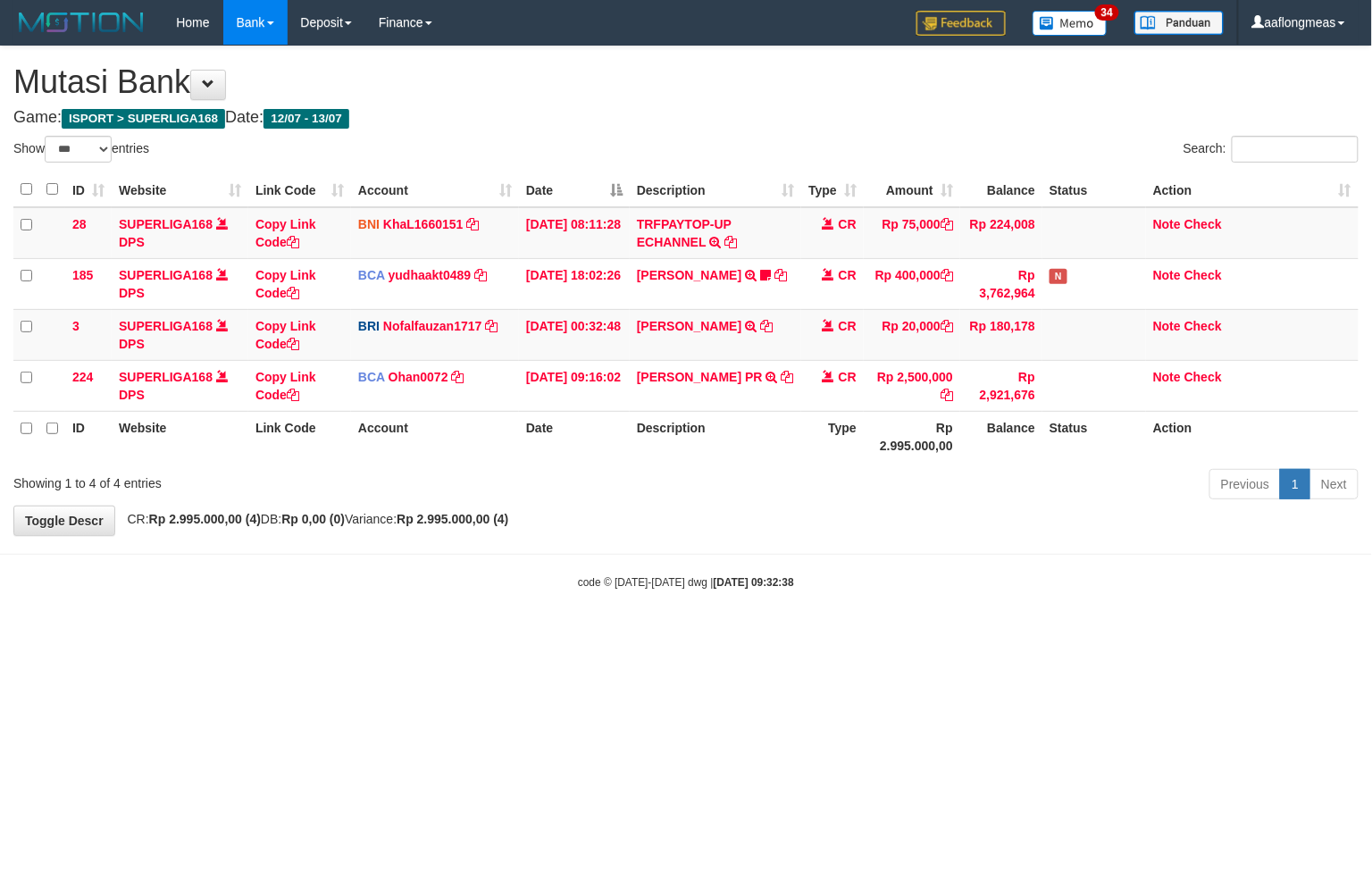 drag, startPoint x: 0, startPoint y: 0, endPoint x: 646, endPoint y: 547, distance: 846.478 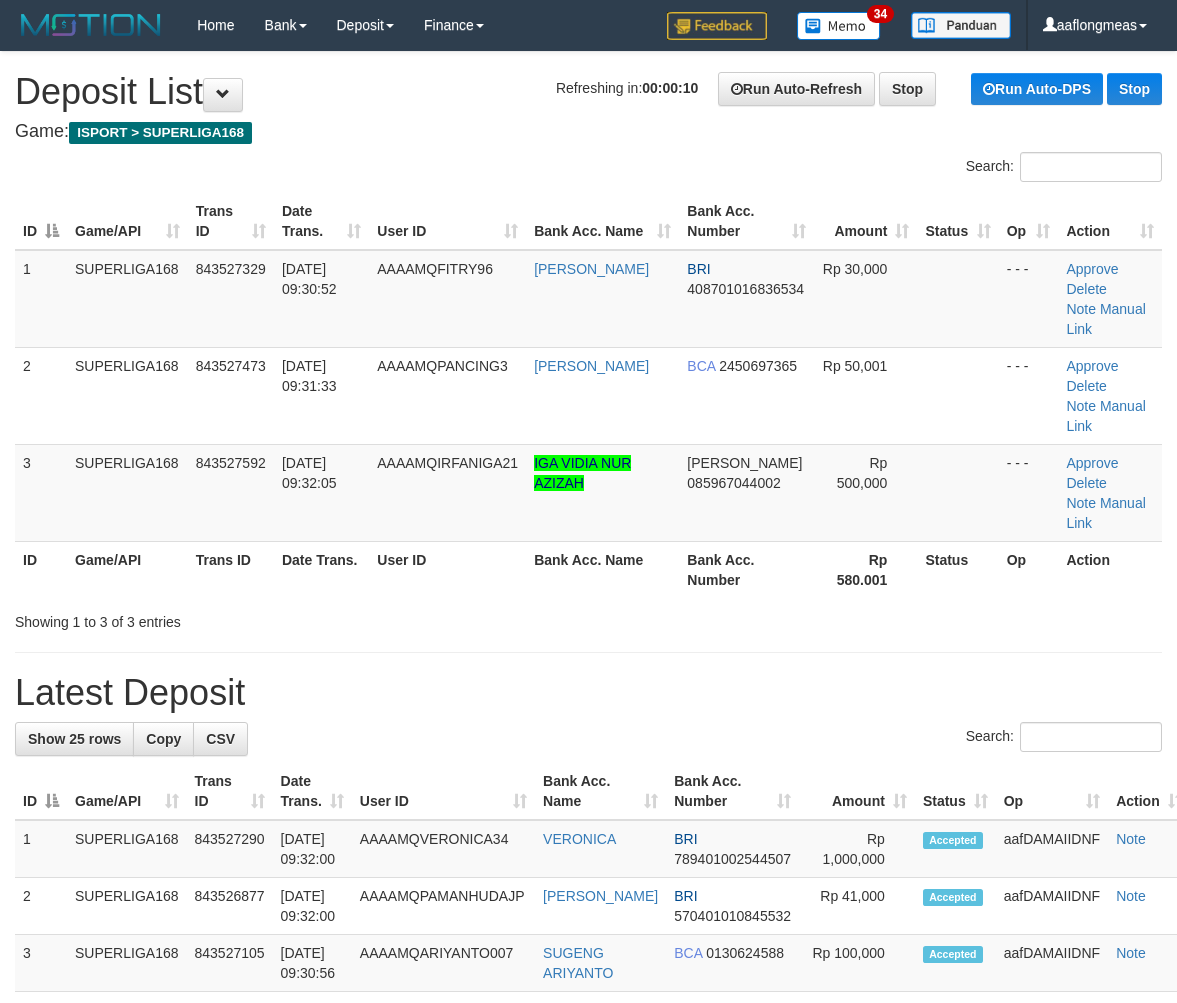 scroll, scrollTop: 0, scrollLeft: 0, axis: both 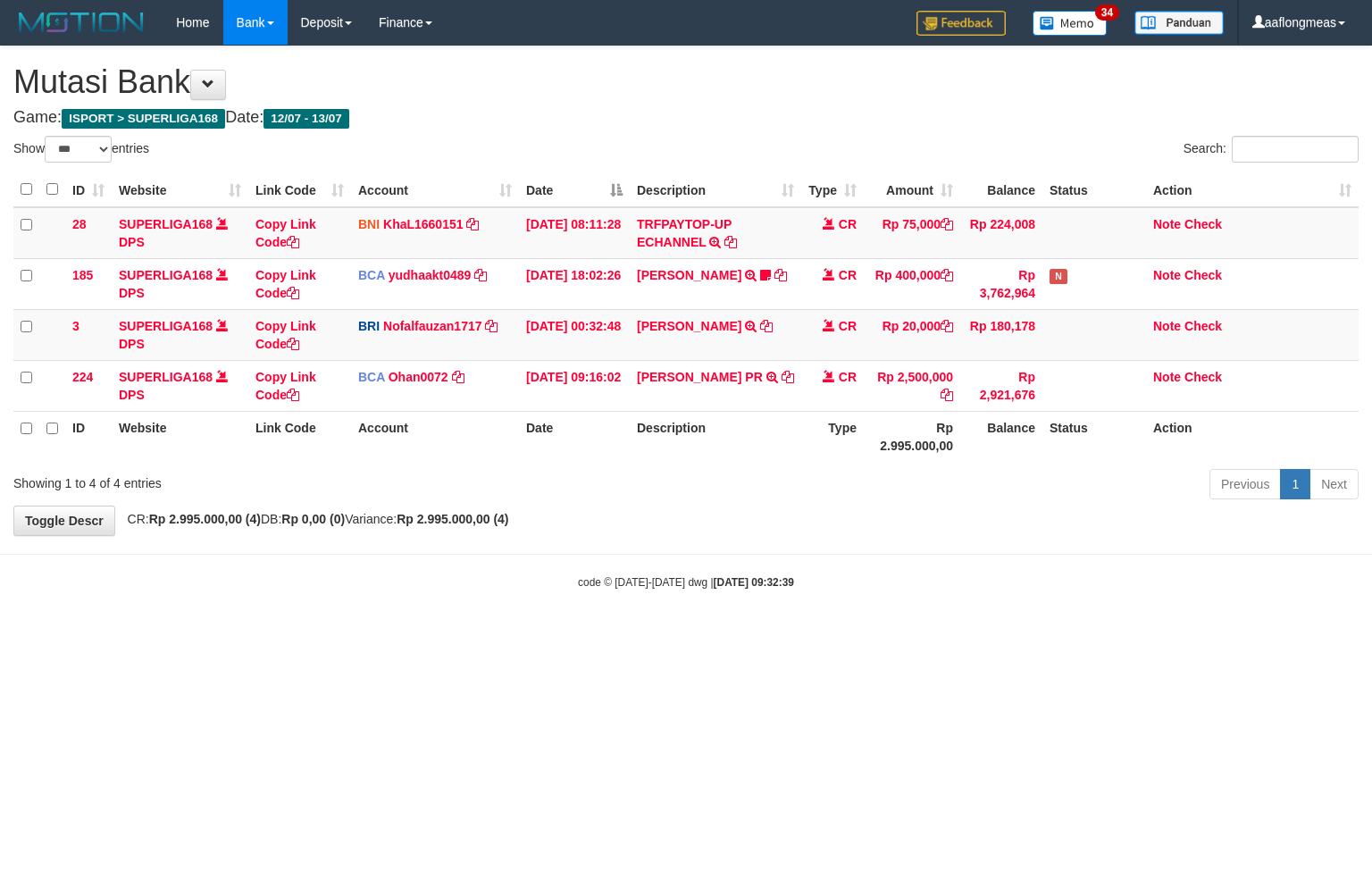 select on "***" 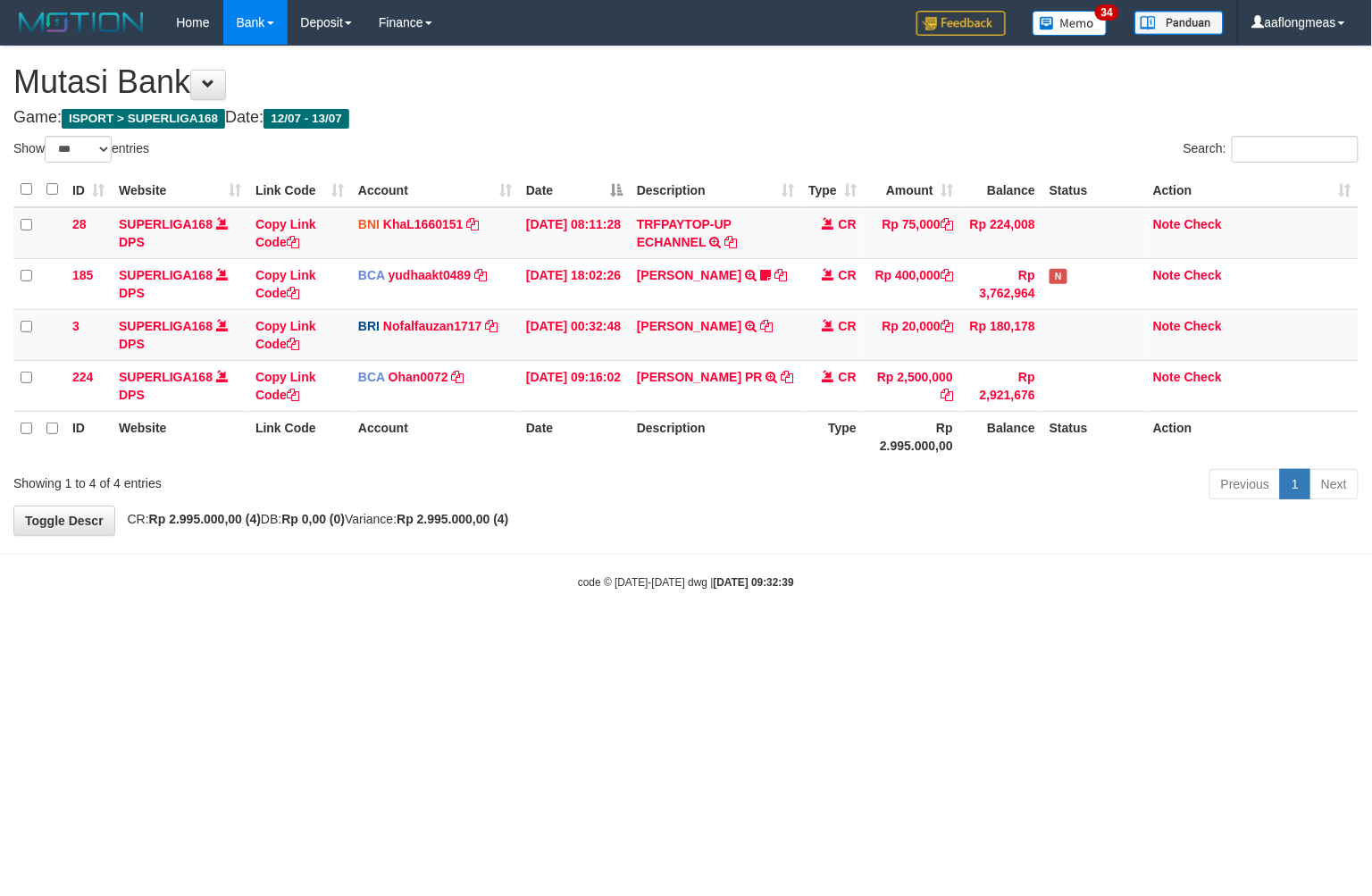 click on "Previous 1 Next" at bounding box center [972, 486] 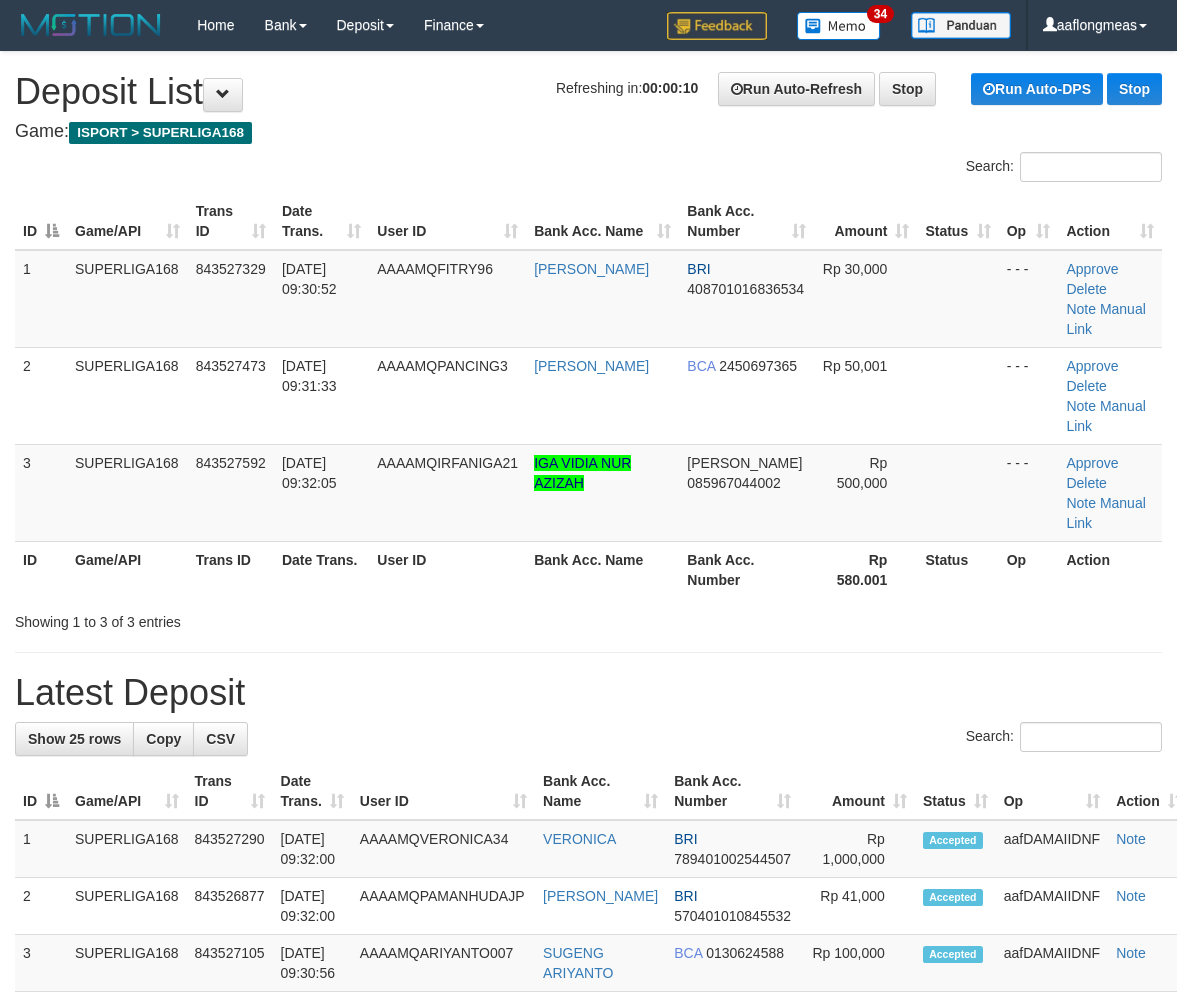 scroll, scrollTop: 0, scrollLeft: 0, axis: both 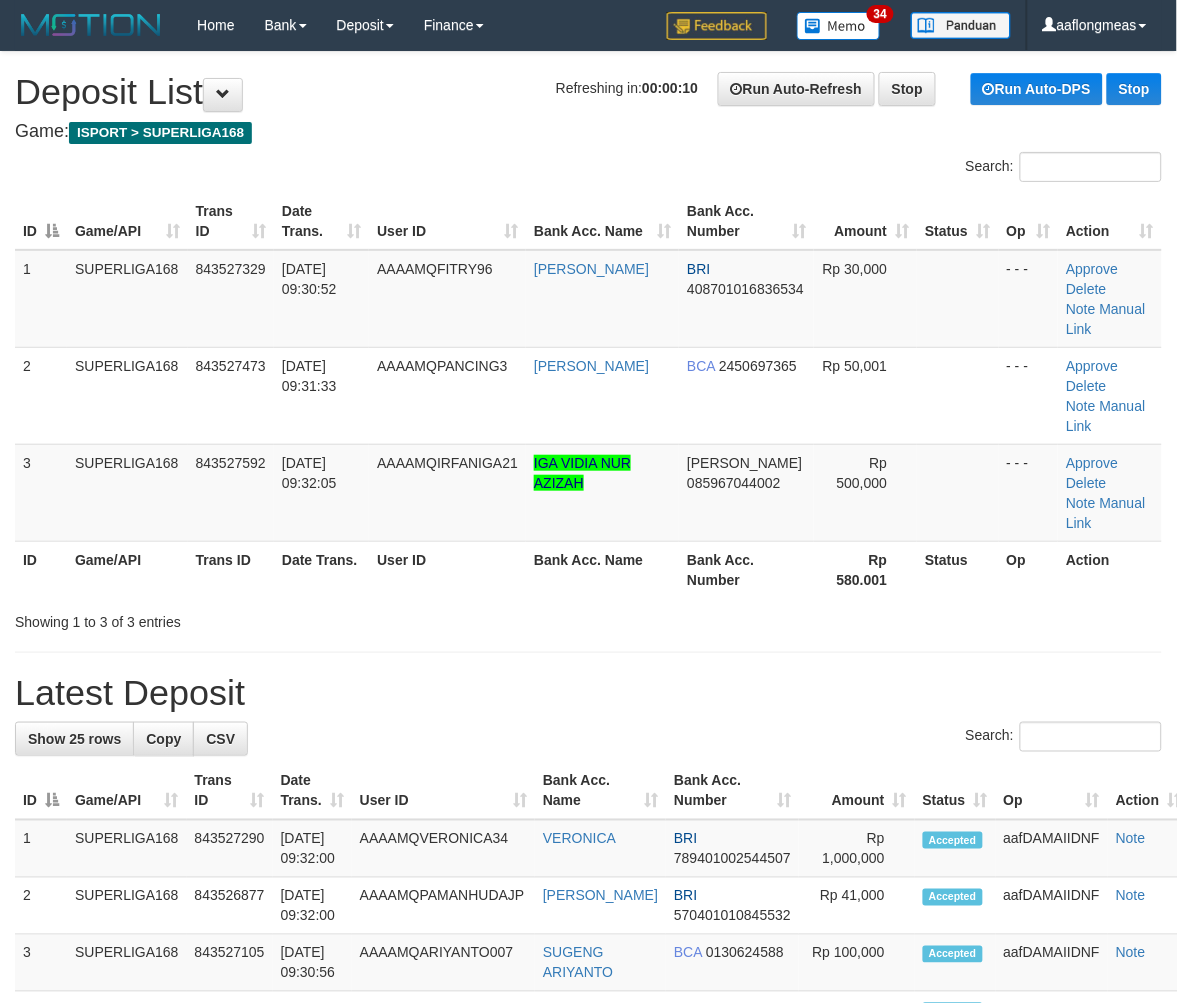 drag, startPoint x: 786, startPoint y: 561, endPoint x: 1190, endPoint y: 574, distance: 404.2091 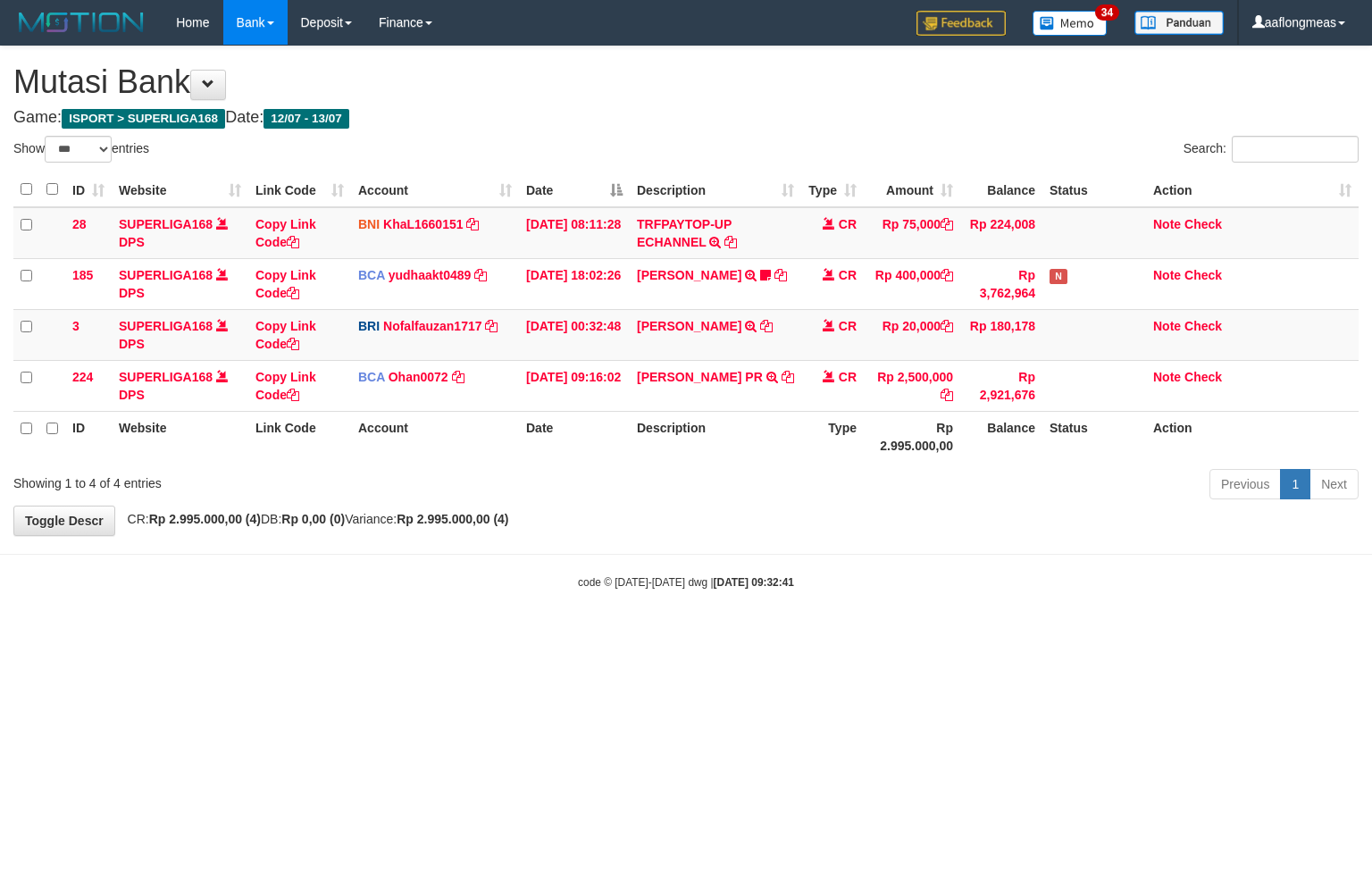 select on "***" 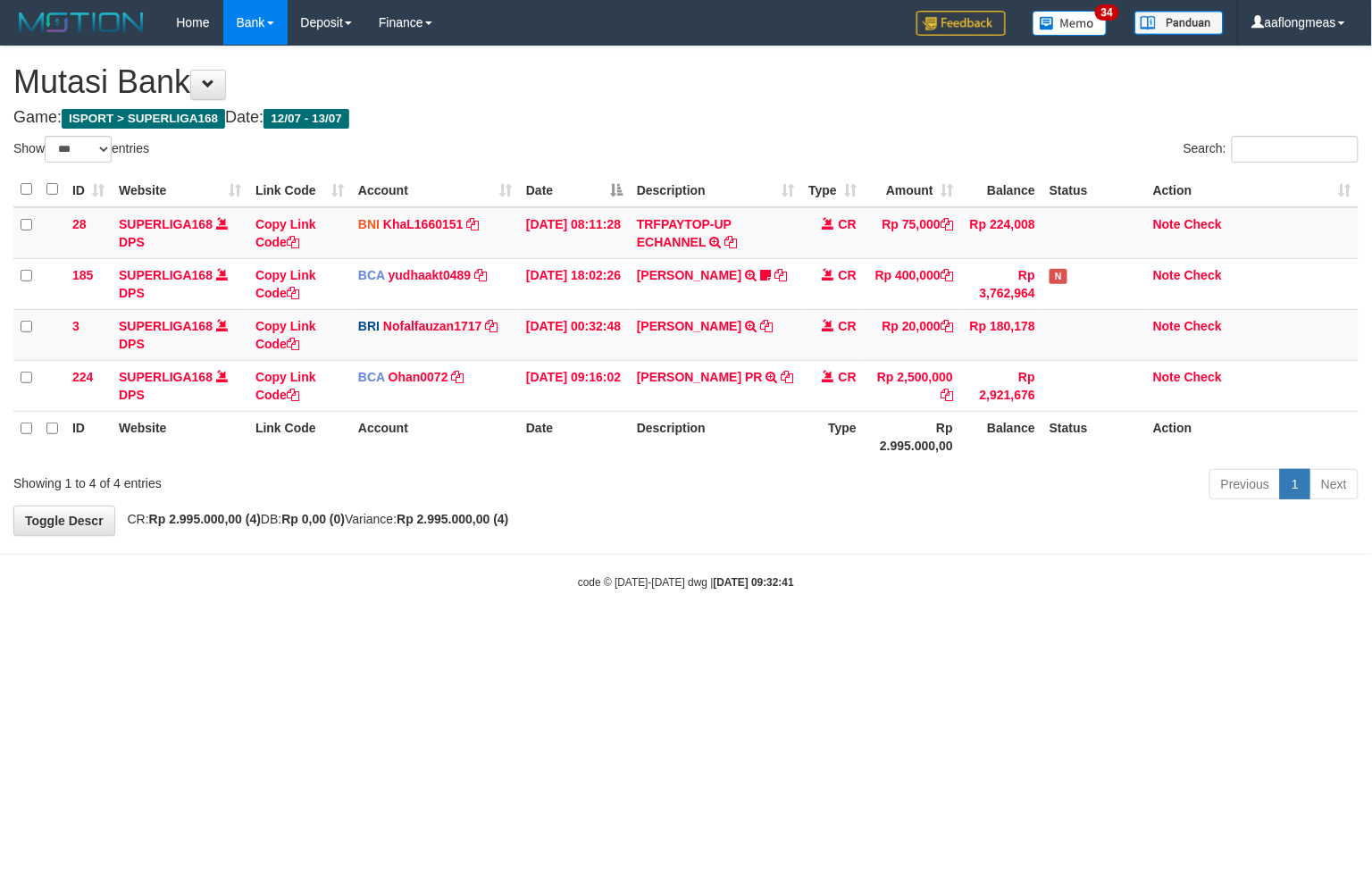 click on "Toggle navigation
Home
Bank
Account List
Load
By Website
Group
[ISPORT]													SUPERLIGA168
By Load Group (DPS)
34" at bounding box center [686, 317] 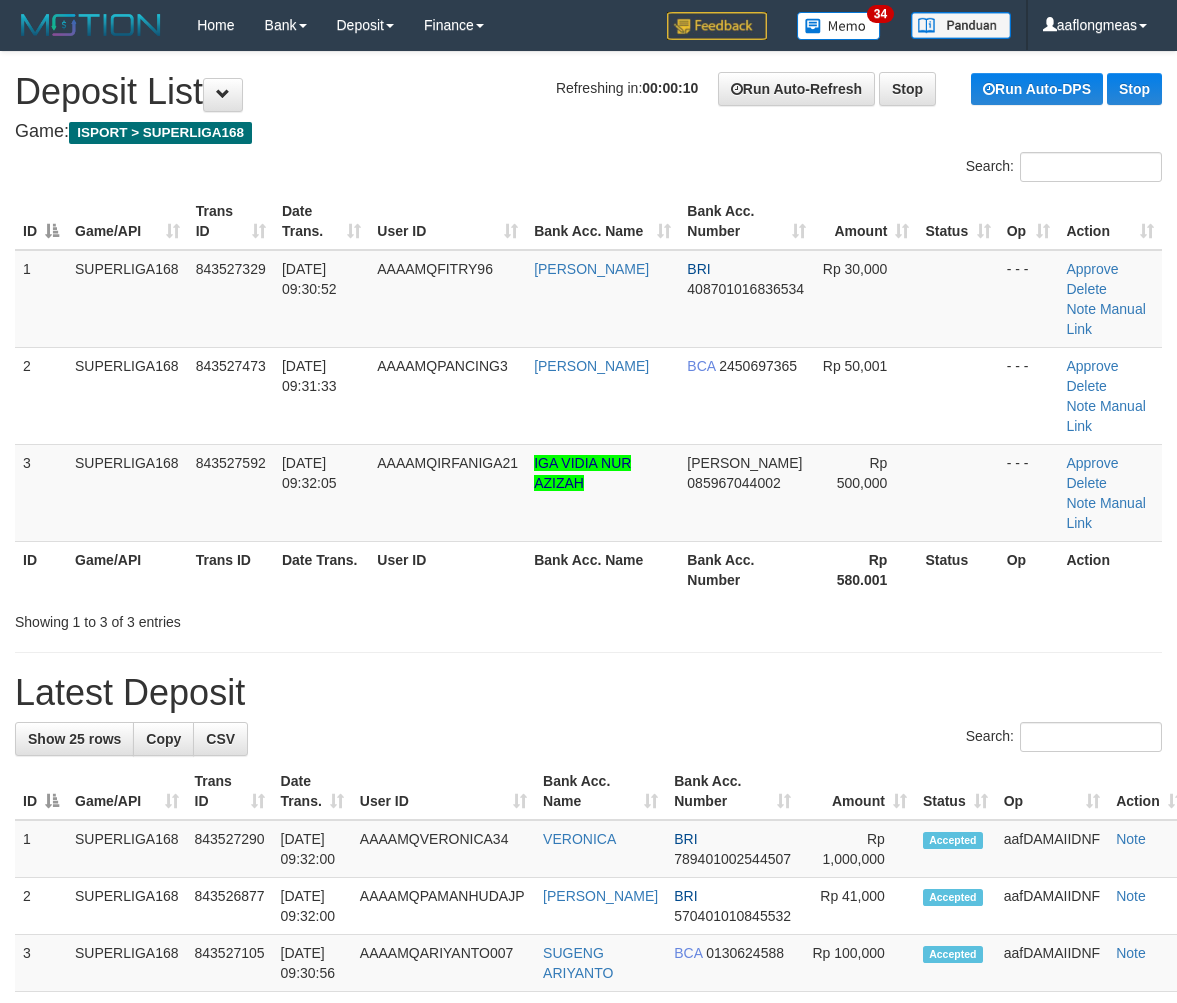scroll, scrollTop: 0, scrollLeft: 0, axis: both 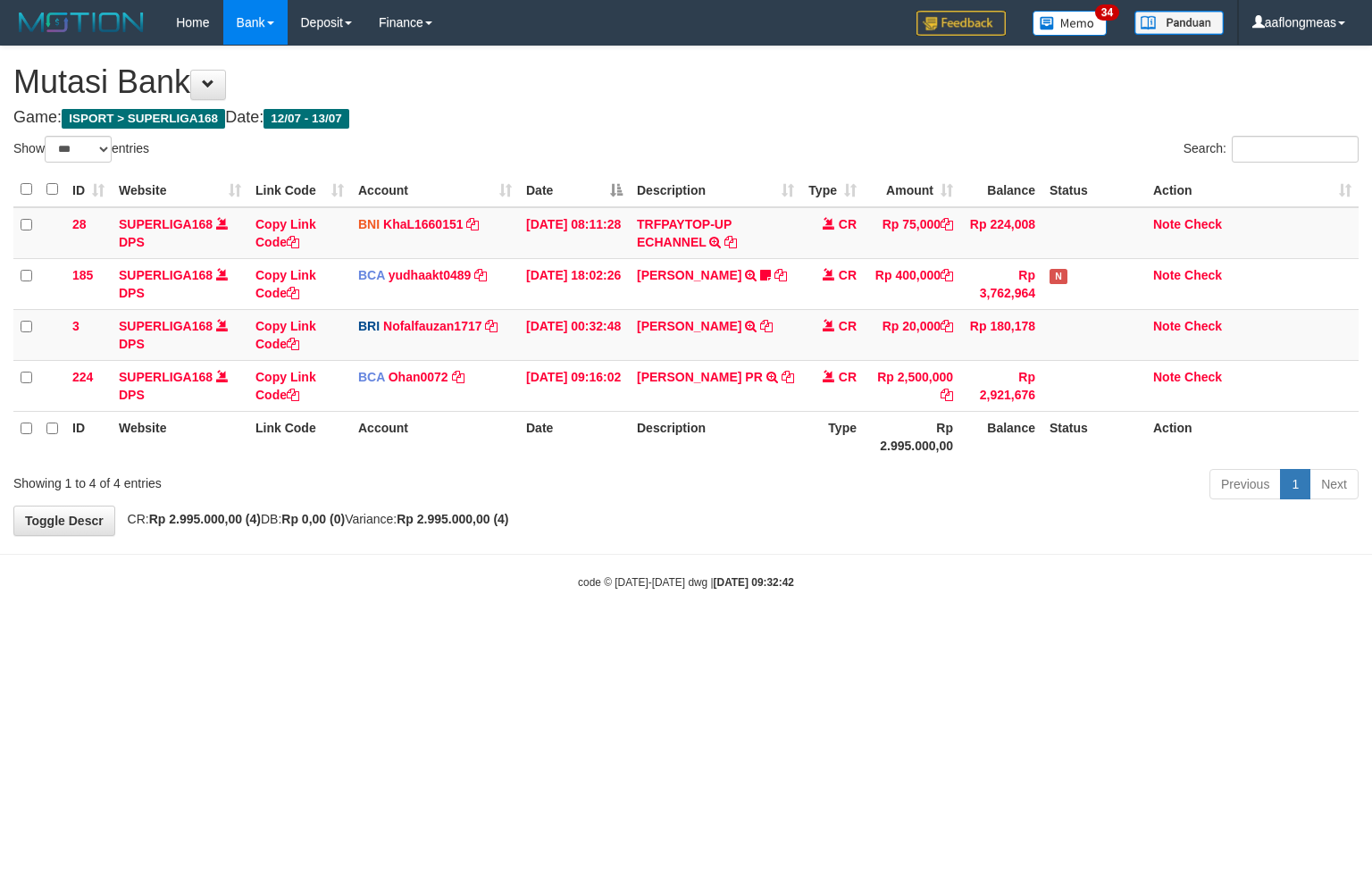 select on "***" 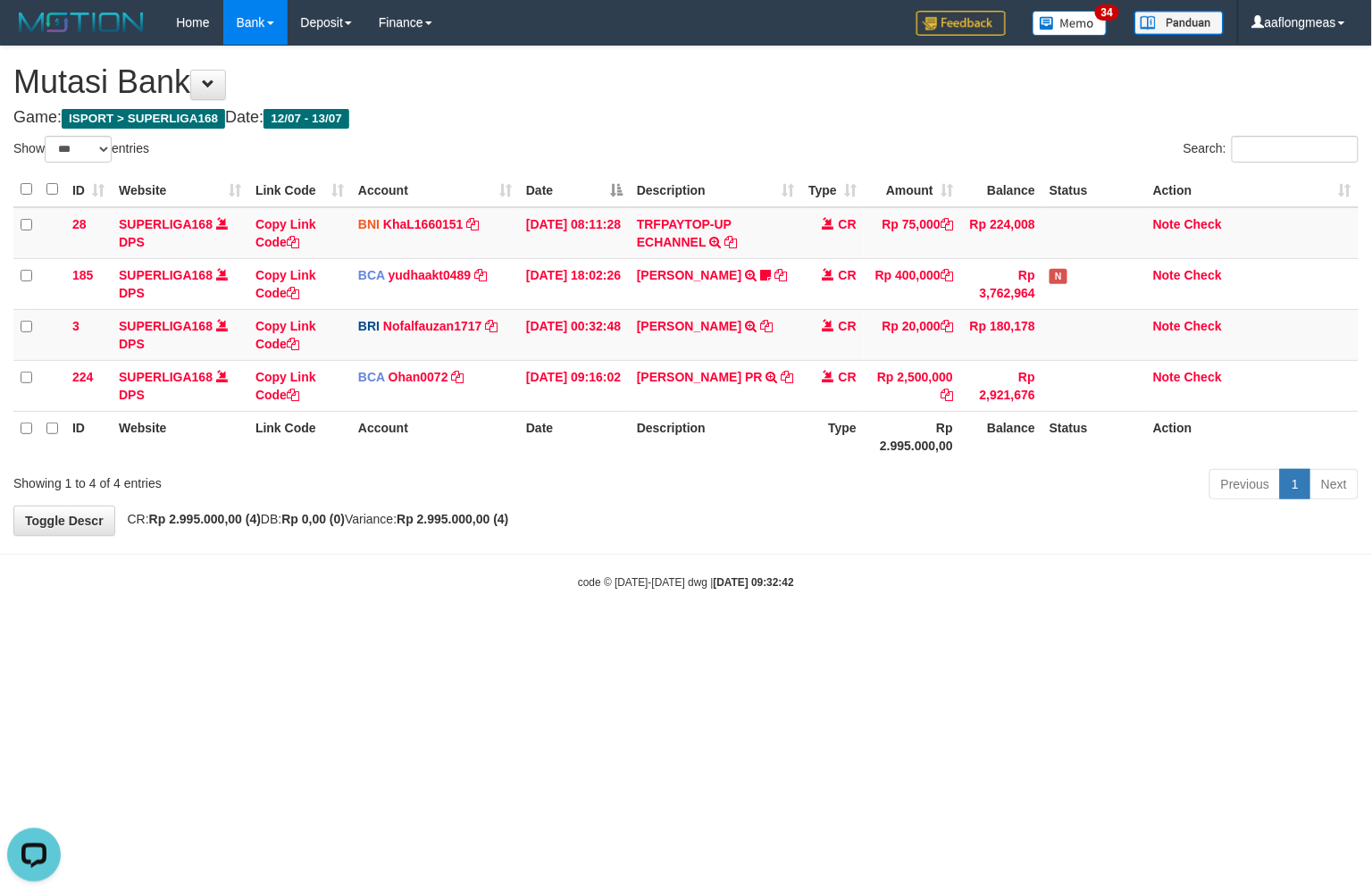 scroll, scrollTop: 0, scrollLeft: 0, axis: both 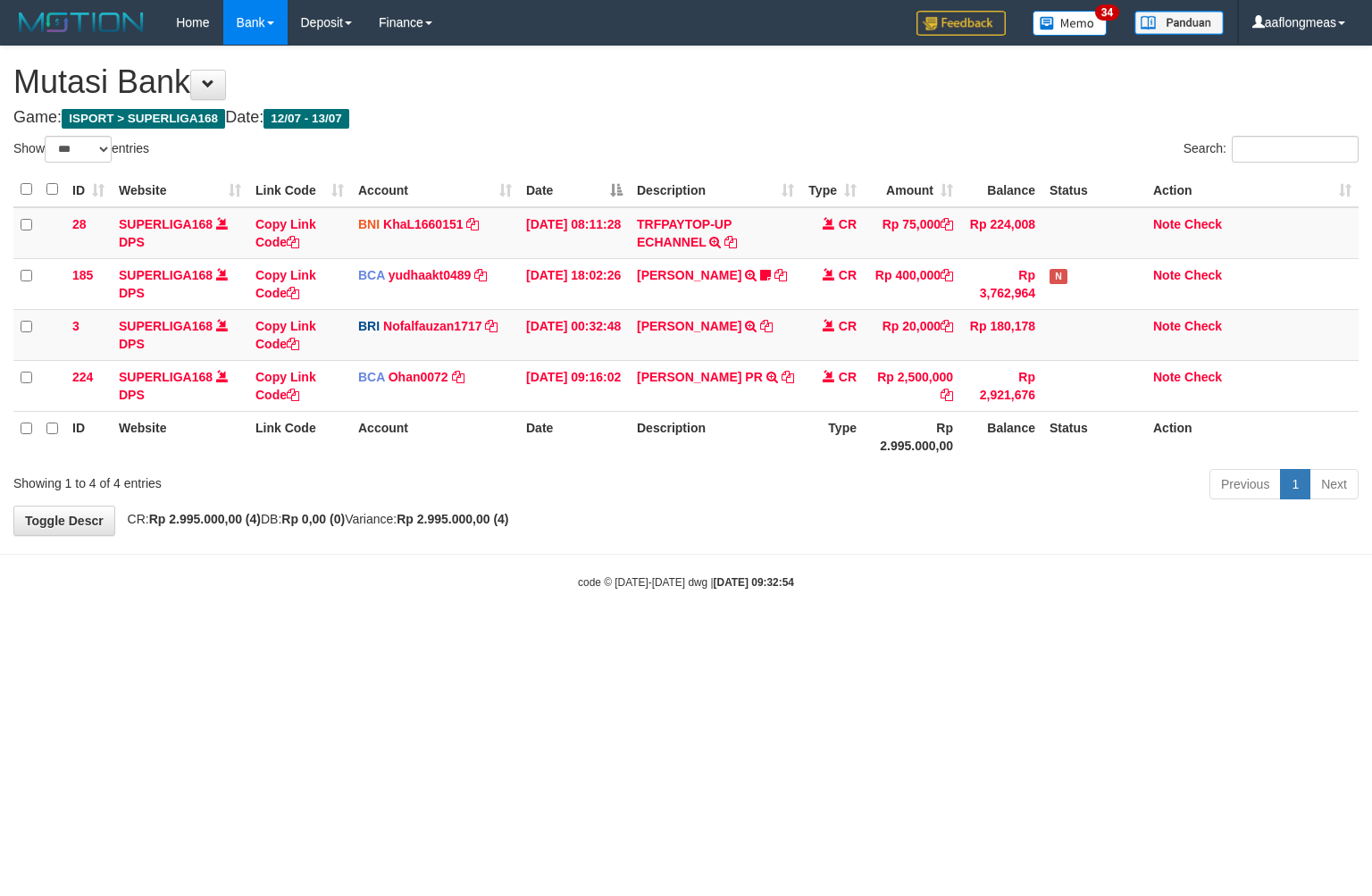 select on "***" 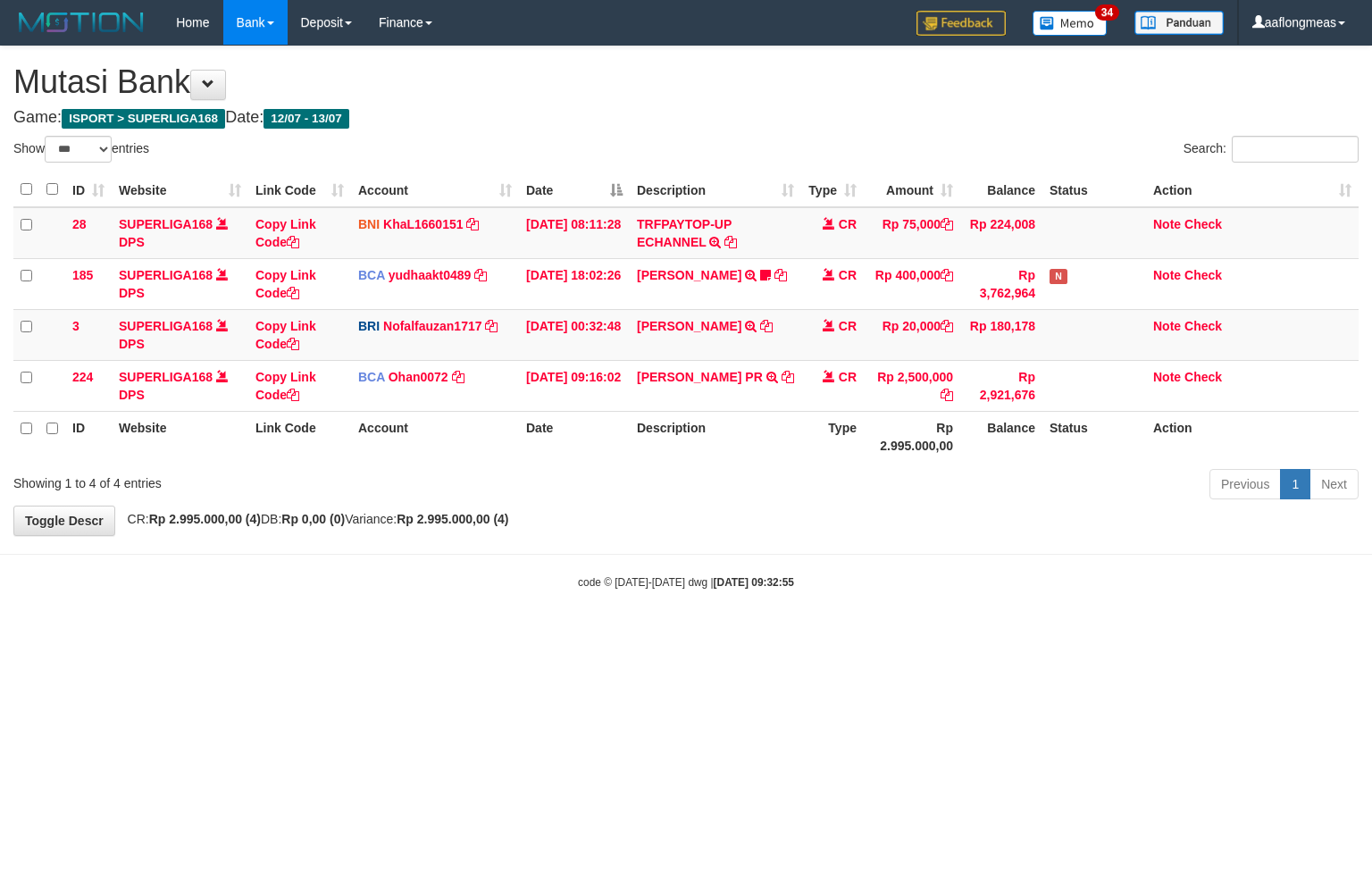 select on "***" 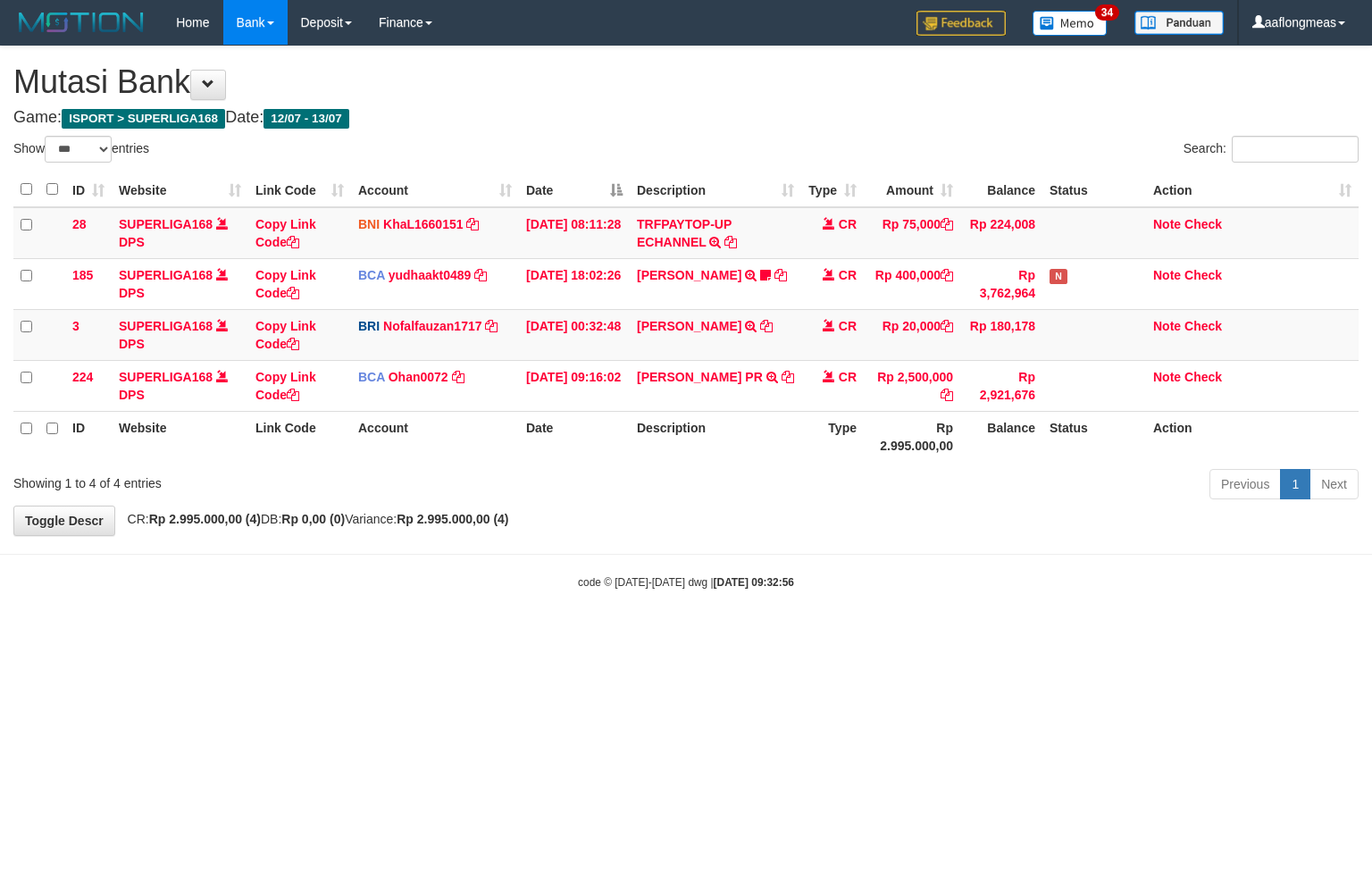 select on "***" 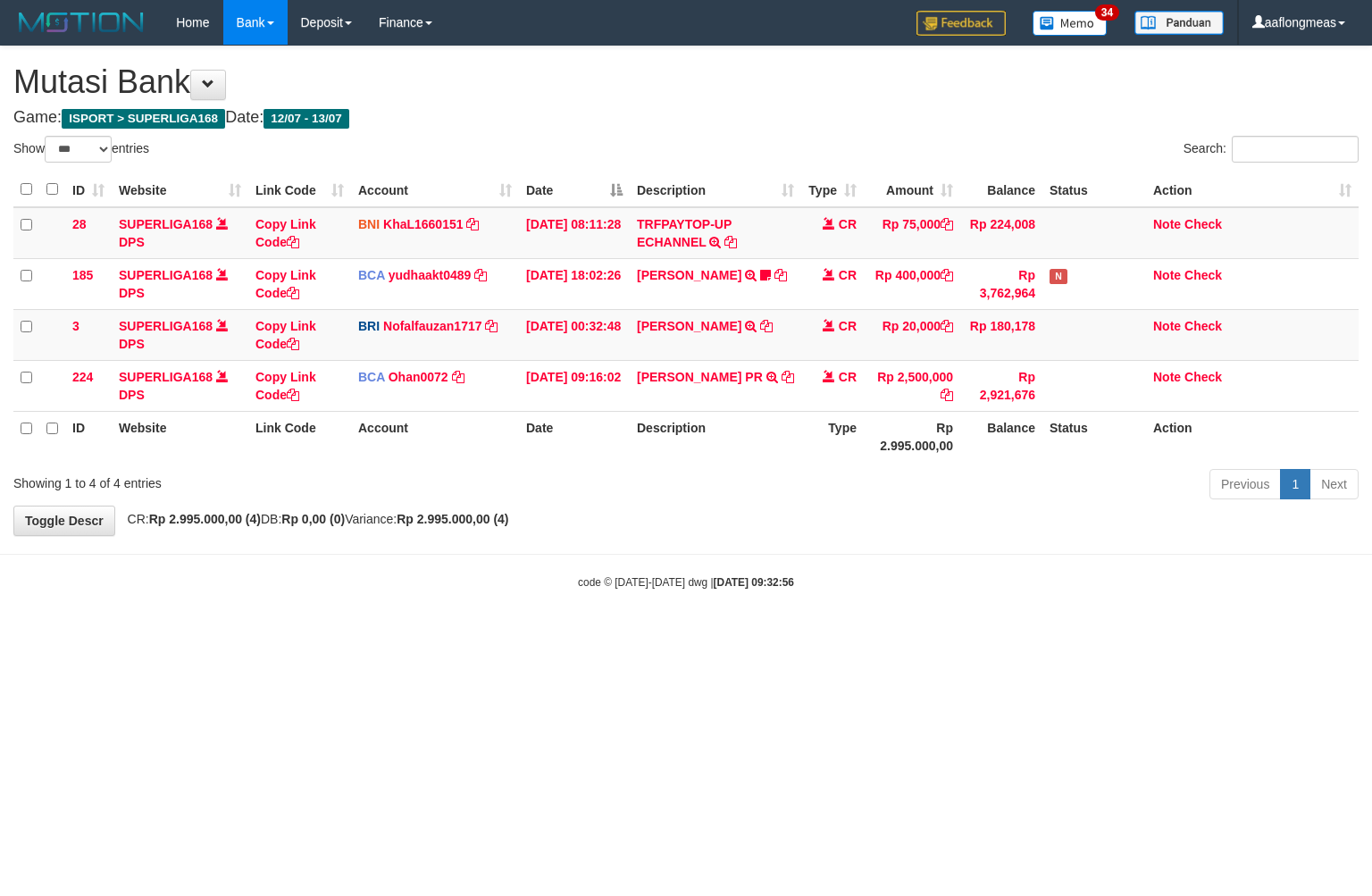 scroll, scrollTop: 0, scrollLeft: 0, axis: both 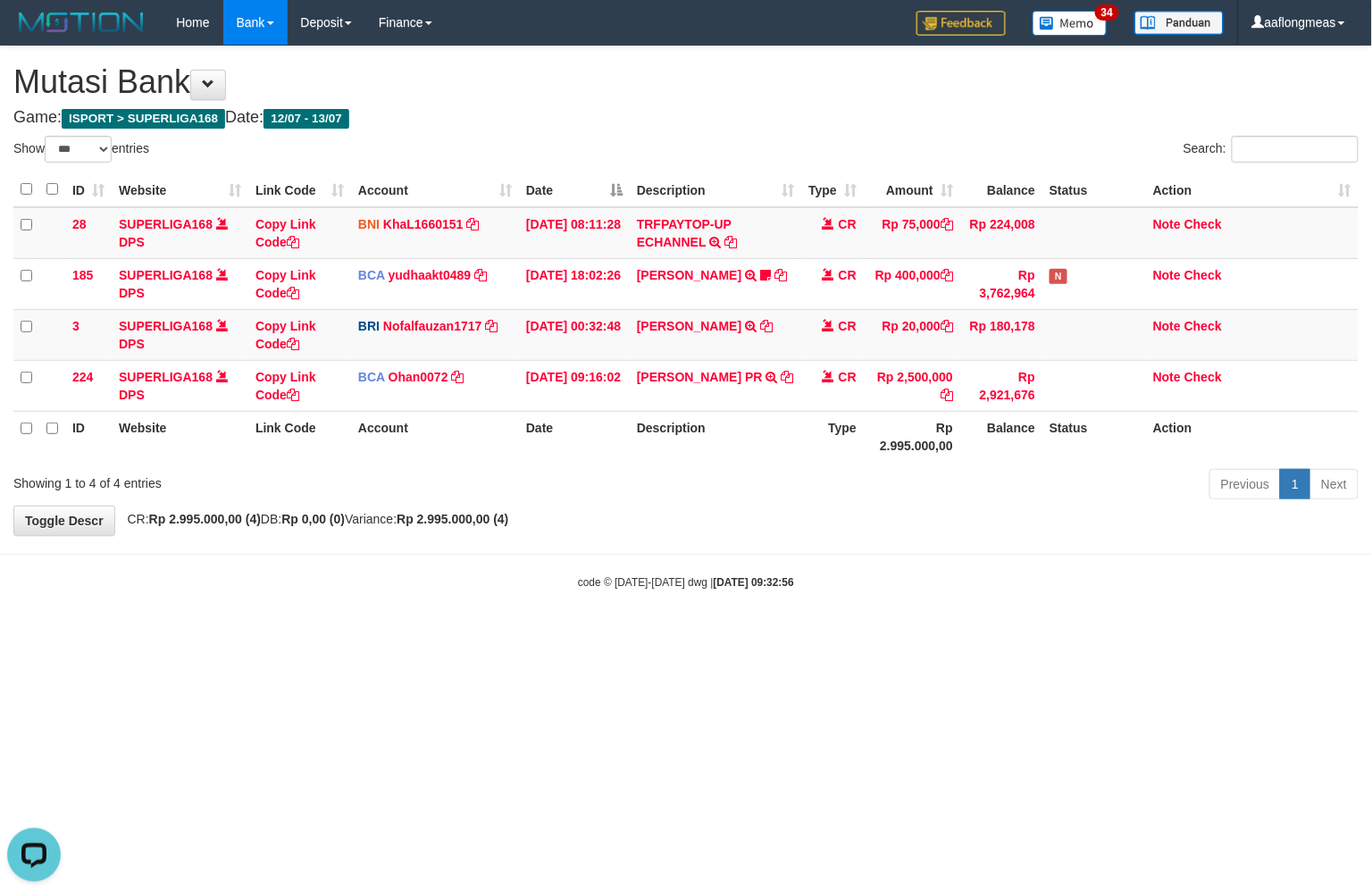 click at bounding box center [686, 554] 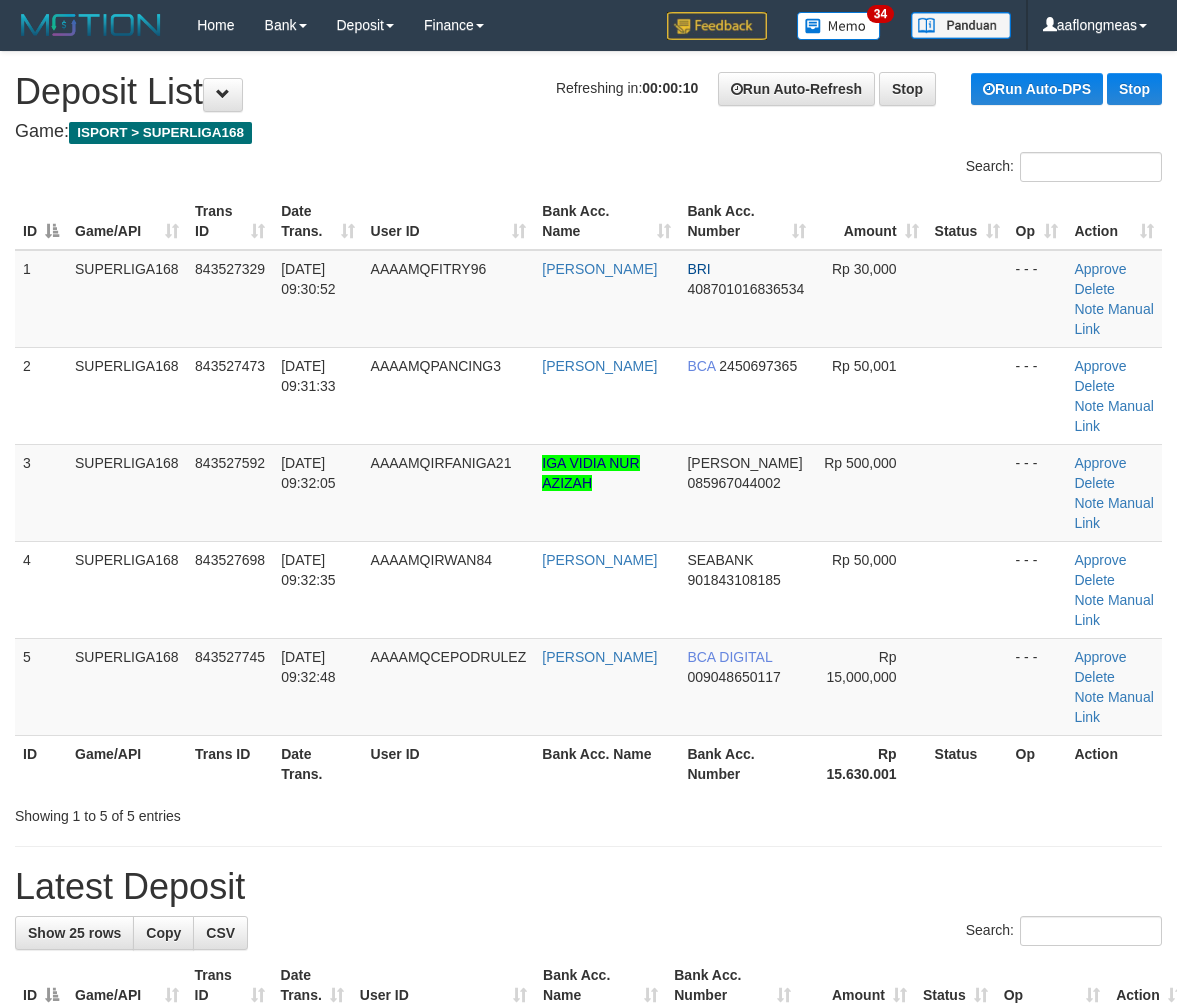 scroll, scrollTop: 0, scrollLeft: 0, axis: both 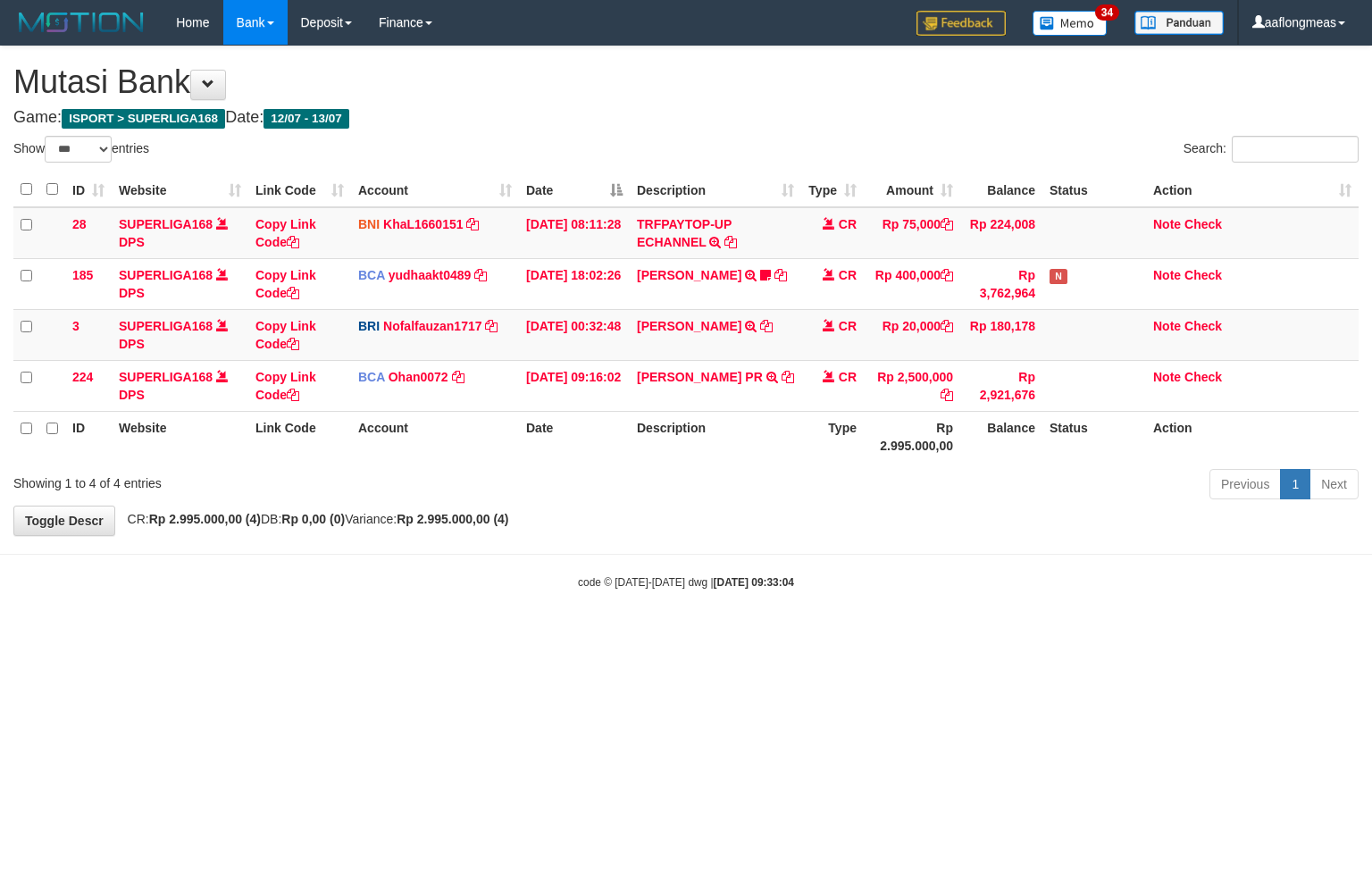 select on "***" 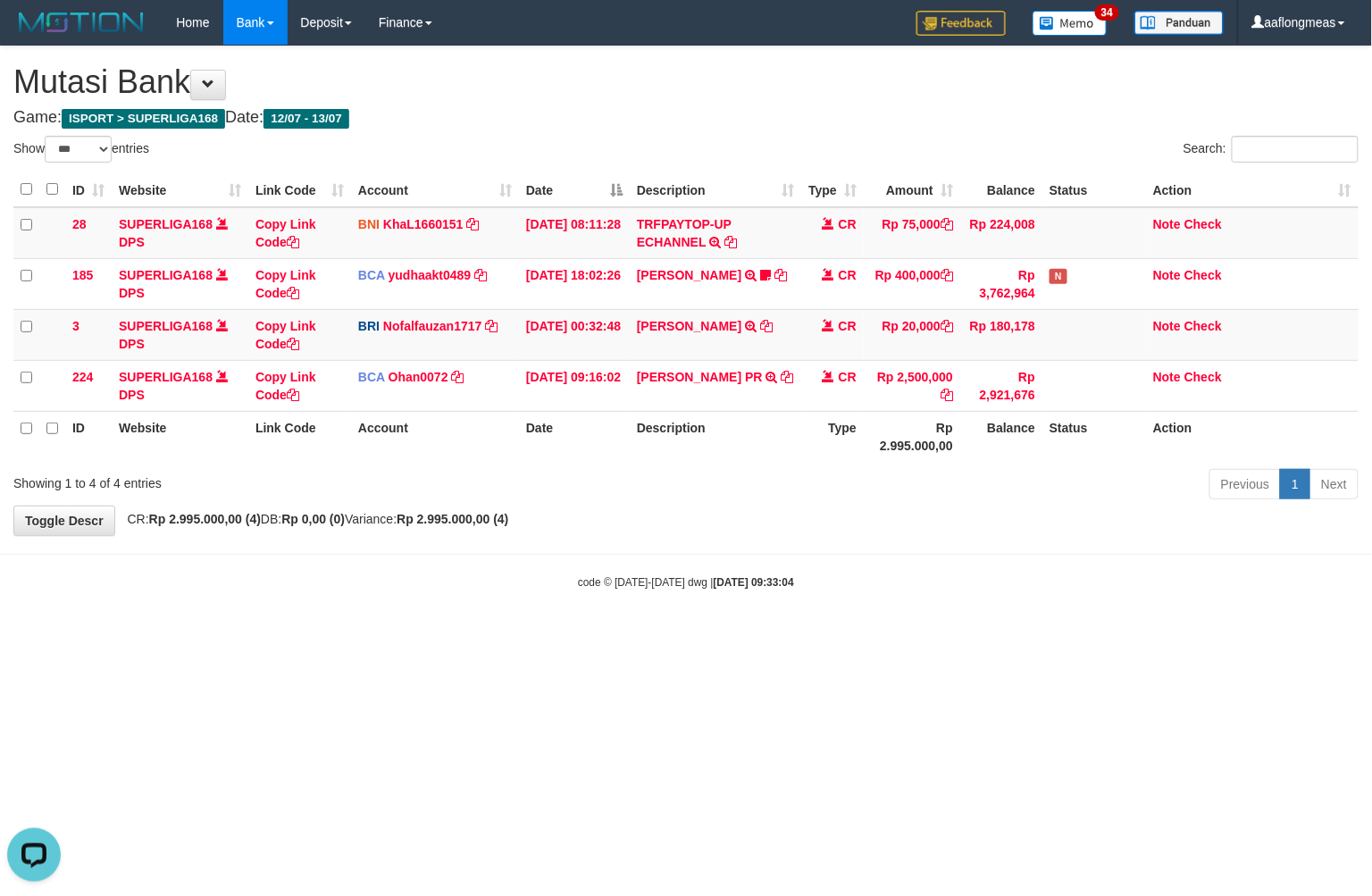 scroll, scrollTop: 0, scrollLeft: 0, axis: both 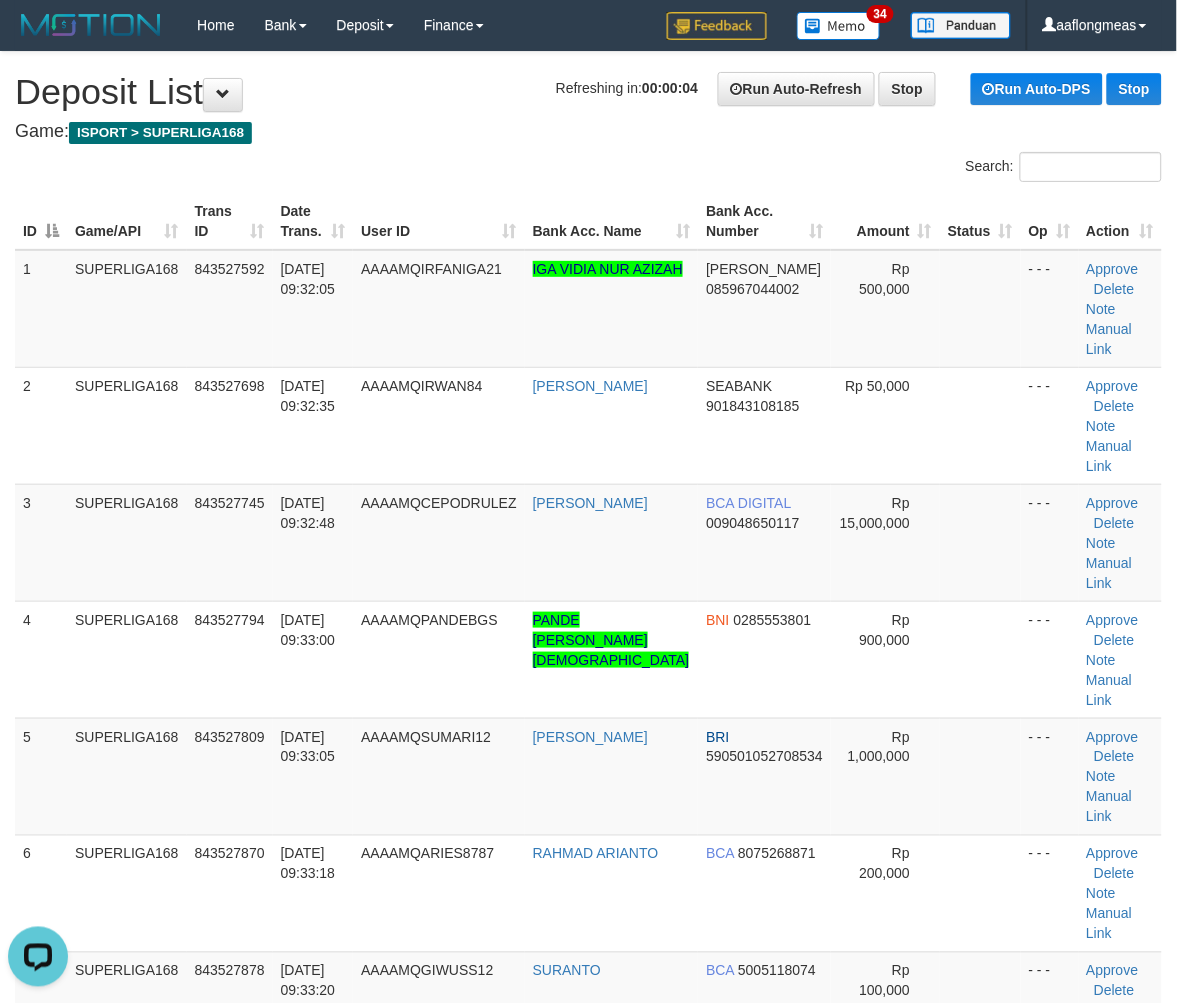 drag, startPoint x: 886, startPoint y: 511, endPoint x: 1190, endPoint y: 521, distance: 304.16443 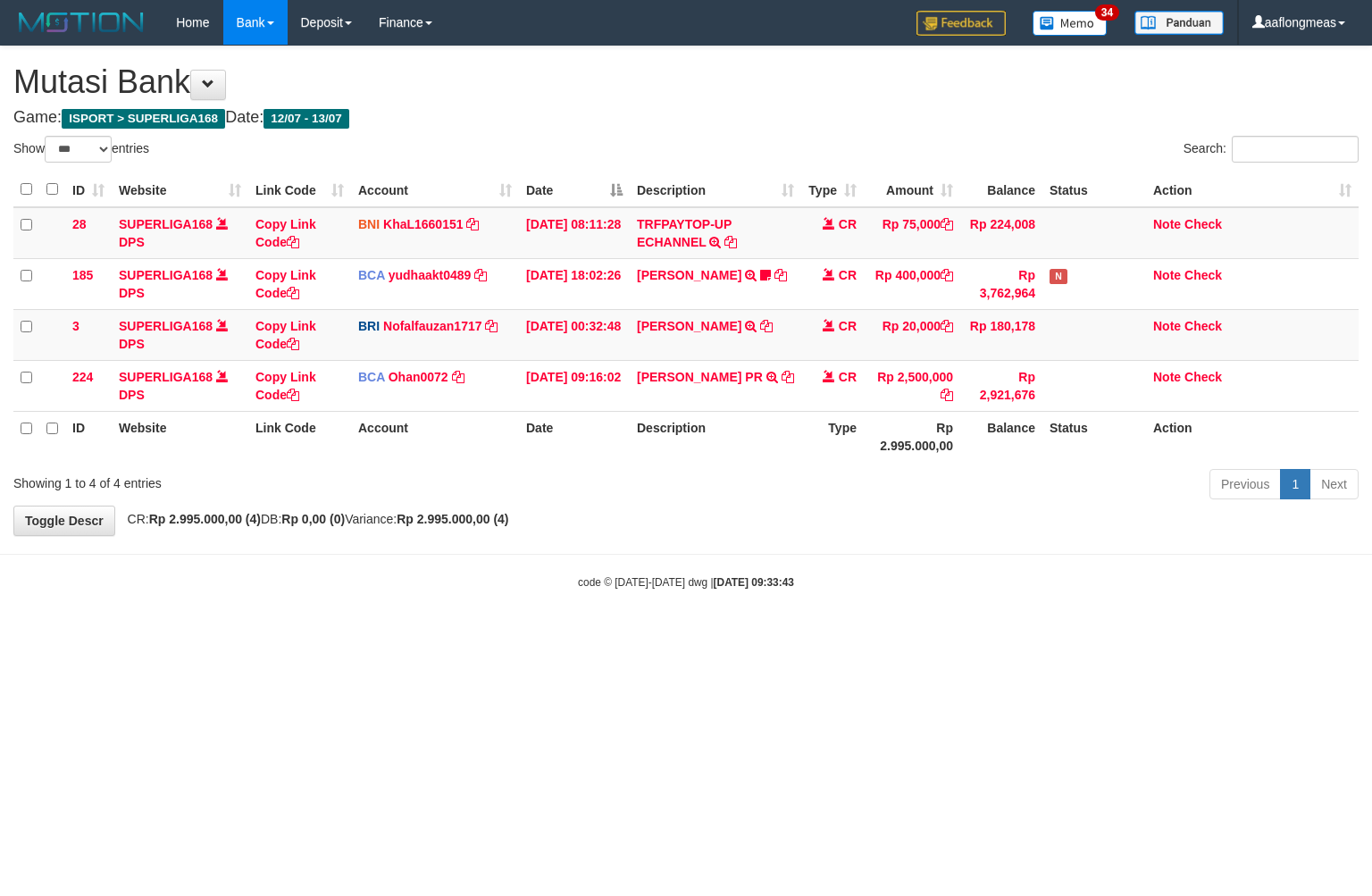 select on "***" 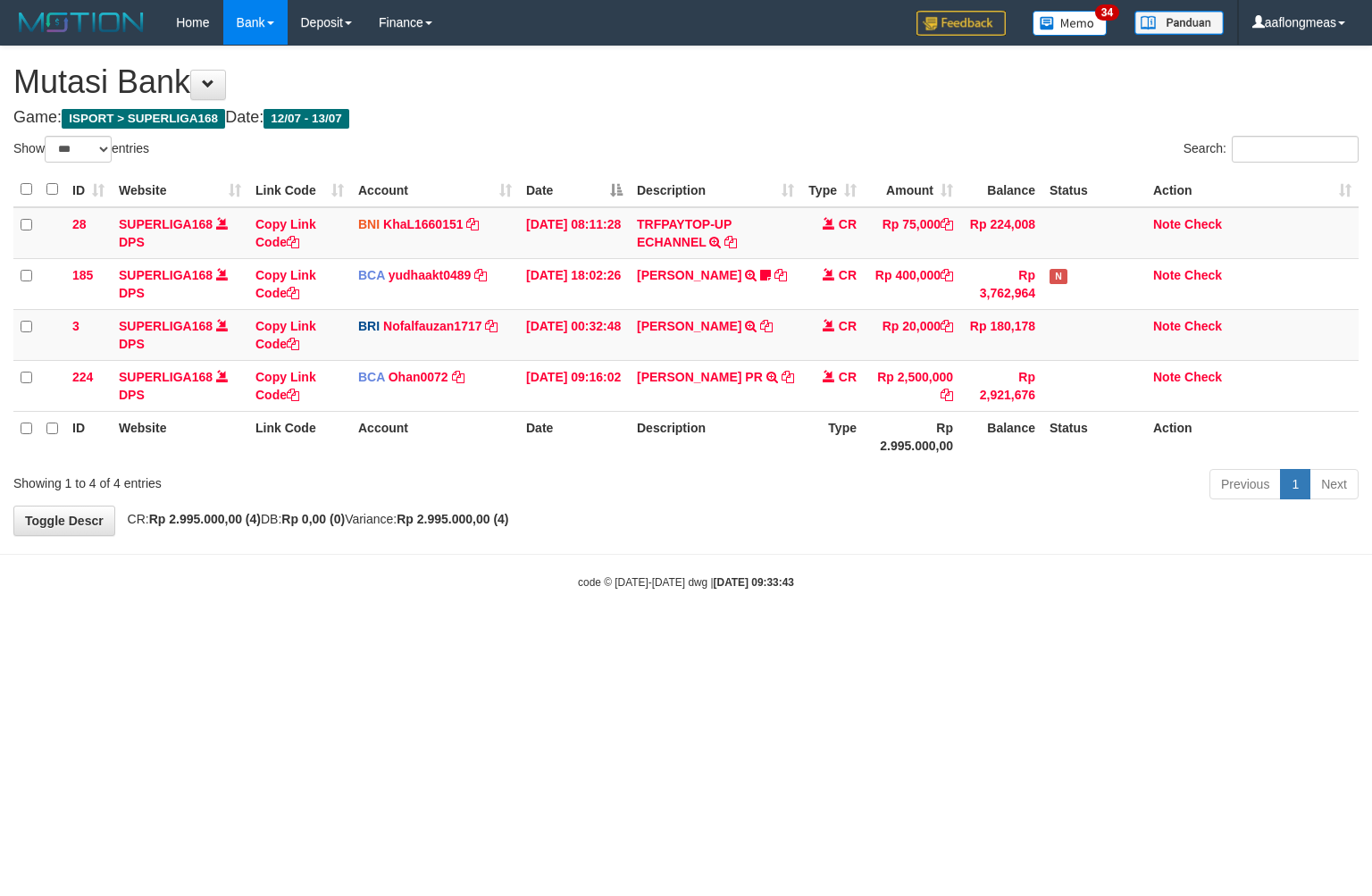 scroll, scrollTop: 0, scrollLeft: 0, axis: both 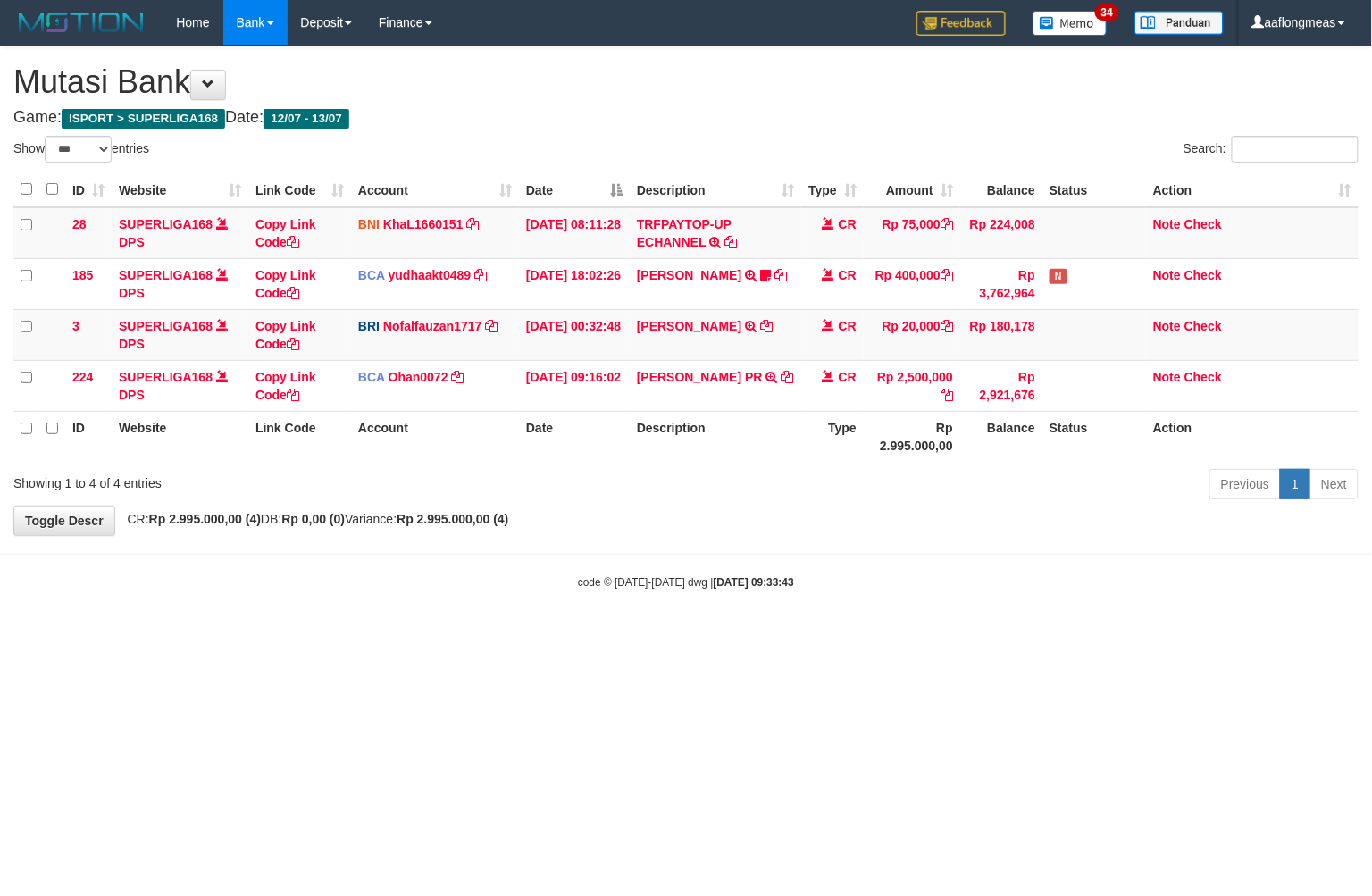 click on "Toggle navigation
Home
Bank
Account List
Load
By Website
Group
[ISPORT]													SUPERLIGA168
By Load Group (DPS)
34" at bounding box center (686, 317) 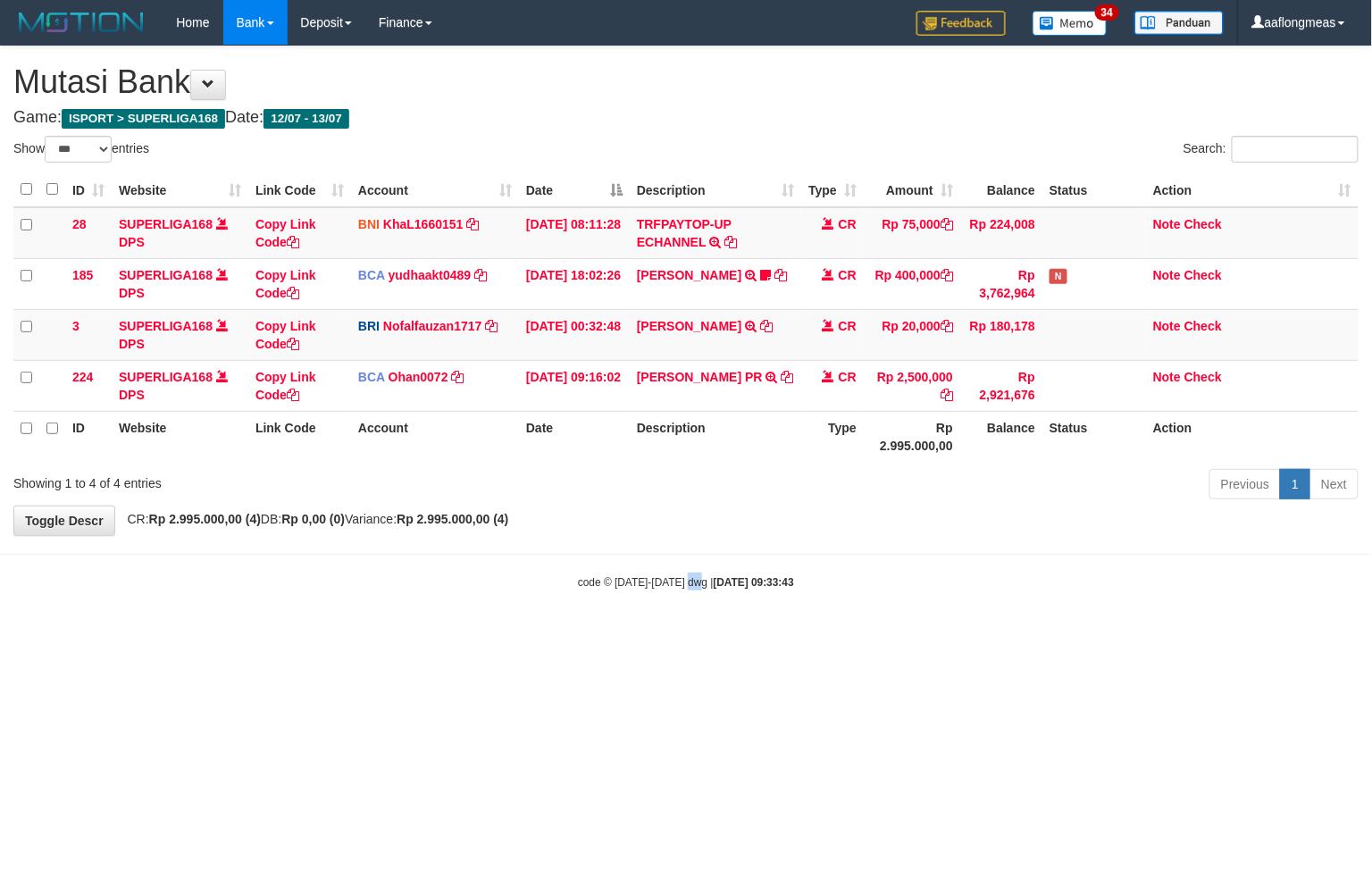 click on "Toggle navigation
Home
Bank
Account List
Load
By Website
Group
[ISPORT]													SUPERLIGA168
By Load Group (DPS)
34" at bounding box center [686, 317] 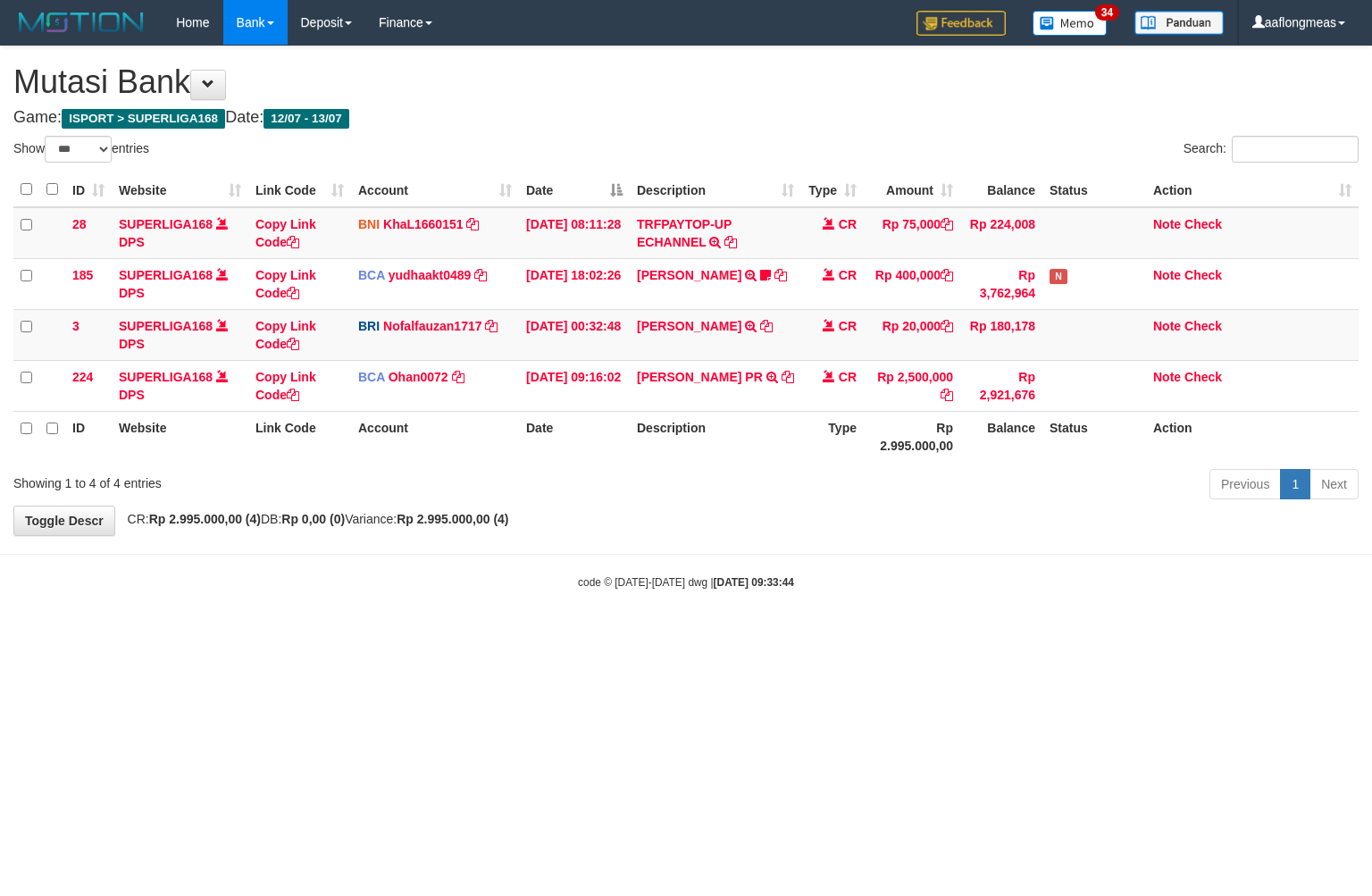 select on "***" 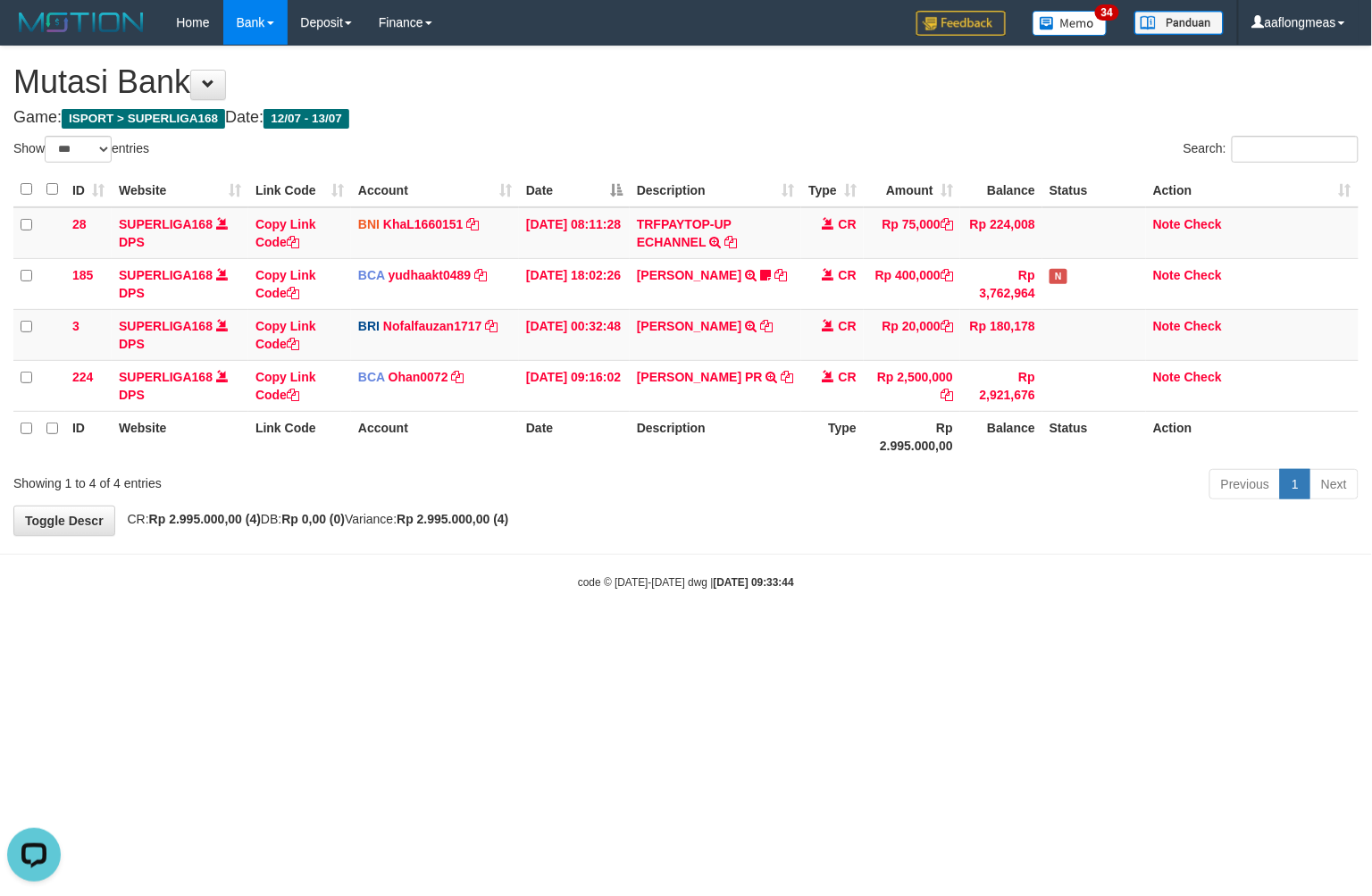 scroll, scrollTop: 0, scrollLeft: 0, axis: both 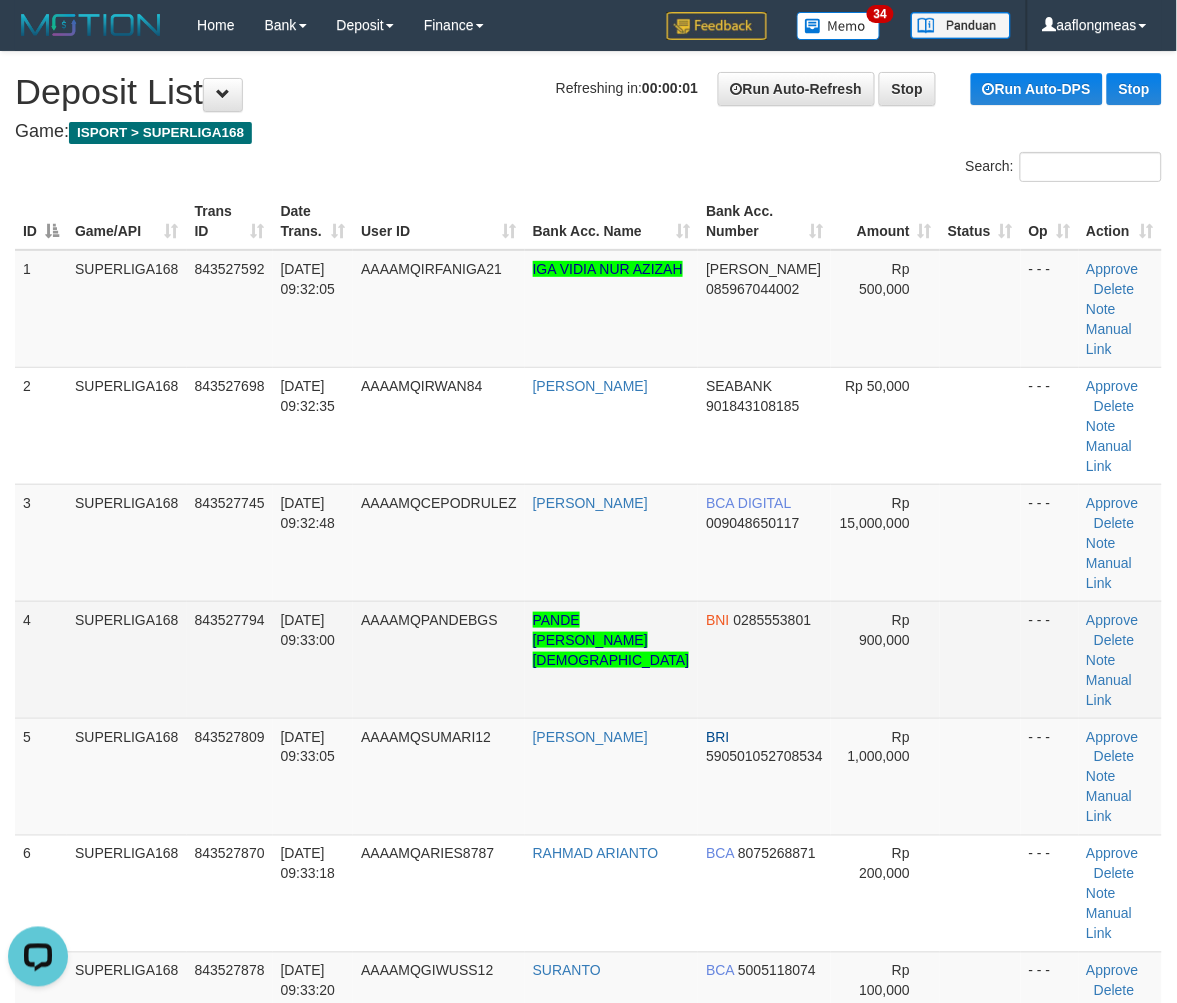 click on "- - -" at bounding box center (1050, 659) 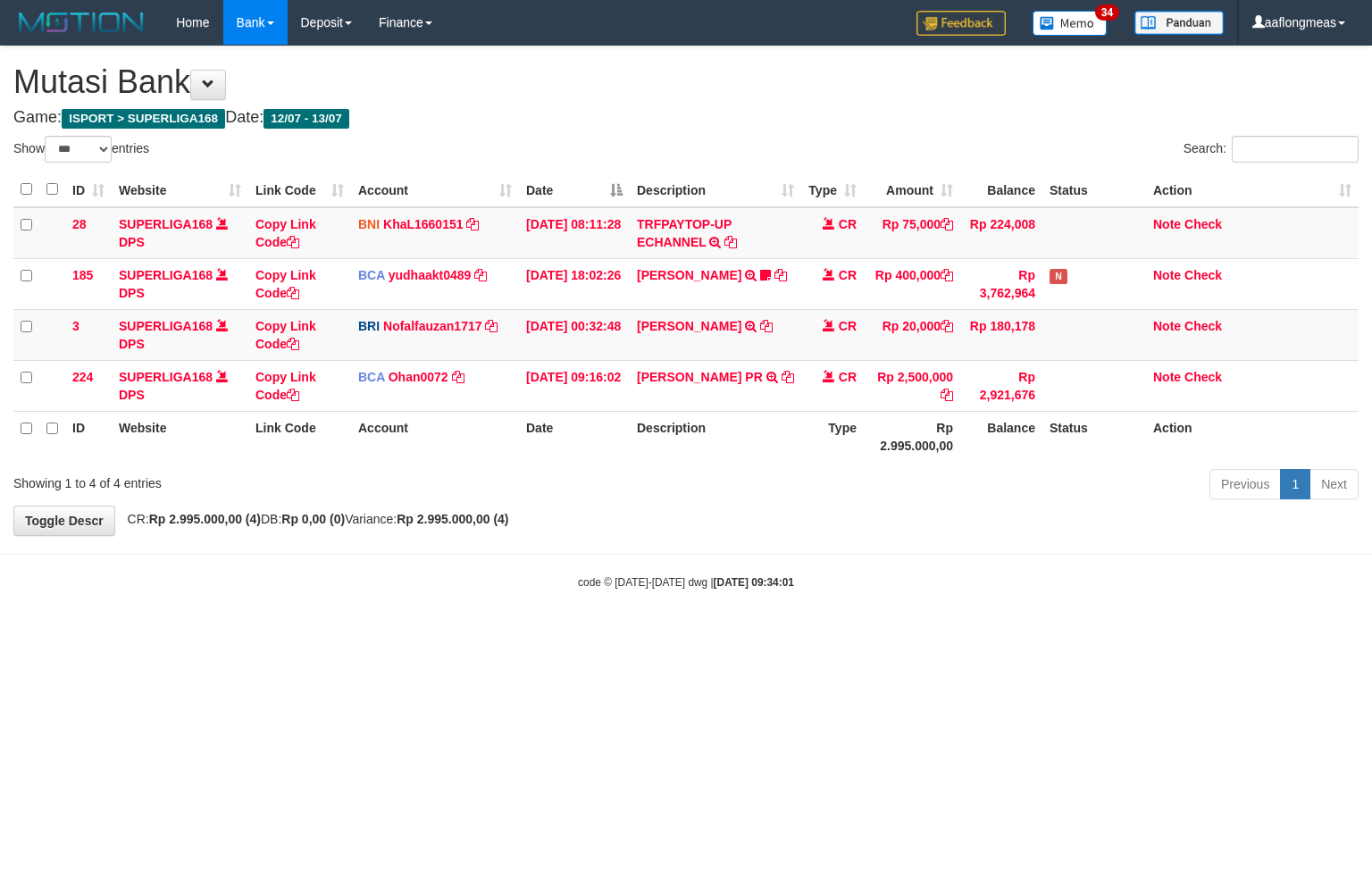 select on "***" 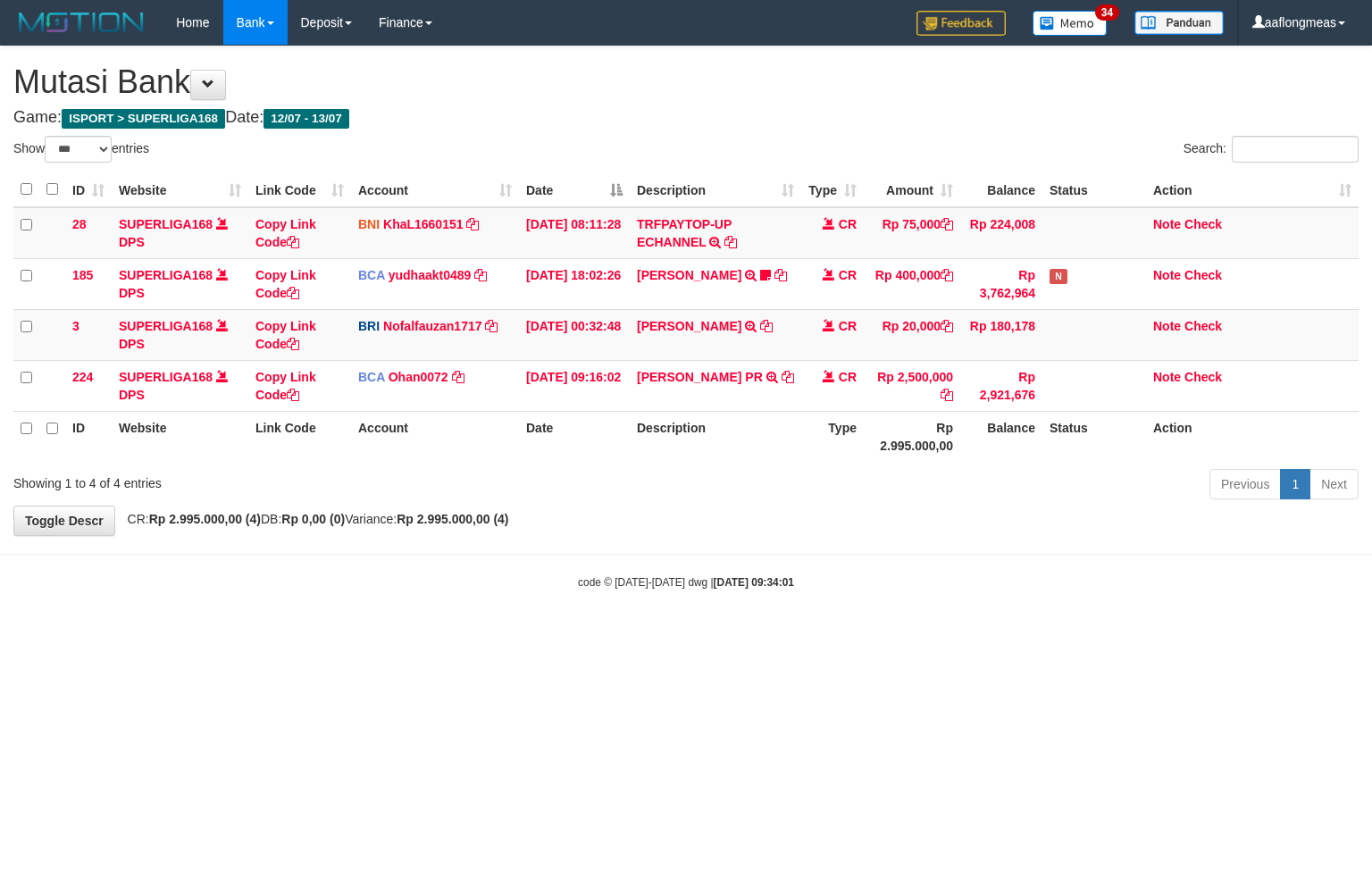 scroll, scrollTop: 0, scrollLeft: 0, axis: both 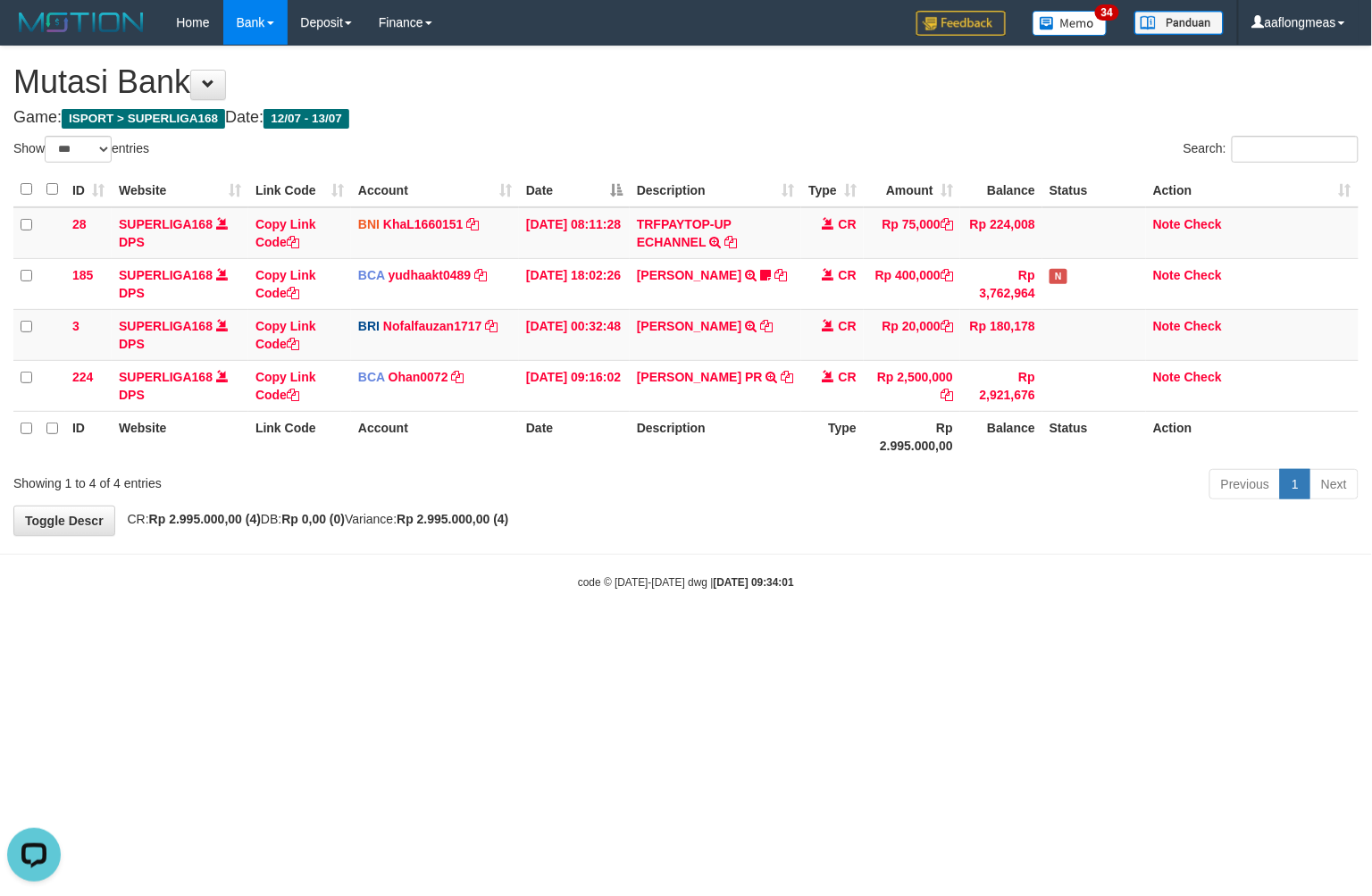 click on "**********" at bounding box center [686, 290] 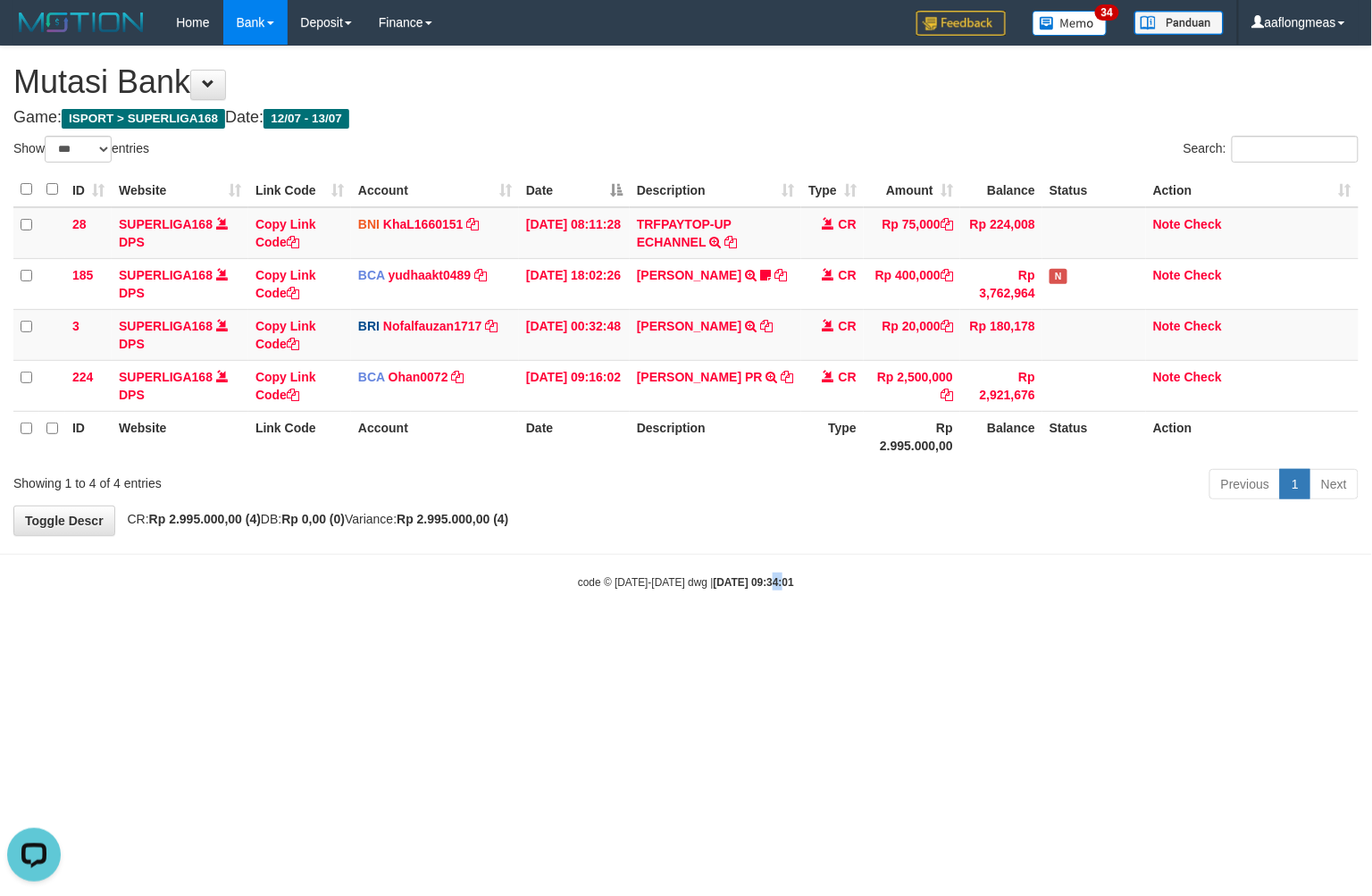 click on "Toggle navigation
Home
Bank
Account List
Load
By Website
Group
[ISPORT]													SUPERLIGA168
By Load Group (DPS)
34" at bounding box center [686, 317] 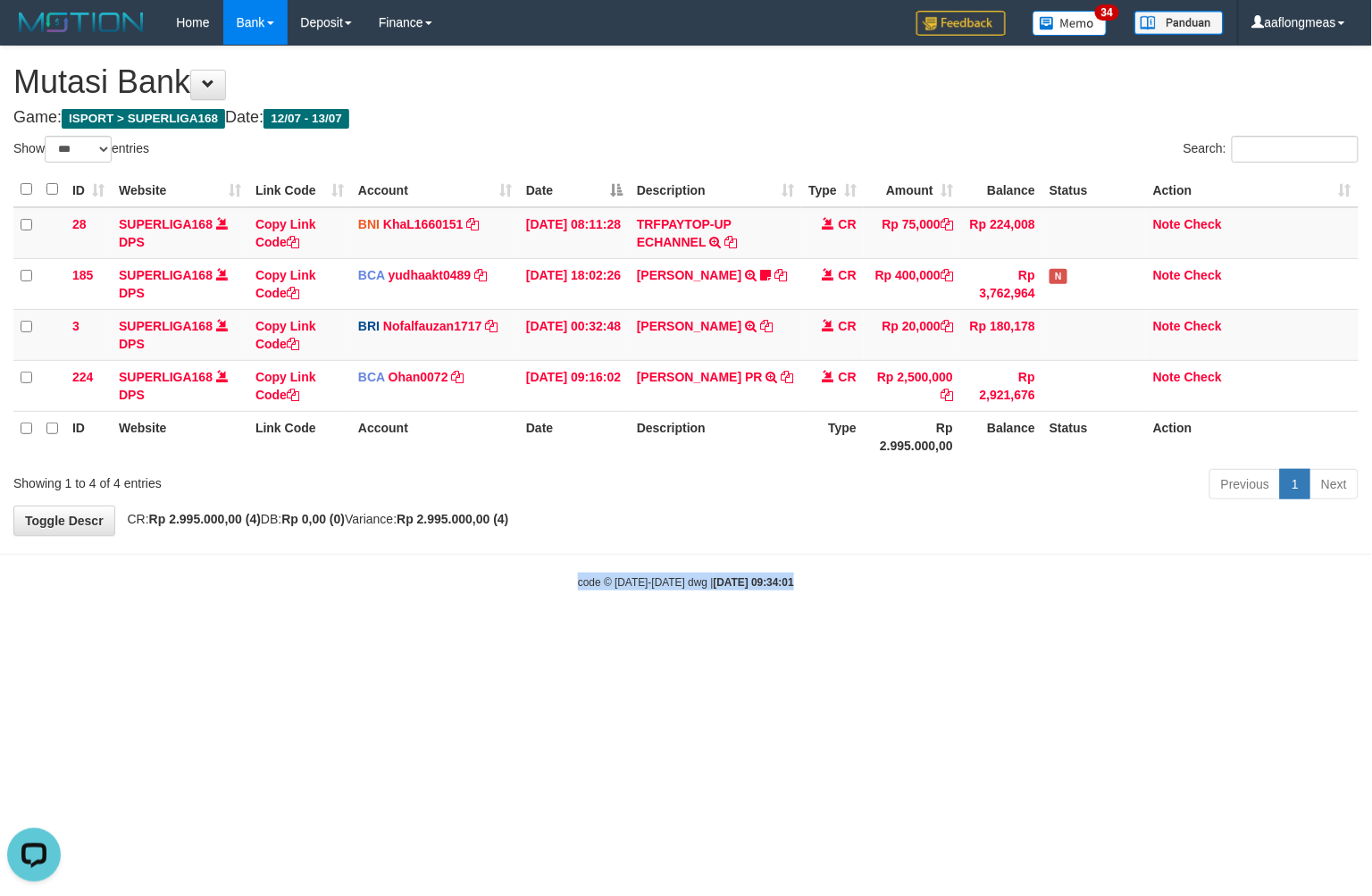 click on "Toggle navigation
Home
Bank
Account List
Load
By Website
Group
[ISPORT]													SUPERLIGA168
By Load Group (DPS)
34" at bounding box center [686, 317] 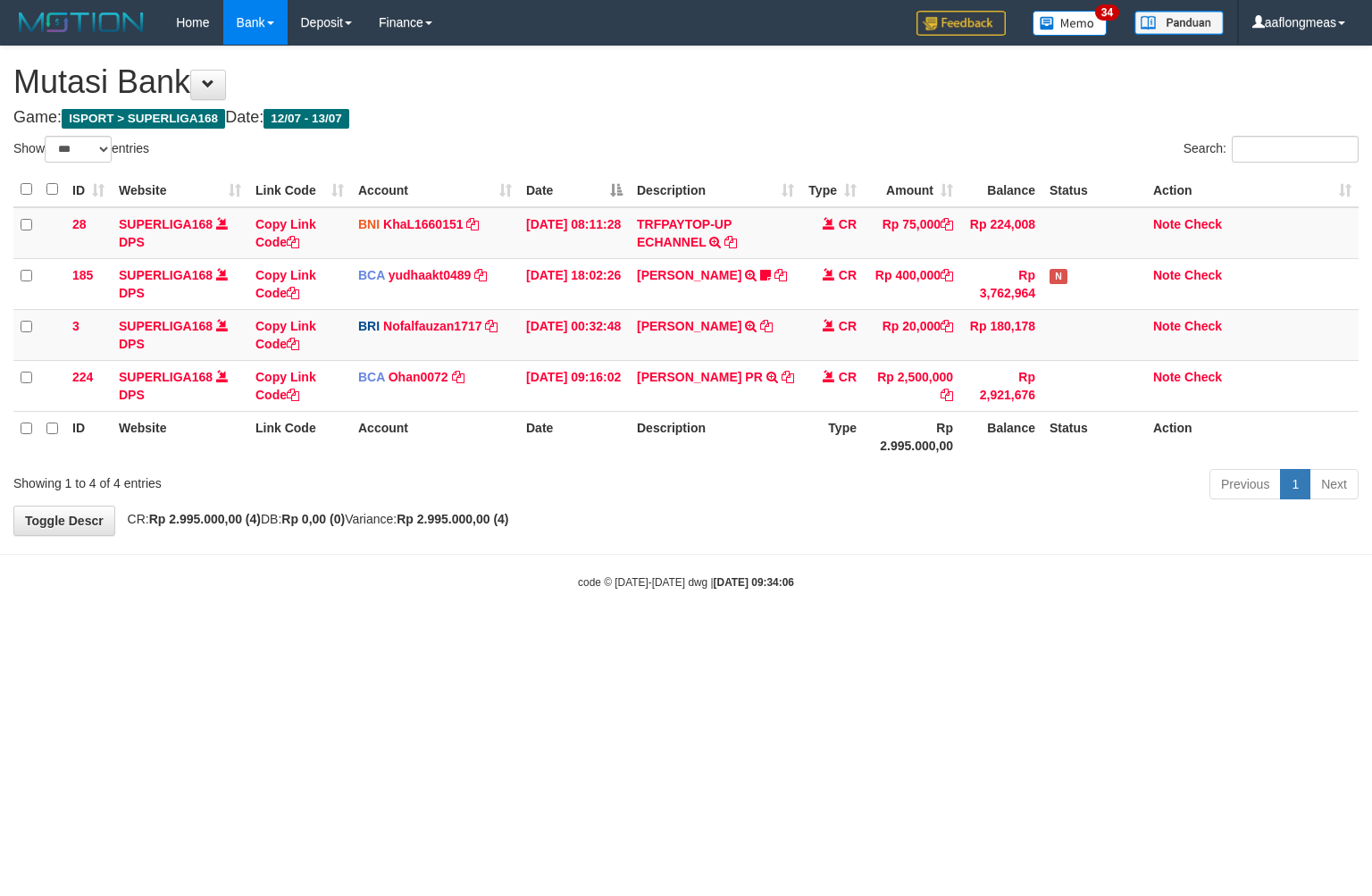 select on "***" 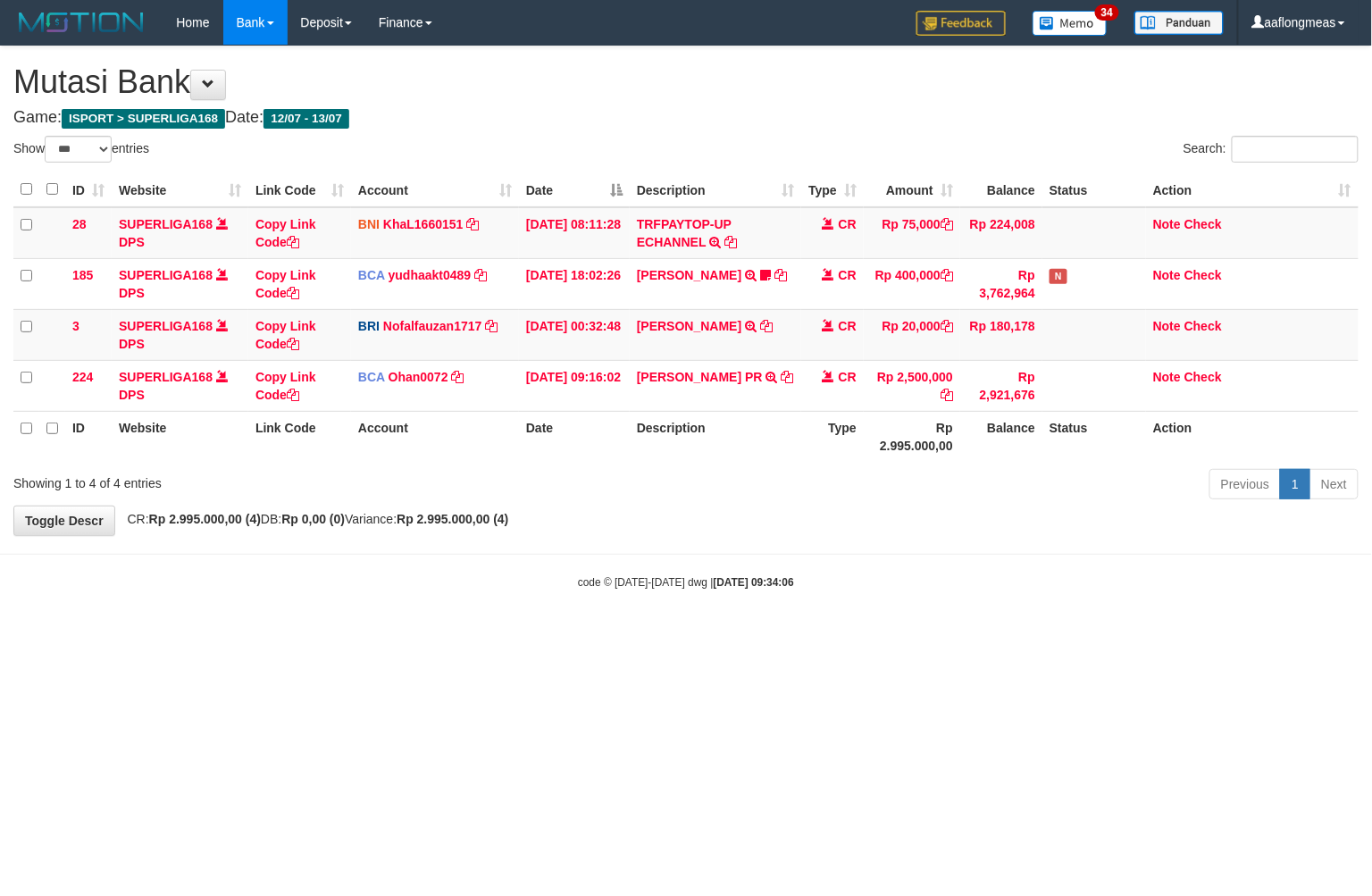 click on "Toggle navigation
Home
Bank
Account List
Load
By Website
Group
[ISPORT]													SUPERLIGA168
By Load Group (DPS)
34" at bounding box center (686, 317) 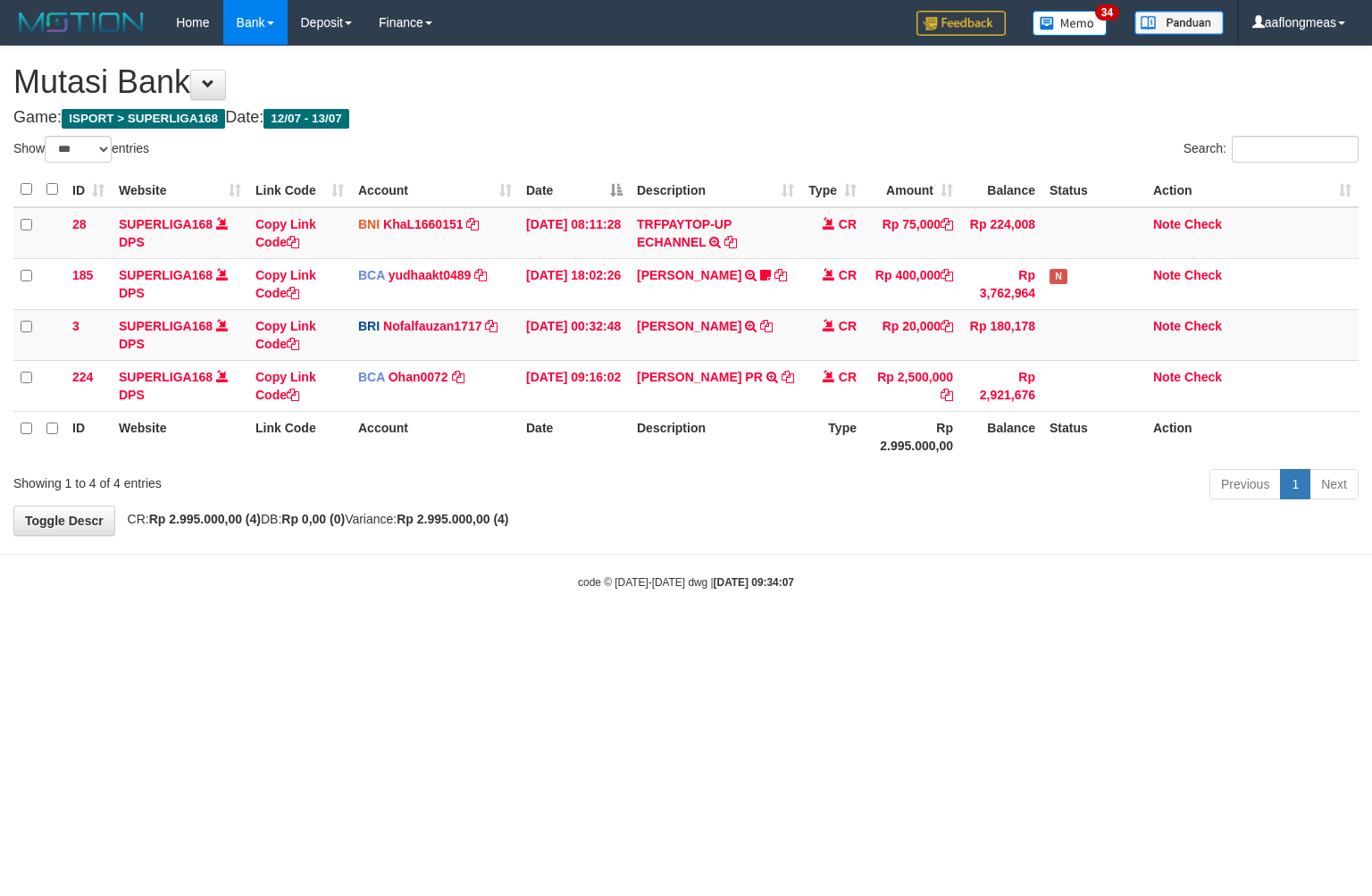 select on "***" 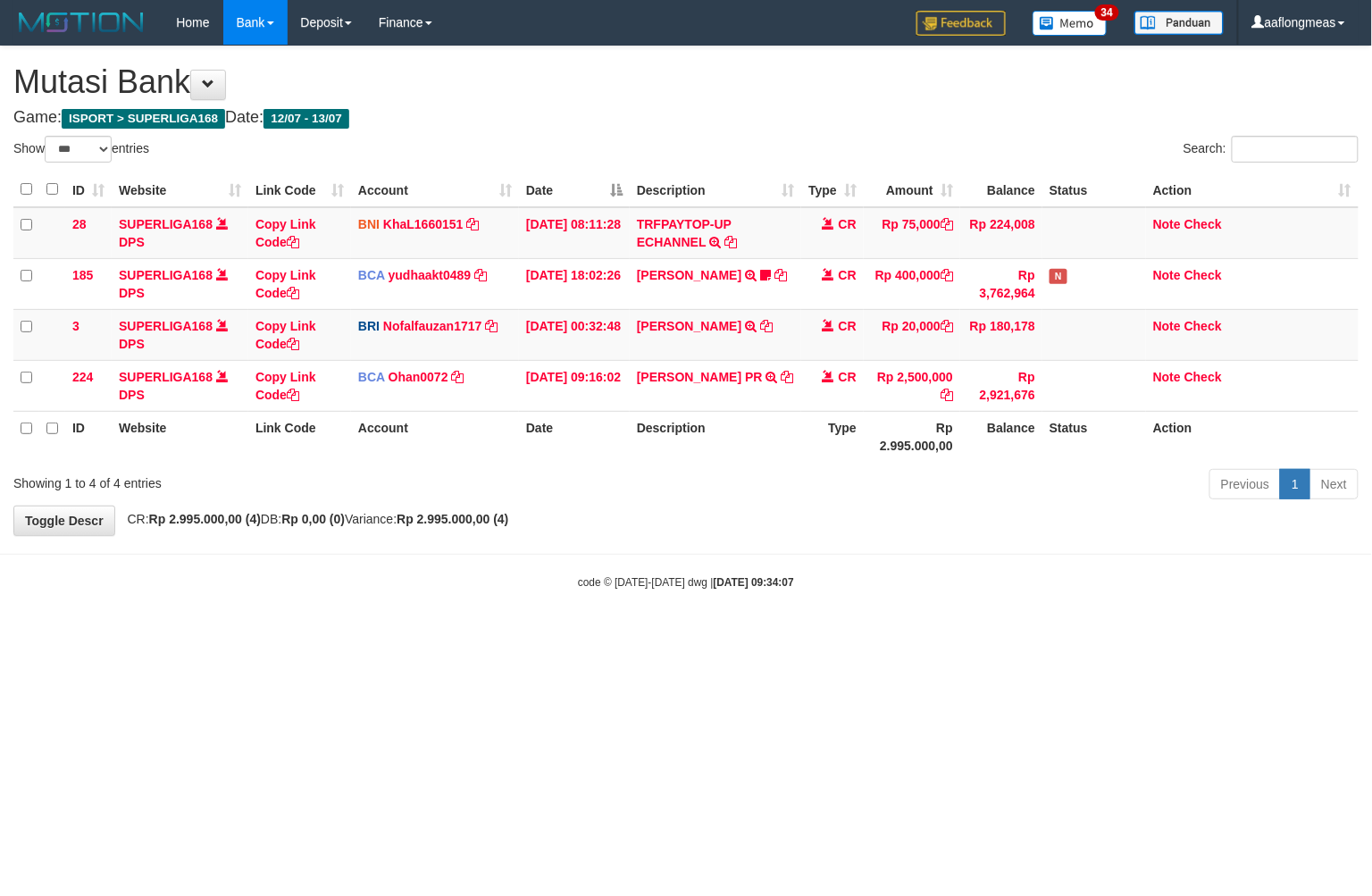 click on "Toggle navigation
Home
Bank
Account List
Load
By Website
Group
[ISPORT]													SUPERLIGA168
By Load Group (DPS)
34" at bounding box center [686, 317] 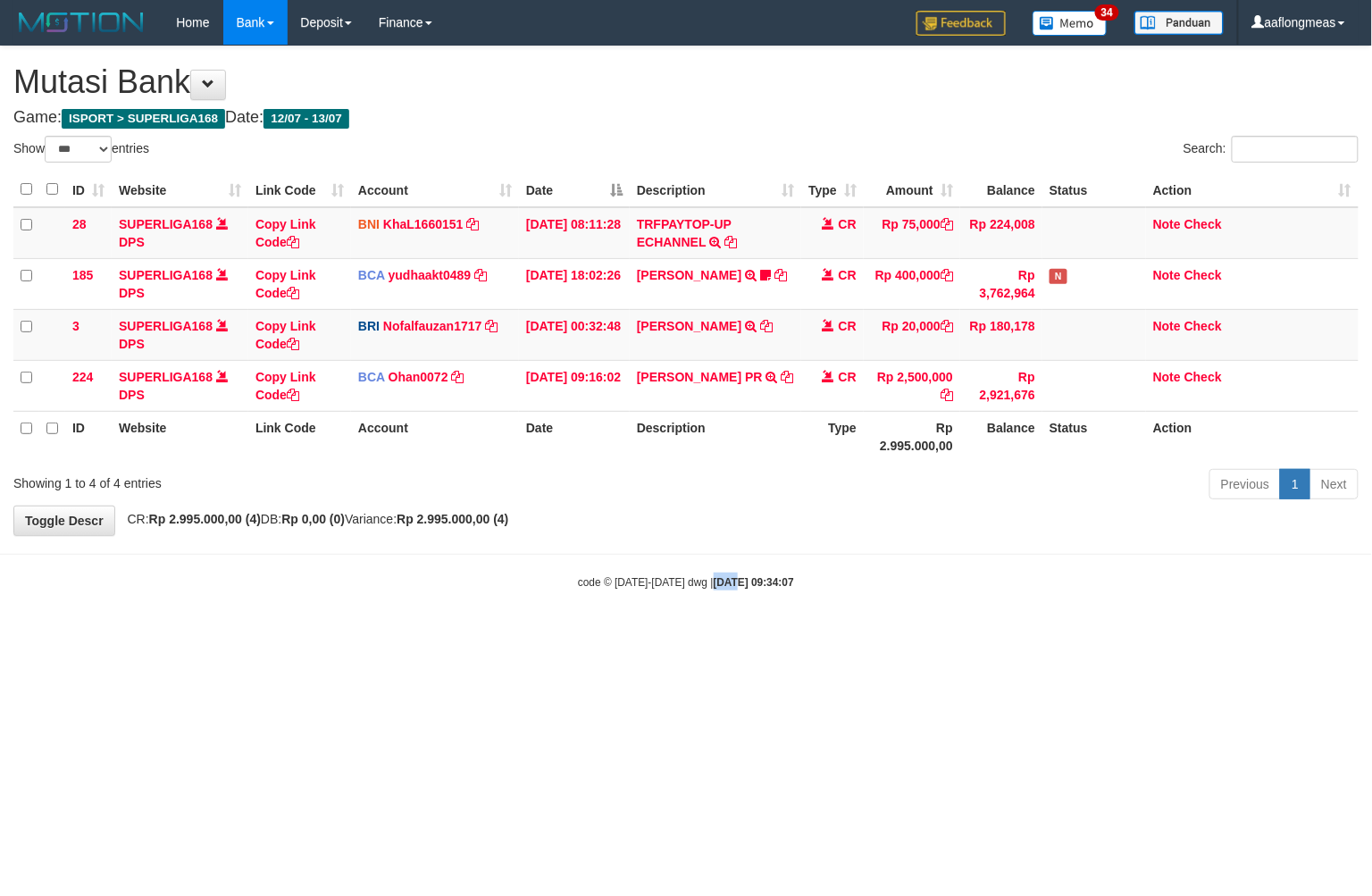 click on "Toggle navigation
Home
Bank
Account List
Load
By Website
Group
[ISPORT]													SUPERLIGA168
By Load Group (DPS)
34" at bounding box center (686, 317) 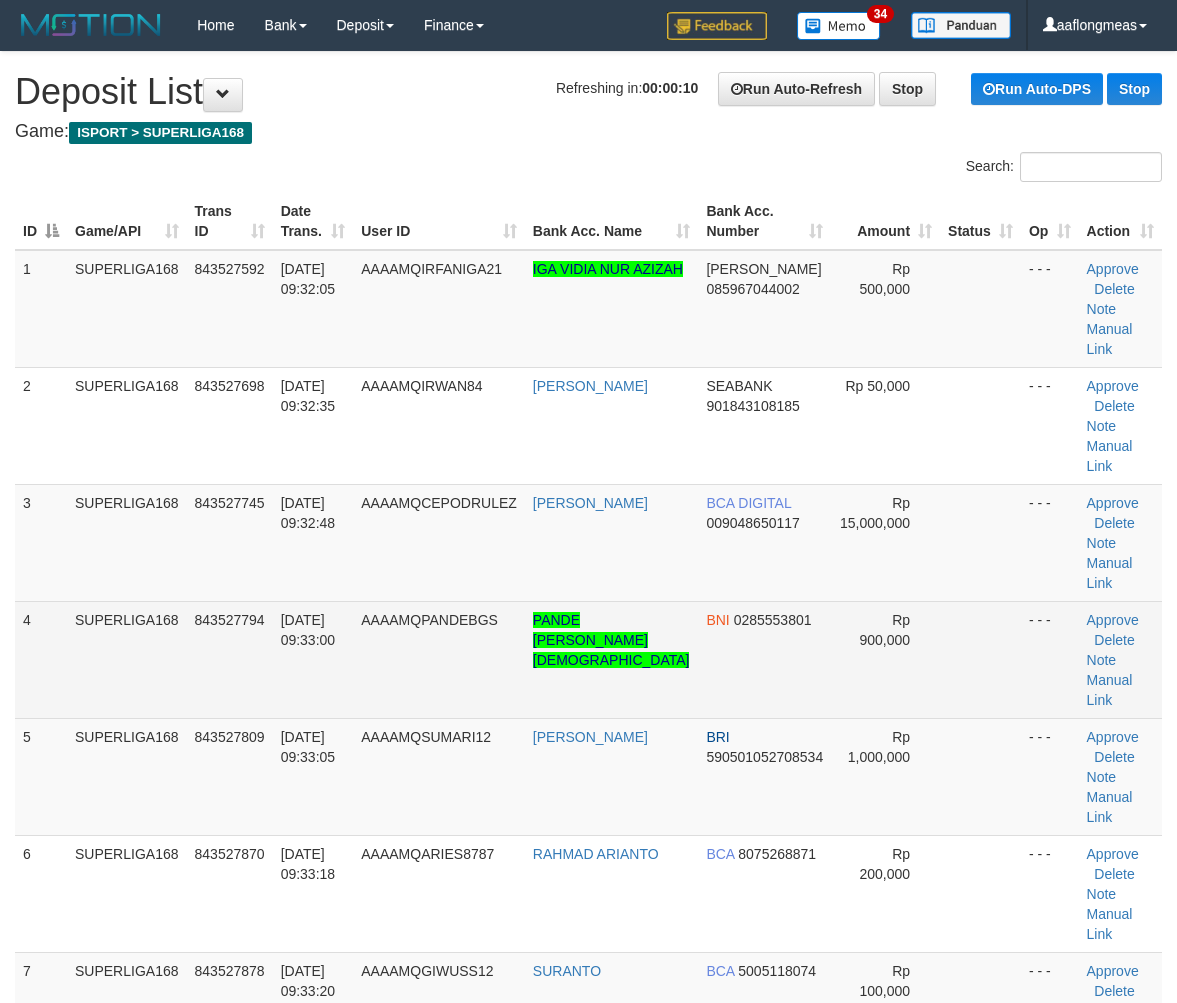 scroll, scrollTop: 0, scrollLeft: 0, axis: both 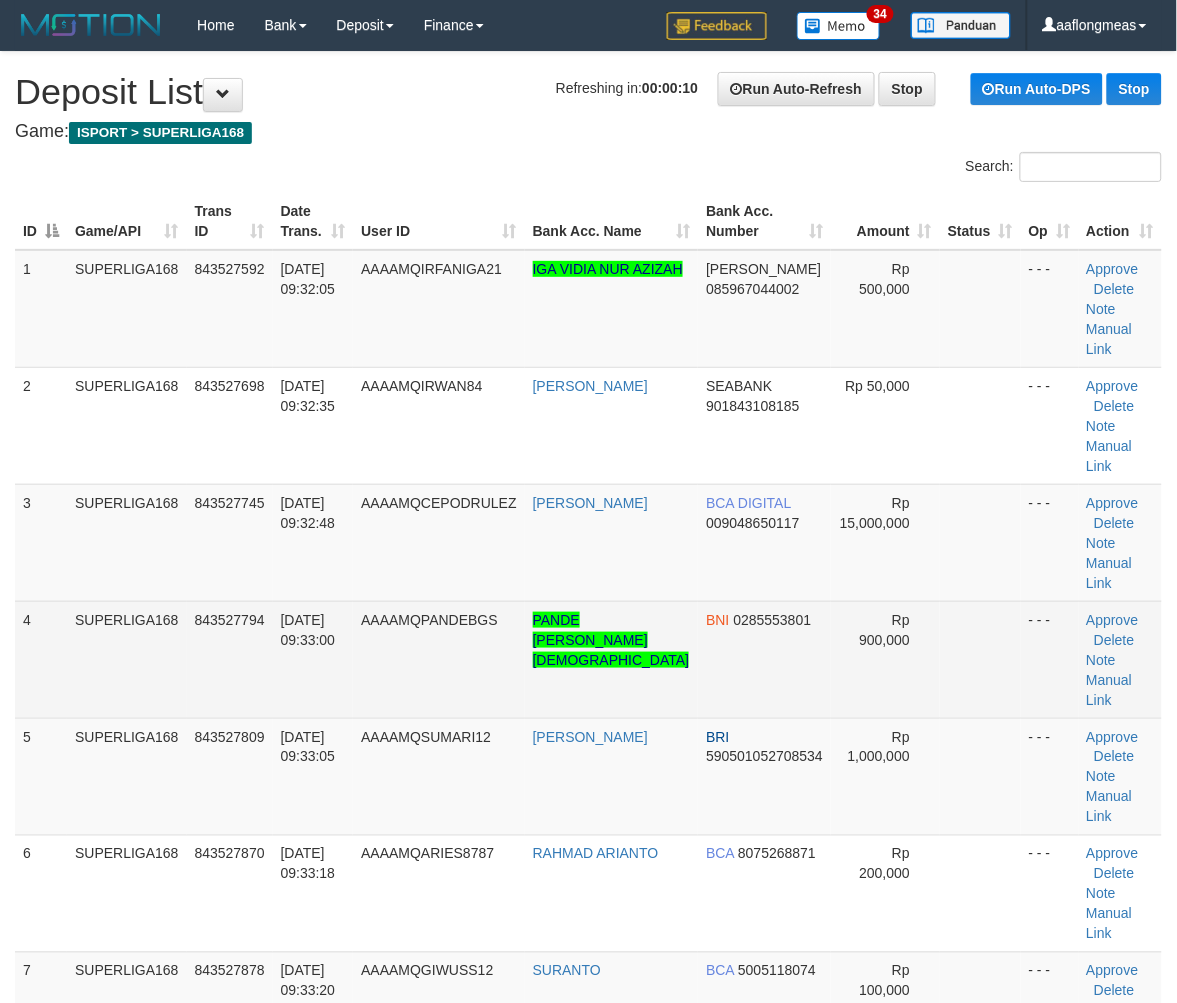 click at bounding box center (980, 659) 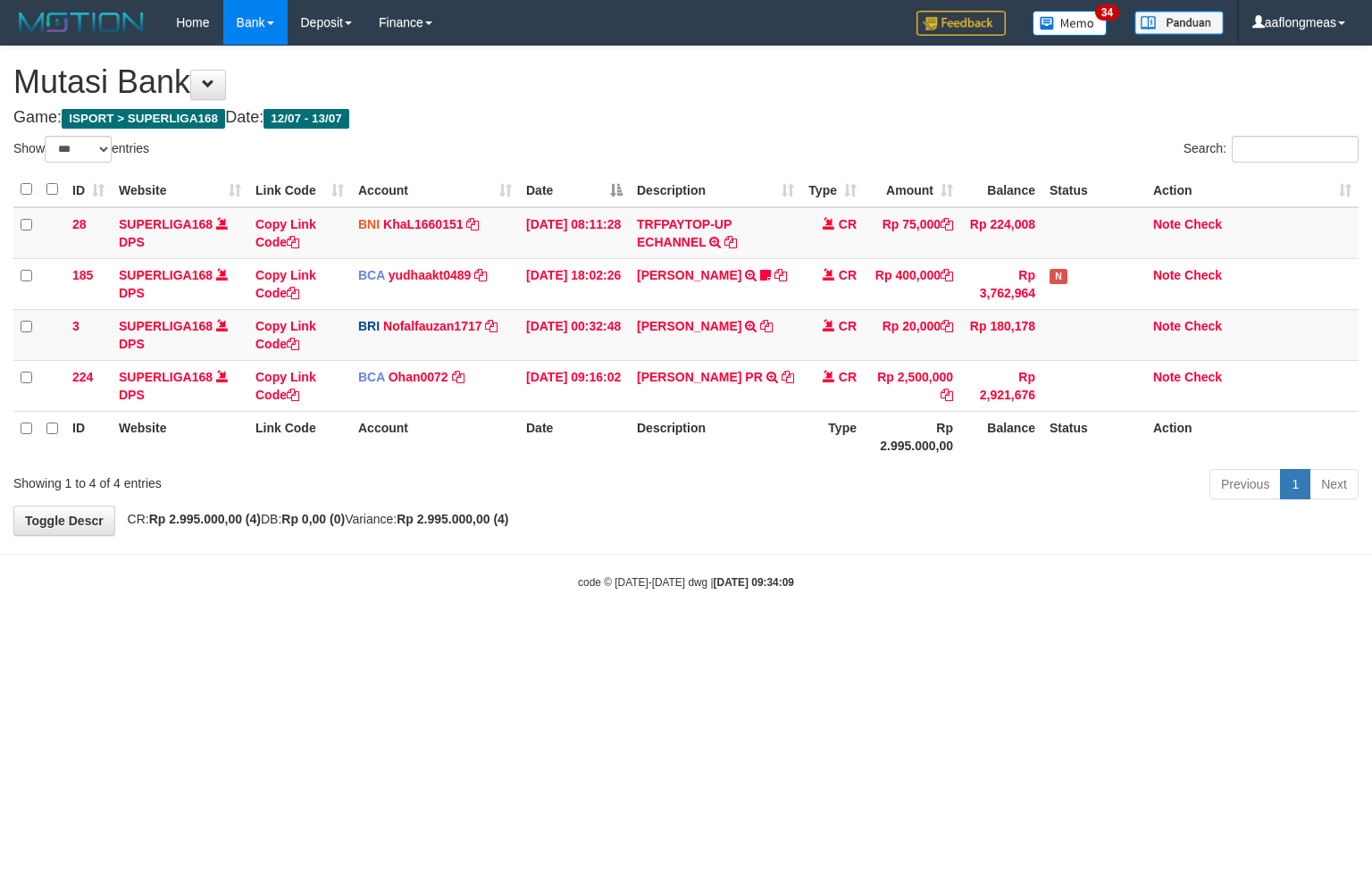 select on "***" 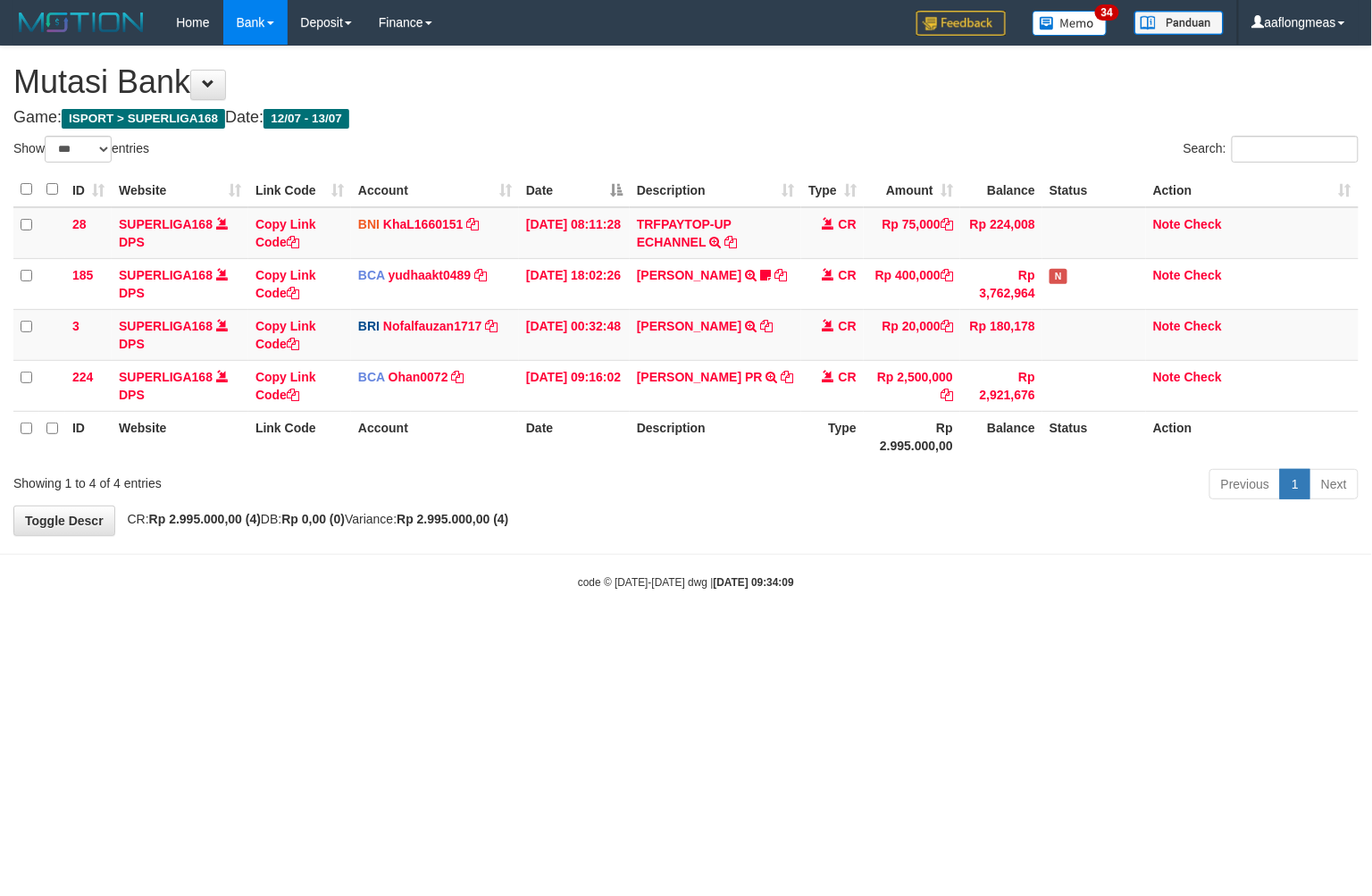 click on "**********" at bounding box center [686, 290] 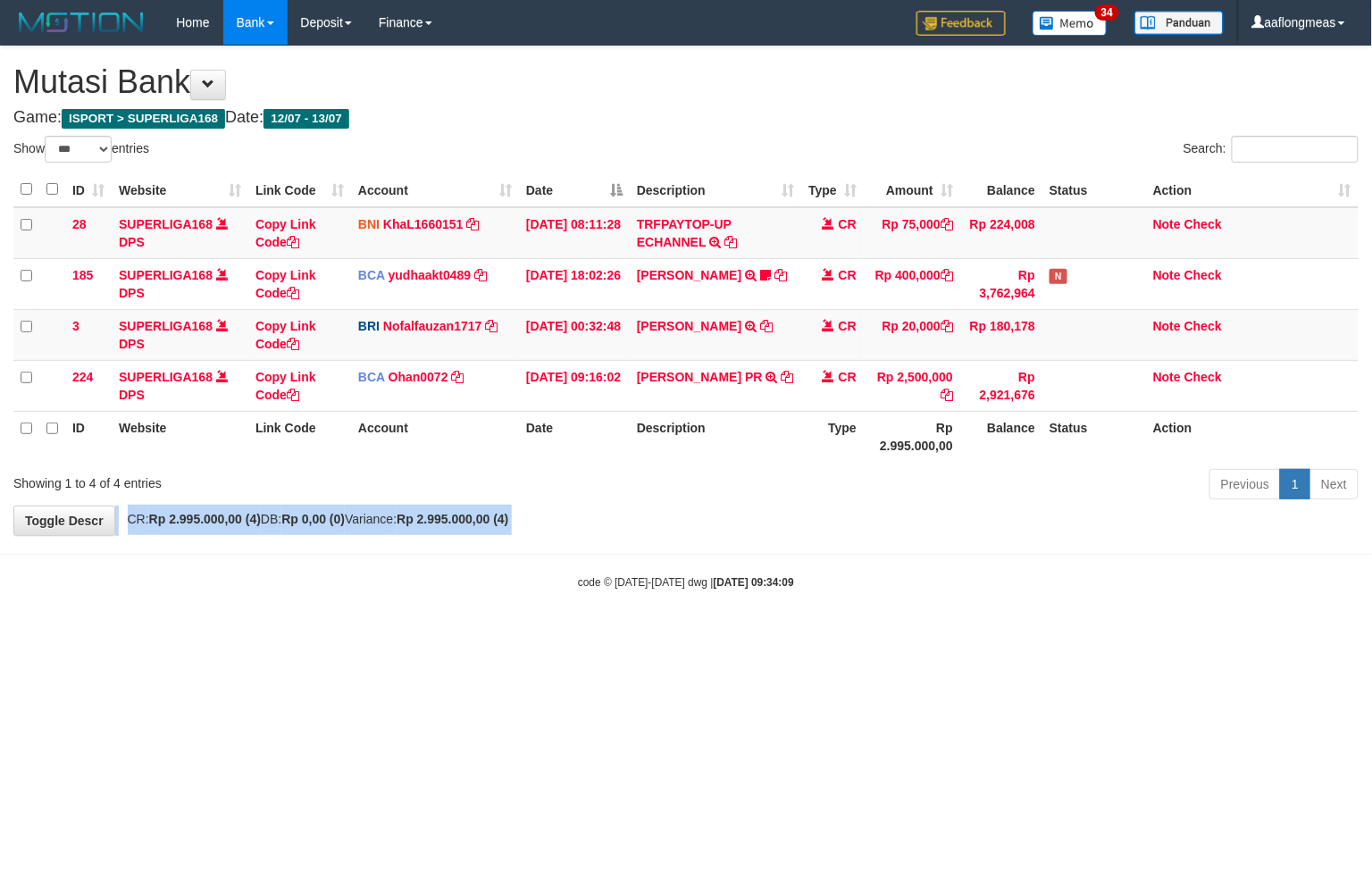 click on "**********" at bounding box center (686, 290) 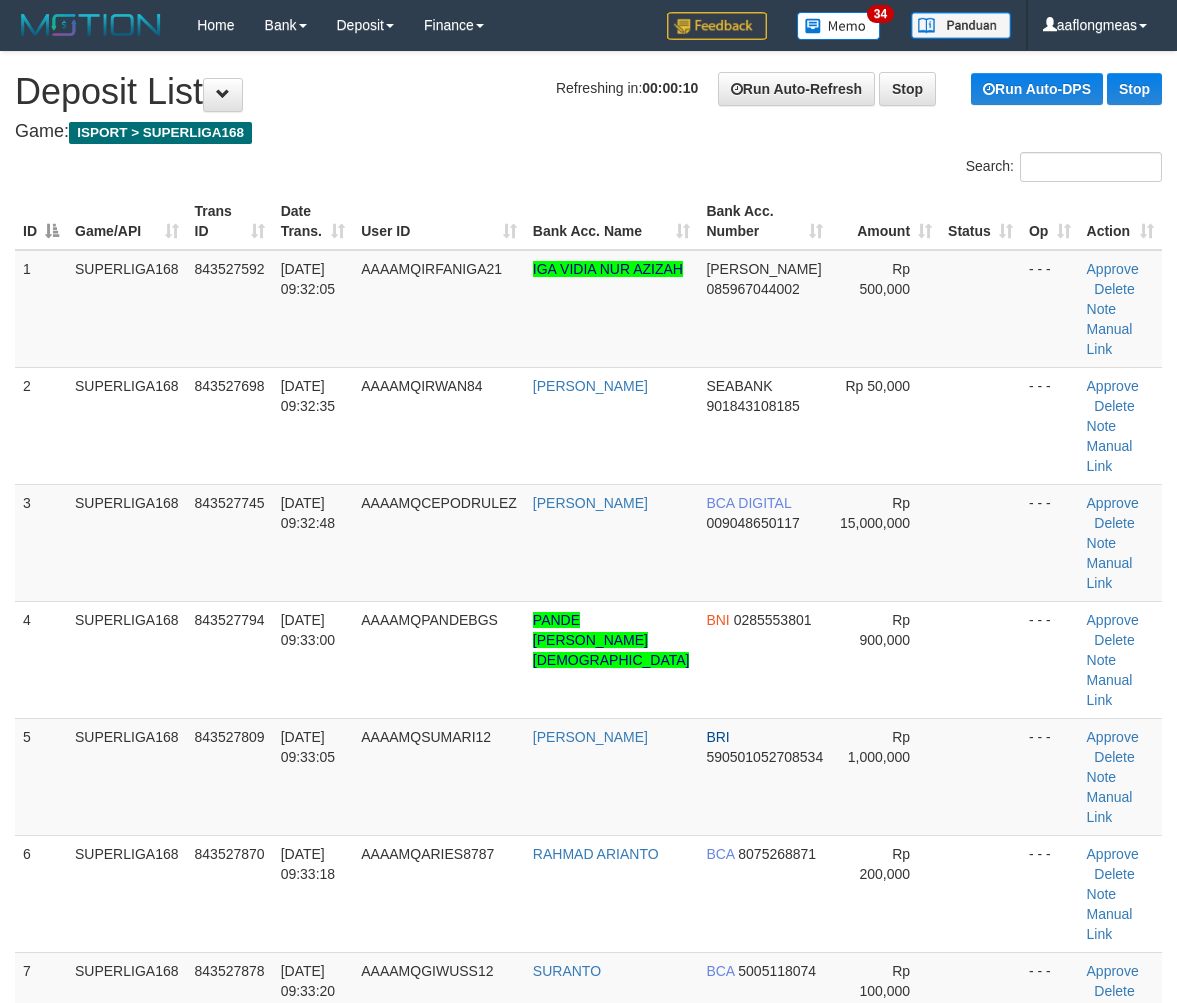 scroll, scrollTop: 0, scrollLeft: 0, axis: both 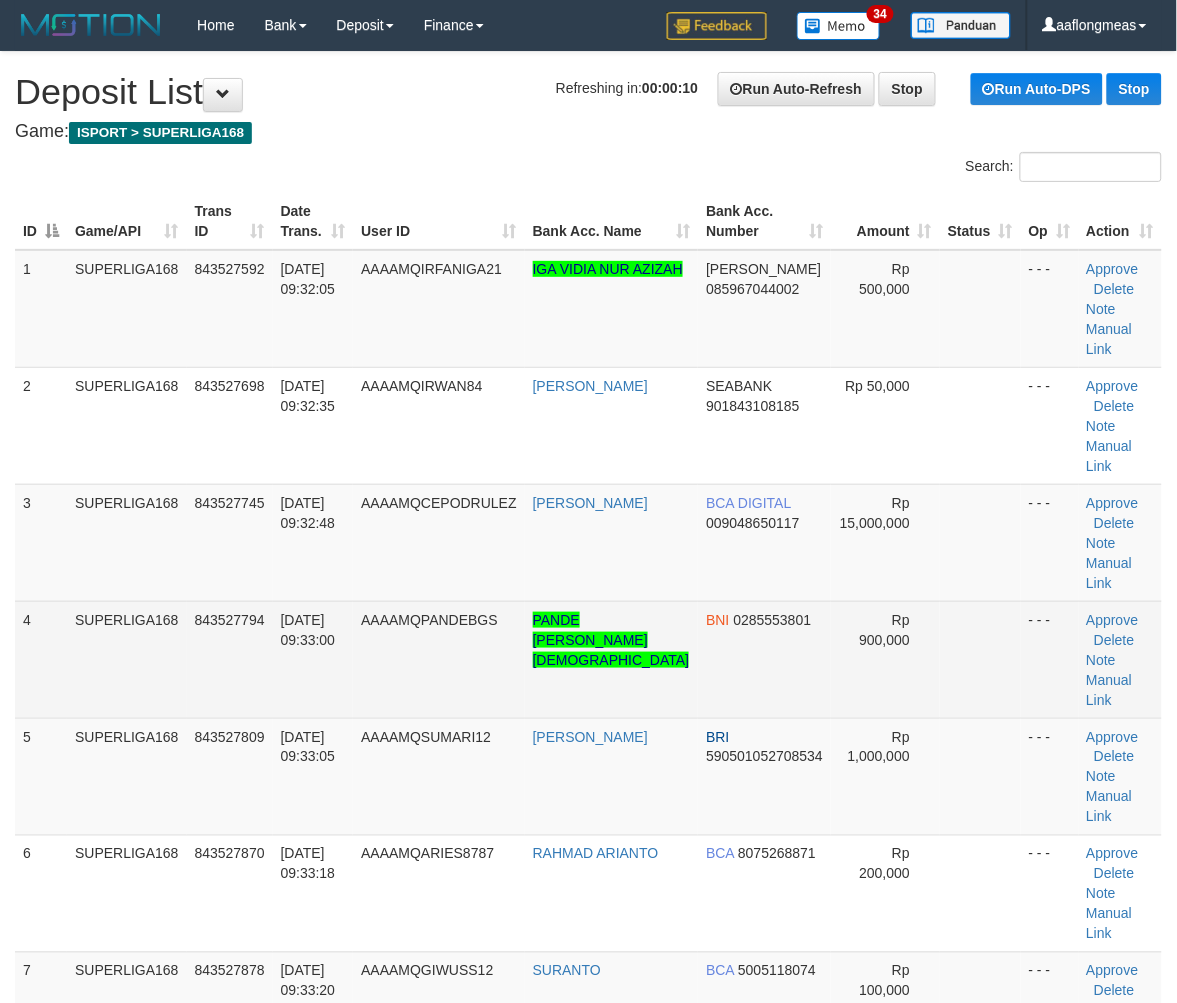 drag, startPoint x: 887, startPoint y: 587, endPoint x: 995, endPoint y: 590, distance: 108.04166 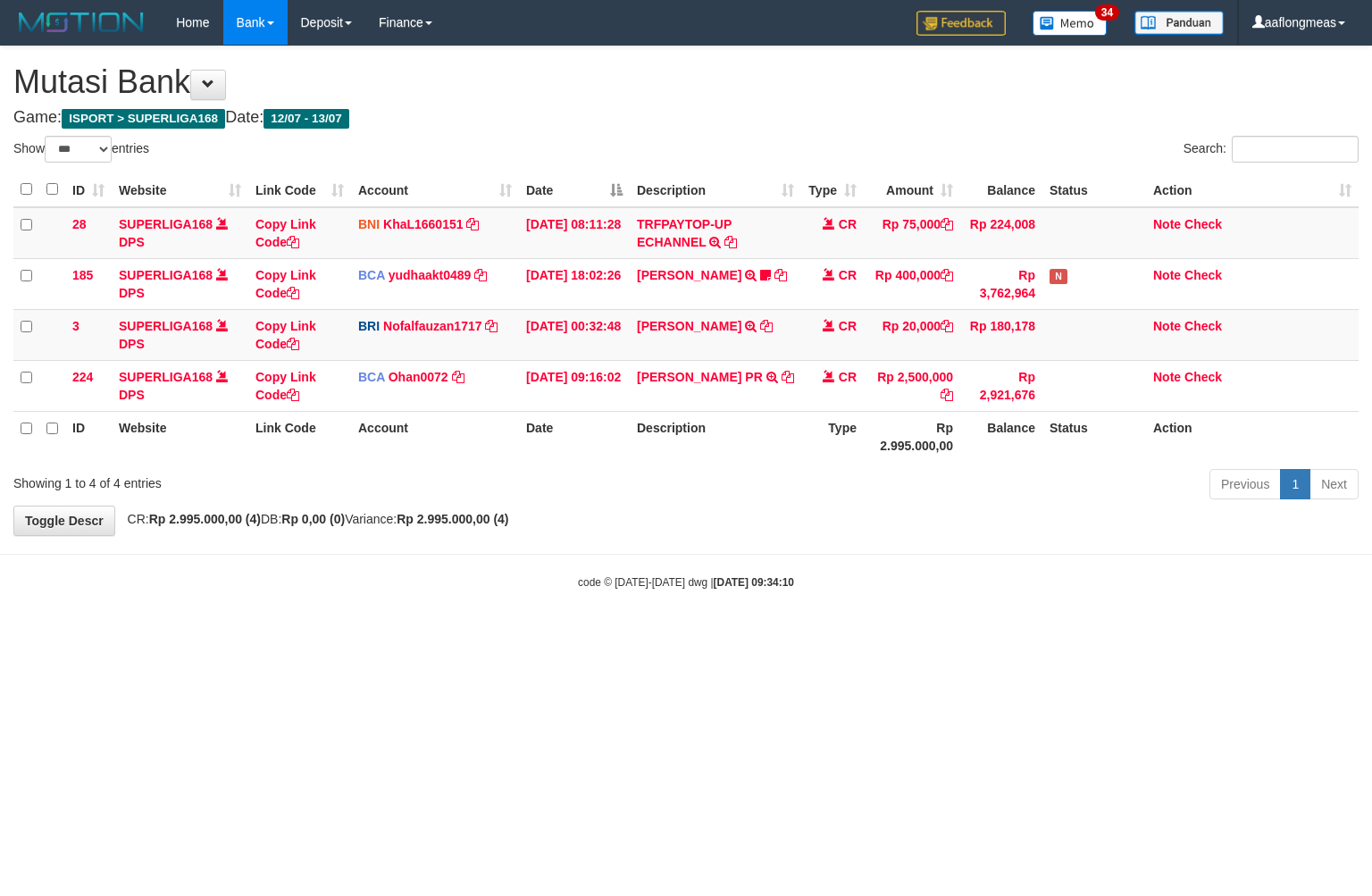 select on "***" 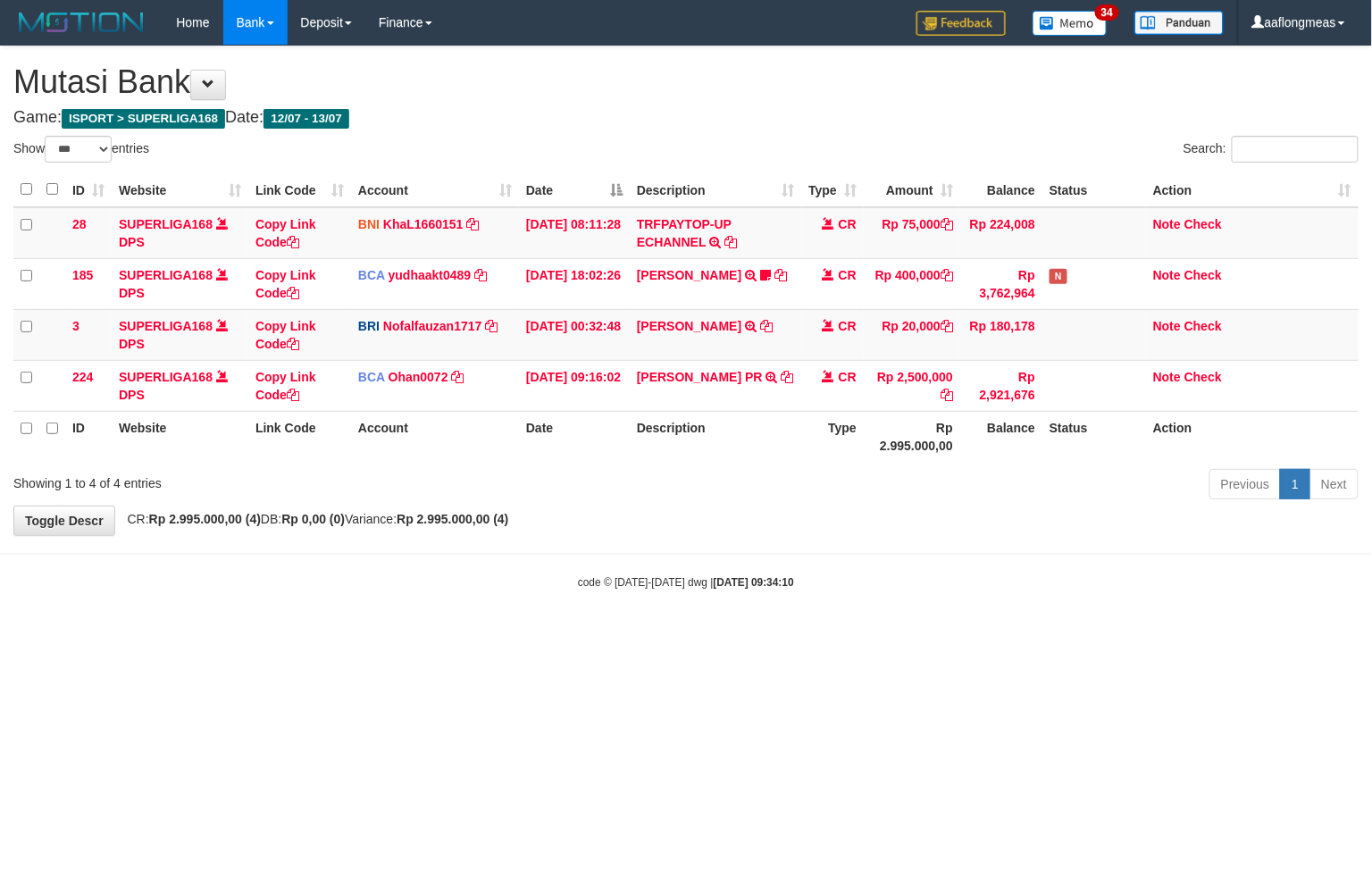 click on "Toggle navigation
Home
Bank
Account List
Load
By Website
Group
[ISPORT]													SUPERLIGA168
By Load Group (DPS)
34" at bounding box center (686, 317) 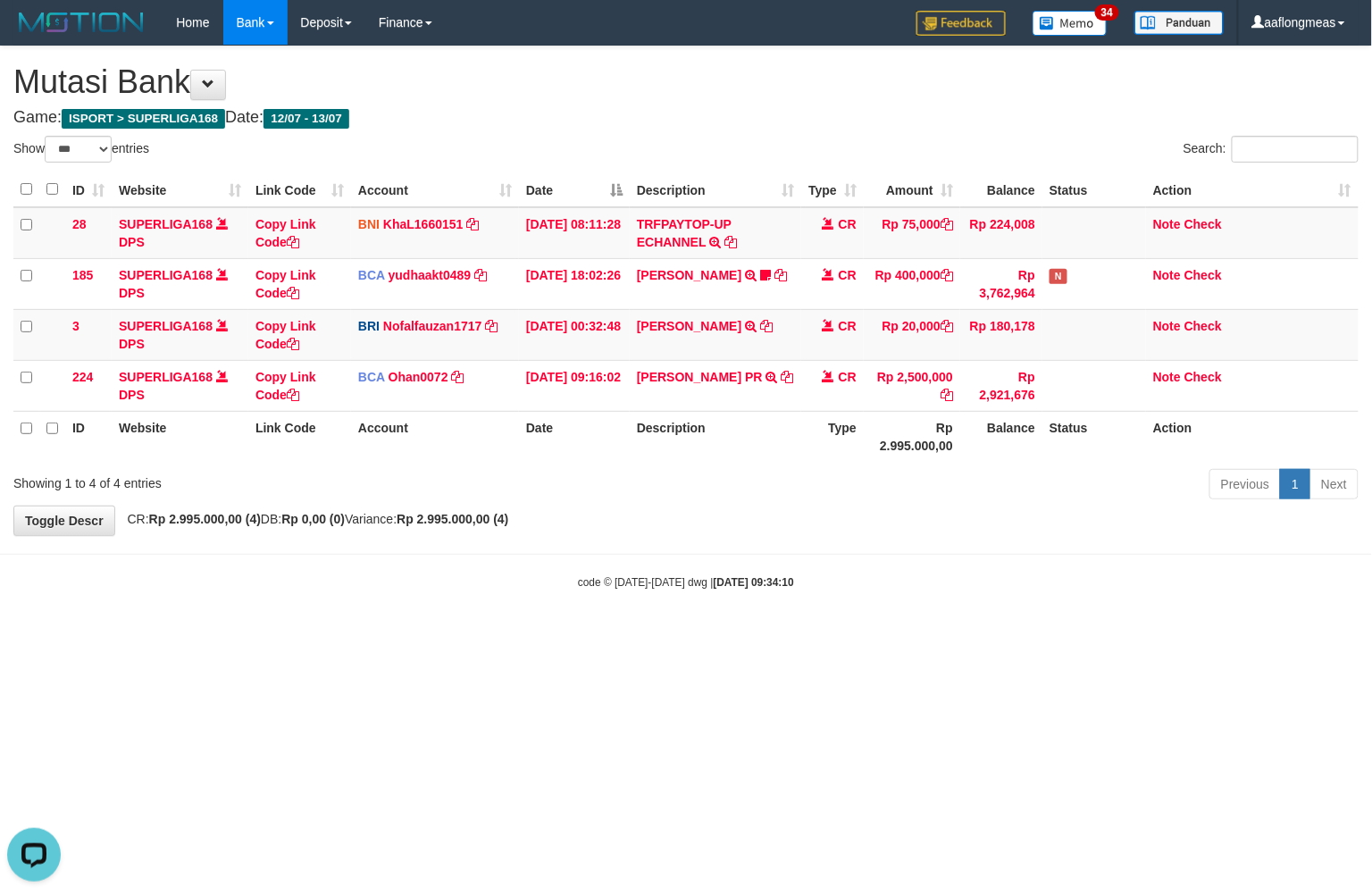 scroll, scrollTop: 0, scrollLeft: 0, axis: both 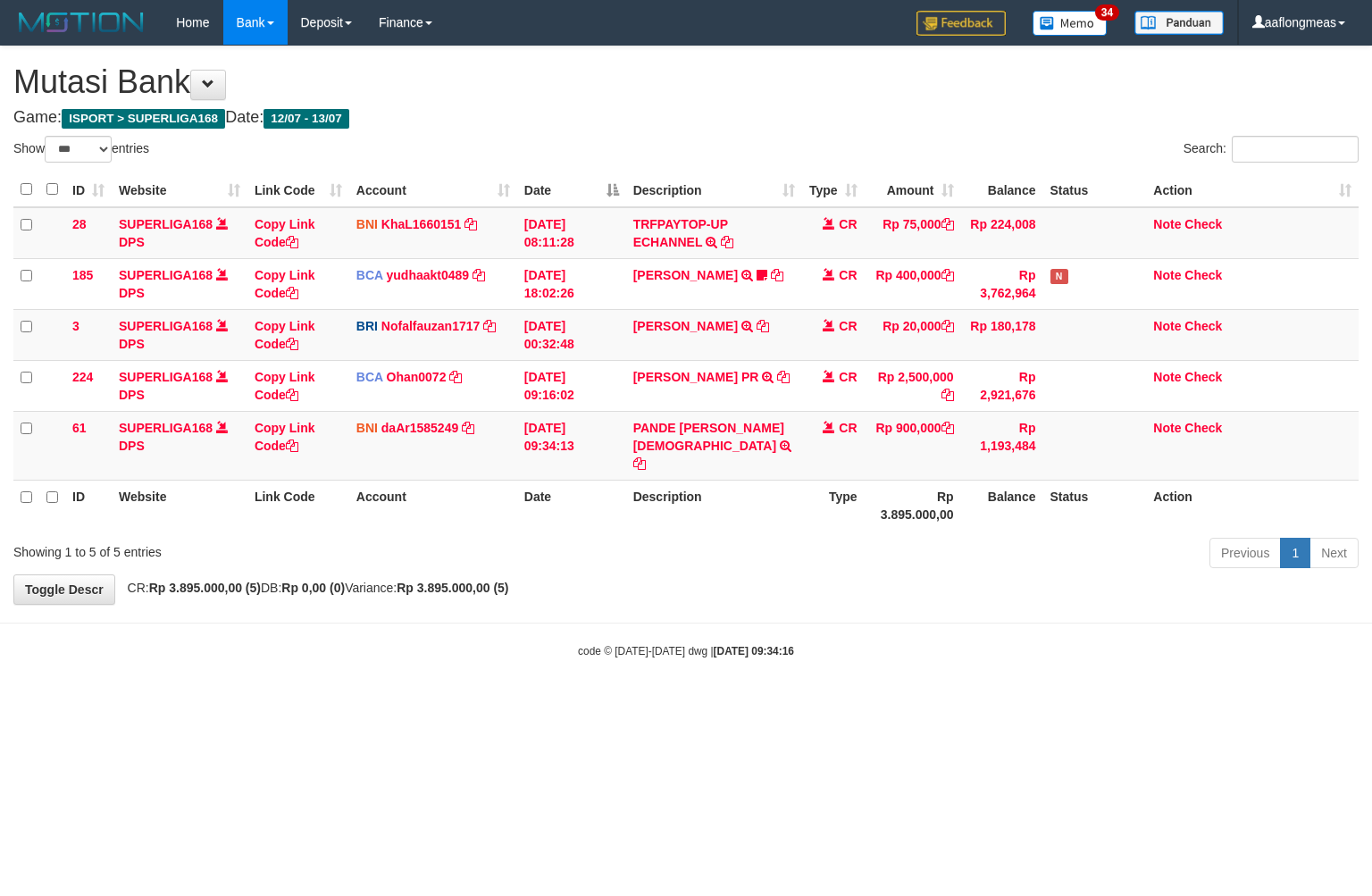 select on "***" 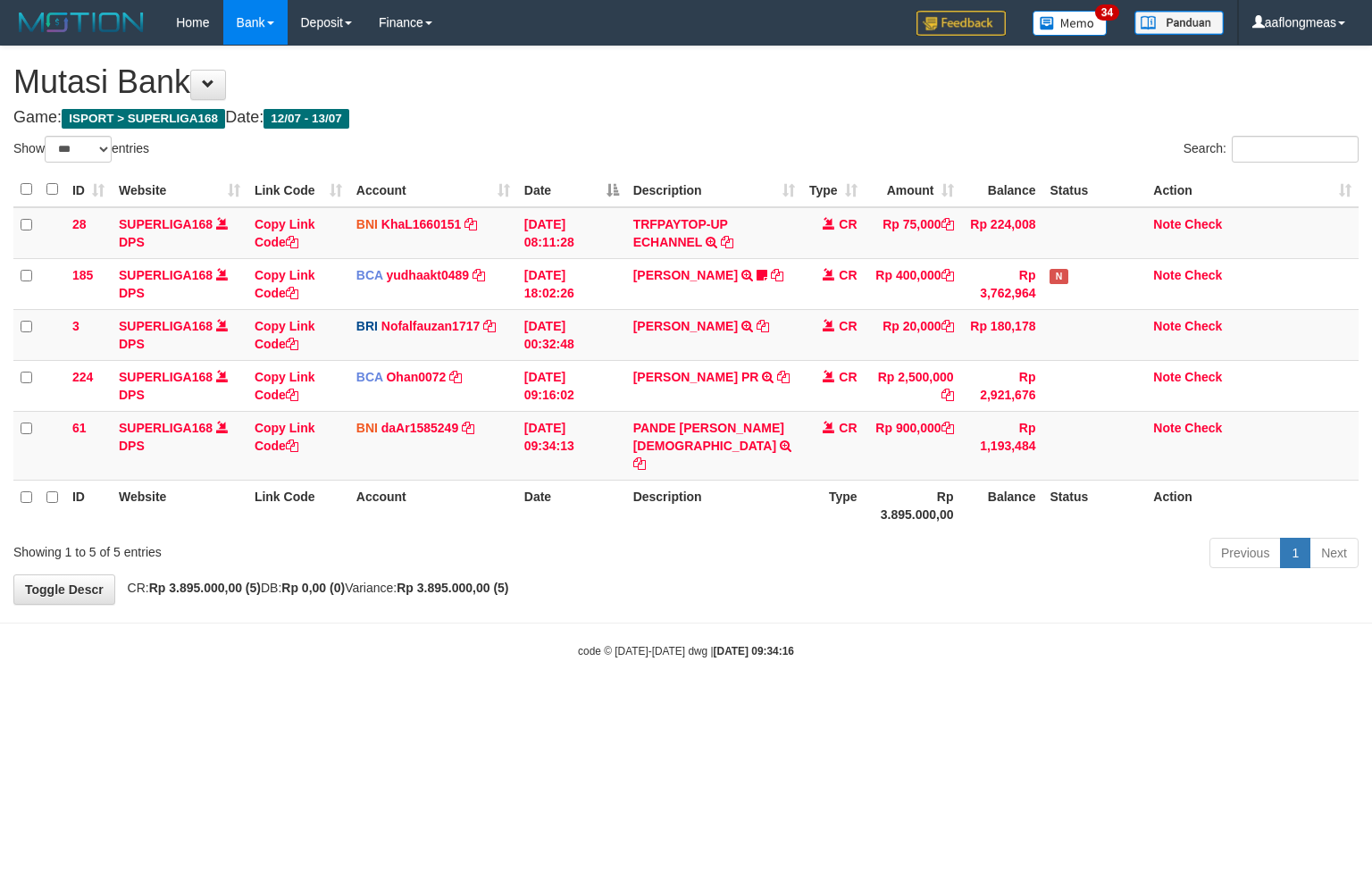 scroll, scrollTop: 0, scrollLeft: 0, axis: both 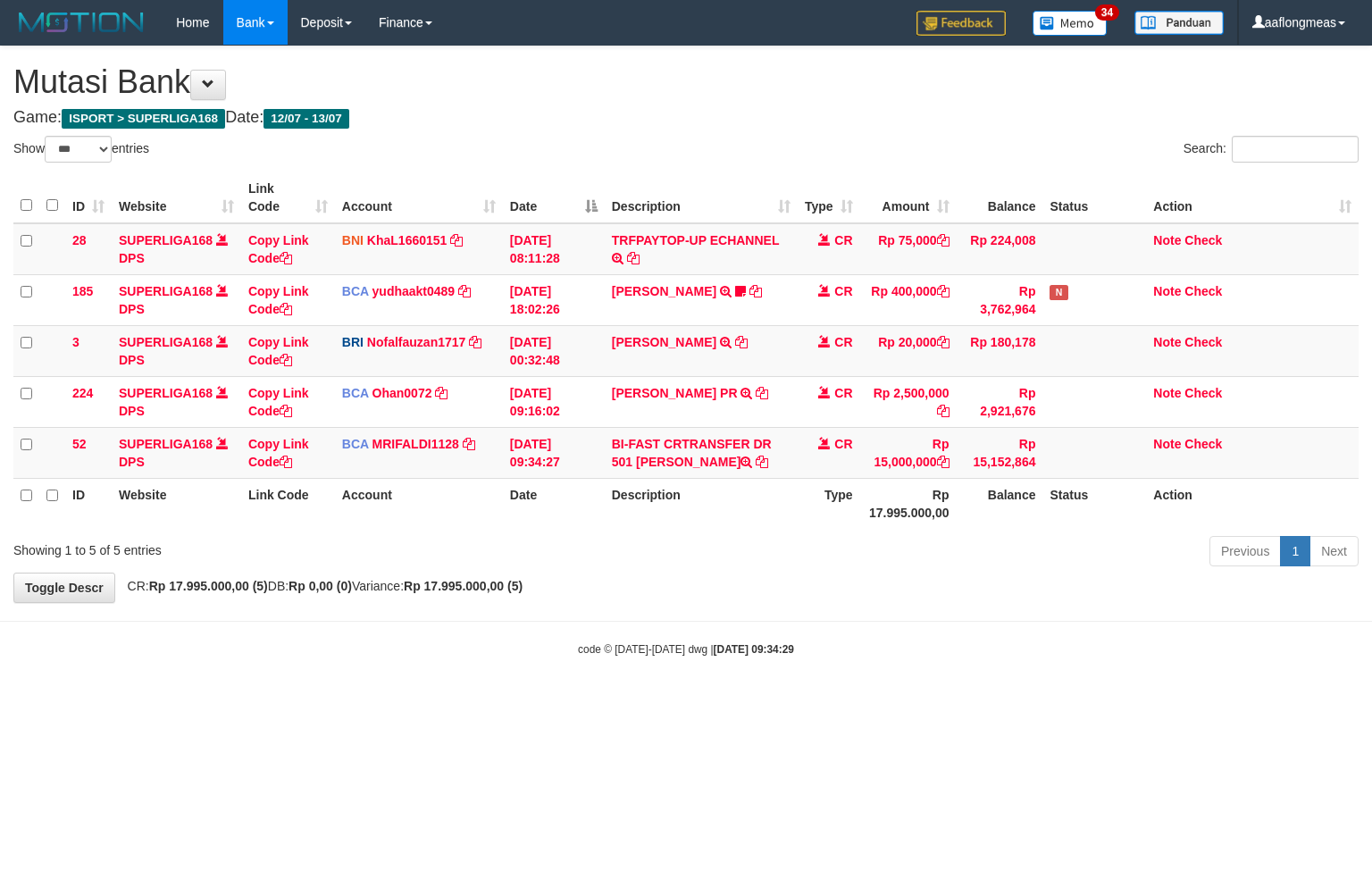 select on "***" 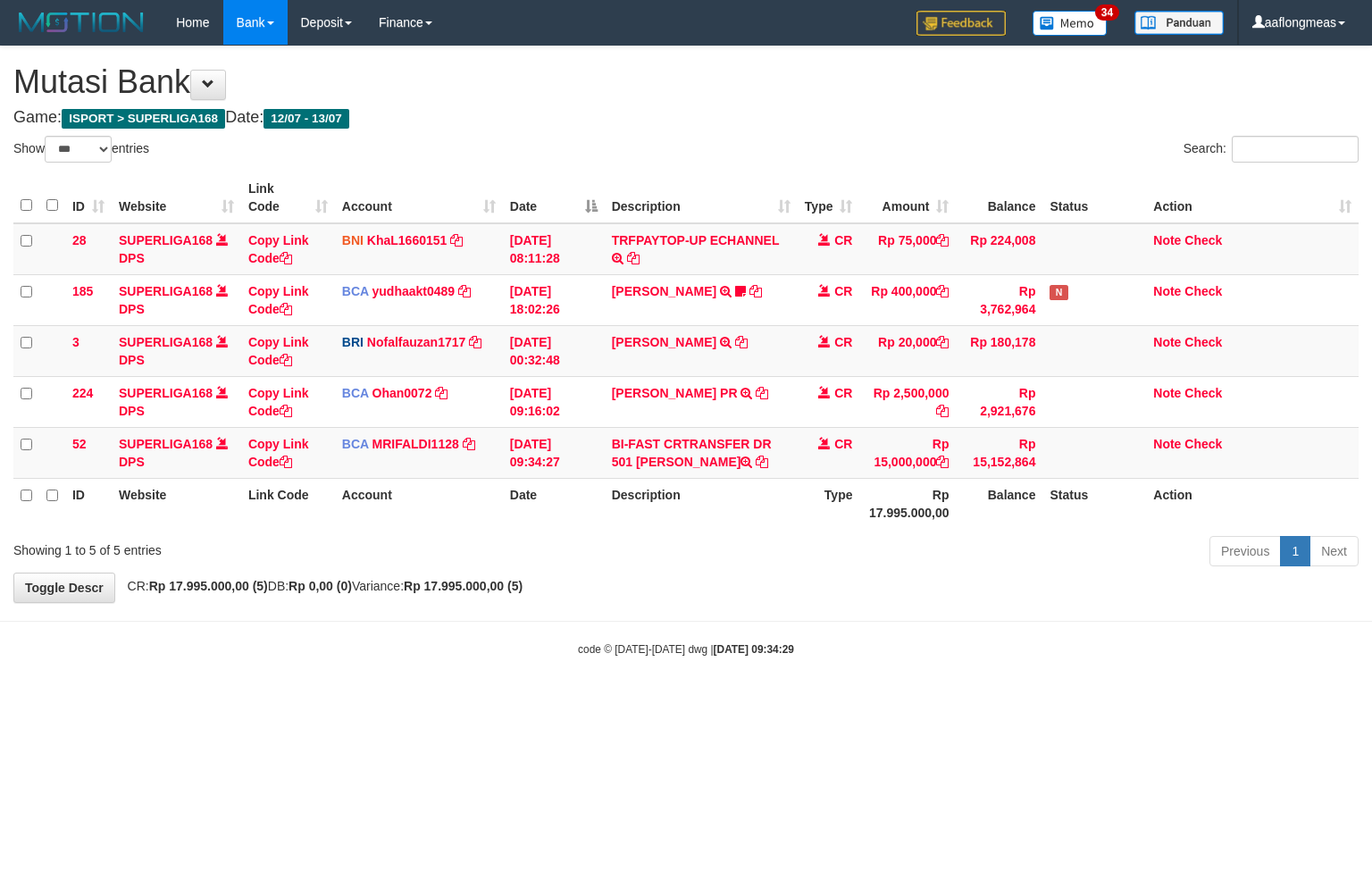 scroll, scrollTop: 0, scrollLeft: 0, axis: both 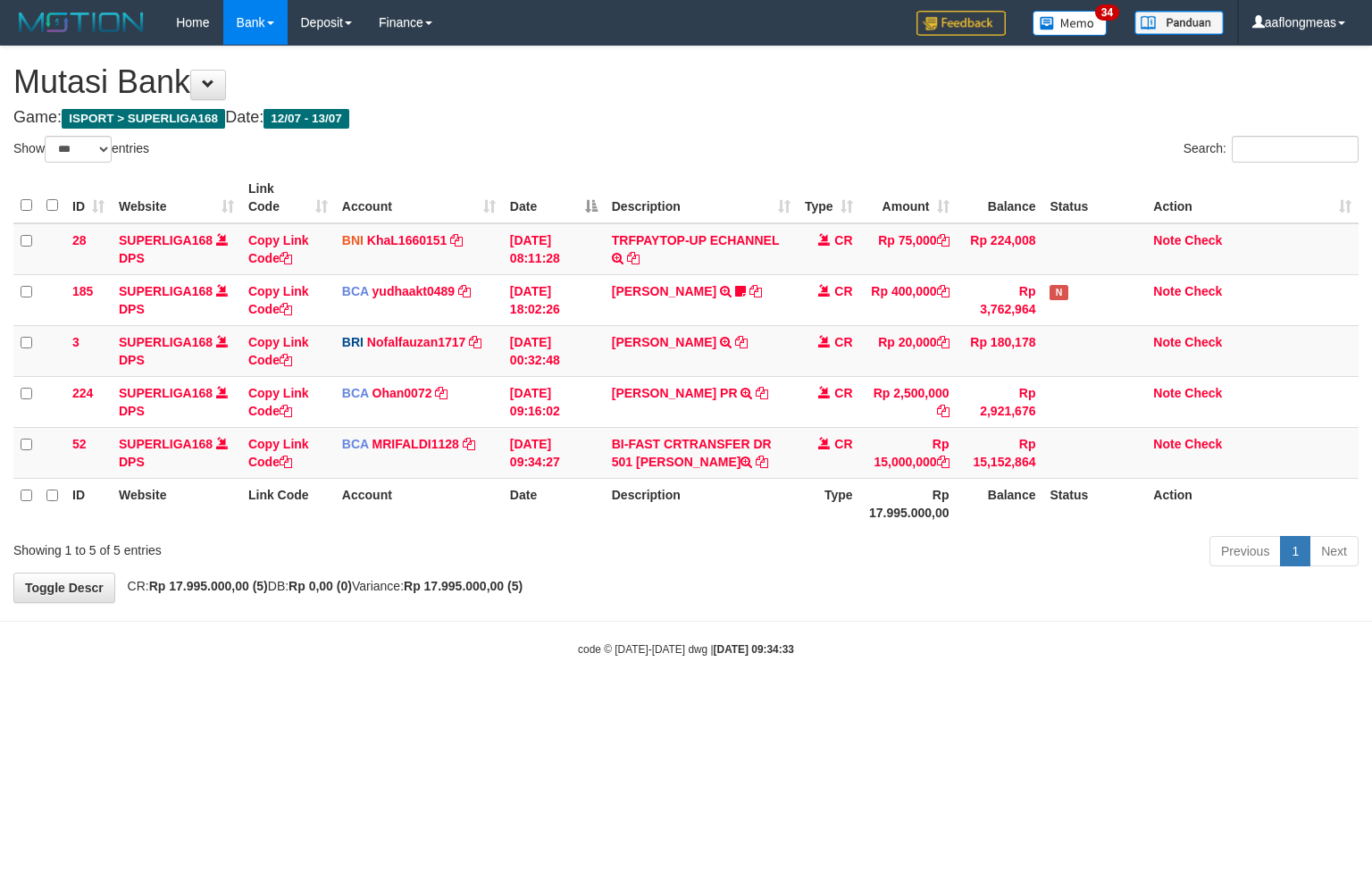 select on "***" 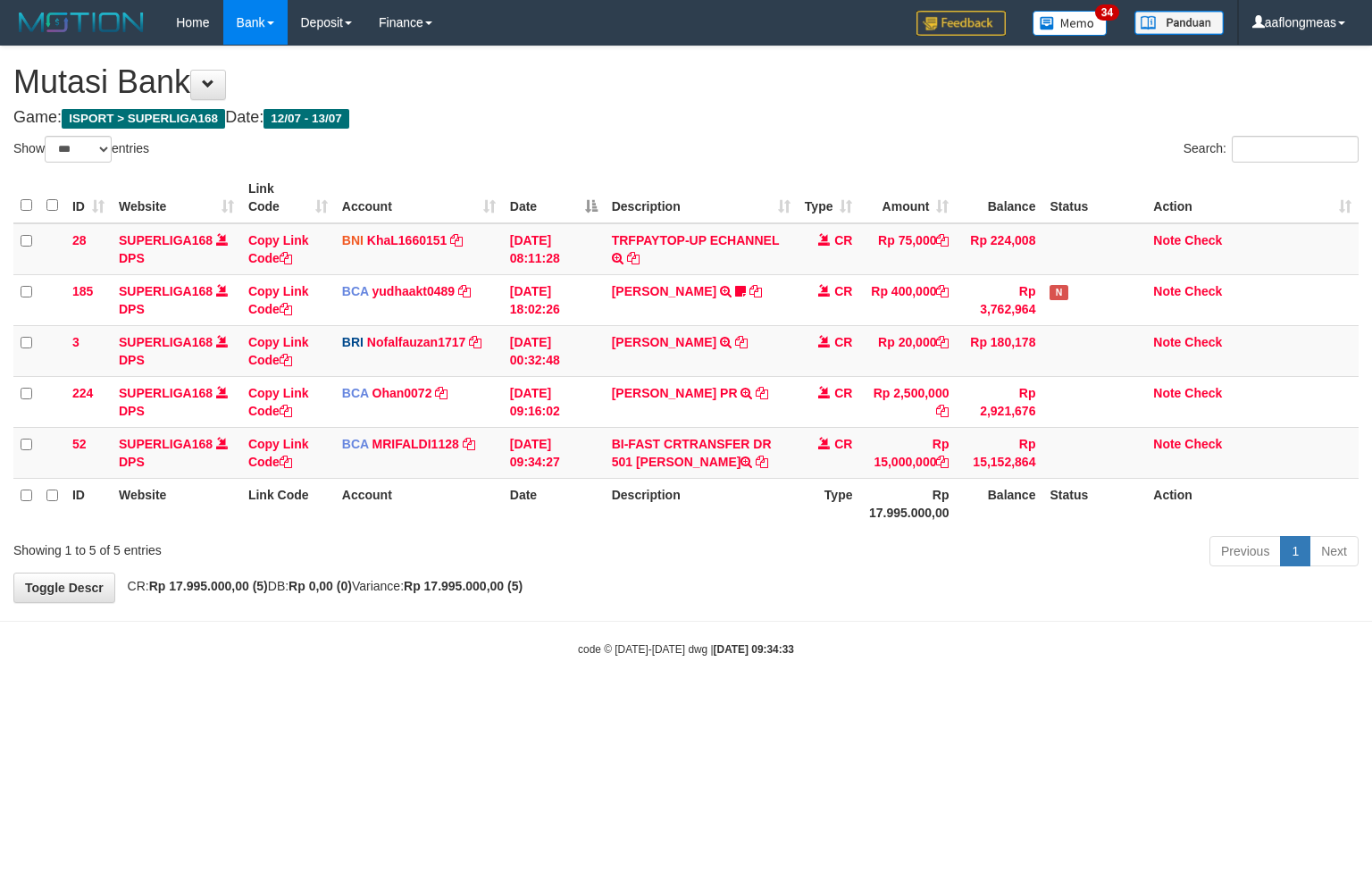 scroll, scrollTop: 0, scrollLeft: 0, axis: both 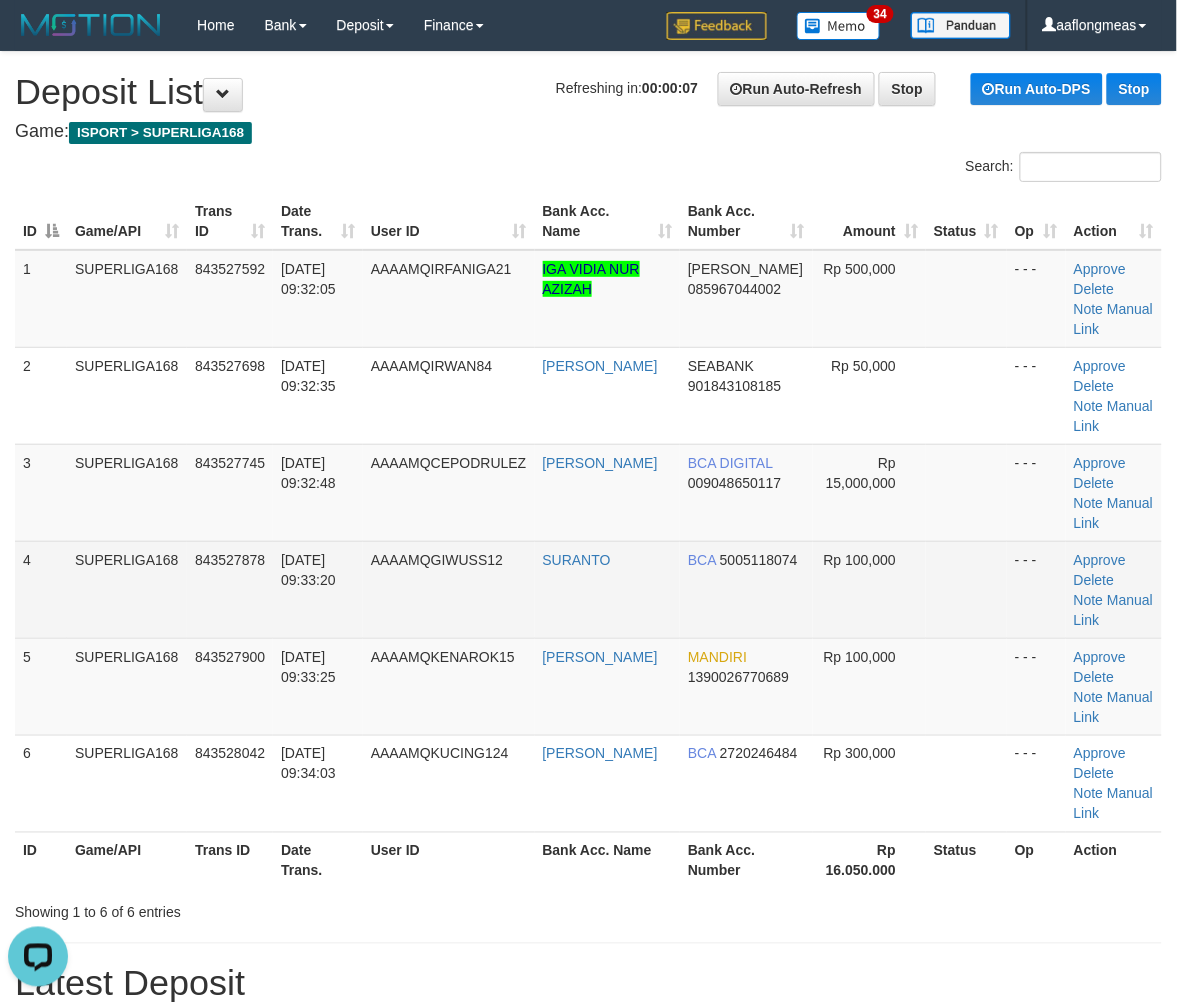 click at bounding box center (966, 589) 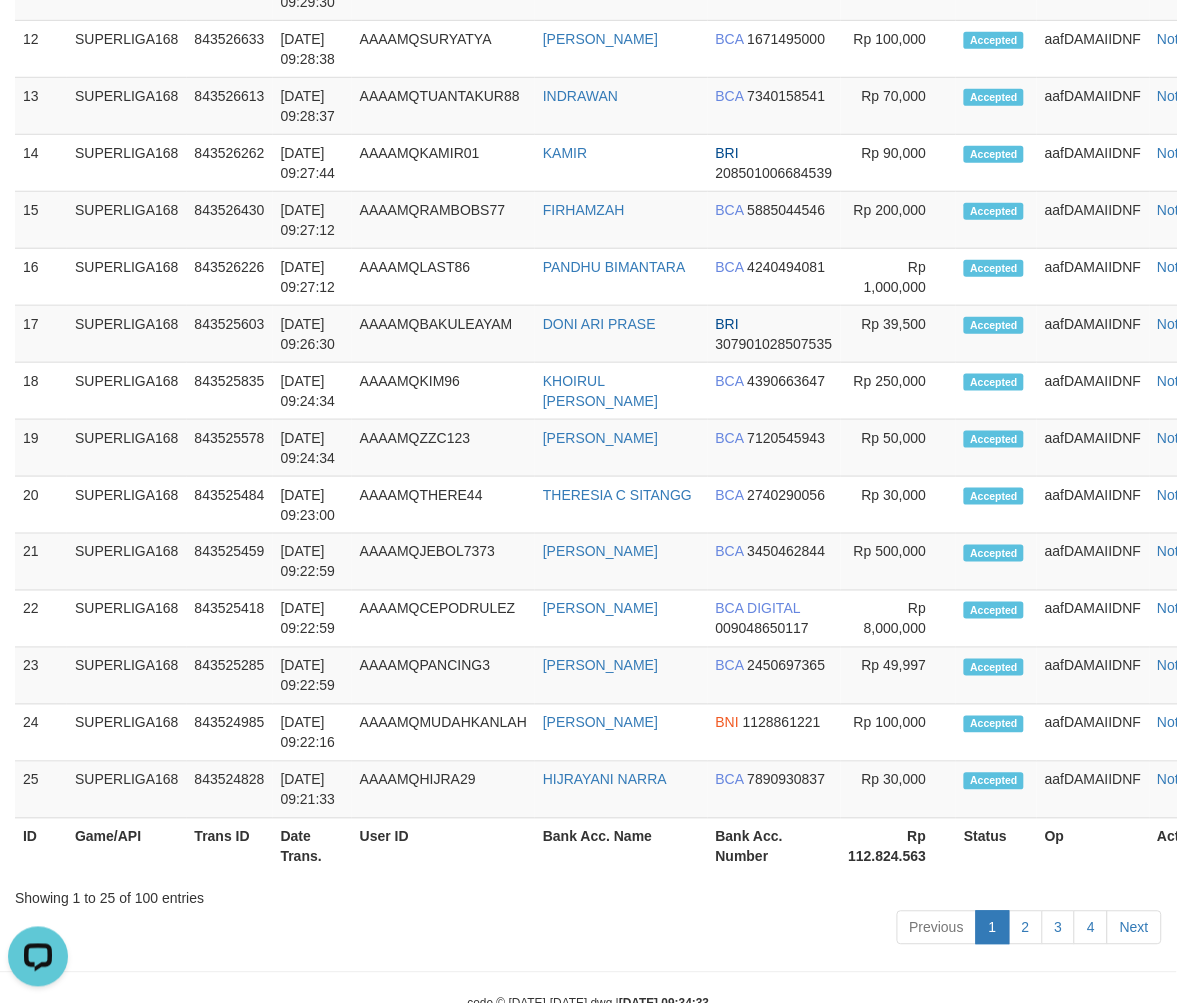 scroll, scrollTop: 0, scrollLeft: 0, axis: both 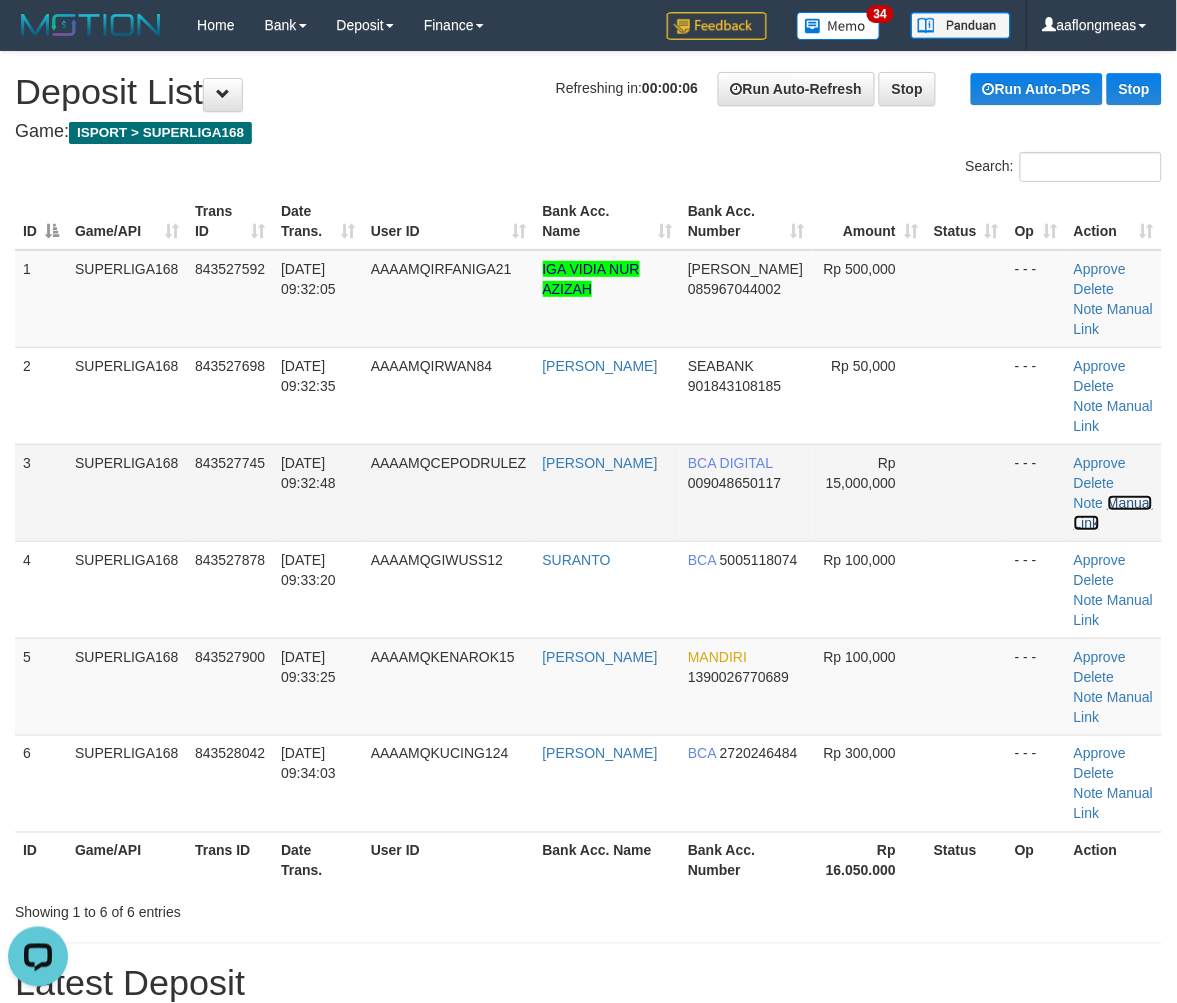 click on "Manual Link" at bounding box center [1113, 513] 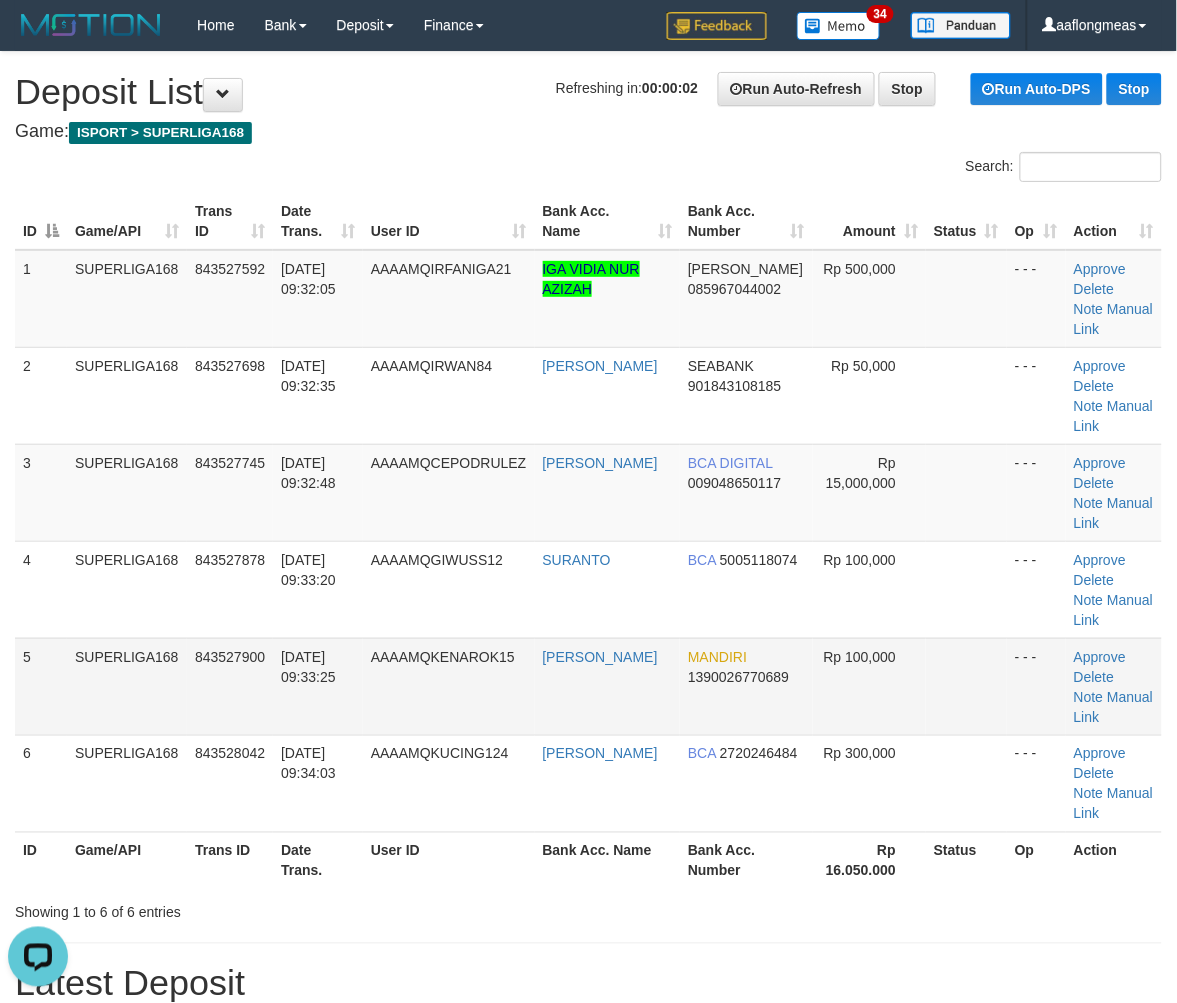click at bounding box center [966, 686] 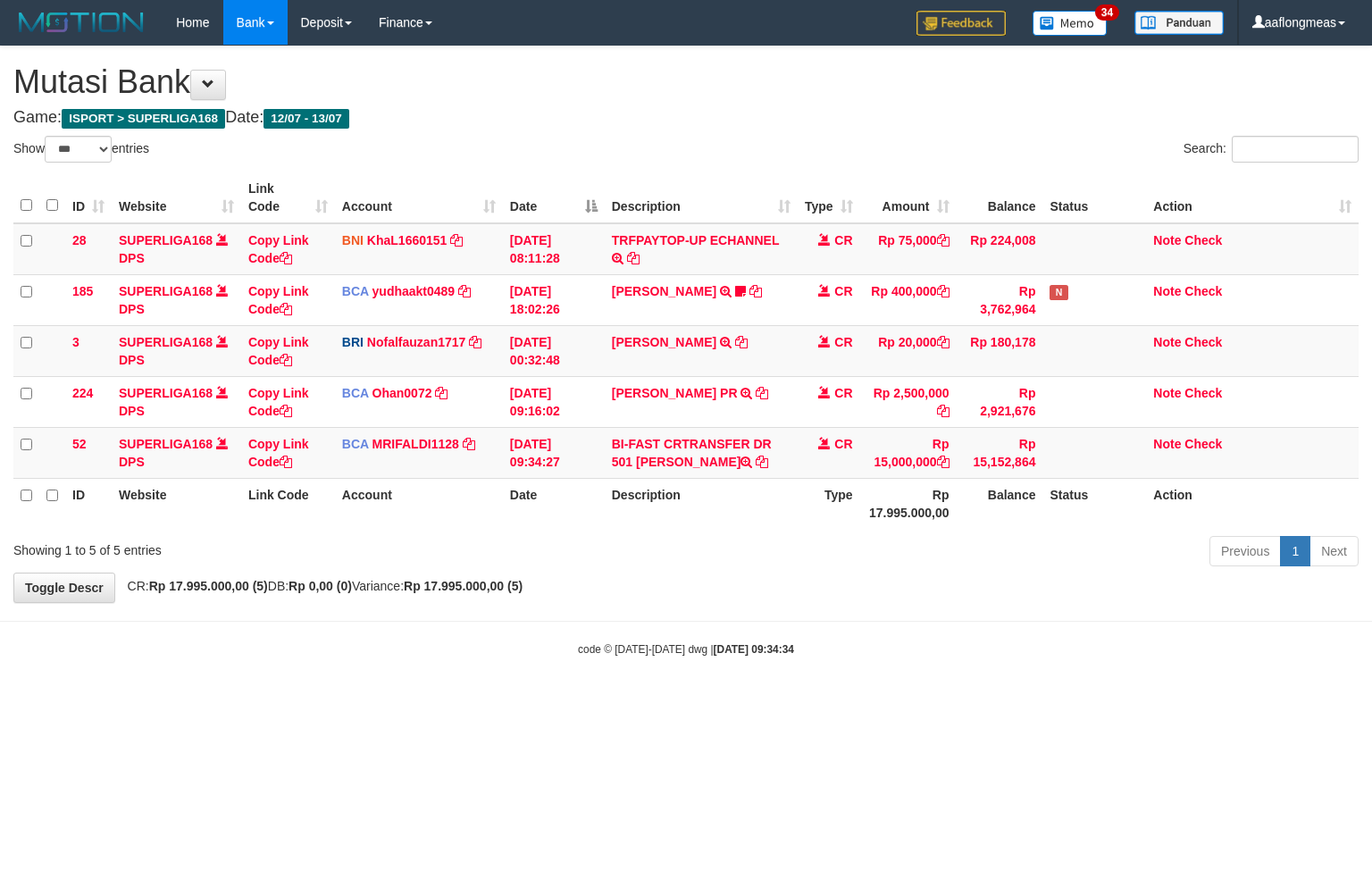 select on "***" 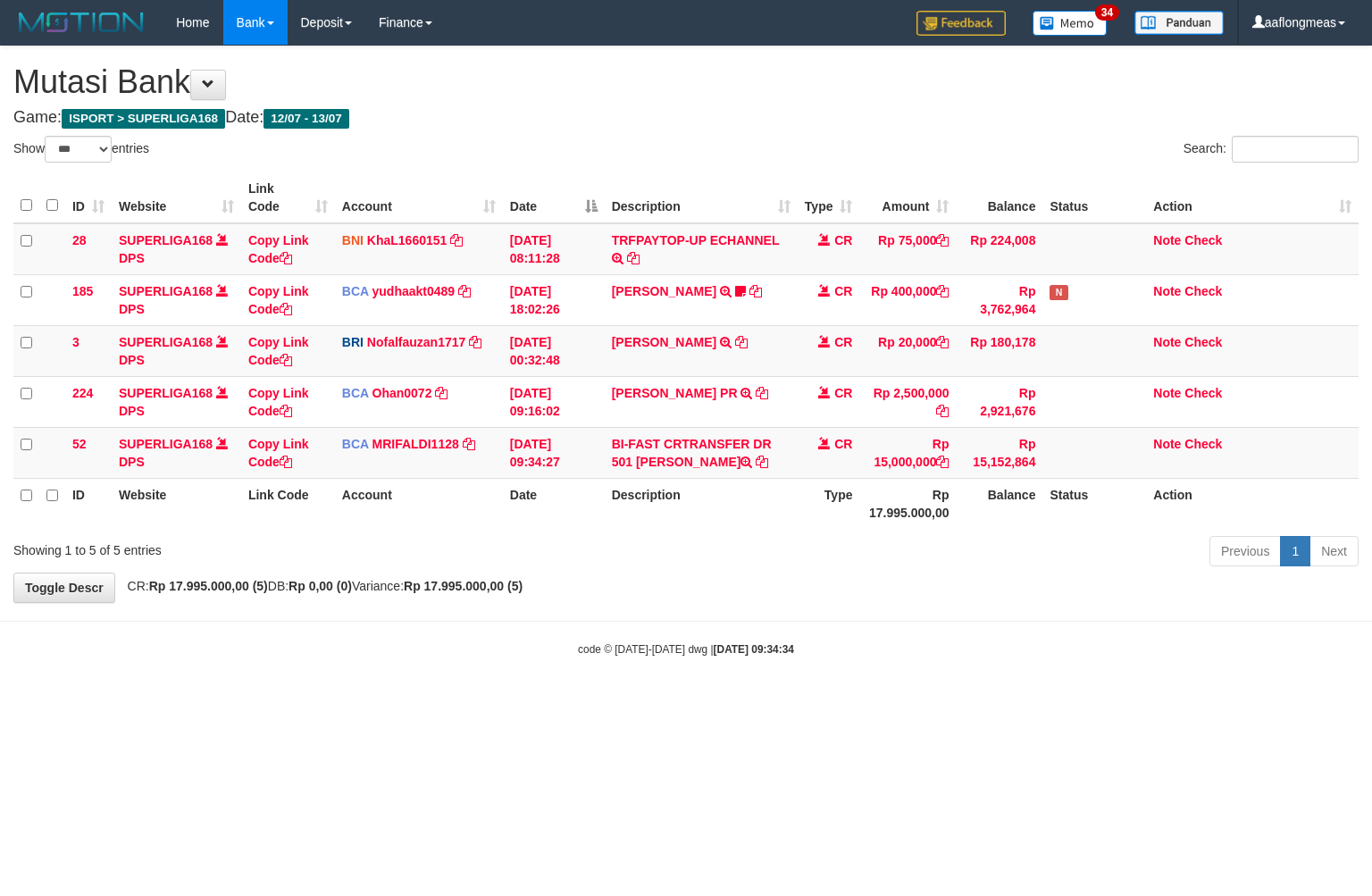 scroll, scrollTop: 0, scrollLeft: 0, axis: both 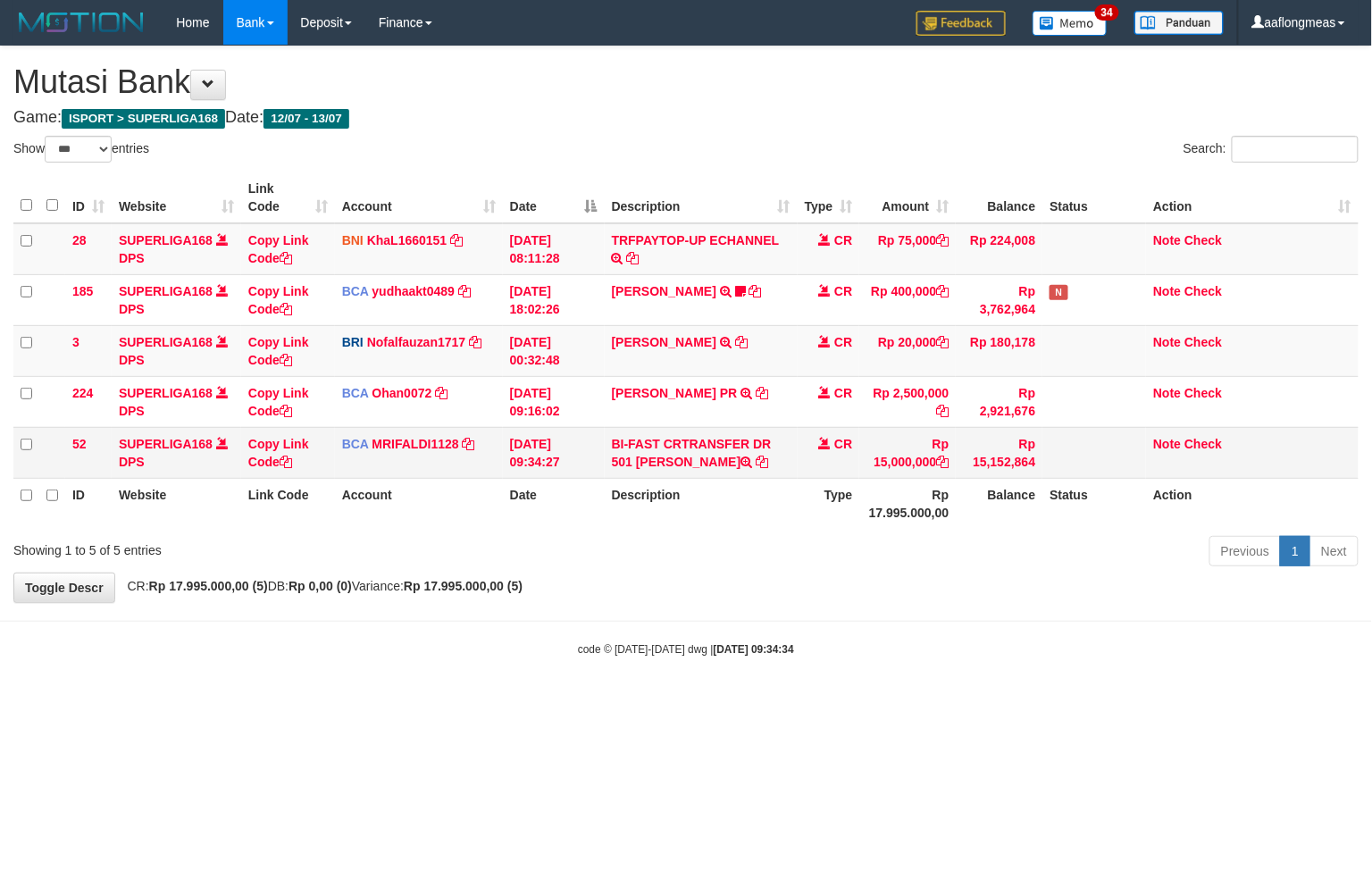 click on "BI-FAST CRTRANSFER DR 501 [PERSON_NAME]" at bounding box center (701, 452) 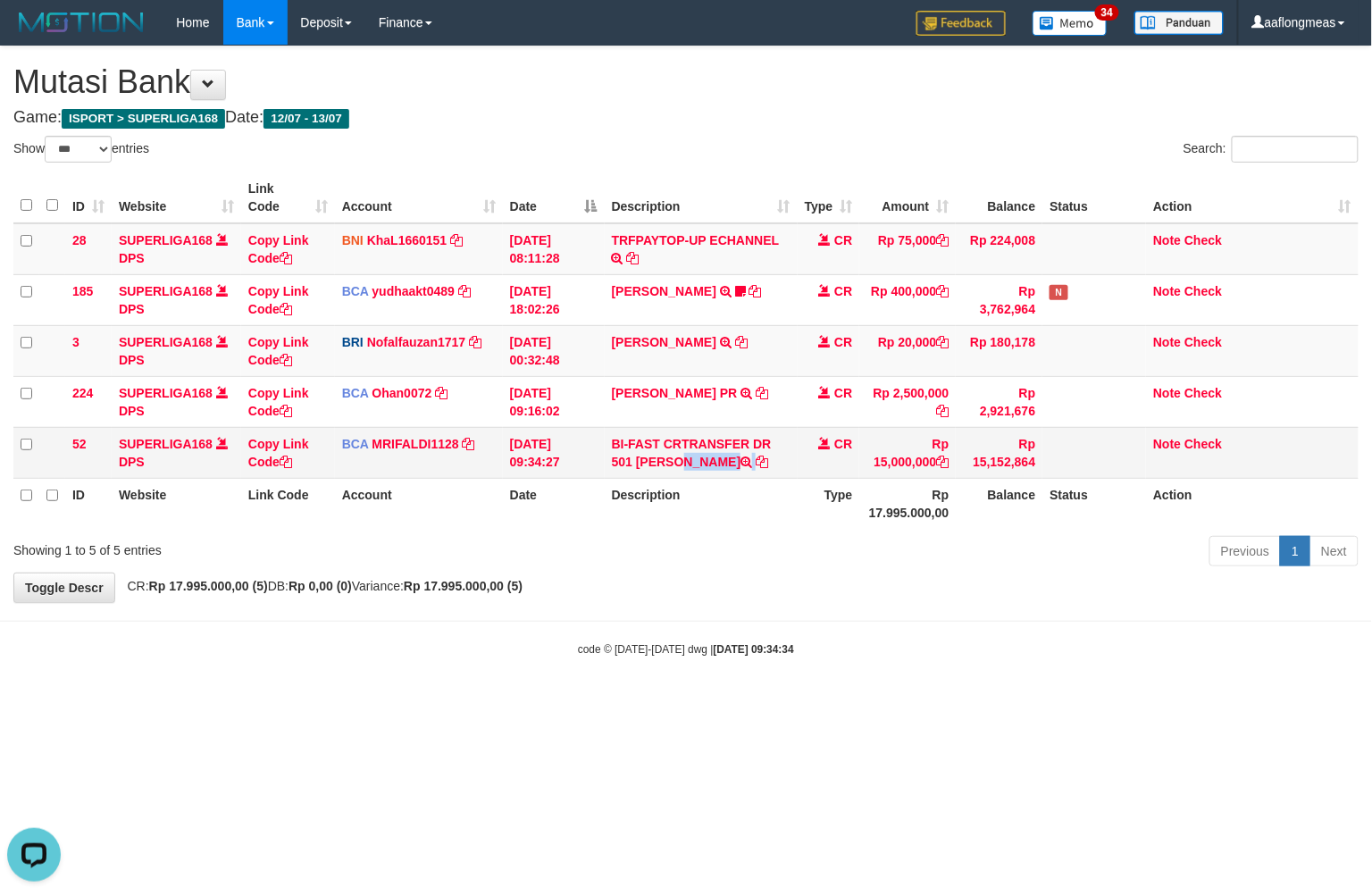 click on "BI-FAST CRTRANSFER DR 501 [PERSON_NAME]" at bounding box center [701, 452] 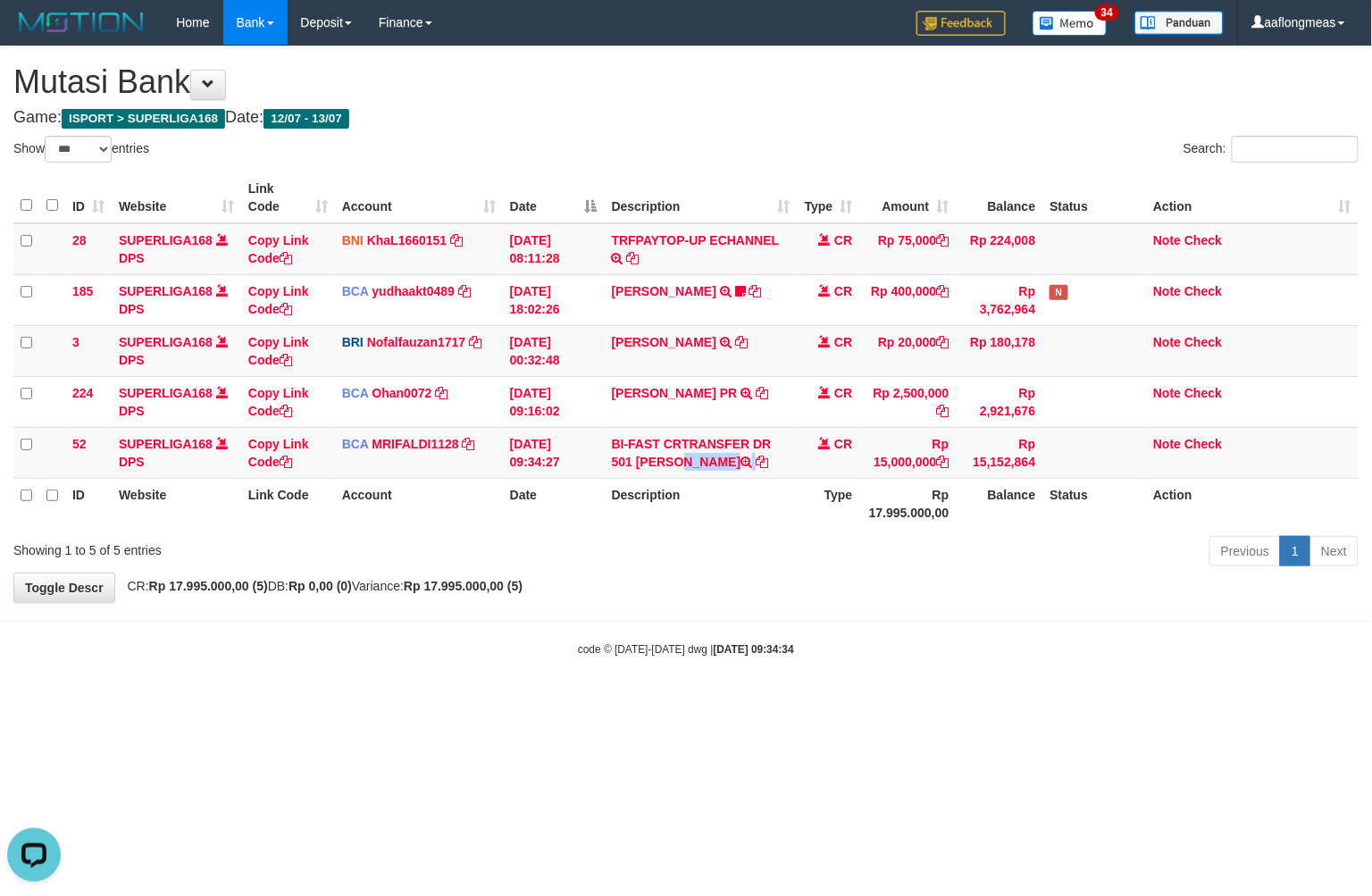 copy on "ALFREDO" 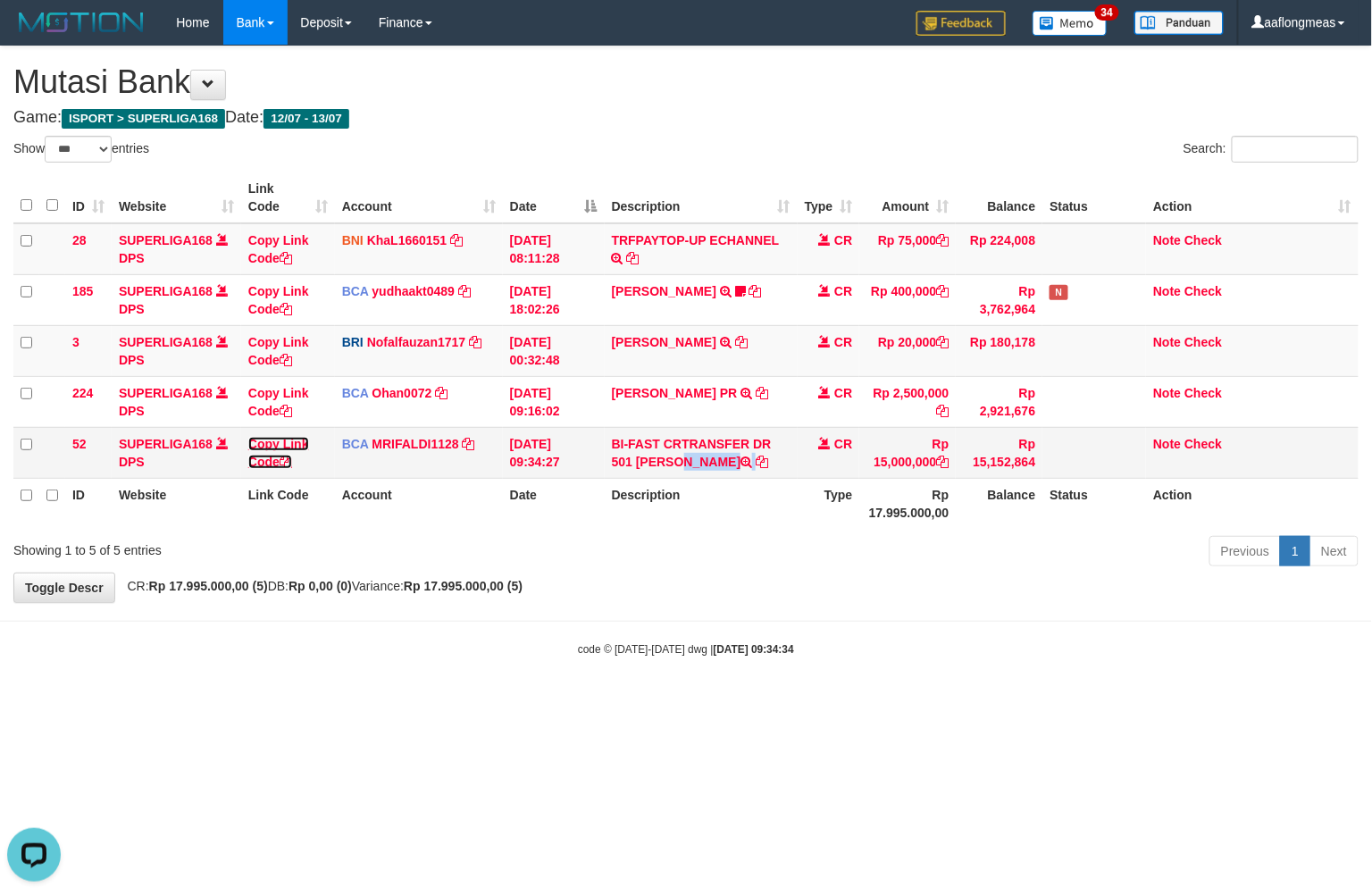 click on "Copy Link Code" at bounding box center [279, 453] 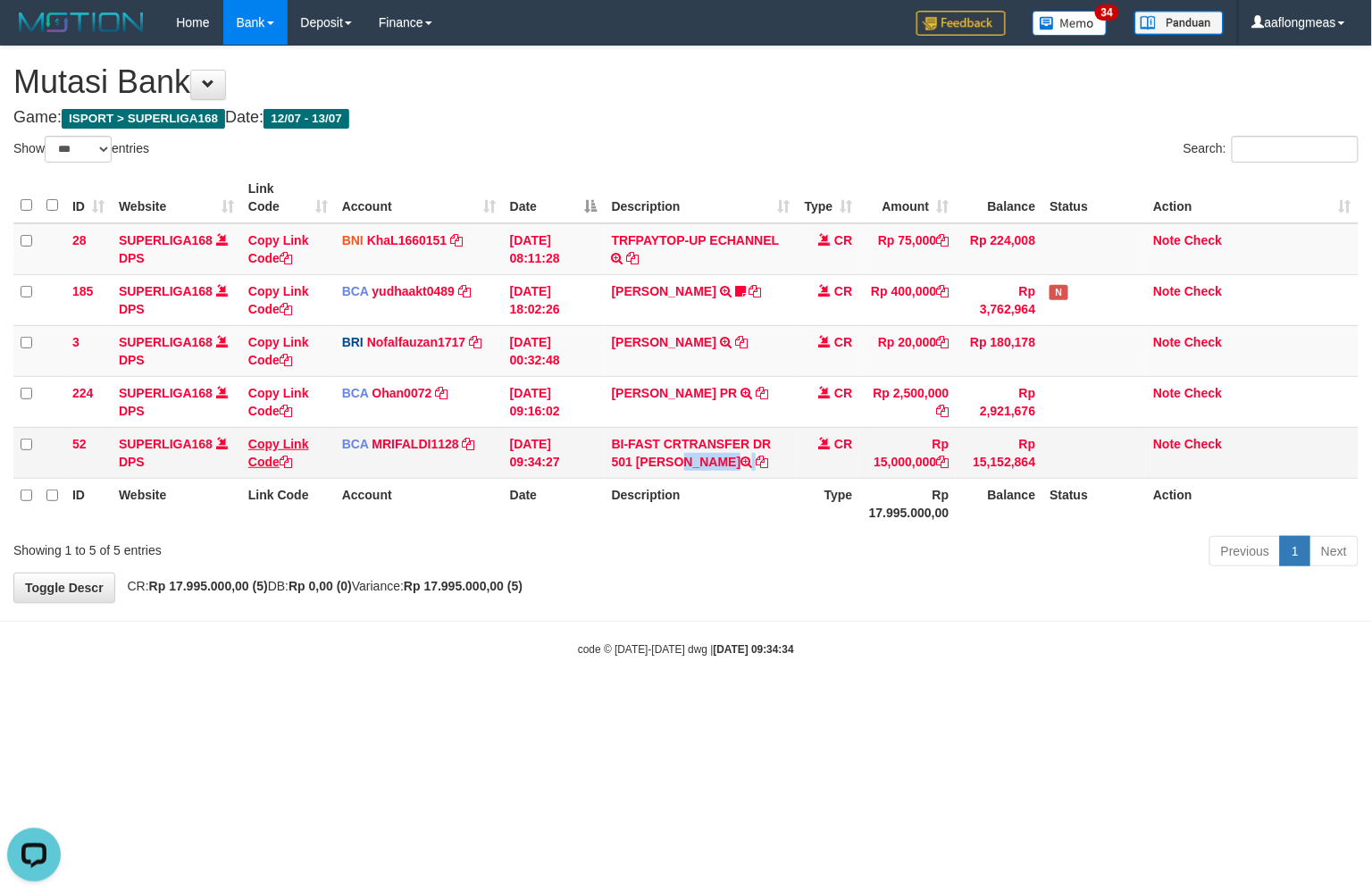 copy on "ALFREDO" 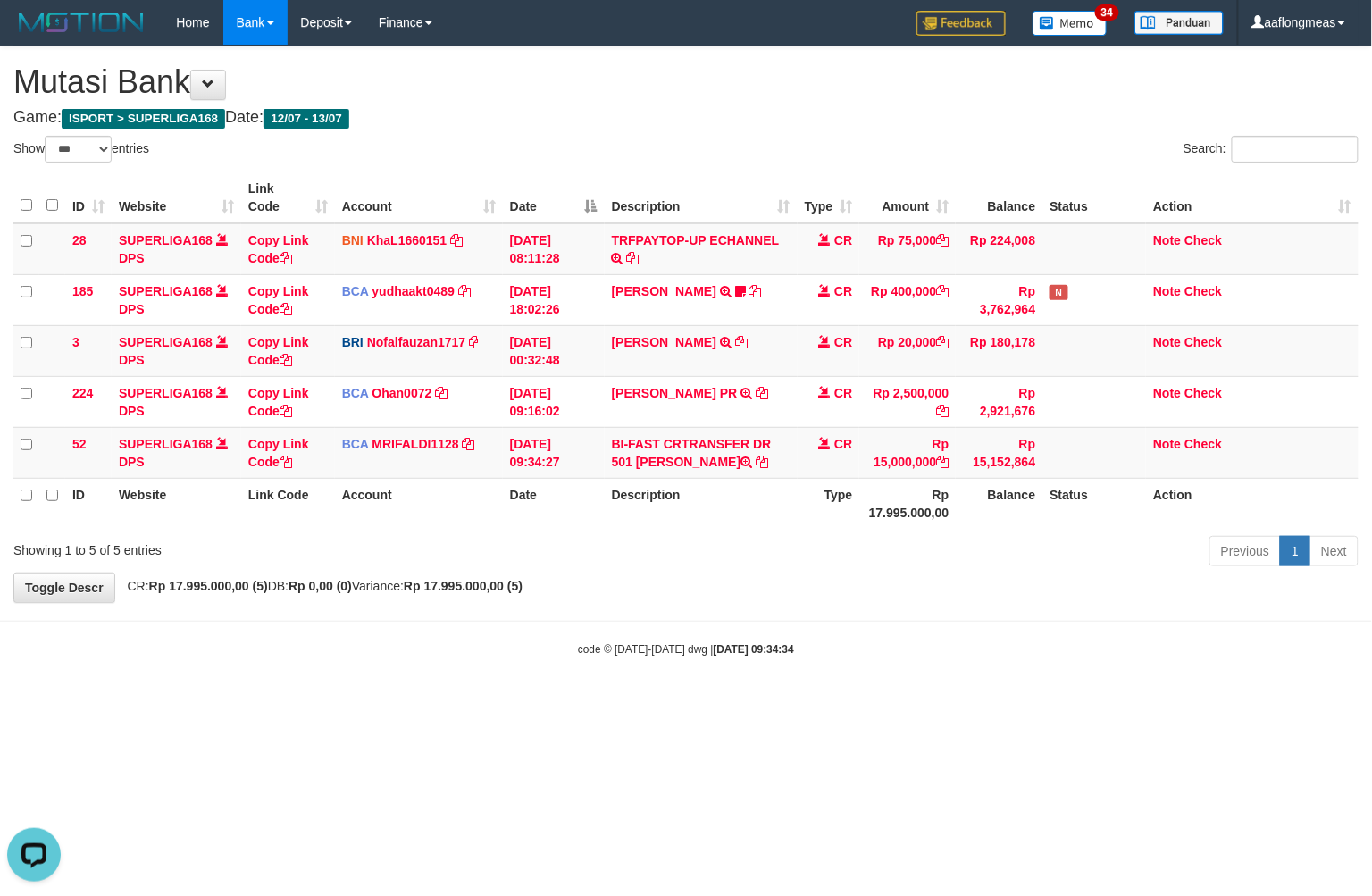 scroll, scrollTop: 245, scrollLeft: 0, axis: vertical 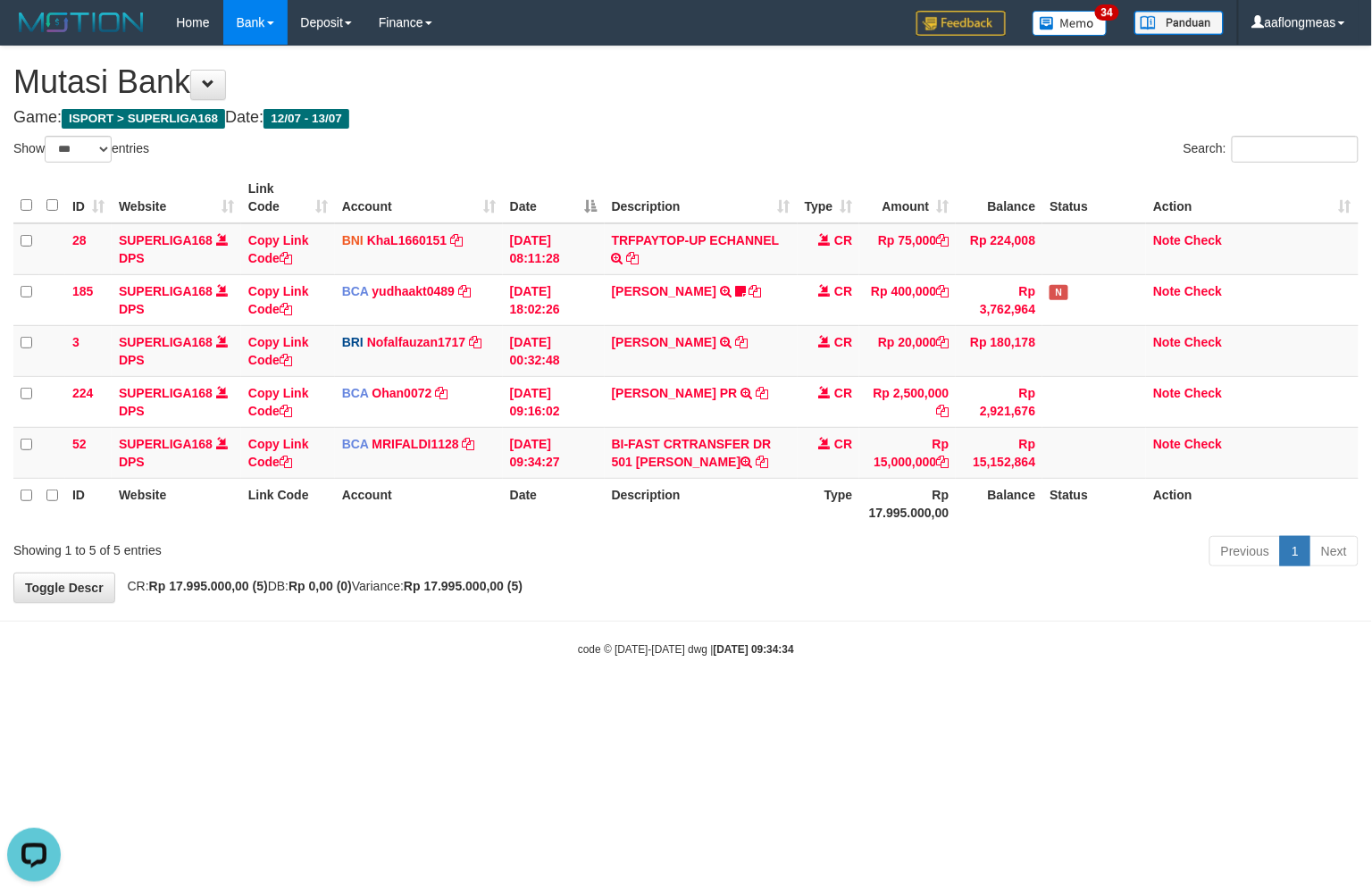 click on "Toggle navigation
Home
Bank
Account List
Load
By Website
Group
[ISPORT]													SUPERLIGA168
By Load Group (DPS)
34" at bounding box center (686, 351) 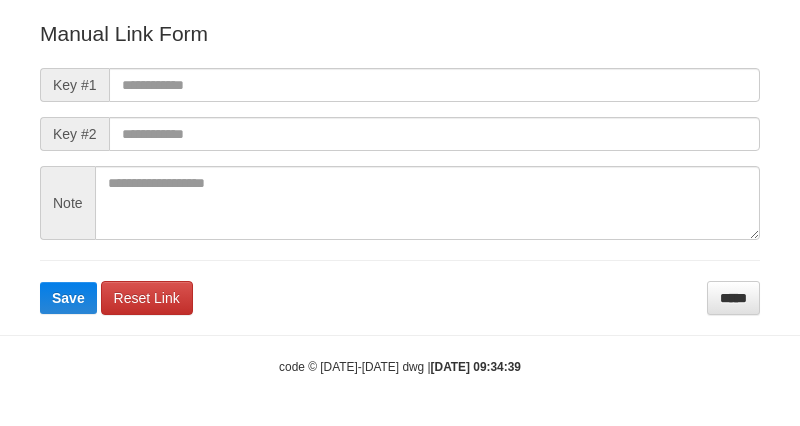scroll, scrollTop: 242, scrollLeft: 0, axis: vertical 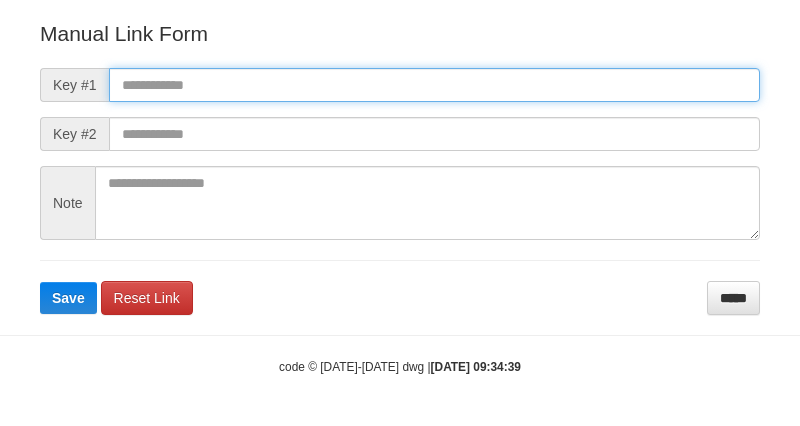 click at bounding box center [434, 85] 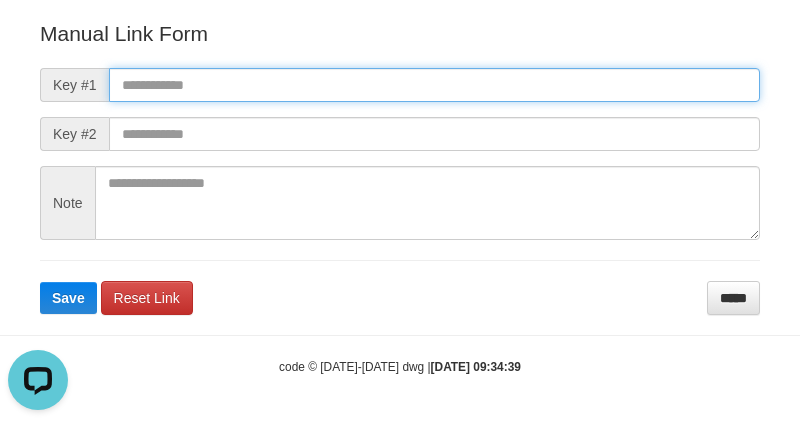 scroll, scrollTop: 0, scrollLeft: 0, axis: both 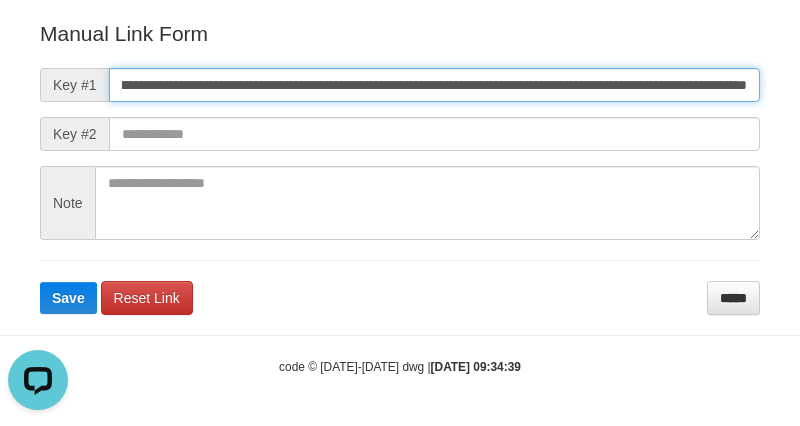 type on "**********" 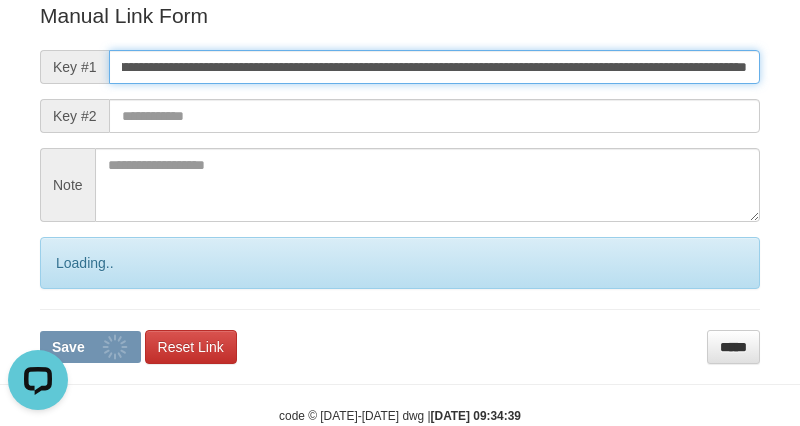 click on "Save" at bounding box center (90, 347) 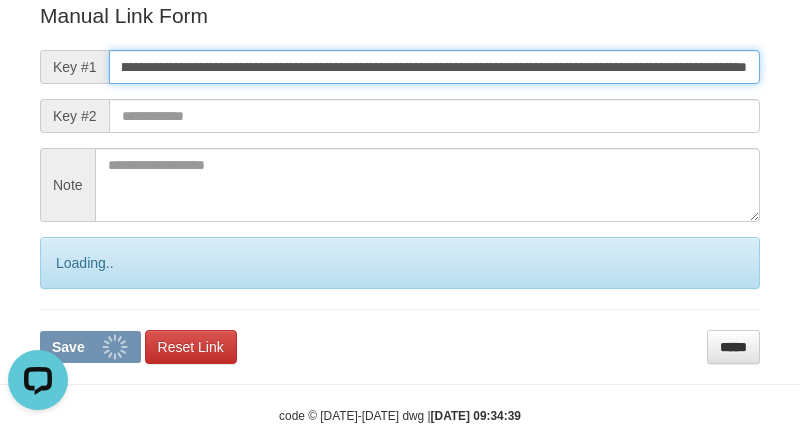 click on "Save" at bounding box center [90, 347] 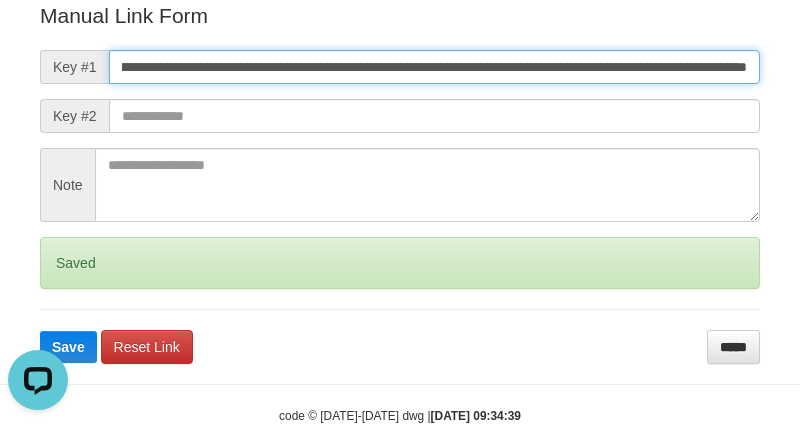 click on "Save" at bounding box center [68, 347] 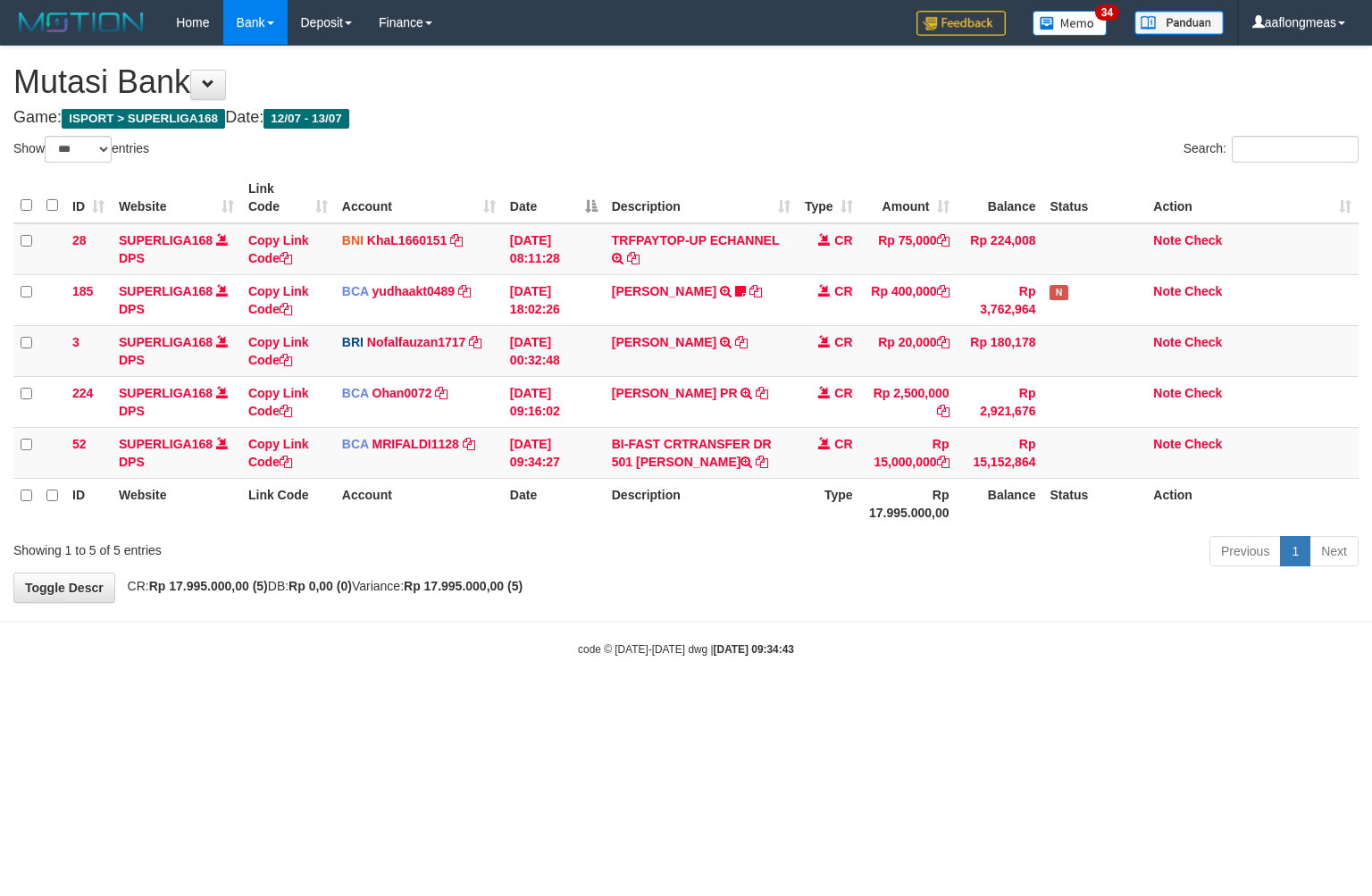 select on "***" 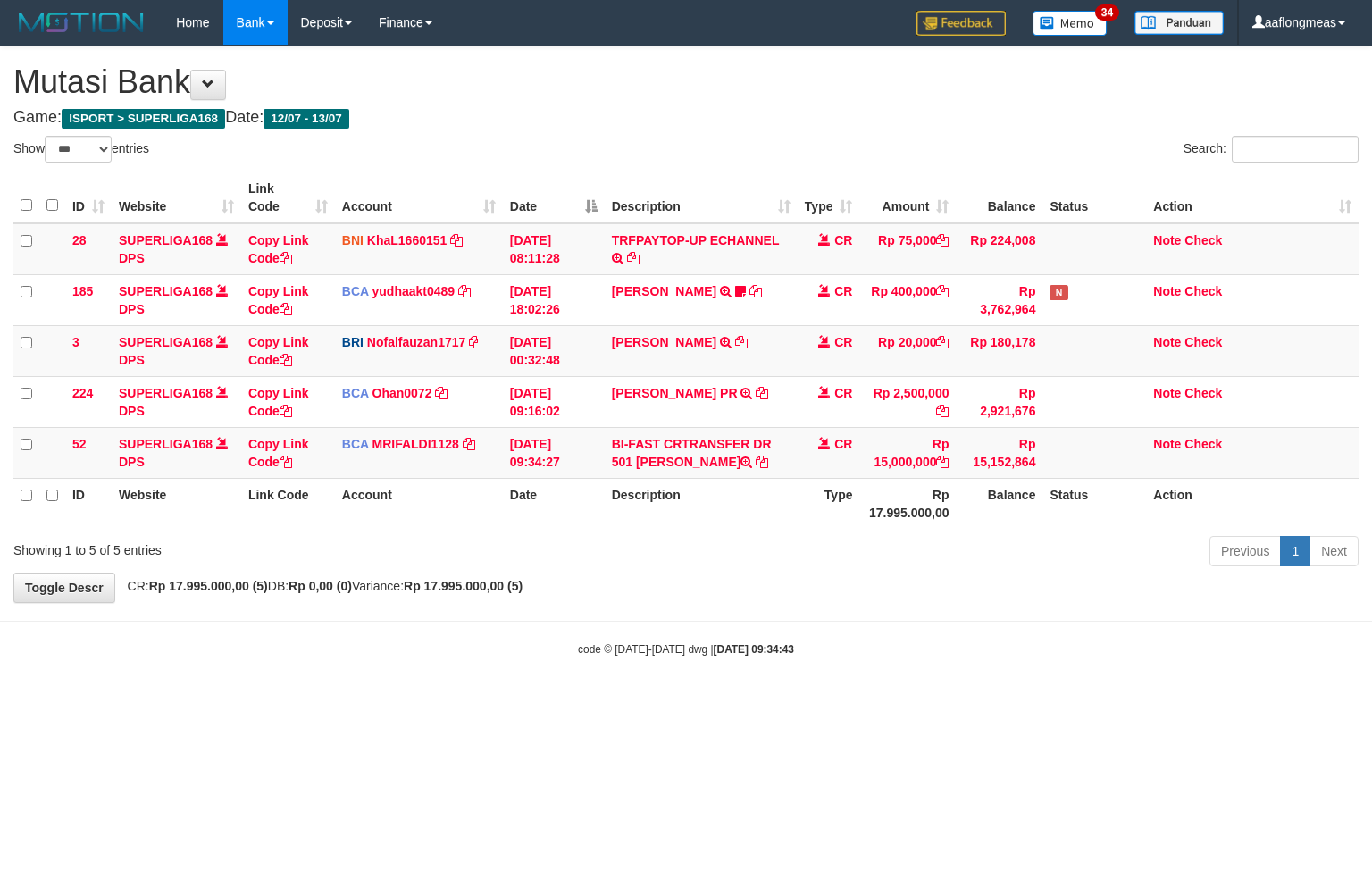 scroll, scrollTop: 0, scrollLeft: 0, axis: both 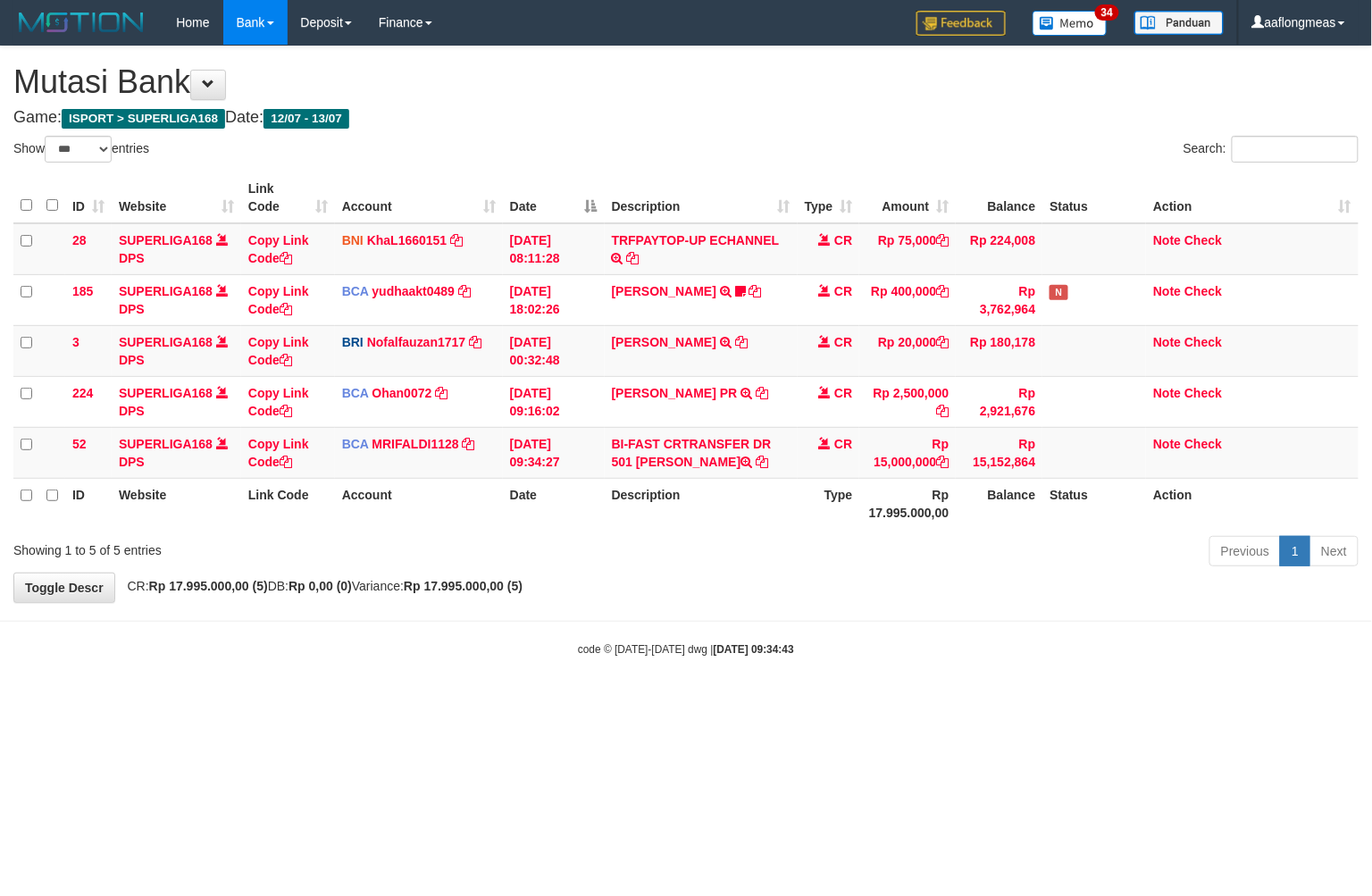 click on "**********" at bounding box center (686, 324) 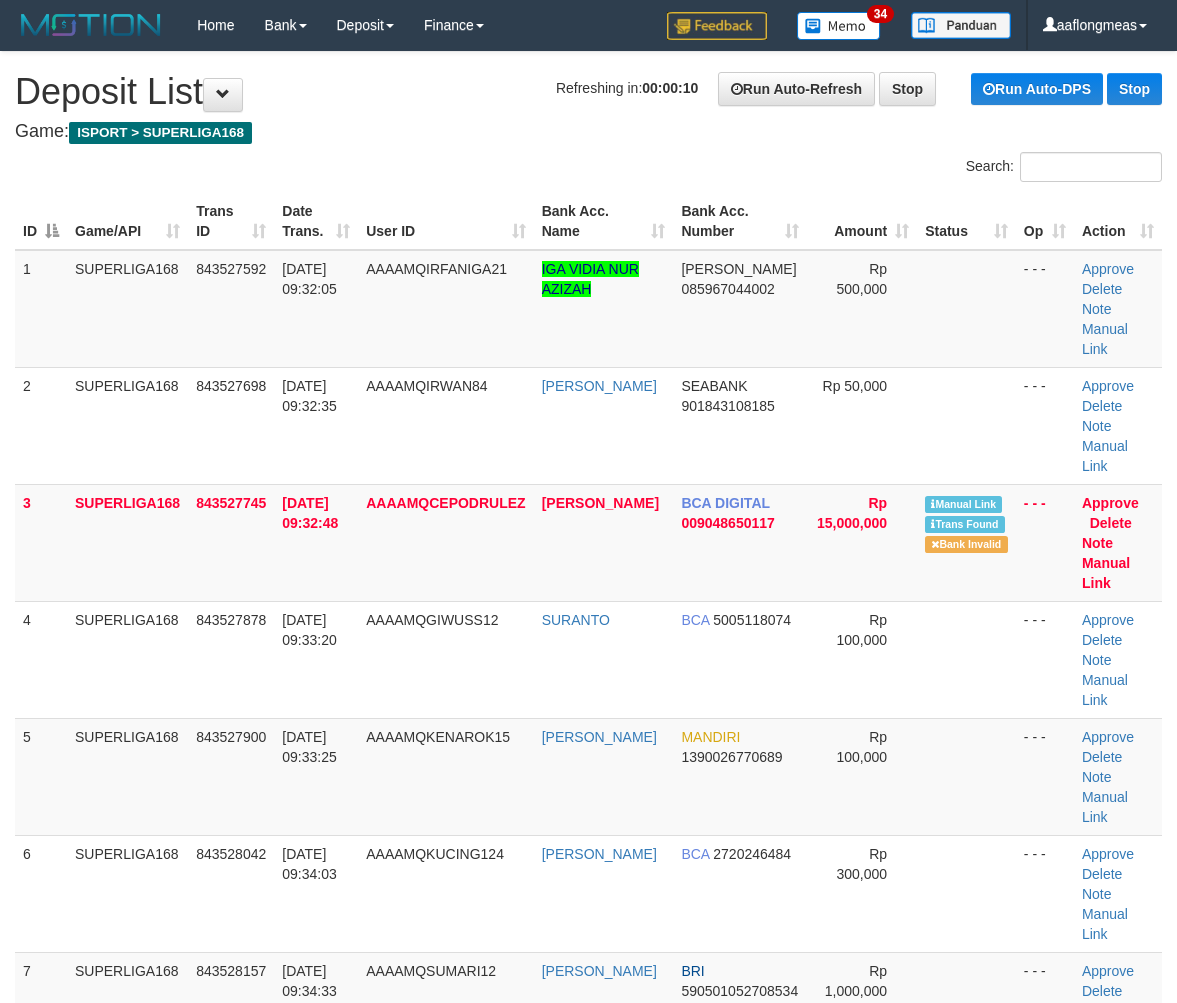 scroll, scrollTop: 0, scrollLeft: 0, axis: both 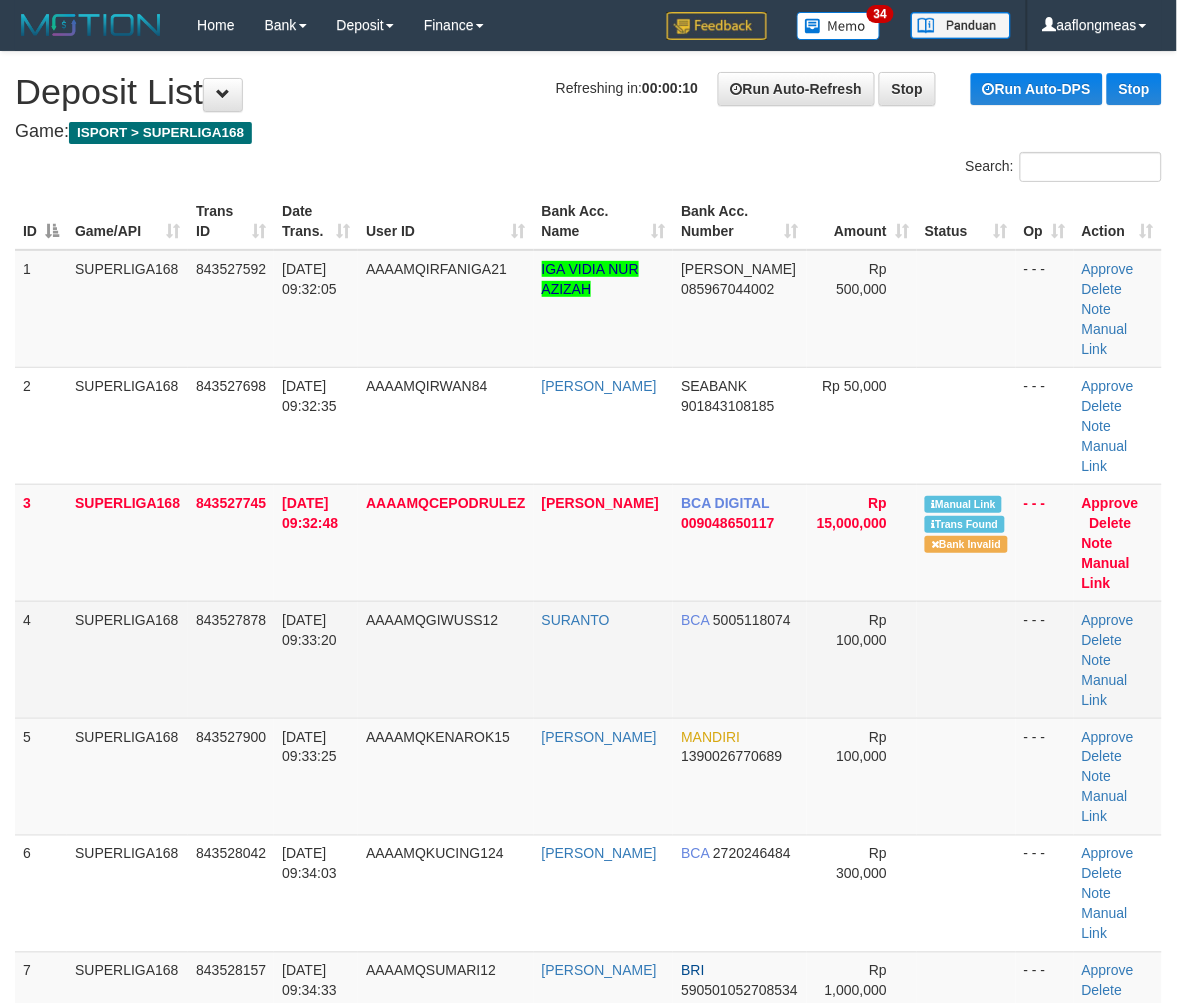 click at bounding box center (966, 659) 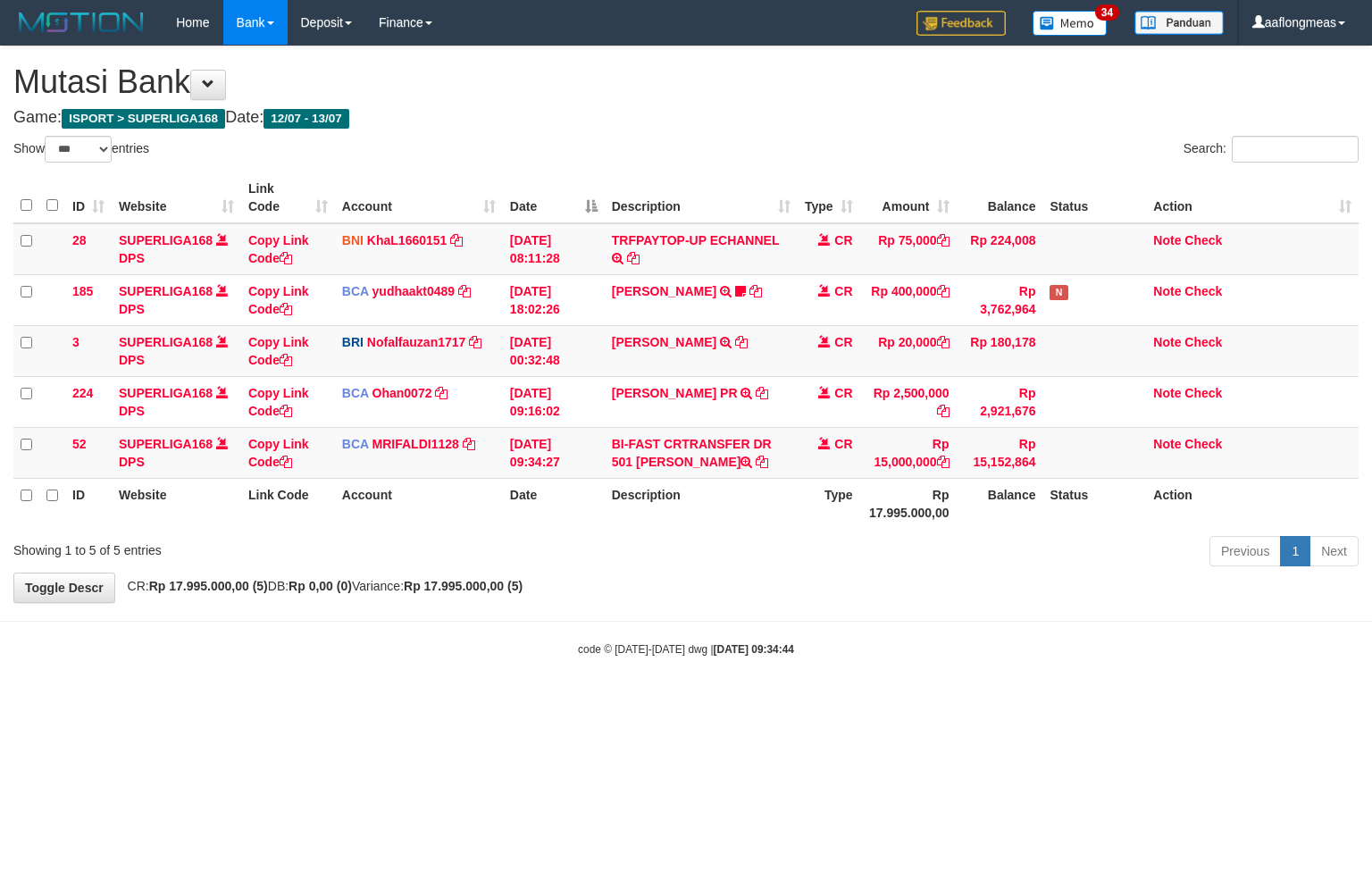 select on "***" 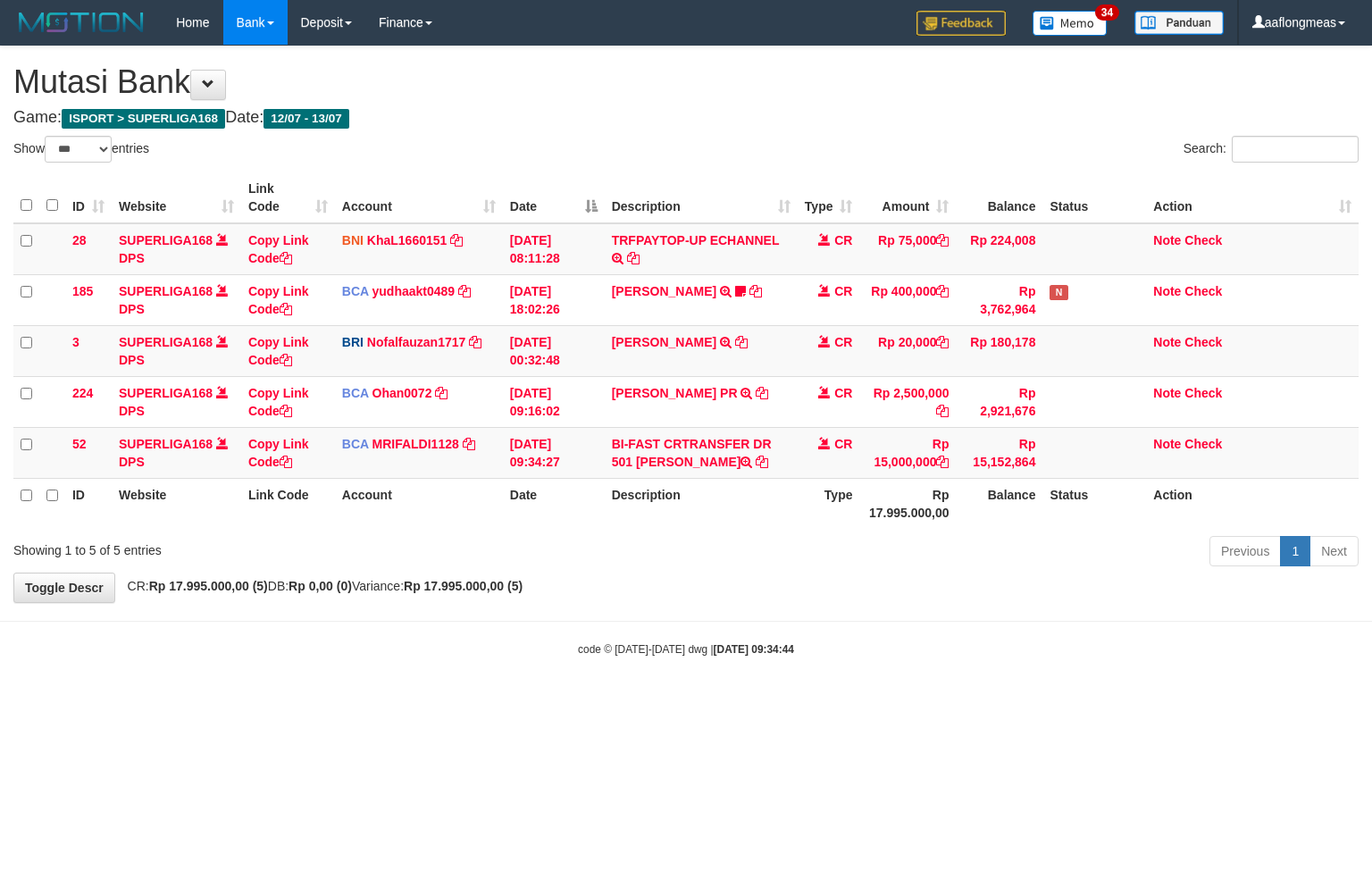 scroll, scrollTop: 0, scrollLeft: 0, axis: both 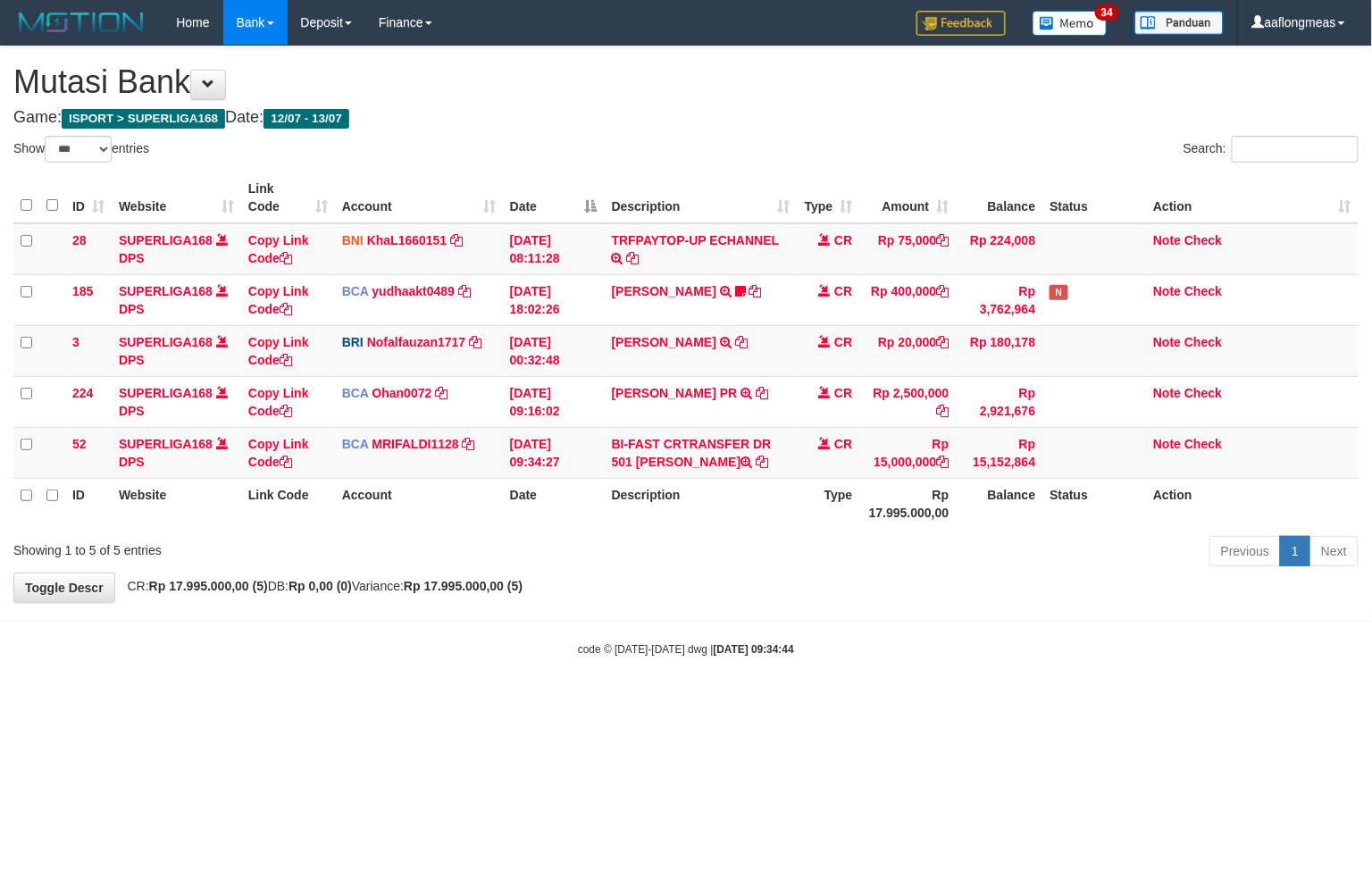 drag, startPoint x: 738, startPoint y: 603, endPoint x: 82, endPoint y: 626, distance: 656.4031 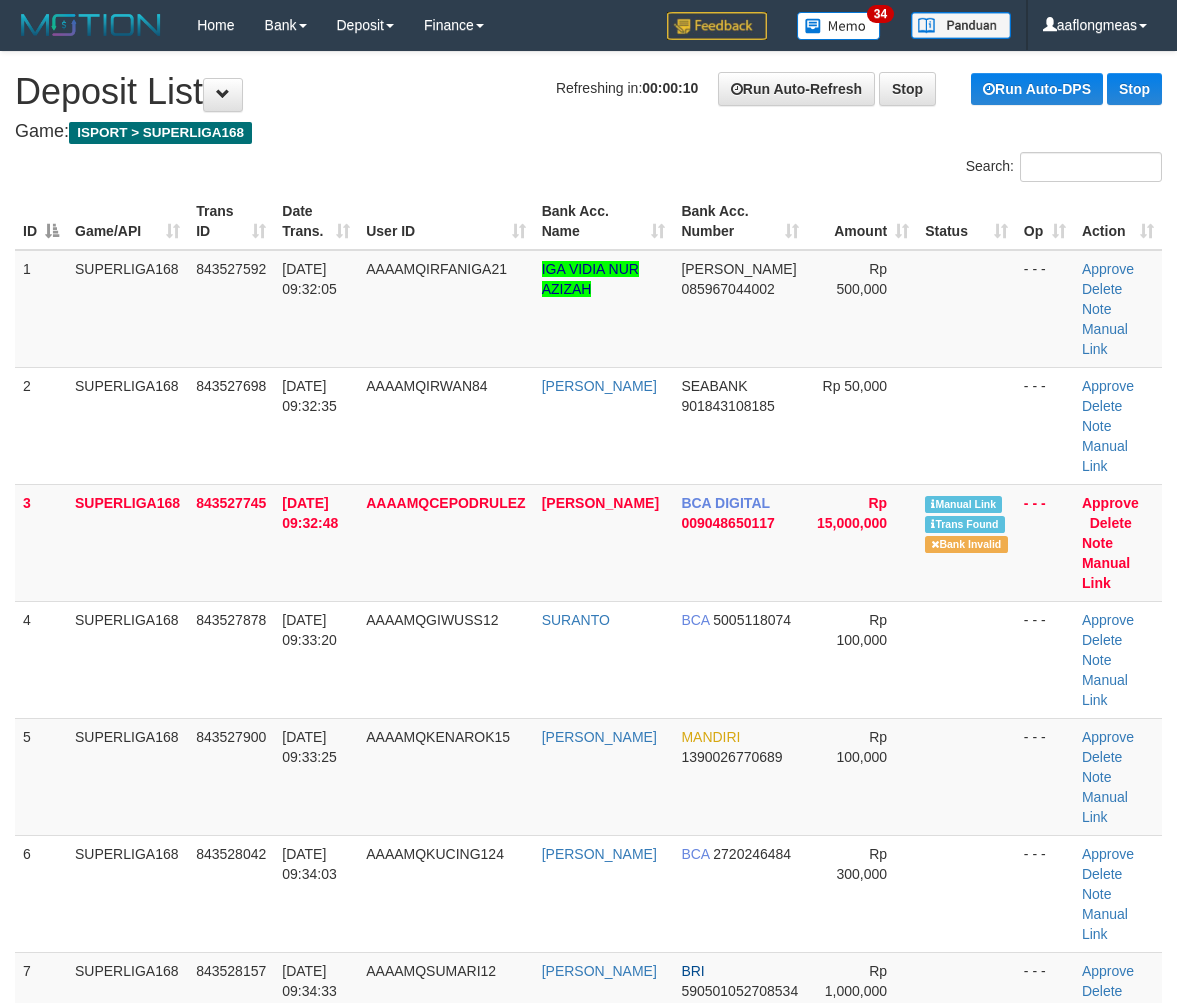 scroll, scrollTop: 0, scrollLeft: 0, axis: both 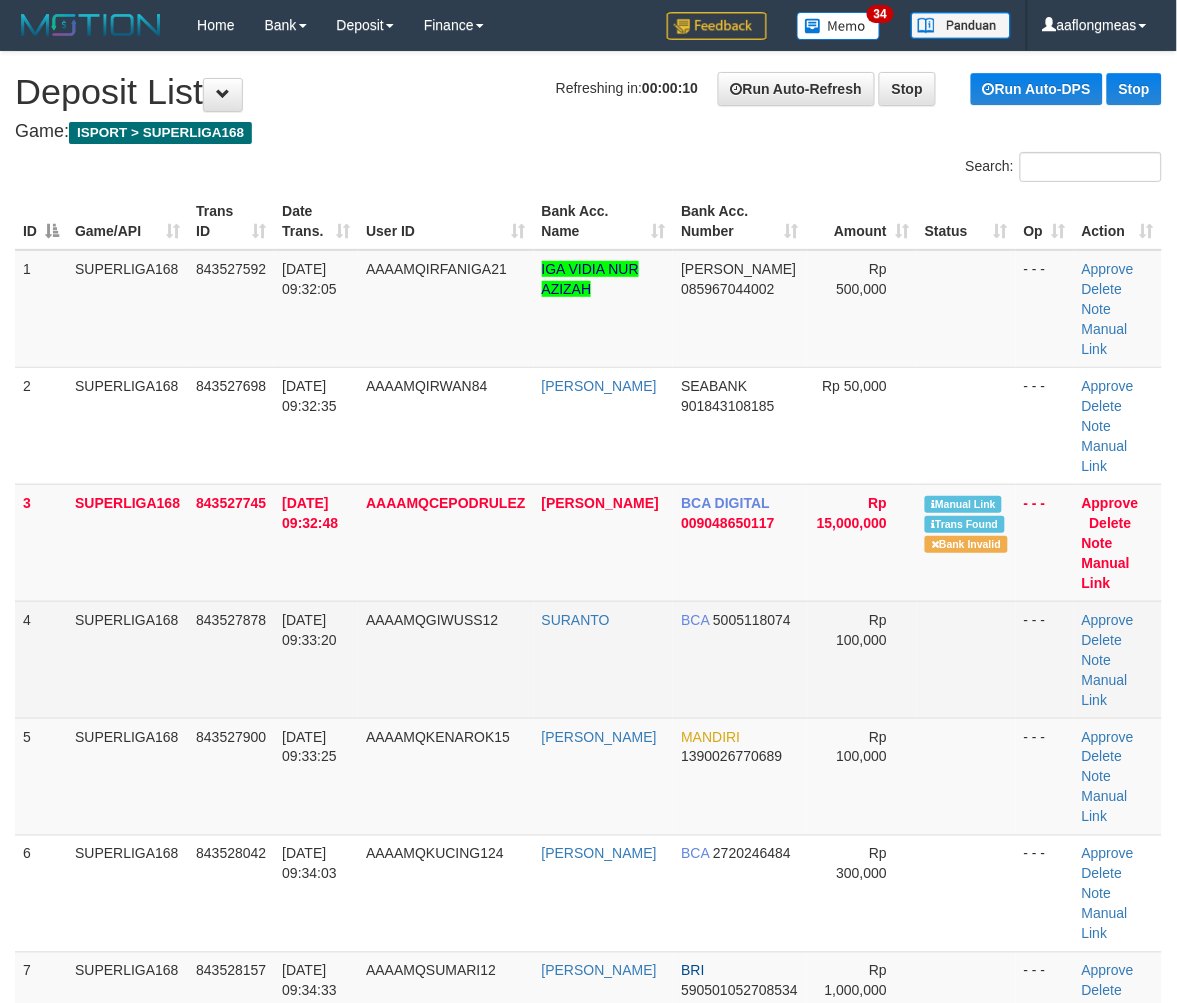 click on "Rp 100,000" at bounding box center [862, 659] 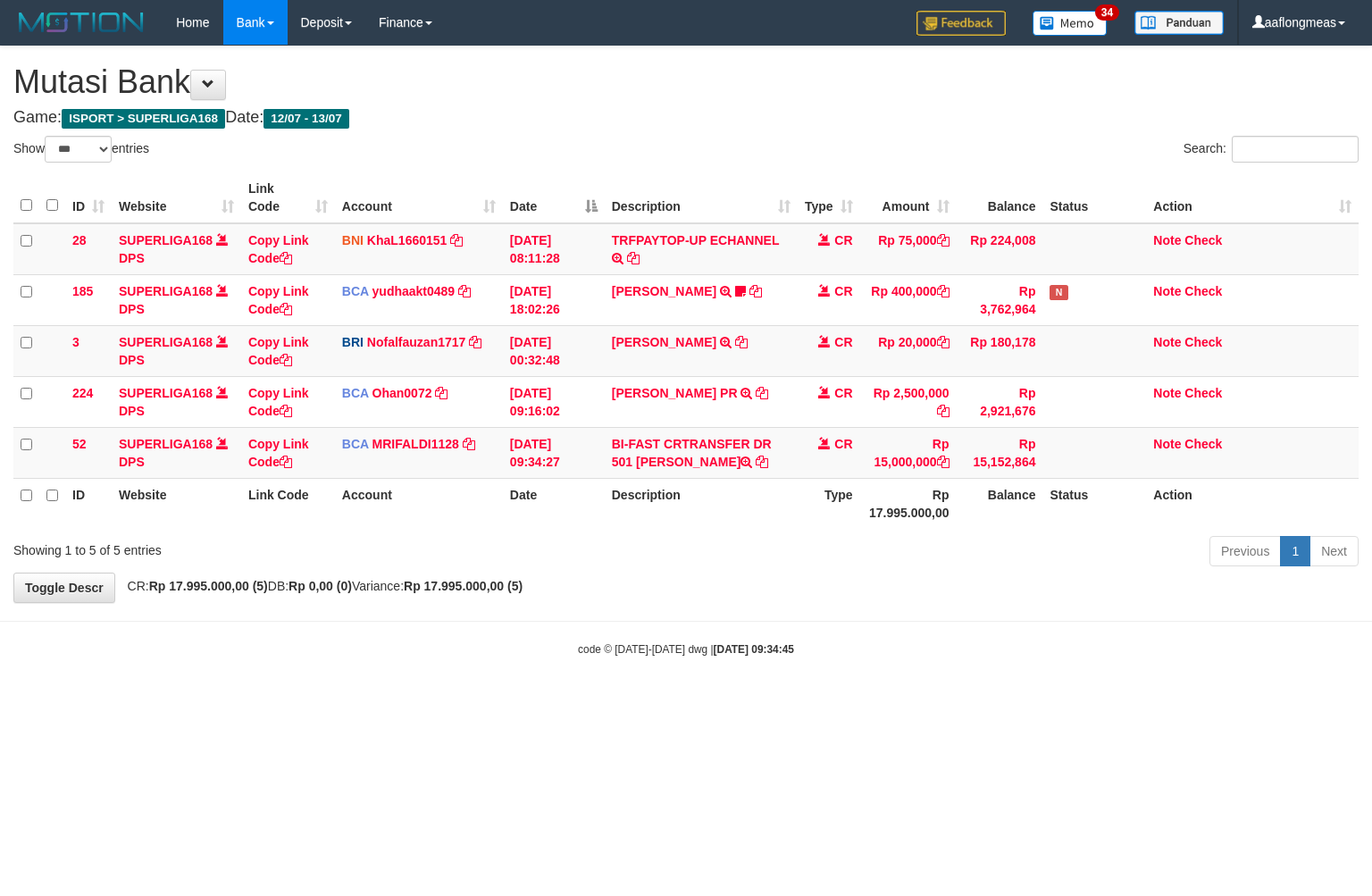 select on "***" 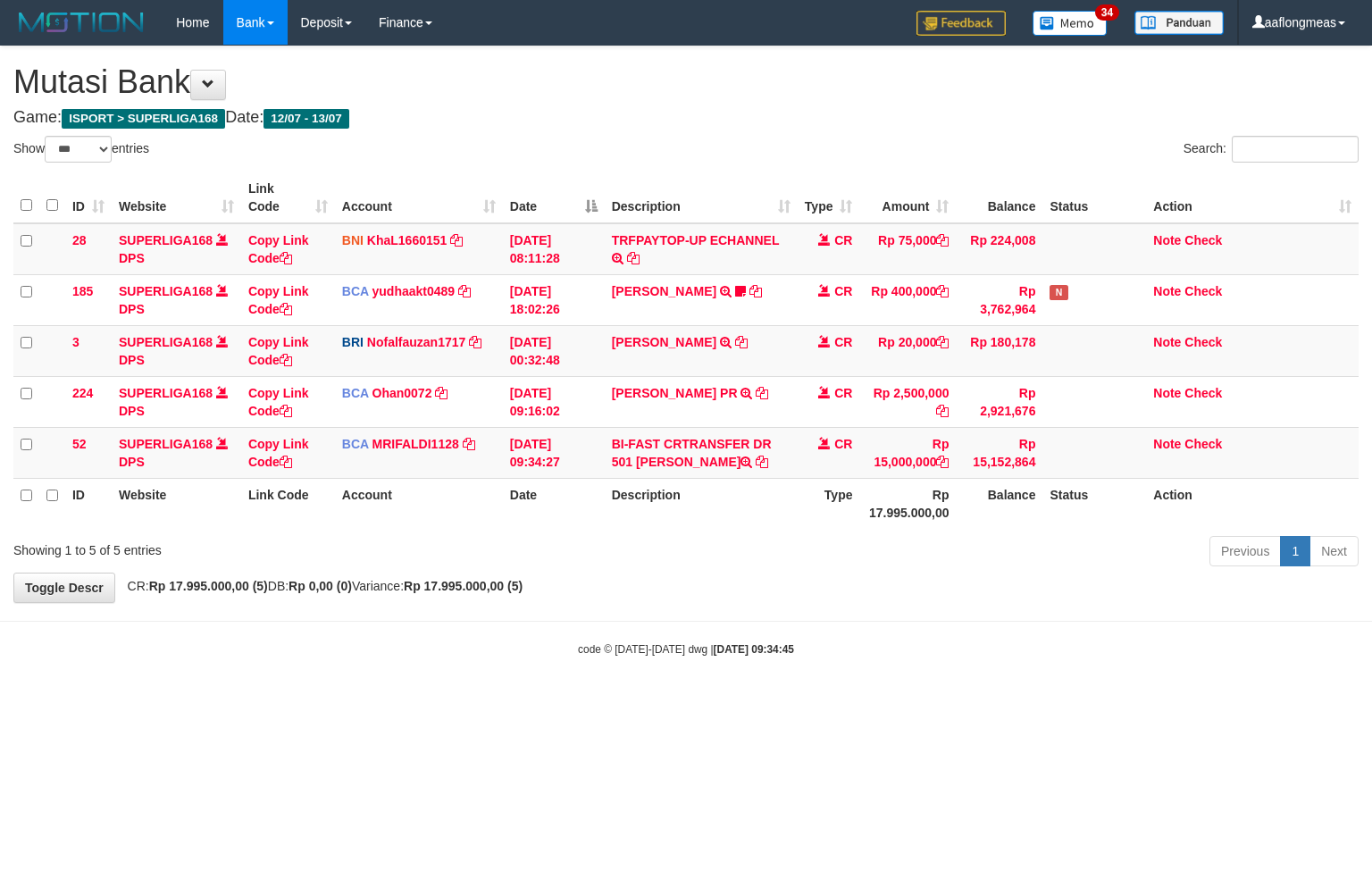 scroll, scrollTop: 0, scrollLeft: 0, axis: both 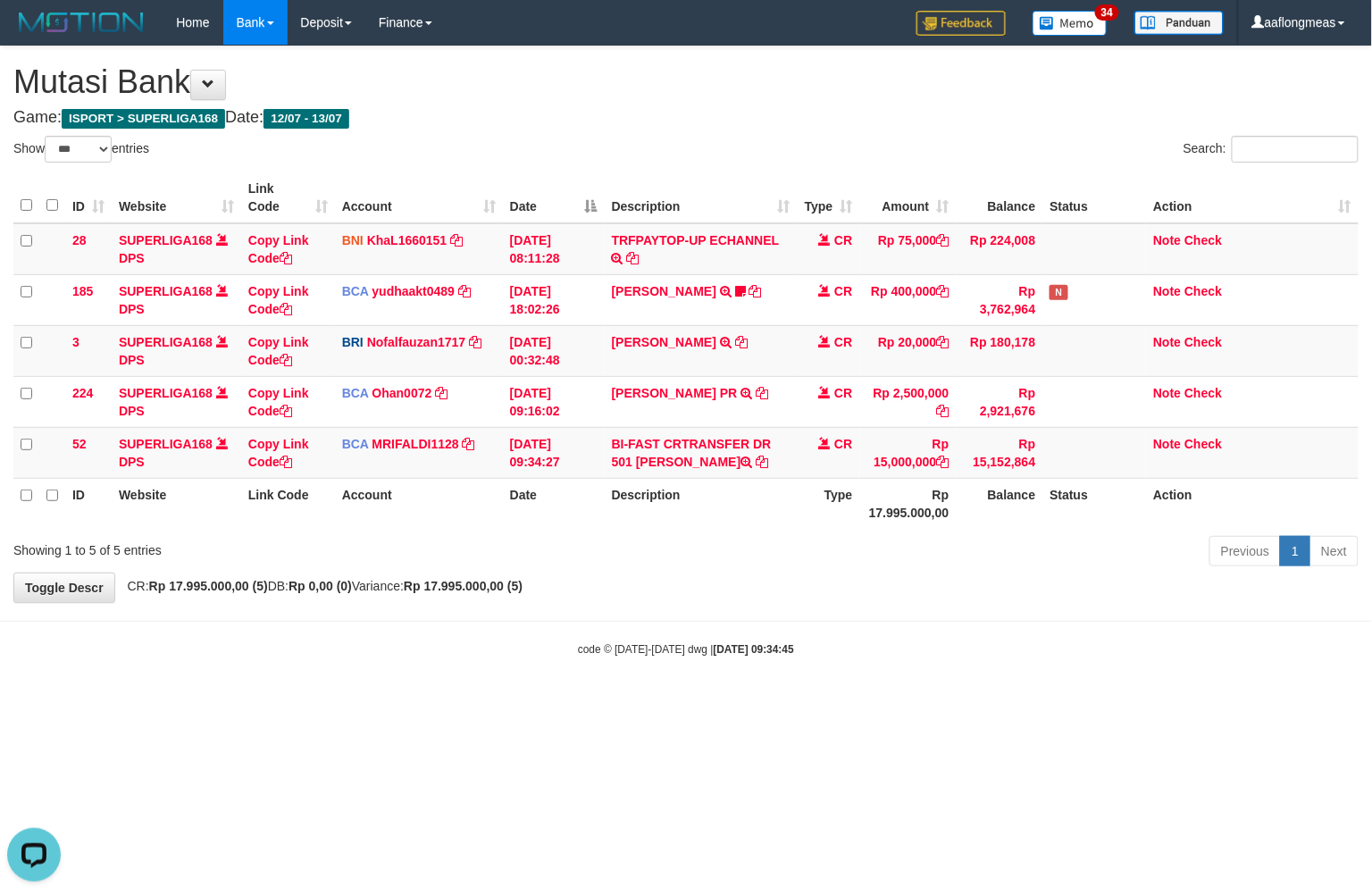 click on "Toggle navigation
Home
Bank
Account List
Load
By Website
Group
[ISPORT]													SUPERLIGA168
By Load Group (DPS)
34" at bounding box center (686, 351) 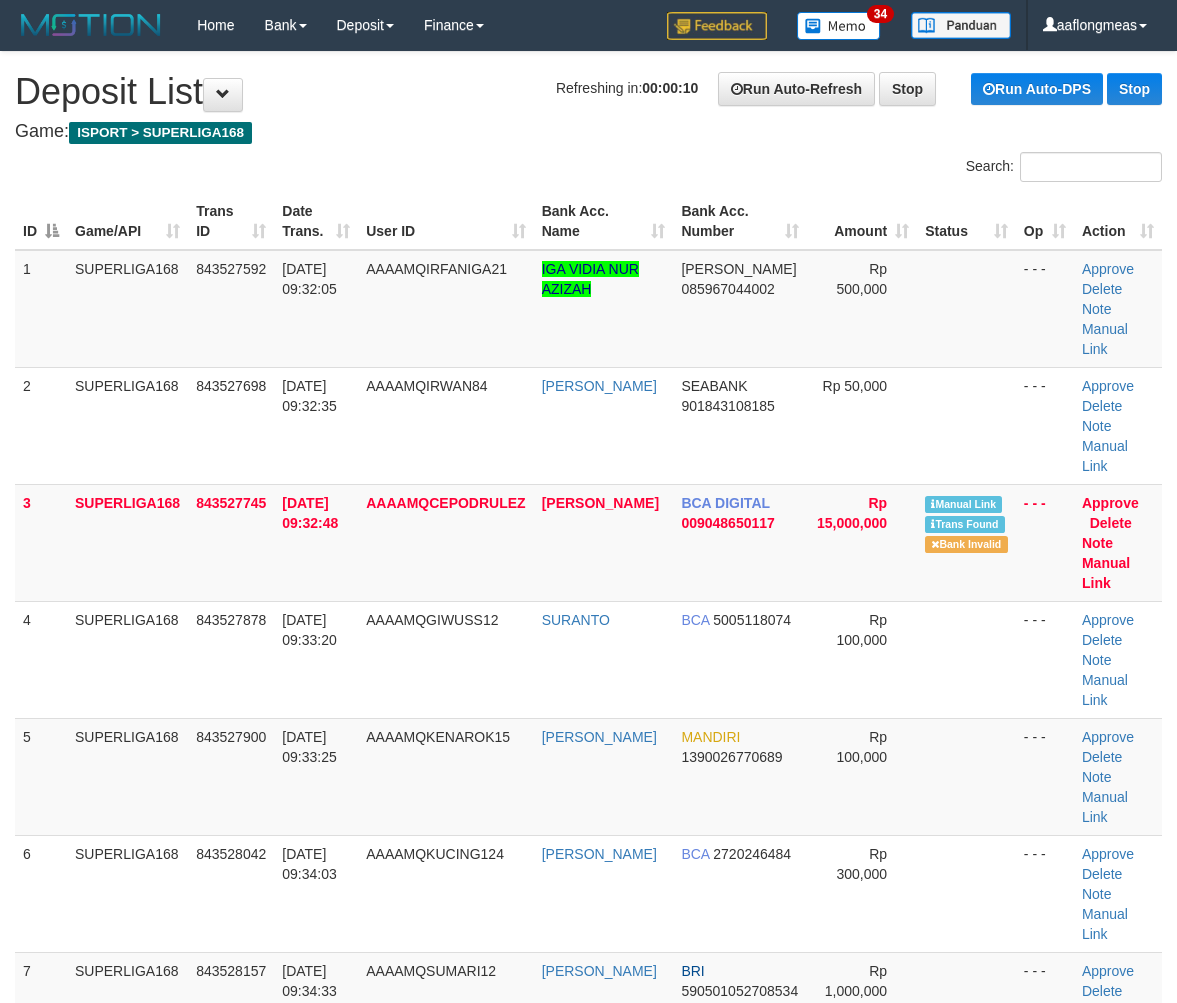 scroll, scrollTop: 0, scrollLeft: 0, axis: both 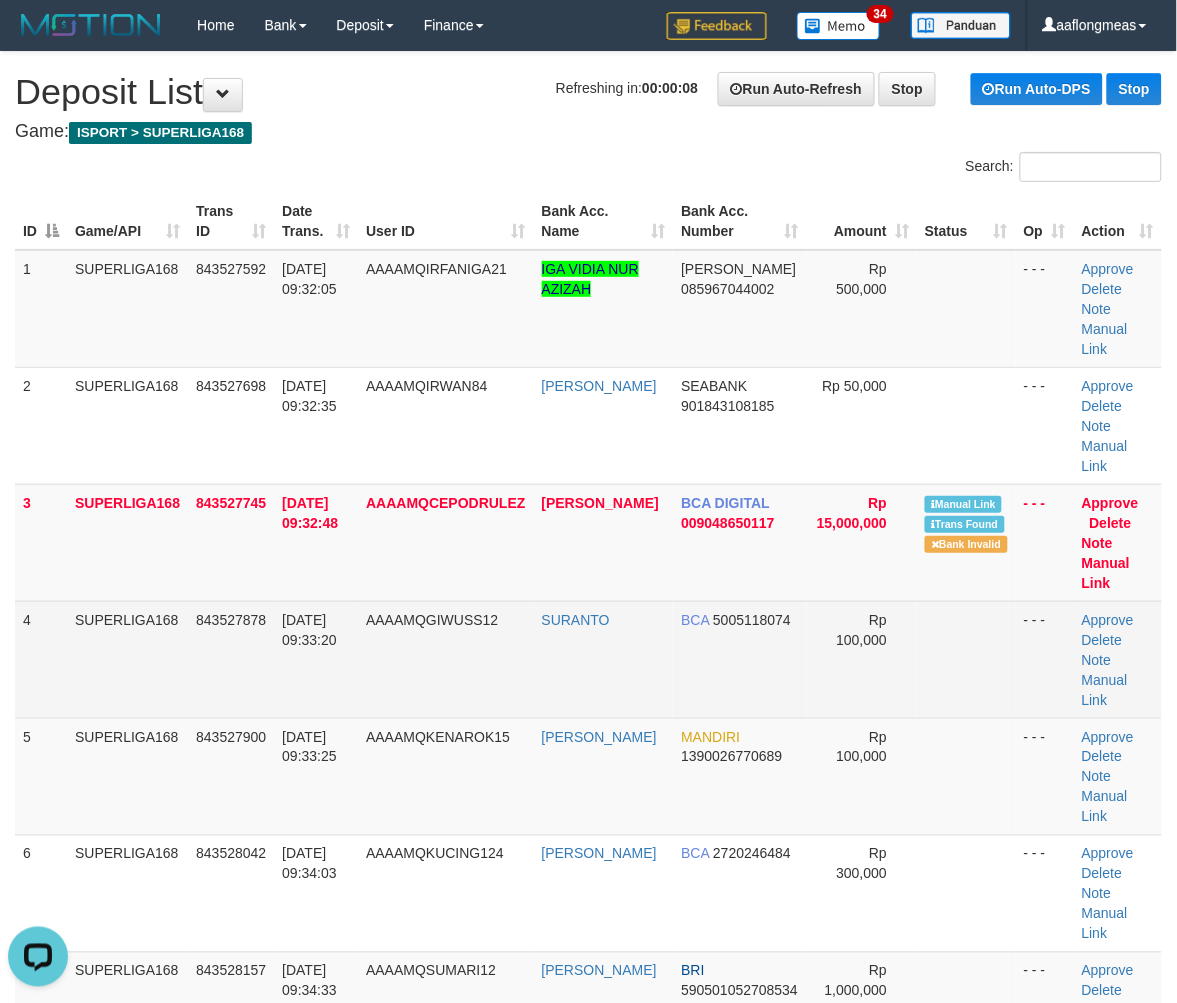 click on "Rp 100,000" at bounding box center [862, 659] 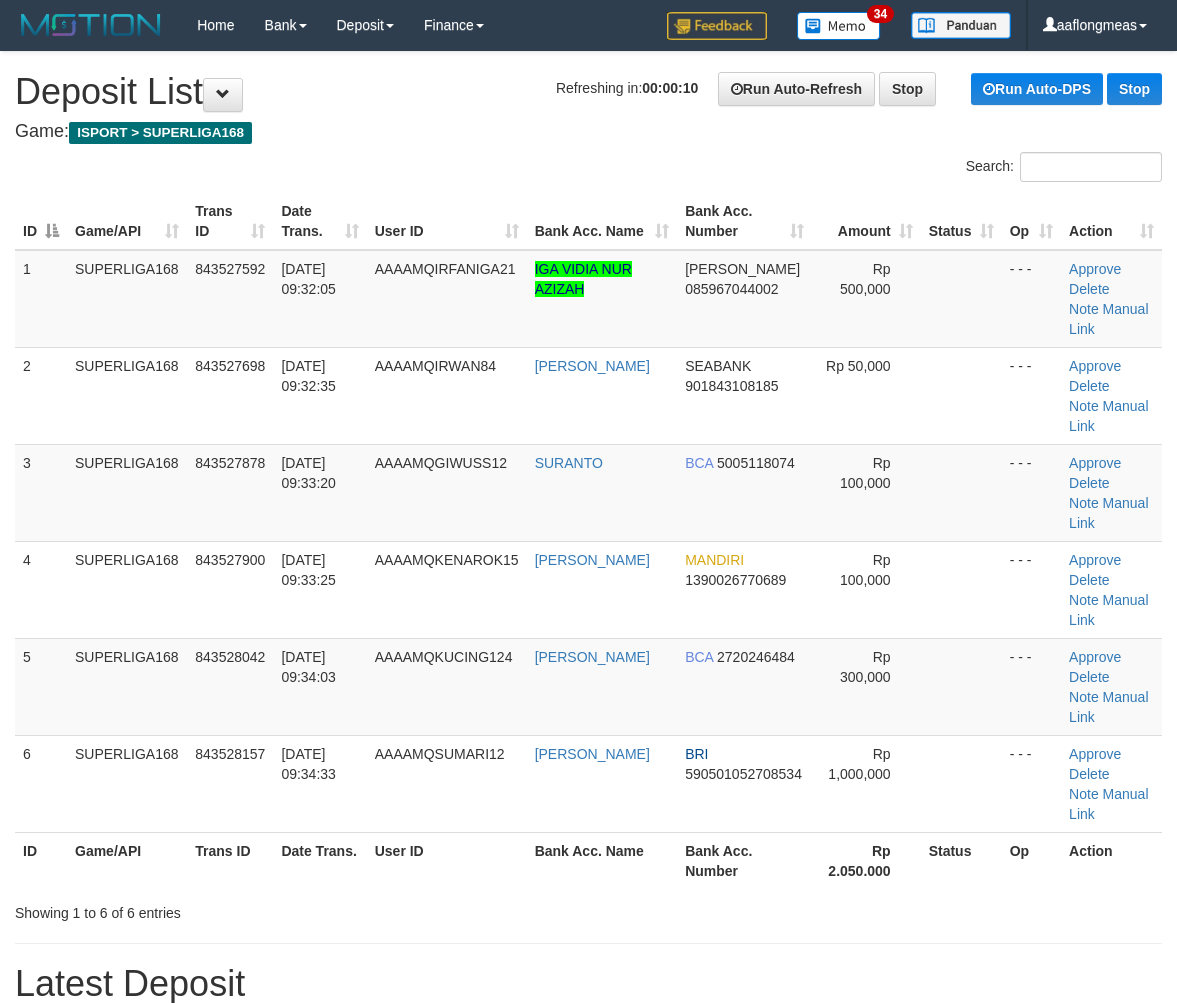scroll, scrollTop: 0, scrollLeft: 0, axis: both 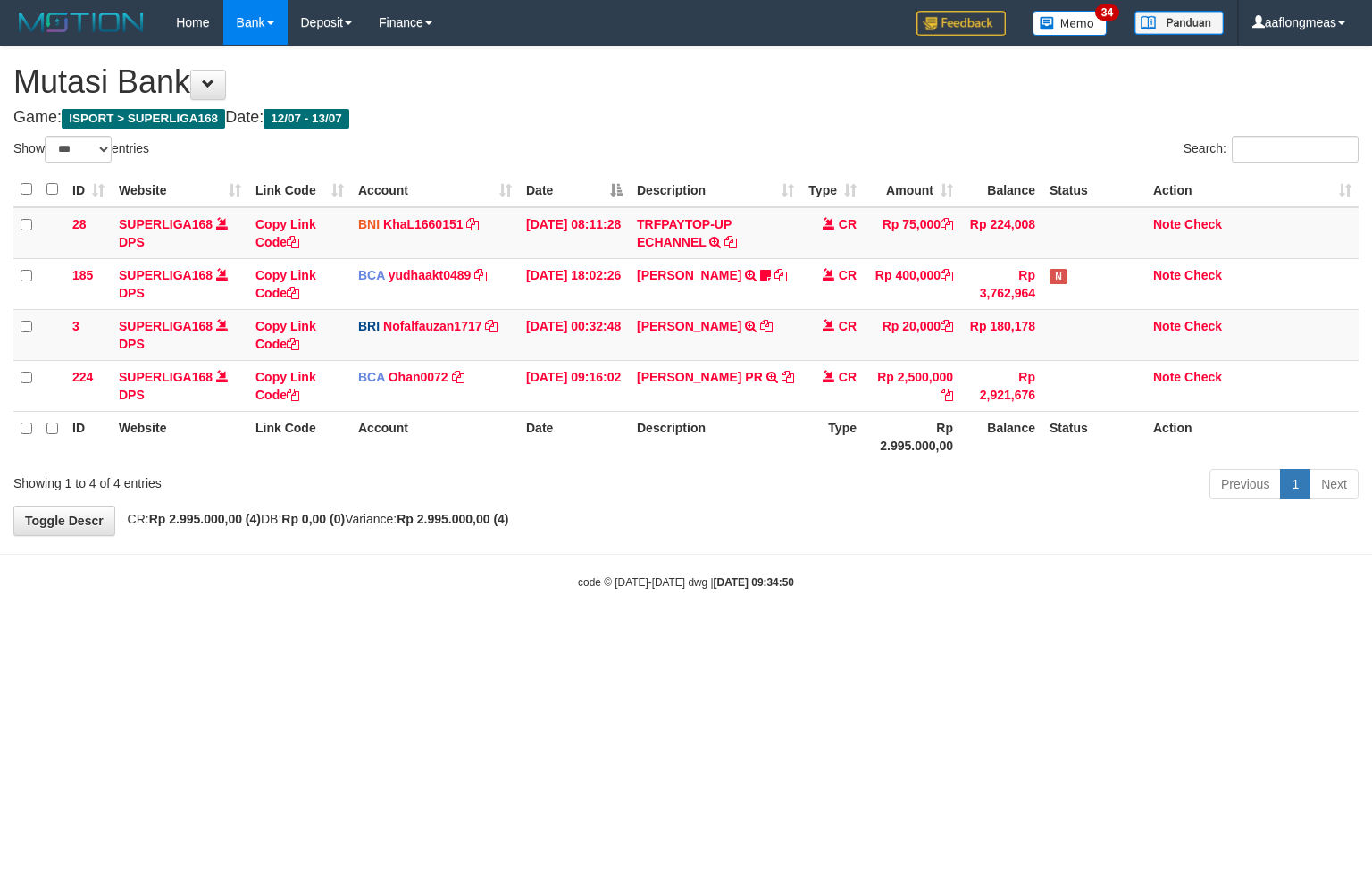 select on "***" 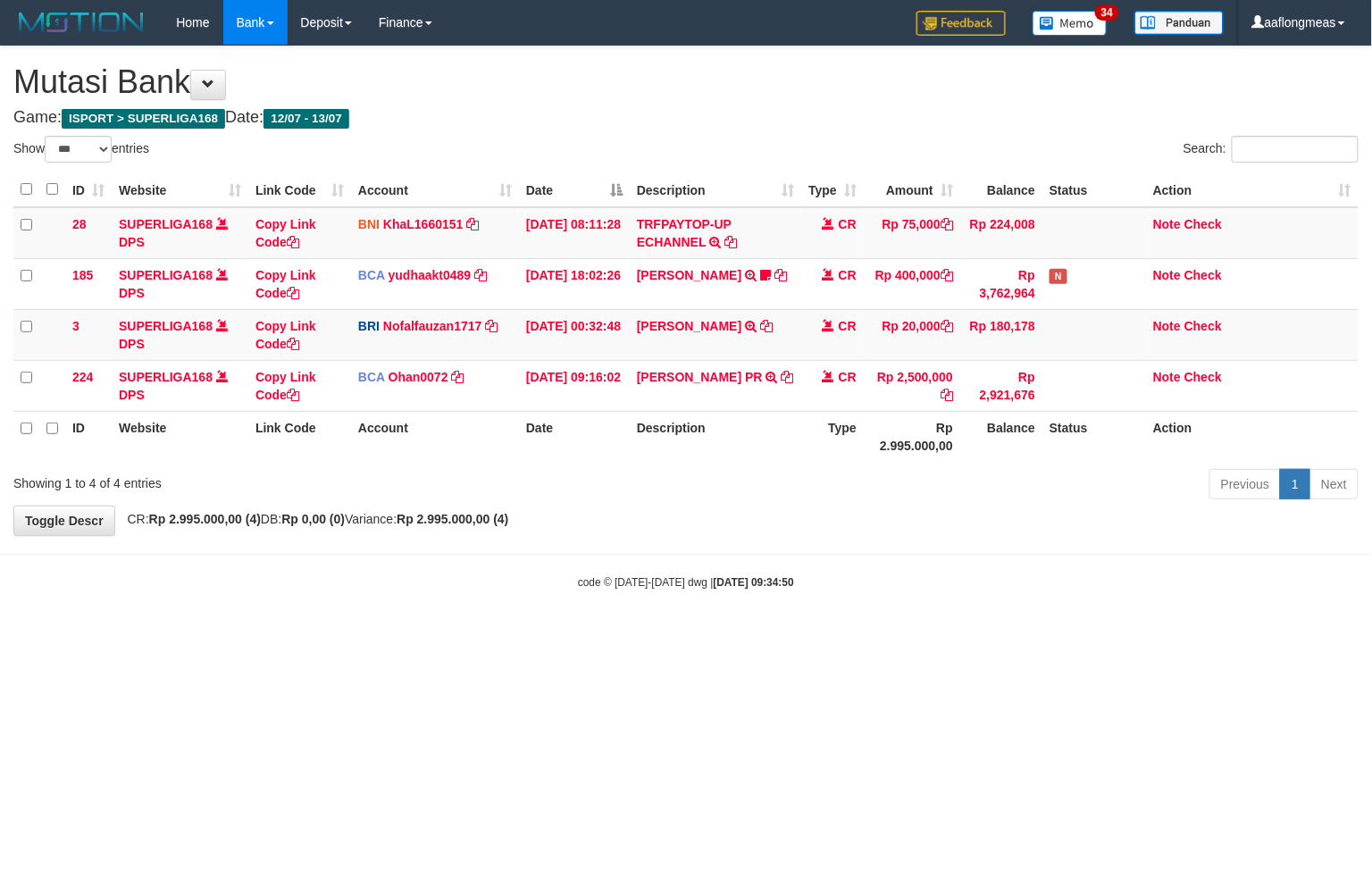 drag, startPoint x: 728, startPoint y: 565, endPoint x: 699, endPoint y: 591, distance: 38.948684 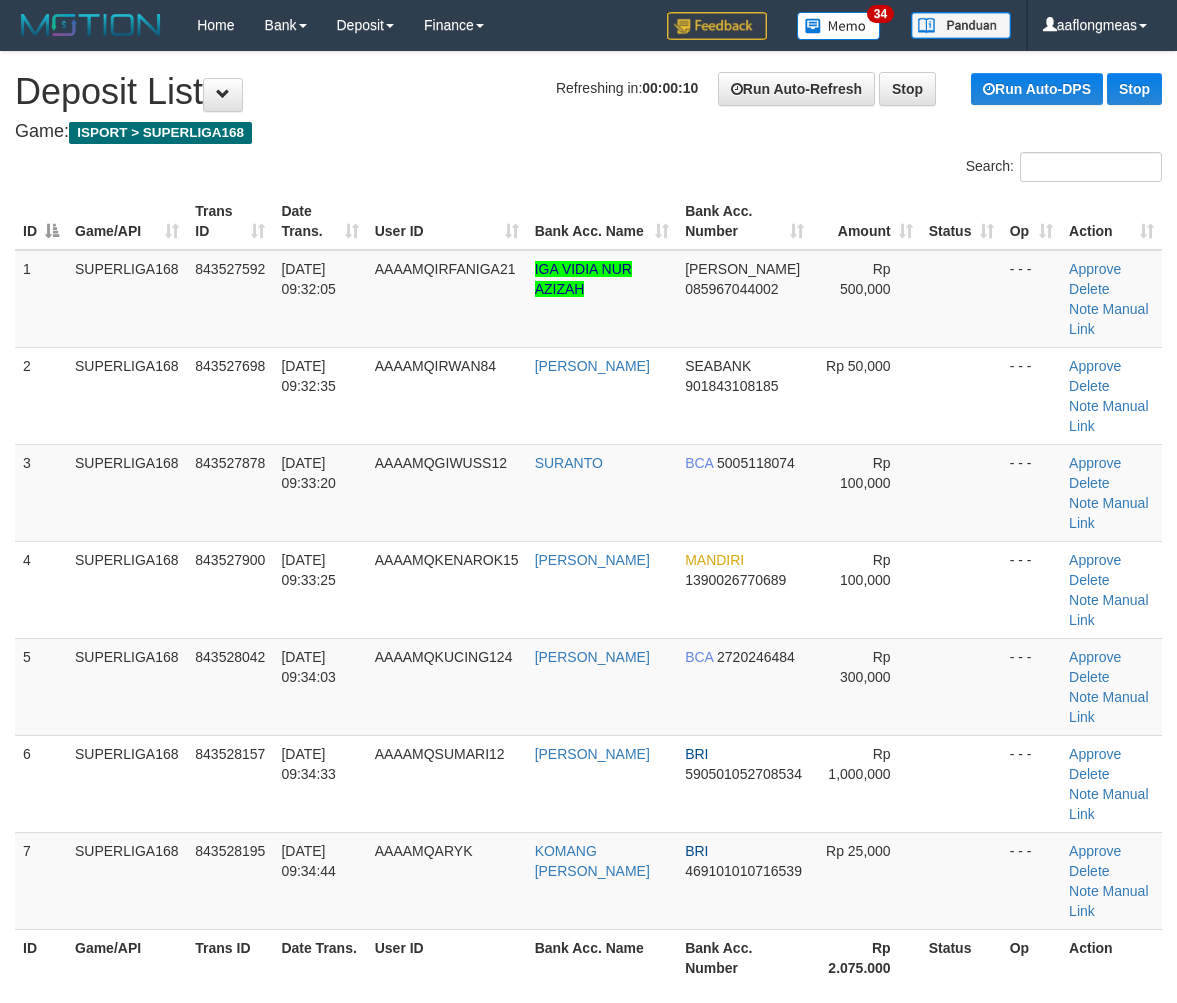 scroll, scrollTop: 0, scrollLeft: 0, axis: both 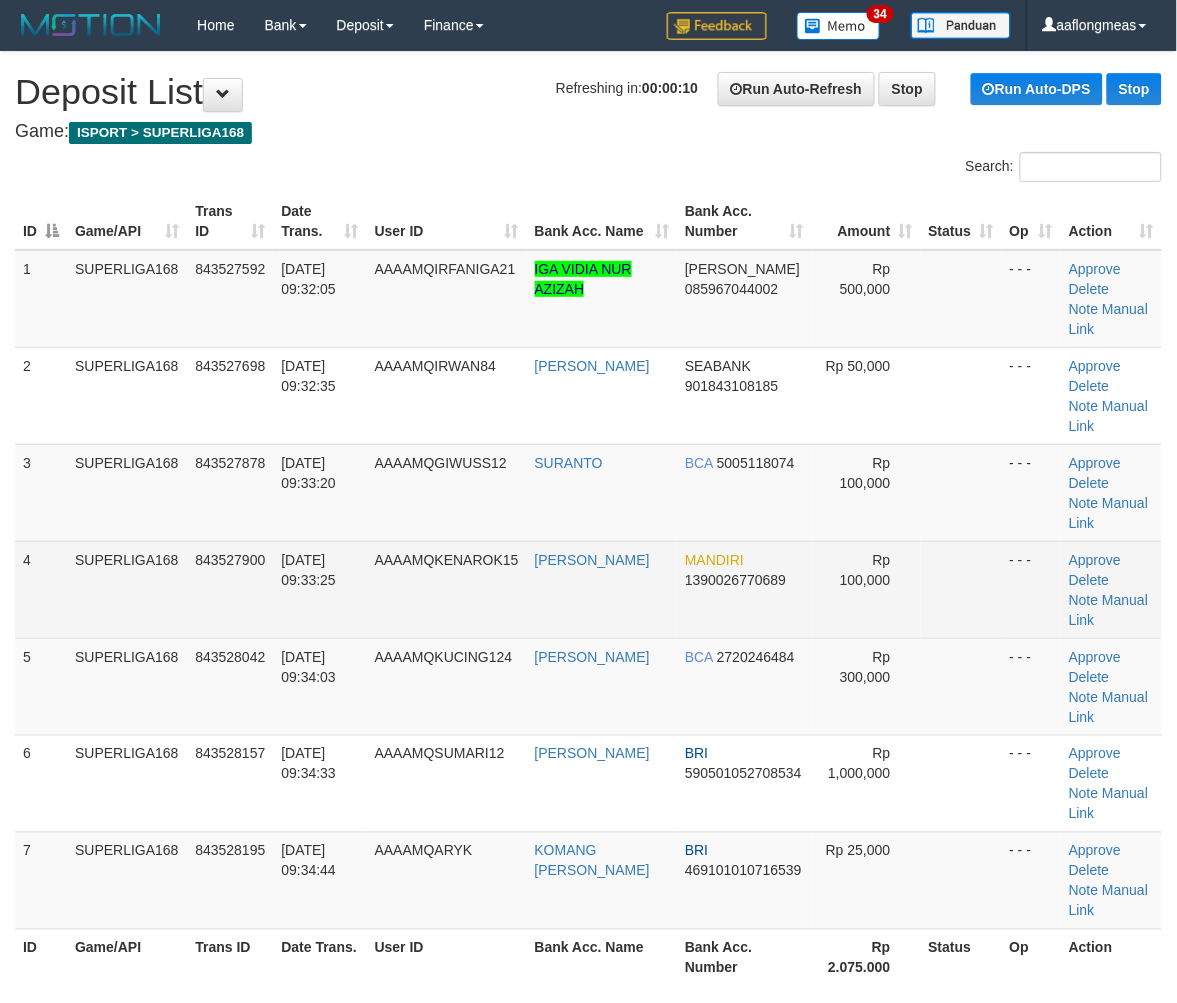 drag, startPoint x: 883, startPoint y: 527, endPoint x: 917, endPoint y: 533, distance: 34.525352 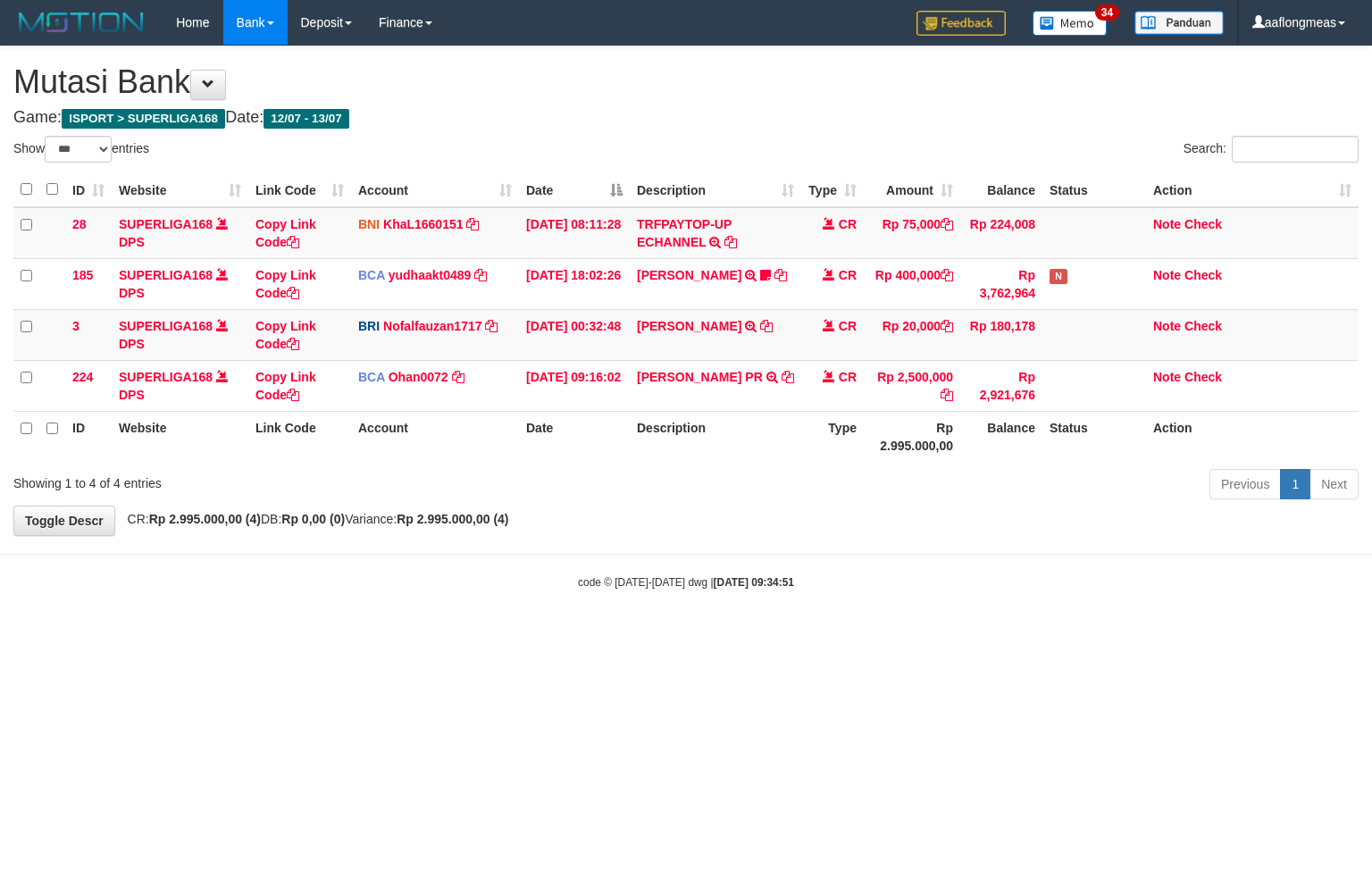 select on "***" 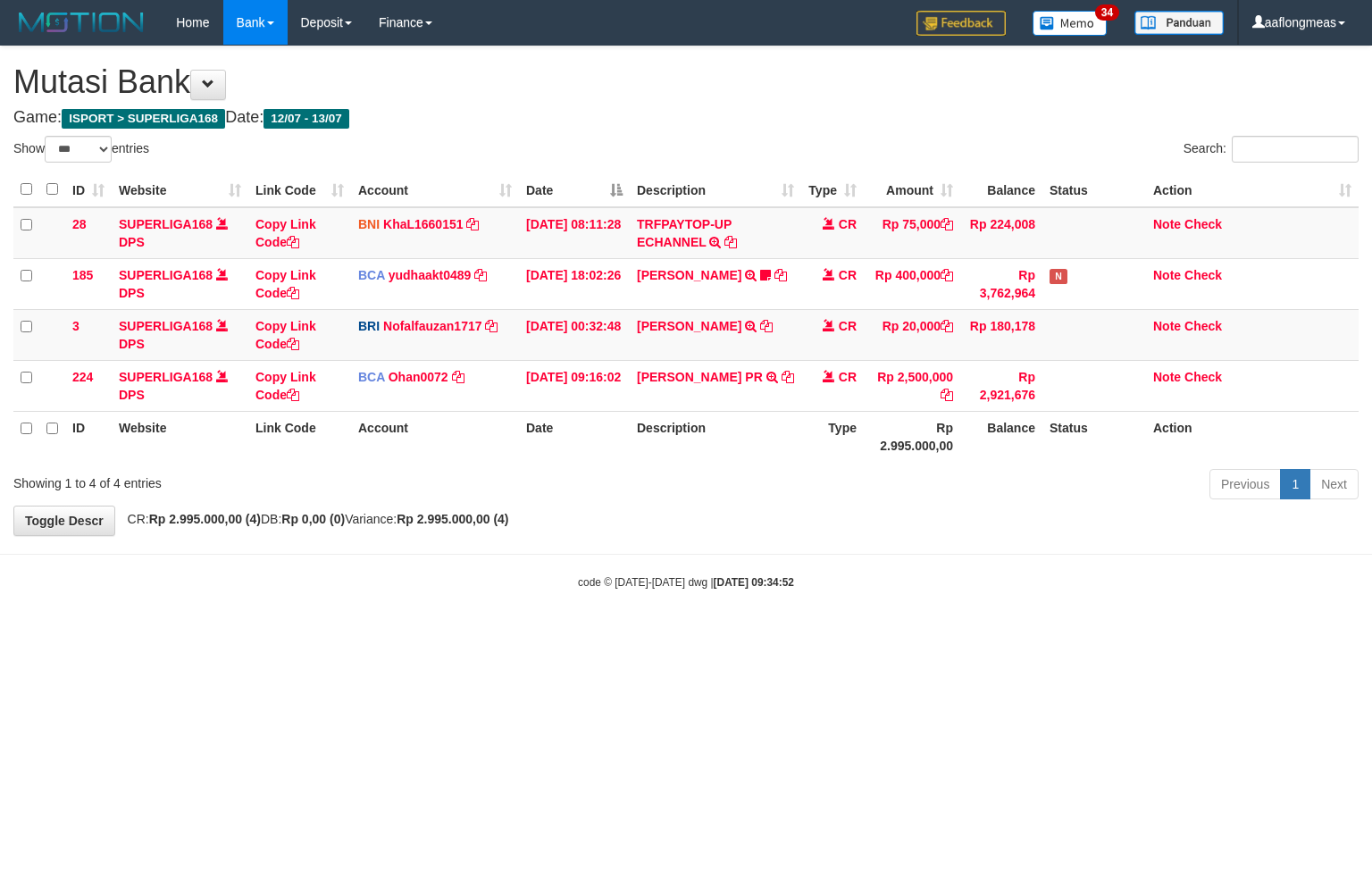 select on "***" 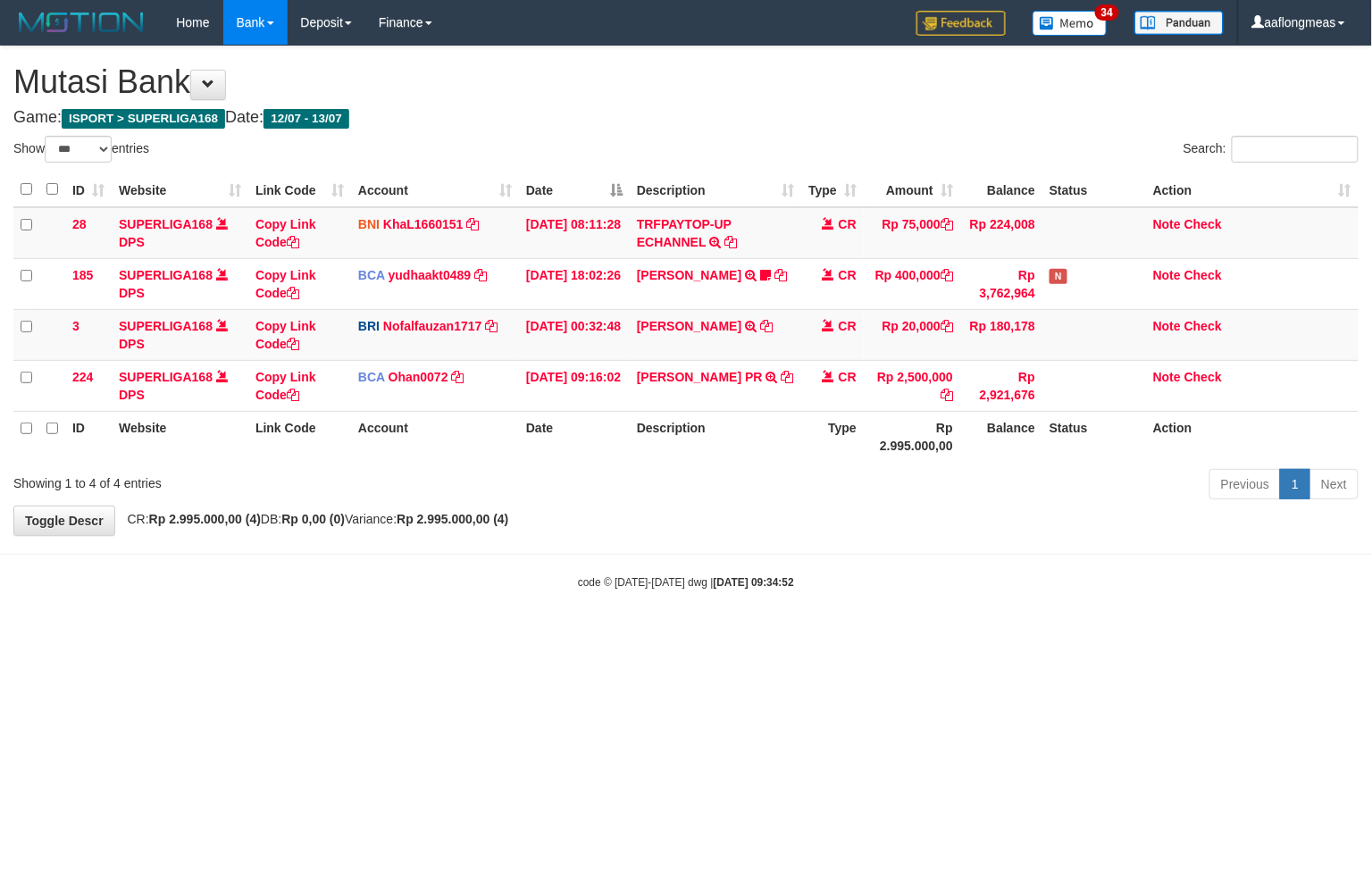 click on "**********" at bounding box center (686, 290) 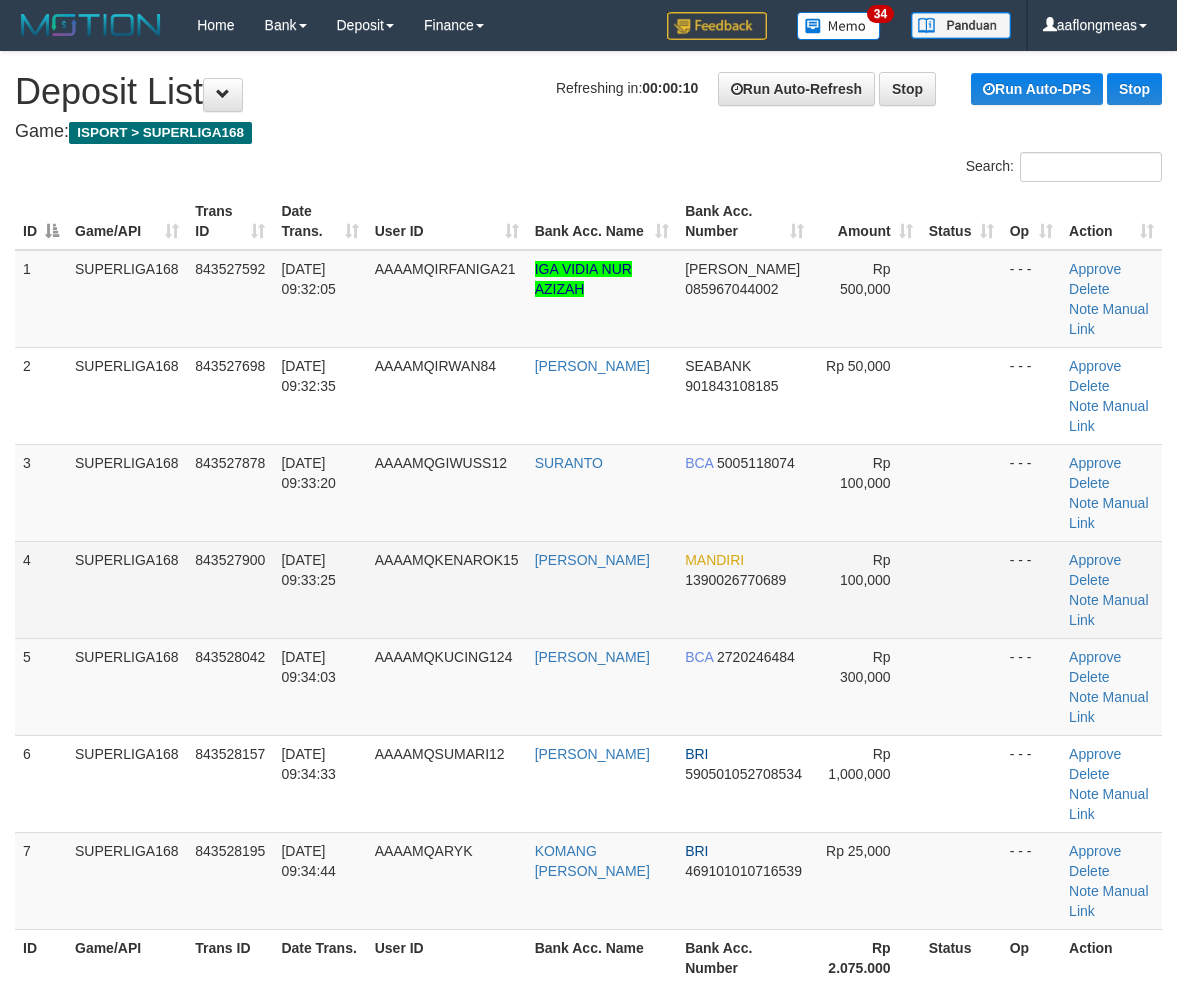 scroll, scrollTop: 0, scrollLeft: 0, axis: both 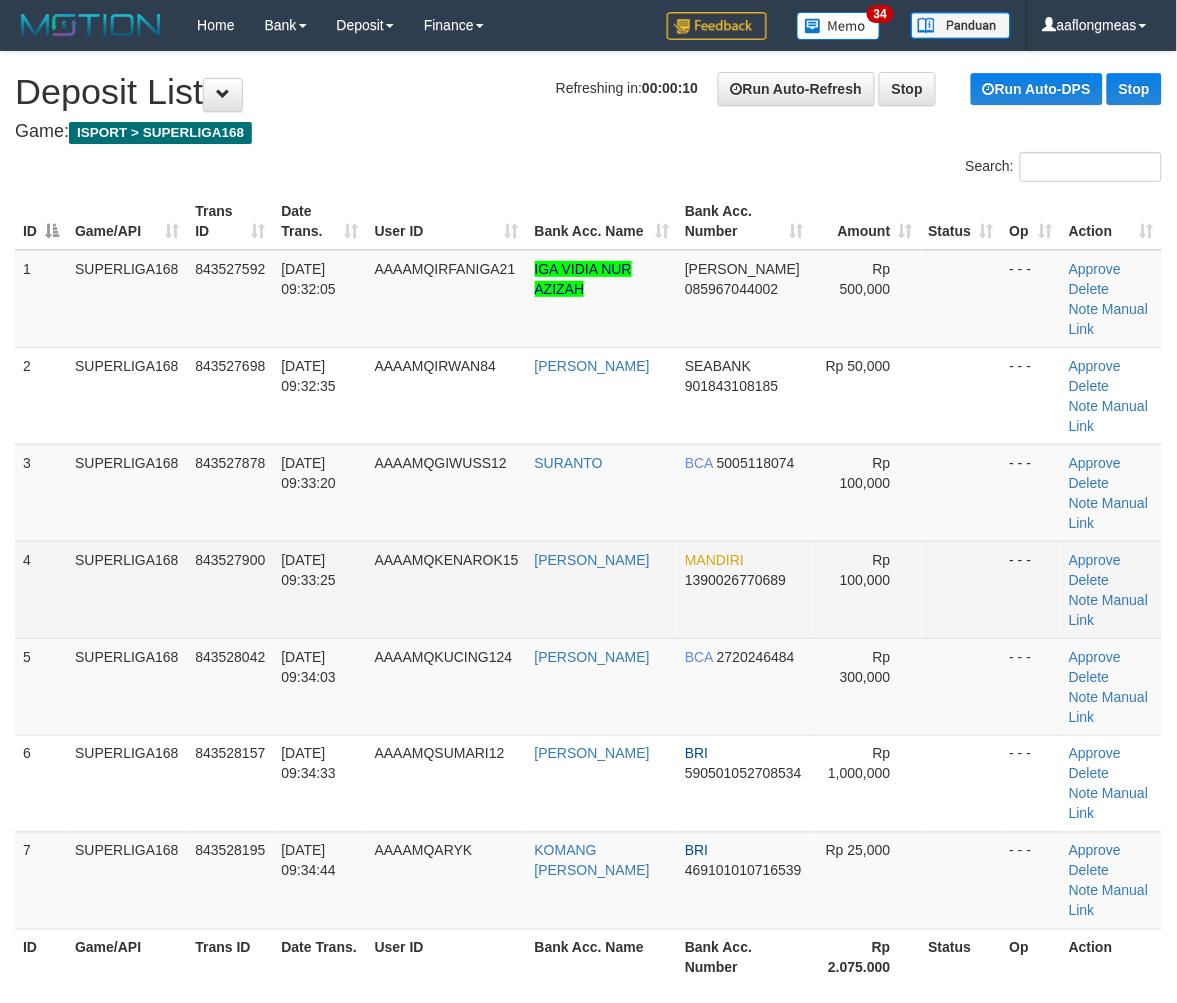 click at bounding box center [961, 589] 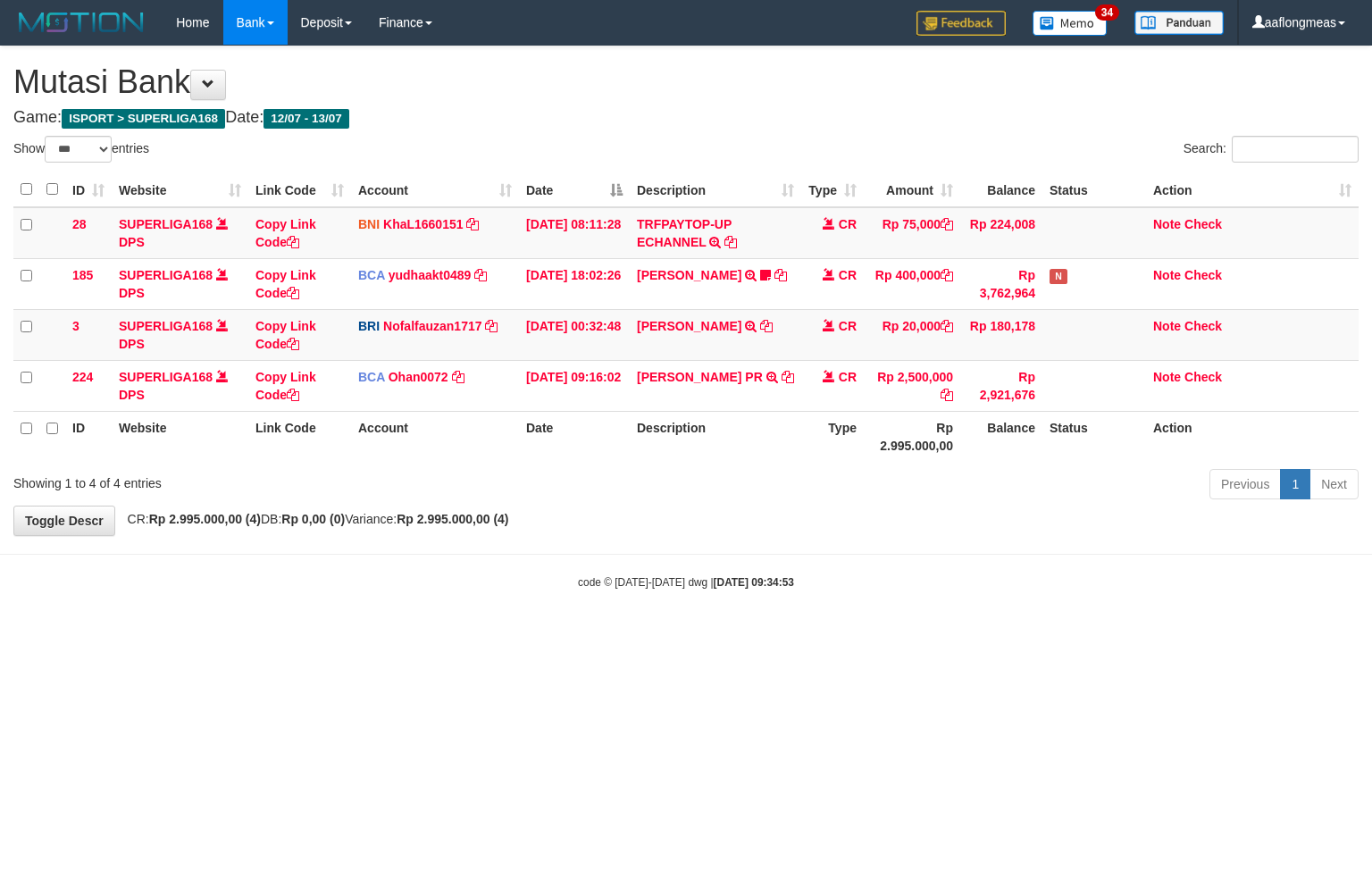 select on "***" 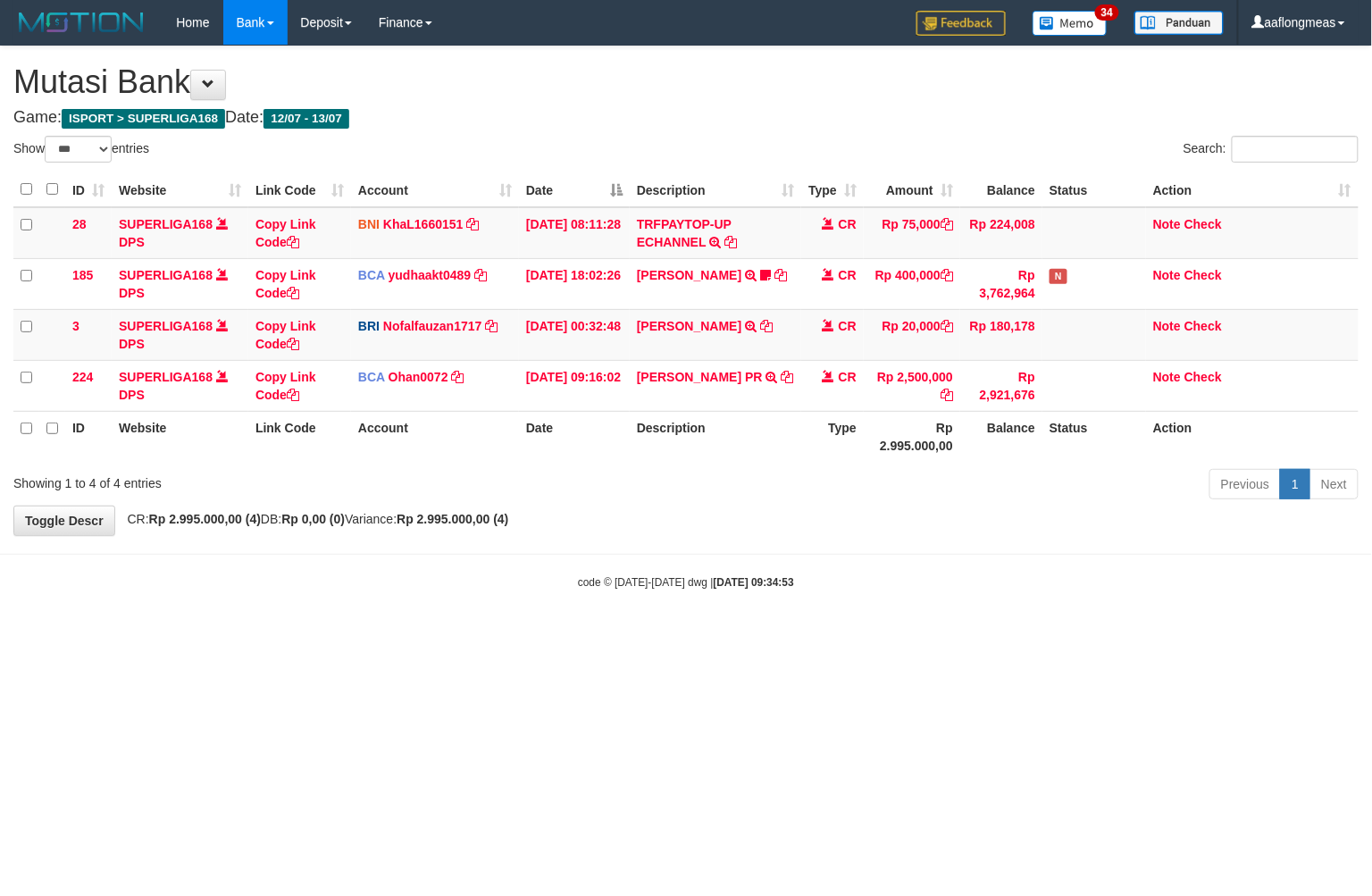 click on "**********" at bounding box center (686, 290) 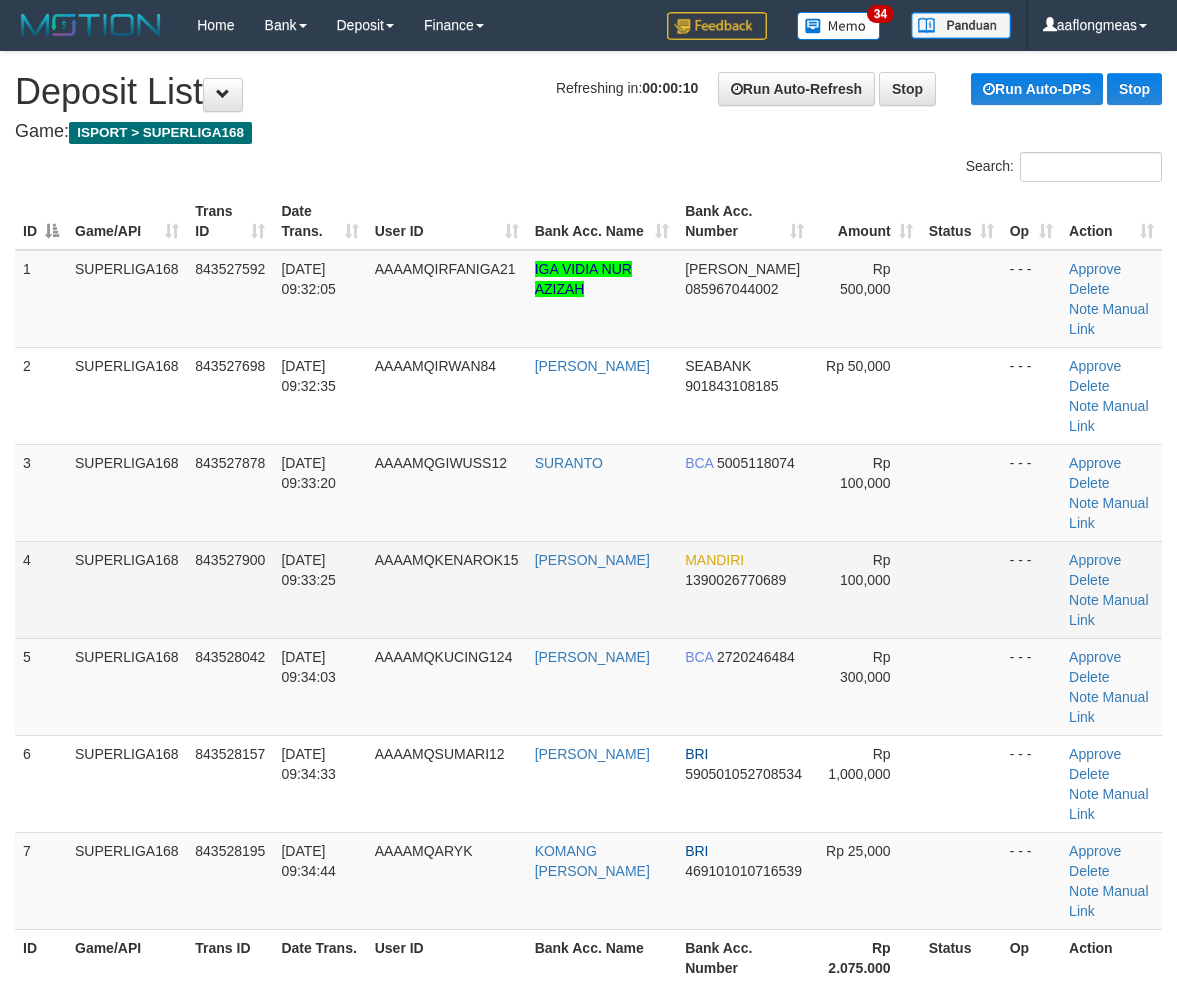 scroll, scrollTop: 0, scrollLeft: 0, axis: both 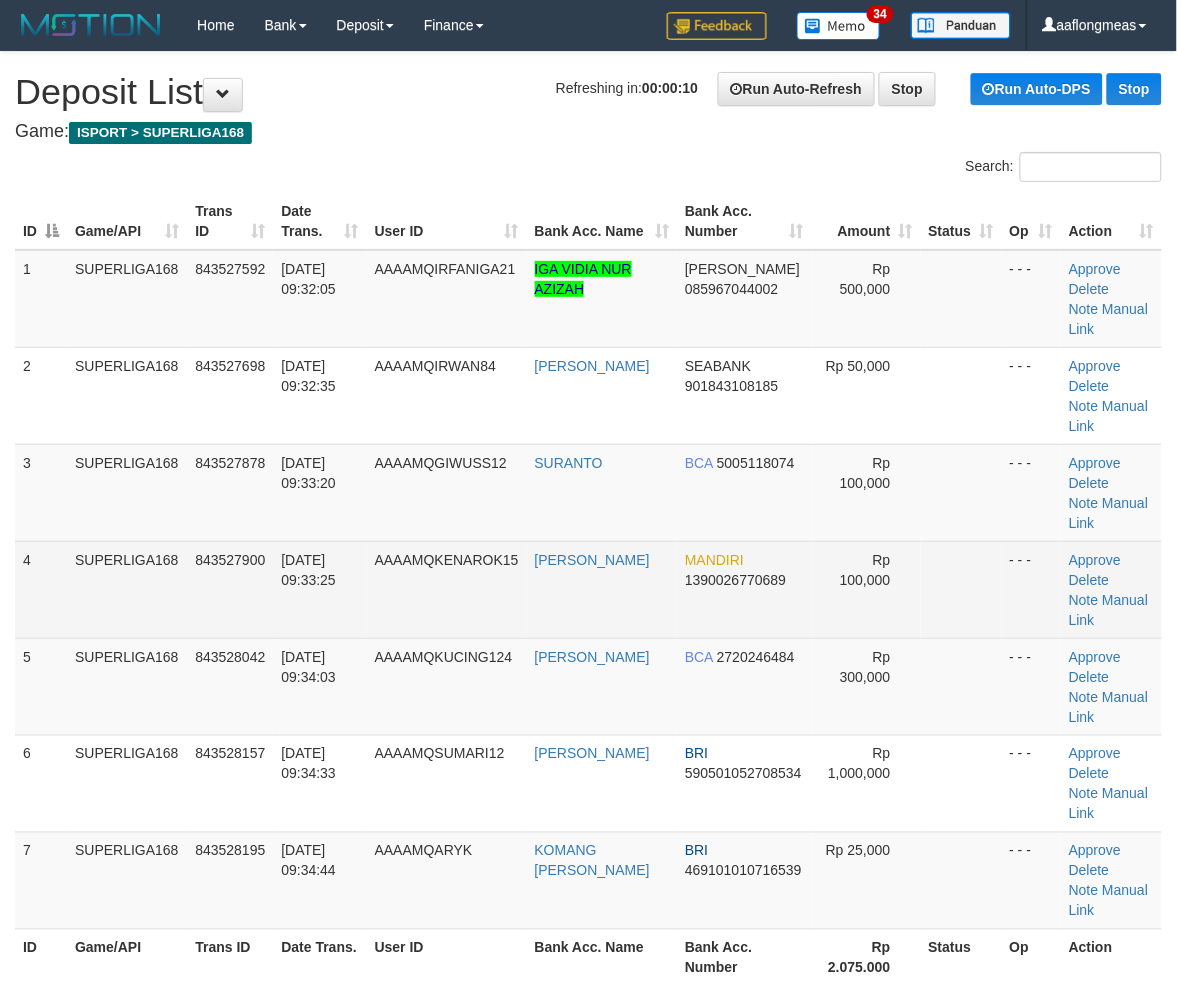 click at bounding box center (961, 589) 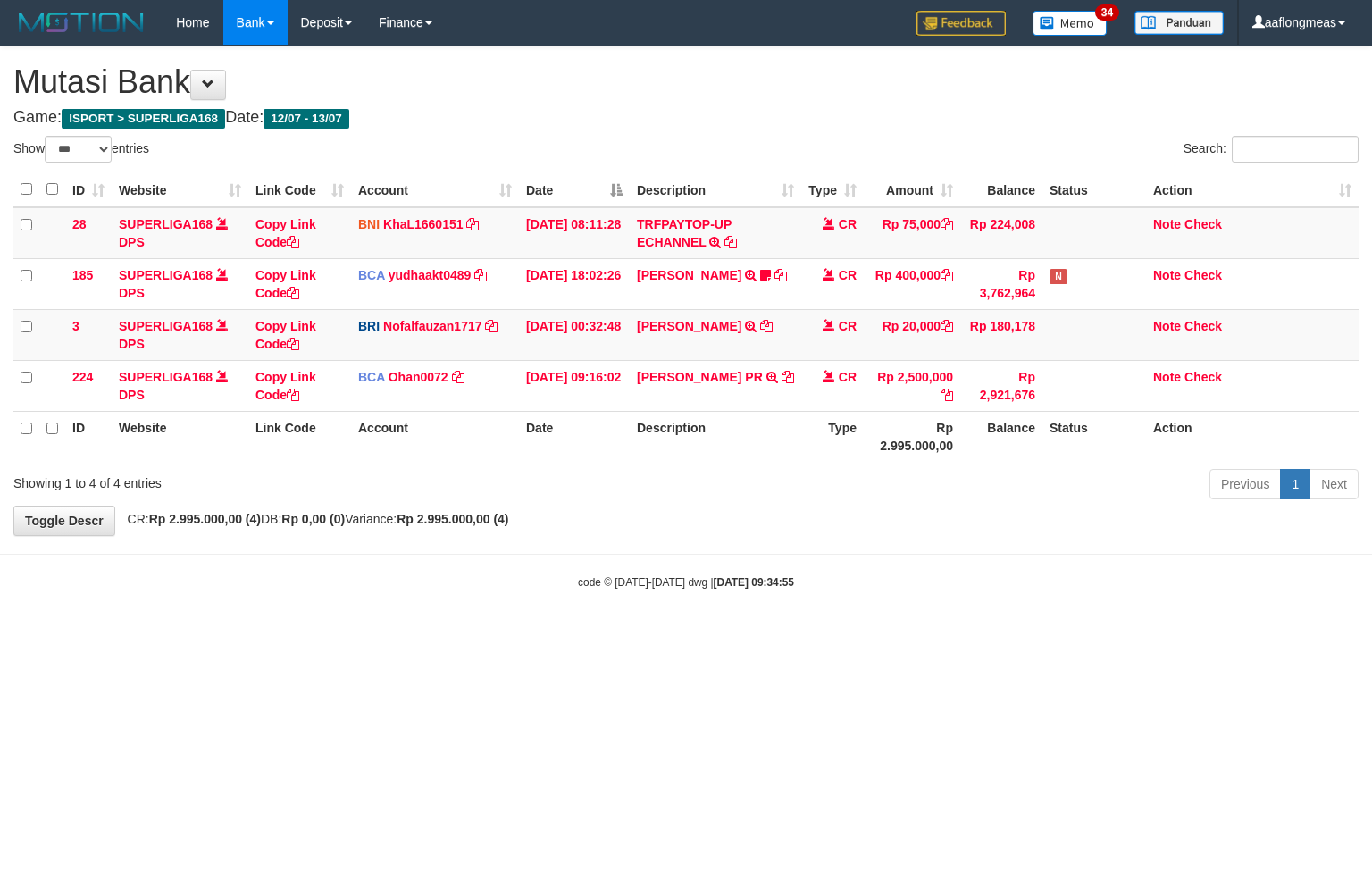 select on "***" 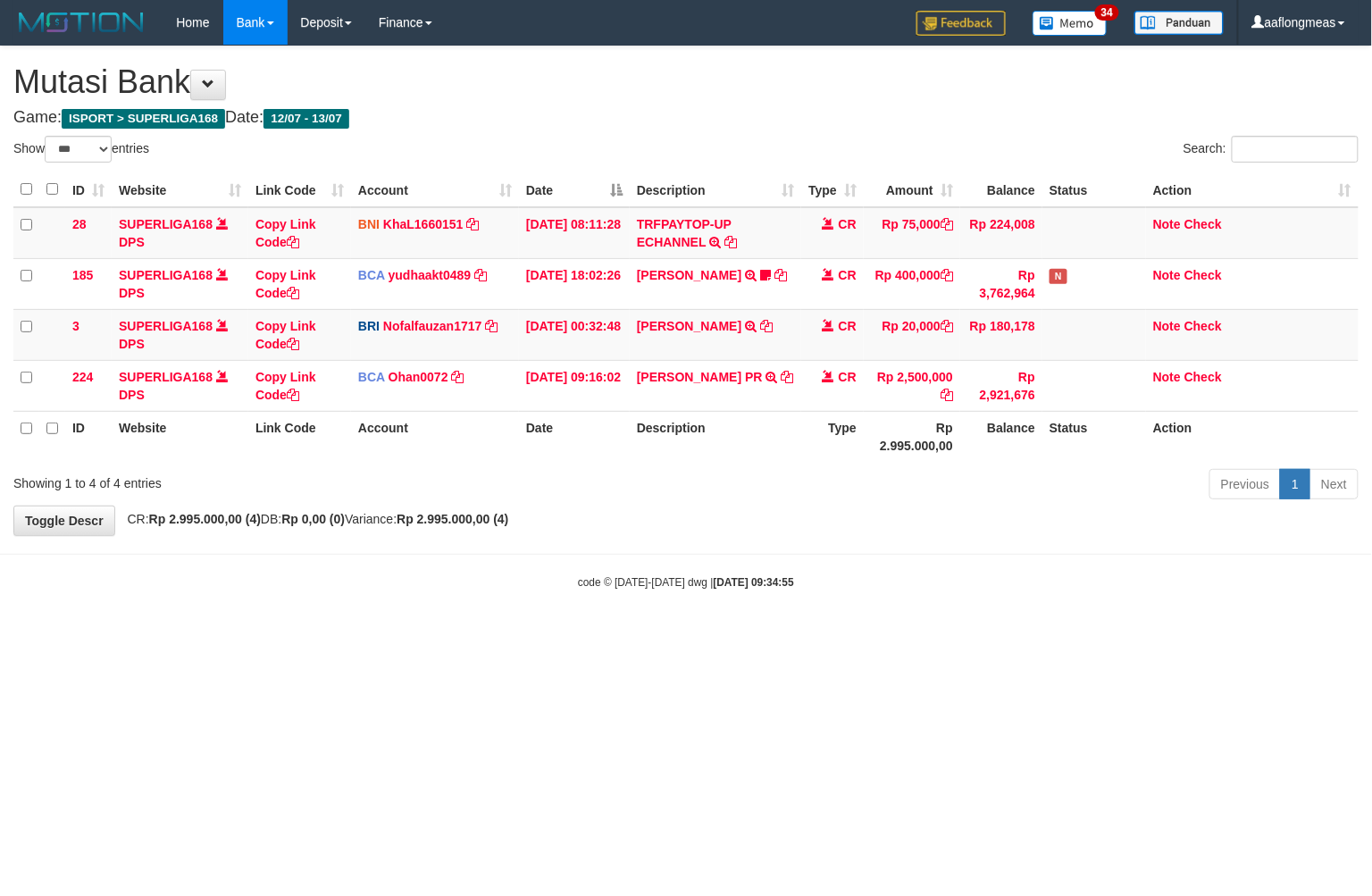 click on "Previous 1 Next" at bounding box center [972, 486] 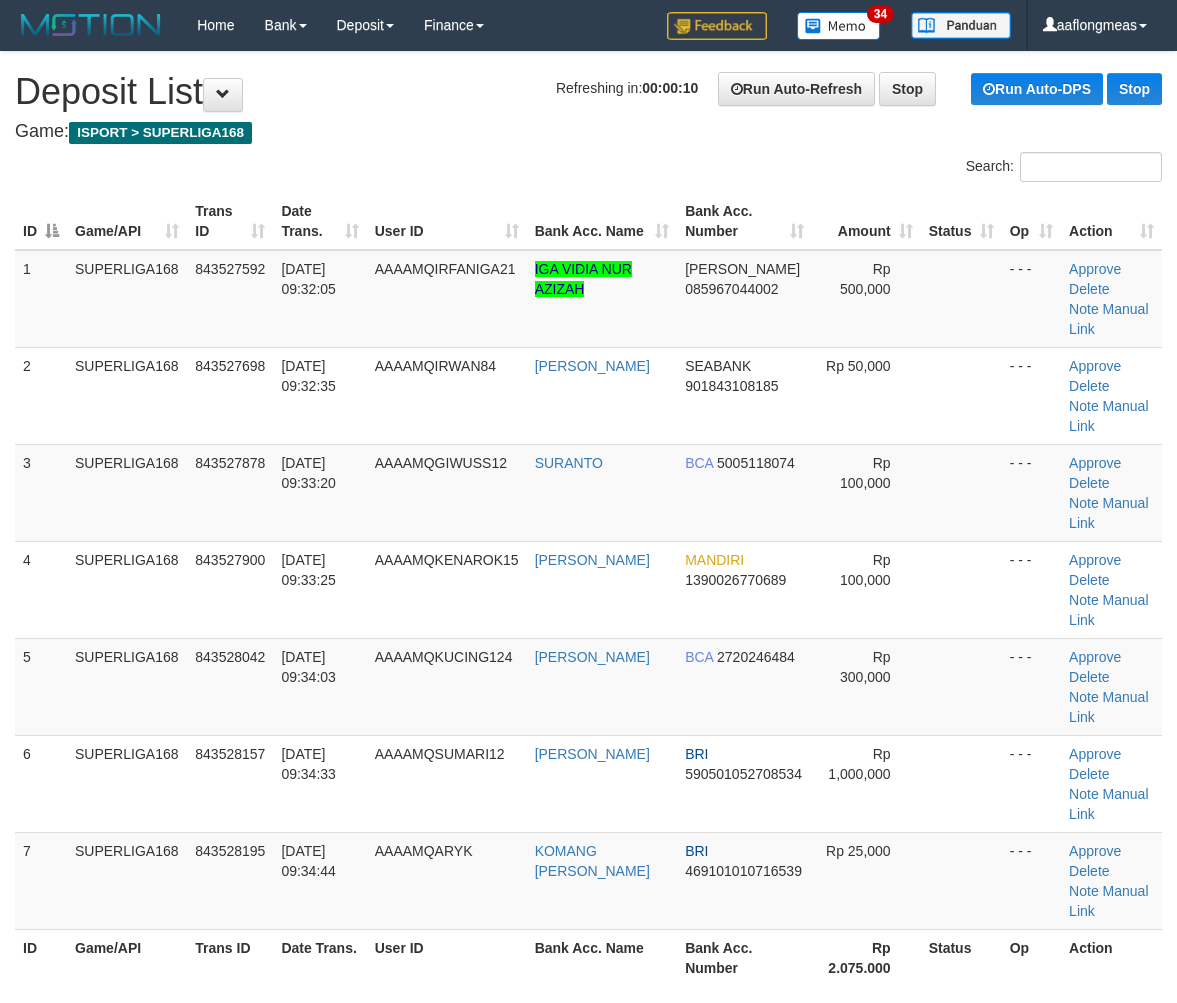 scroll, scrollTop: 0, scrollLeft: 0, axis: both 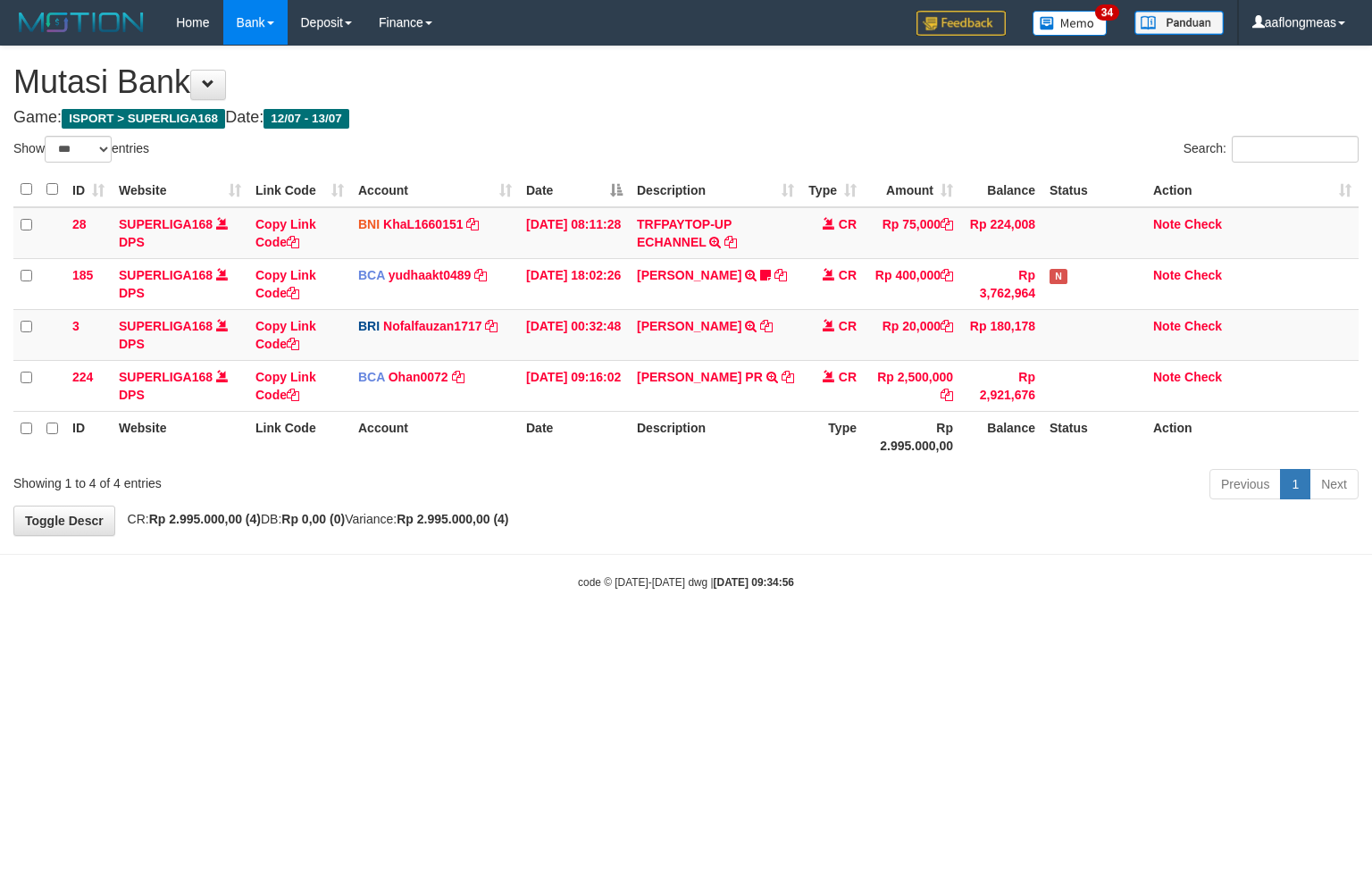 select on "***" 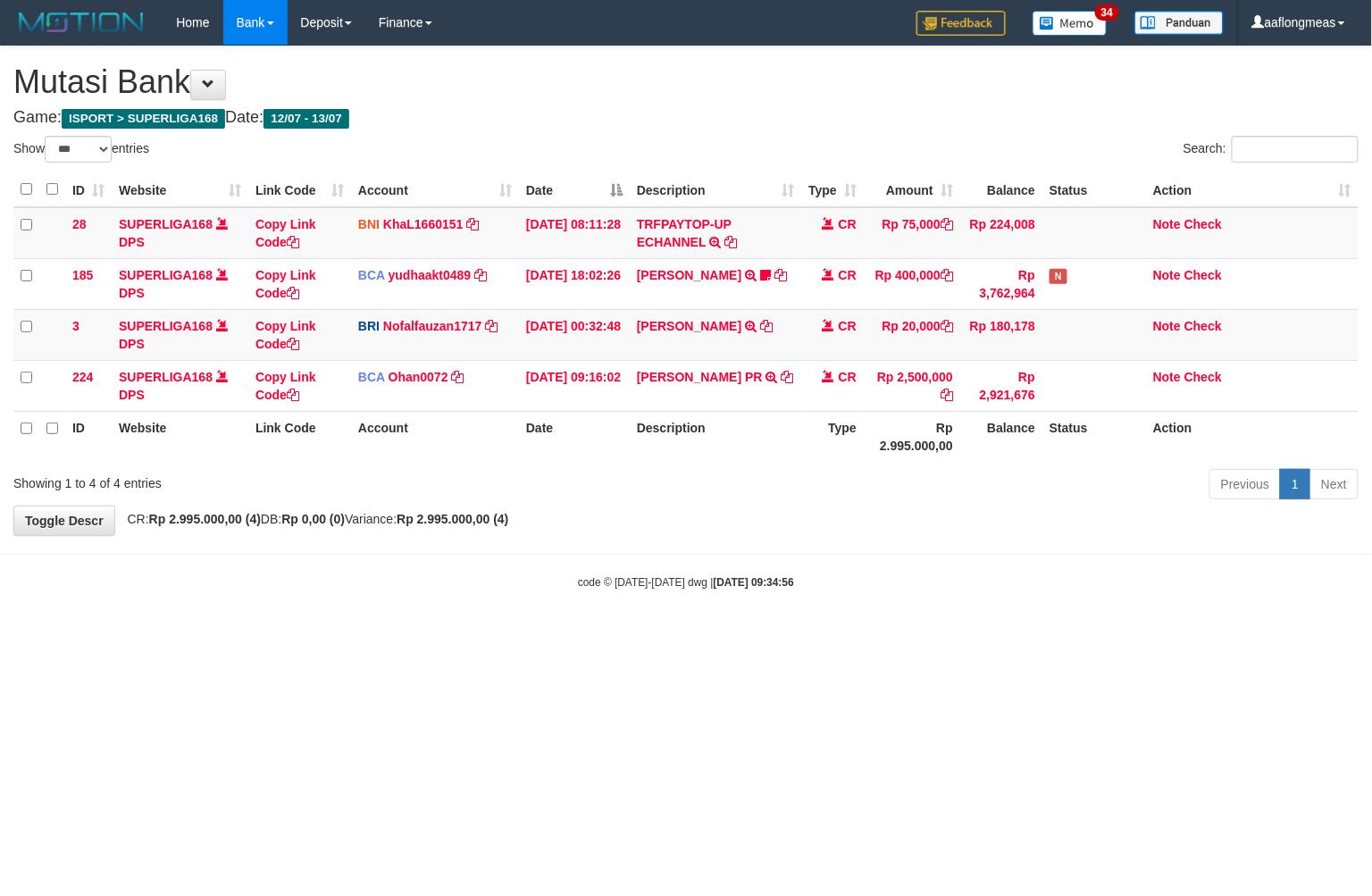 click on "Toggle navigation
Home
Bank
Account List
Load
By Website
Group
[ISPORT]													SUPERLIGA168
By Load Group (DPS)
34" at bounding box center [686, 317] 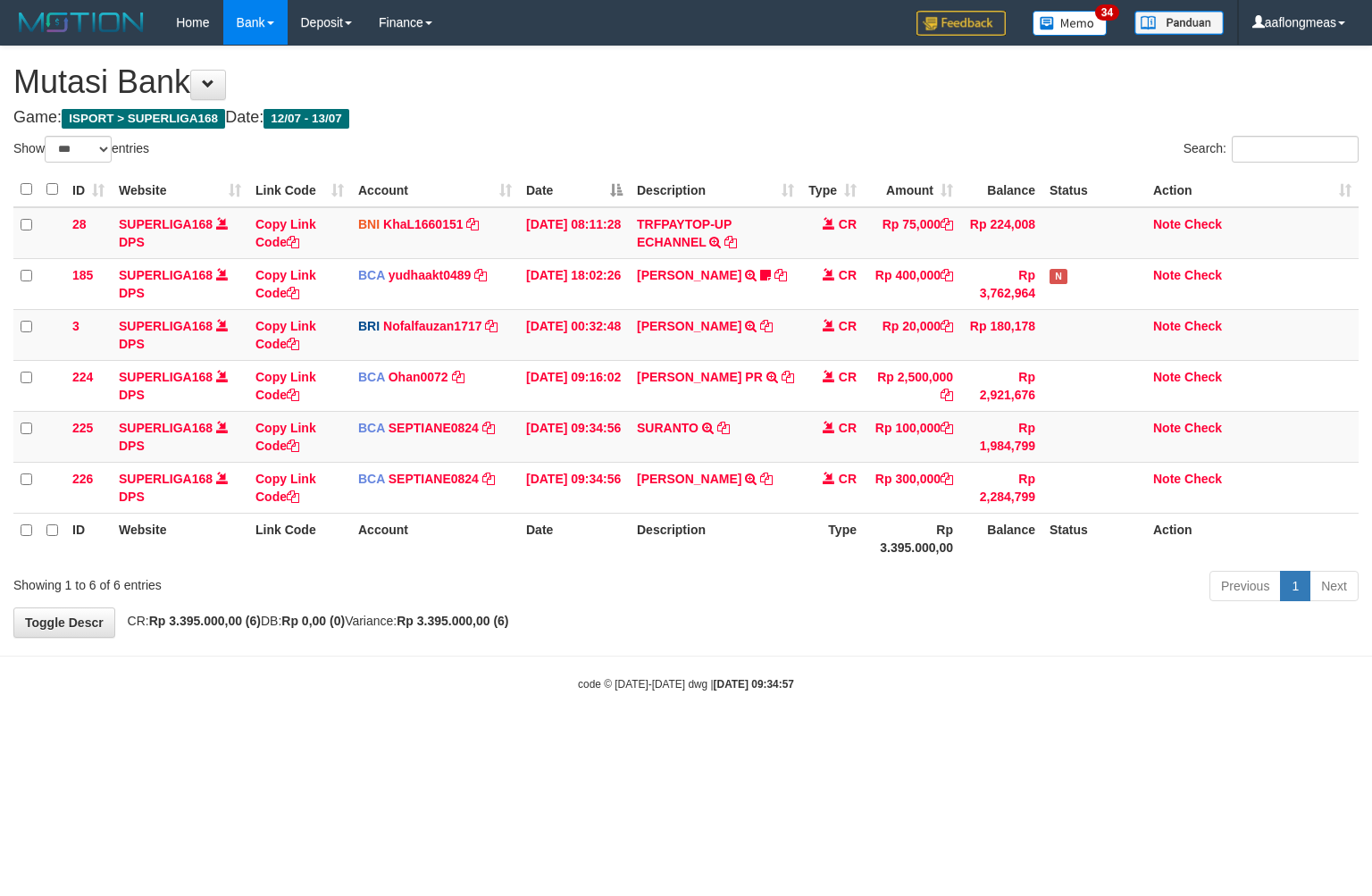 select on "***" 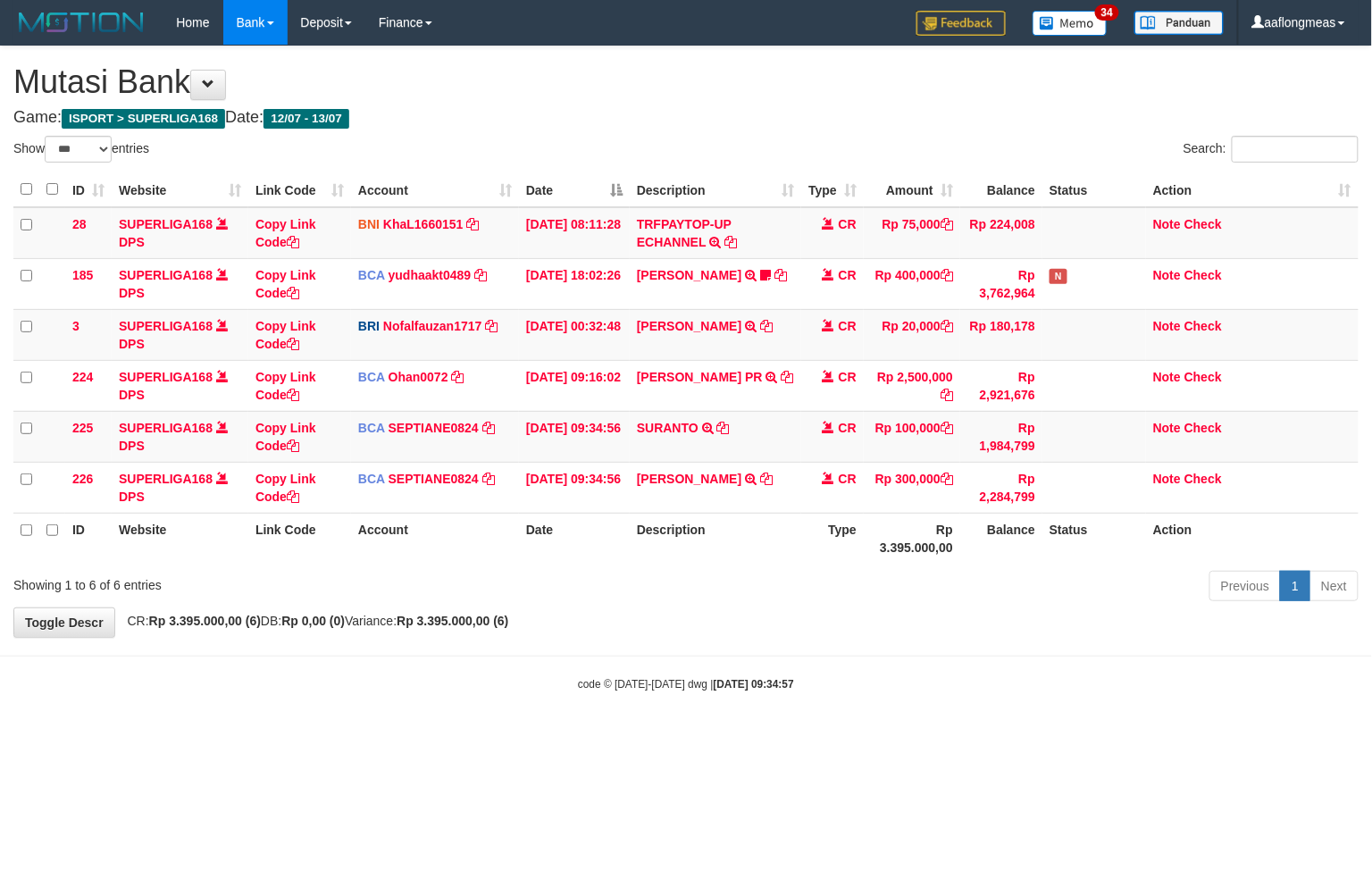 click on "Previous 1 Next" at bounding box center (972, 588) 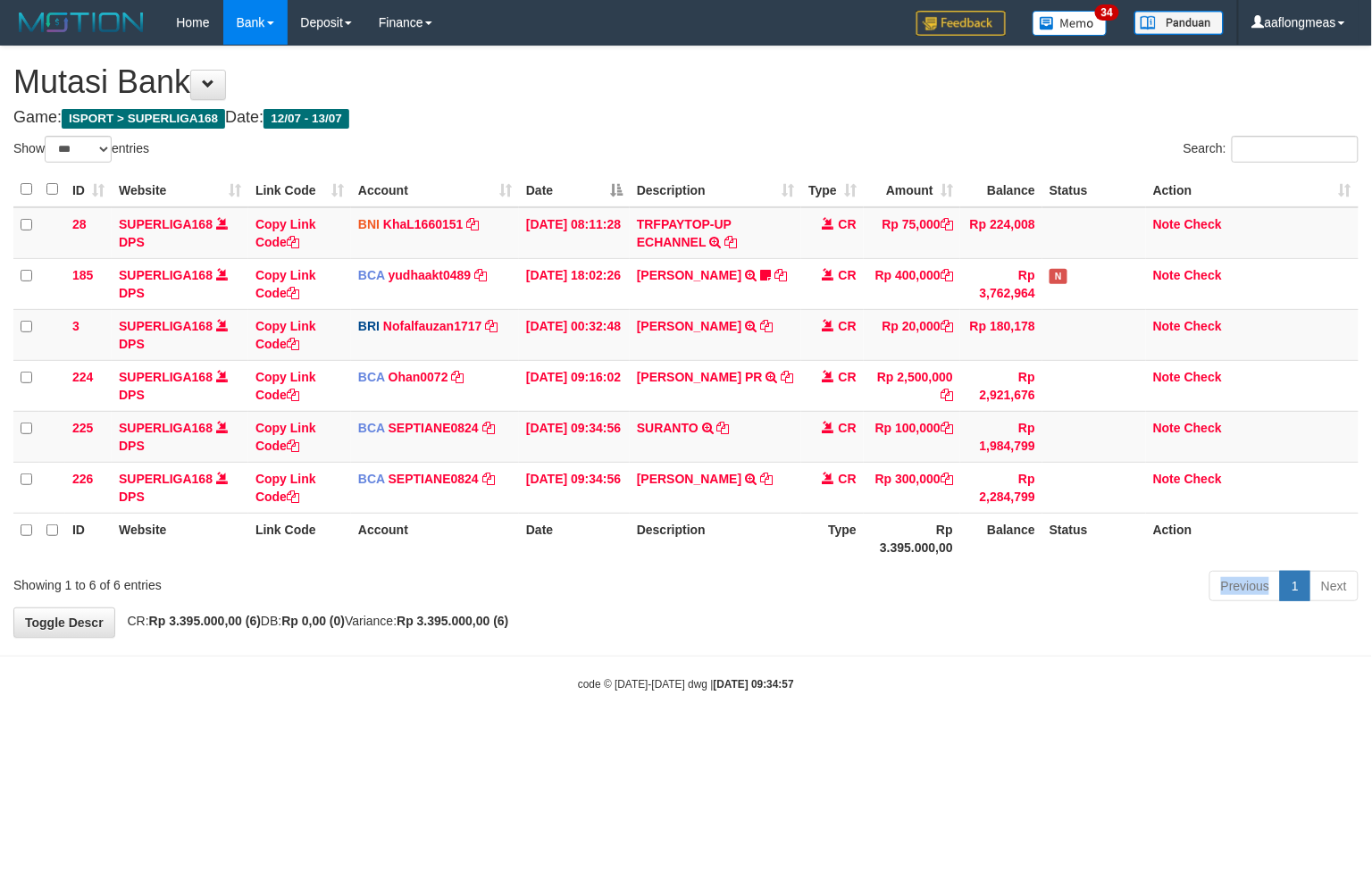 click on "Previous 1 Next" at bounding box center (972, 588) 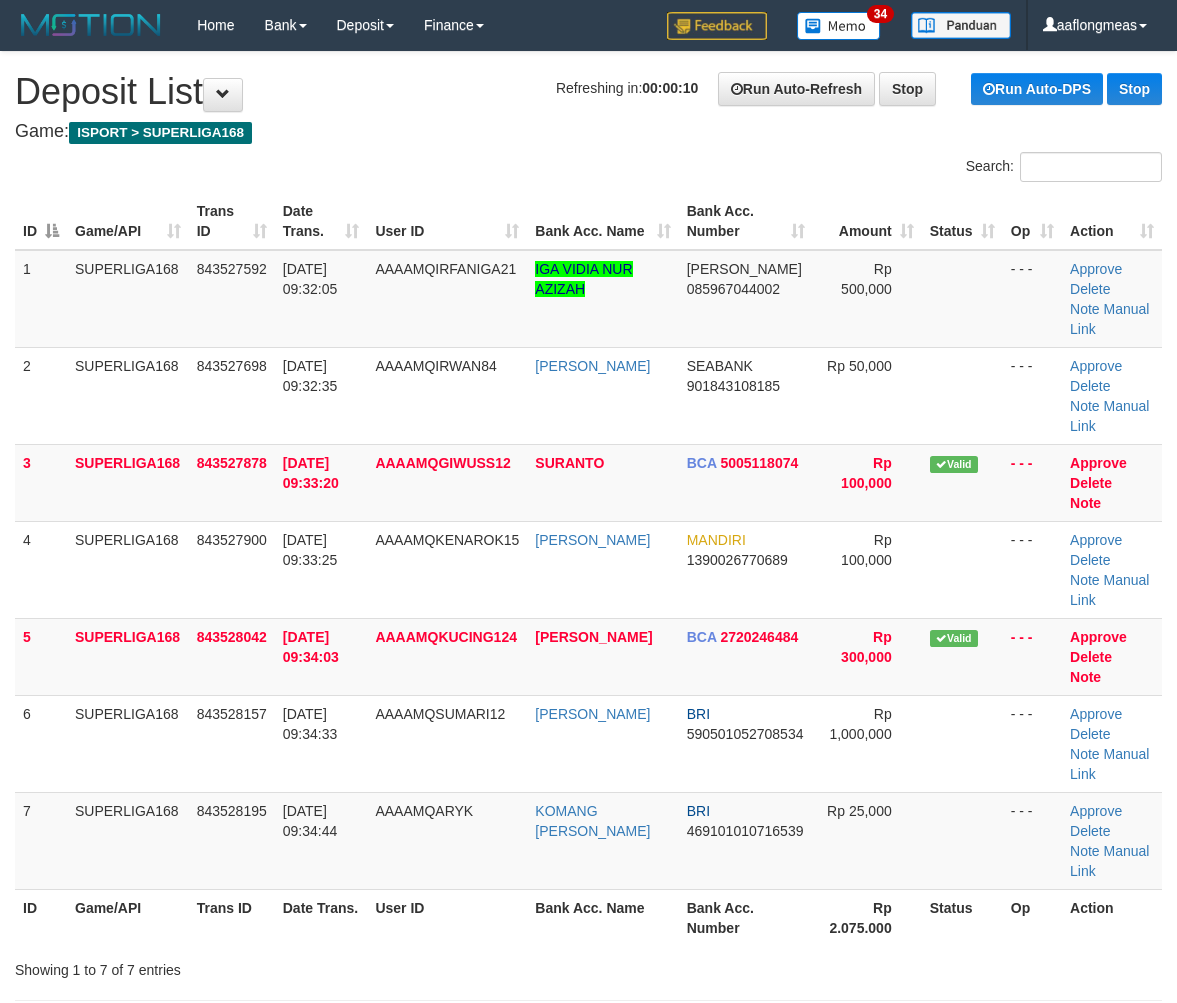 scroll, scrollTop: 0, scrollLeft: 0, axis: both 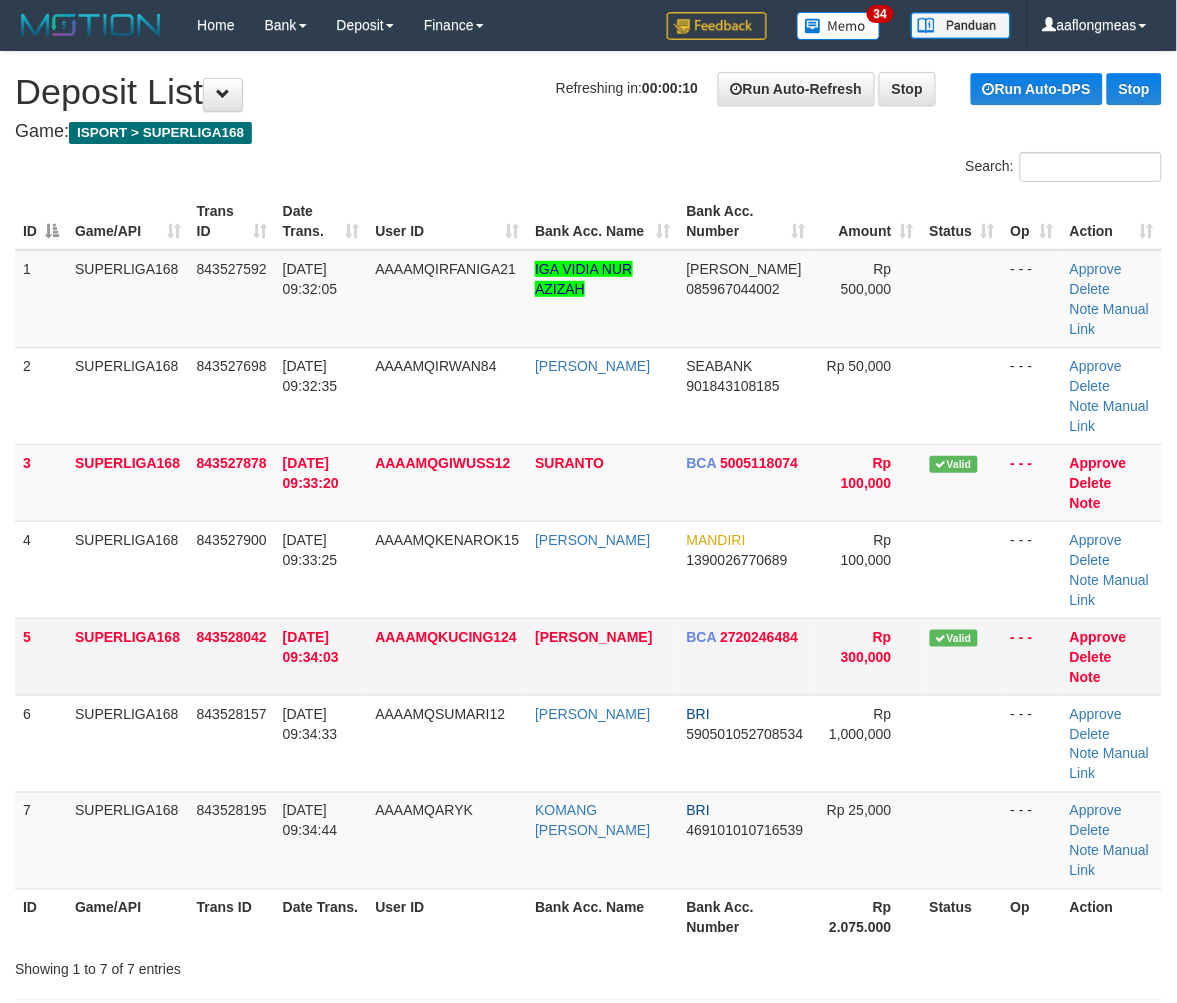 drag, startPoint x: 0, startPoint y: 0, endPoint x: 997, endPoint y: 558, distance: 1142.5292 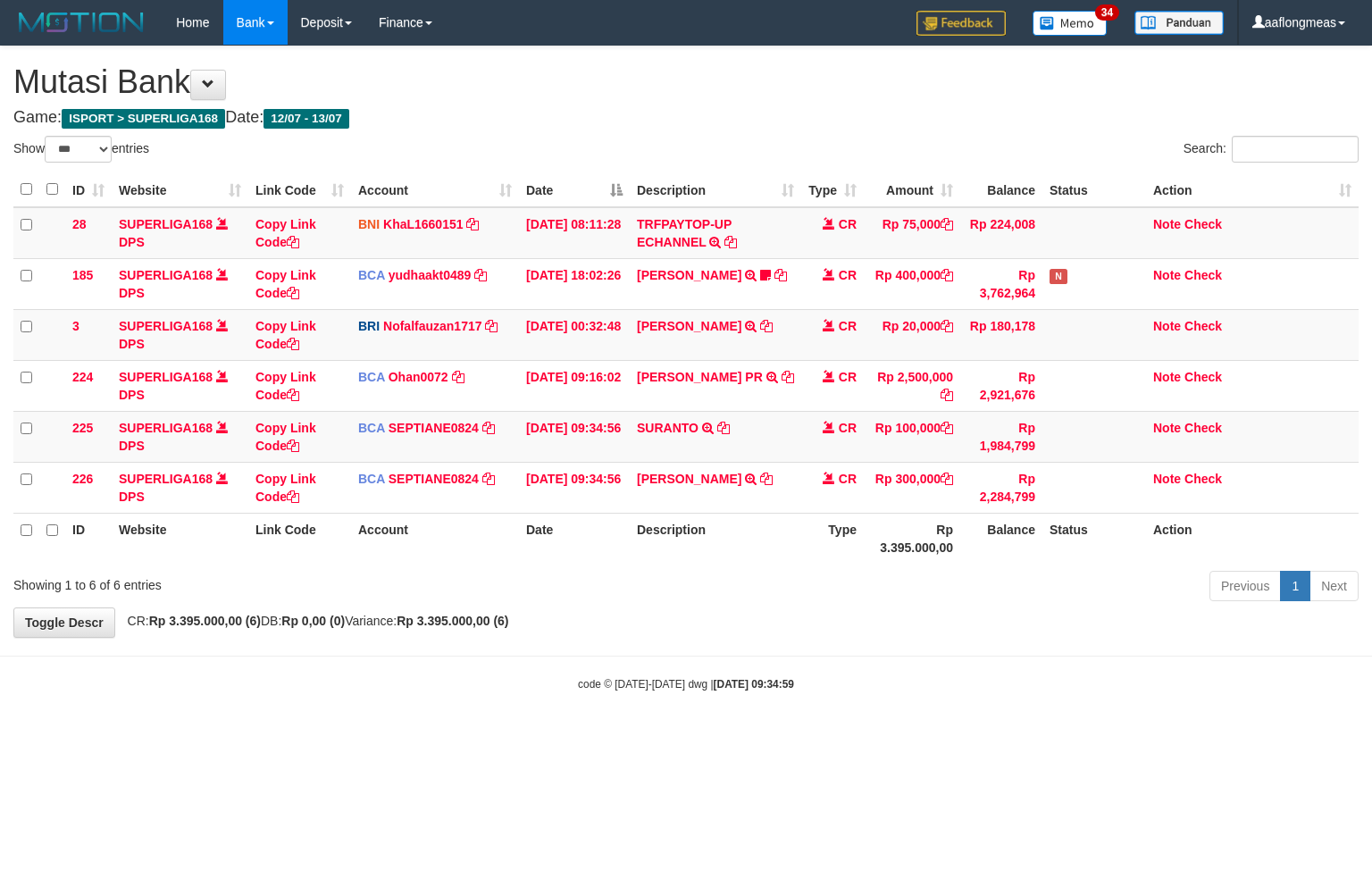 select on "***" 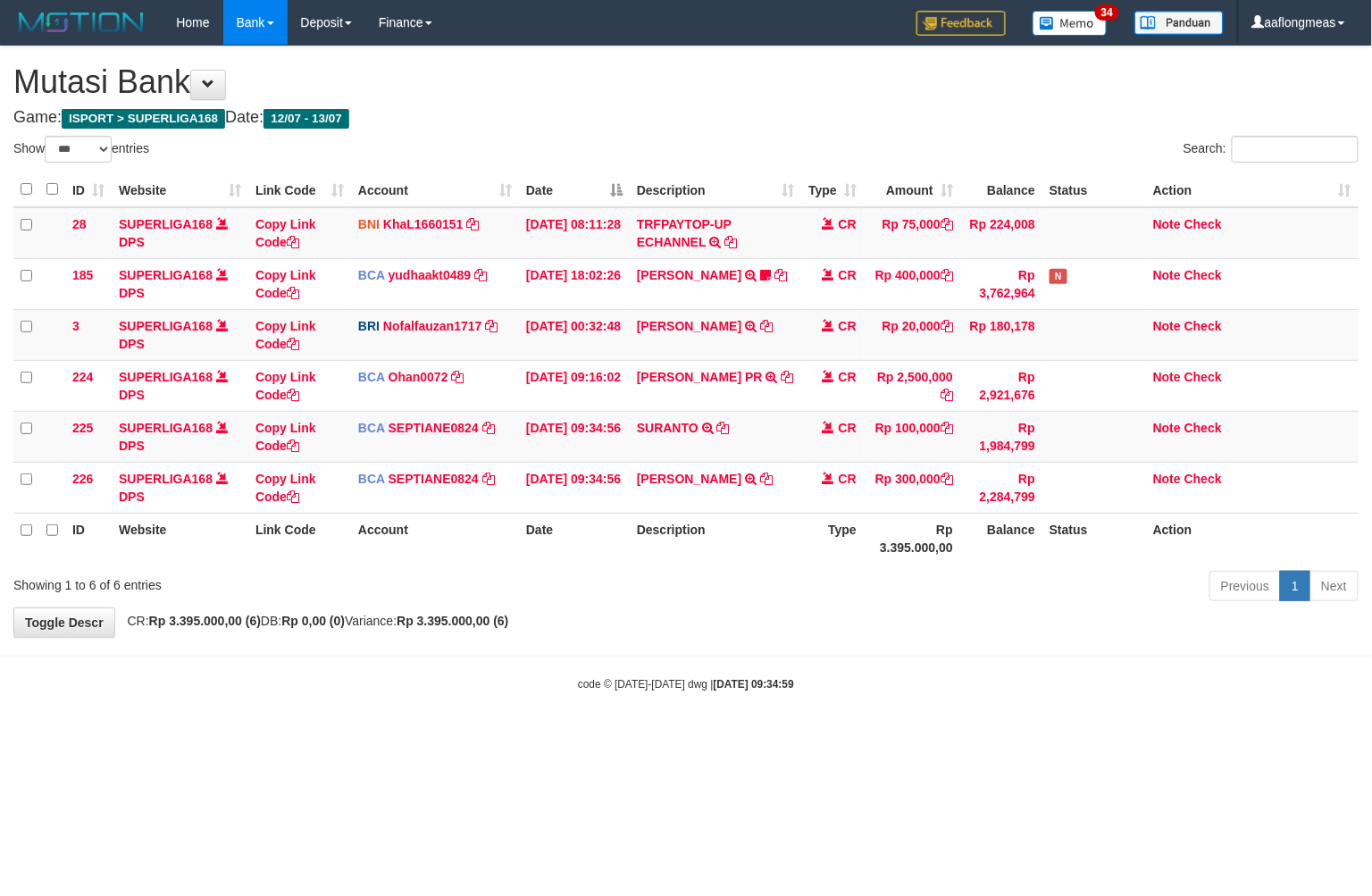 click on "Previous 1 Next" at bounding box center (972, 588) 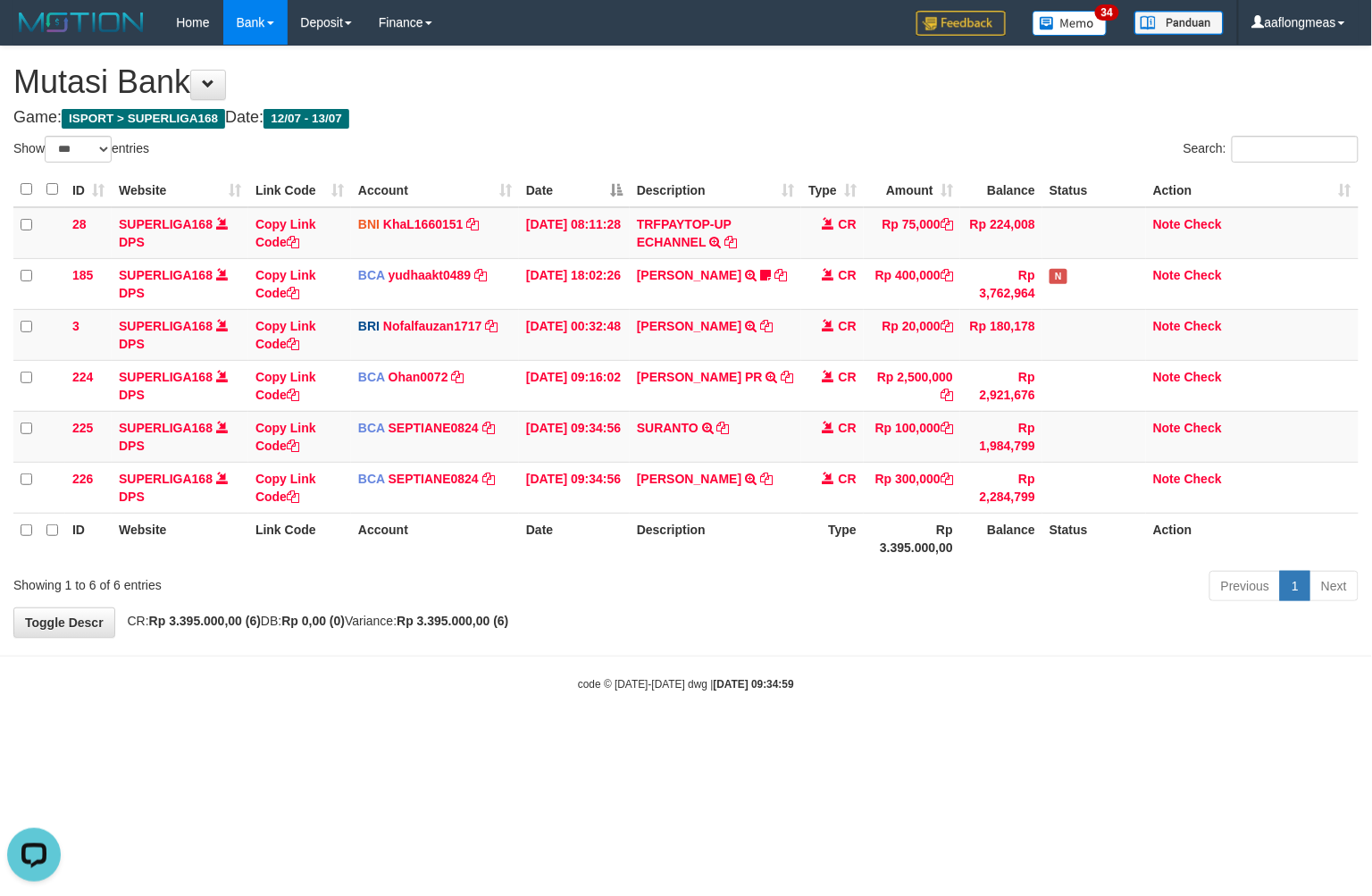 scroll, scrollTop: 0, scrollLeft: 0, axis: both 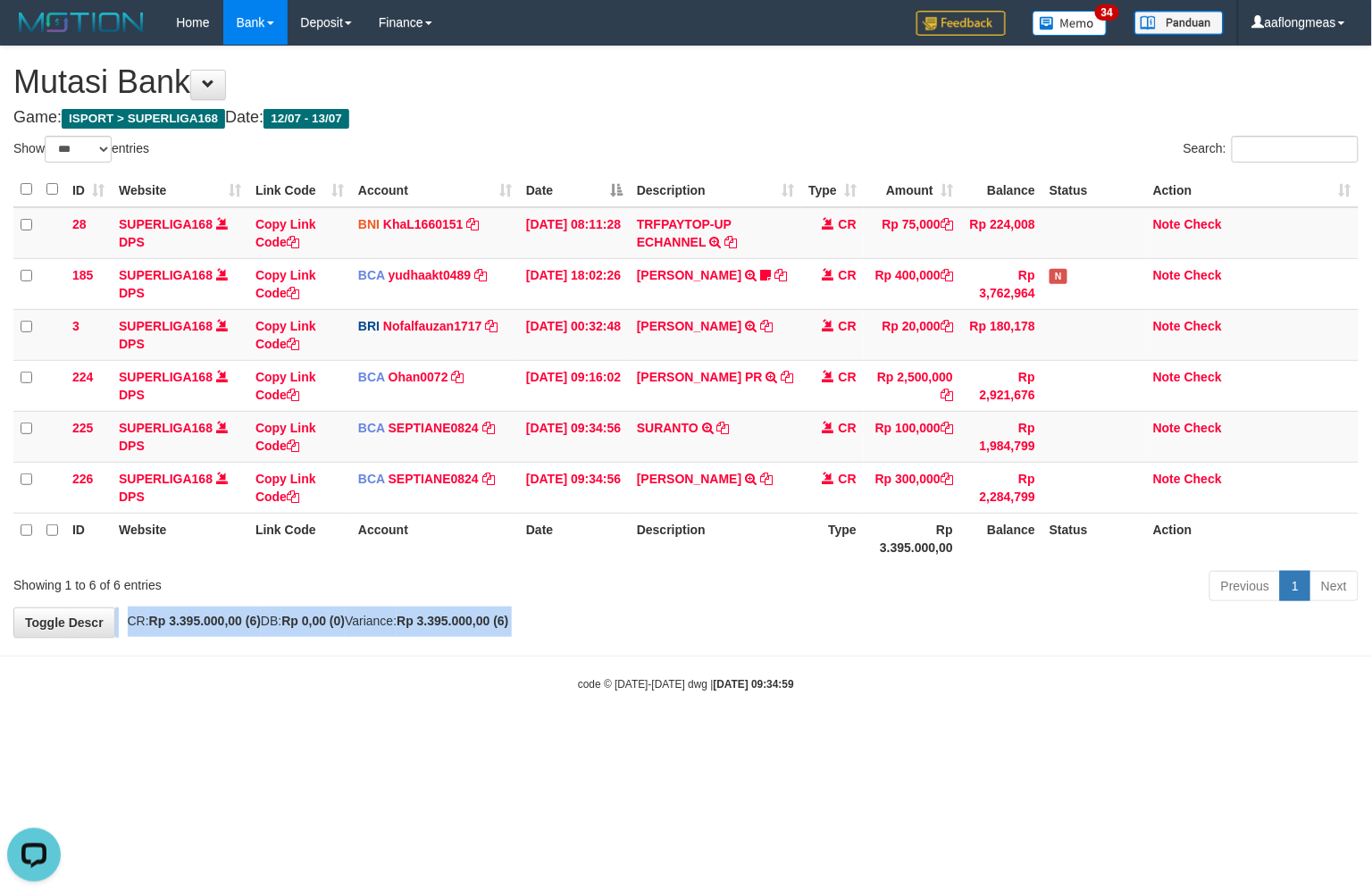 click on "**********" at bounding box center (686, 341) 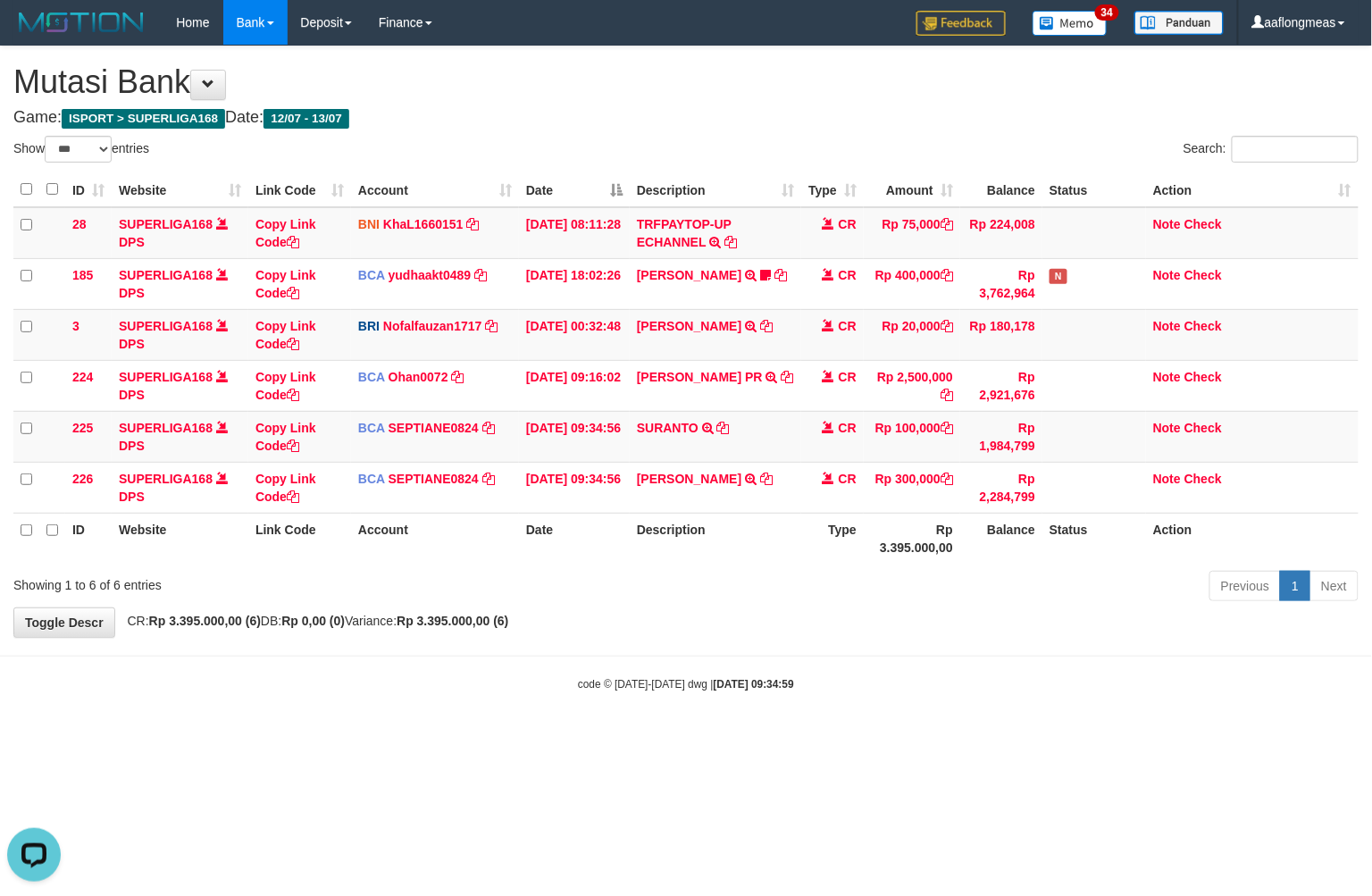click on "Toggle navigation
Home
Bank
Account List
Load
By Website
Group
[ISPORT]													SUPERLIGA168
By Load Group (DPS)
34" at bounding box center [686, 368] 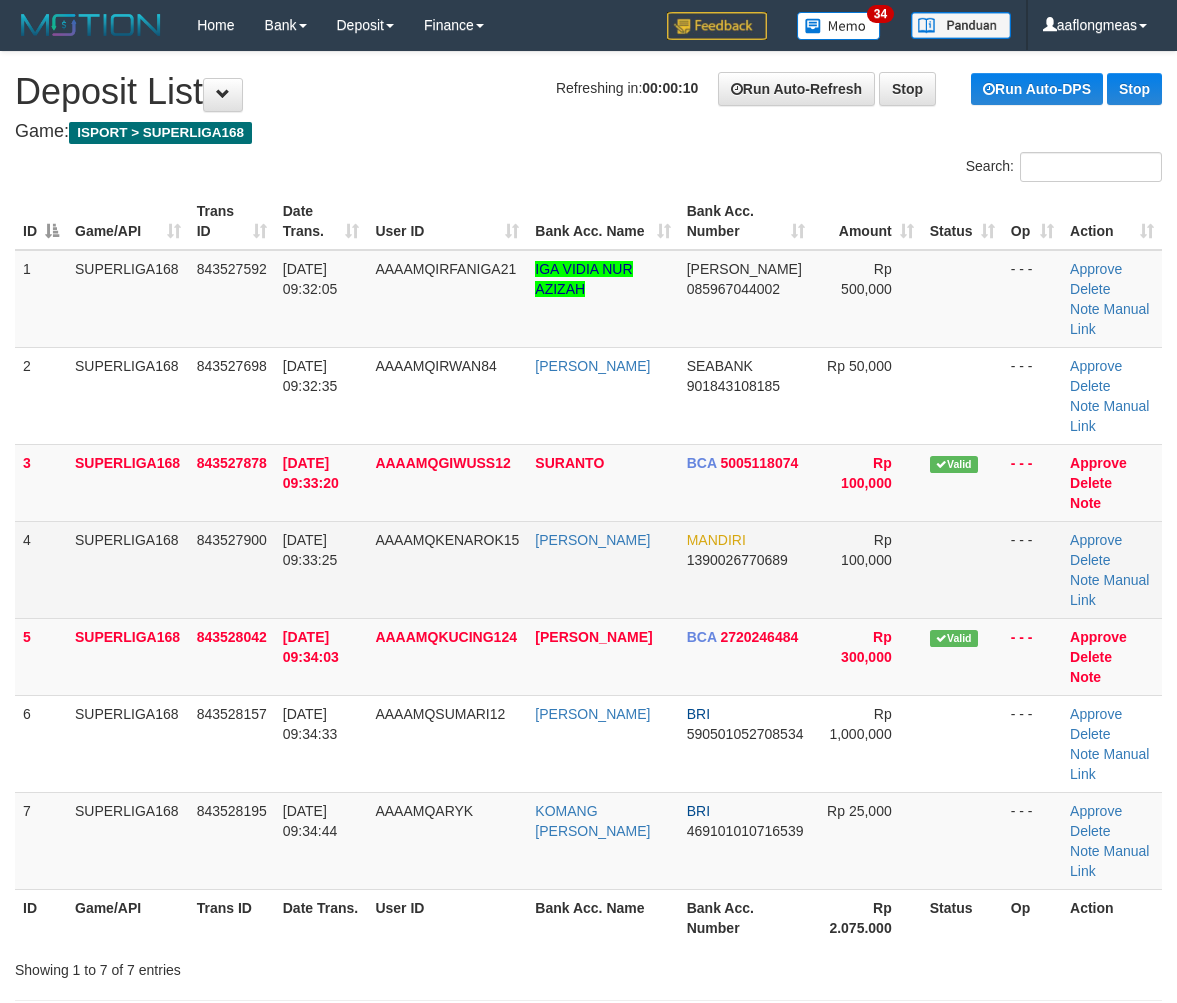 scroll, scrollTop: 0, scrollLeft: 0, axis: both 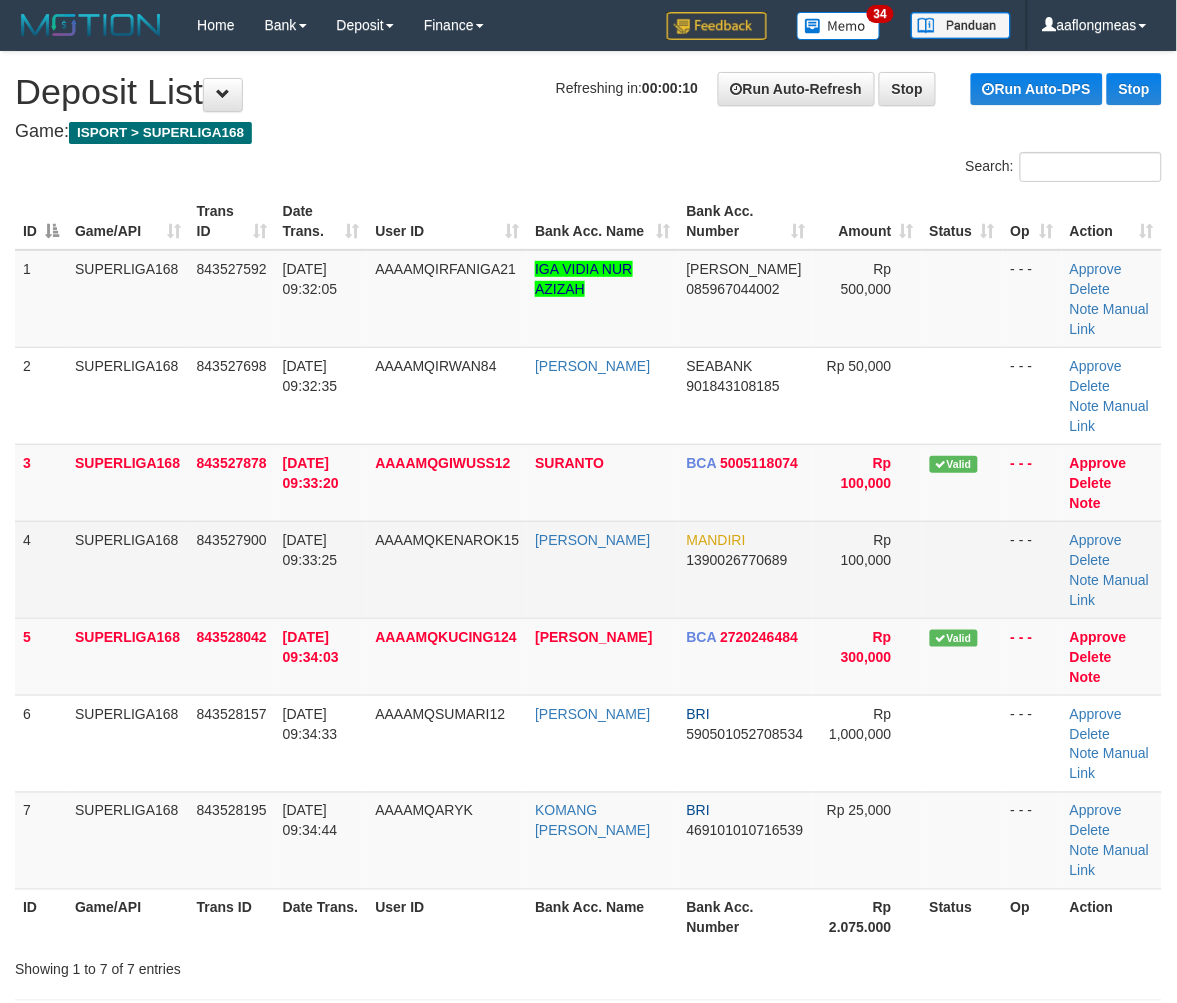 click at bounding box center (962, 569) 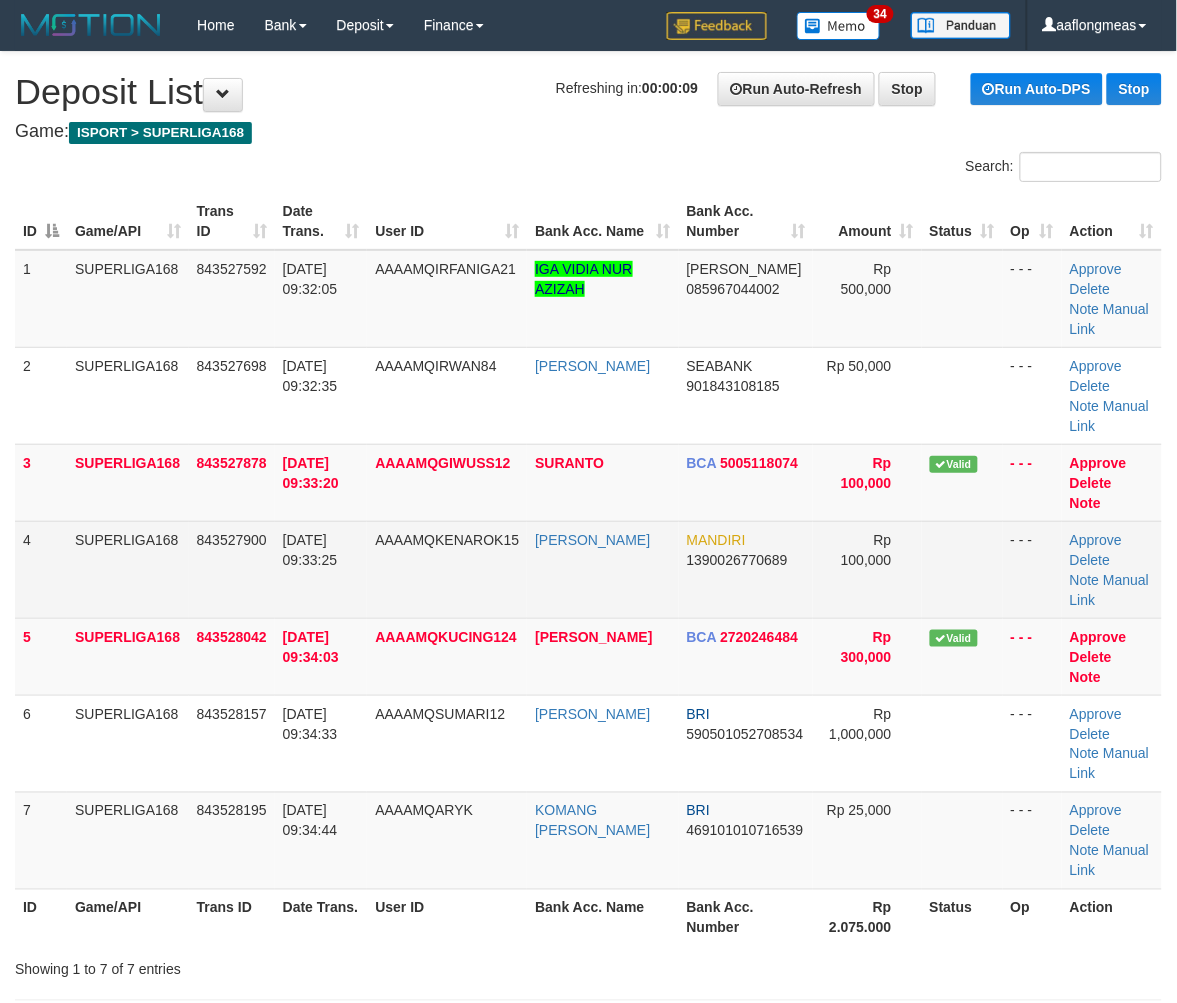 click at bounding box center (962, 569) 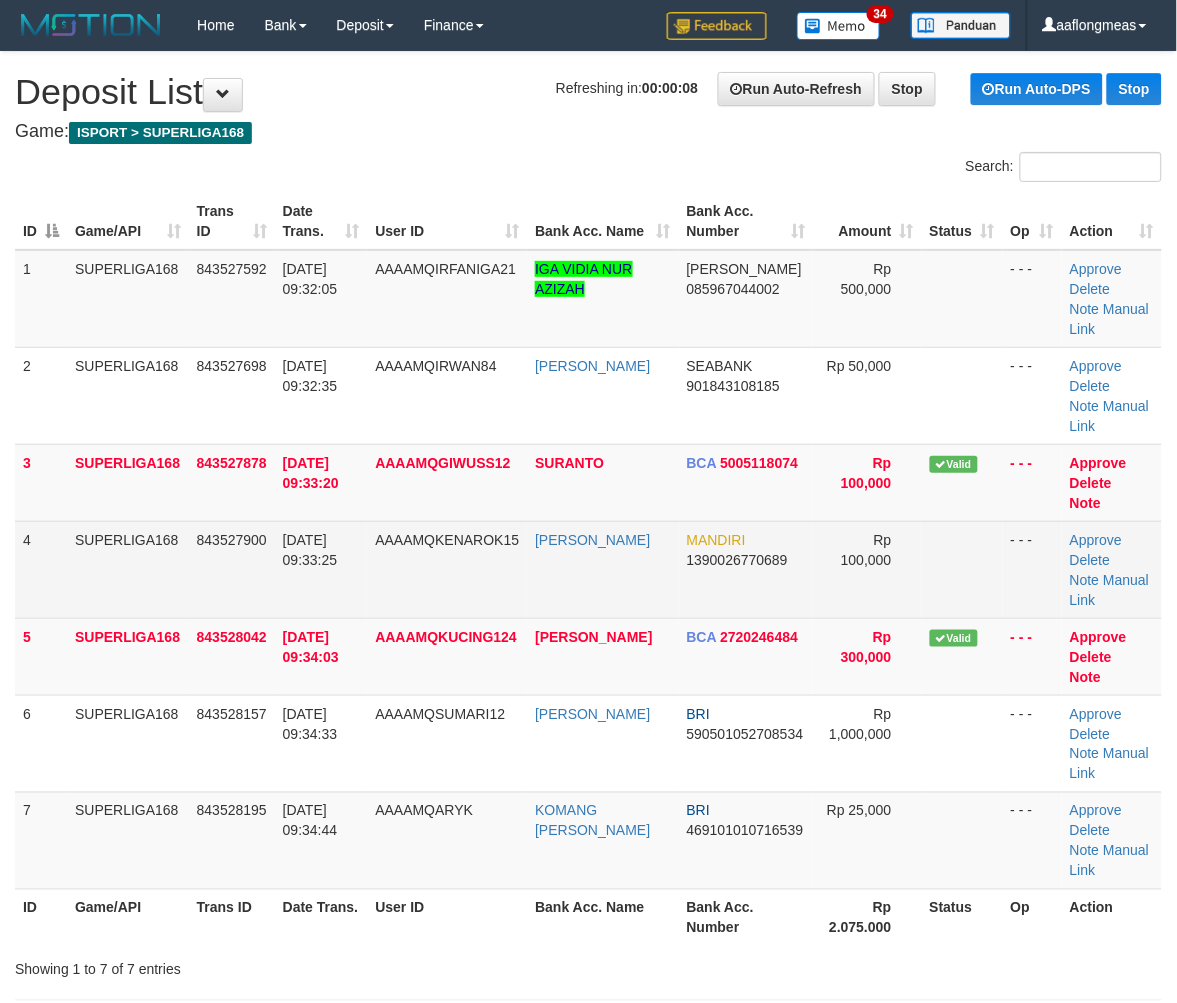 click at bounding box center [962, 569] 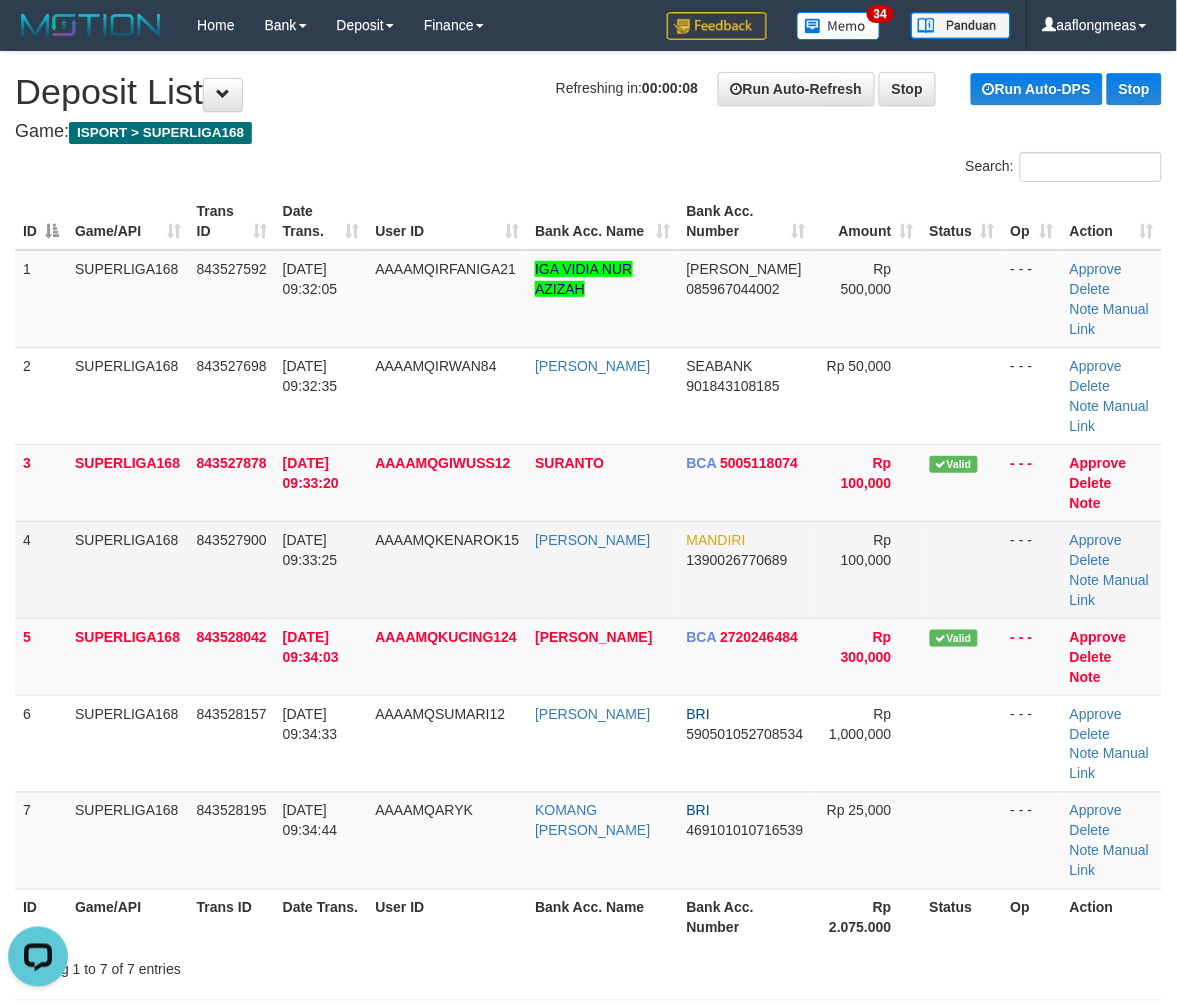 scroll, scrollTop: 0, scrollLeft: 0, axis: both 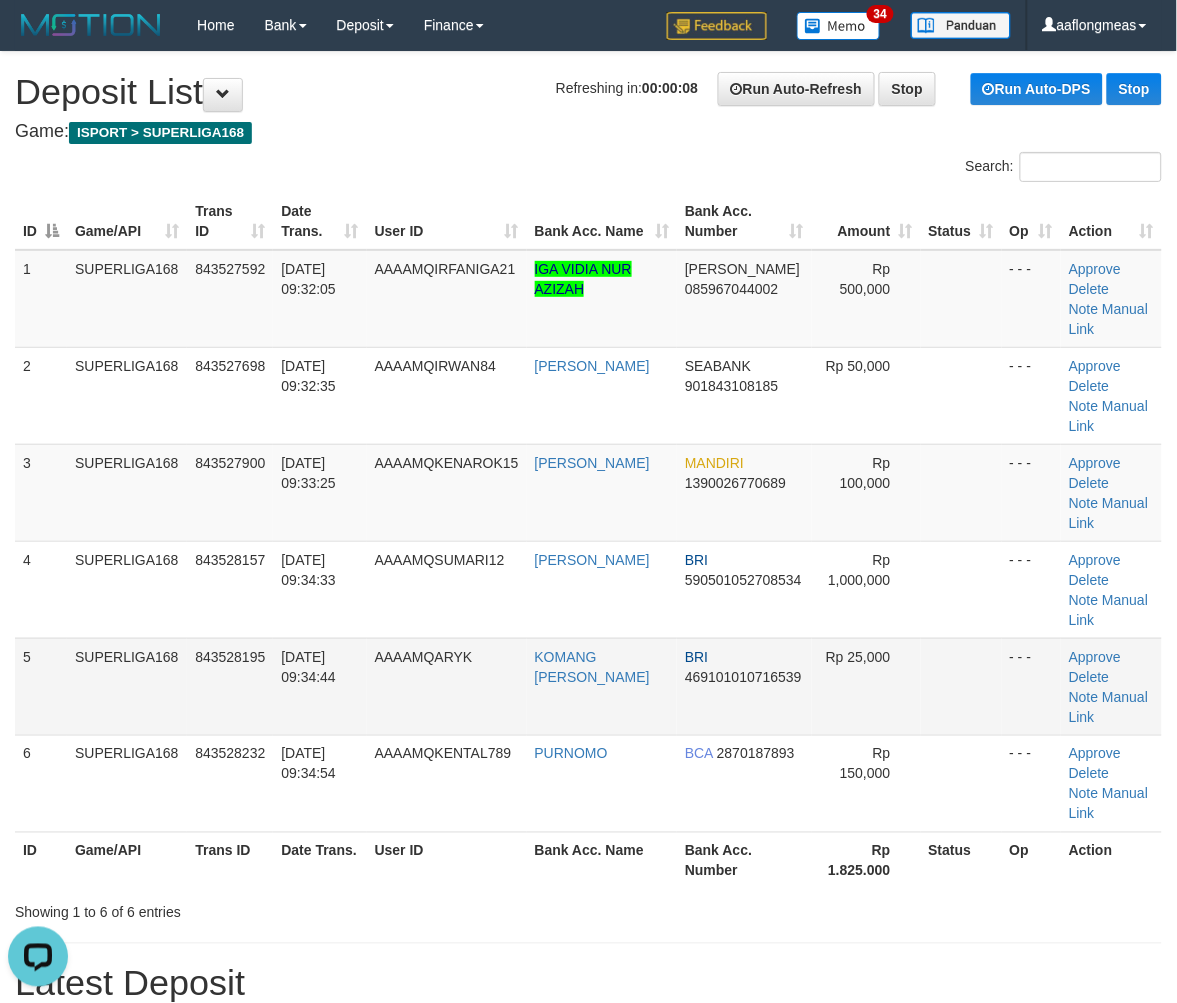 click on "- - -" at bounding box center (1031, 686) 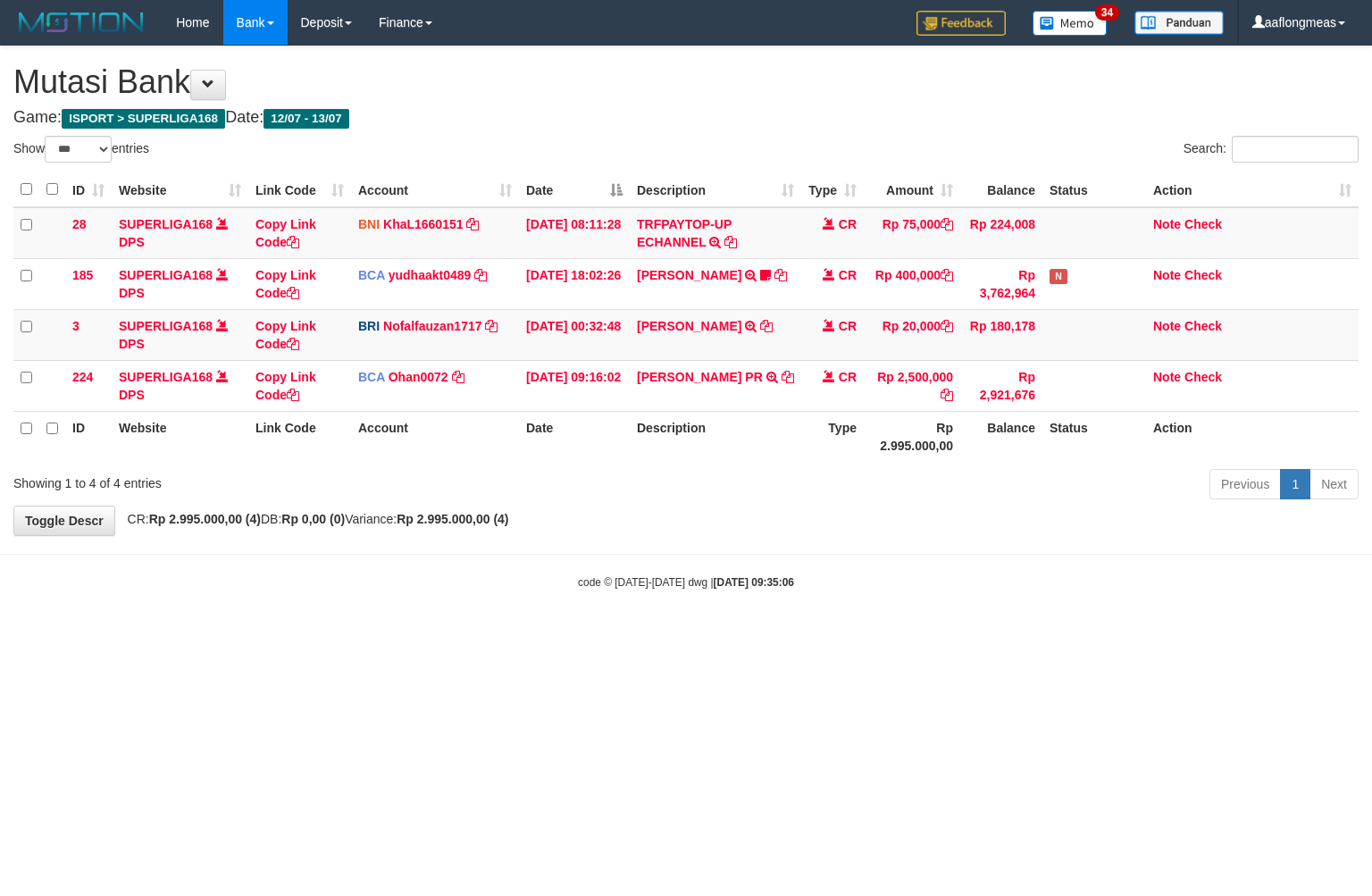 select on "***" 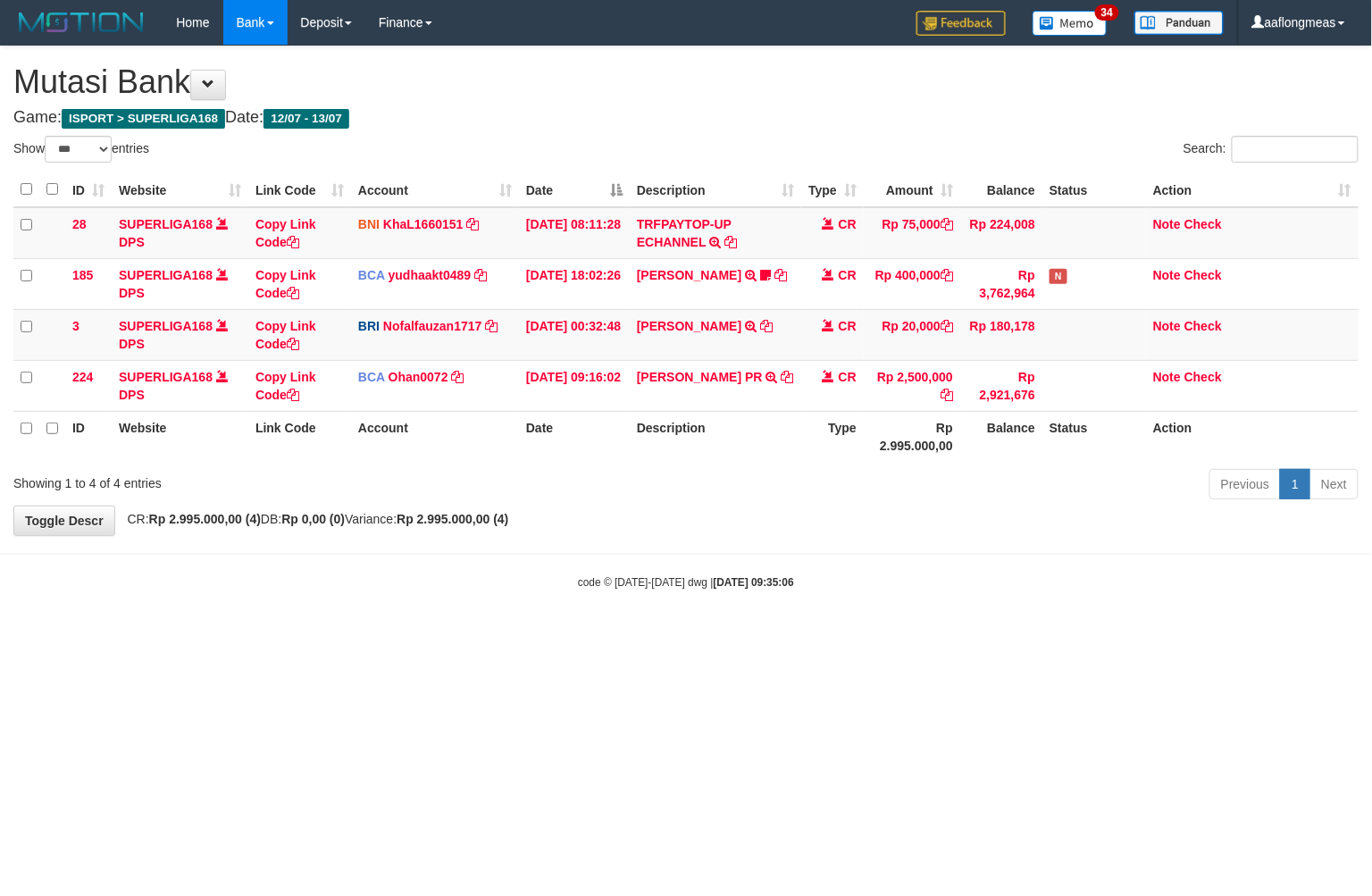 drag, startPoint x: 0, startPoint y: 0, endPoint x: 754, endPoint y: 607, distance: 967.9695 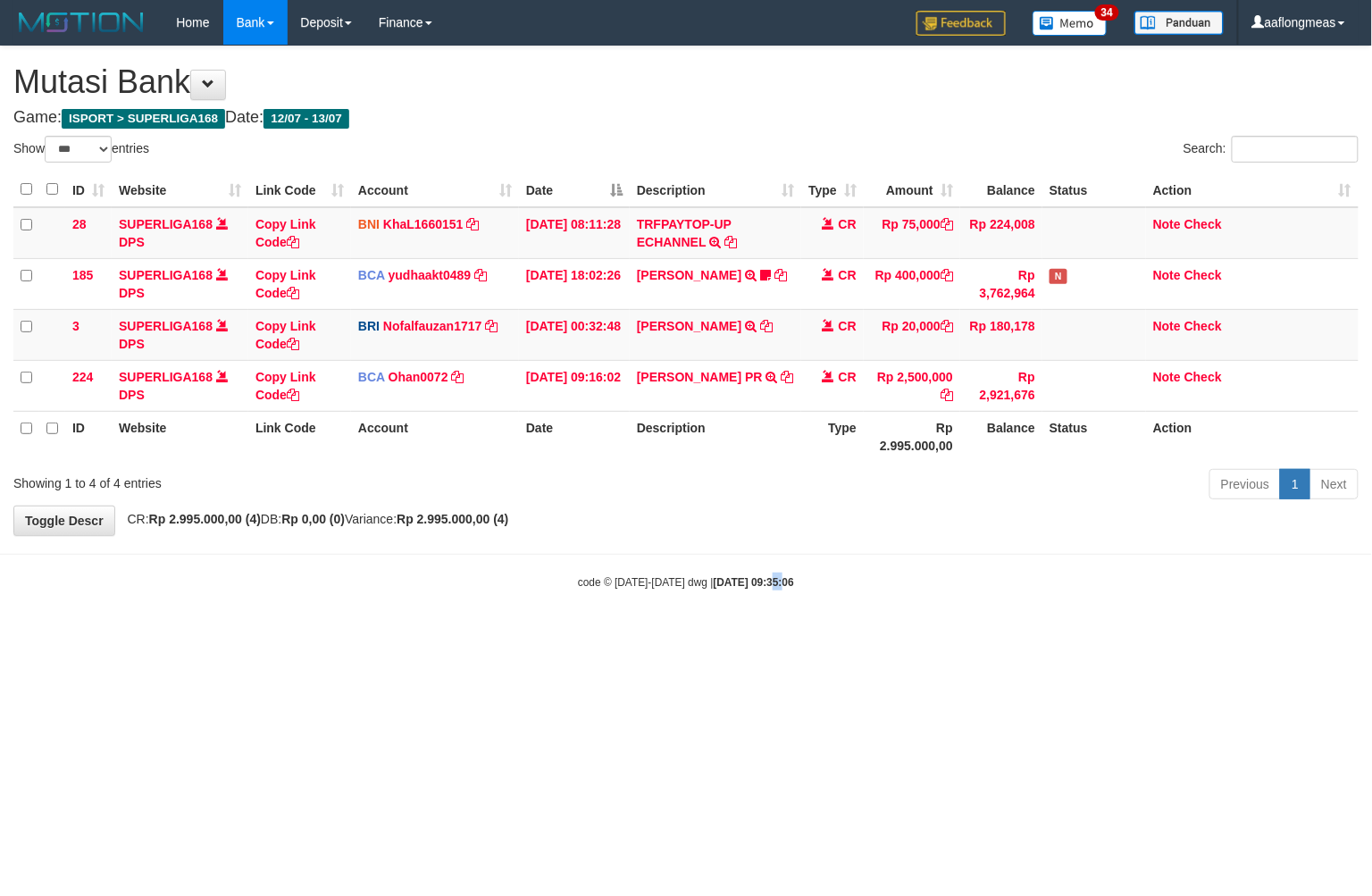 click on "Toggle navigation
Home
Bank
Account List
Load
By Website
Group
[ISPORT]													SUPERLIGA168
By Load Group (DPS)
34" at bounding box center (686, 317) 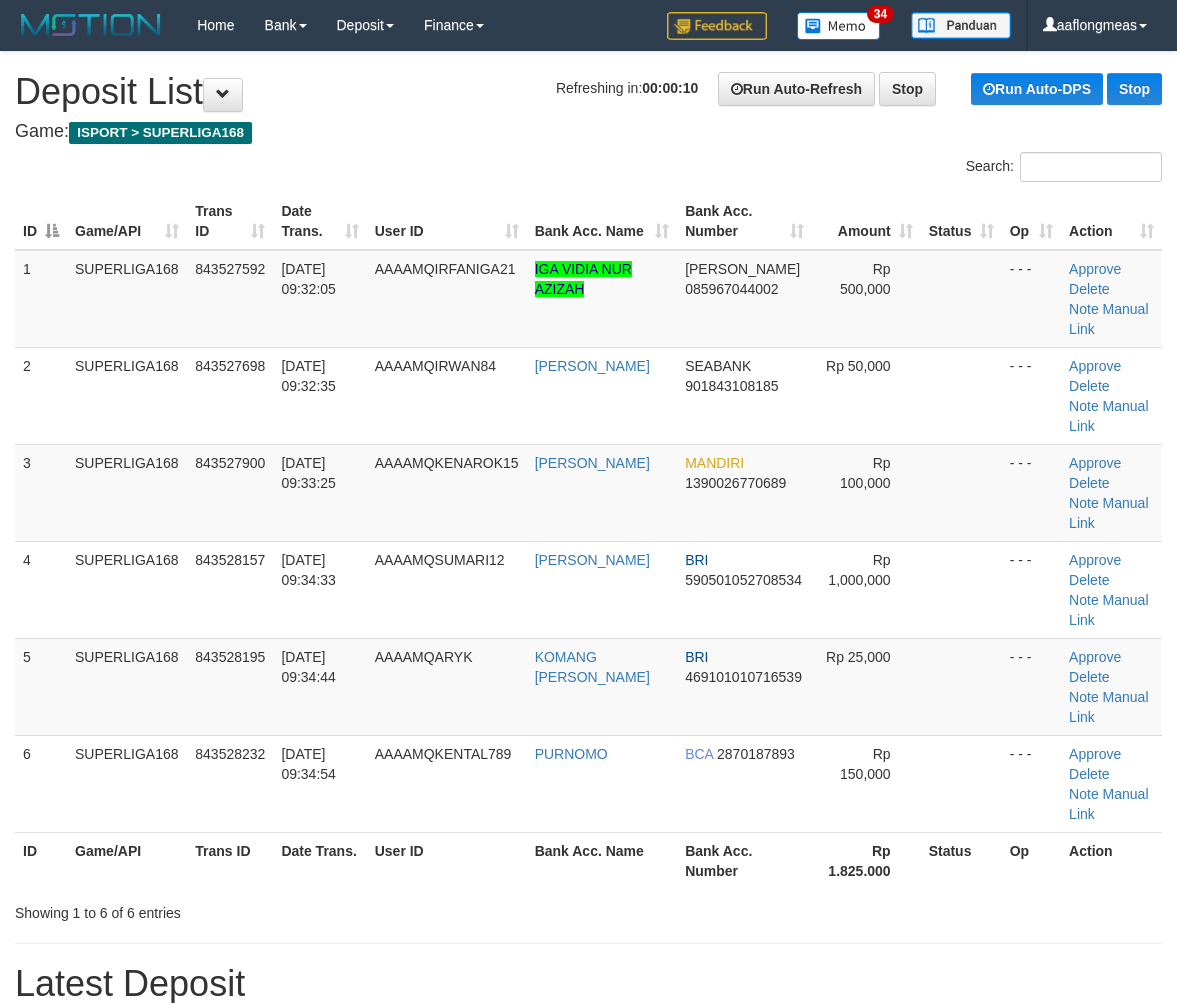 scroll, scrollTop: 0, scrollLeft: 0, axis: both 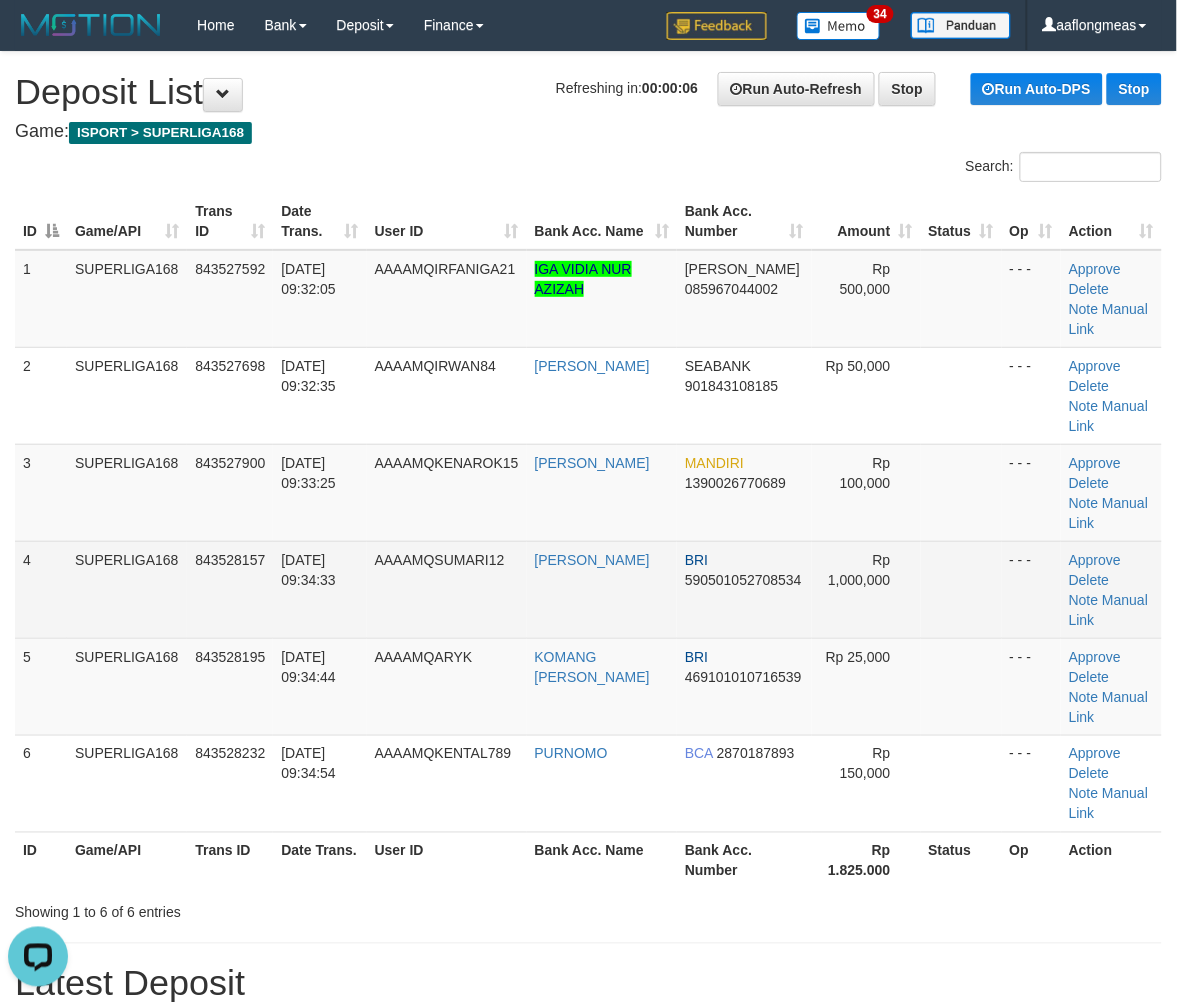 click at bounding box center [961, 589] 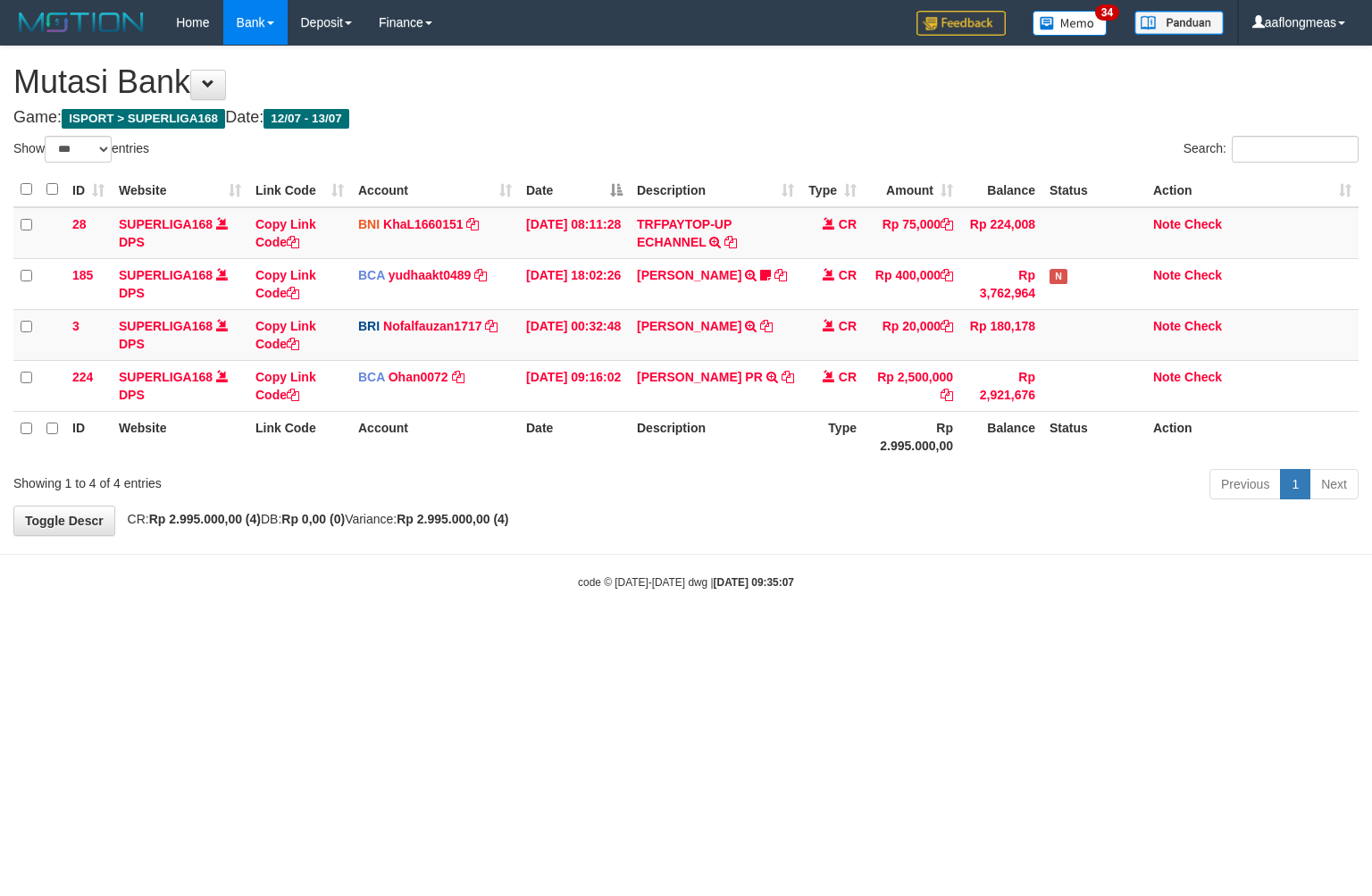 select on "***" 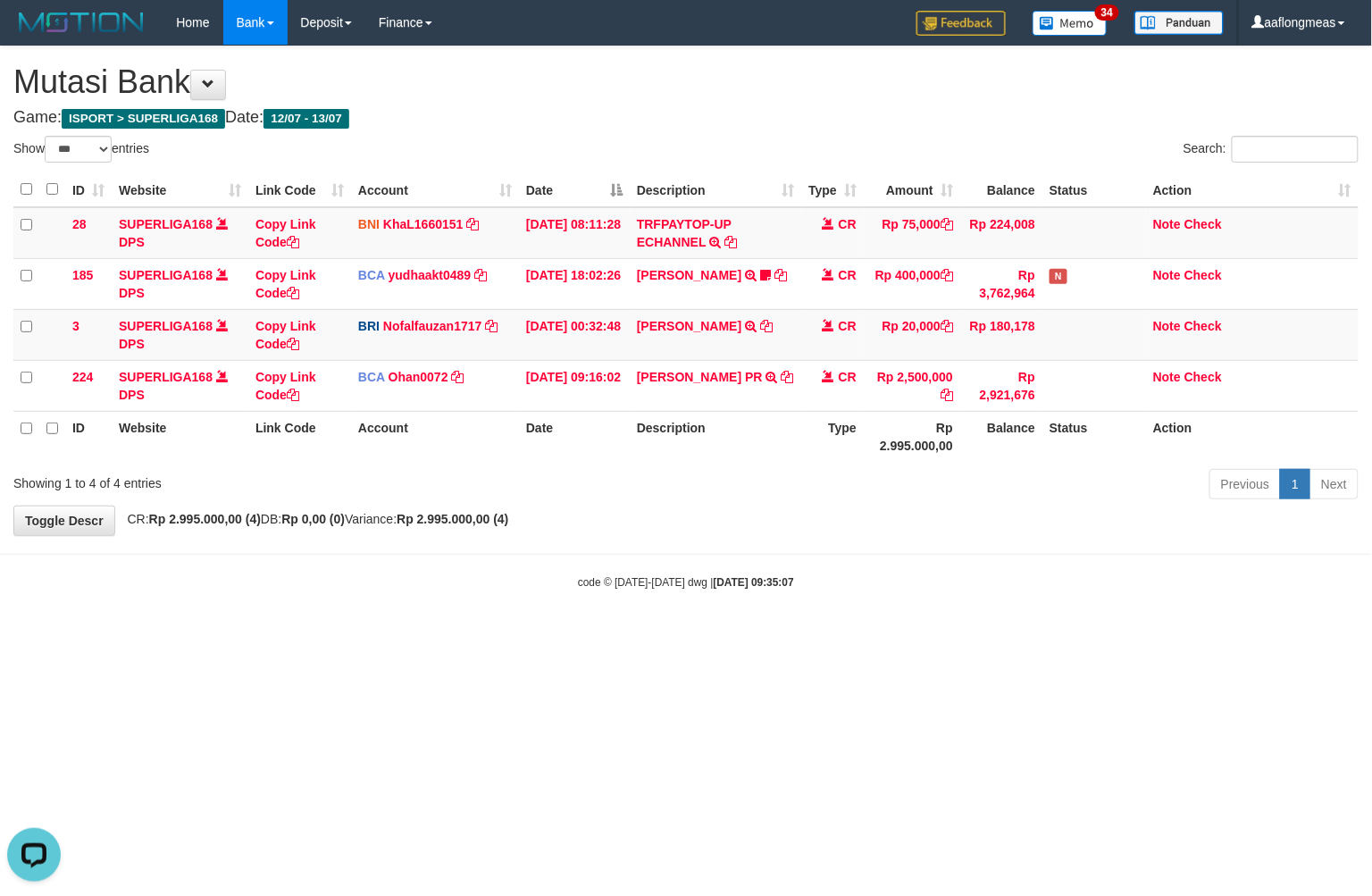 scroll, scrollTop: 0, scrollLeft: 0, axis: both 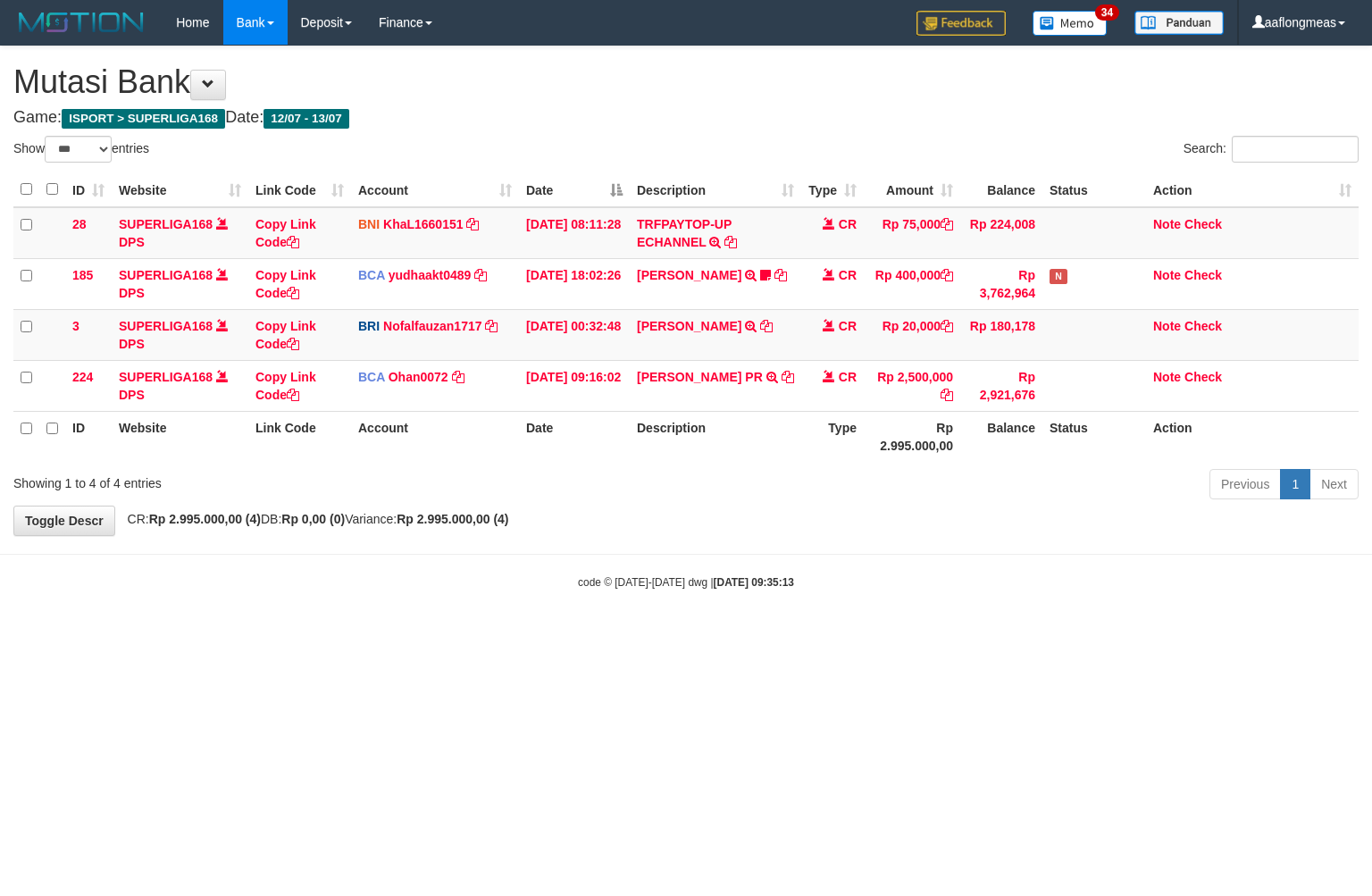 select on "***" 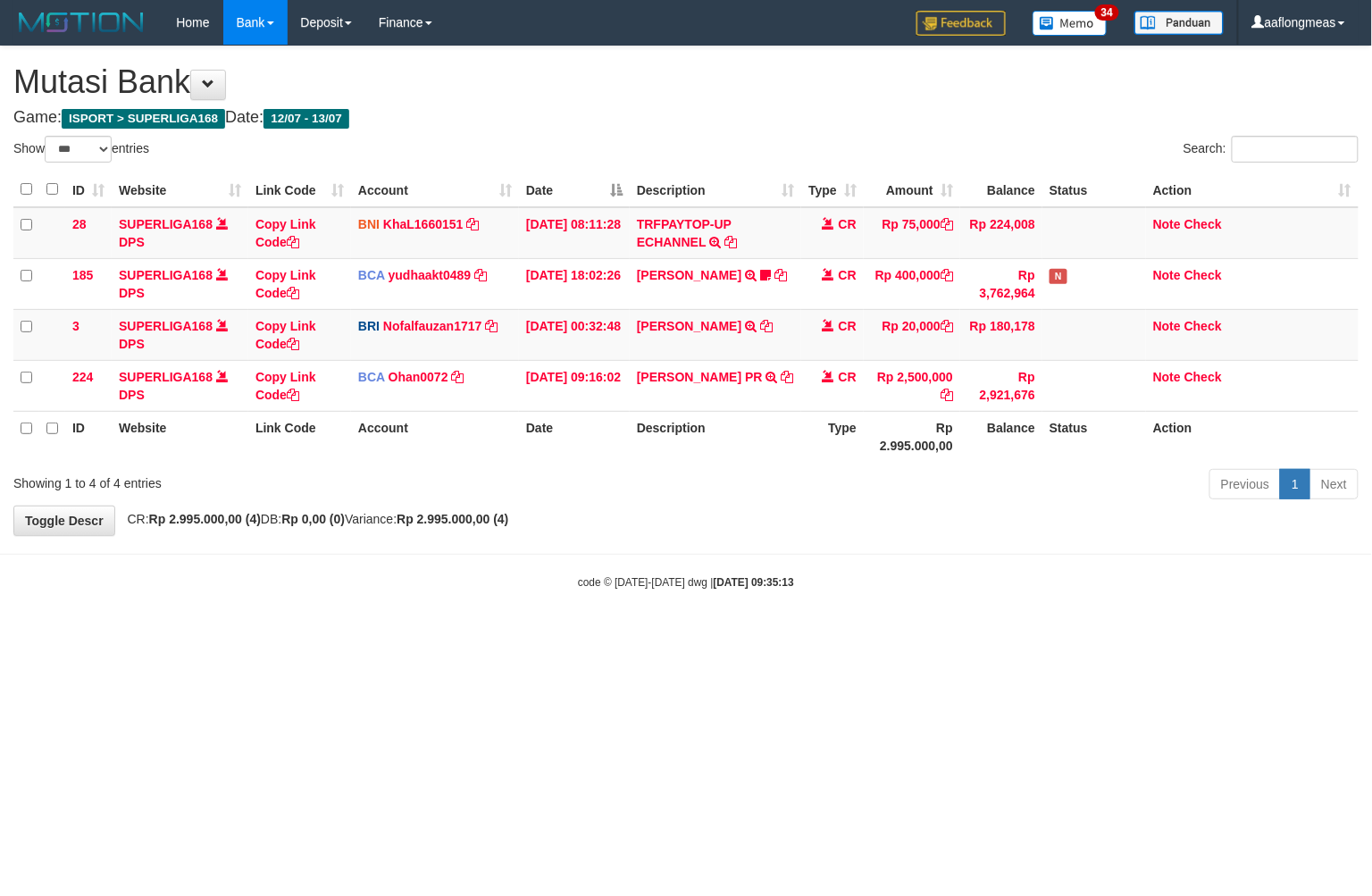click on "Toggle navigation
Home
Bank
Account List
Load
By Website
Group
[ISPORT]													SUPERLIGA168
By Load Group (DPS)
34" at bounding box center (686, 317) 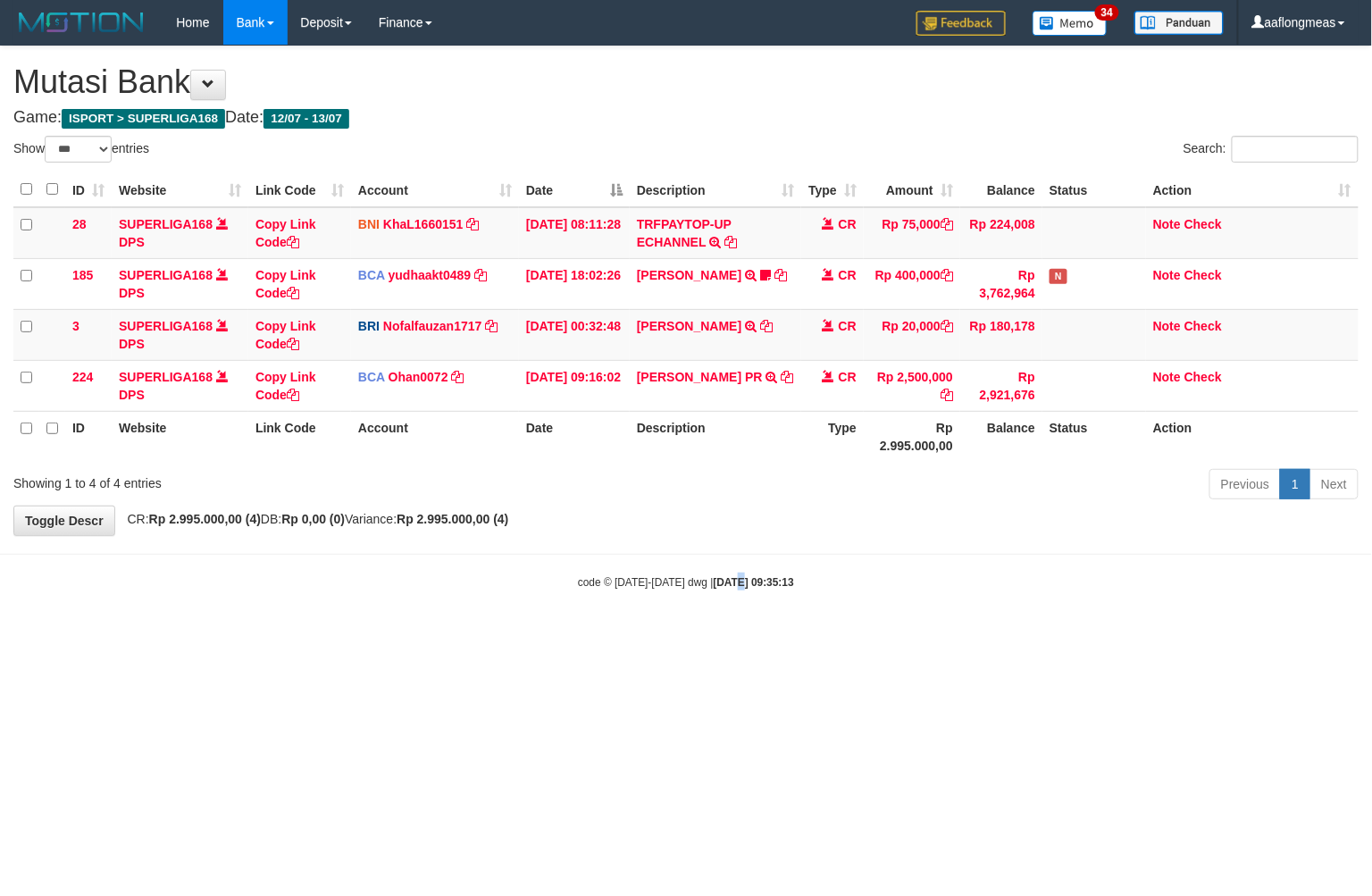 click on "Toggle navigation
Home
Bank
Account List
Load
By Website
Group
[ISPORT]													SUPERLIGA168
By Load Group (DPS)
34" at bounding box center [686, 317] 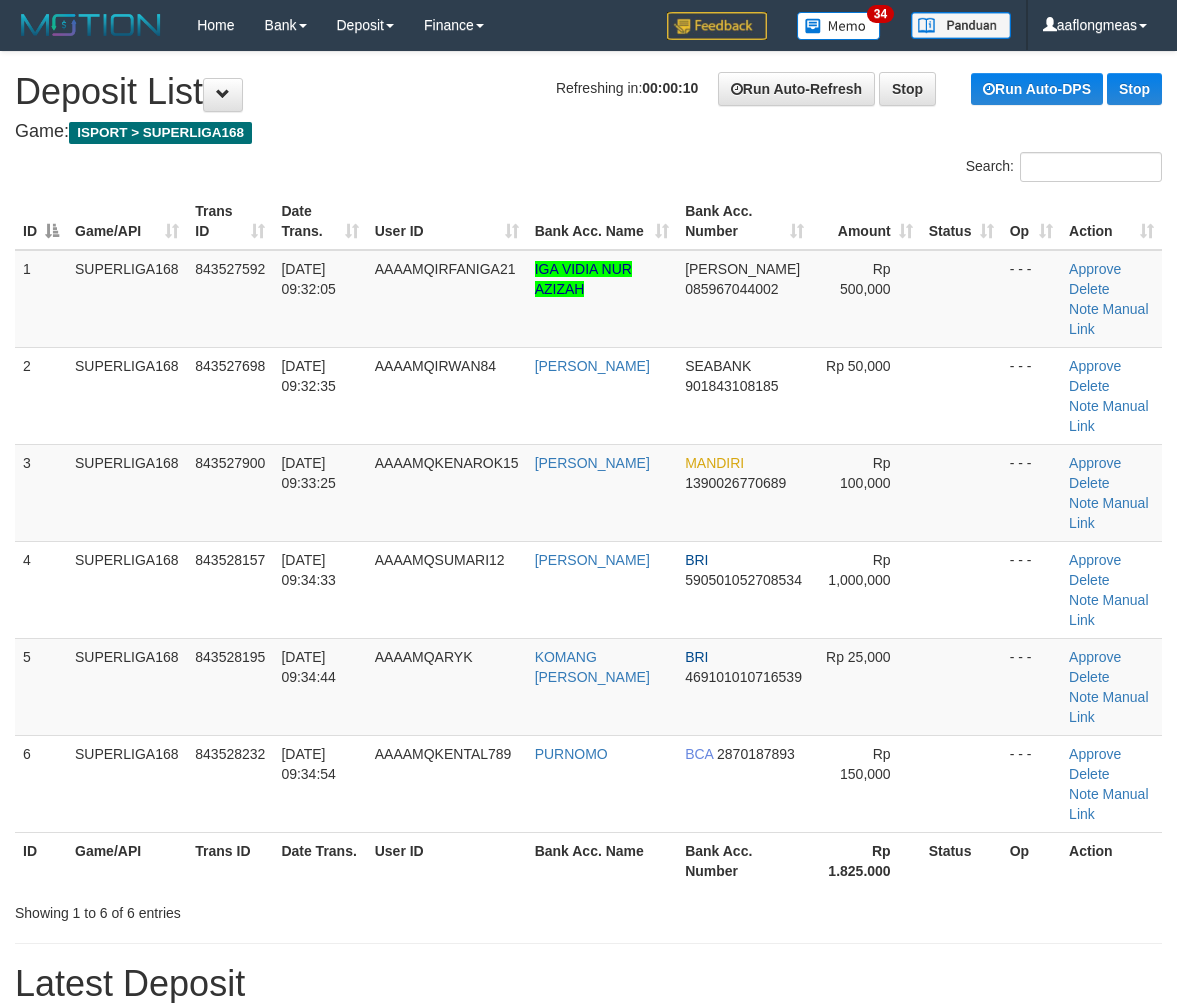 scroll, scrollTop: 0, scrollLeft: 0, axis: both 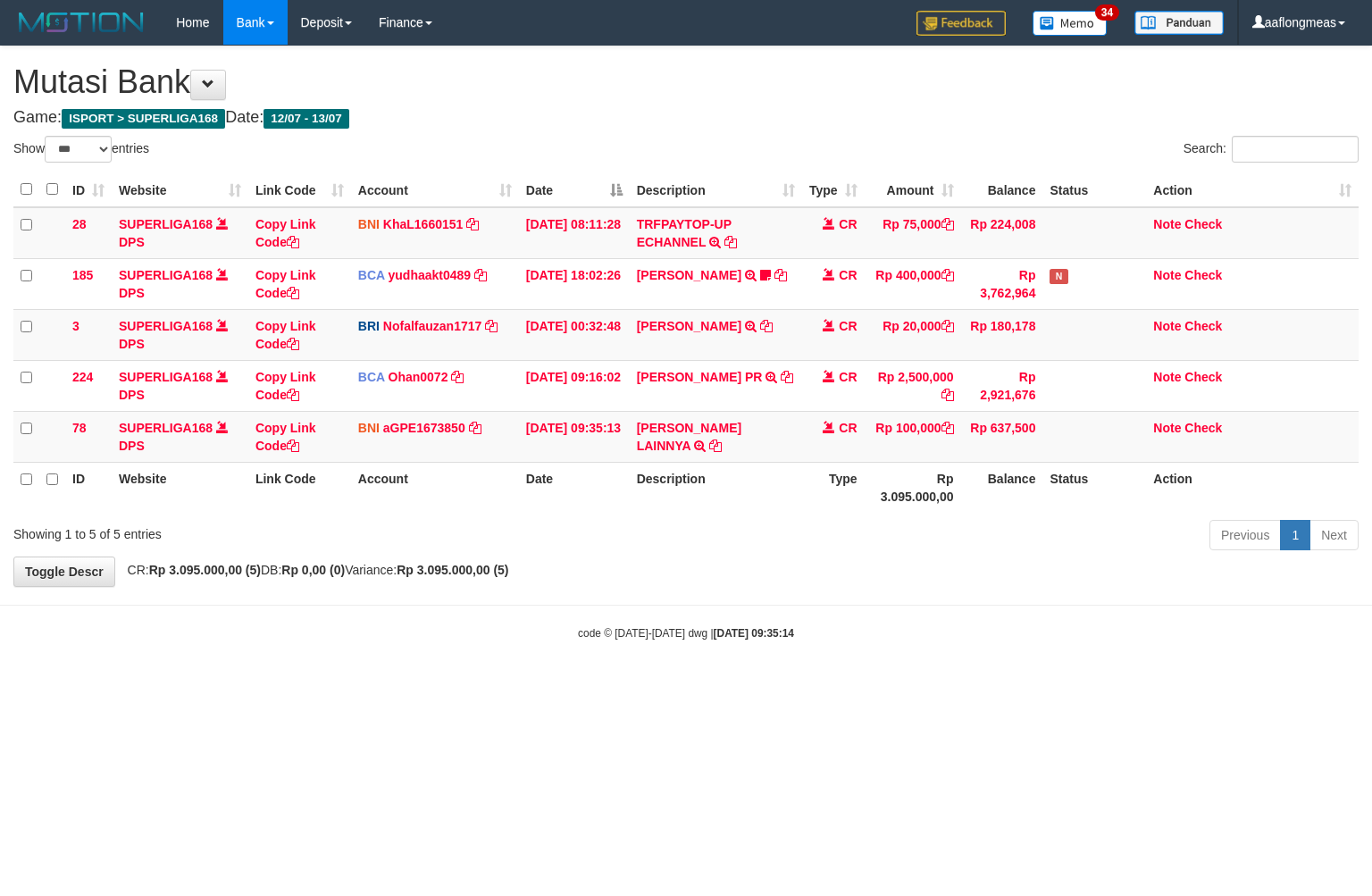 select on "***" 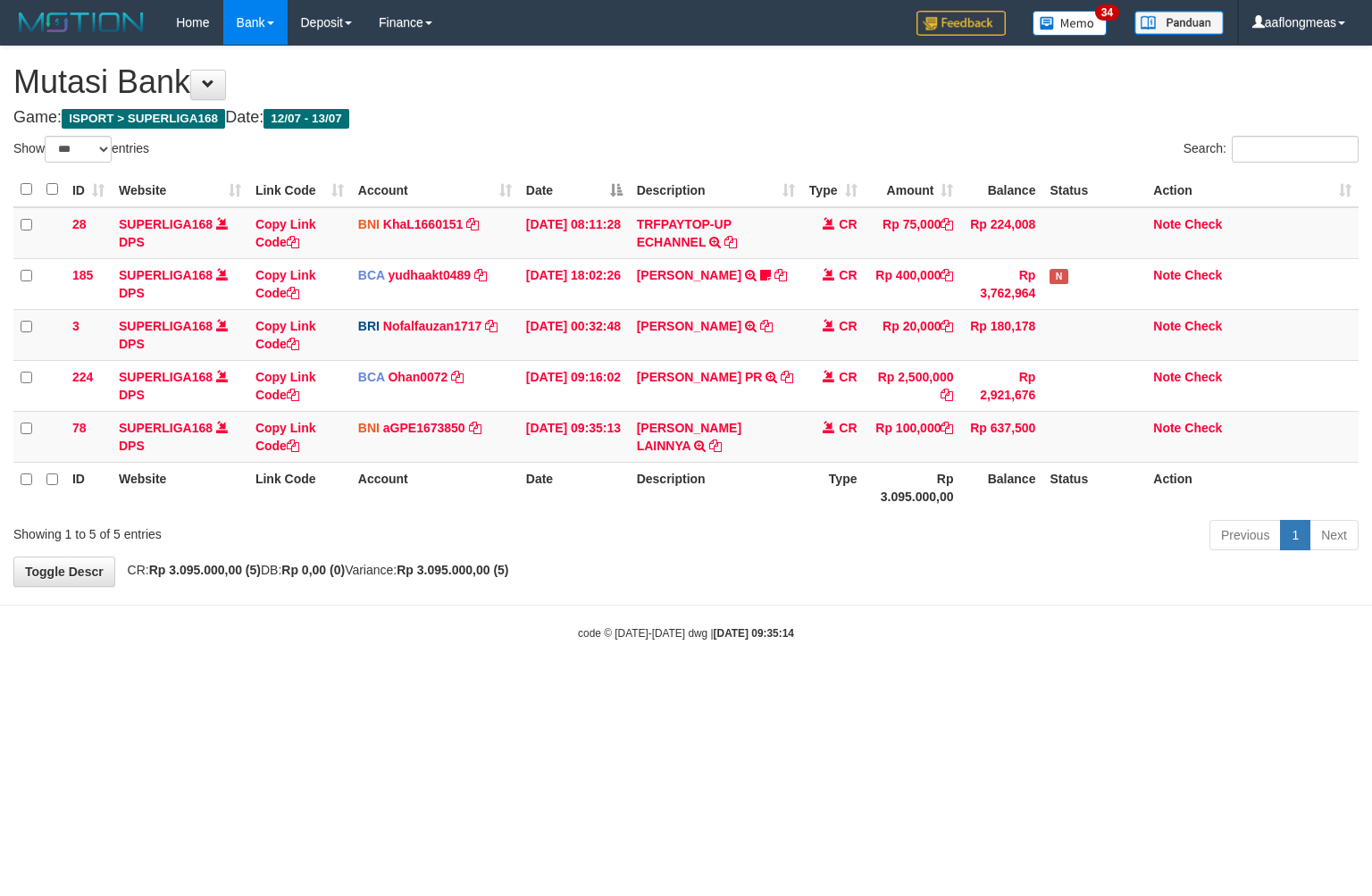 scroll, scrollTop: 0, scrollLeft: 0, axis: both 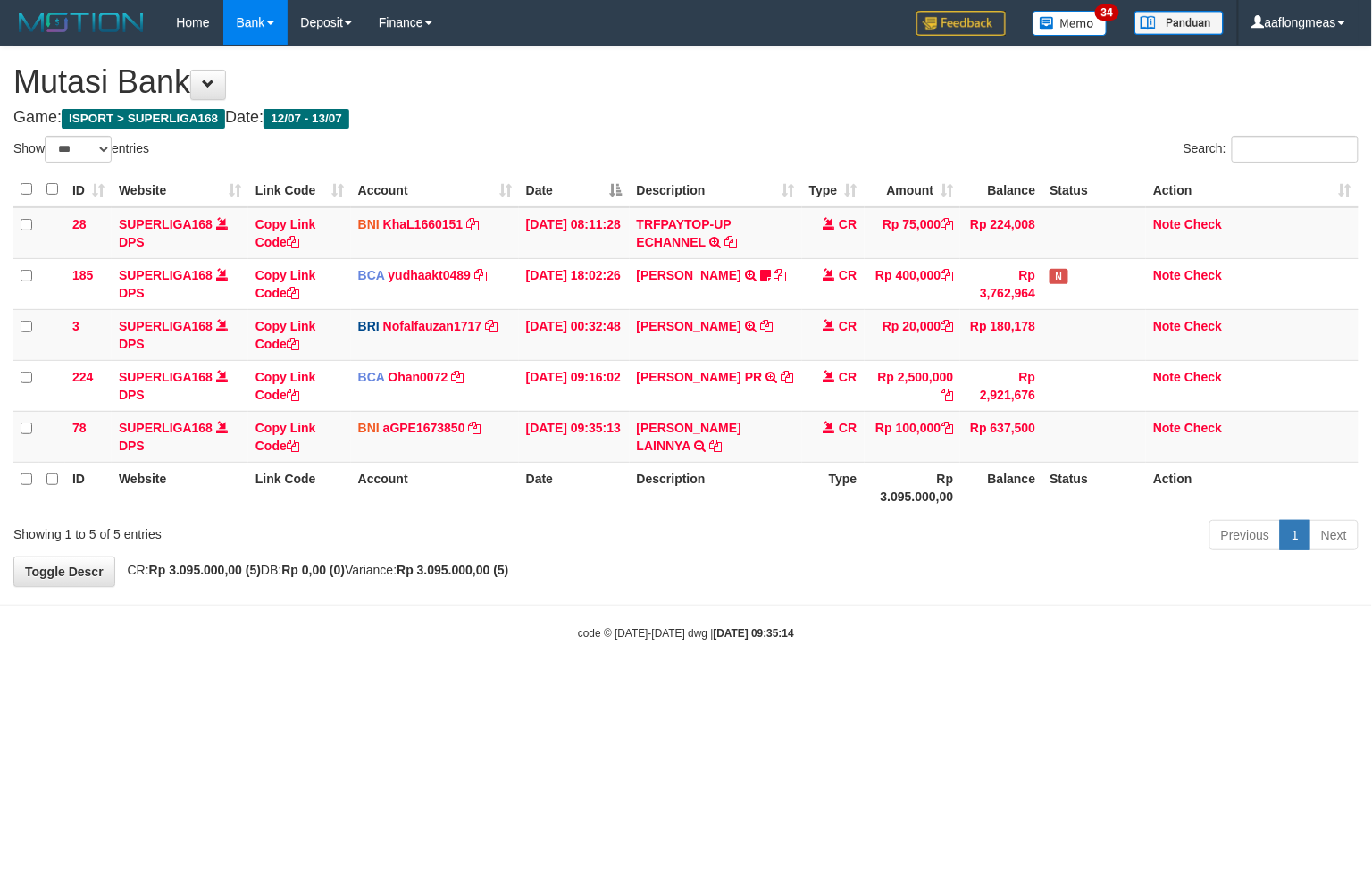 click on "**********" at bounding box center [686, 316] 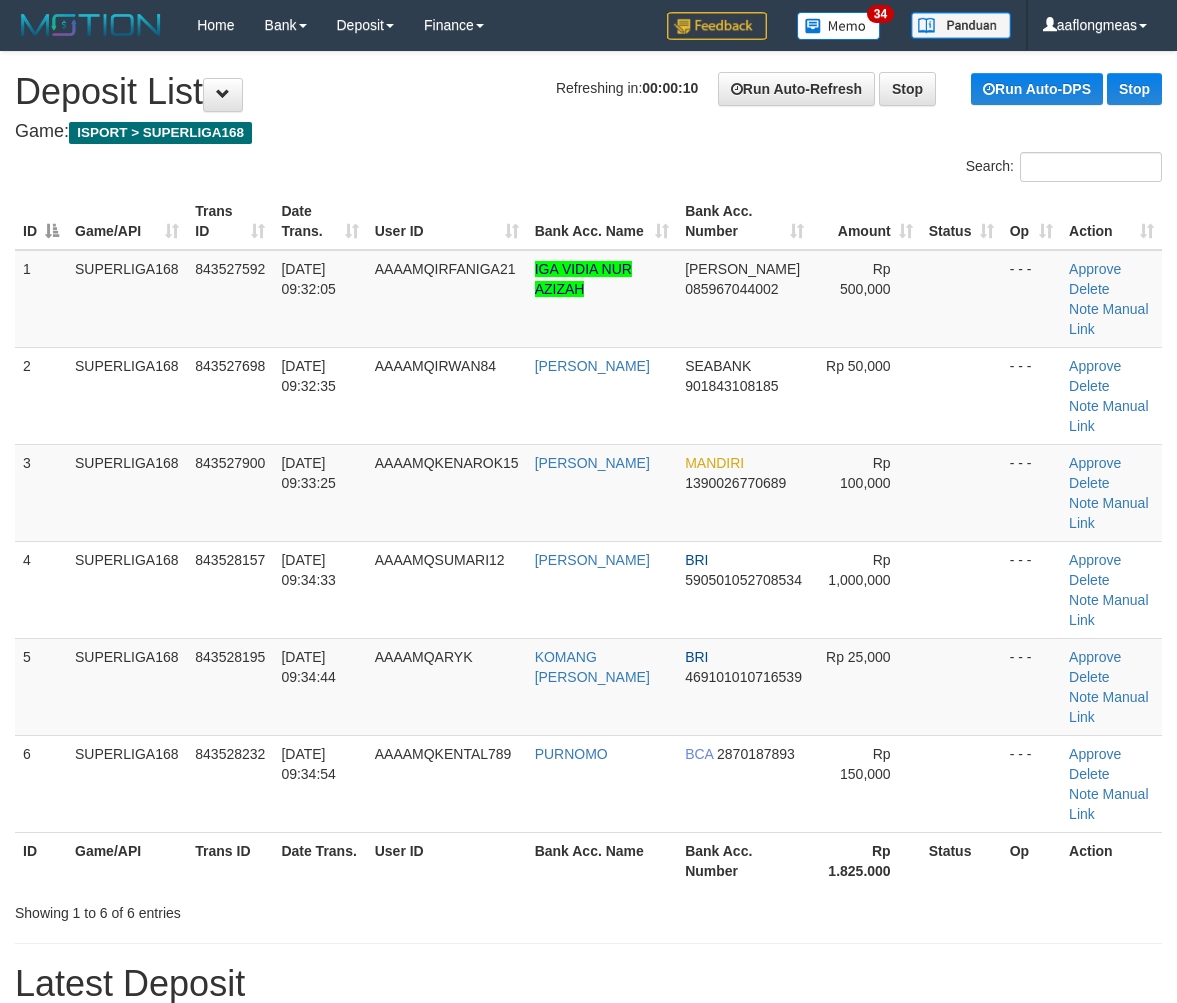 scroll, scrollTop: 0, scrollLeft: 0, axis: both 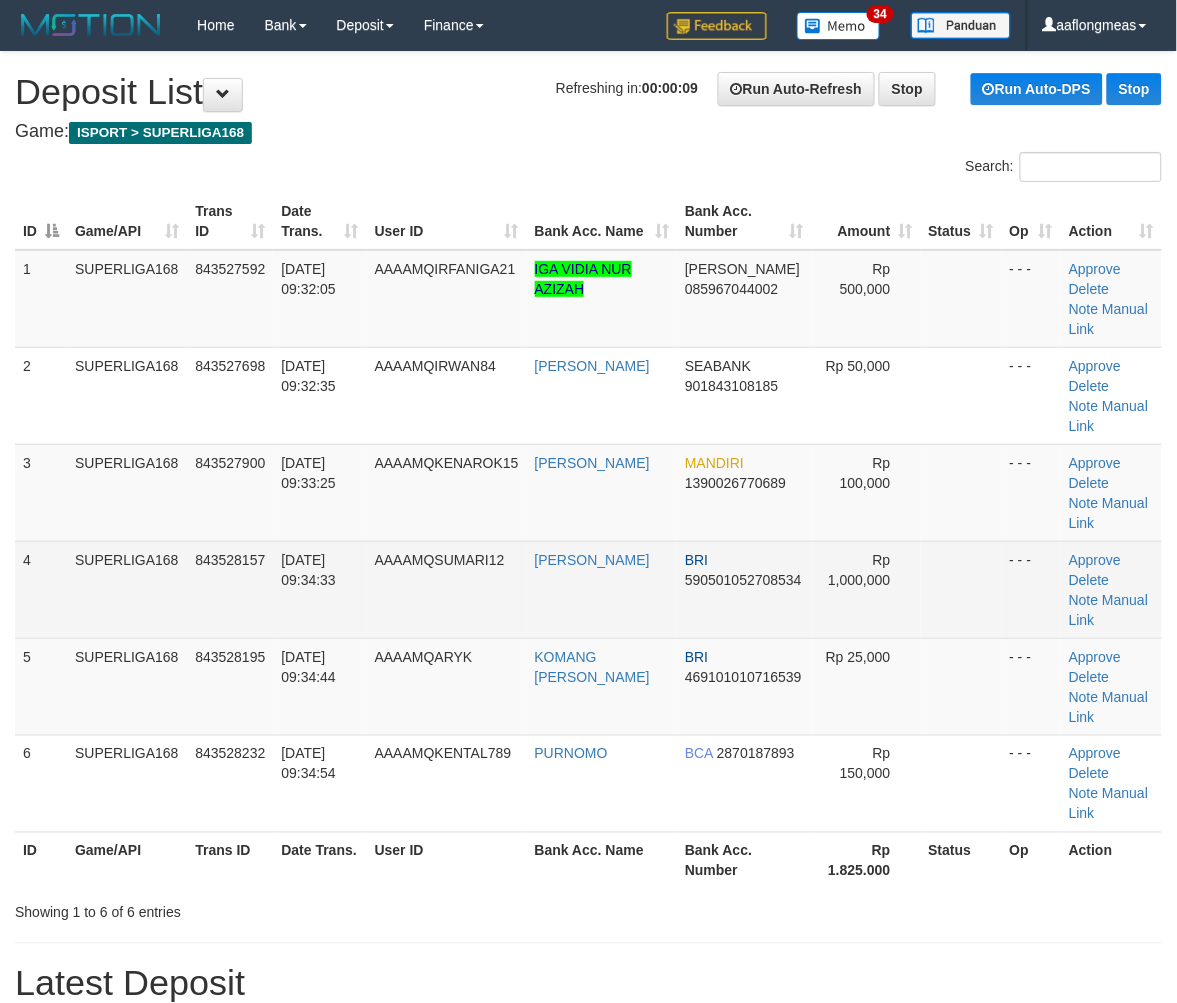 click at bounding box center [961, 589] 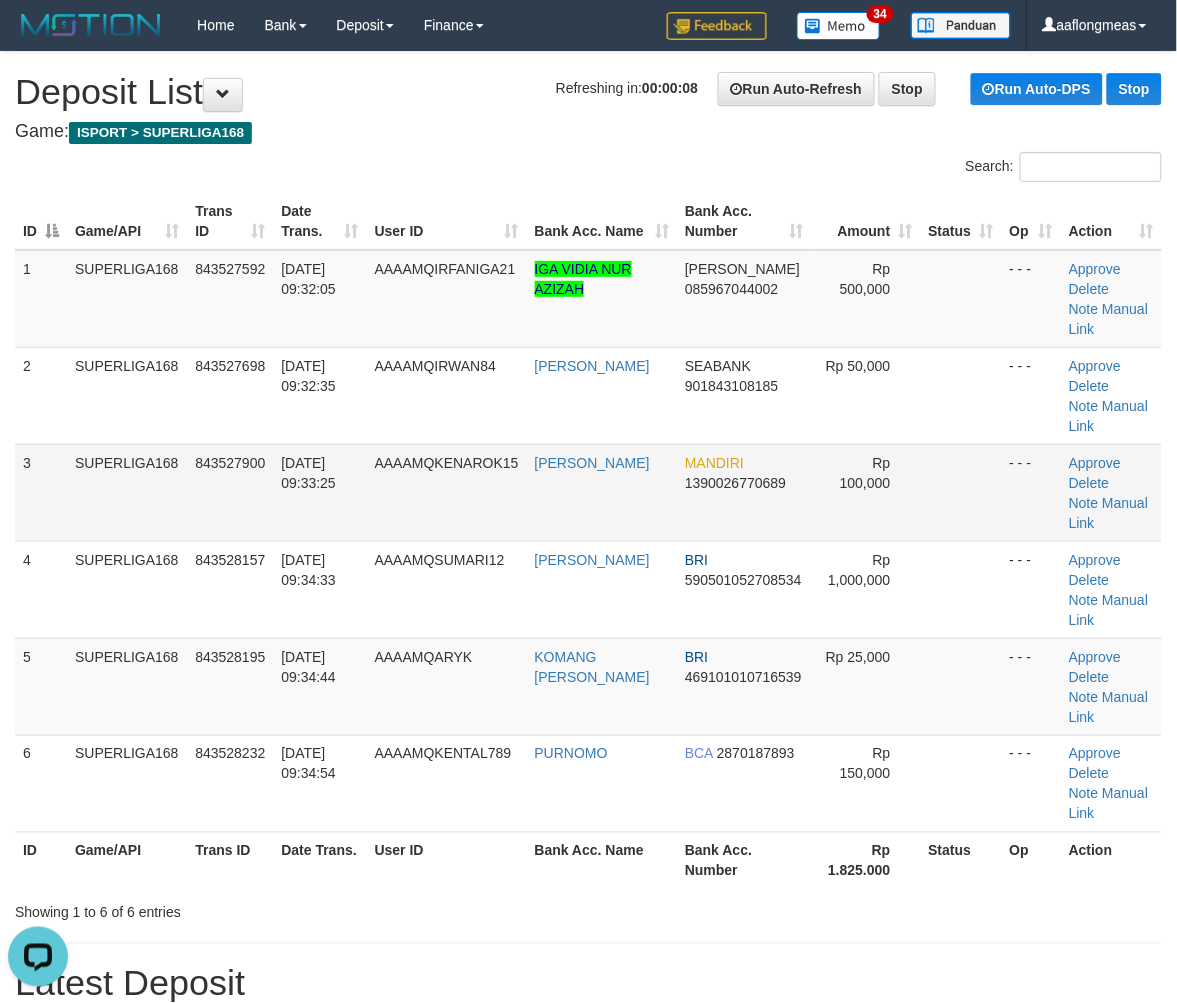 scroll, scrollTop: 0, scrollLeft: 0, axis: both 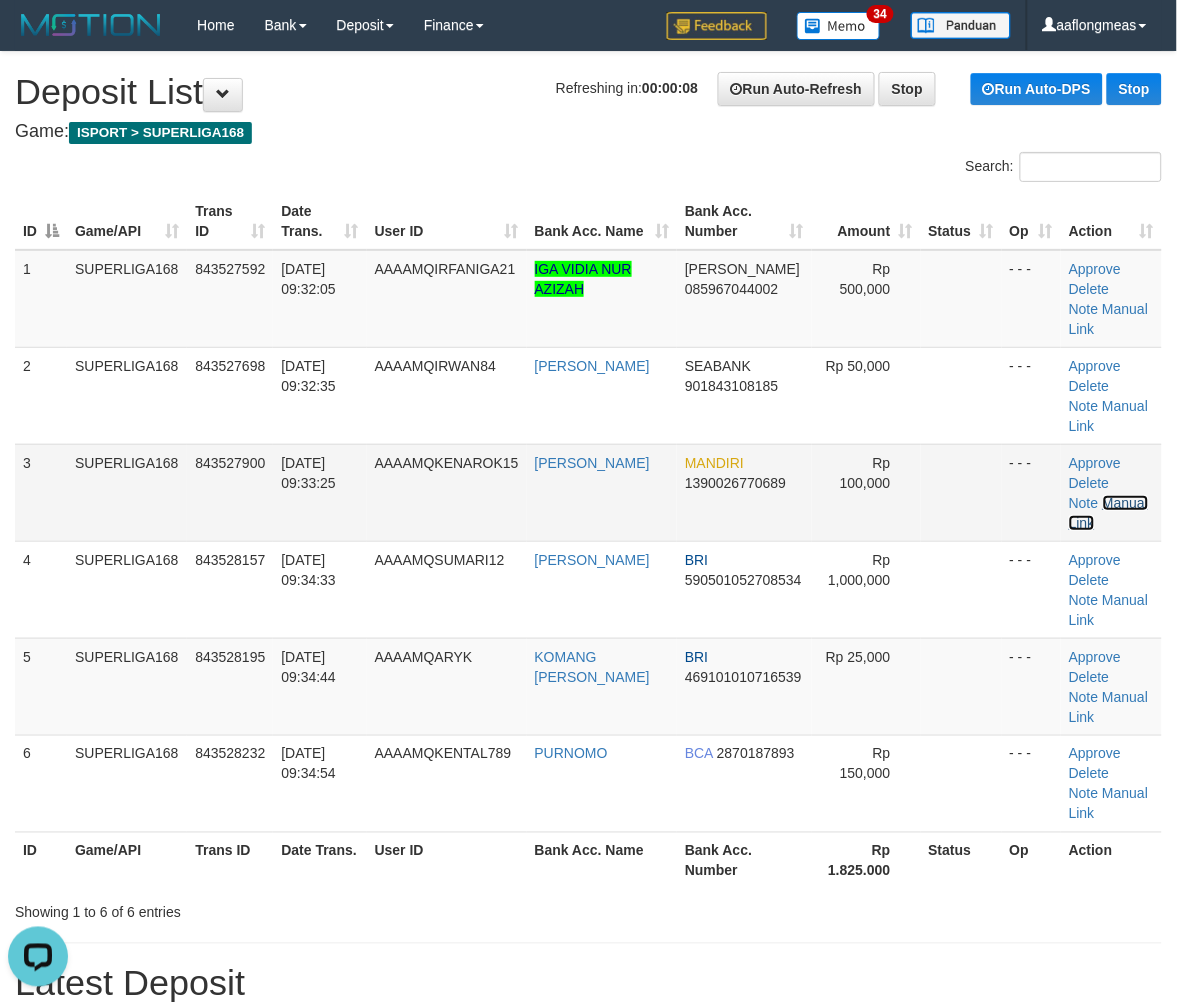 click on "Manual Link" at bounding box center [1108, 513] 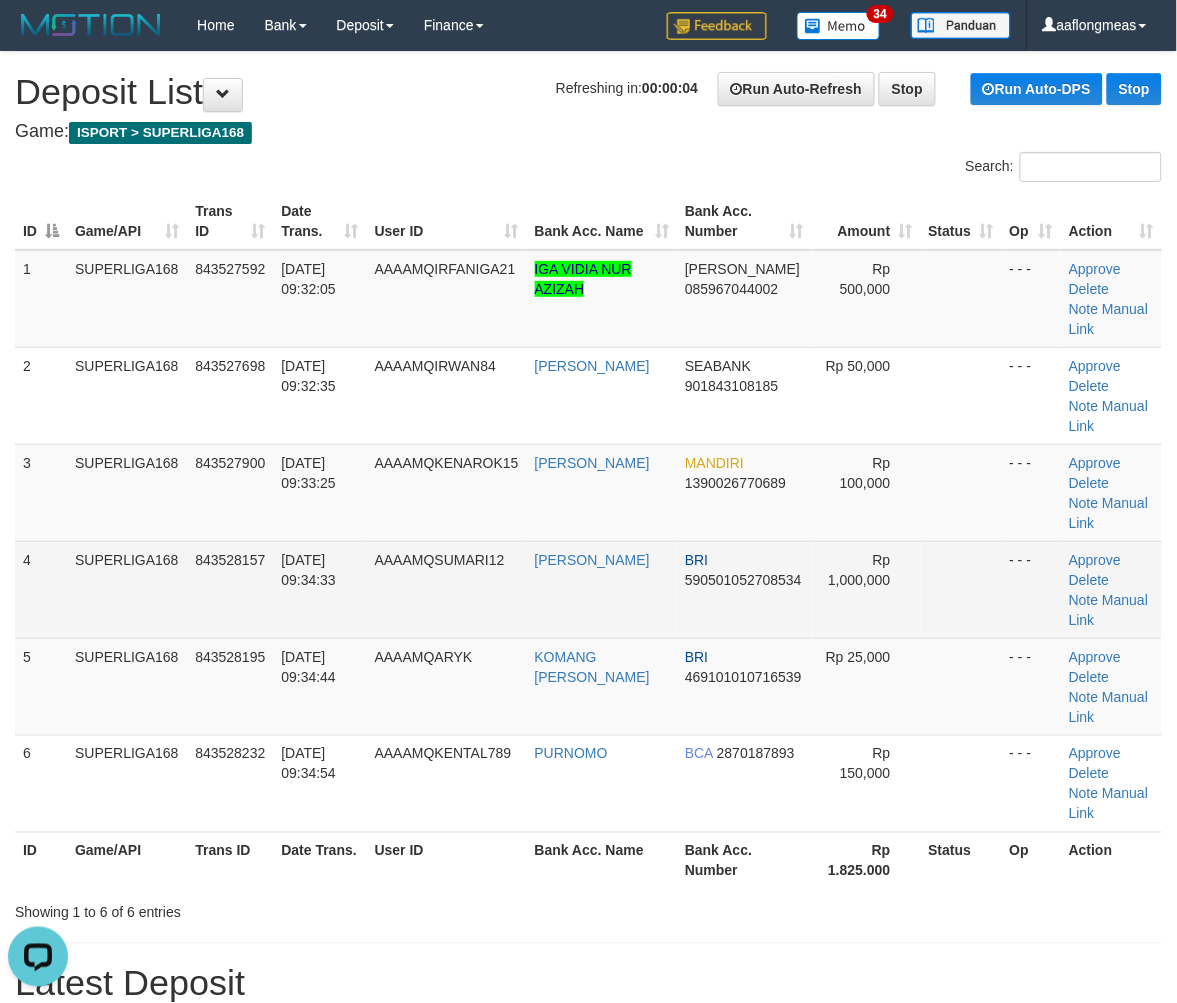 click at bounding box center [961, 589] 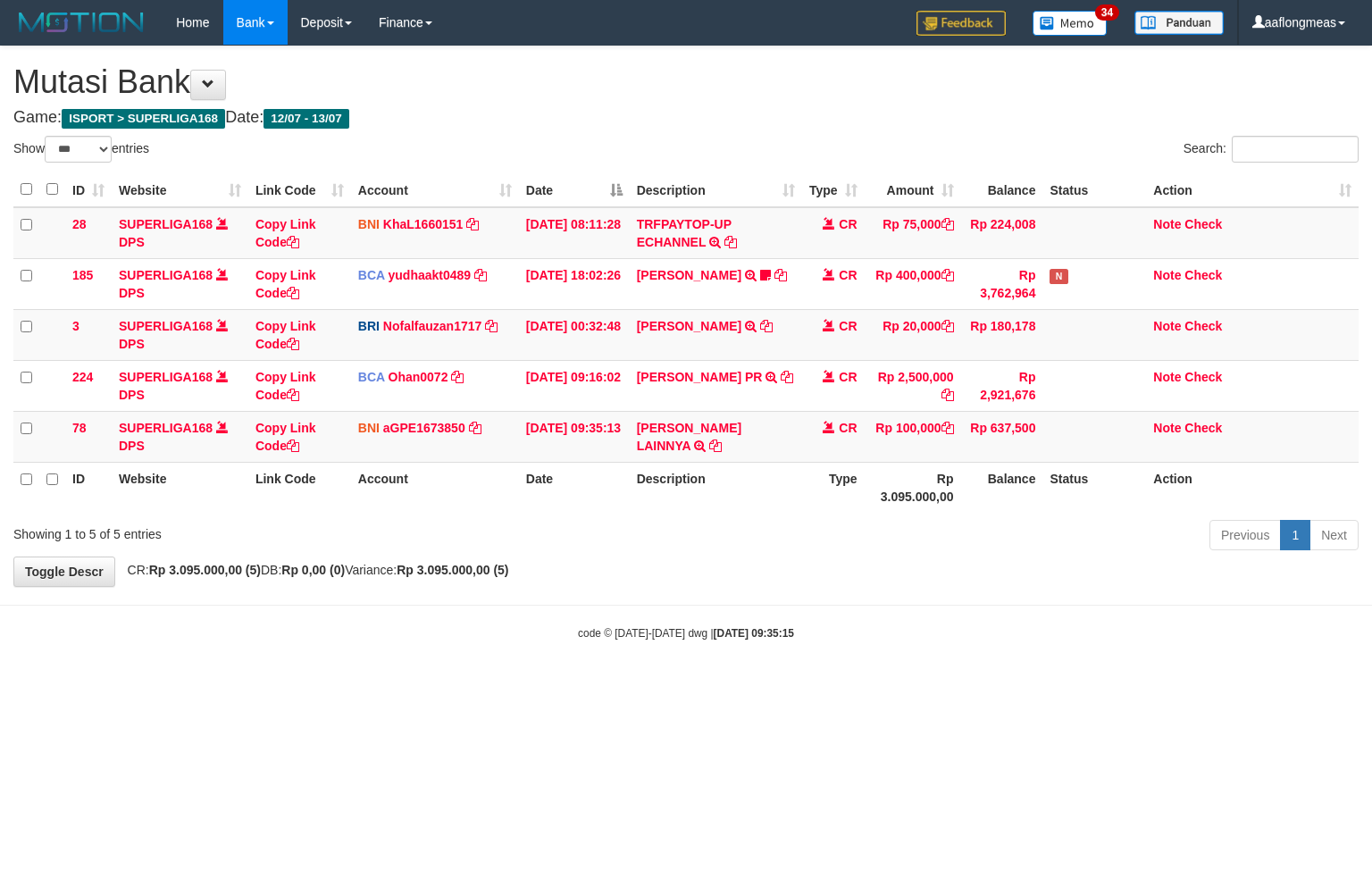 select on "***" 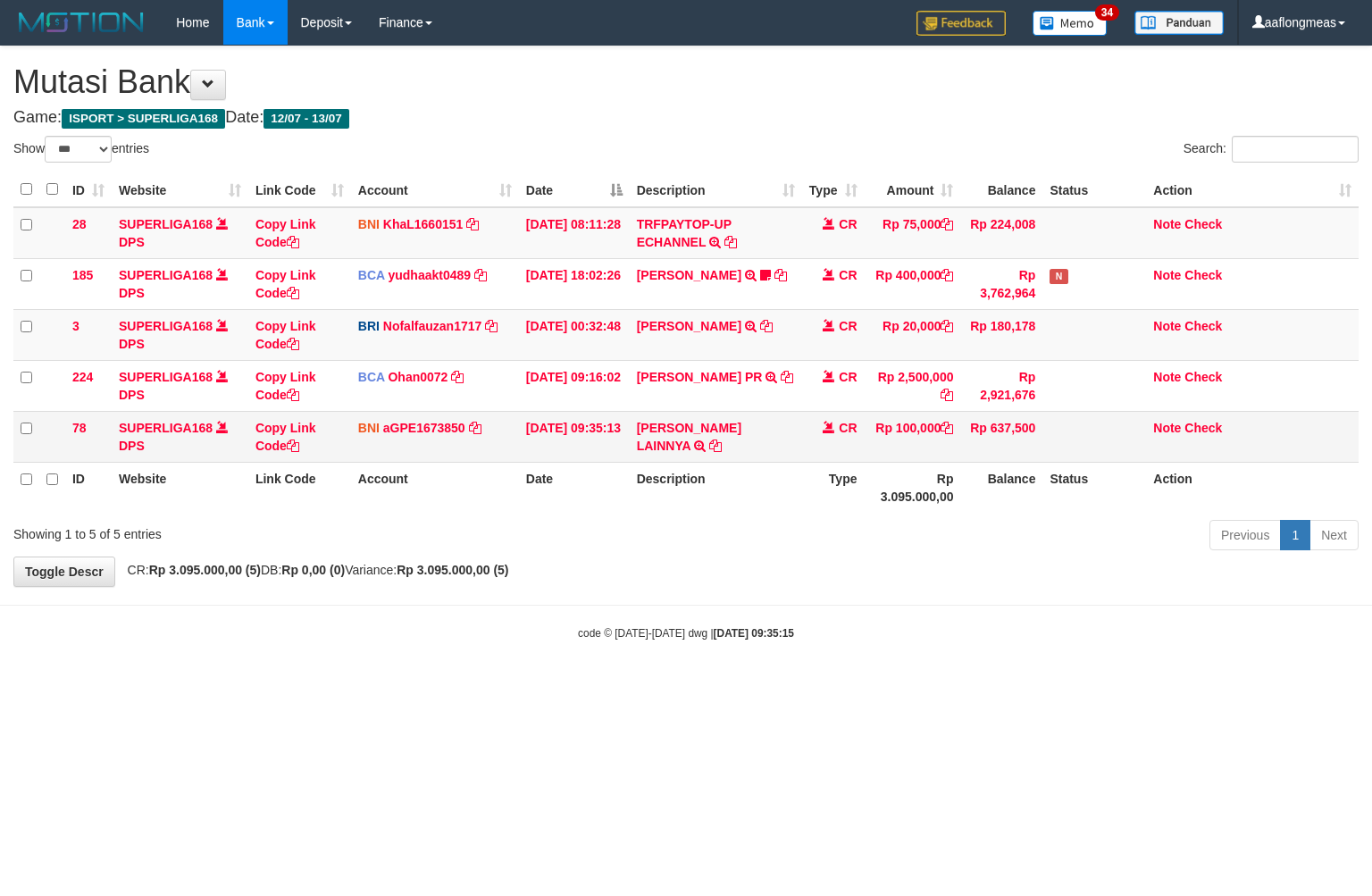 scroll, scrollTop: 0, scrollLeft: 0, axis: both 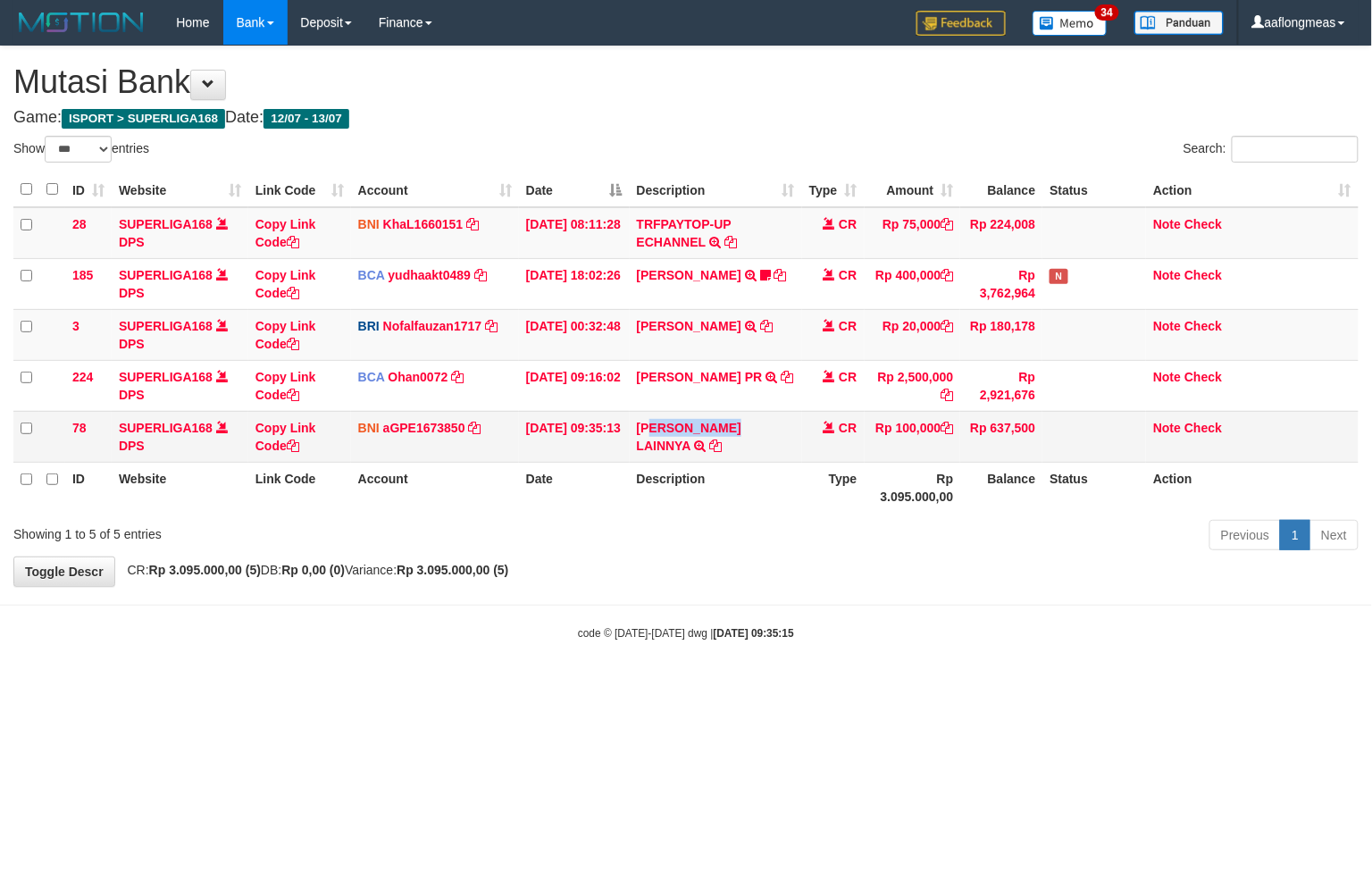copy on "BBY SEPTIAN" 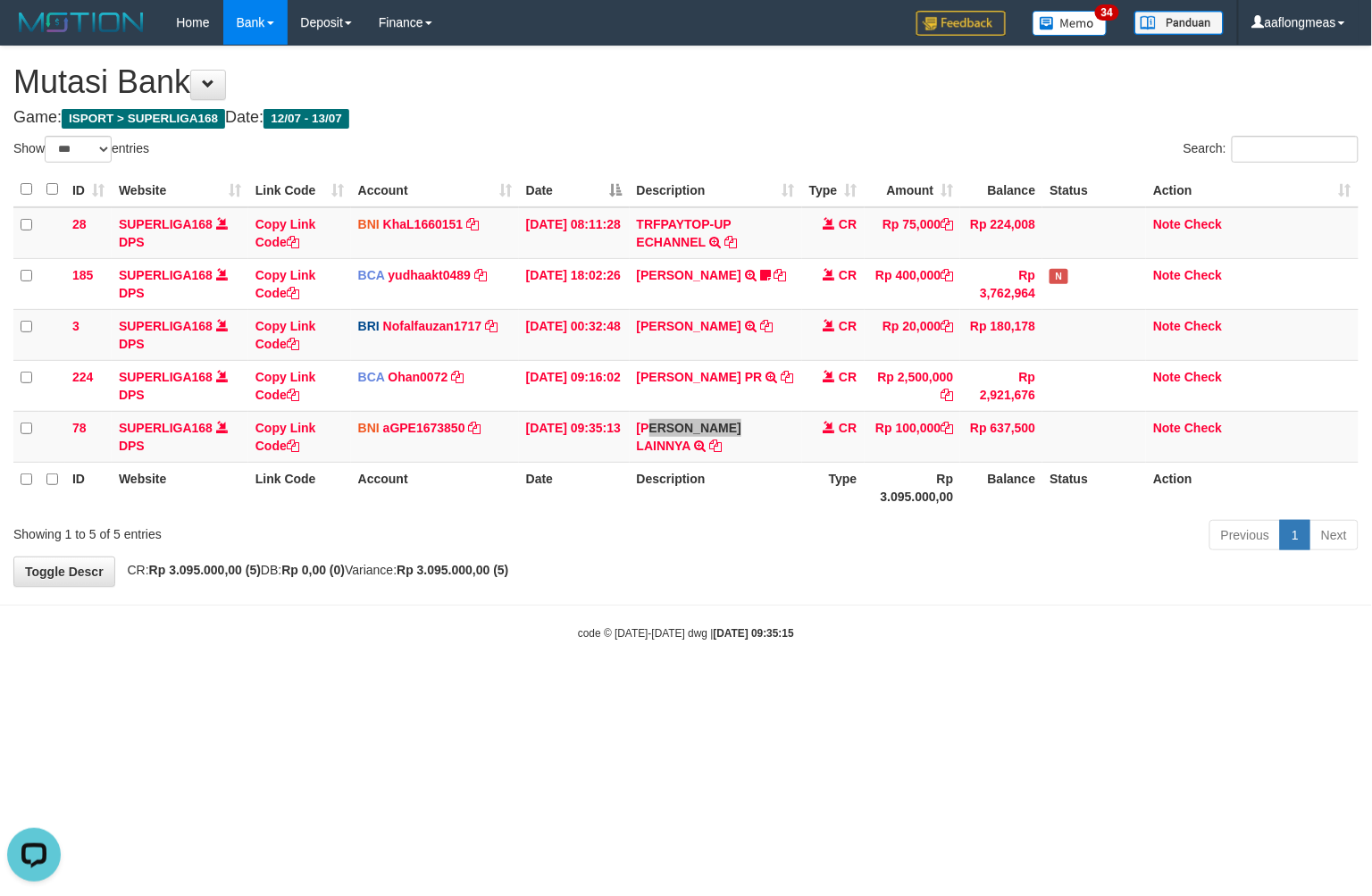 scroll, scrollTop: 0, scrollLeft: 0, axis: both 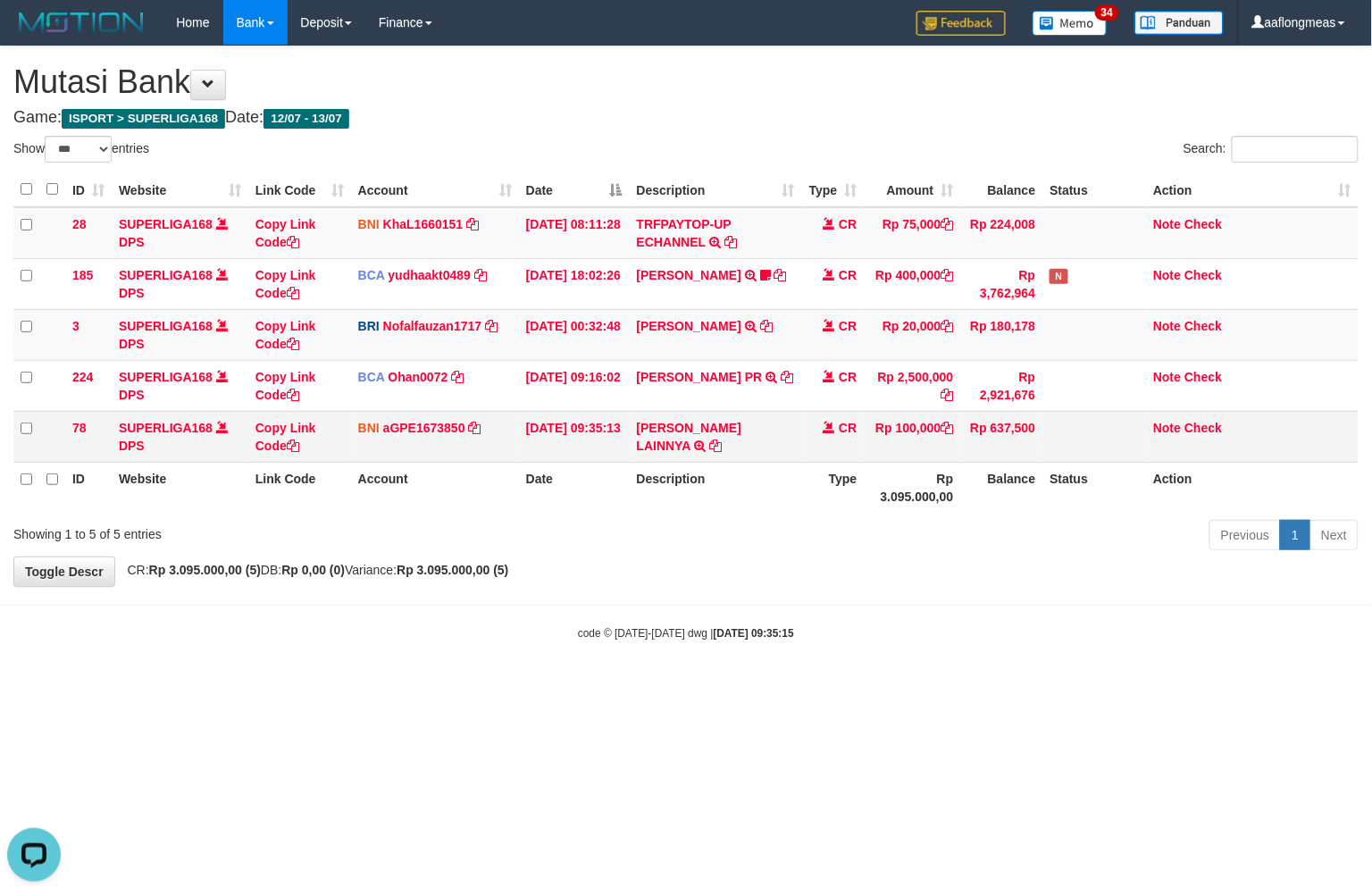 click on "Copy Link Code" at bounding box center (299, 436) 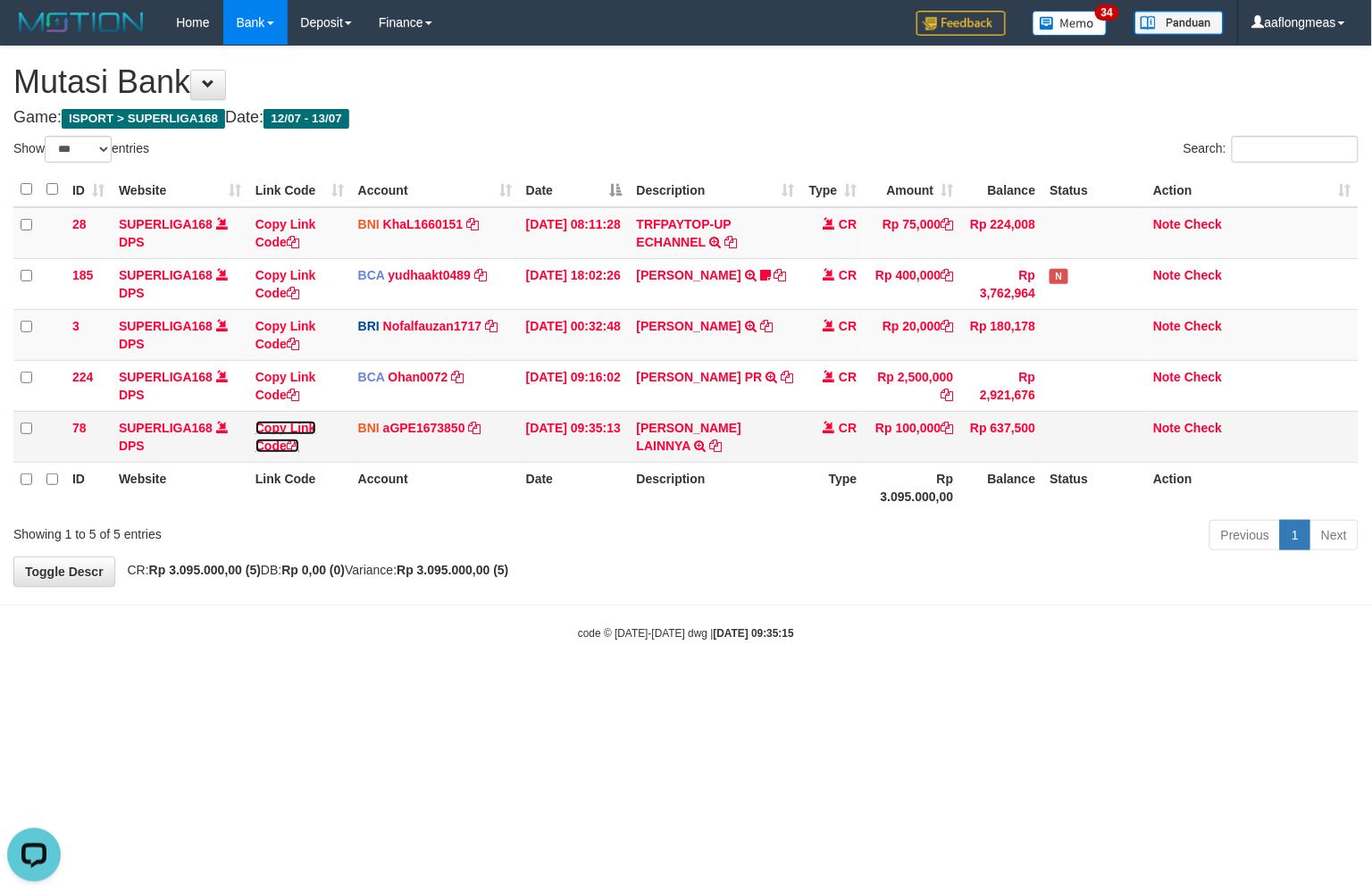 click on "Copy Link Code" at bounding box center (286, 437) 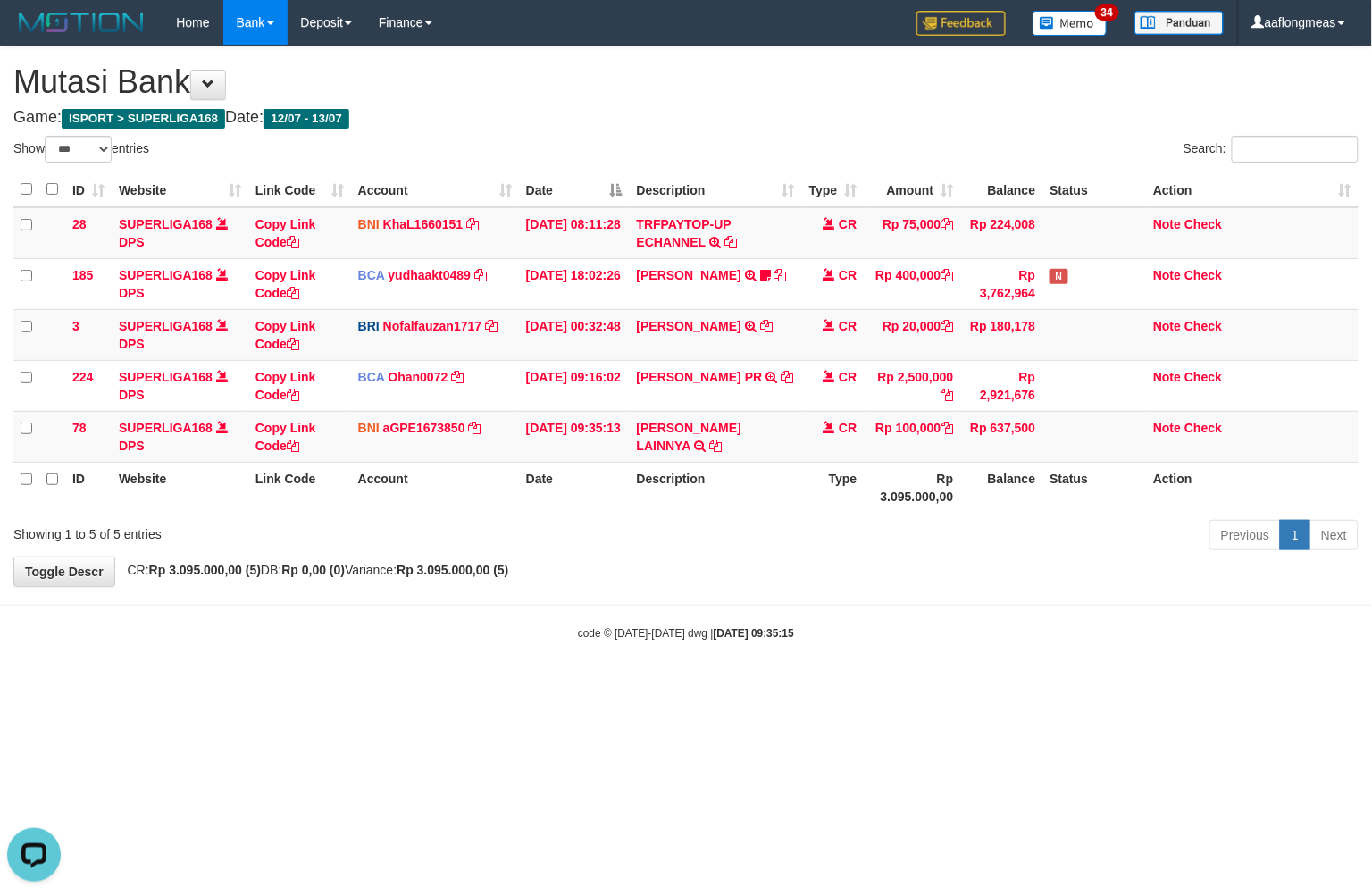 scroll, scrollTop: 245, scrollLeft: 0, axis: vertical 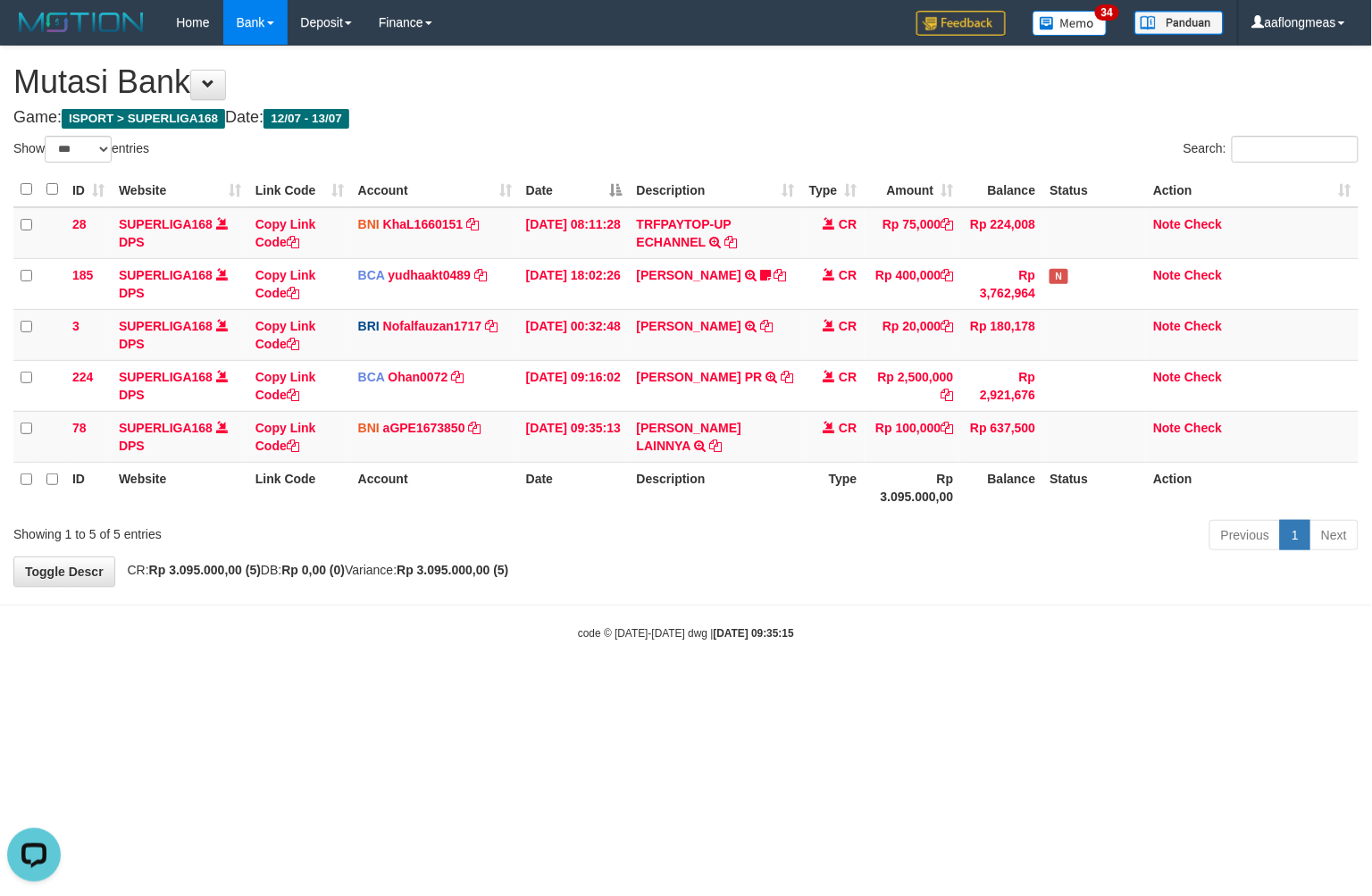 drag, startPoint x: 620, startPoint y: 576, endPoint x: 422, endPoint y: 597, distance: 199.1105 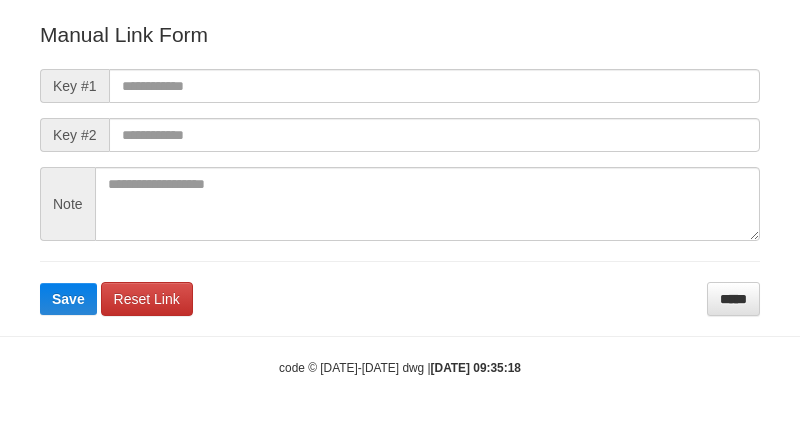 scroll, scrollTop: 222, scrollLeft: 0, axis: vertical 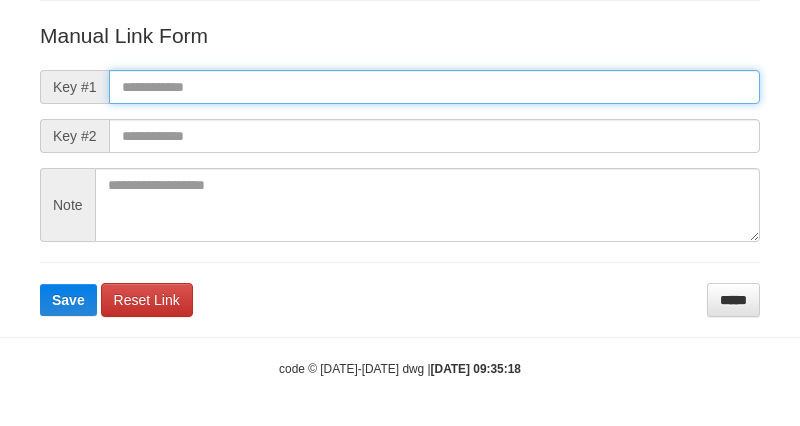 click at bounding box center [434, 87] 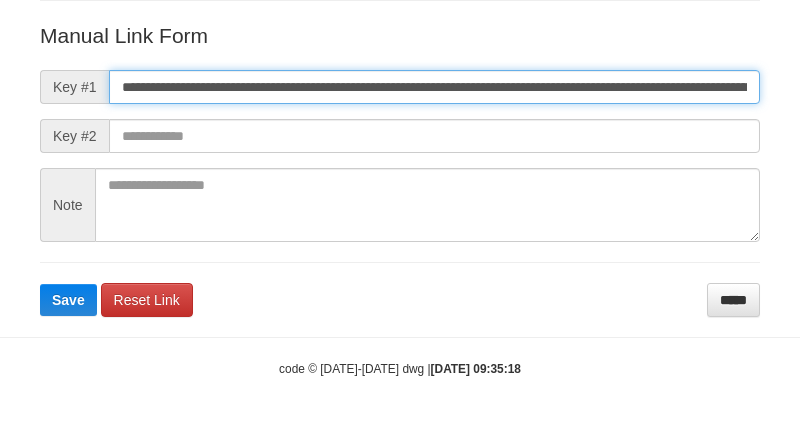 scroll, scrollTop: 0, scrollLeft: 1183, axis: horizontal 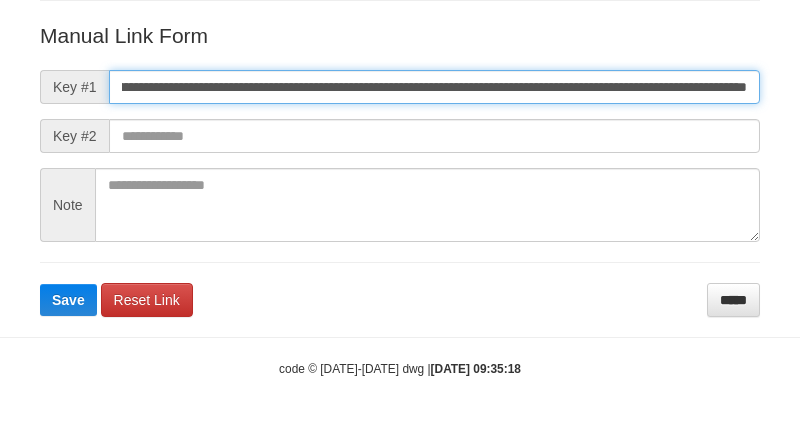 type on "**********" 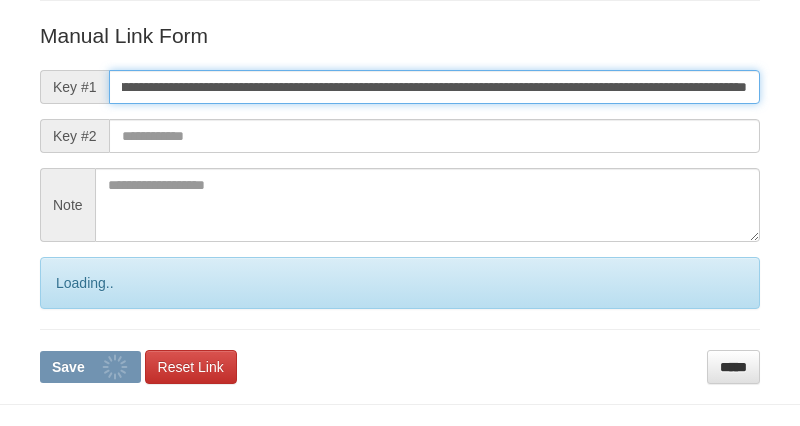 click on "Save" at bounding box center (90, 367) 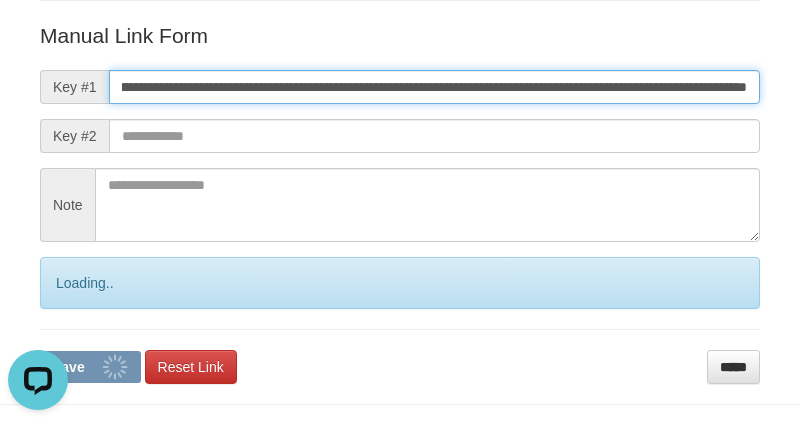 scroll, scrollTop: 0, scrollLeft: 0, axis: both 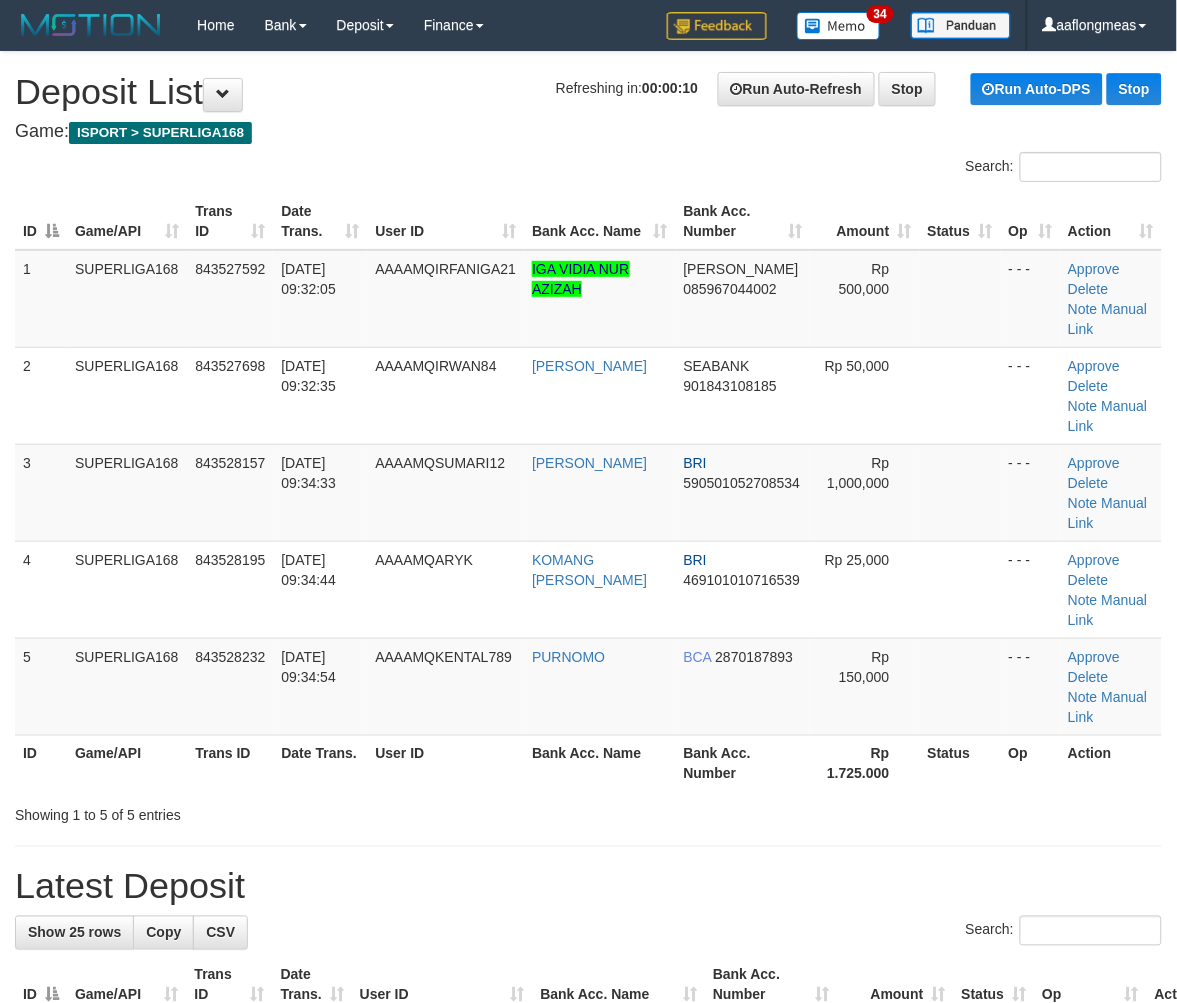 drag, startPoint x: 958, startPoint y: 477, endPoint x: 1188, endPoint y: 546, distance: 240.12704 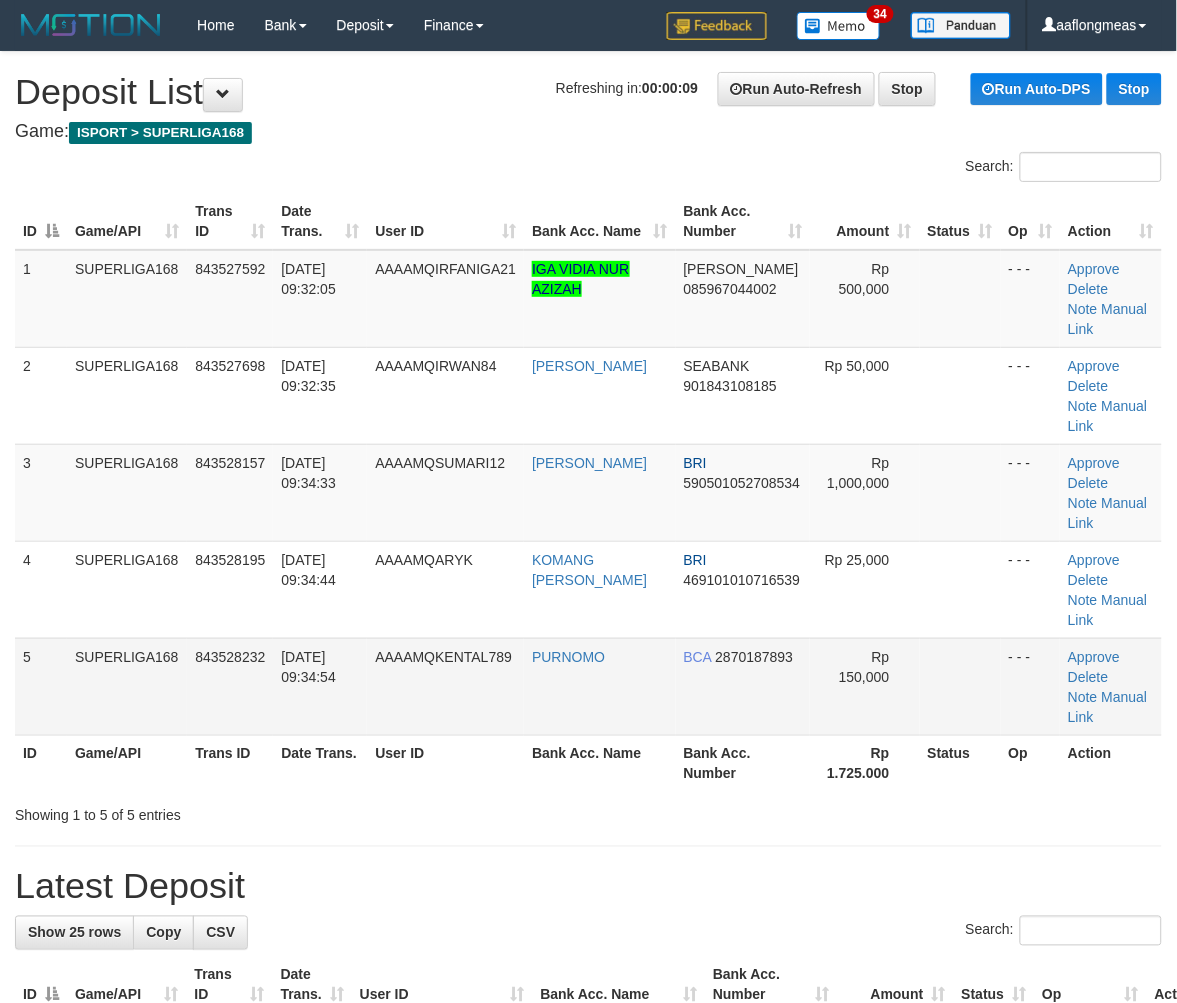 click on "Rp 150,000" at bounding box center (864, 686) 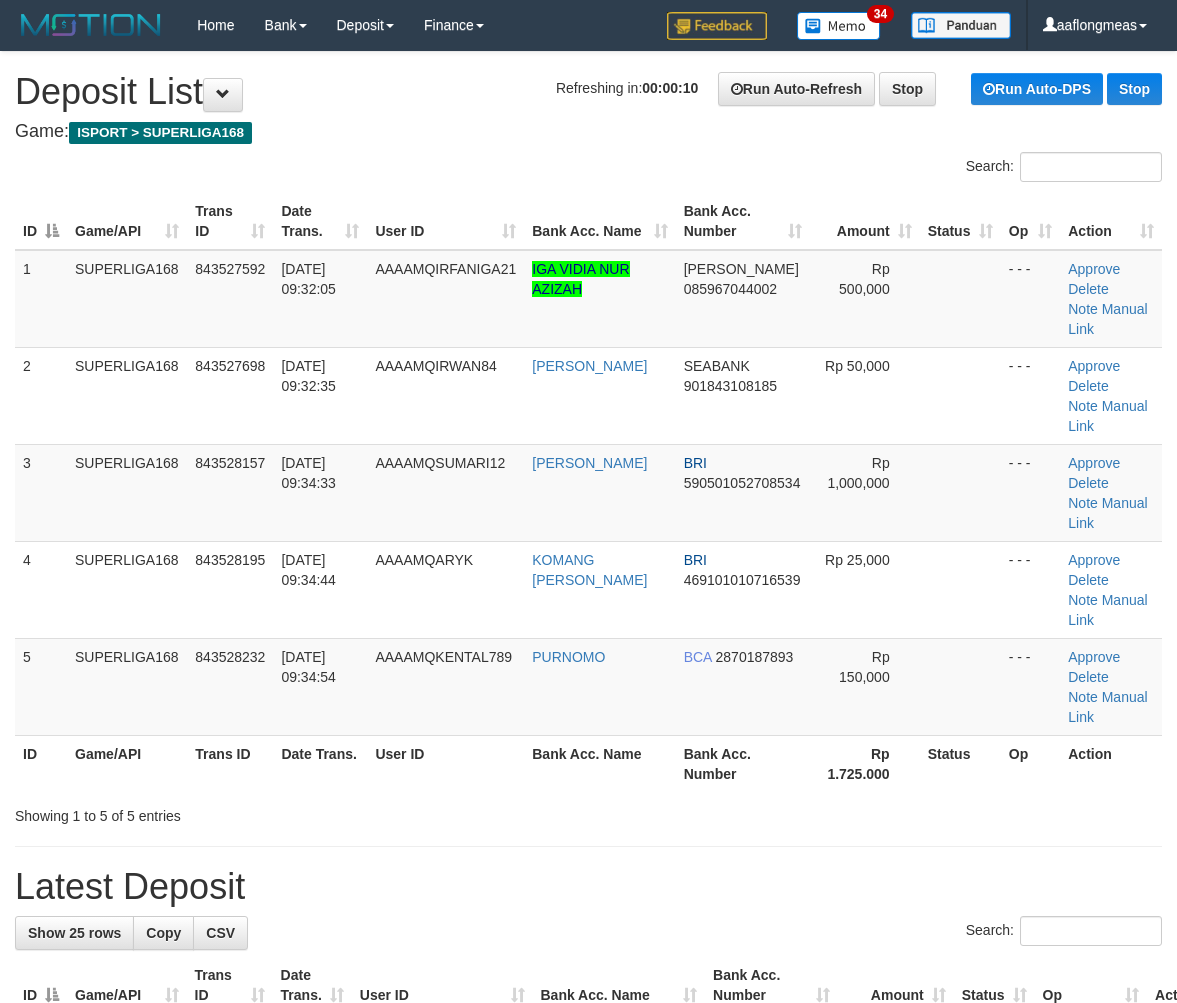 scroll, scrollTop: 0, scrollLeft: 0, axis: both 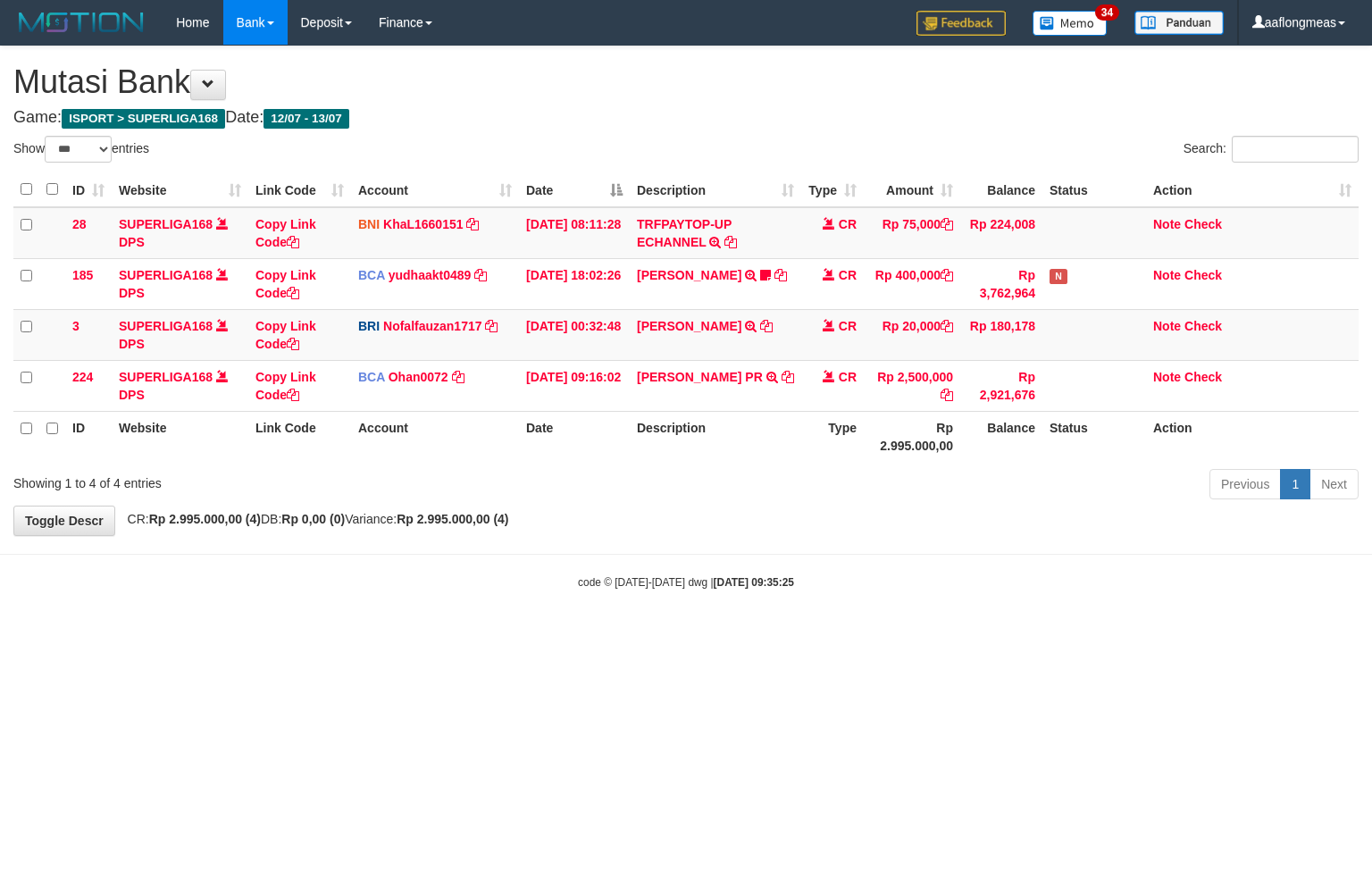 select on "***" 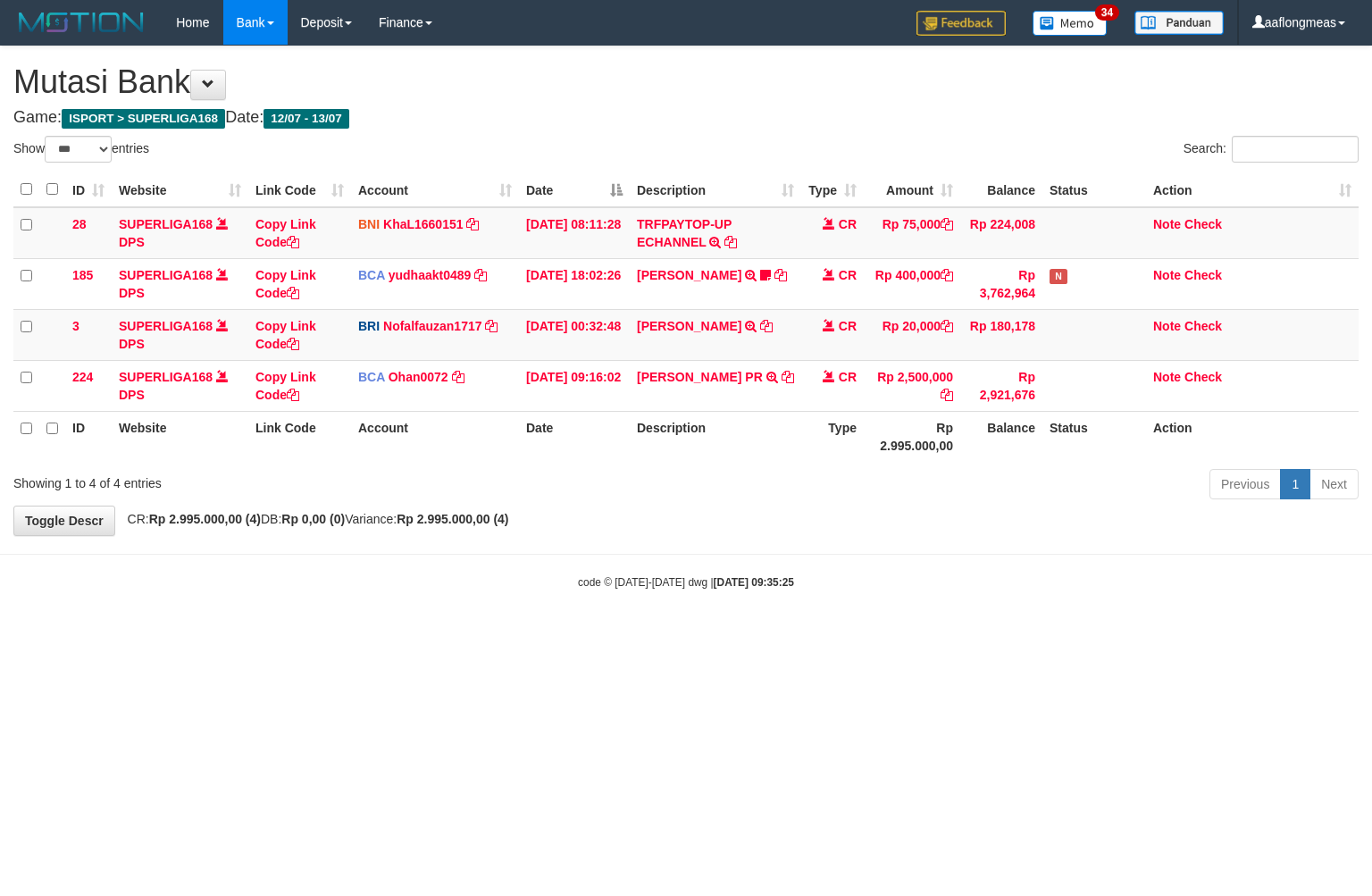 scroll, scrollTop: 0, scrollLeft: 0, axis: both 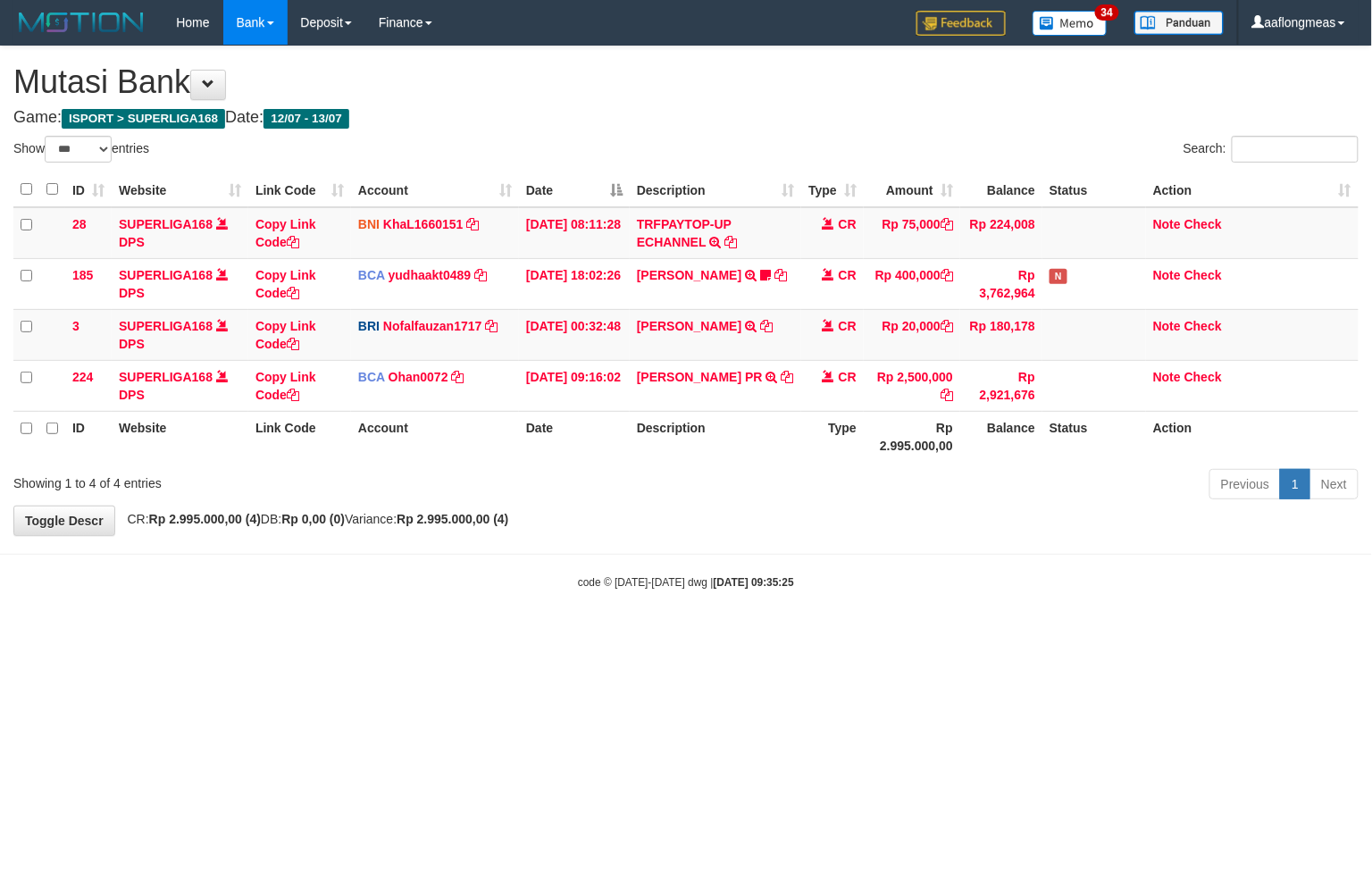 drag, startPoint x: 0, startPoint y: 0, endPoint x: 657, endPoint y: 576, distance: 873.742 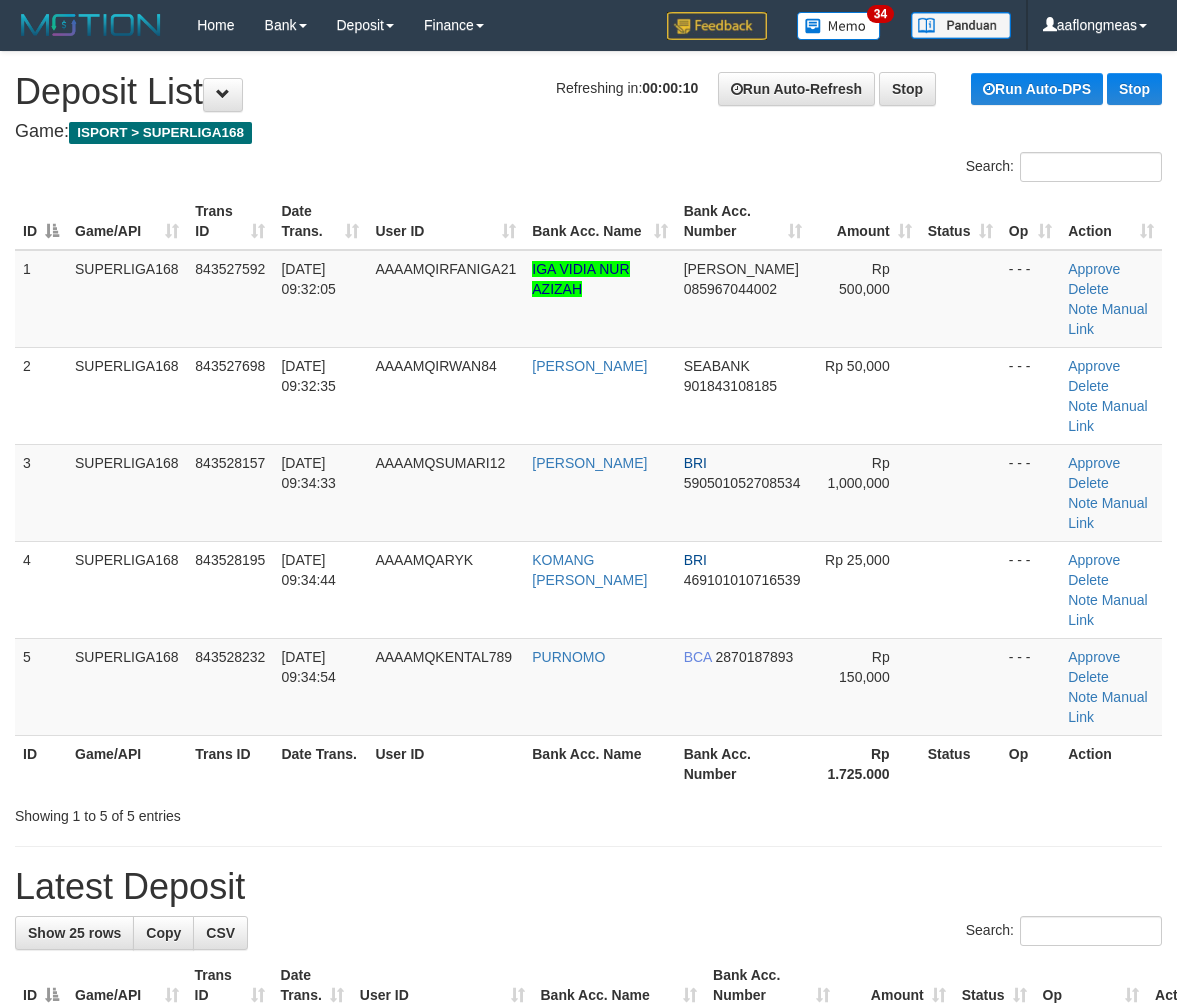 click on "Rp 25,000" at bounding box center [864, 589] 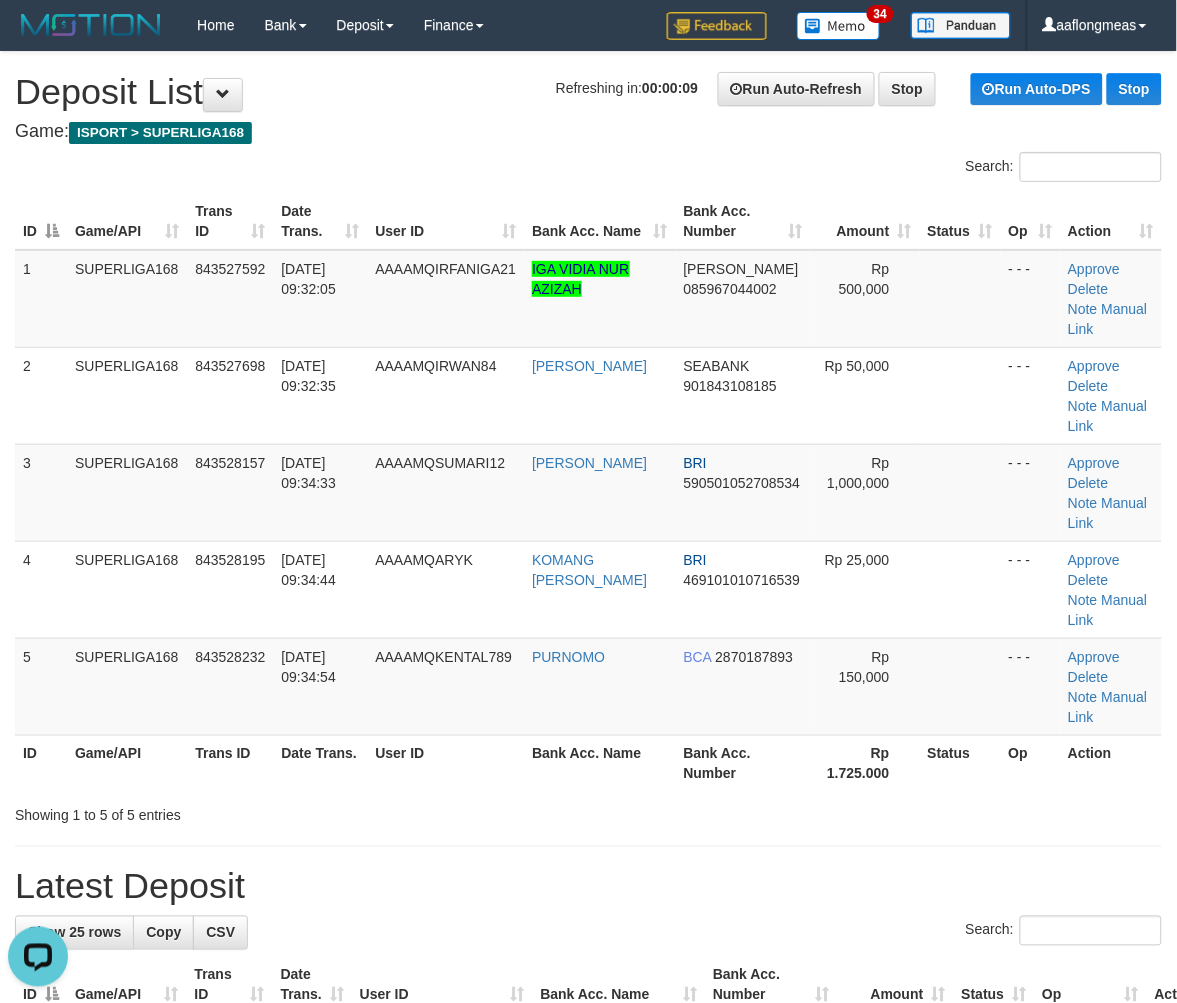 scroll, scrollTop: 0, scrollLeft: 0, axis: both 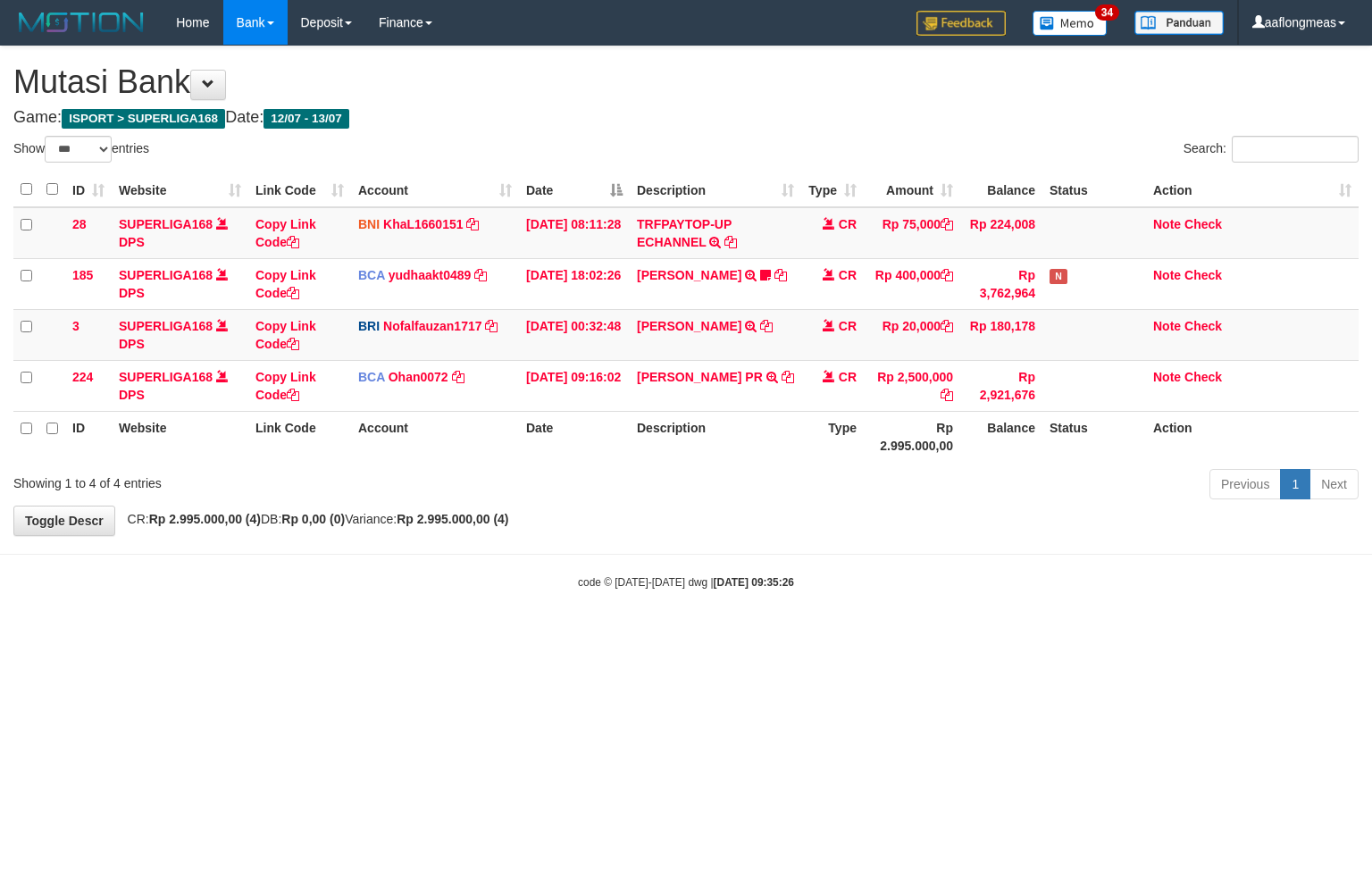 select on "***" 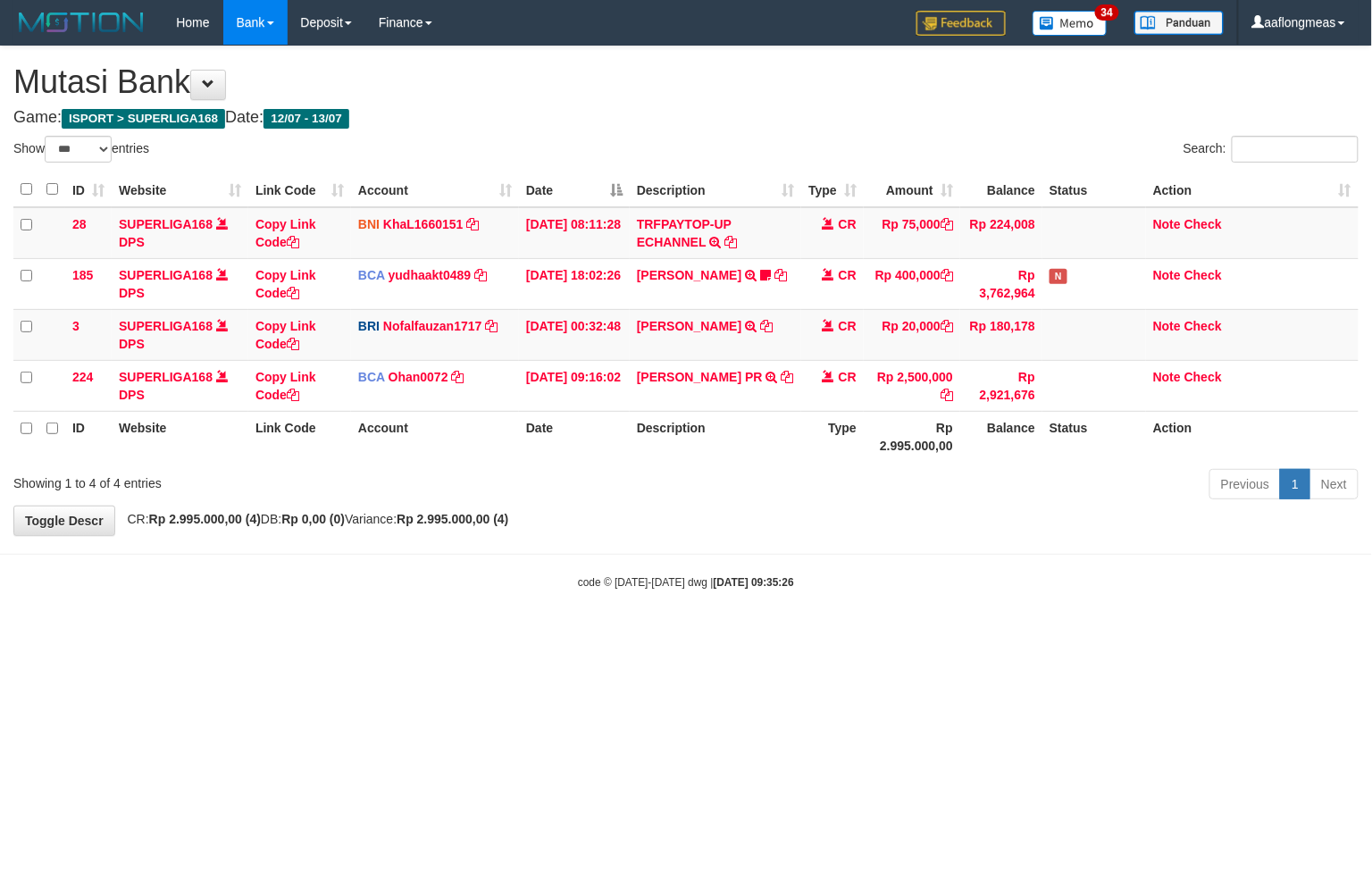 click on "code © [DATE]-[DATE] dwg |  [DATE] 09:35:26" at bounding box center [686, 582] 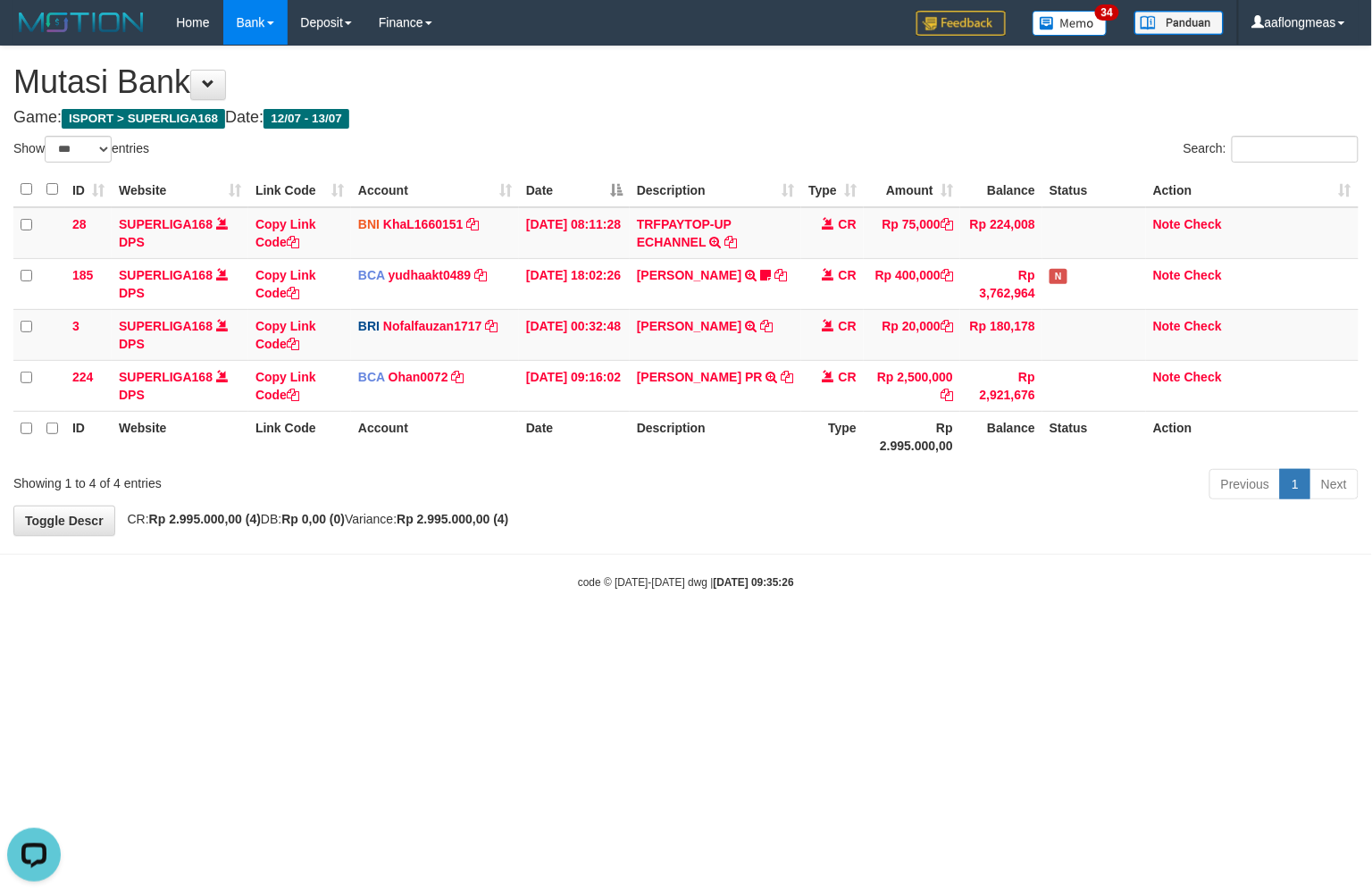 scroll, scrollTop: 0, scrollLeft: 0, axis: both 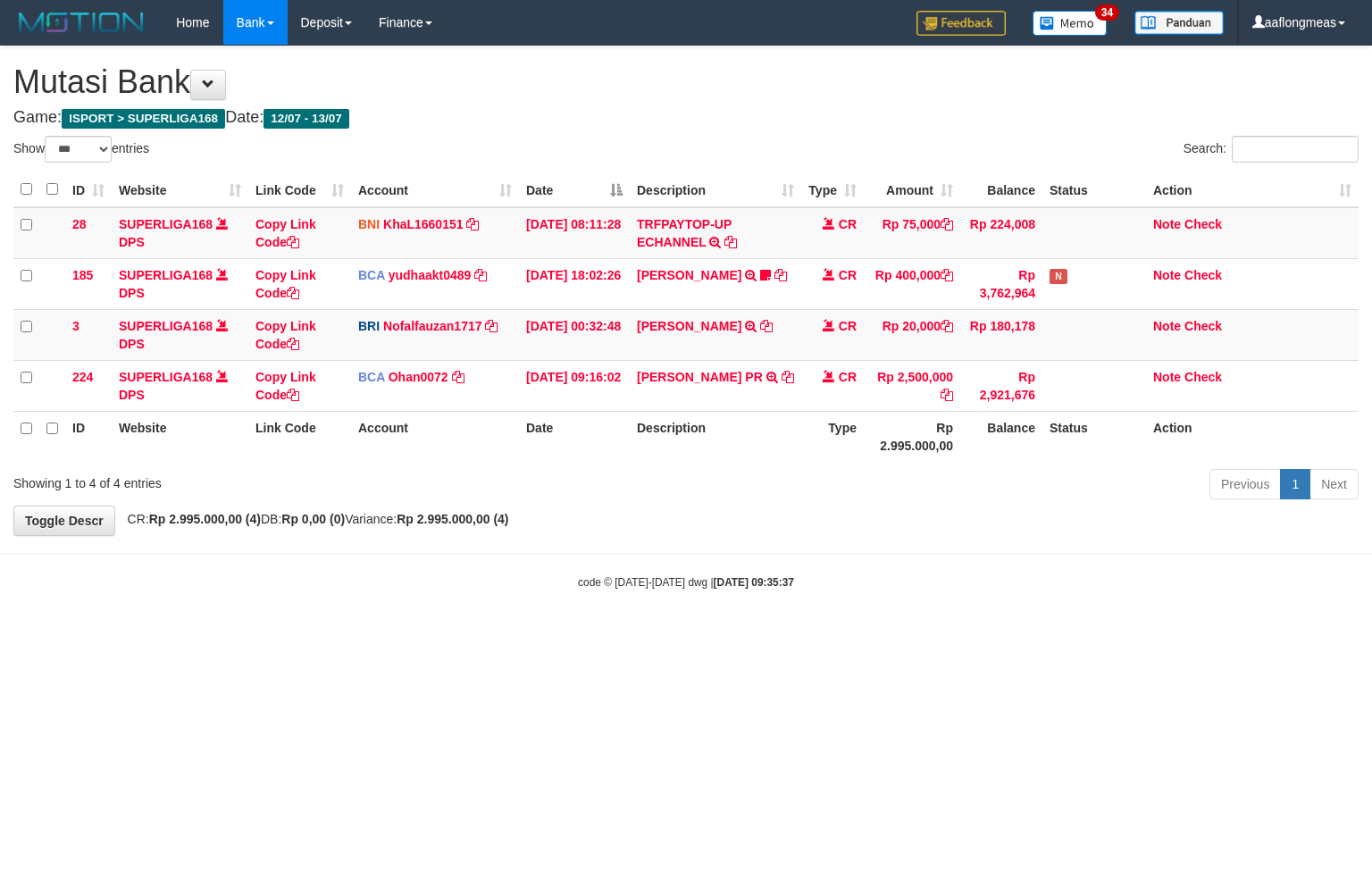 select on "***" 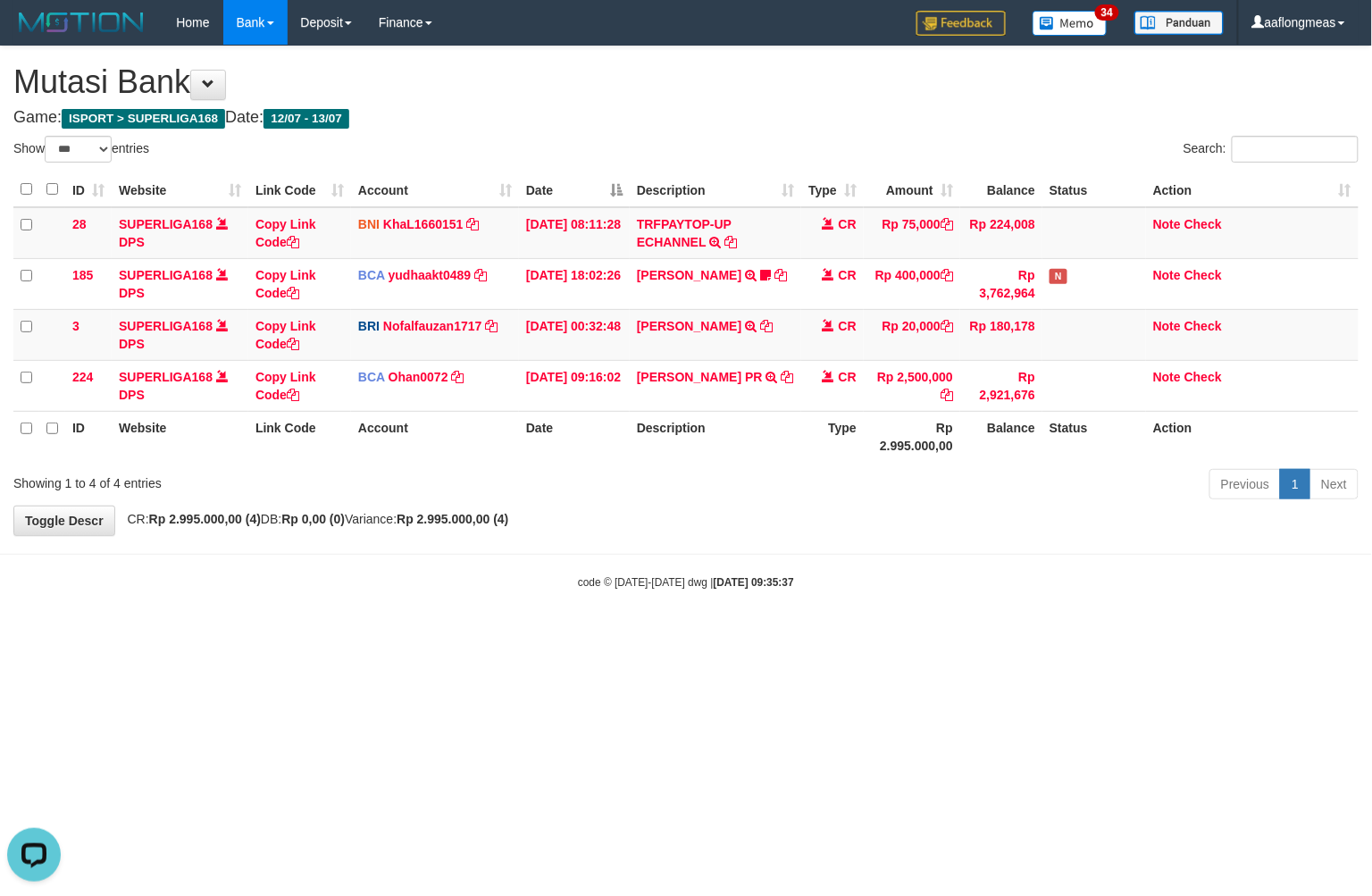 scroll, scrollTop: 0, scrollLeft: 0, axis: both 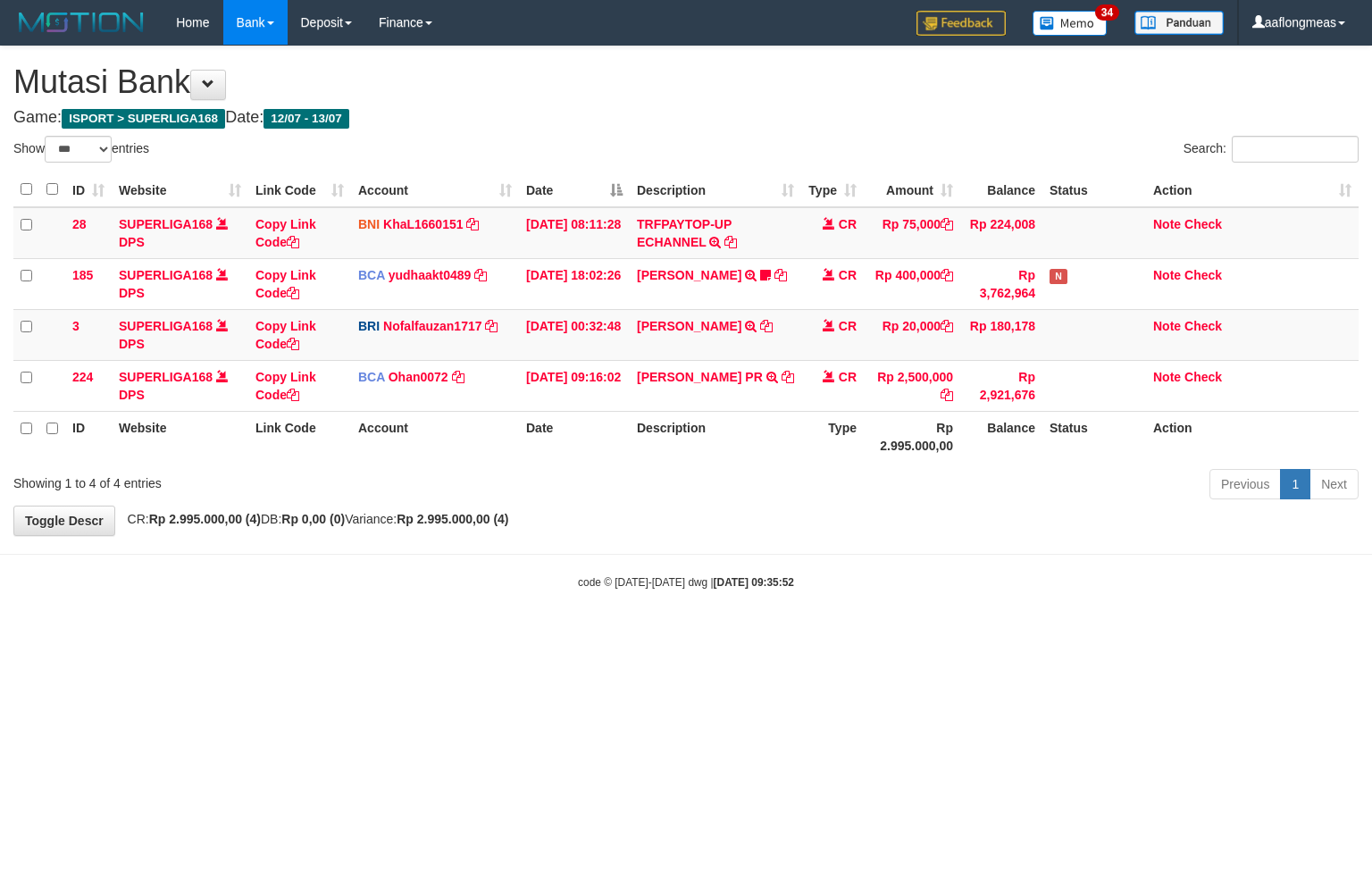 select on "***" 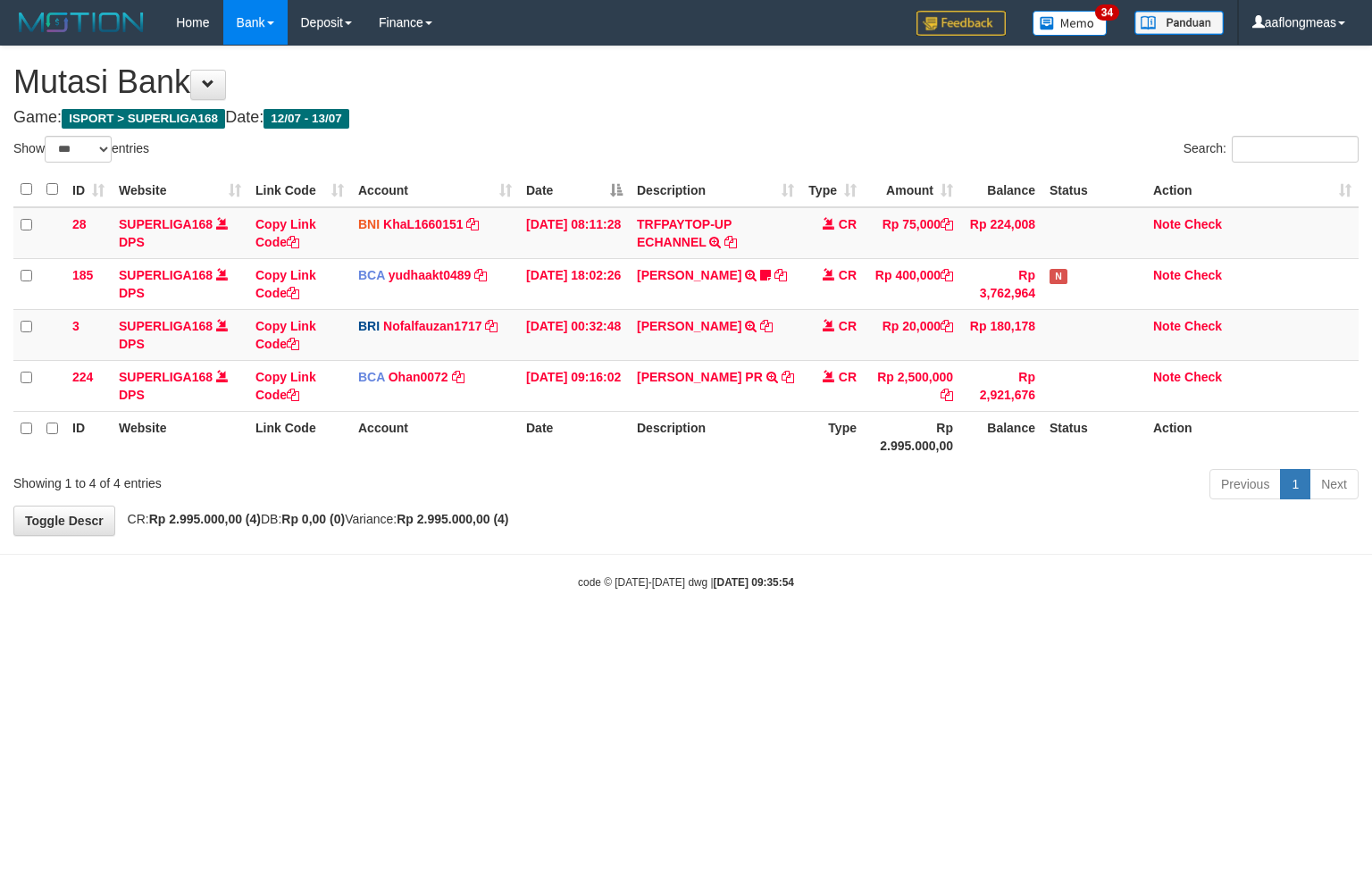 select on "***" 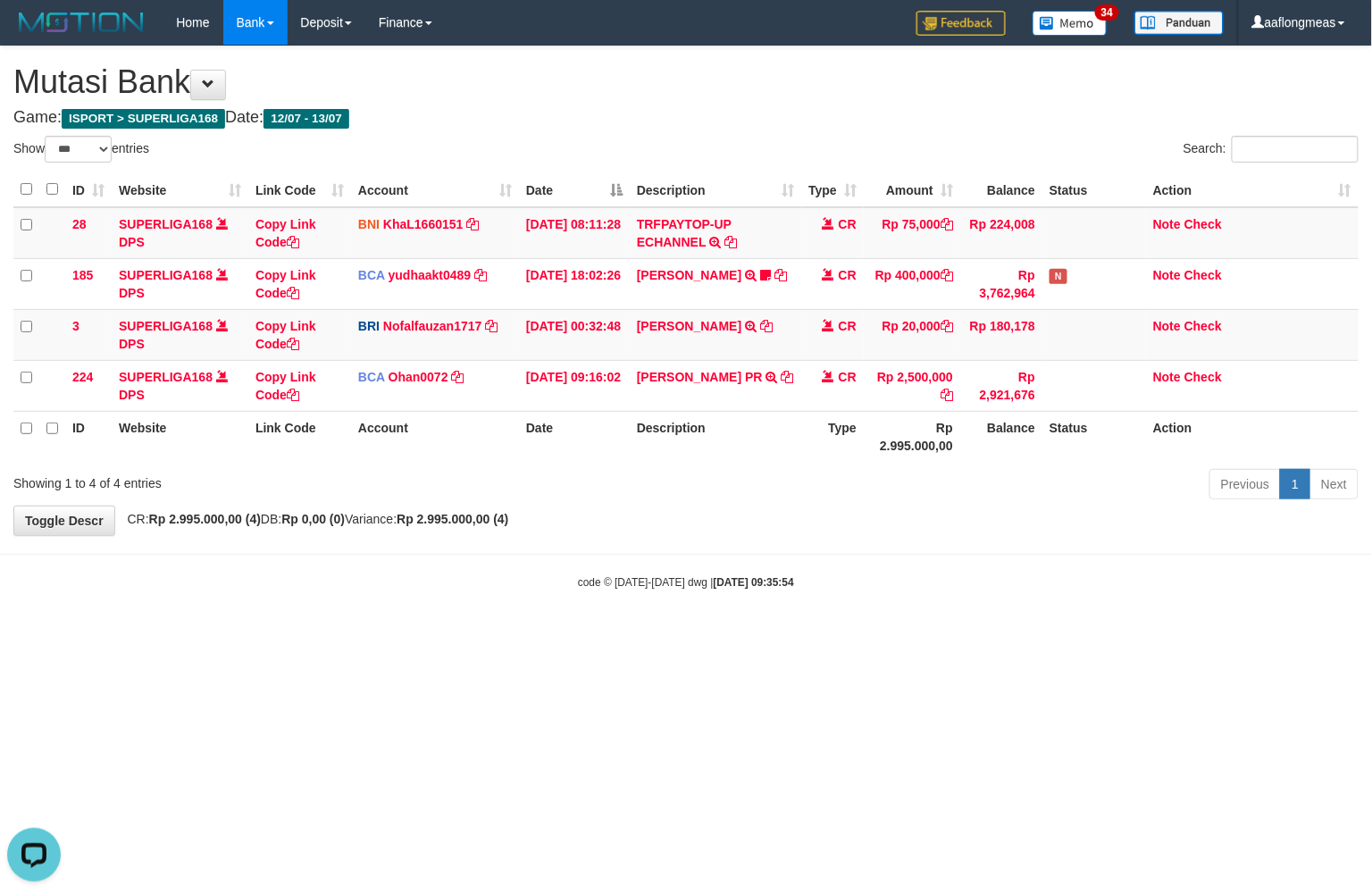 scroll, scrollTop: 0, scrollLeft: 0, axis: both 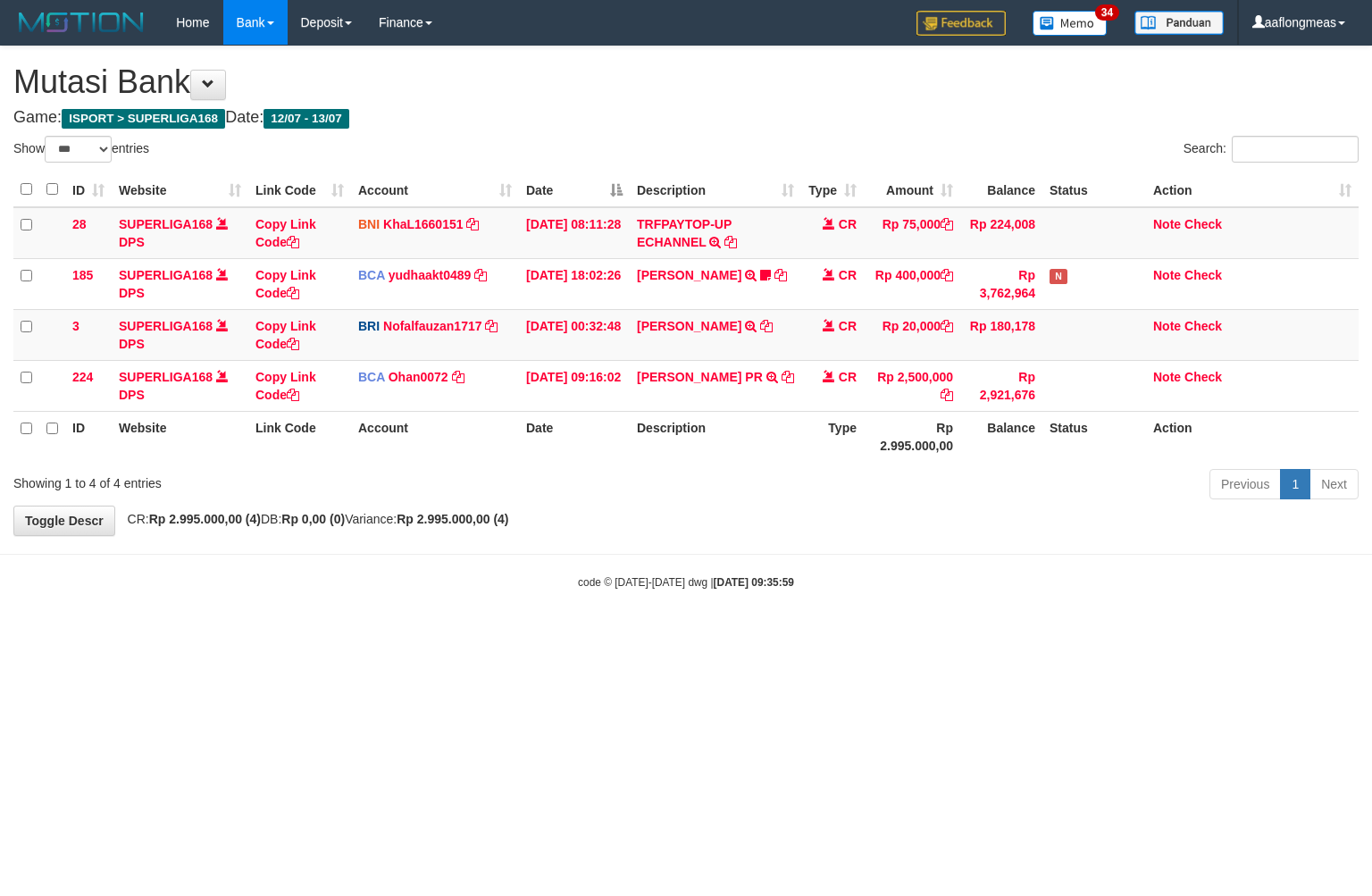 select on "***" 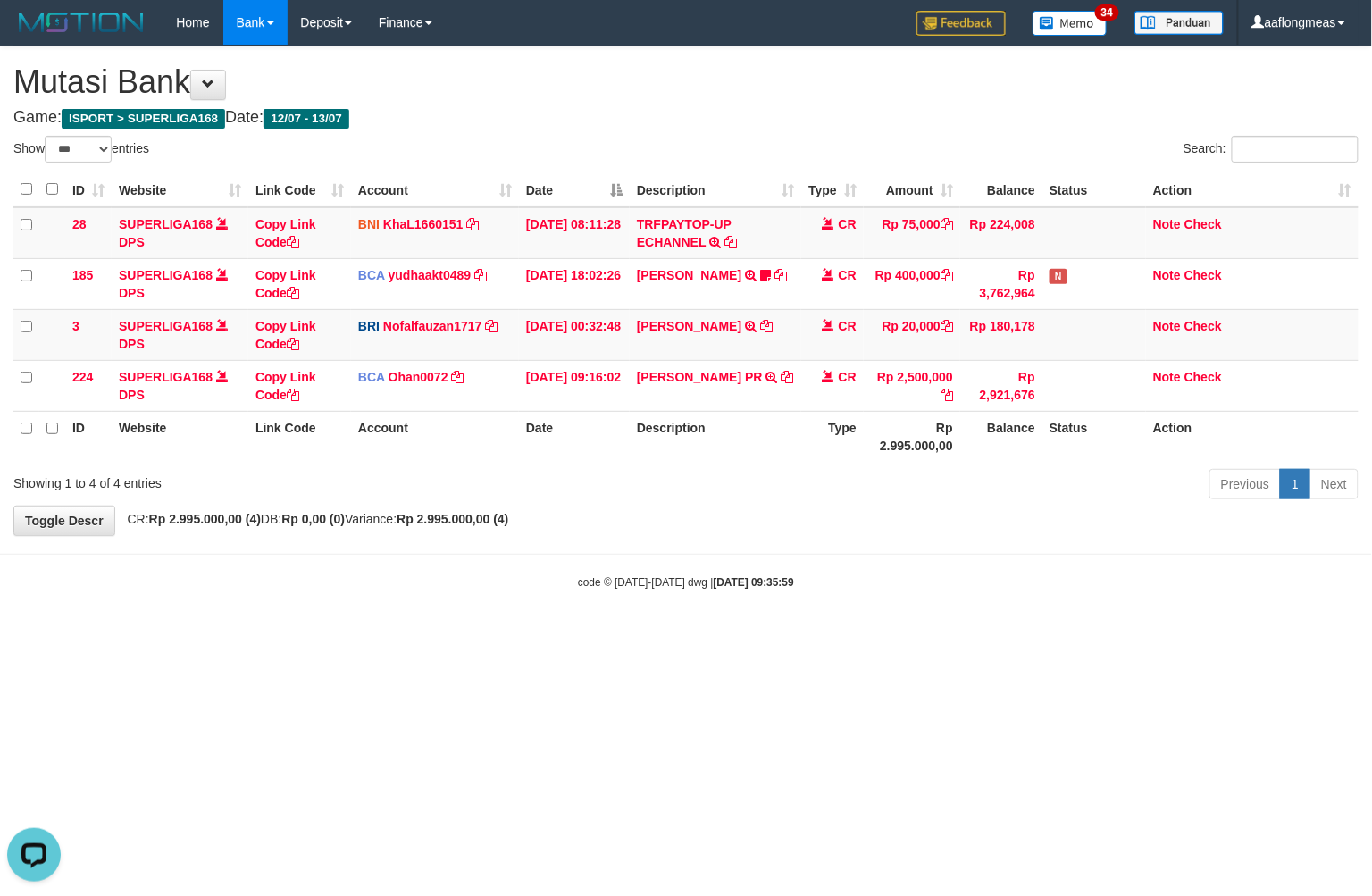 scroll, scrollTop: 0, scrollLeft: 0, axis: both 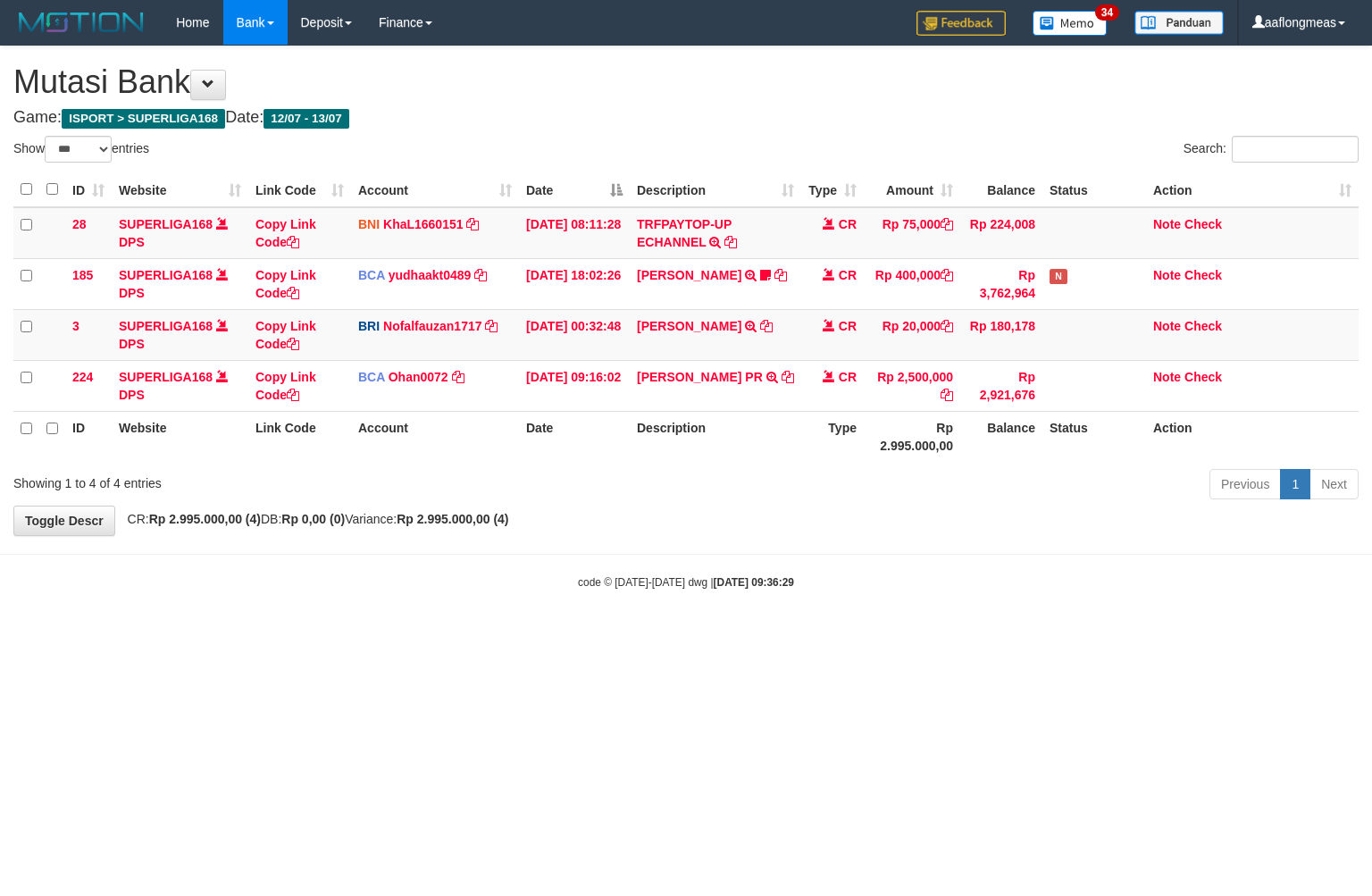 select on "***" 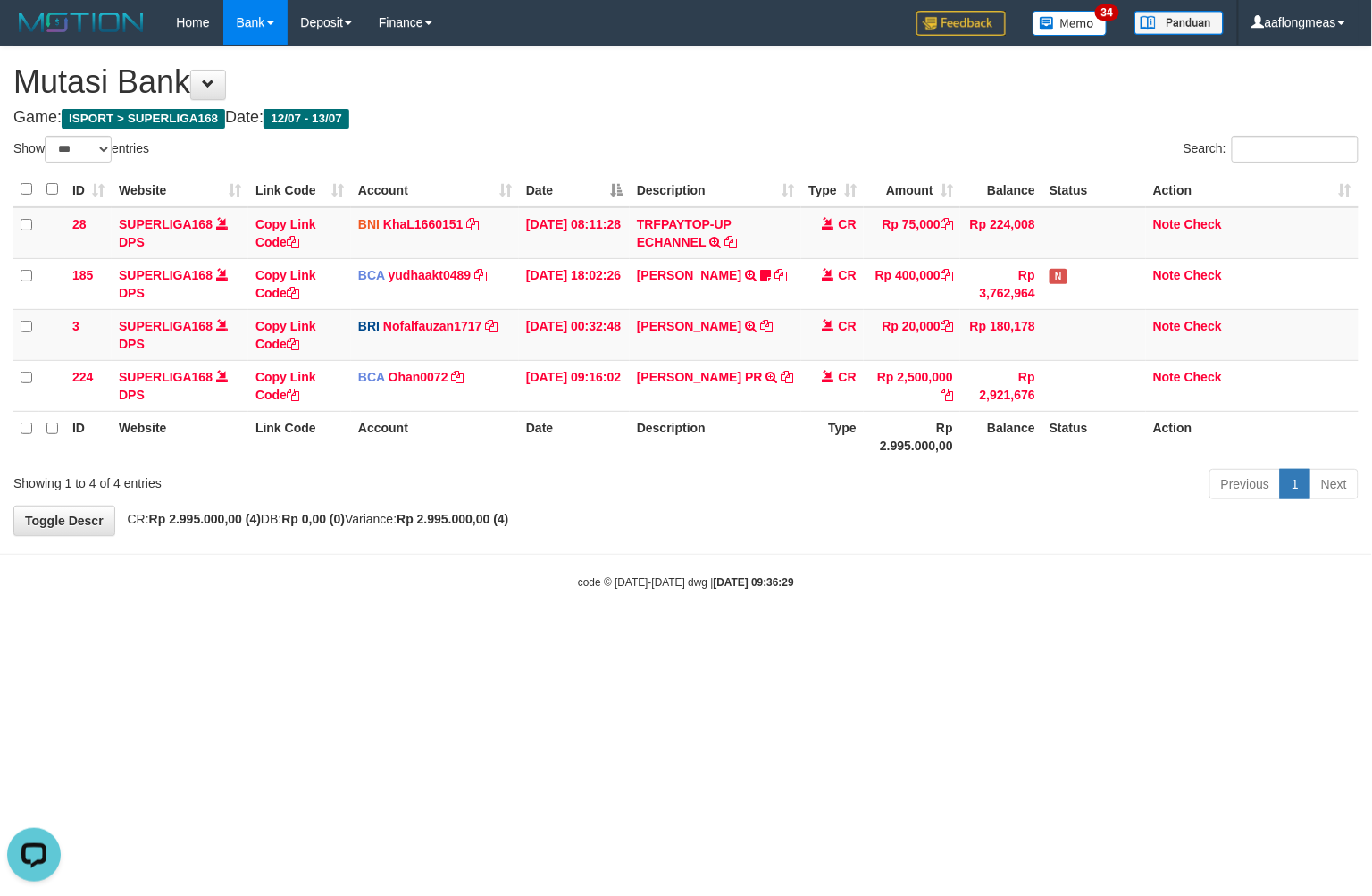 scroll, scrollTop: 0, scrollLeft: 0, axis: both 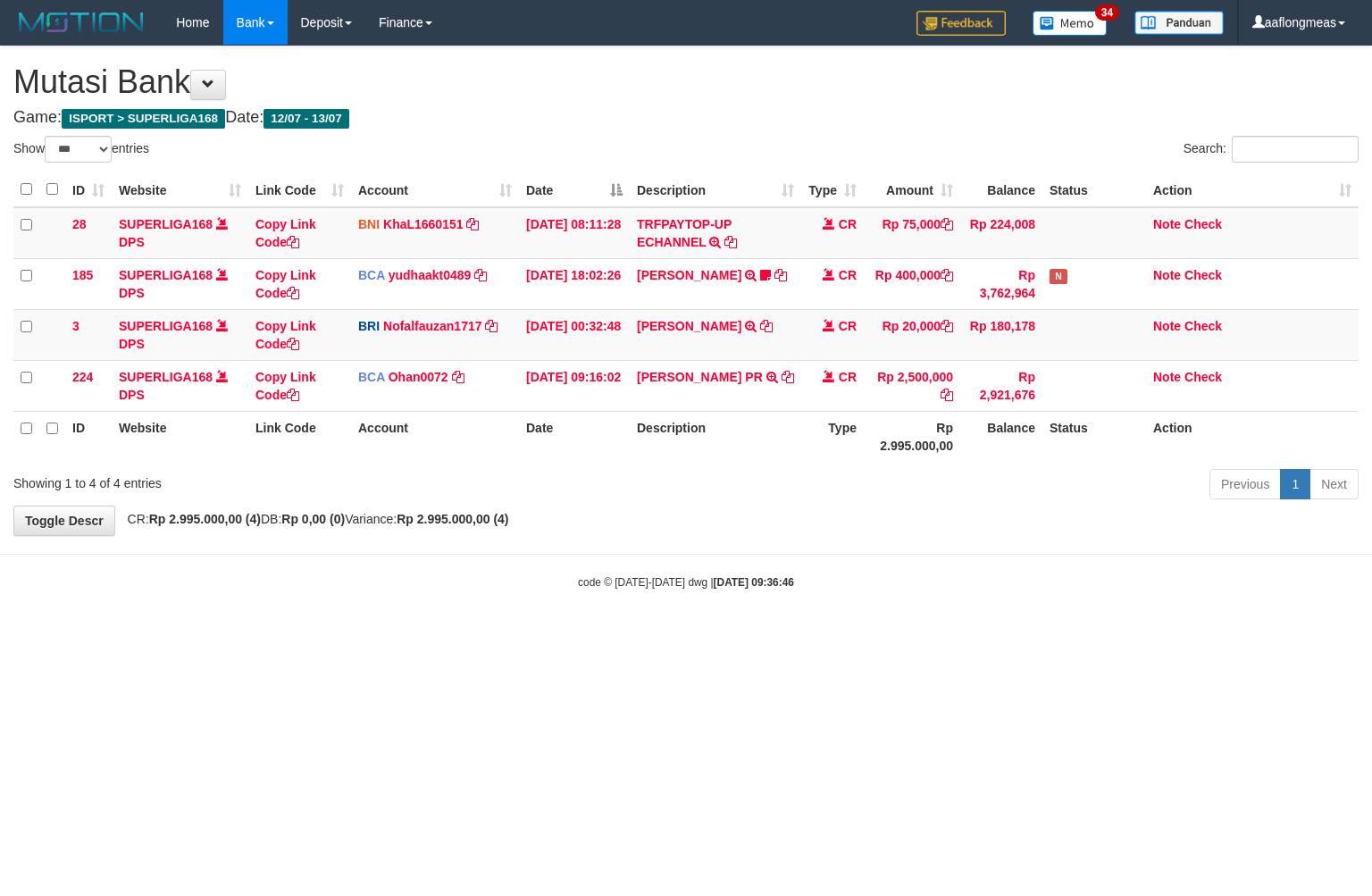 select on "***" 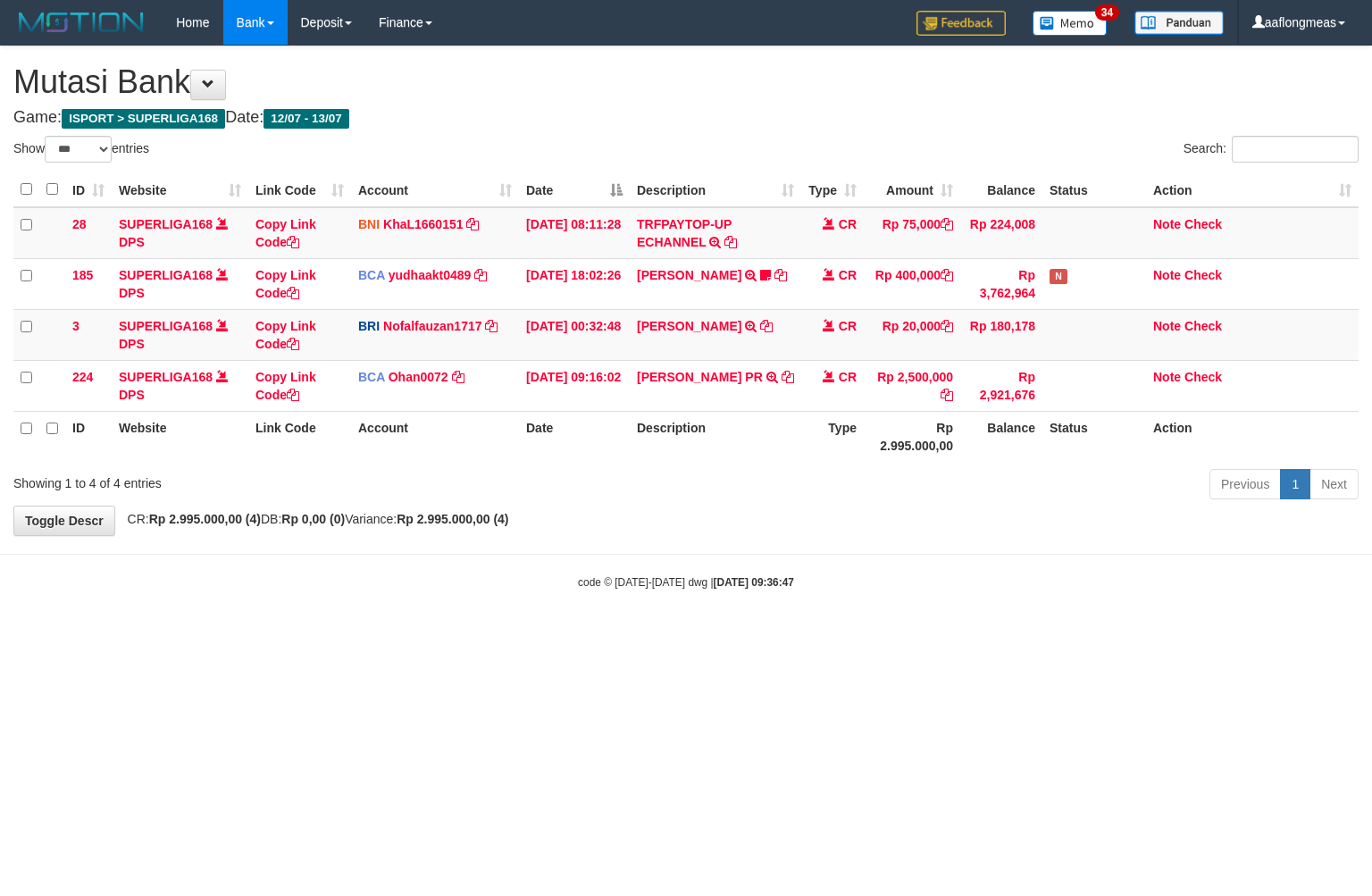 select on "***" 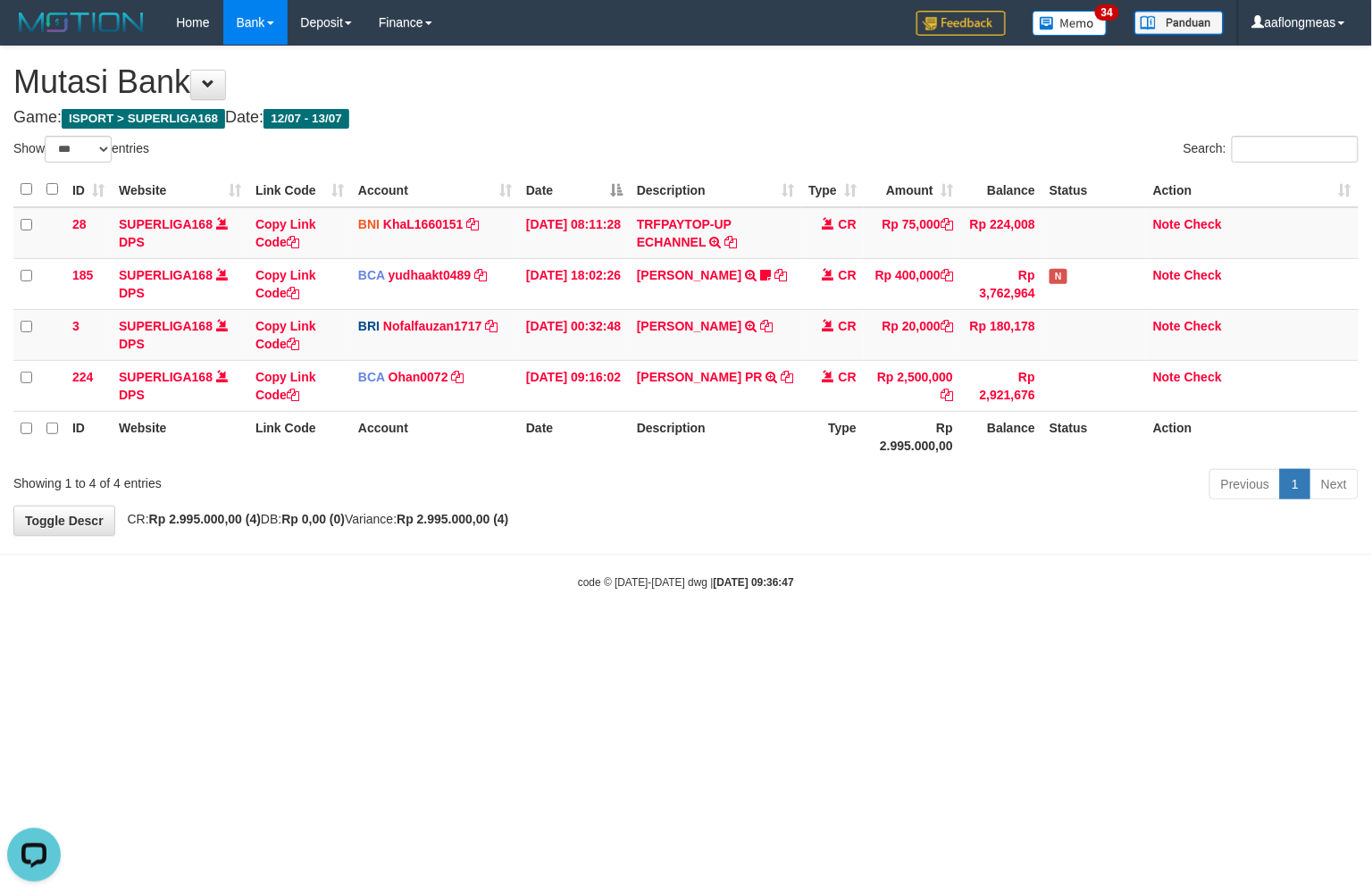 scroll, scrollTop: 0, scrollLeft: 0, axis: both 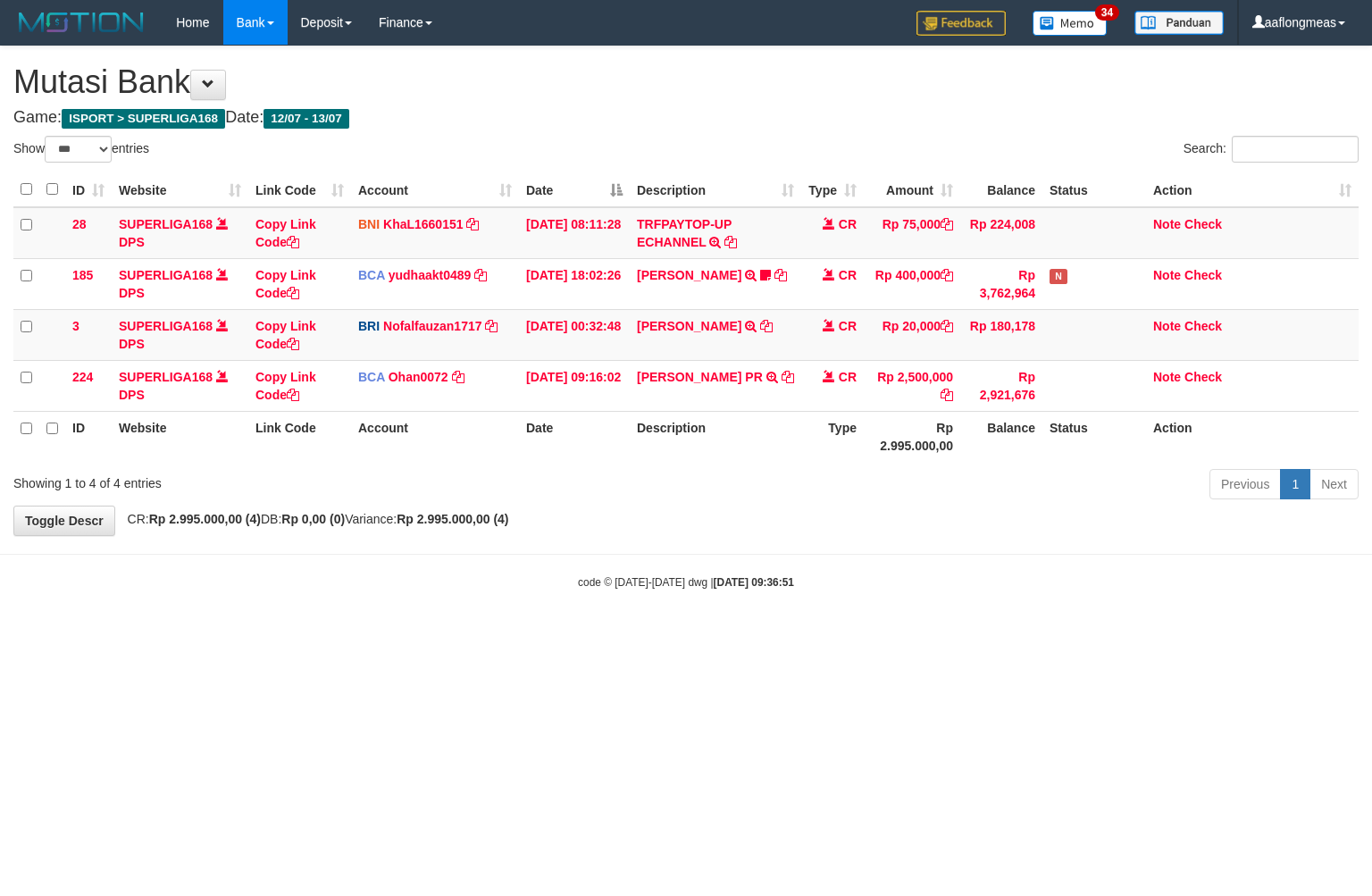 select on "***" 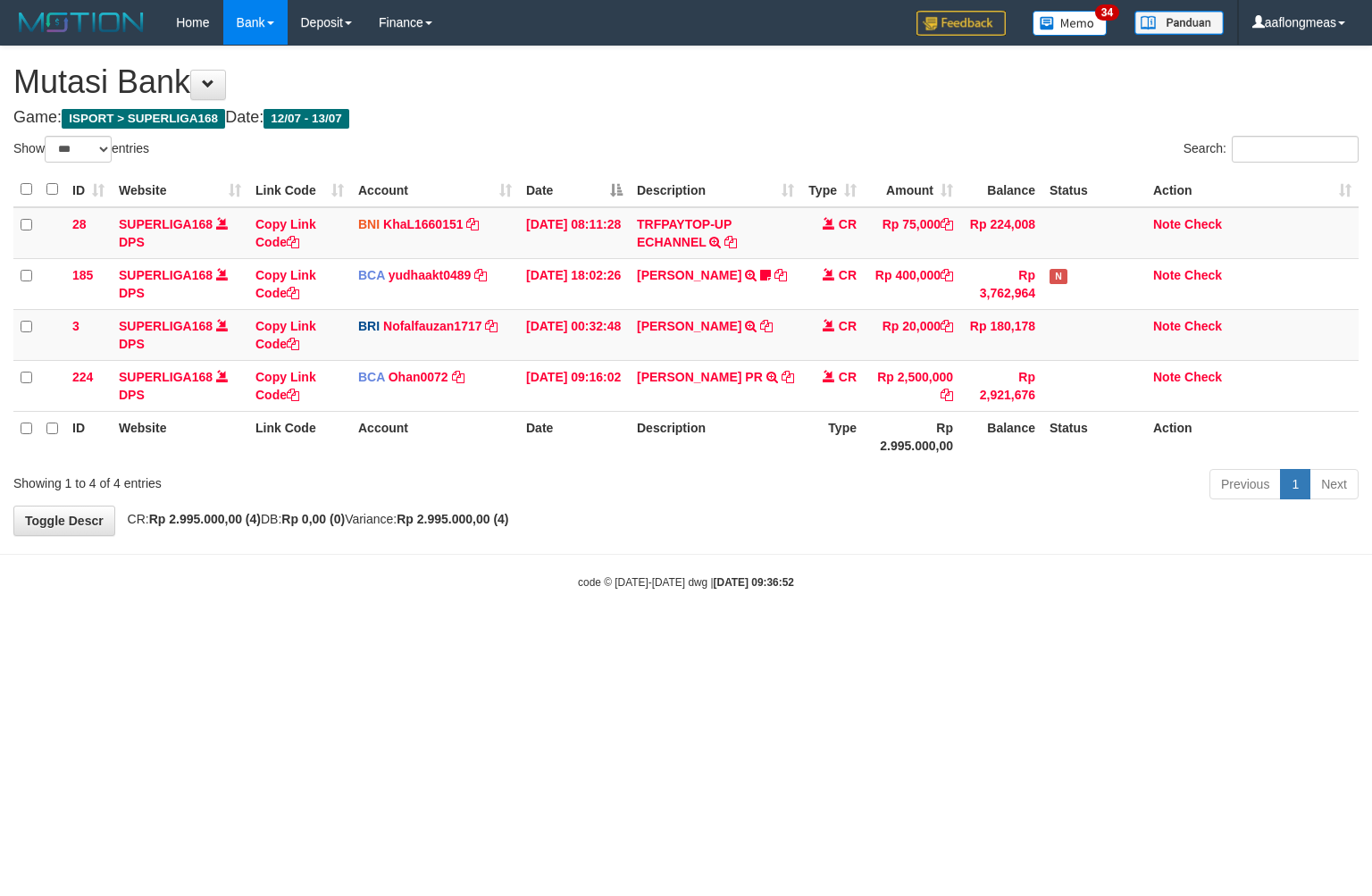 select on "***" 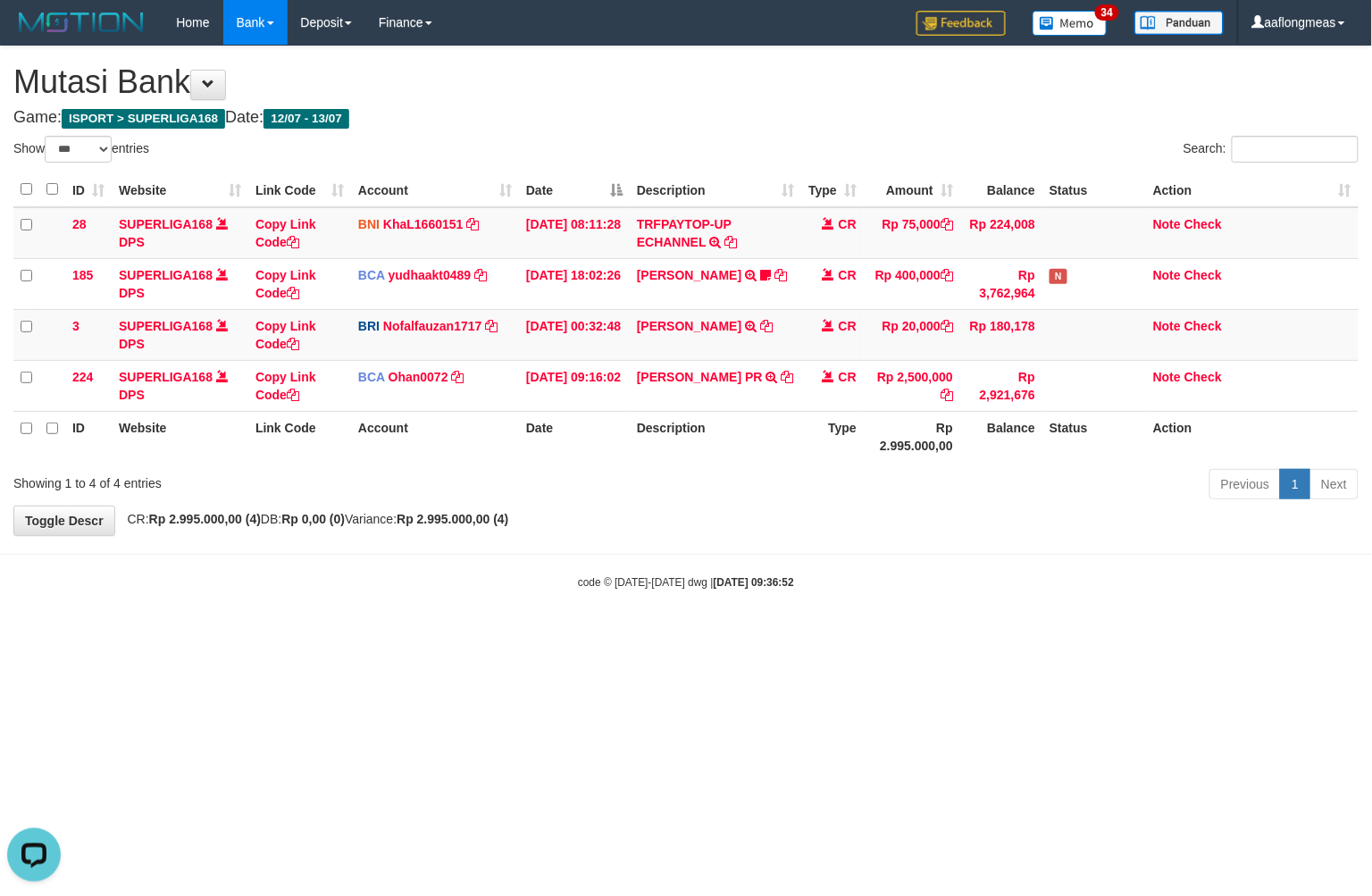 scroll, scrollTop: 0, scrollLeft: 0, axis: both 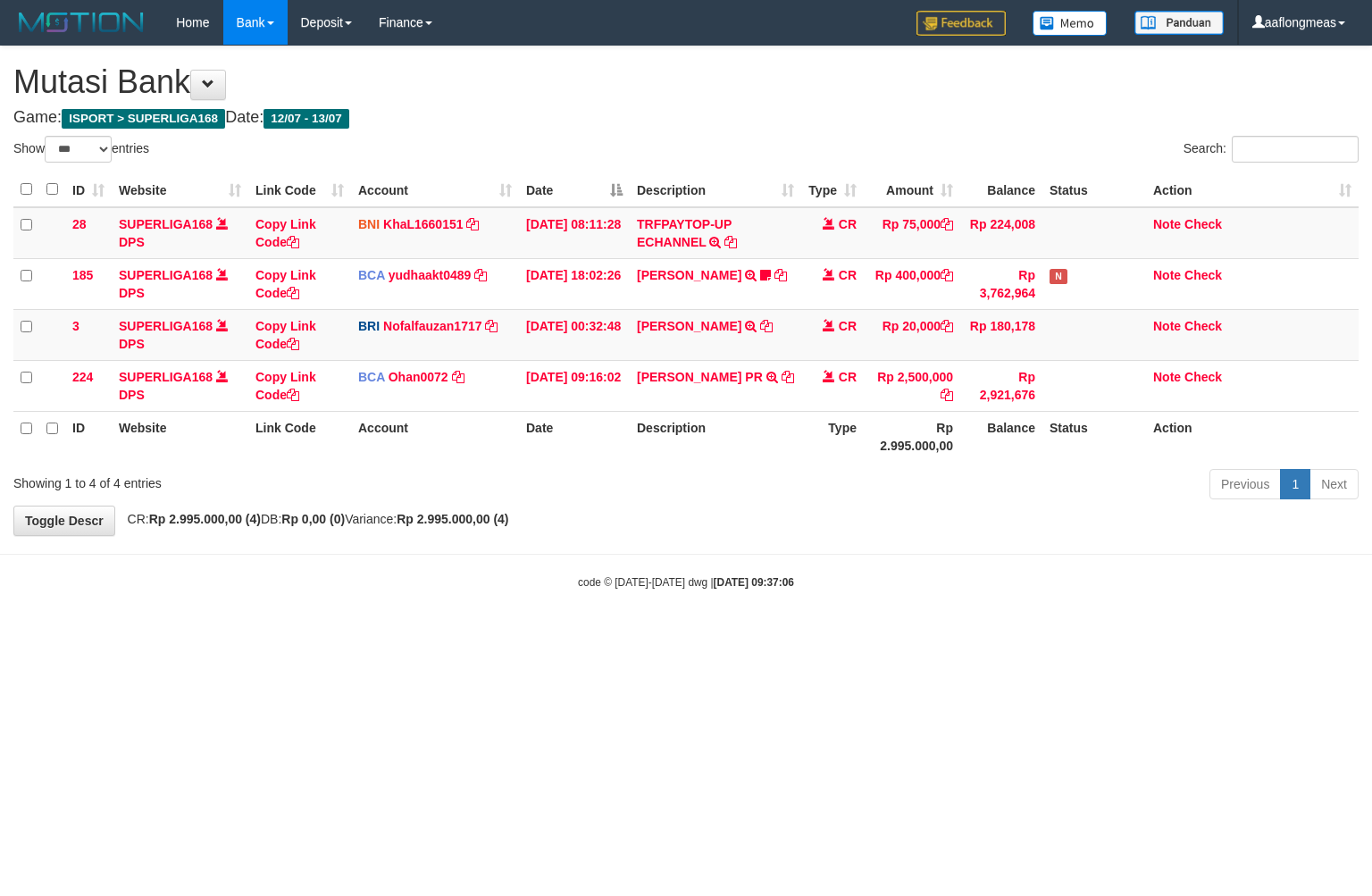 select on "***" 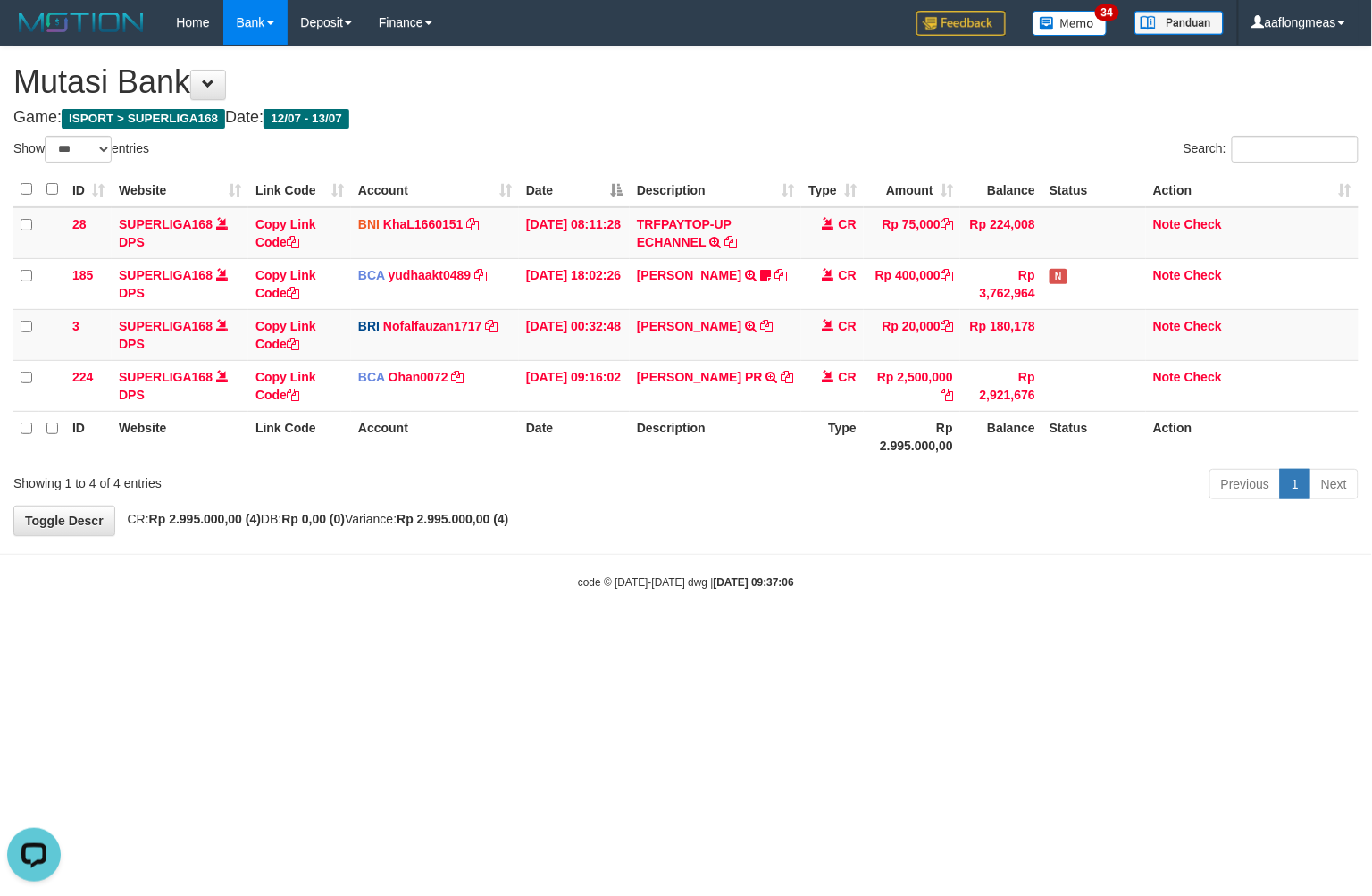 scroll, scrollTop: 0, scrollLeft: 0, axis: both 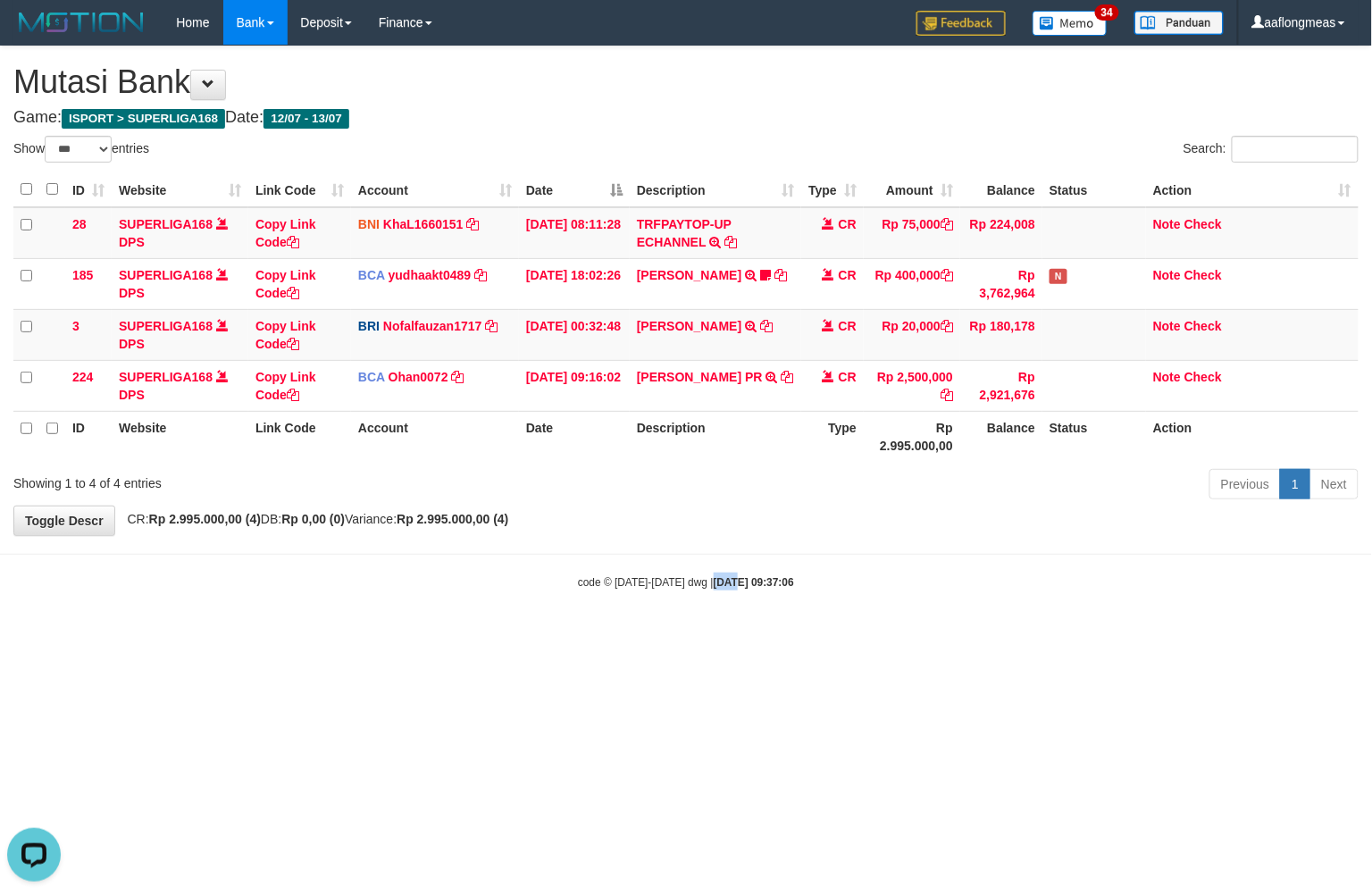 drag, startPoint x: 715, startPoint y: 592, endPoint x: 469, endPoint y: 614, distance: 246.9818 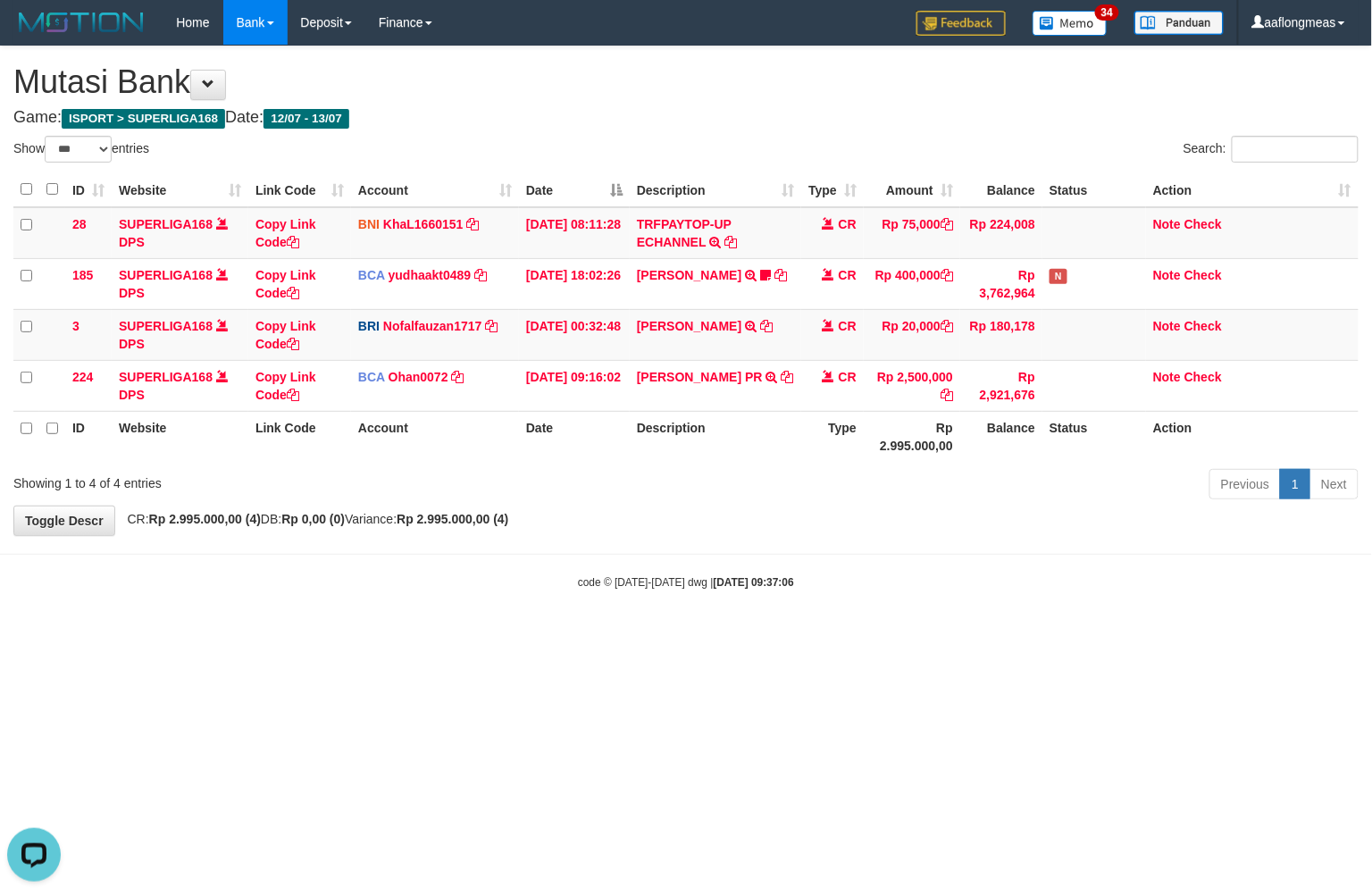 click on "code © 2012-2018 dwg |  2025/07/13 09:37:06" at bounding box center [686, 582] 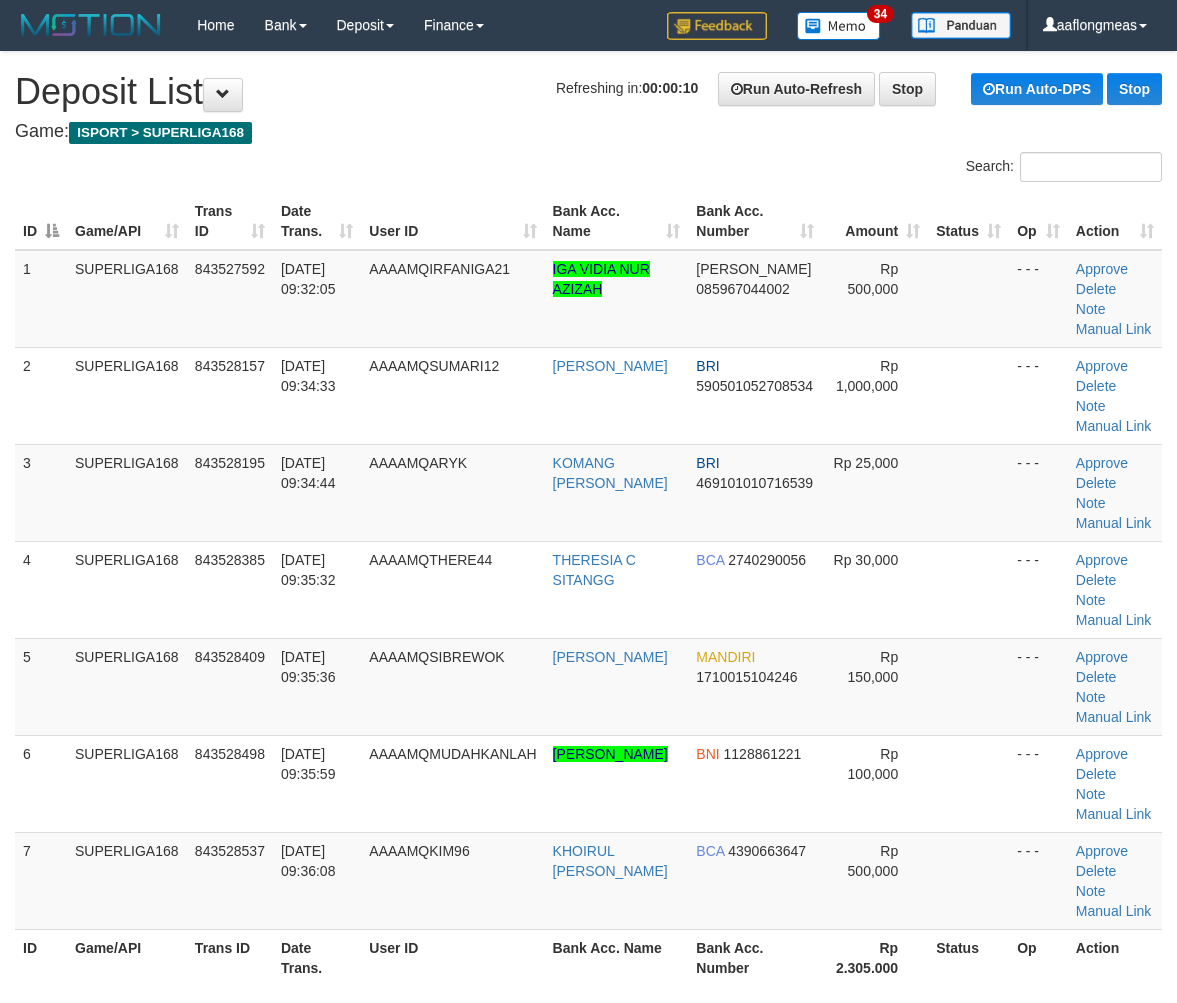 scroll, scrollTop: 0, scrollLeft: 0, axis: both 